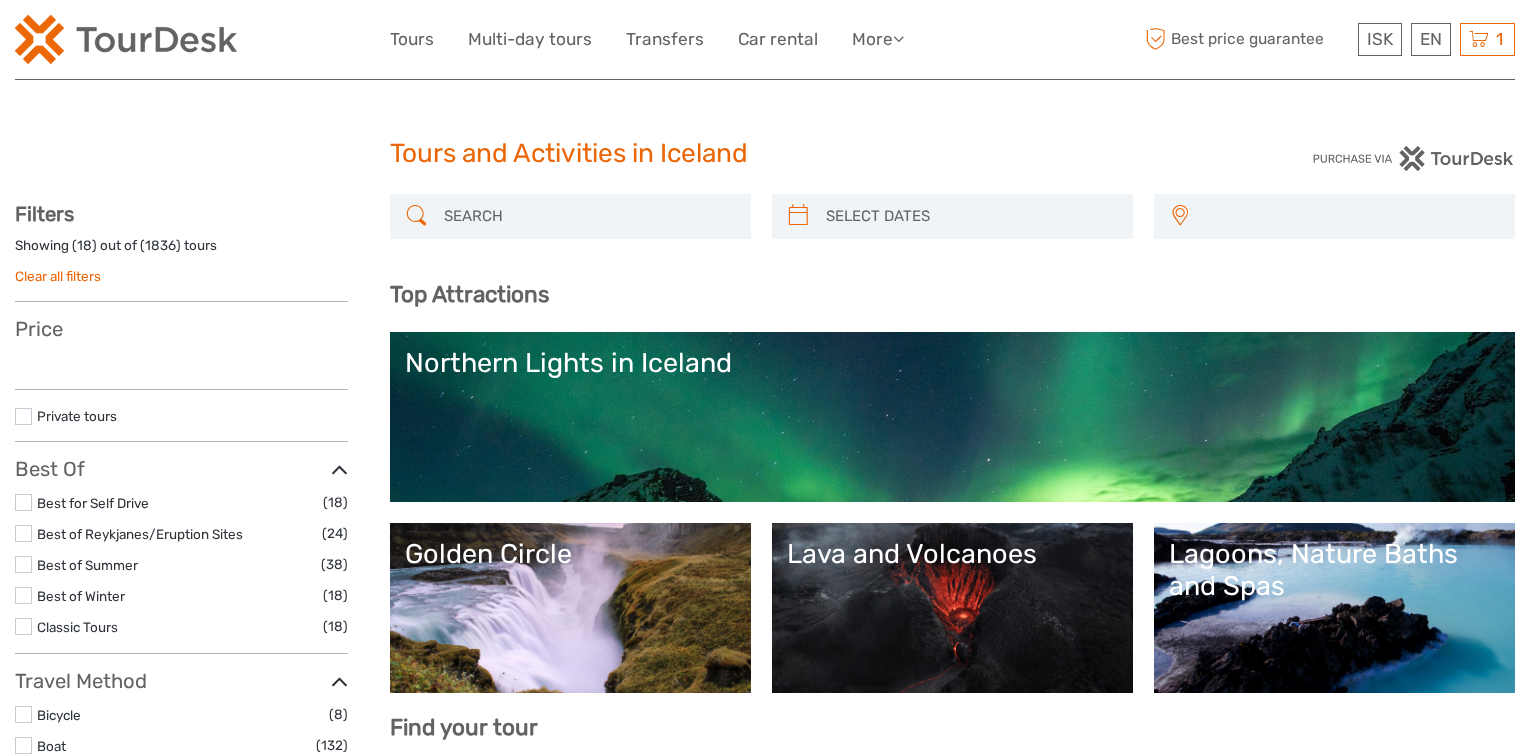 select 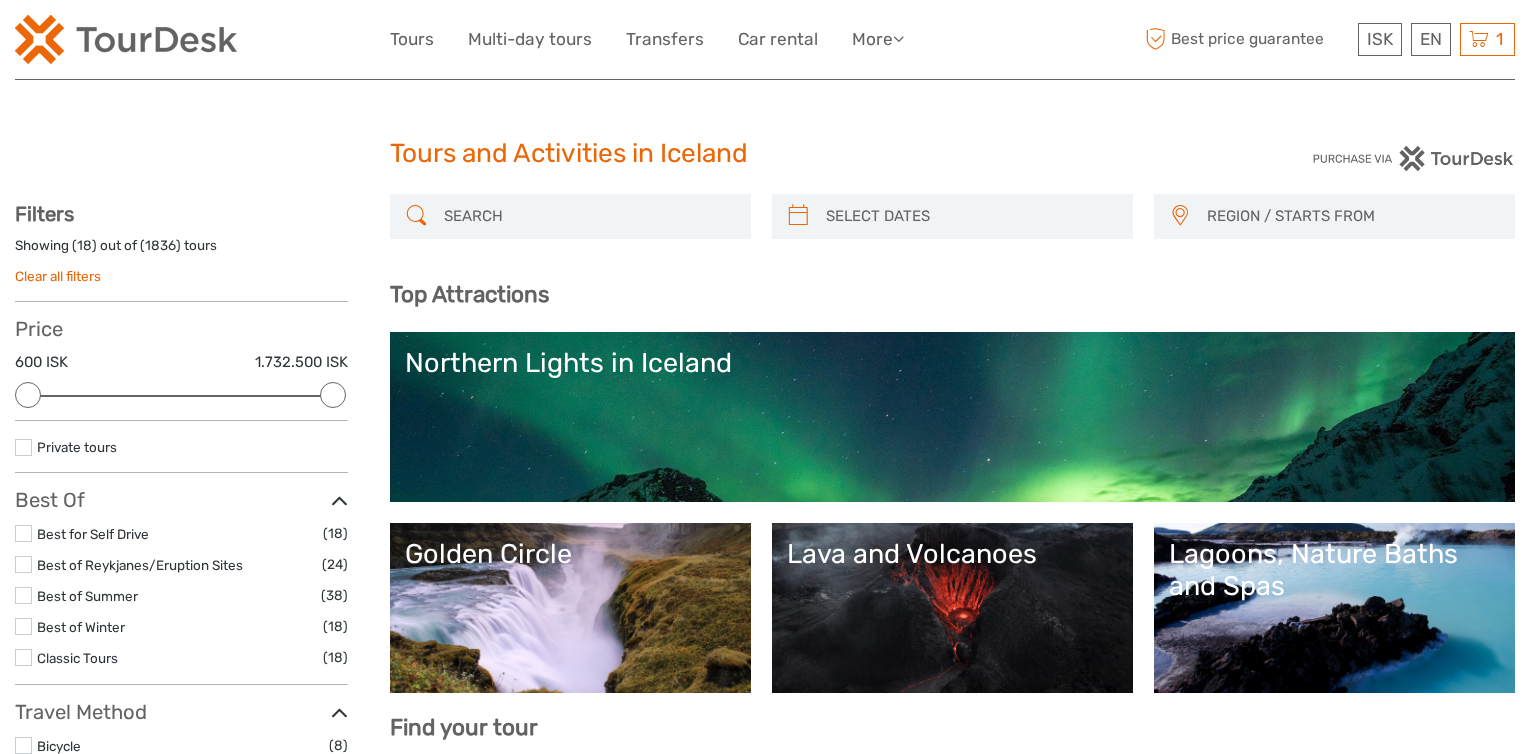 click at bounding box center [588, 216] 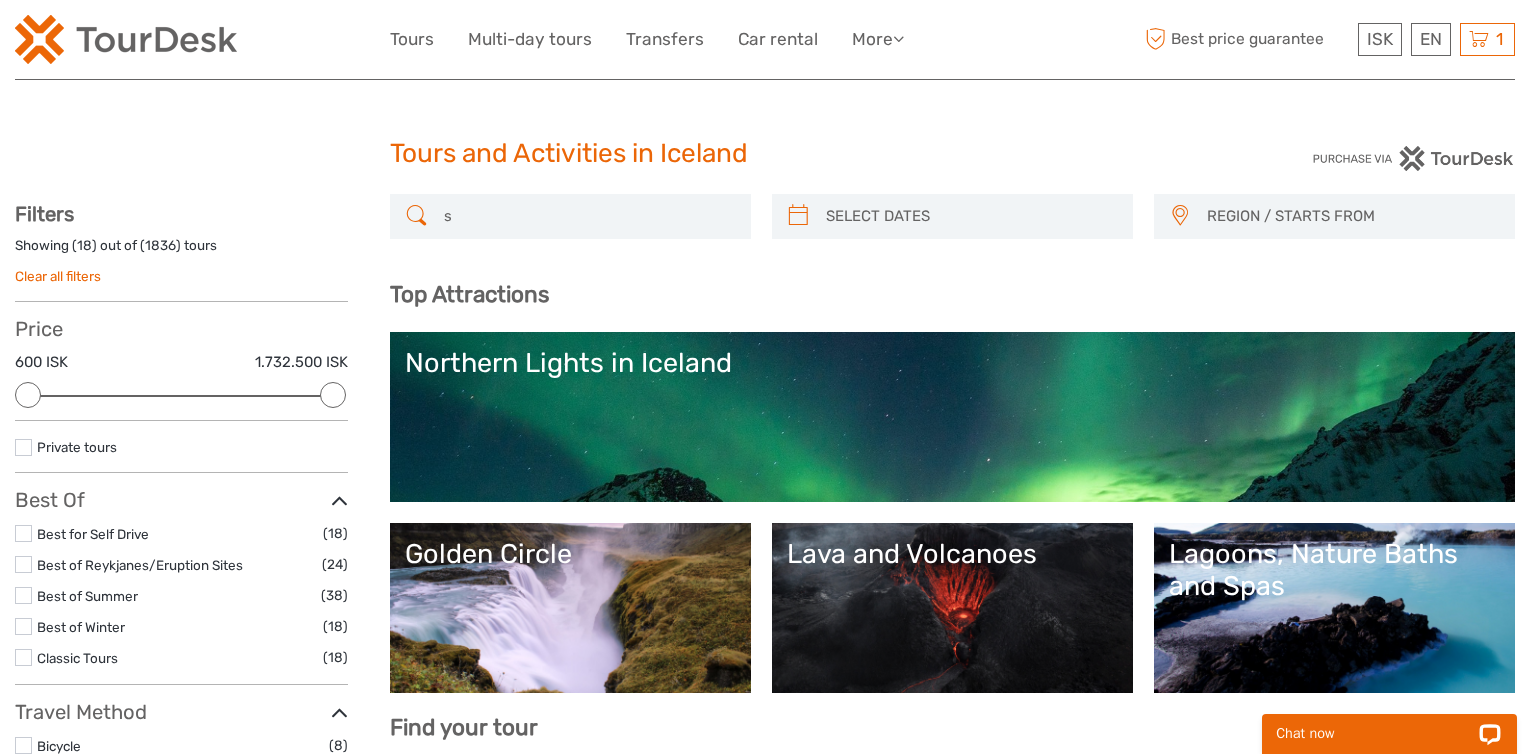 scroll, scrollTop: 0, scrollLeft: 0, axis: both 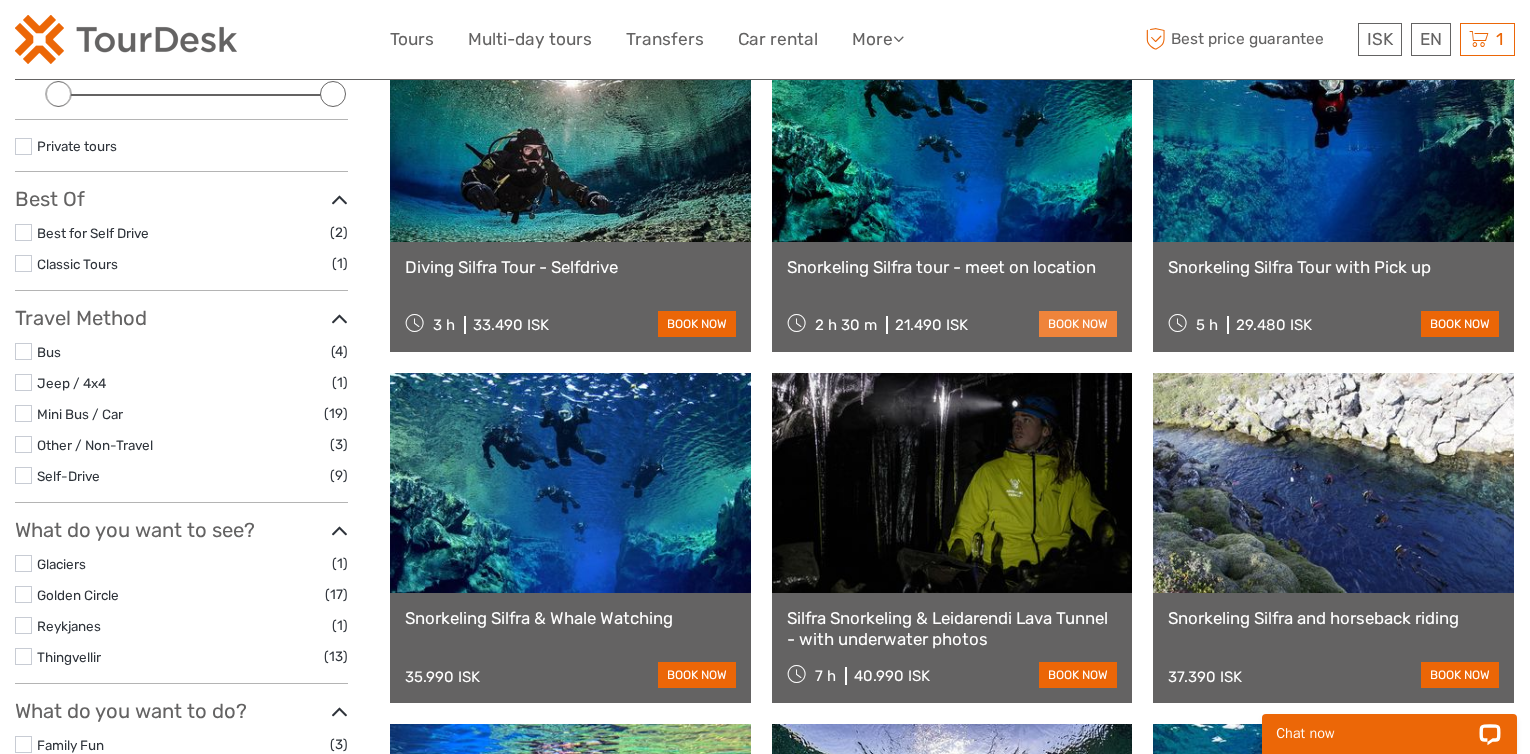 type on "sifra" 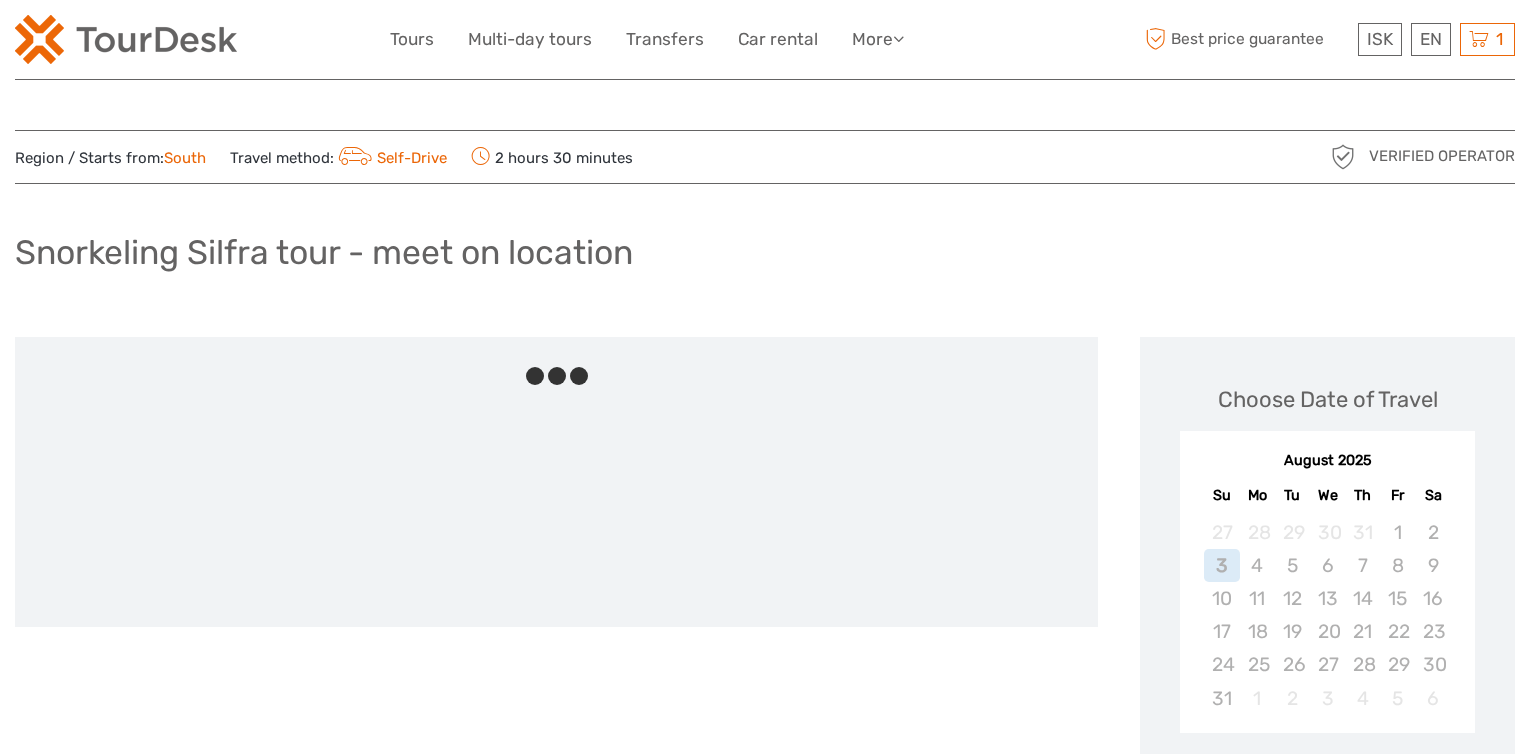 scroll, scrollTop: 0, scrollLeft: 0, axis: both 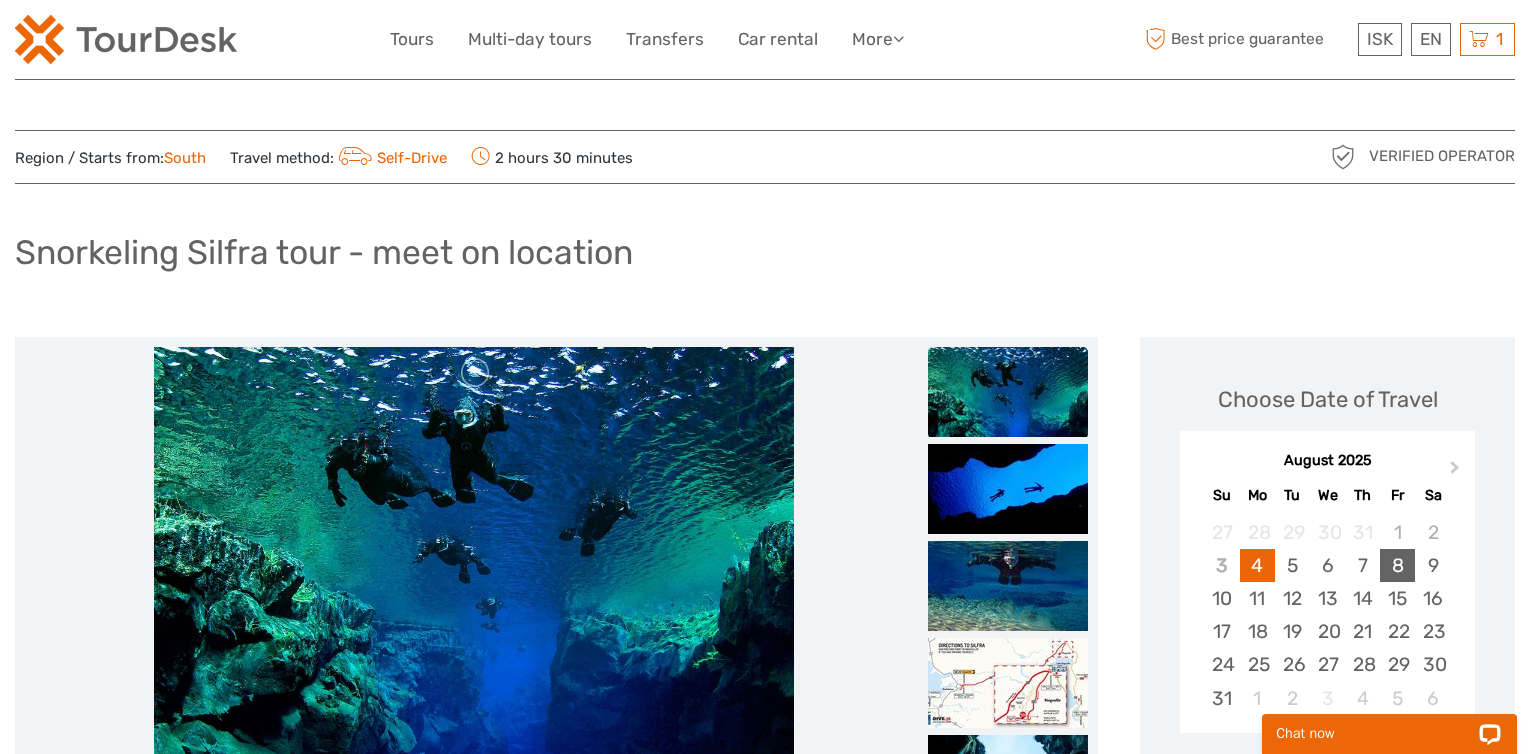 click on "8" at bounding box center [1397, 565] 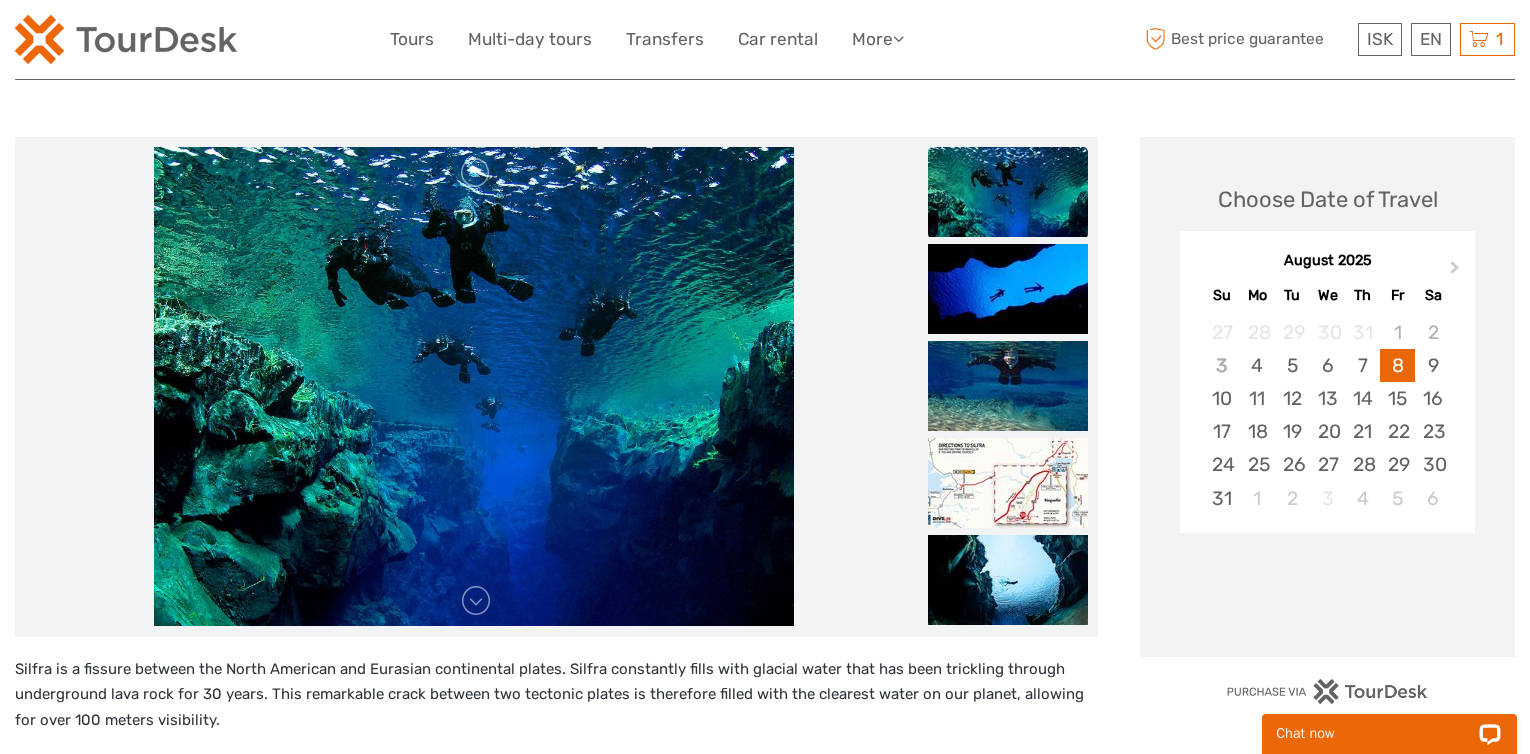 scroll, scrollTop: 217, scrollLeft: 0, axis: vertical 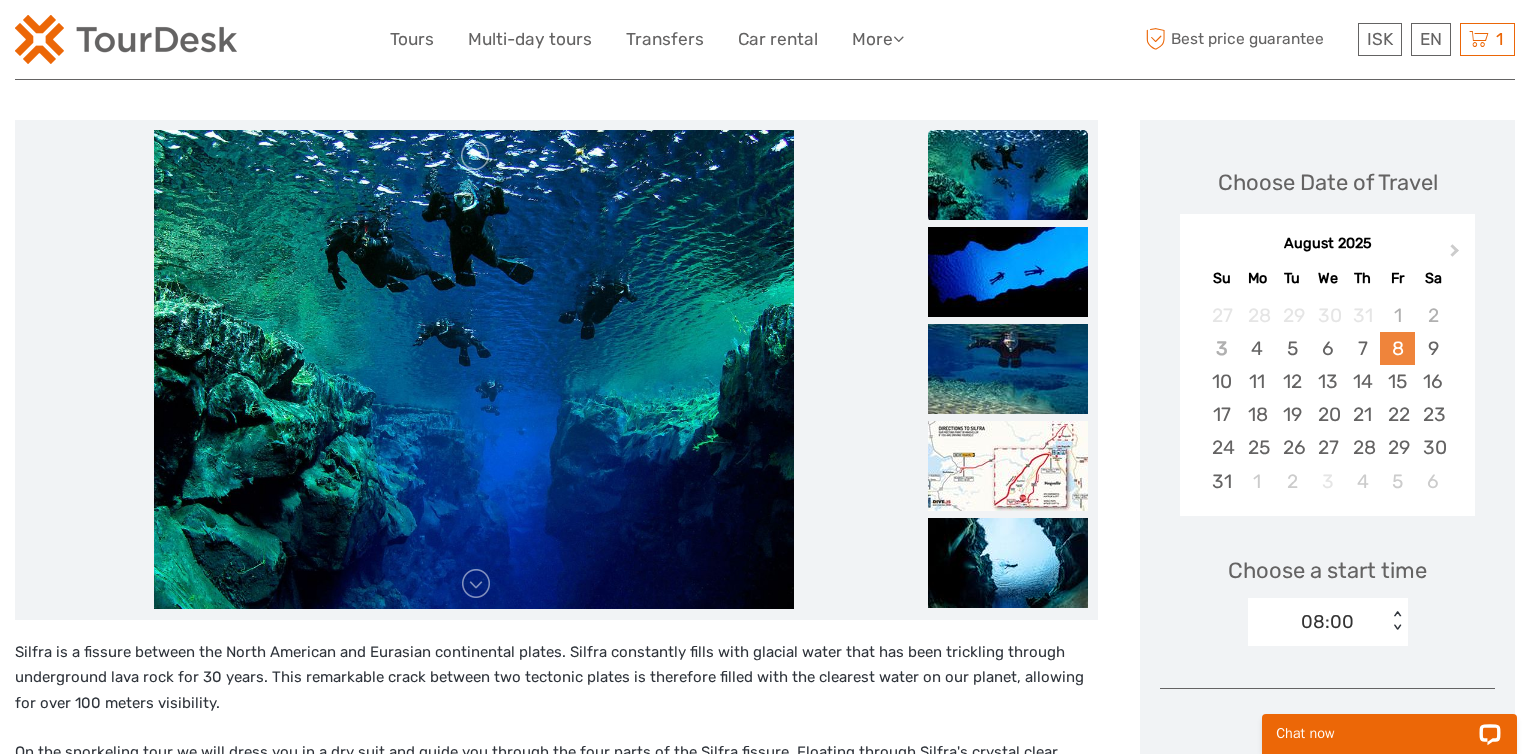 click on "8" at bounding box center [1397, 348] 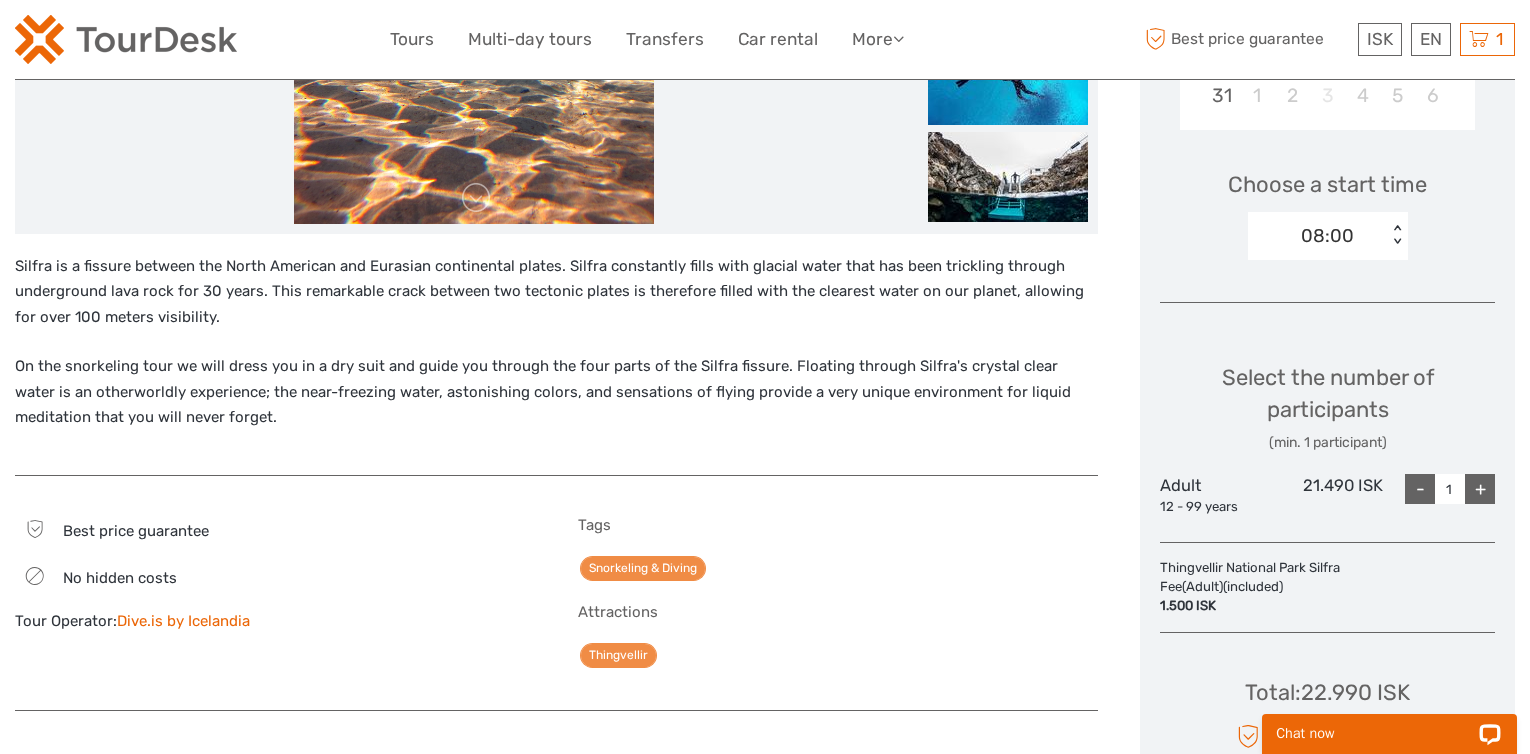 scroll, scrollTop: 338, scrollLeft: 0, axis: vertical 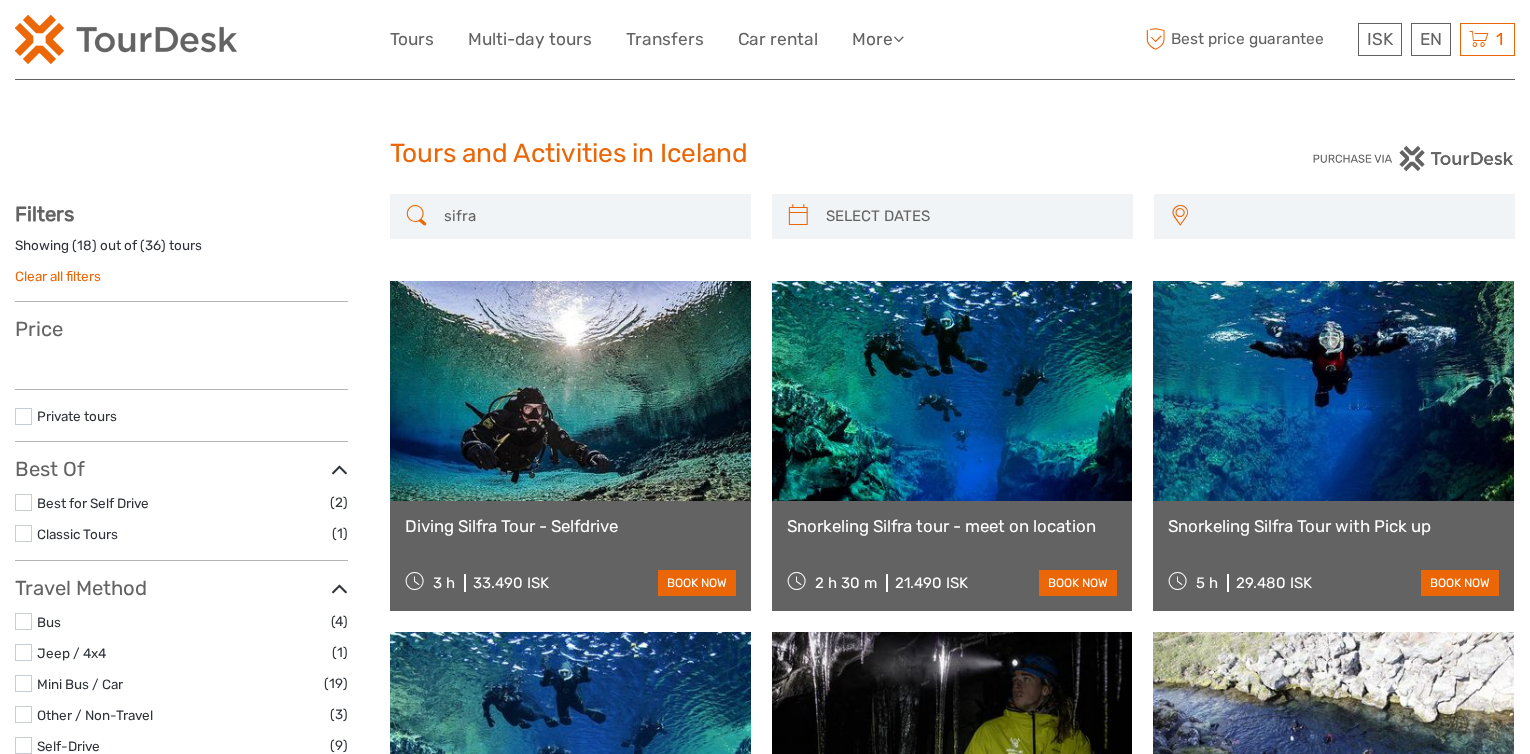 select 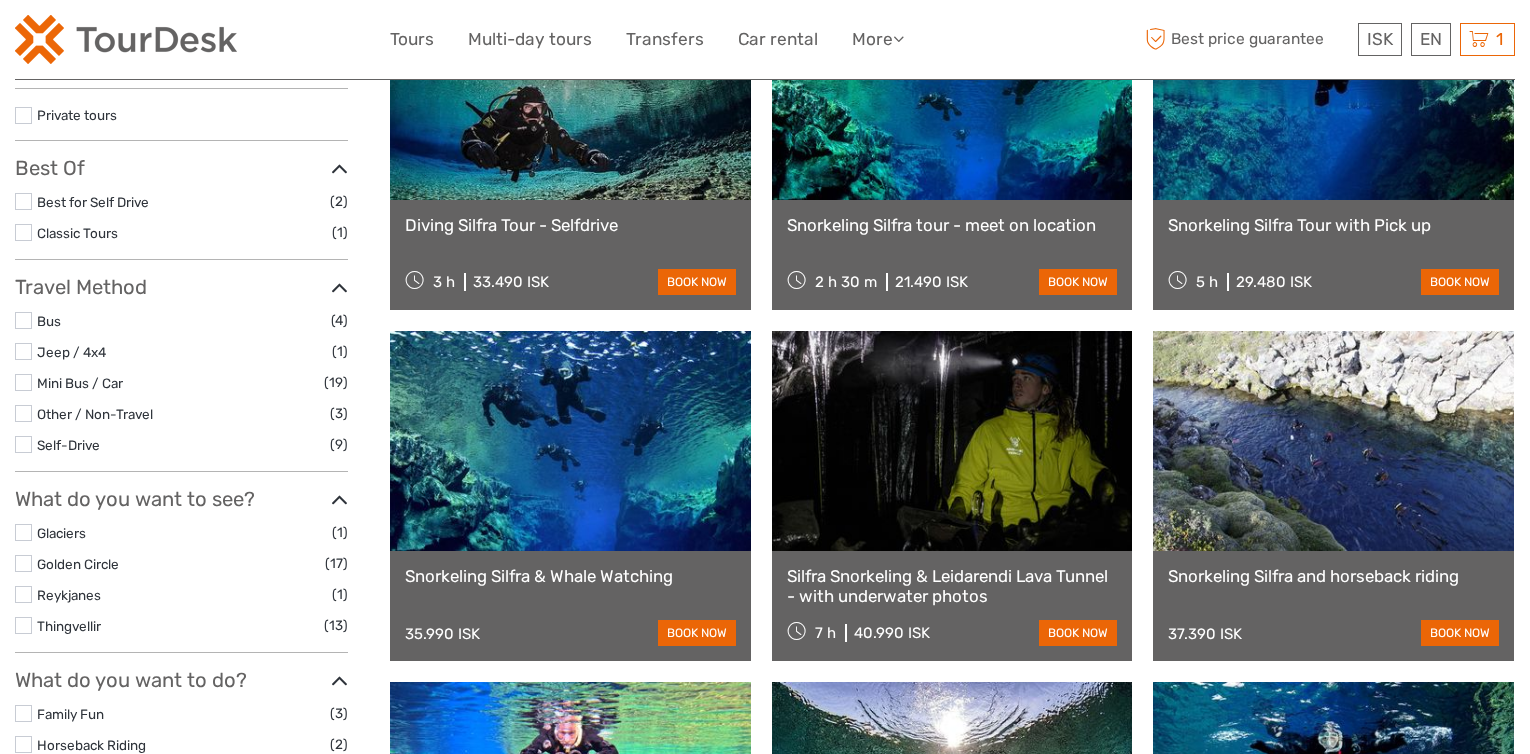 select 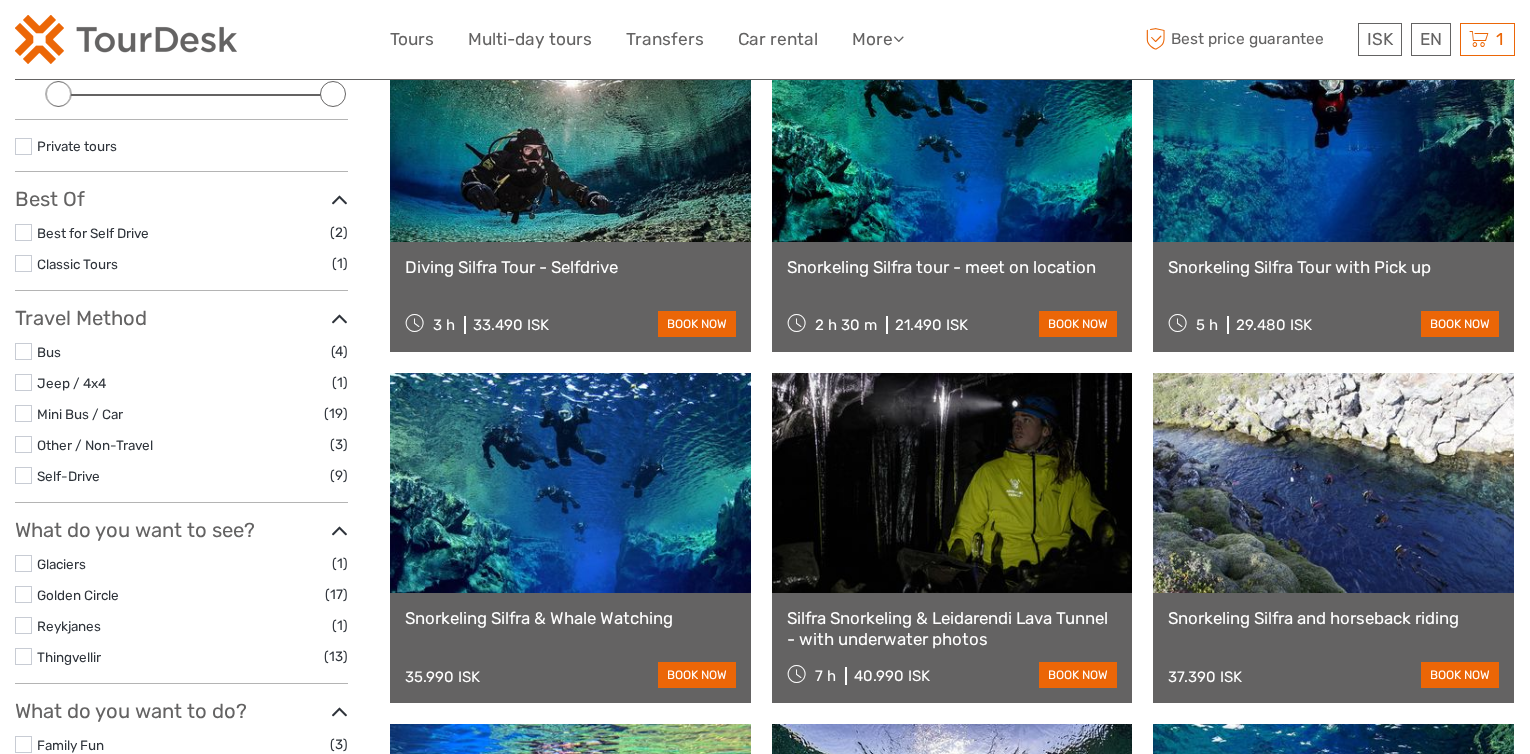 scroll, scrollTop: 0, scrollLeft: 0, axis: both 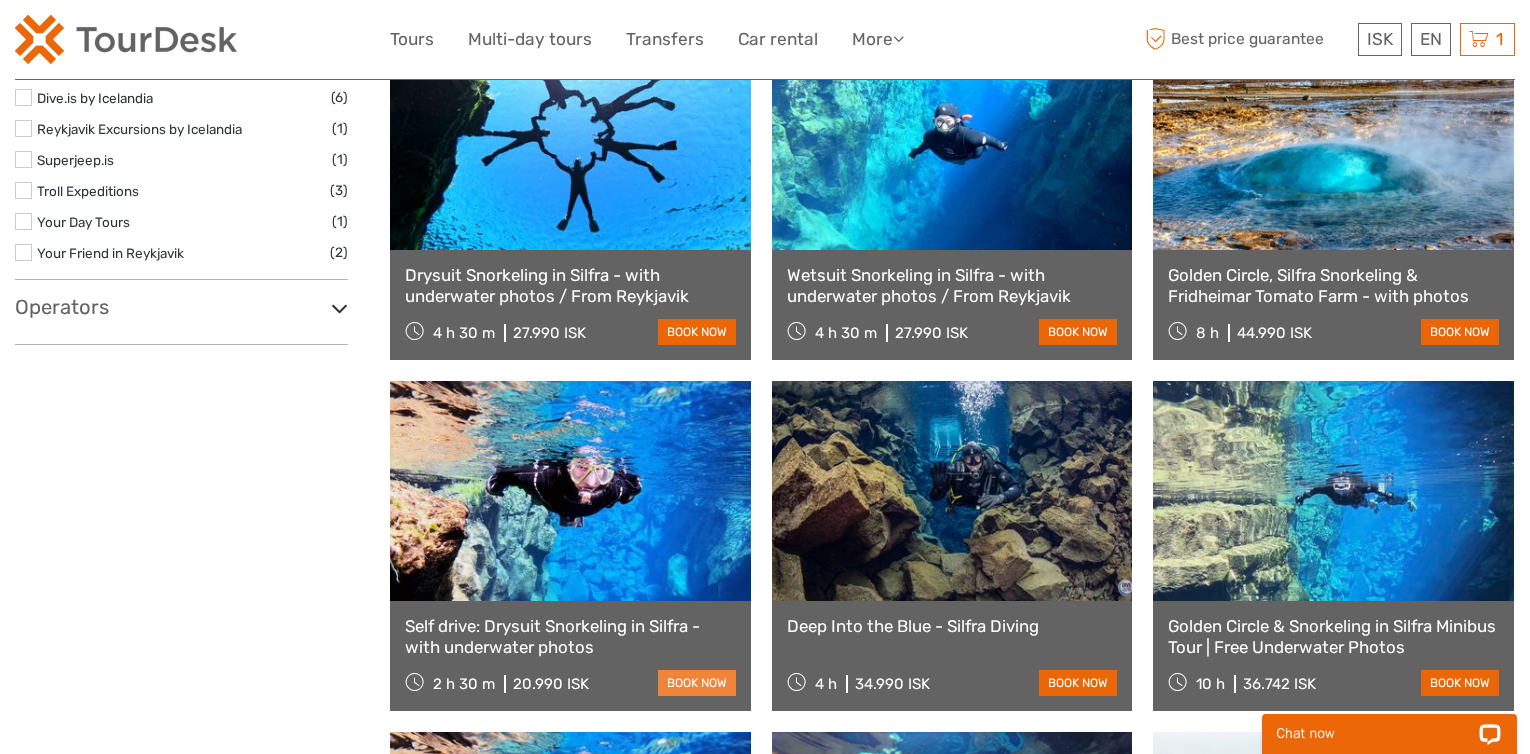 click on "book now" at bounding box center (697, 683) 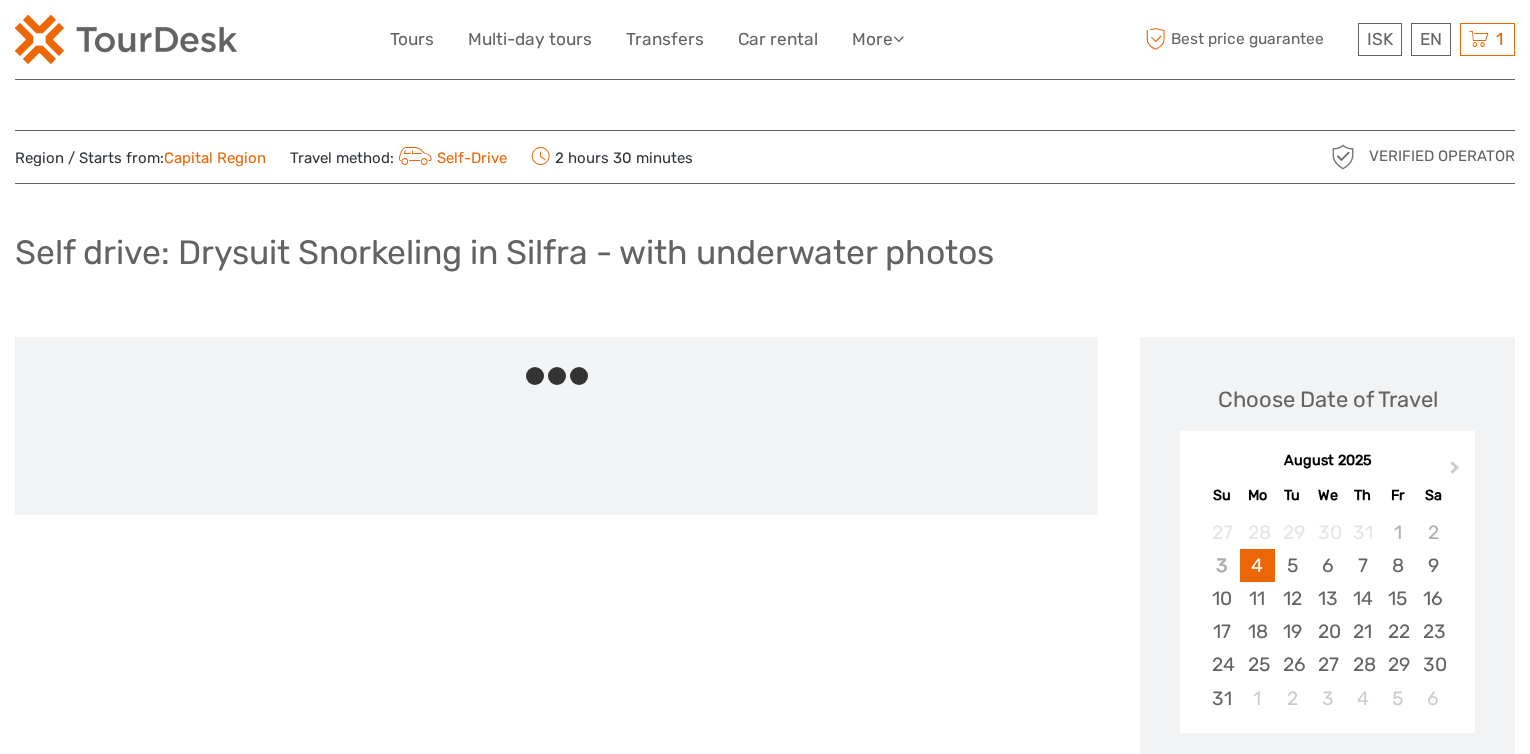 scroll, scrollTop: 0, scrollLeft: 0, axis: both 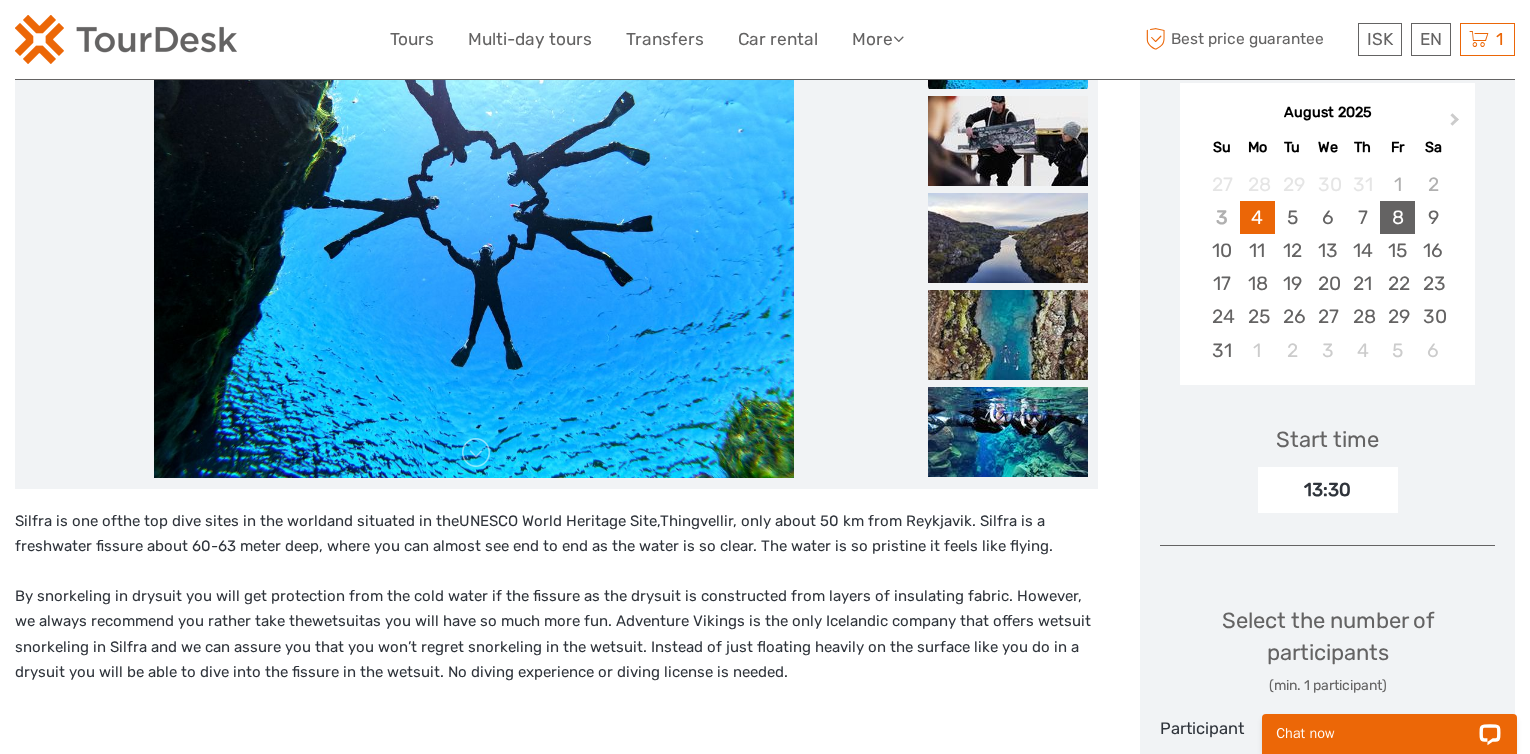 click on "8" at bounding box center [1397, 217] 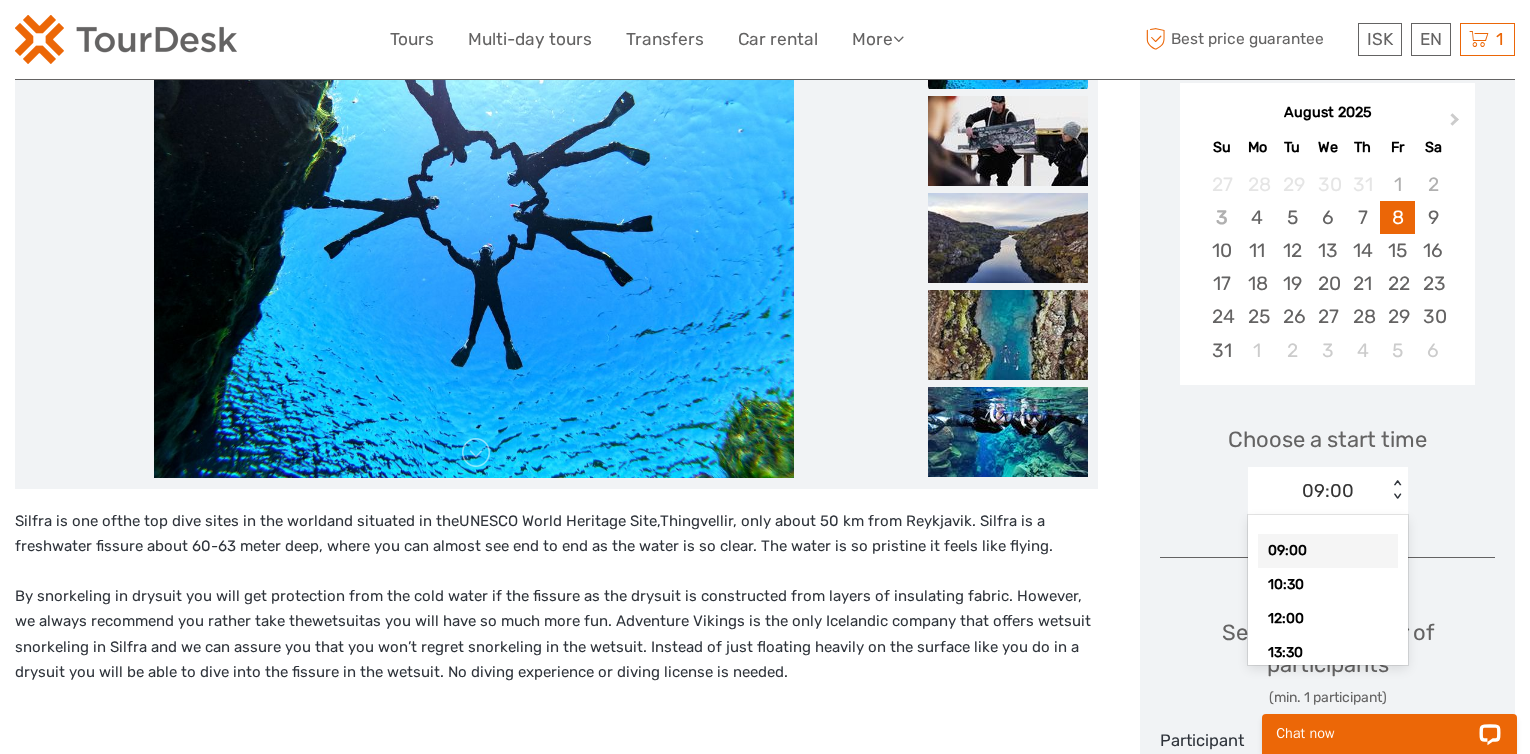 click on "09:00 < >" at bounding box center (1328, 491) 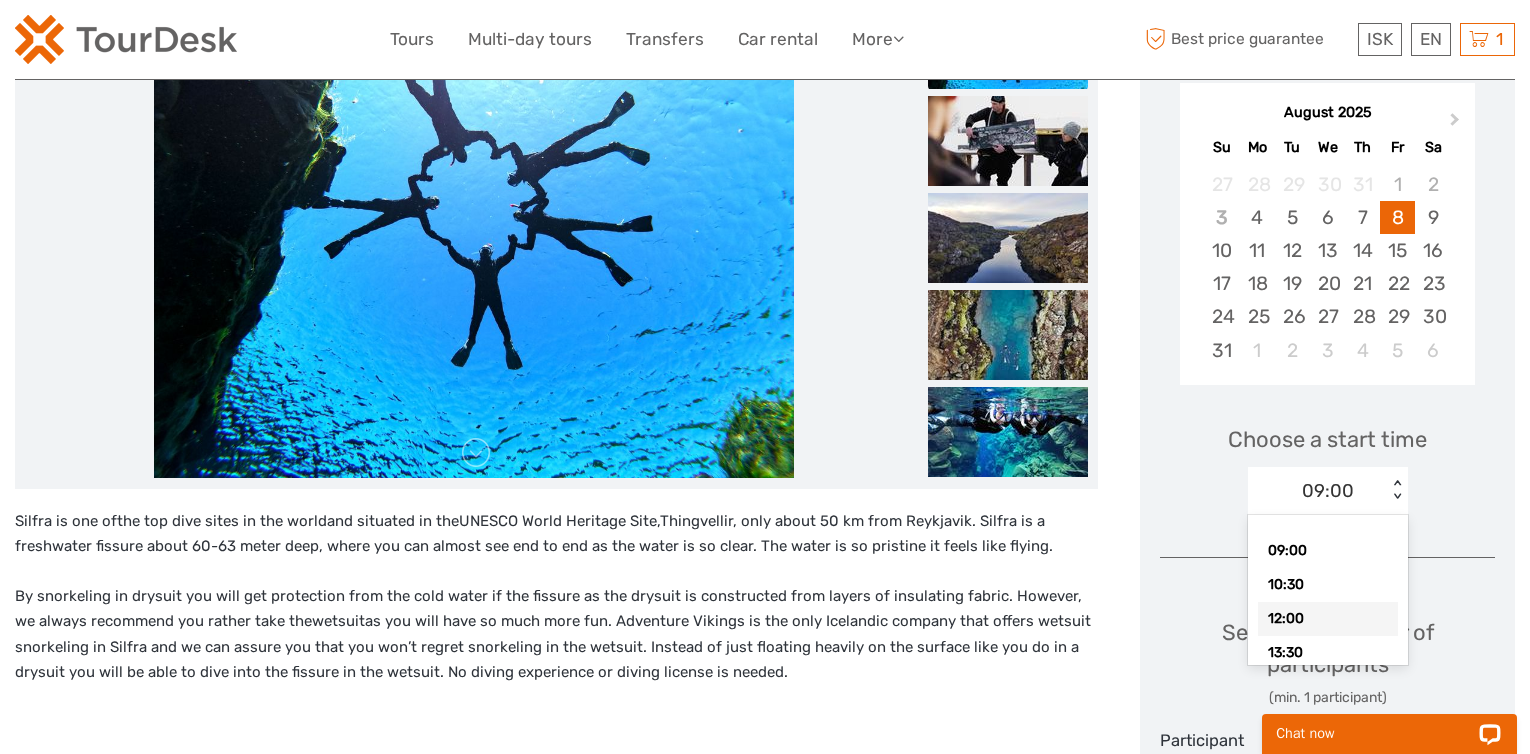 click on "12:00" at bounding box center (1328, 619) 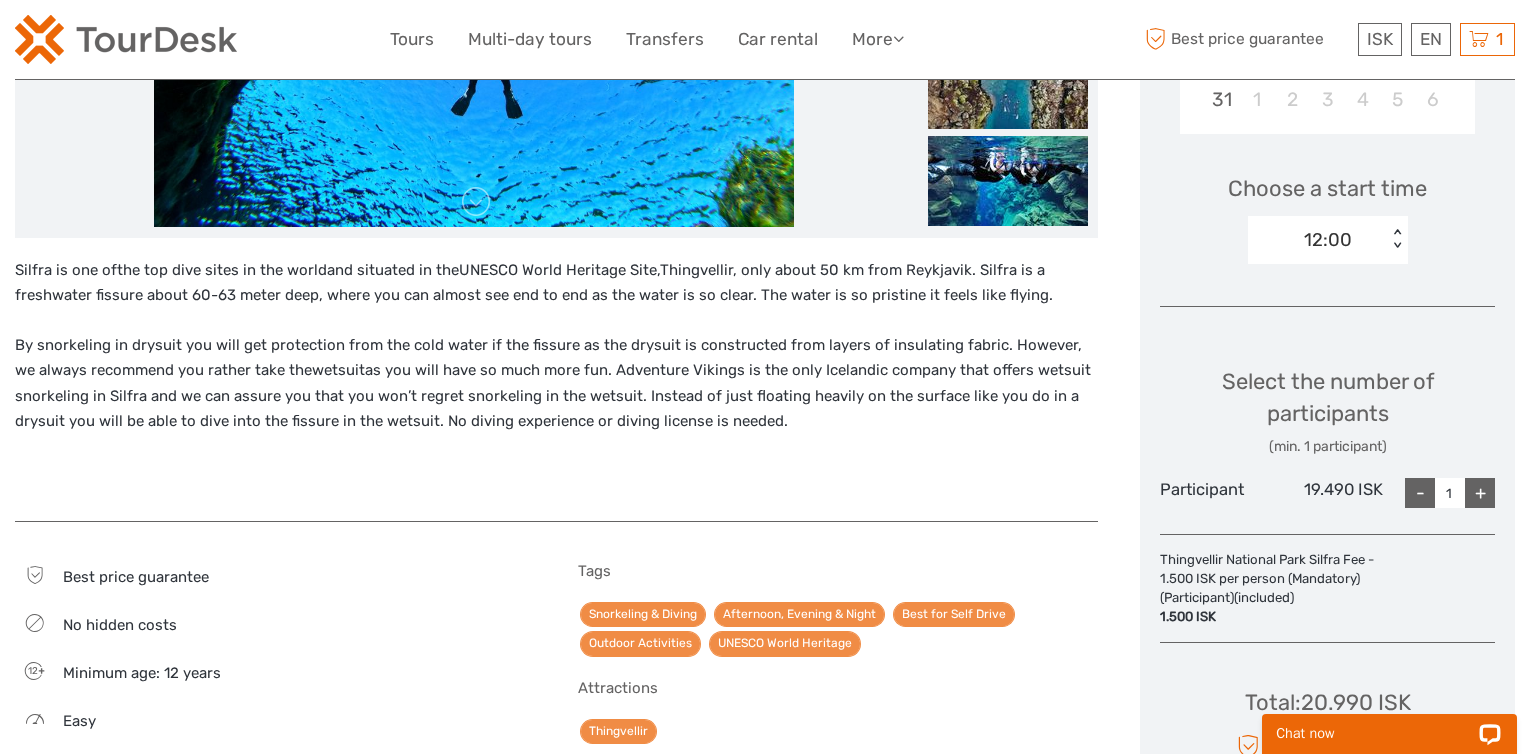 scroll, scrollTop: 685, scrollLeft: 0, axis: vertical 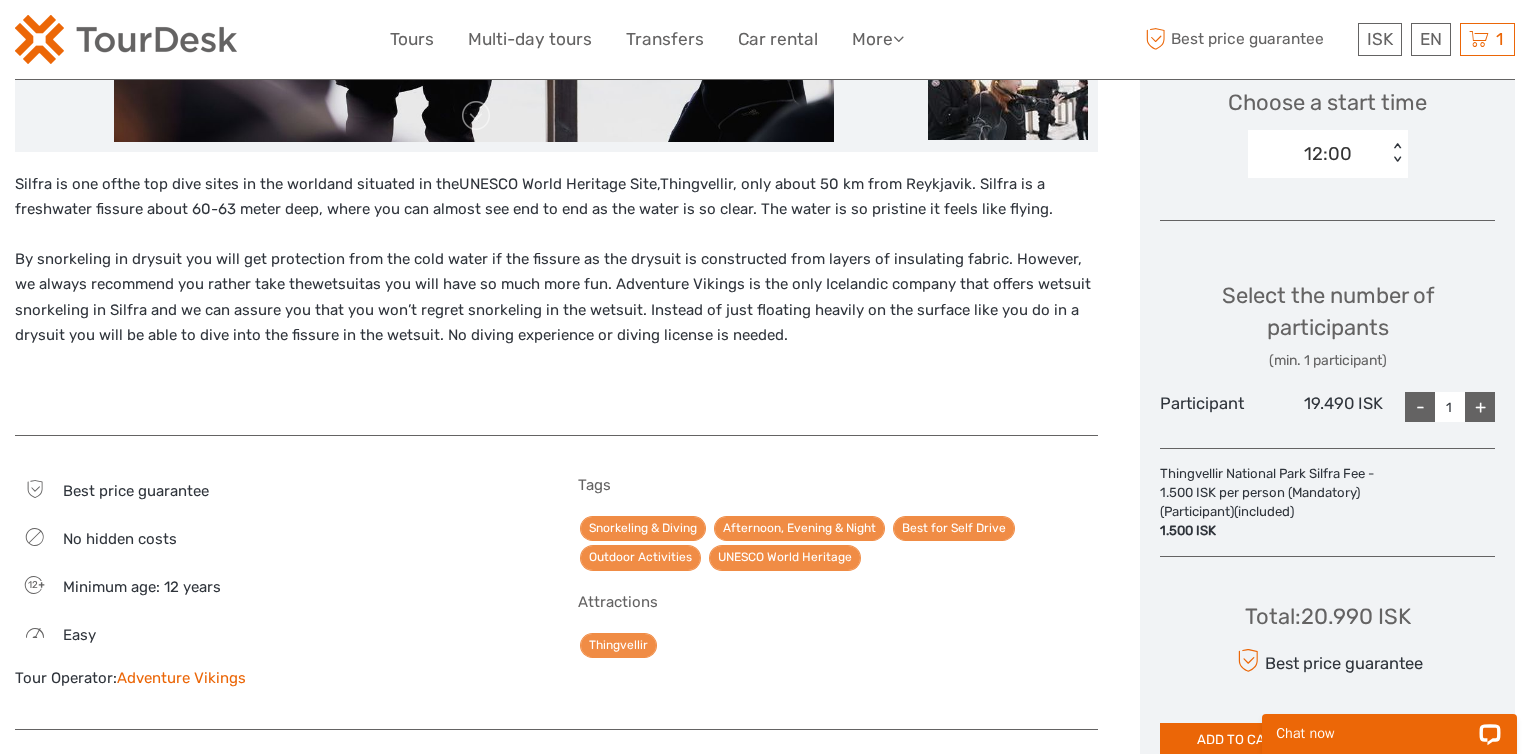 click on "+" at bounding box center [1480, 407] 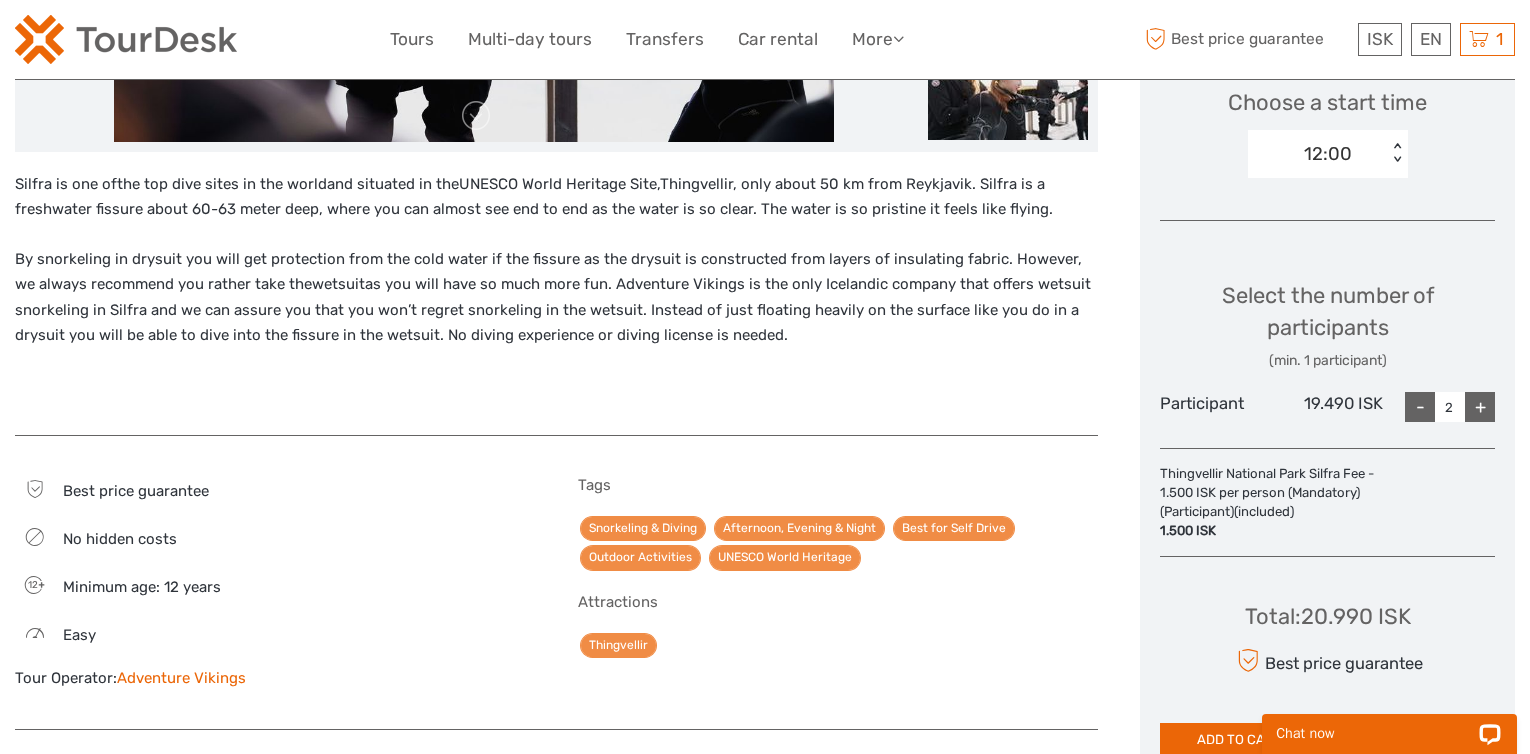 click on "+" at bounding box center (1480, 407) 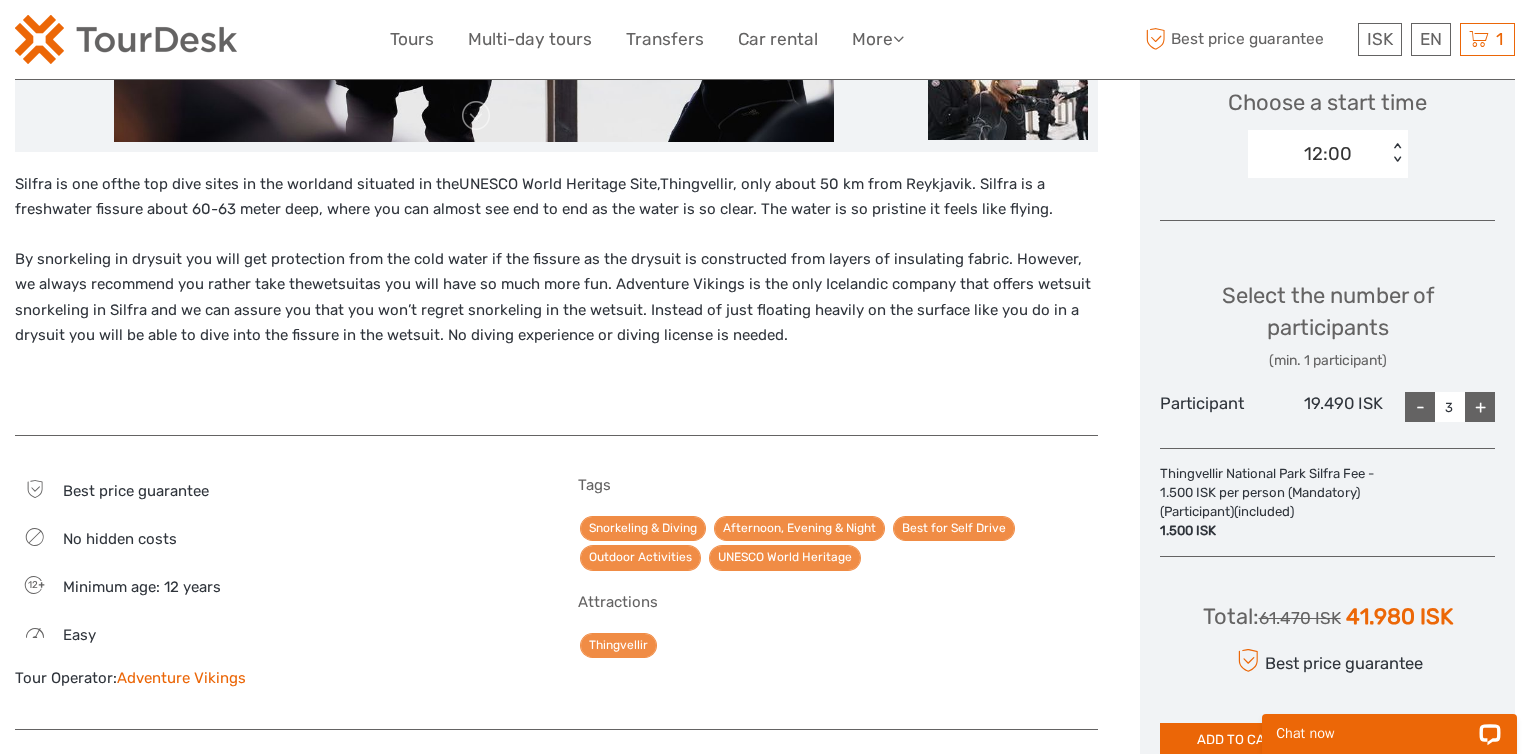 click on "+" at bounding box center (1480, 407) 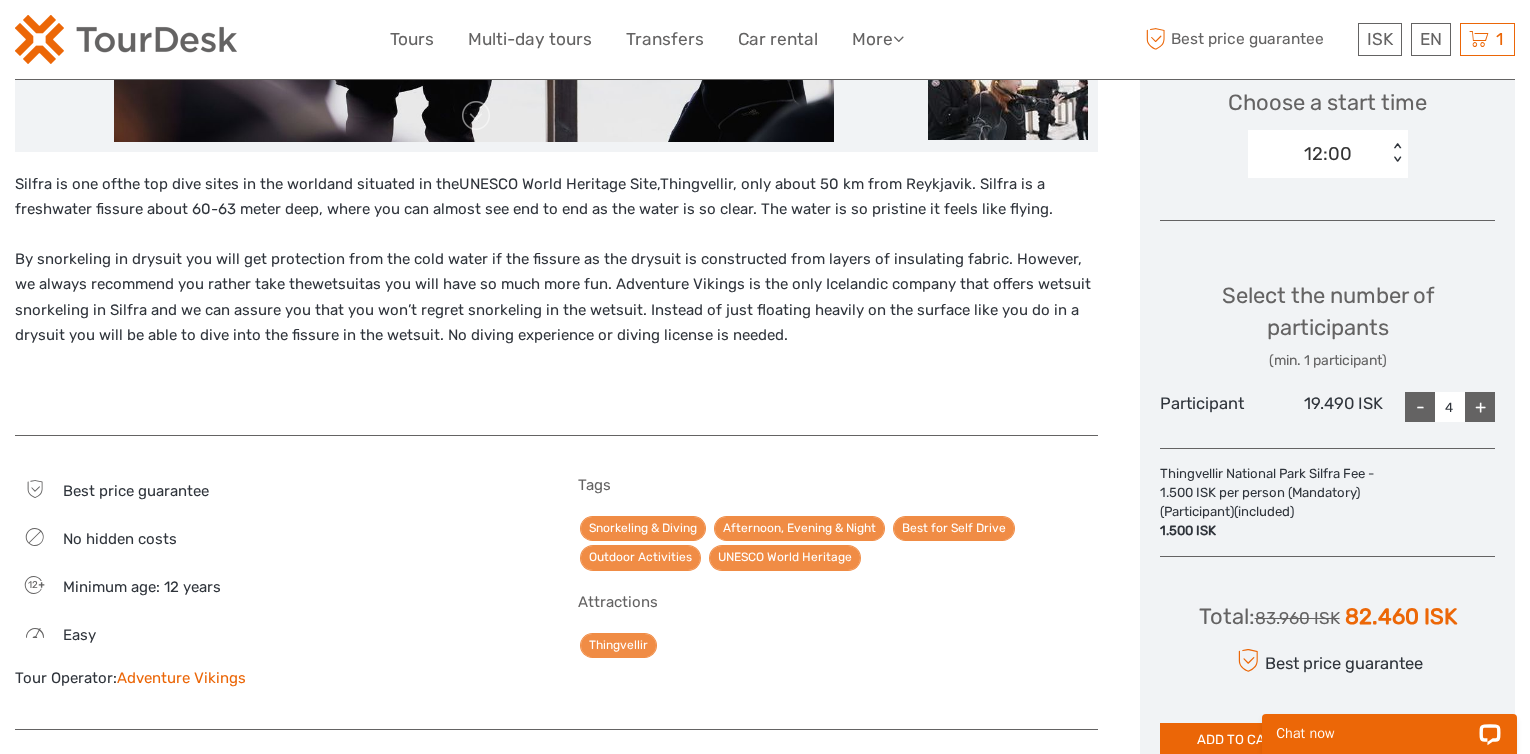 click on "+" at bounding box center [1480, 407] 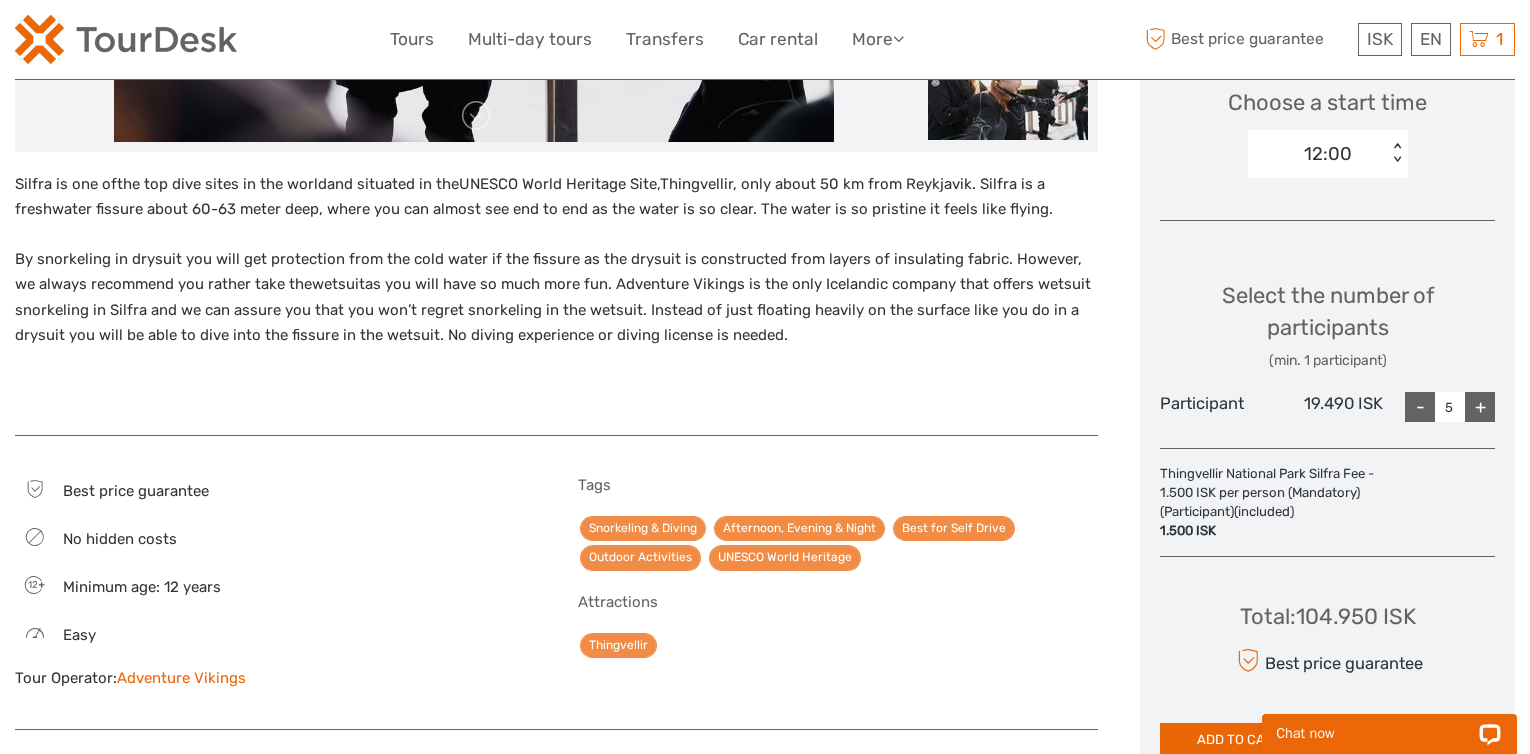 click on "+" at bounding box center (1480, 407) 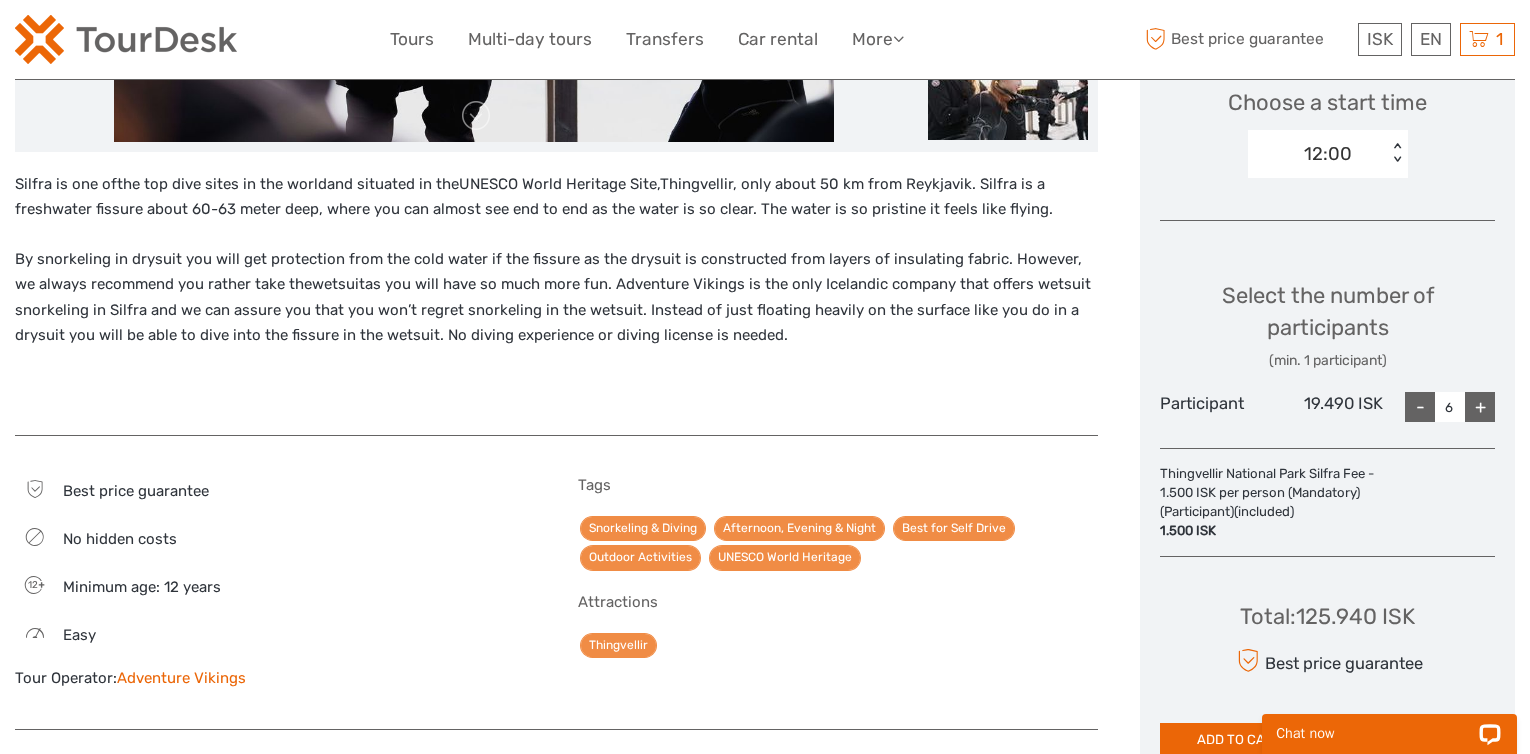 click on "+" at bounding box center [1480, 407] 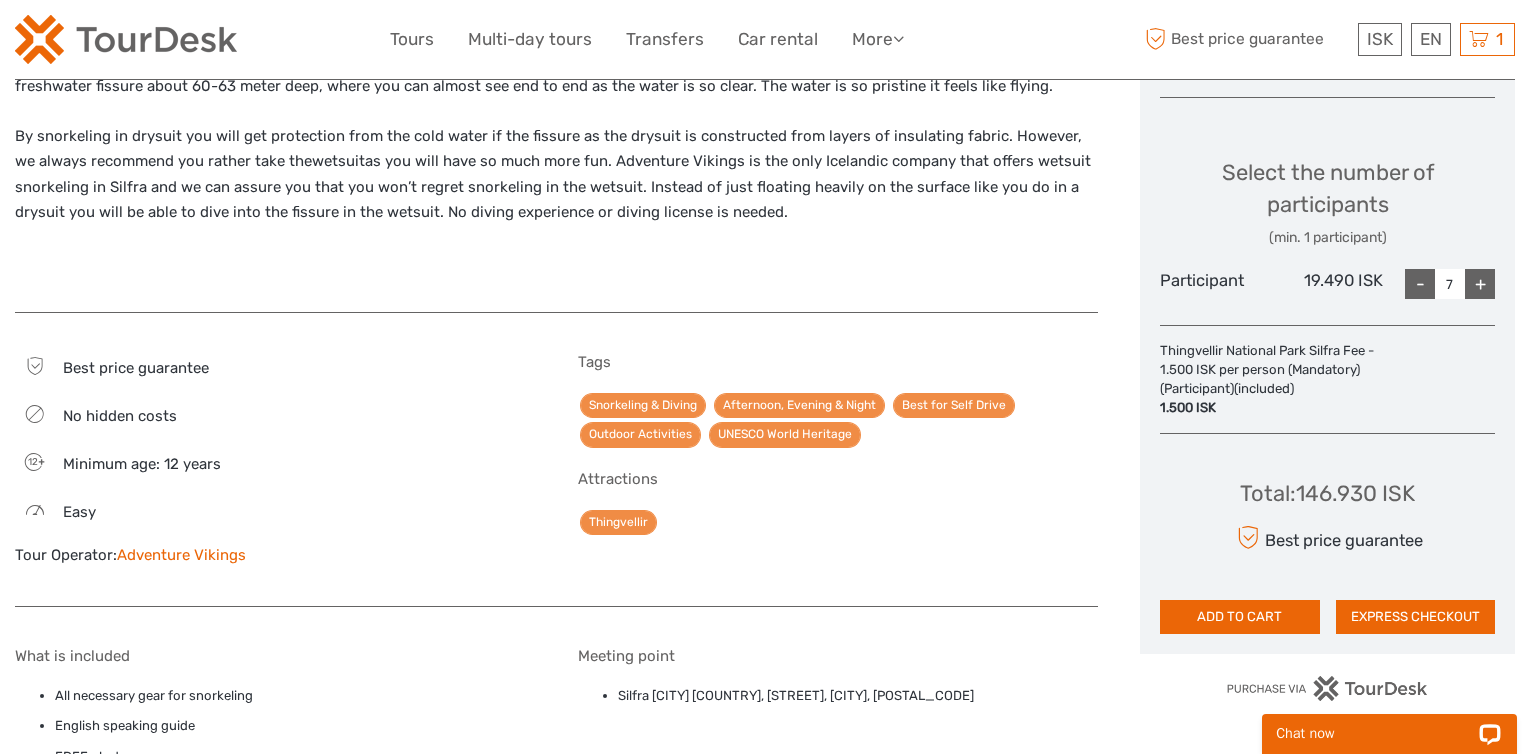 scroll, scrollTop: 899, scrollLeft: 0, axis: vertical 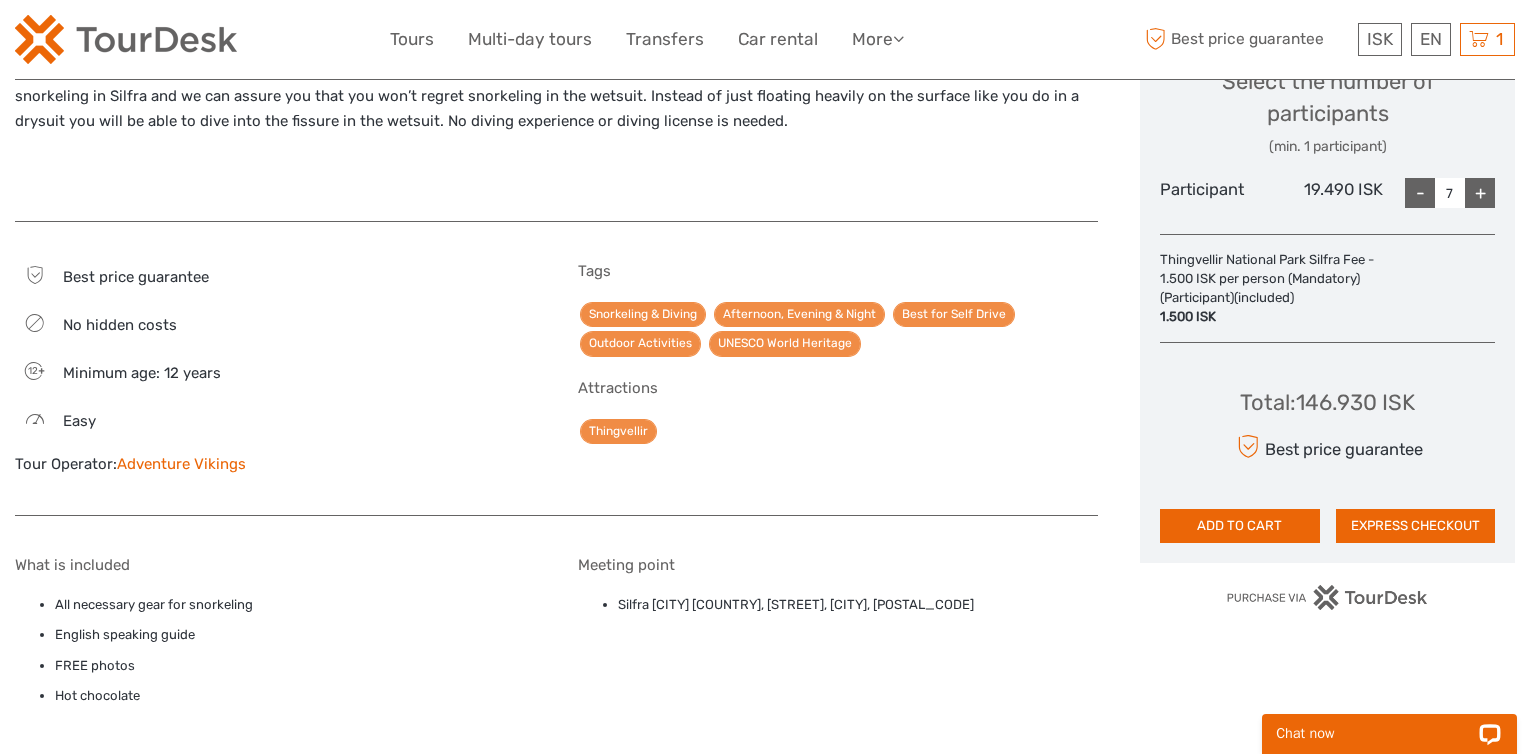 click on "Adventure Vikings" at bounding box center [181, 464] 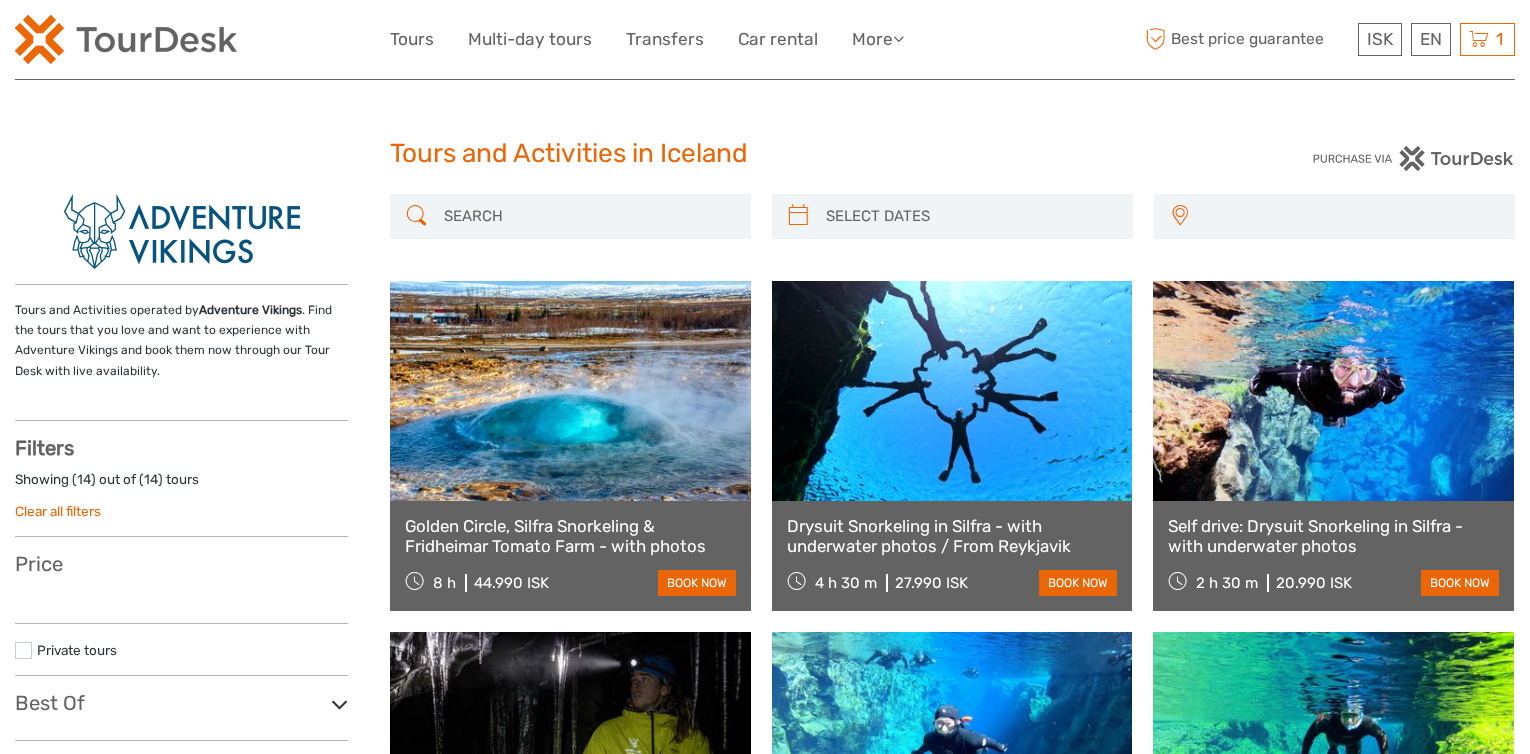 select 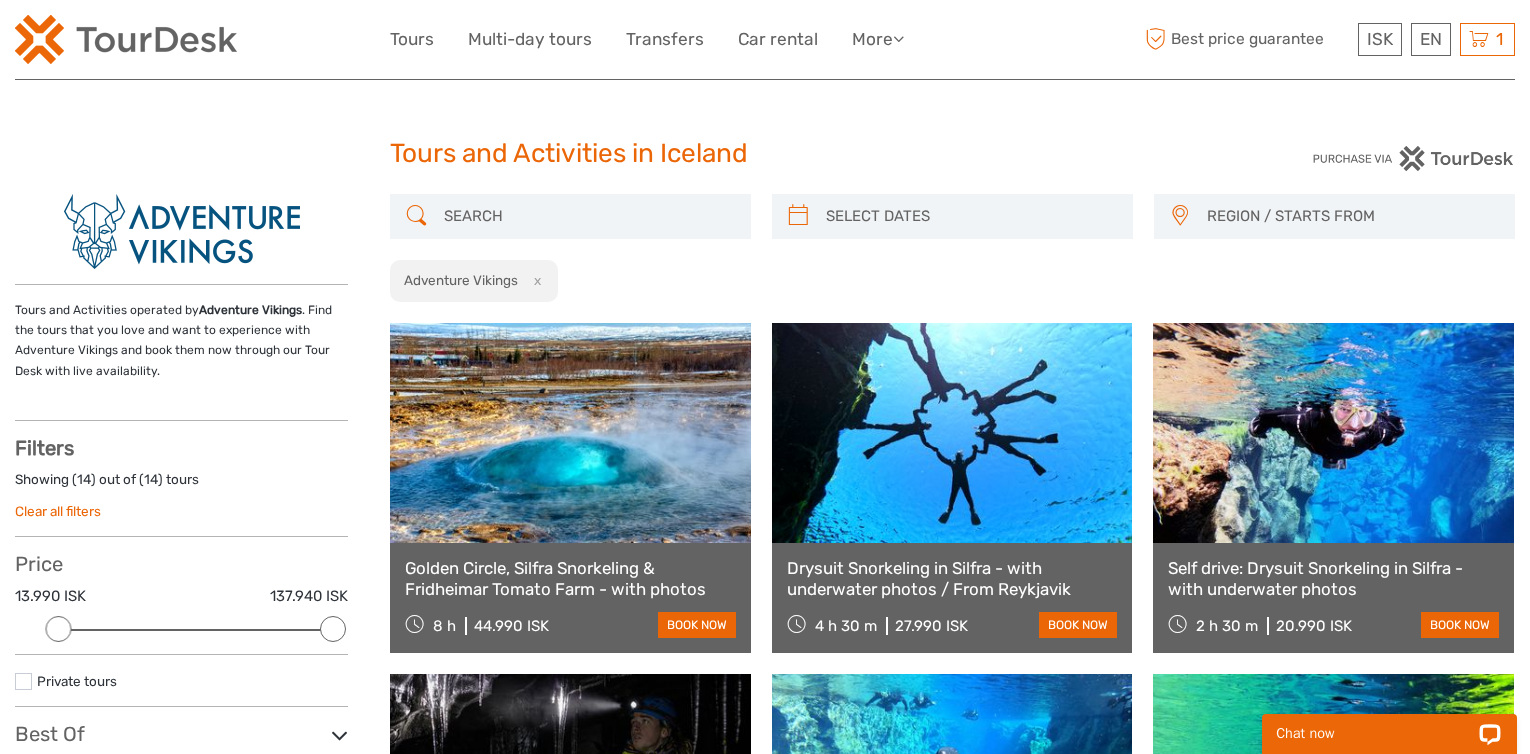 scroll, scrollTop: 0, scrollLeft: 0, axis: both 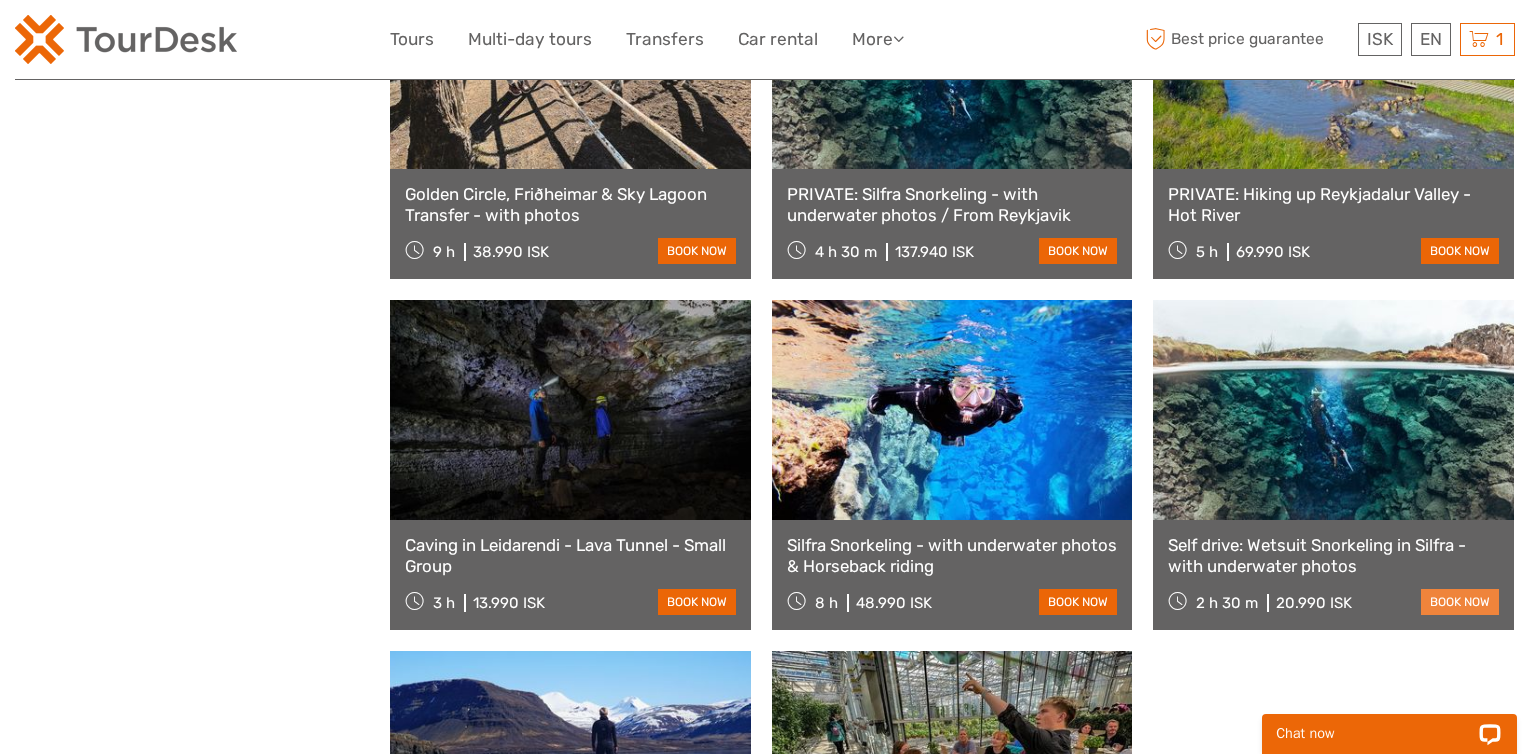 click on "book now" at bounding box center [1460, 602] 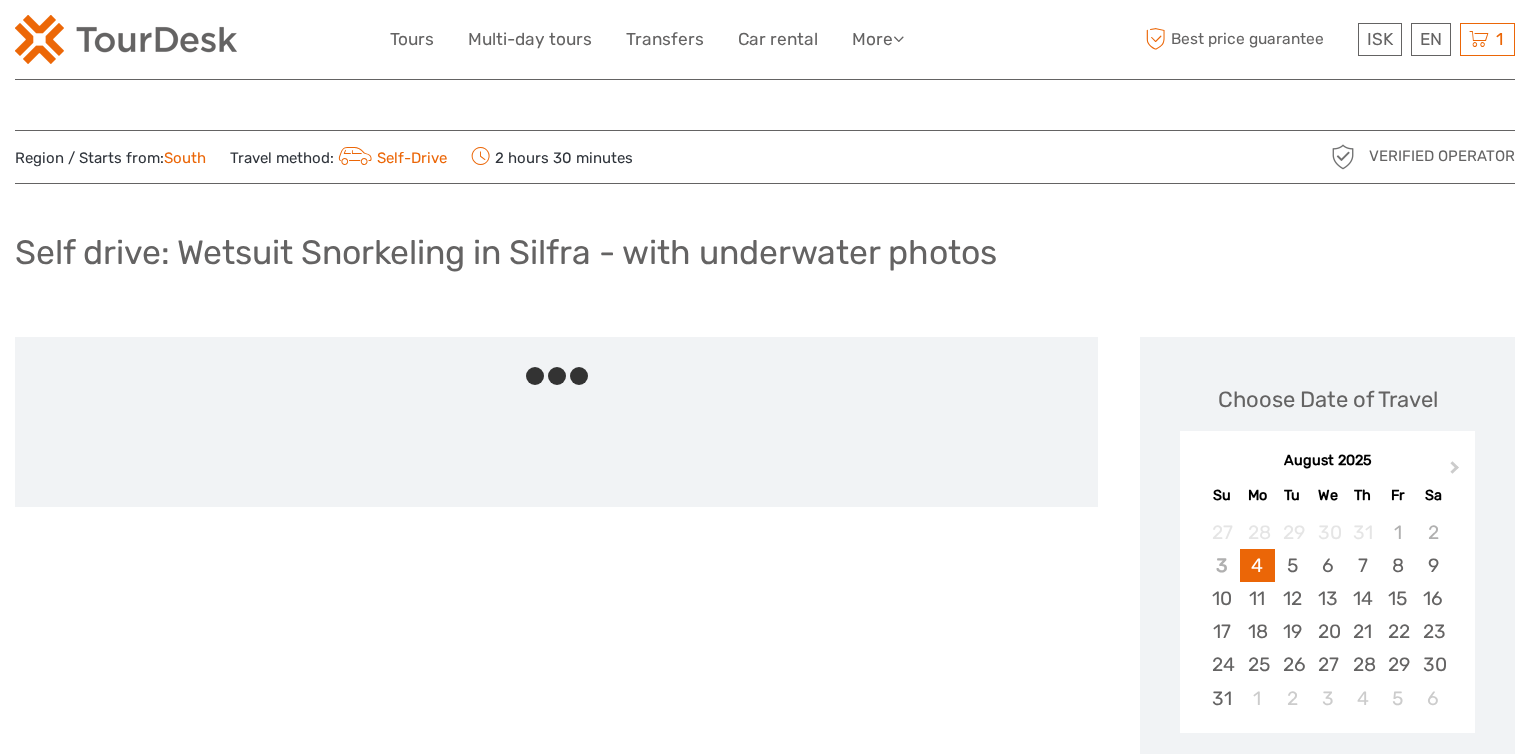 scroll, scrollTop: 0, scrollLeft: 0, axis: both 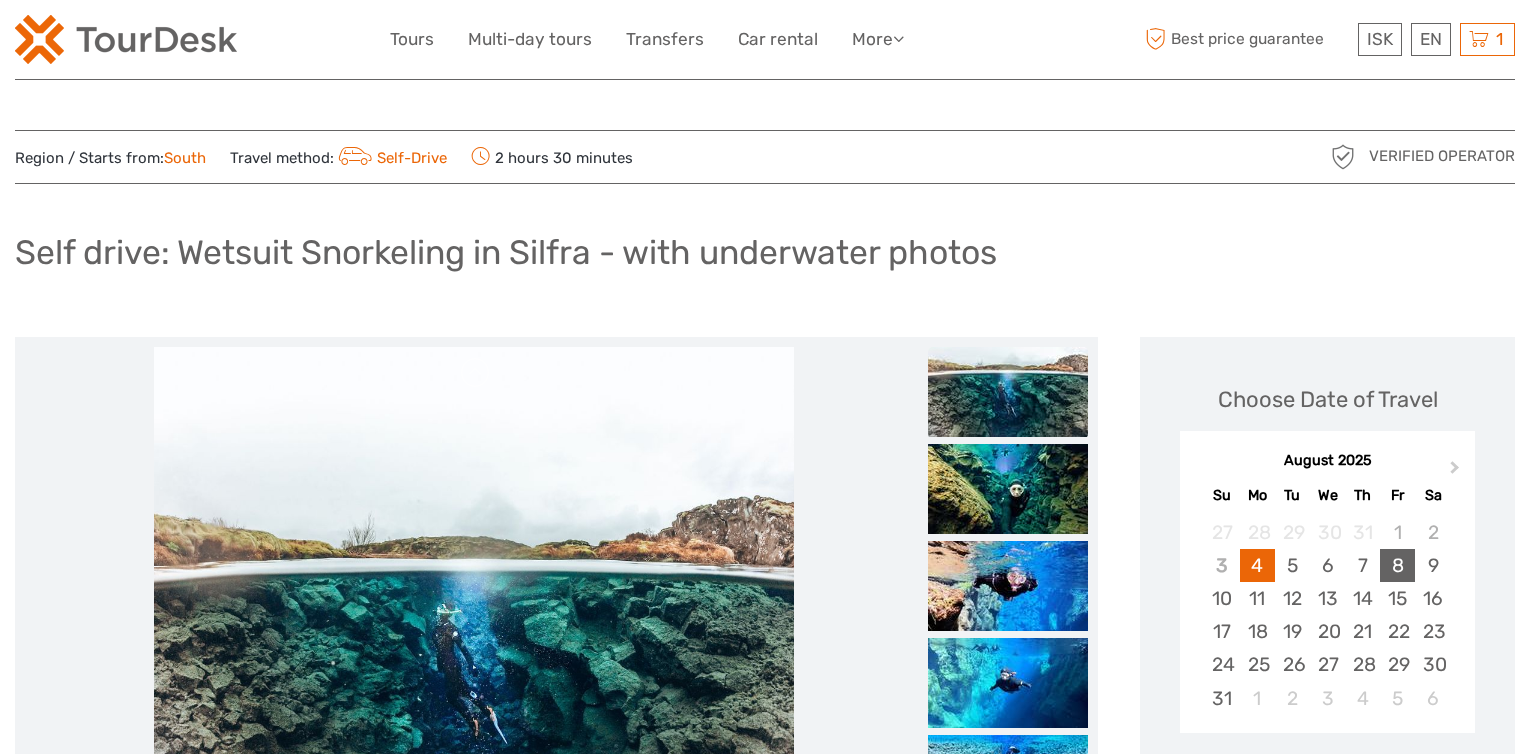 click on "8" at bounding box center [1397, 565] 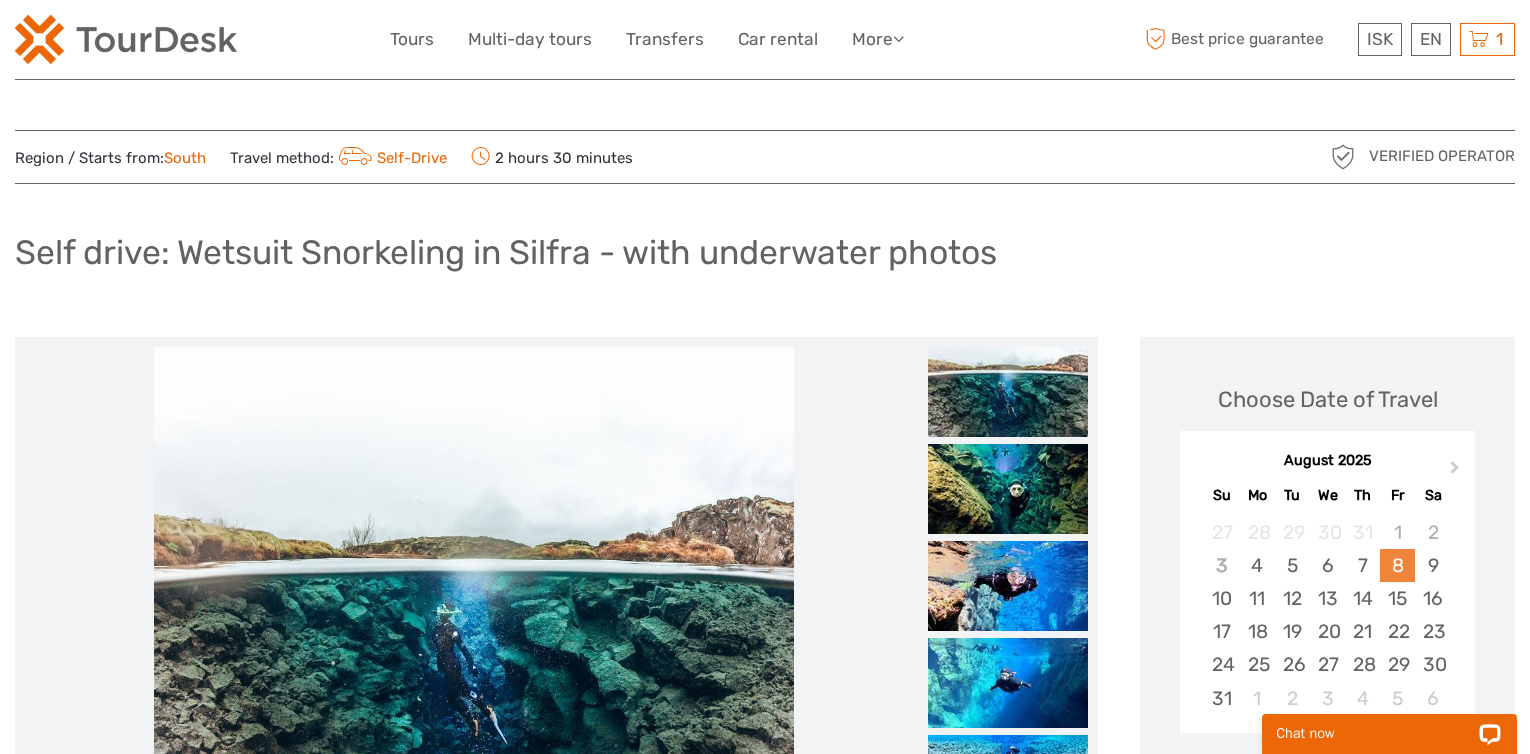 scroll, scrollTop: 0, scrollLeft: 0, axis: both 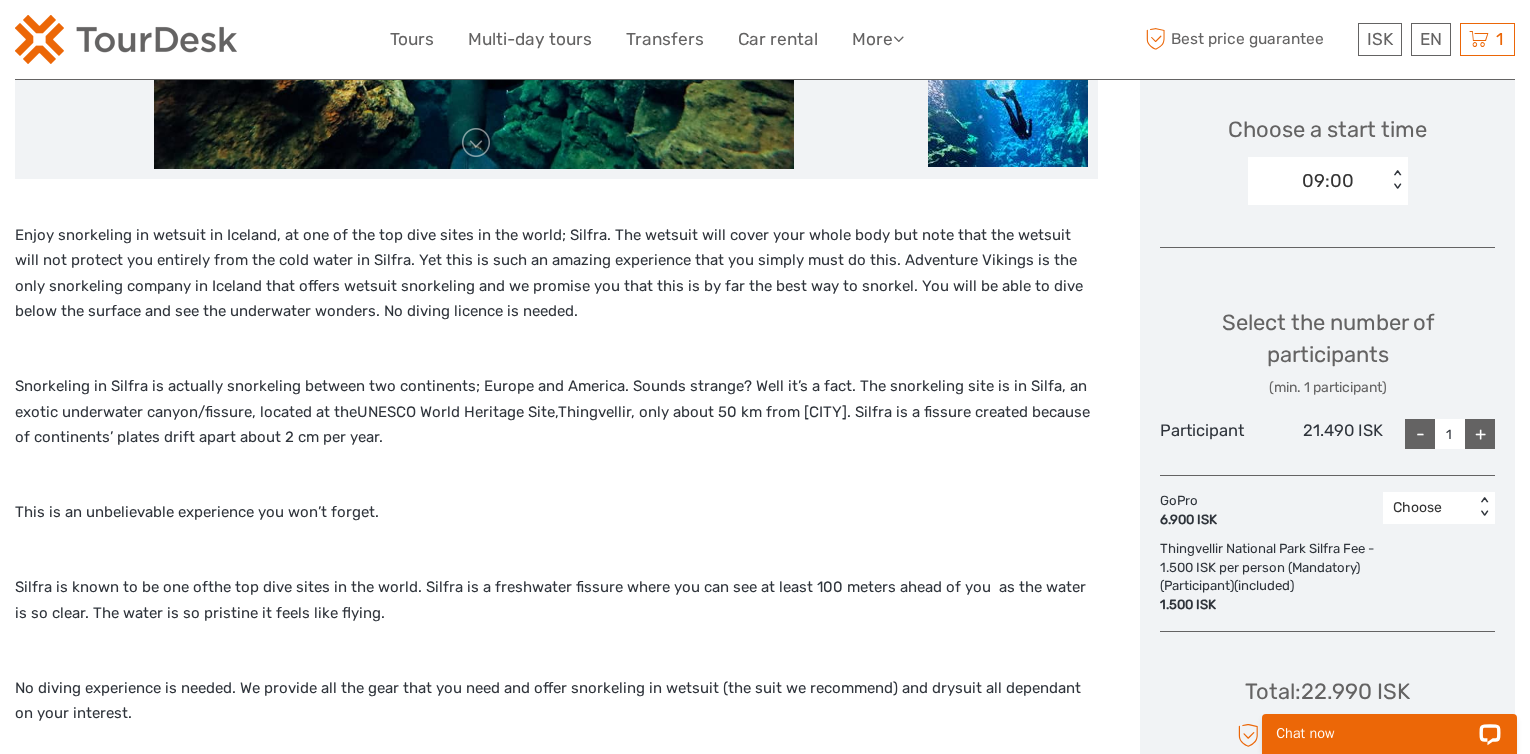 click on "+" at bounding box center (1480, 434) 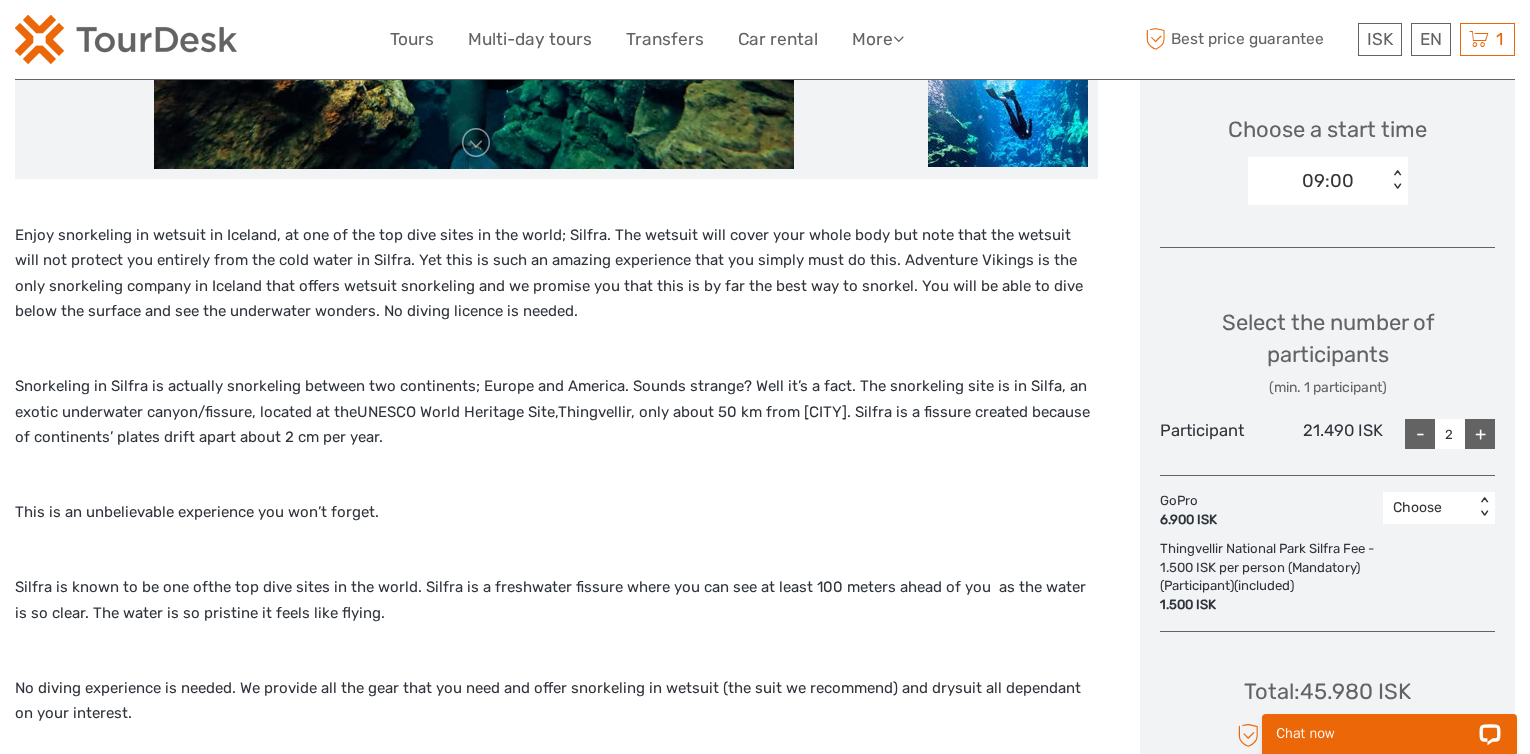 click on "+" at bounding box center (1480, 434) 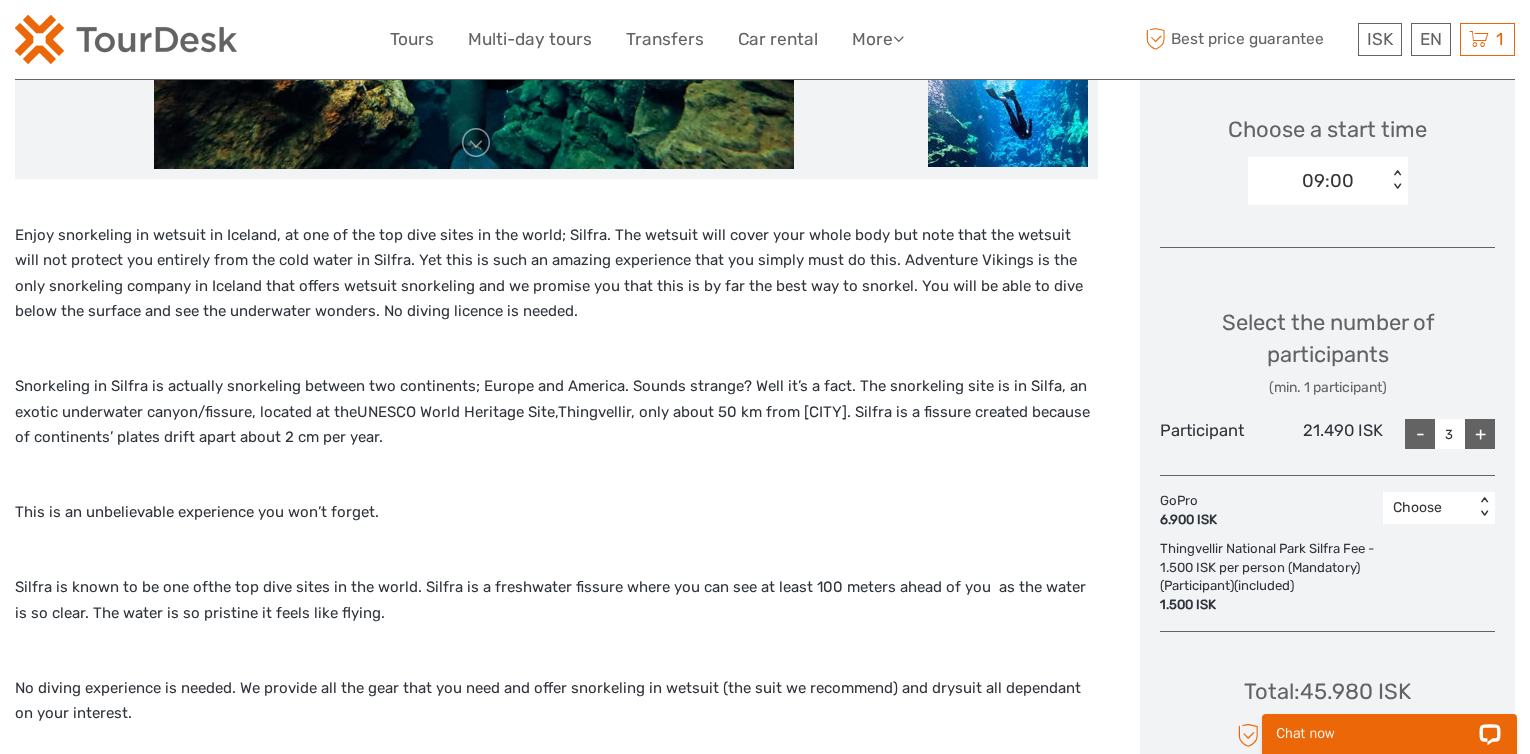 click on "+" at bounding box center [1480, 434] 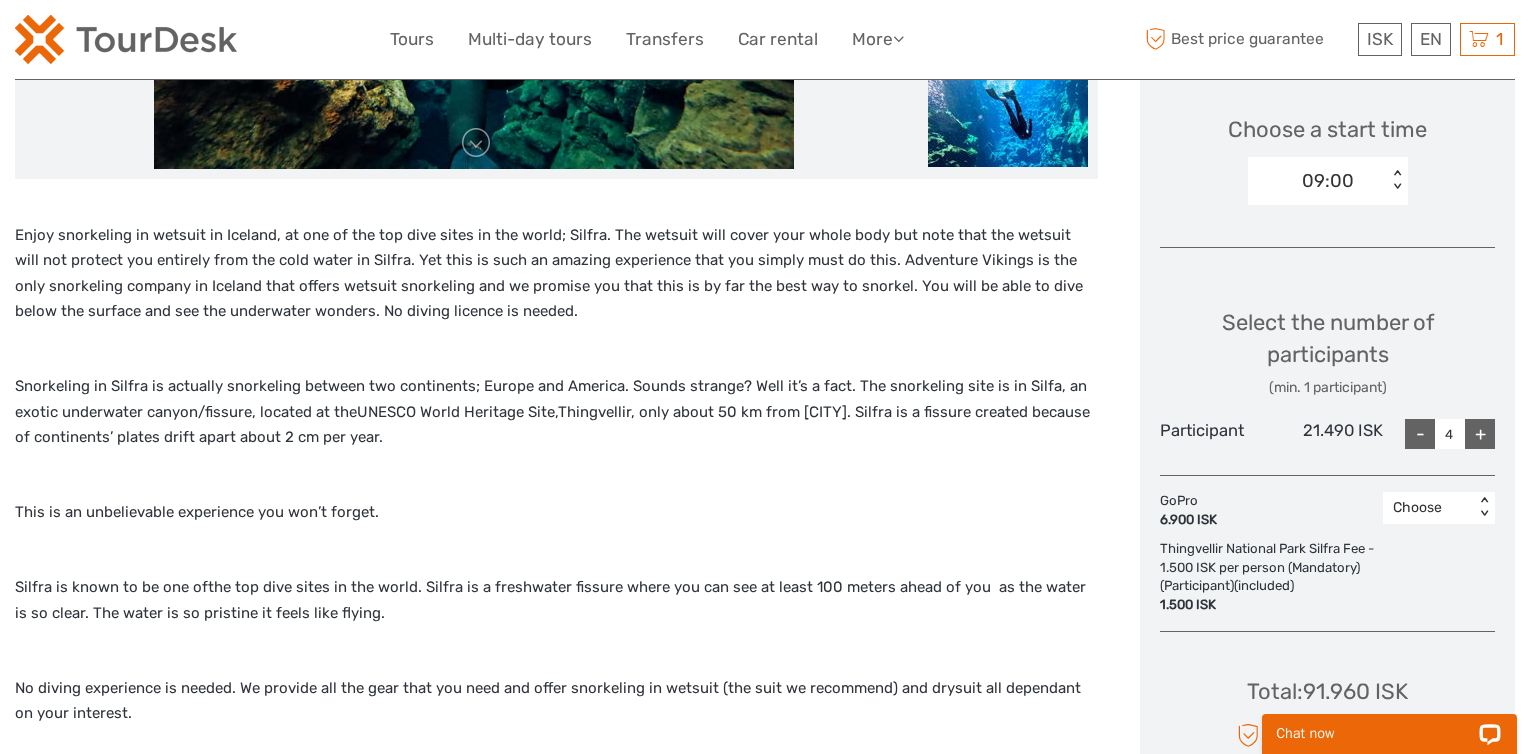 click on "+" at bounding box center (1480, 434) 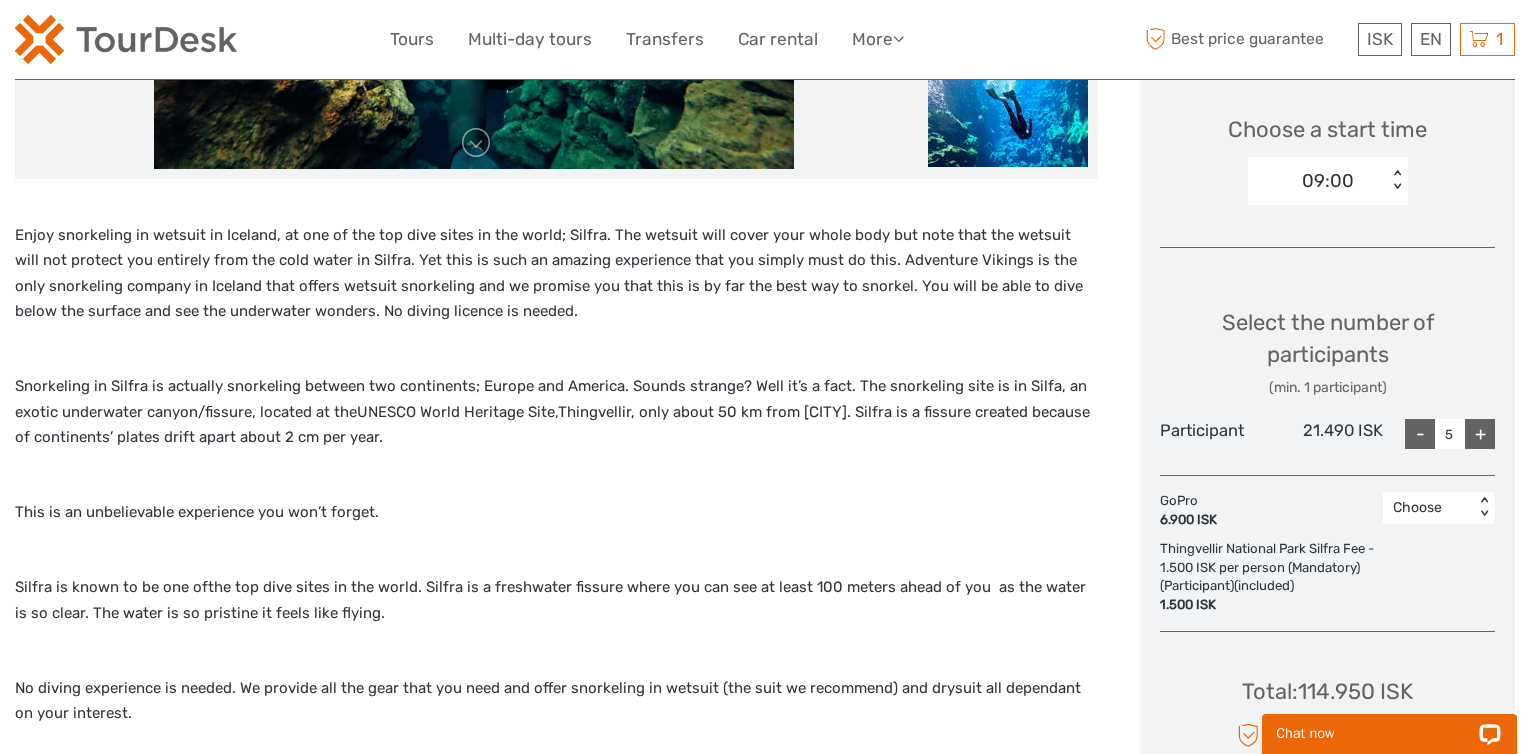 click on "+" at bounding box center (1480, 434) 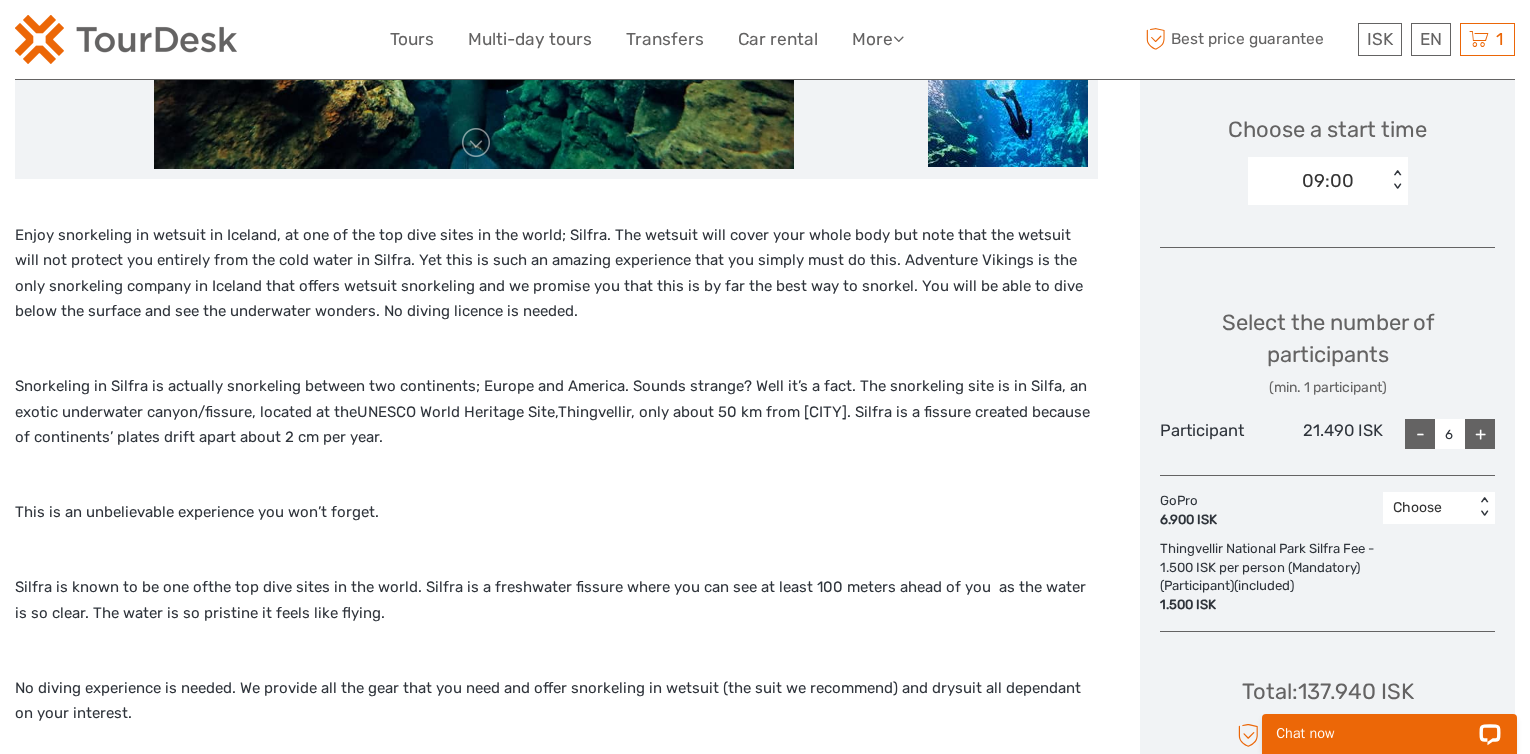 click on "+" at bounding box center (1480, 434) 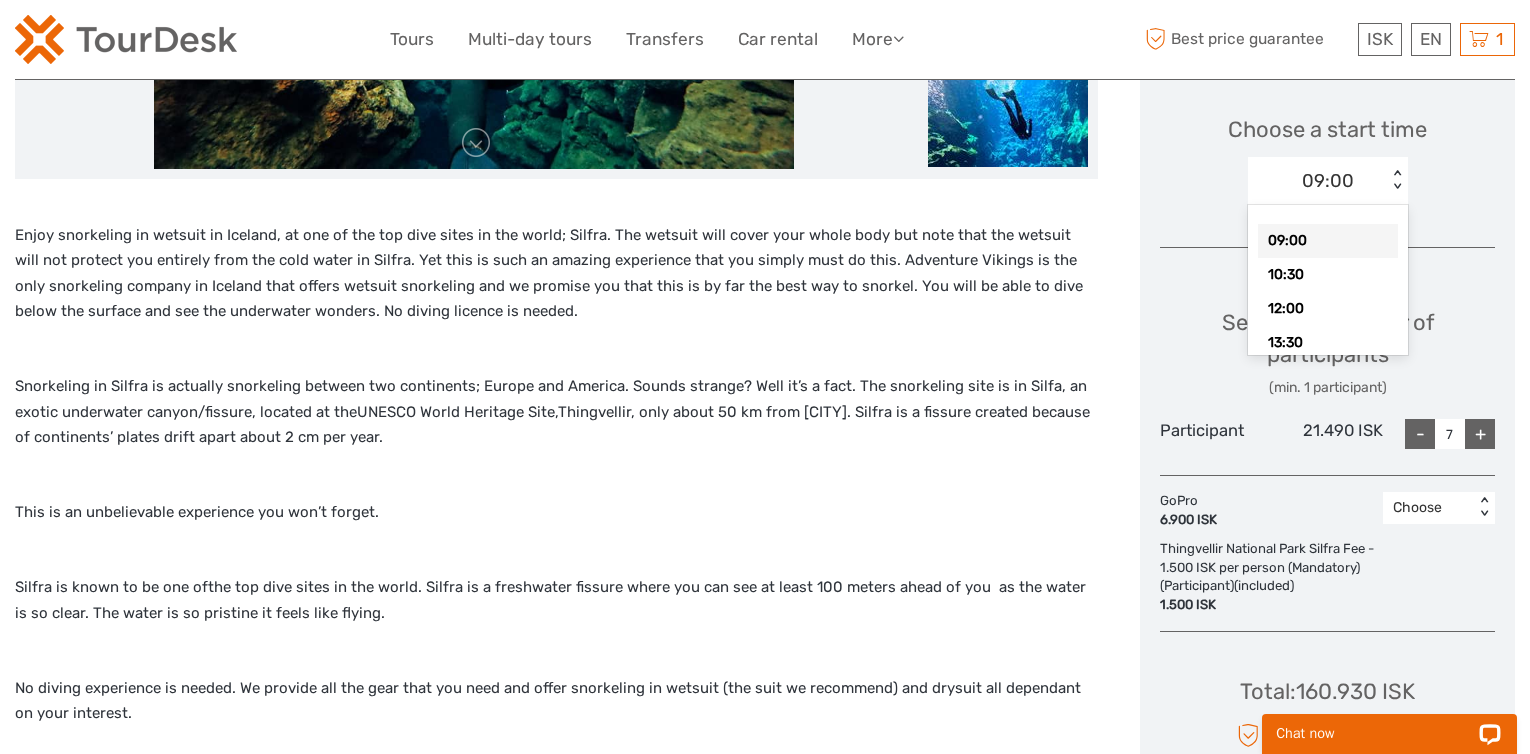 click on "< >" at bounding box center (1396, 180) 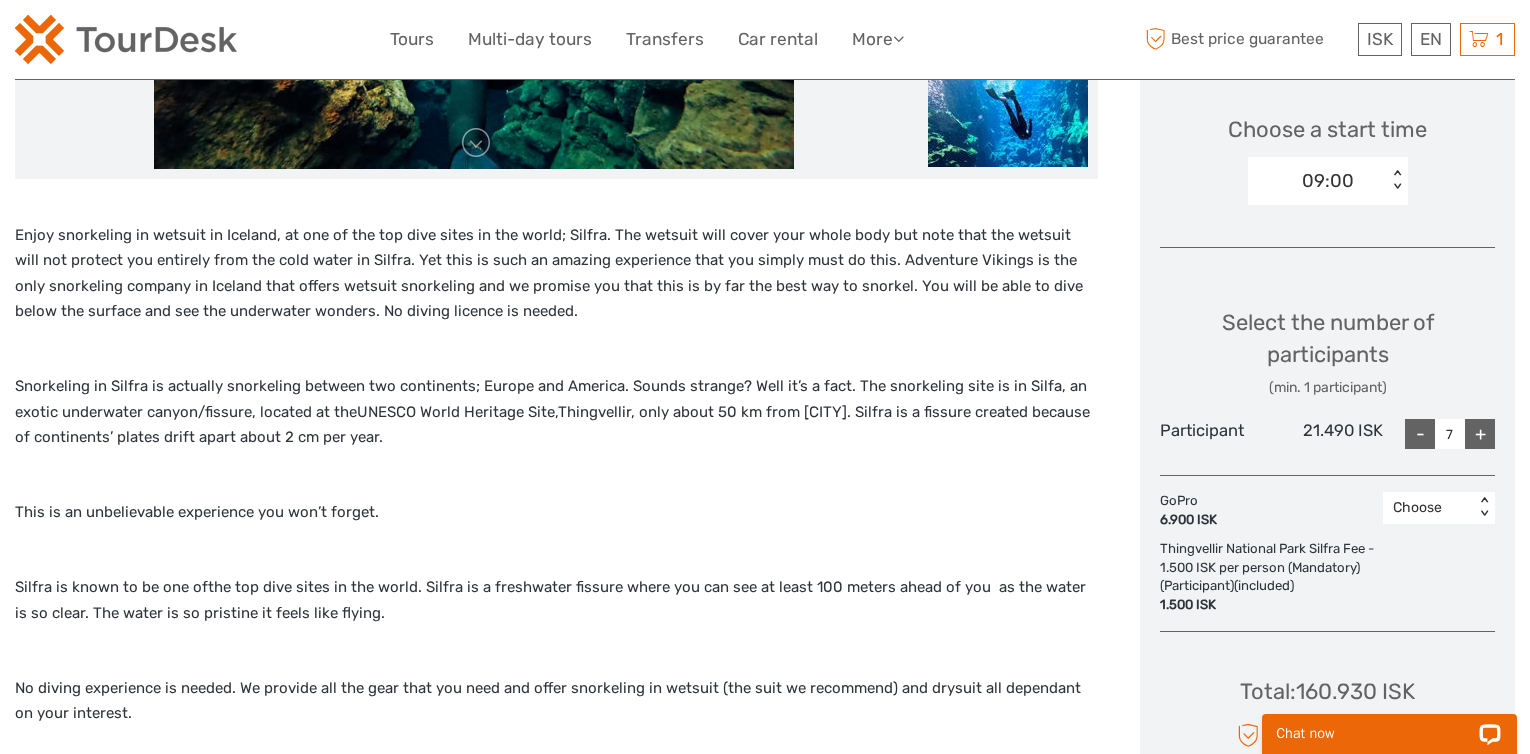 click on "< >" at bounding box center [1396, 180] 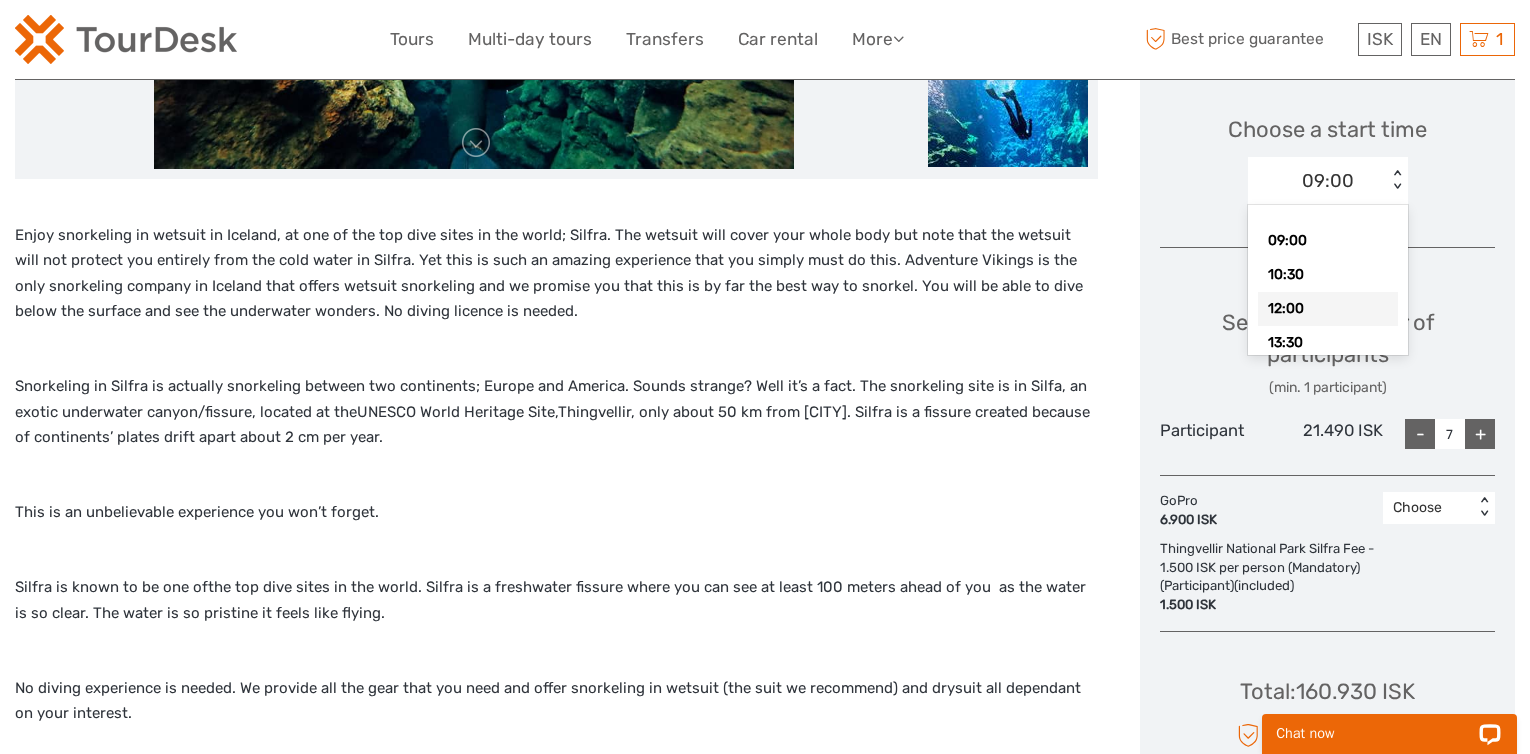 click on "12:00" at bounding box center (1328, 309) 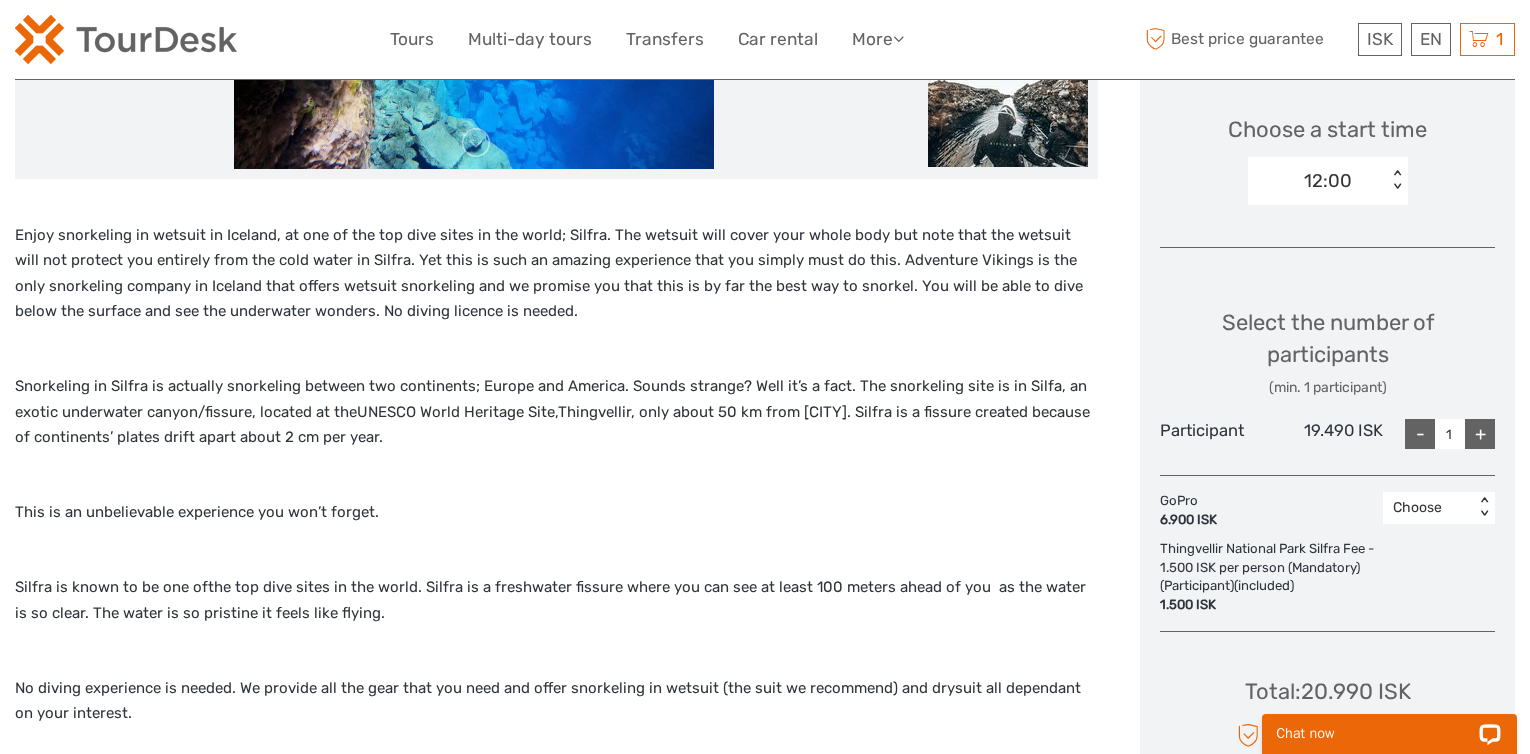 click on "+" at bounding box center (1480, 434) 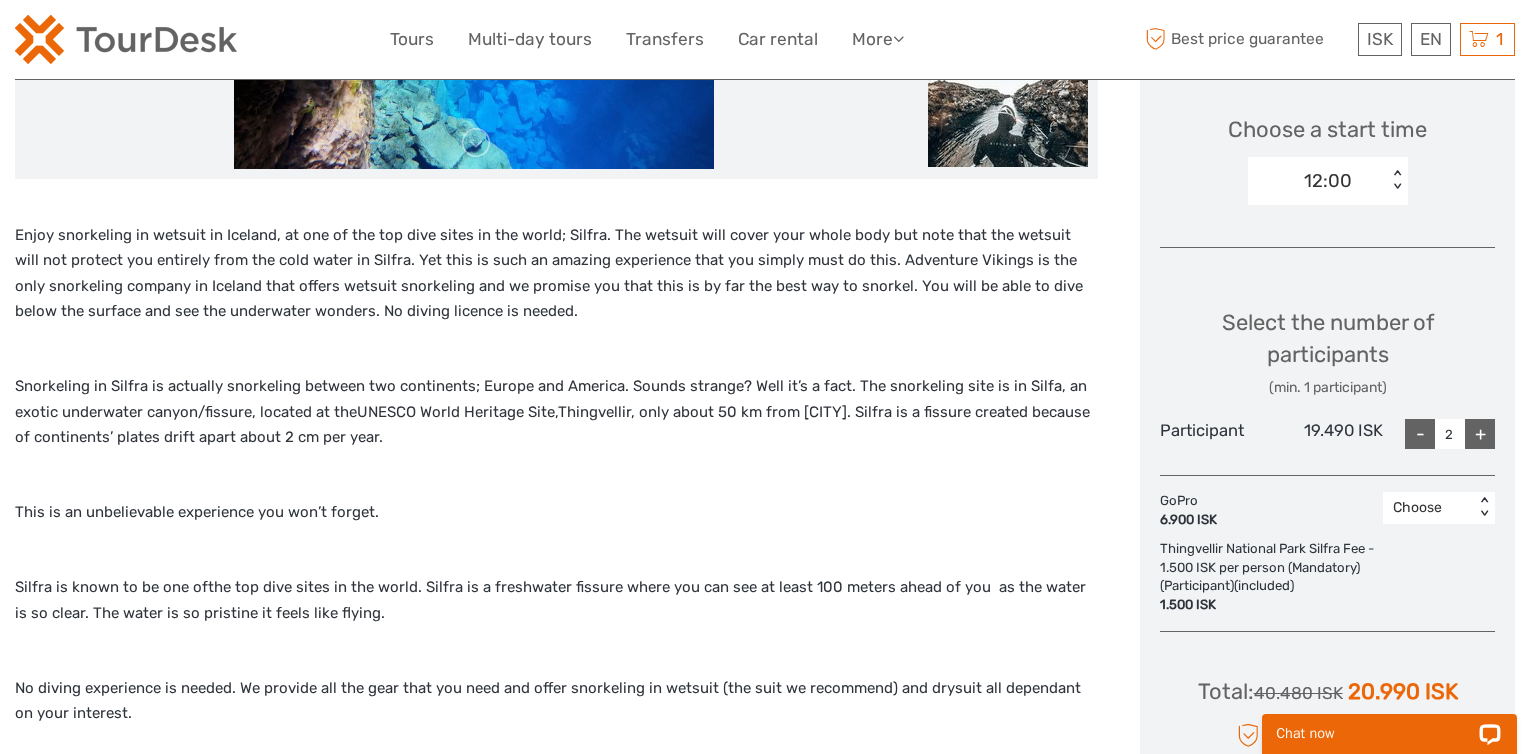 click on "+" at bounding box center [1480, 434] 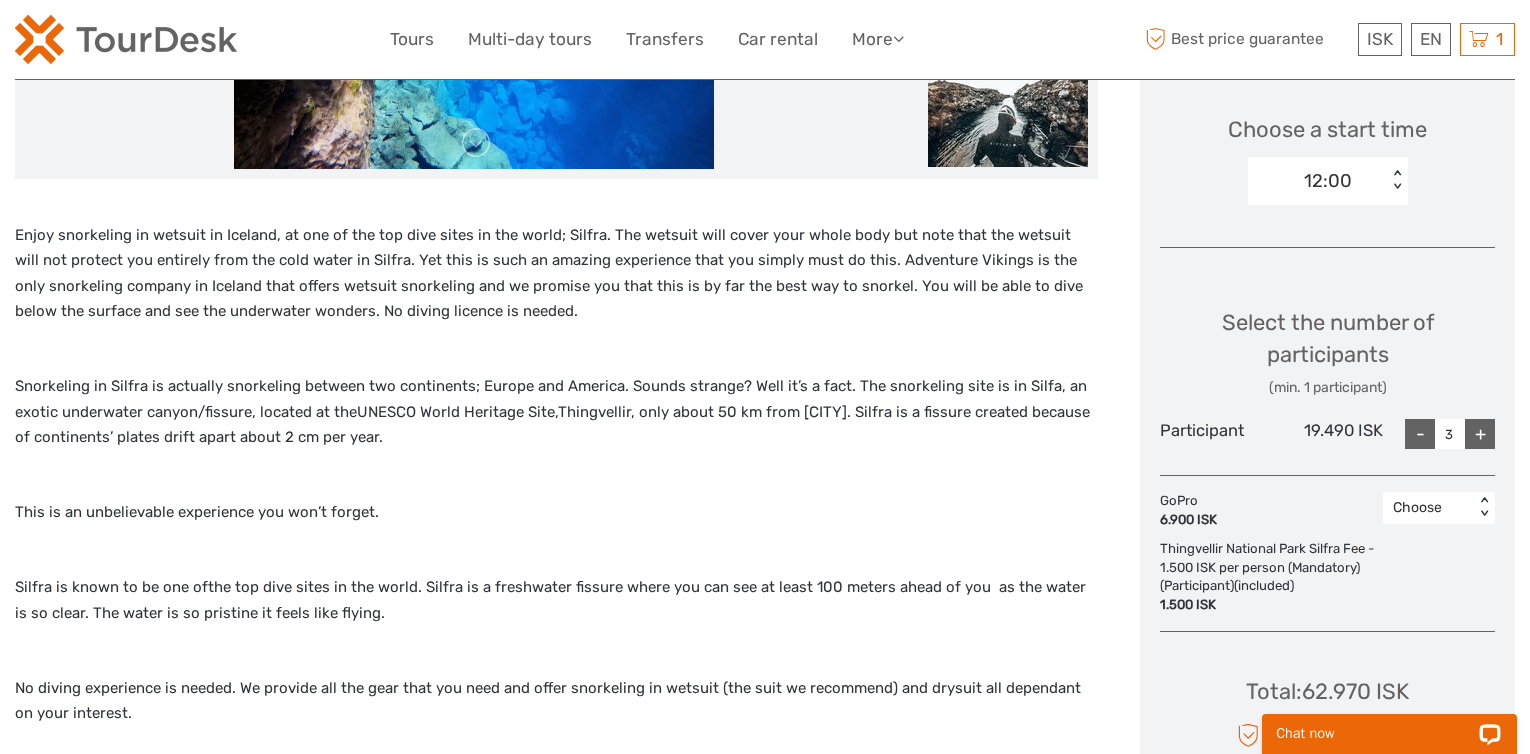 click on "+" at bounding box center [1480, 434] 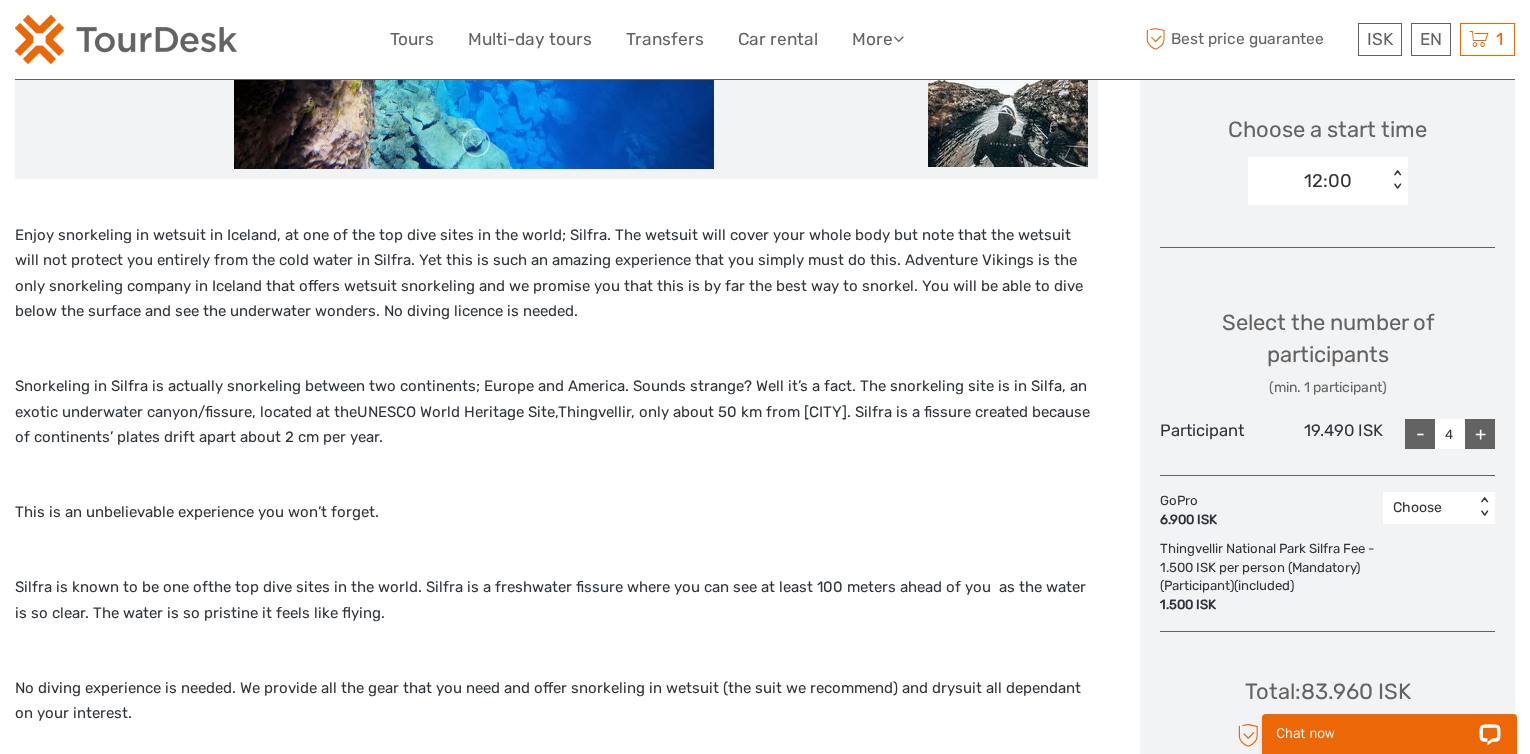 click on "+" at bounding box center [1480, 434] 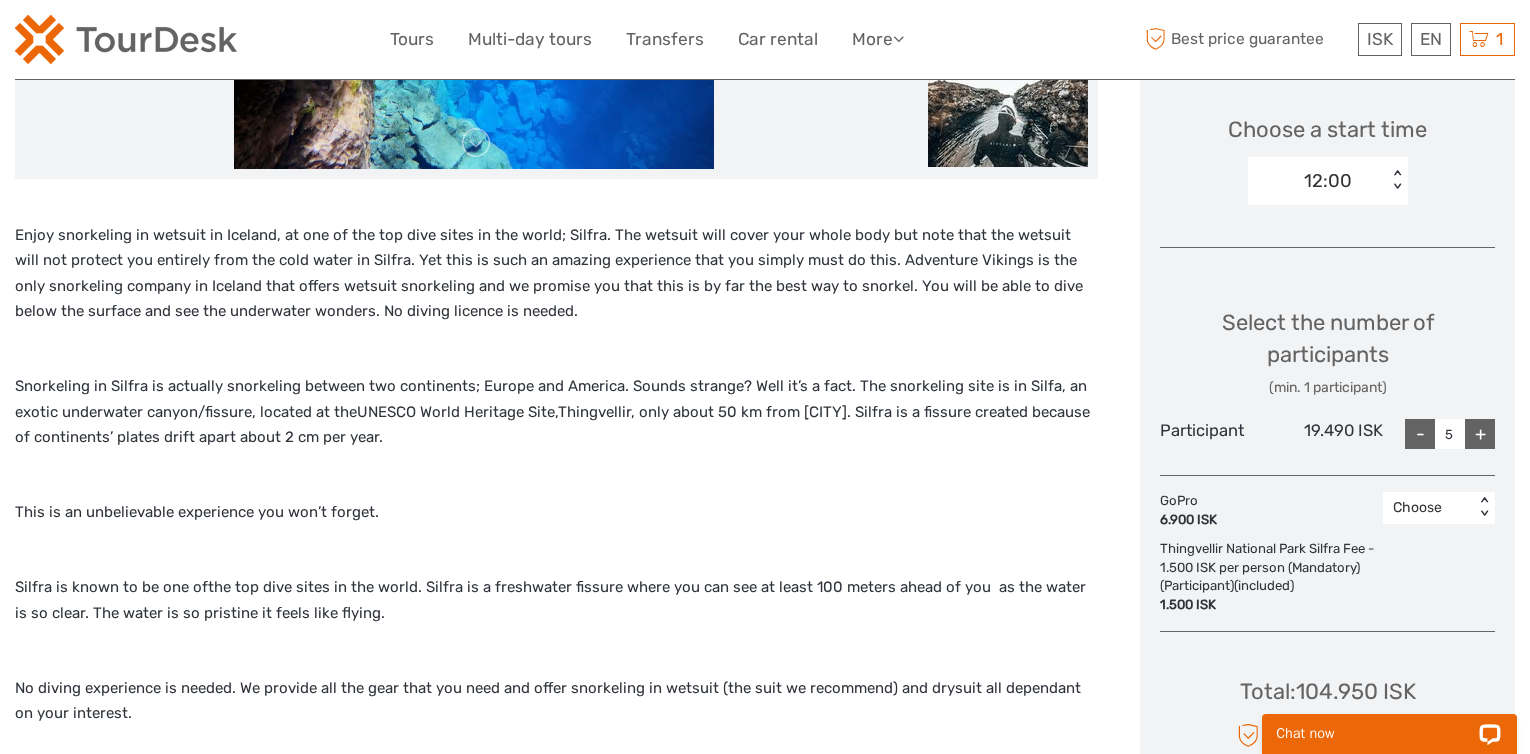 click on "+" at bounding box center (1480, 434) 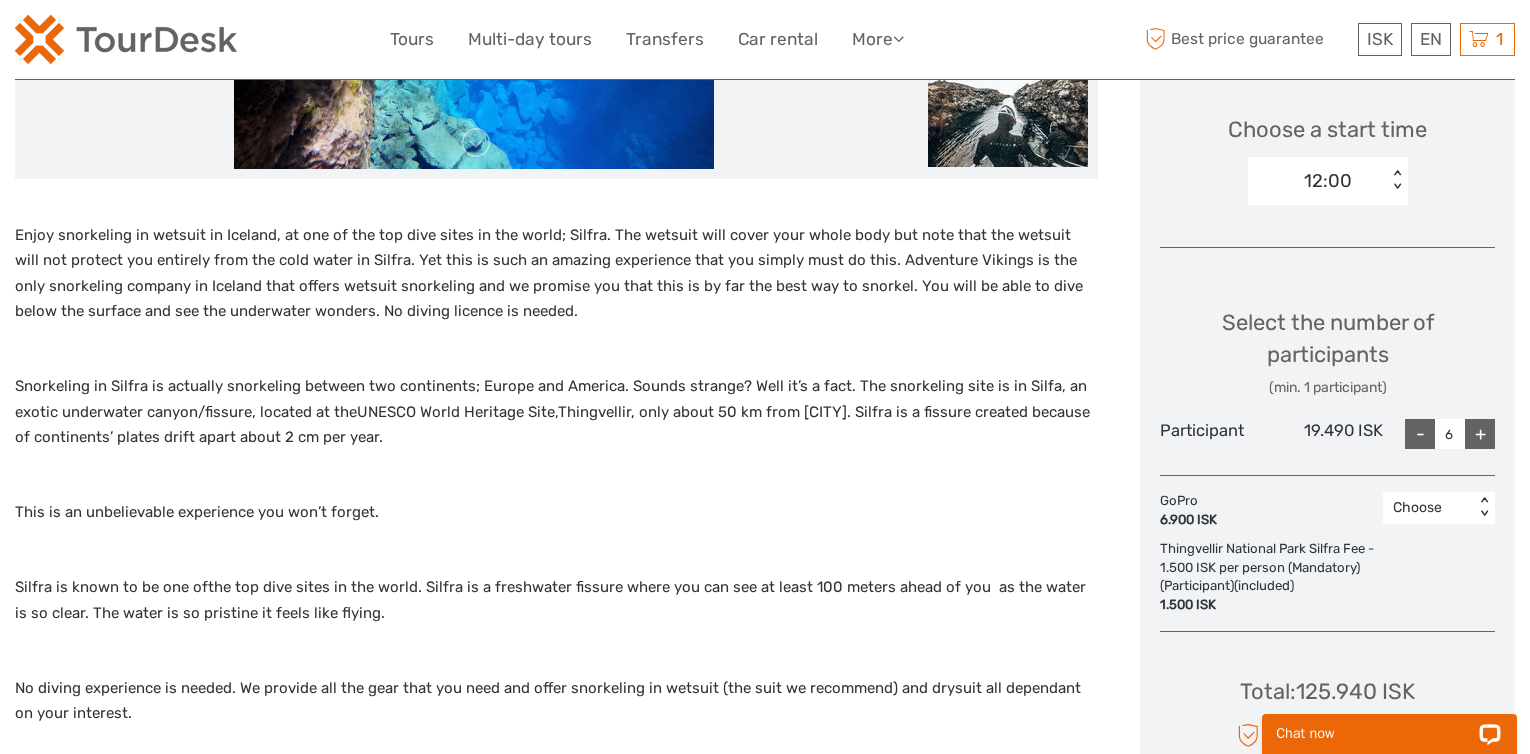 click on "+" at bounding box center [1480, 434] 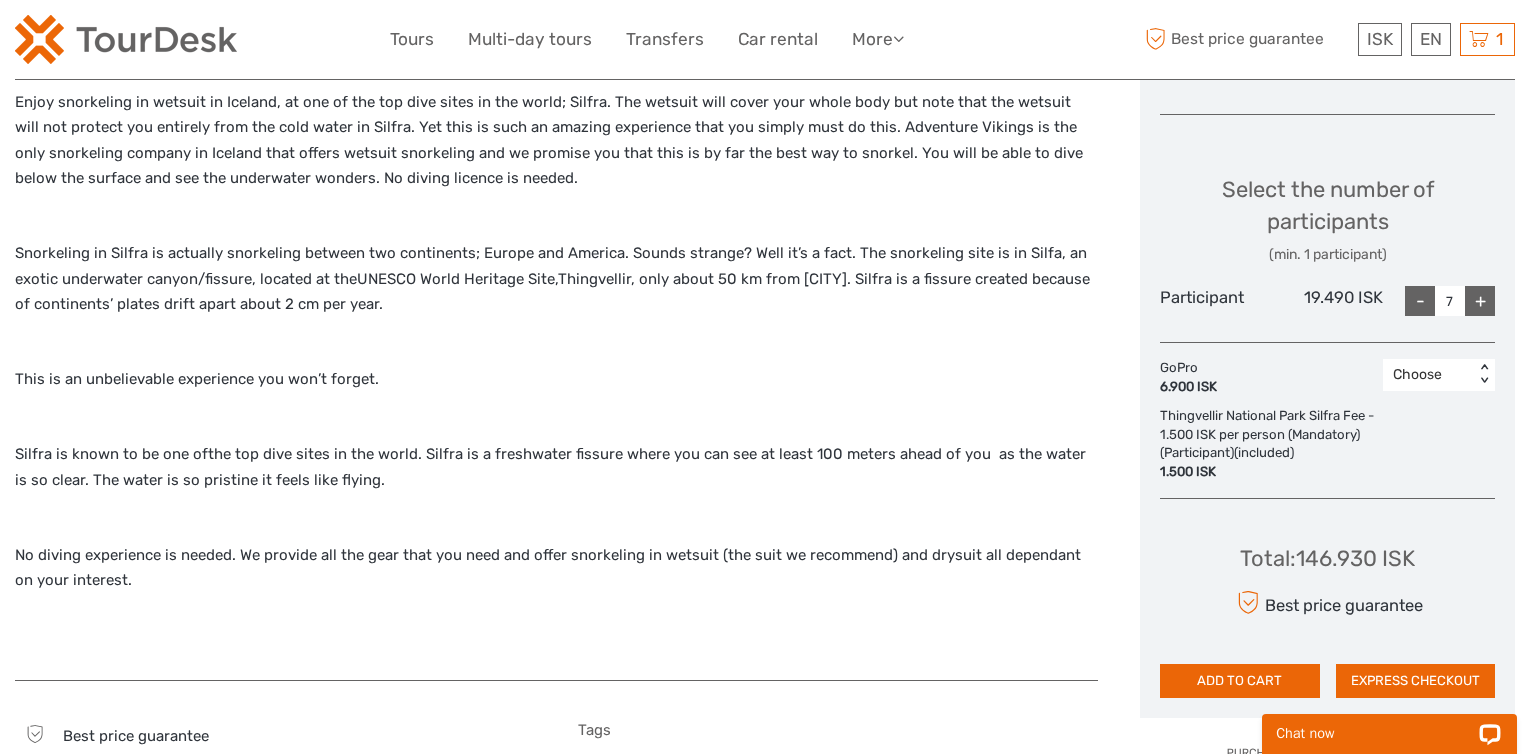 scroll, scrollTop: 669, scrollLeft: 0, axis: vertical 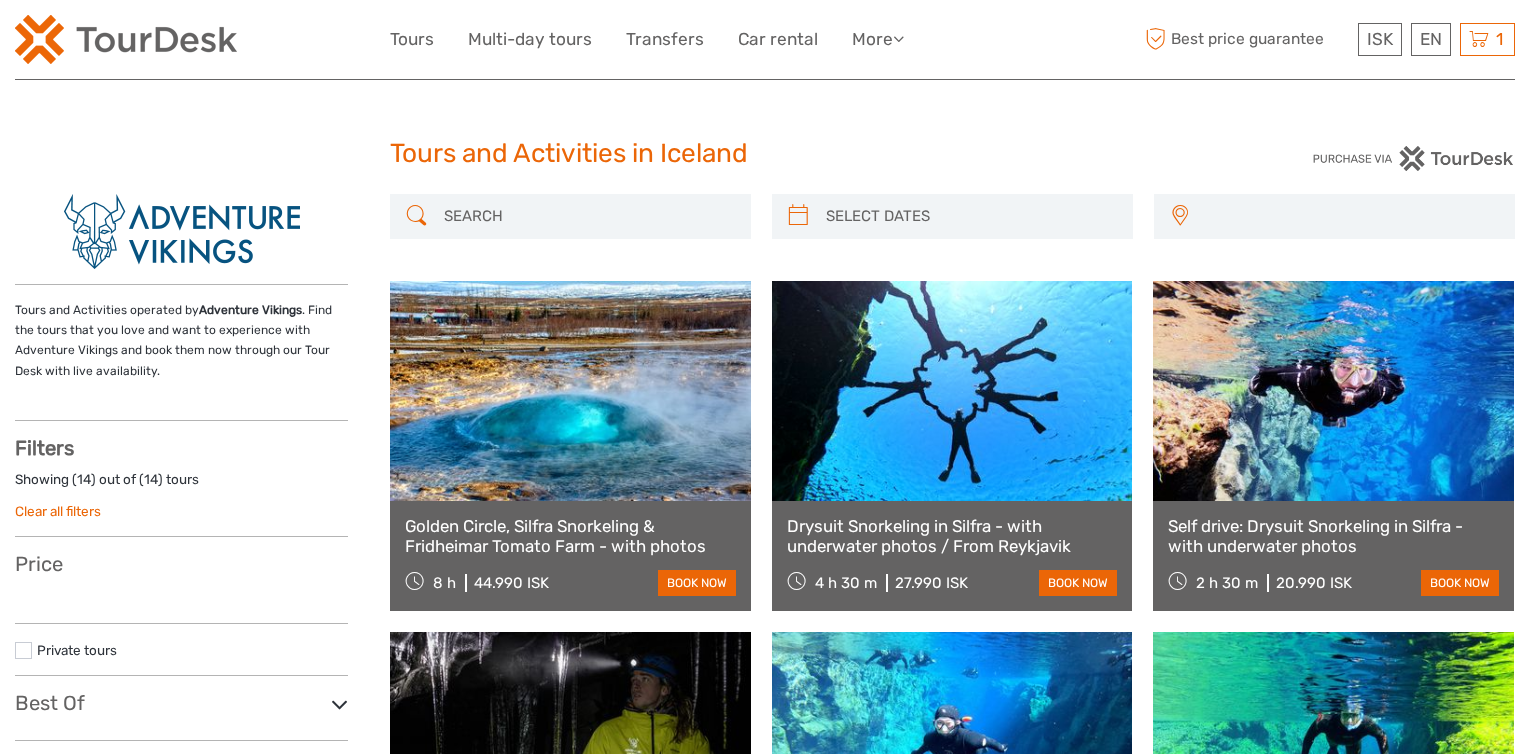 select 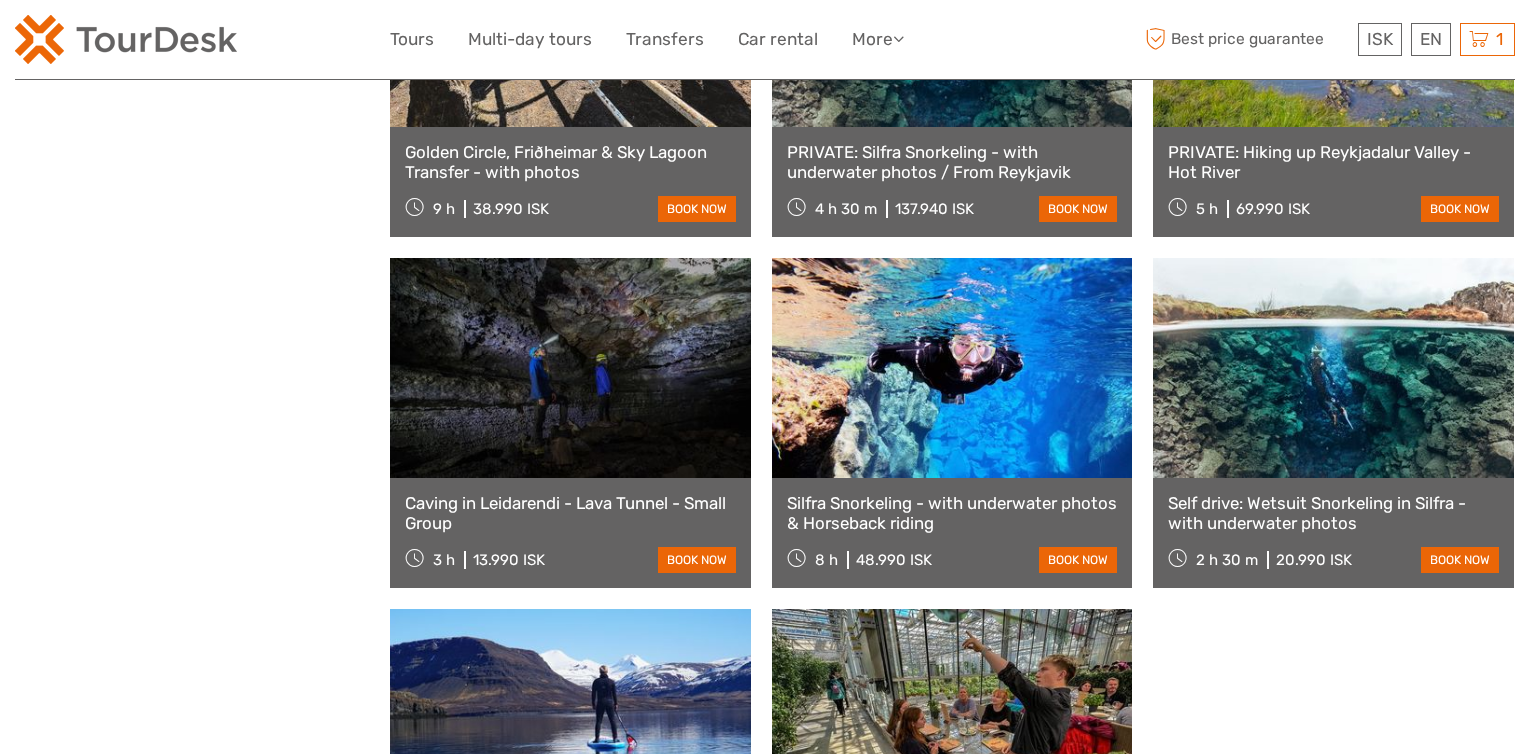 scroll, scrollTop: 0, scrollLeft: 0, axis: both 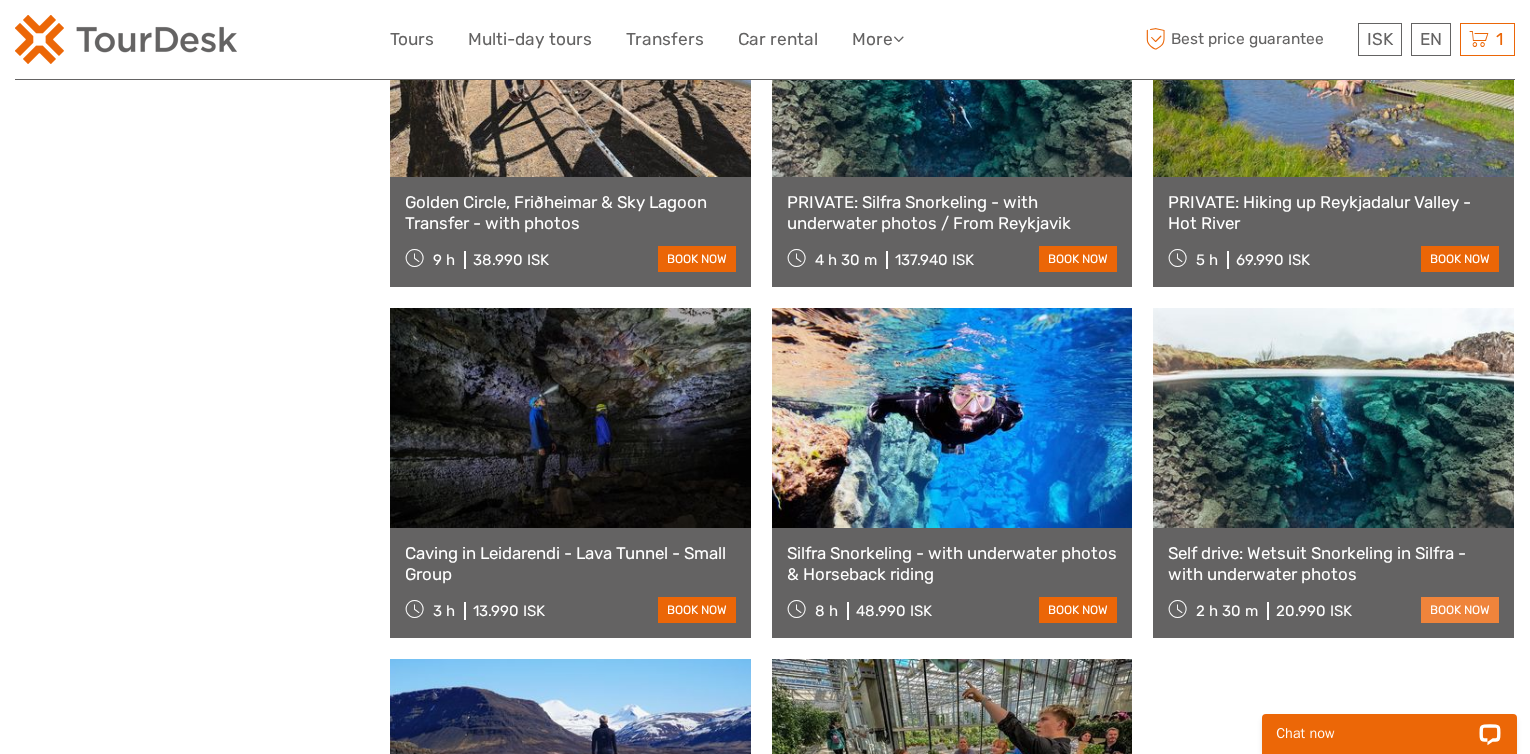 click on "book now" at bounding box center (1460, 610) 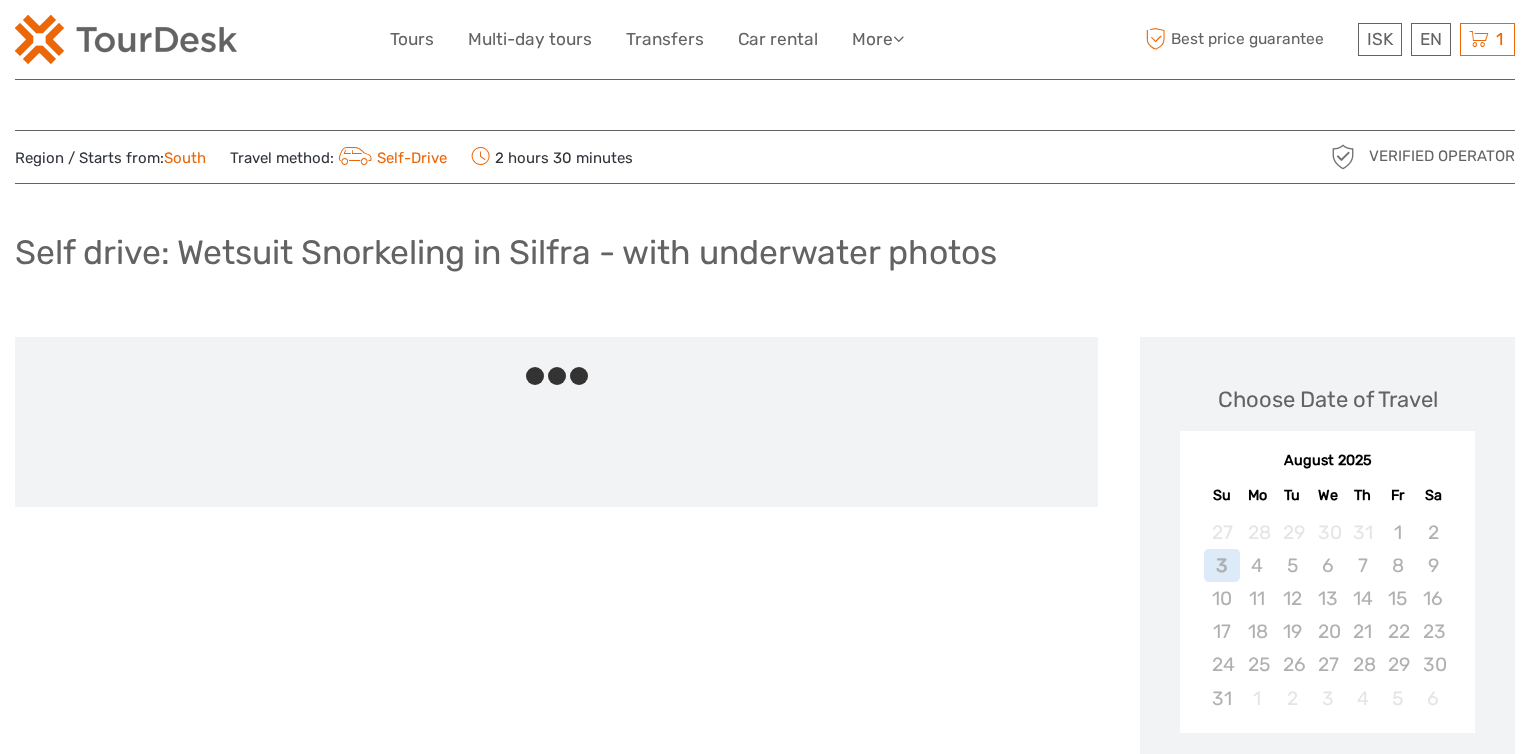 scroll, scrollTop: 0, scrollLeft: 0, axis: both 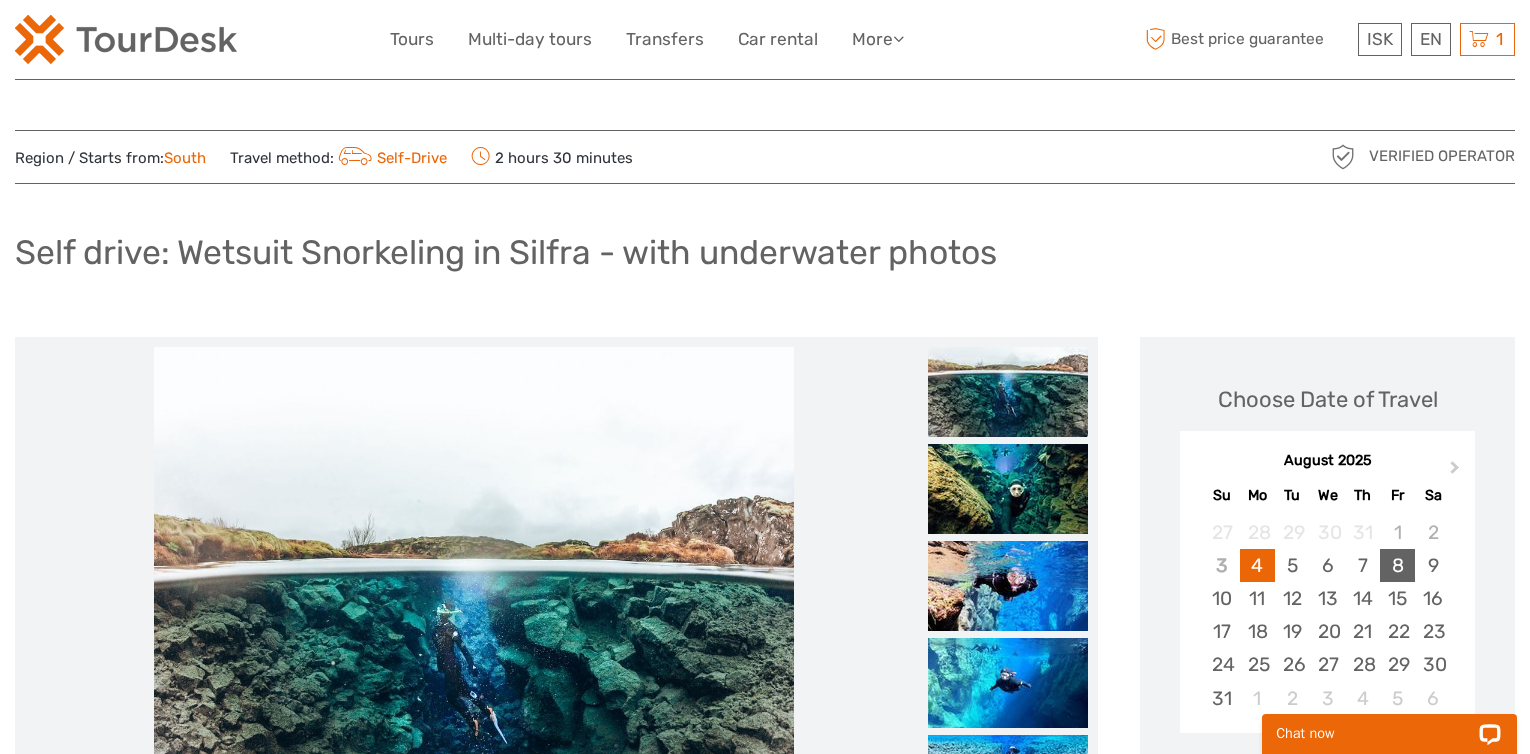click on "8" at bounding box center (1397, 565) 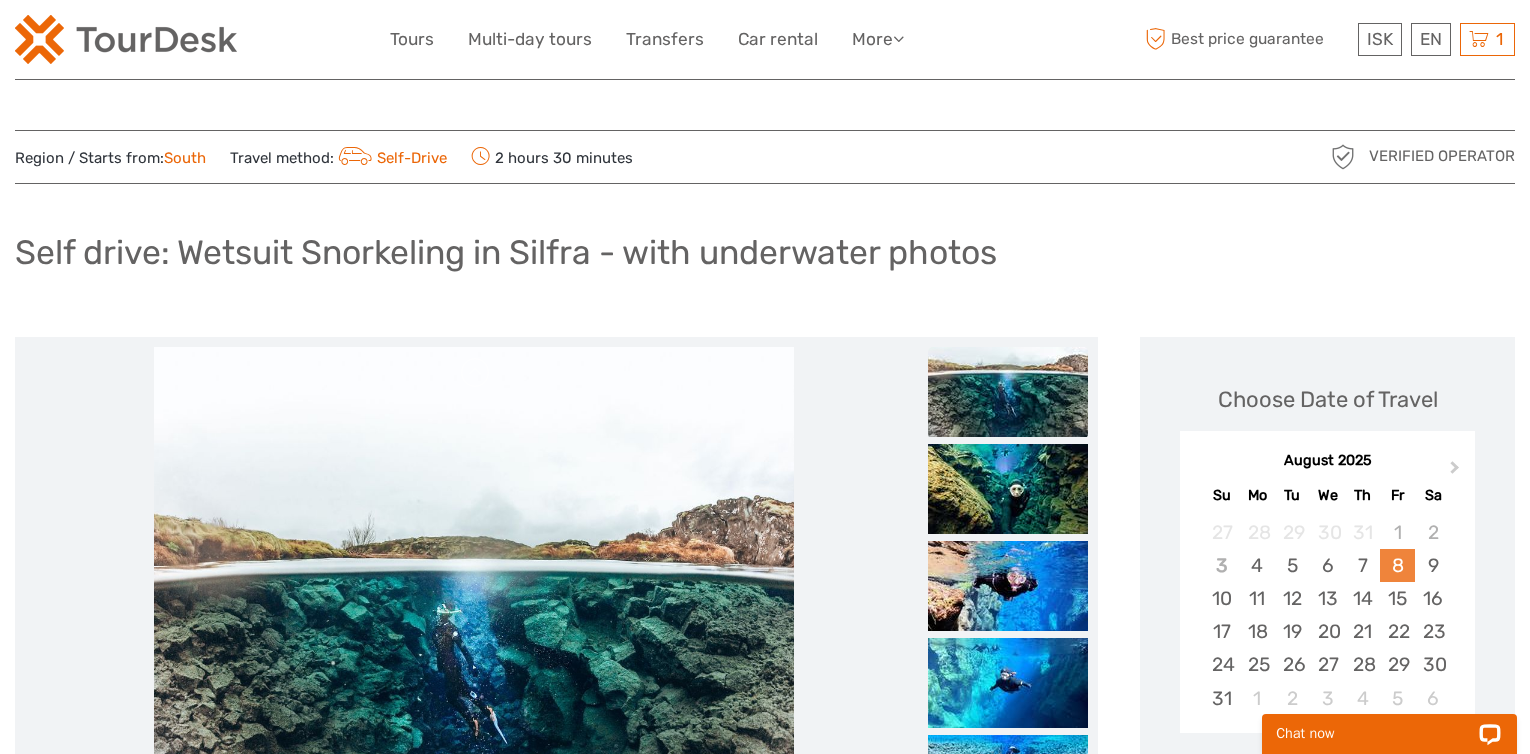 click on "8" at bounding box center (1397, 565) 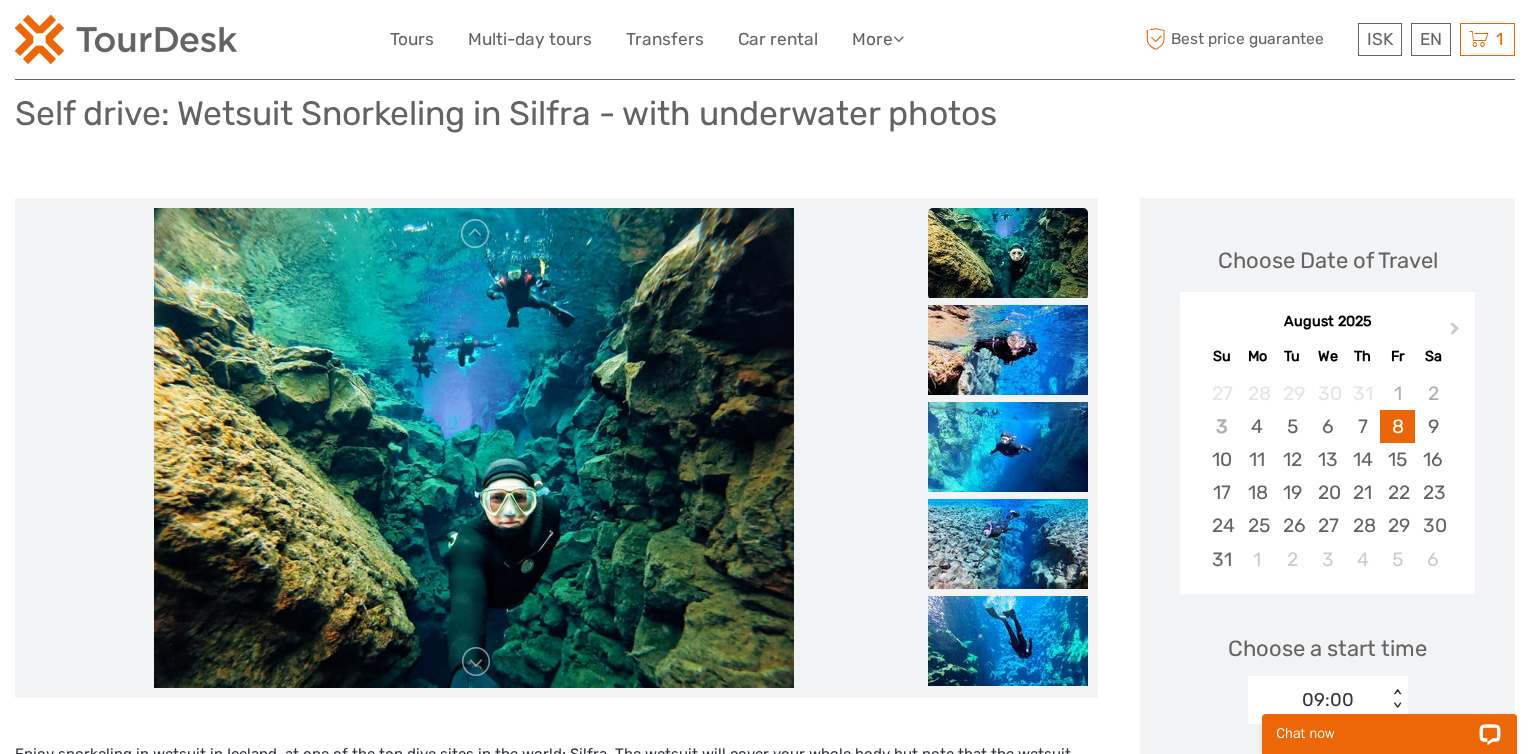scroll, scrollTop: 144, scrollLeft: 0, axis: vertical 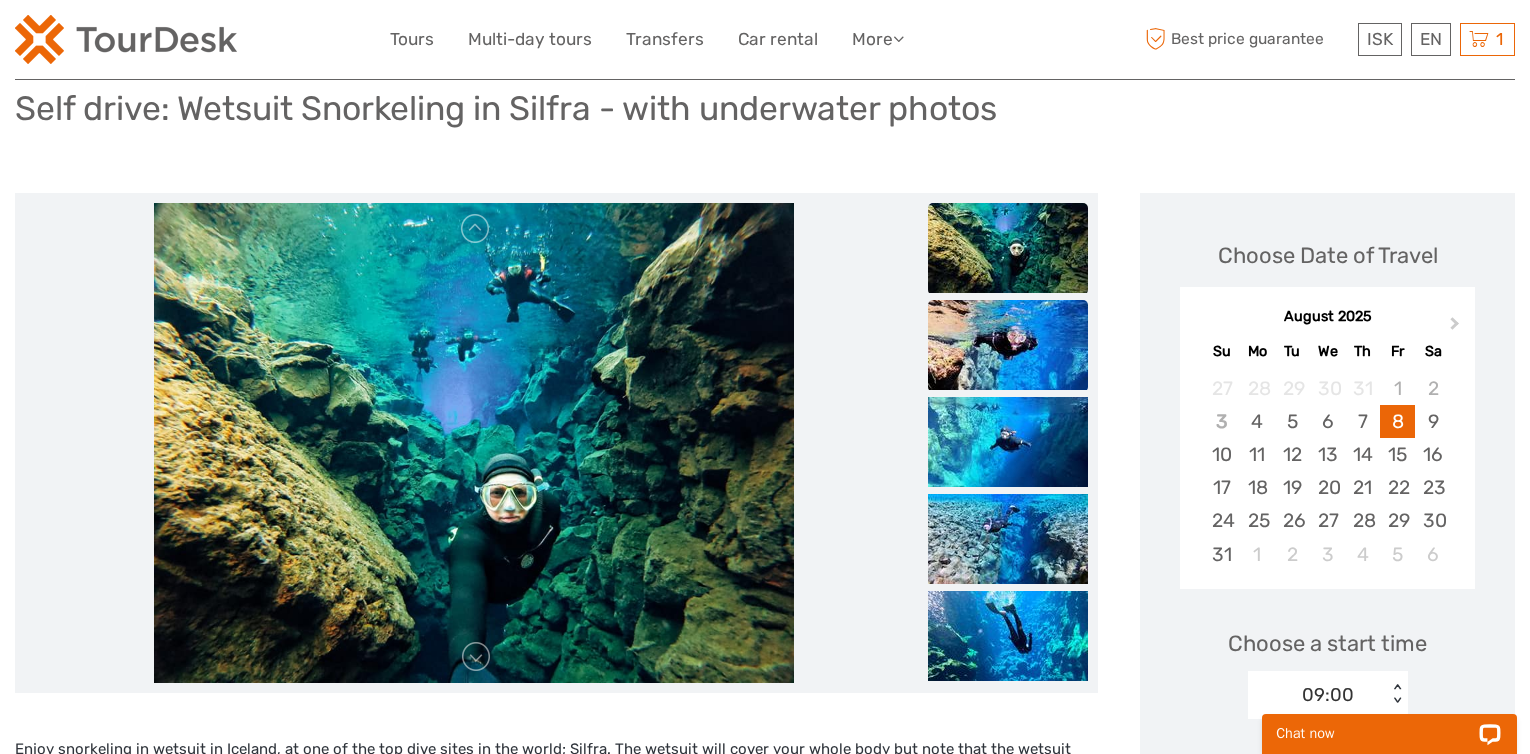 click at bounding box center (1008, 345) 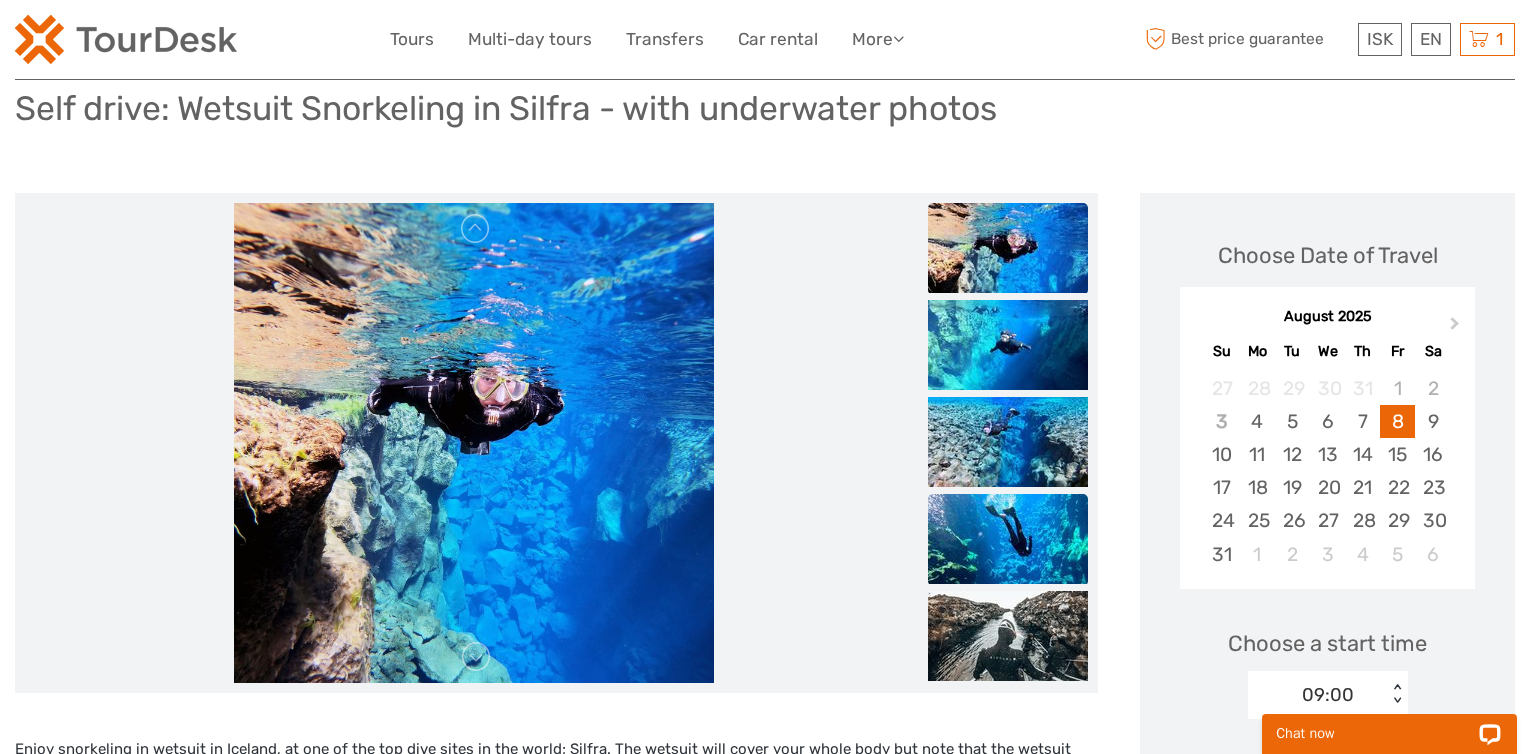 click at bounding box center [1008, 539] 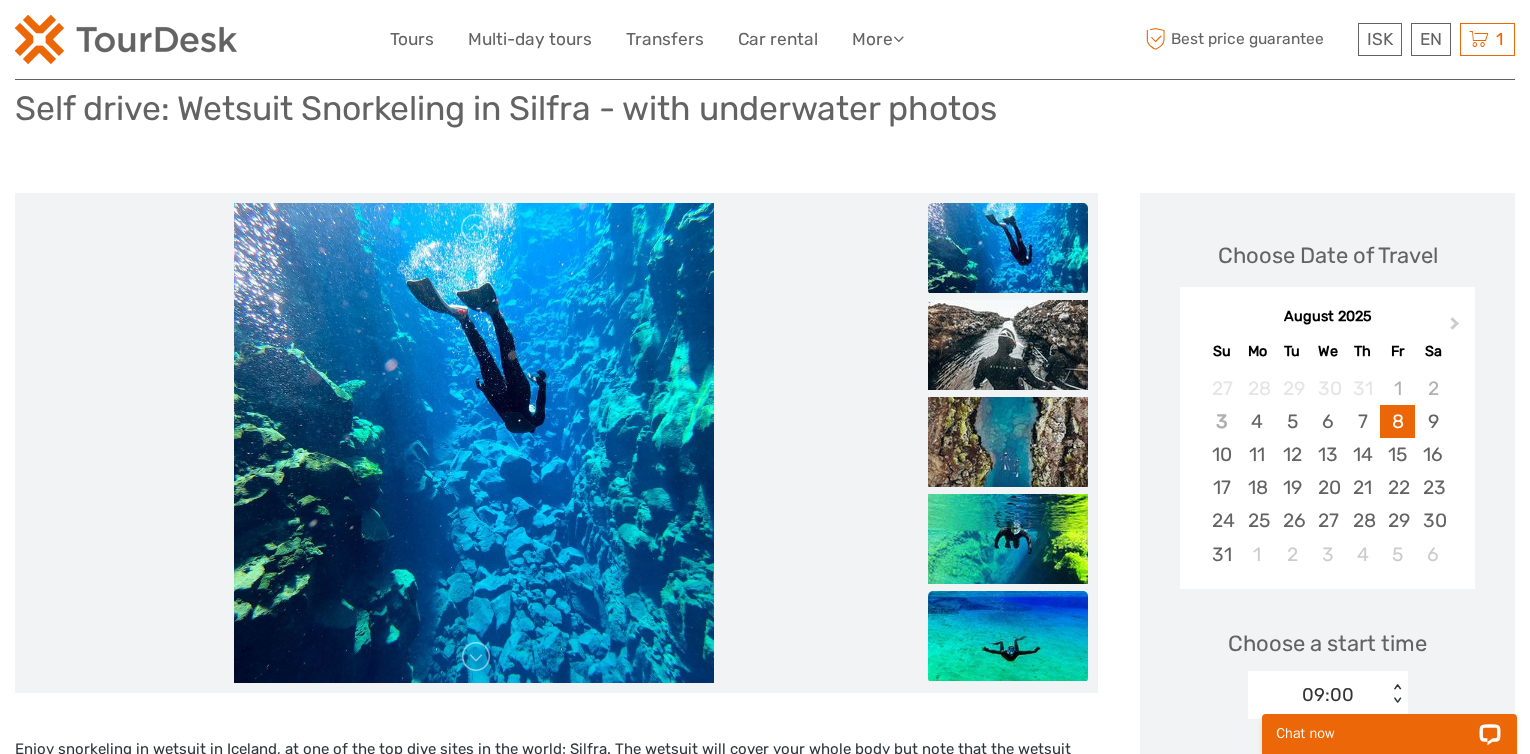 click at bounding box center (1008, 636) 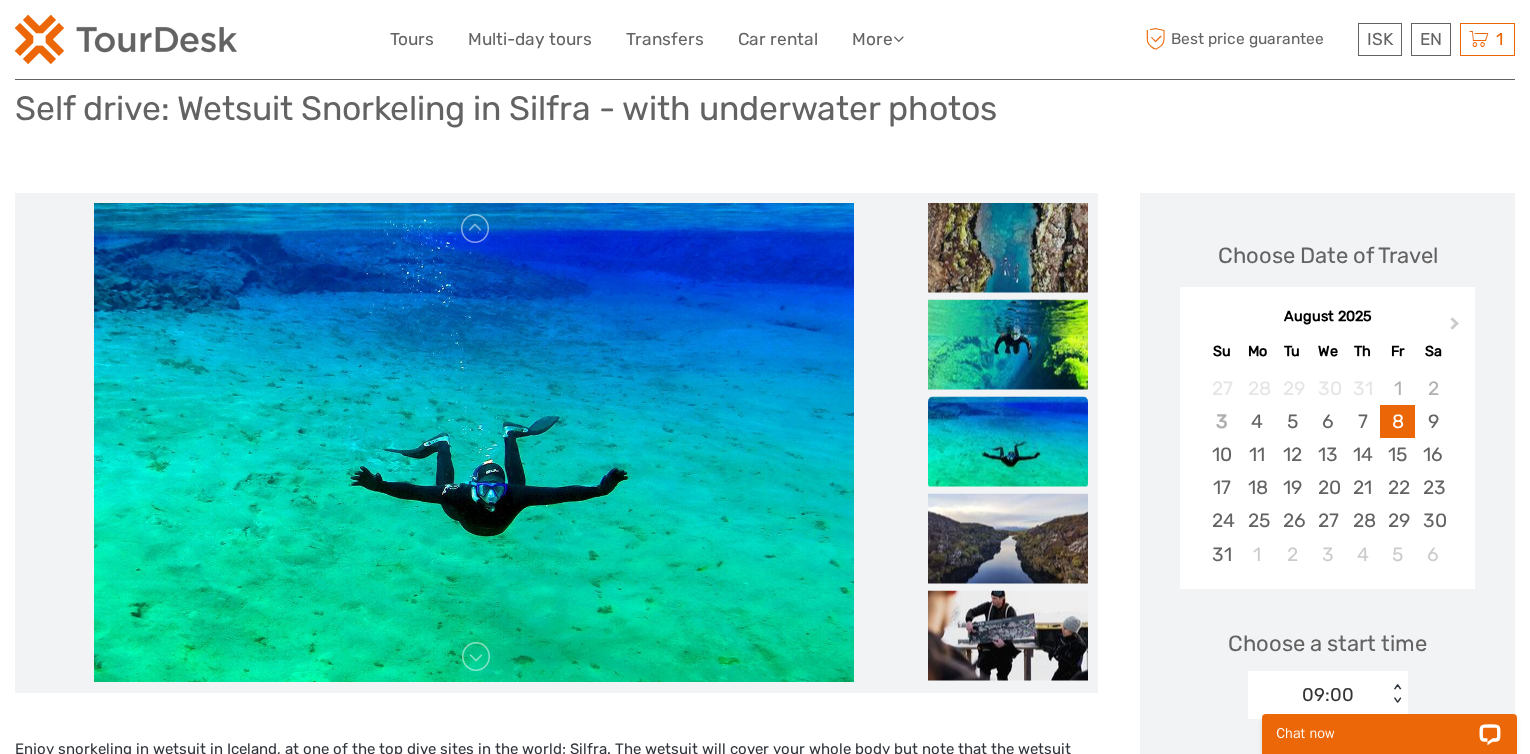 click at bounding box center [1008, 635] 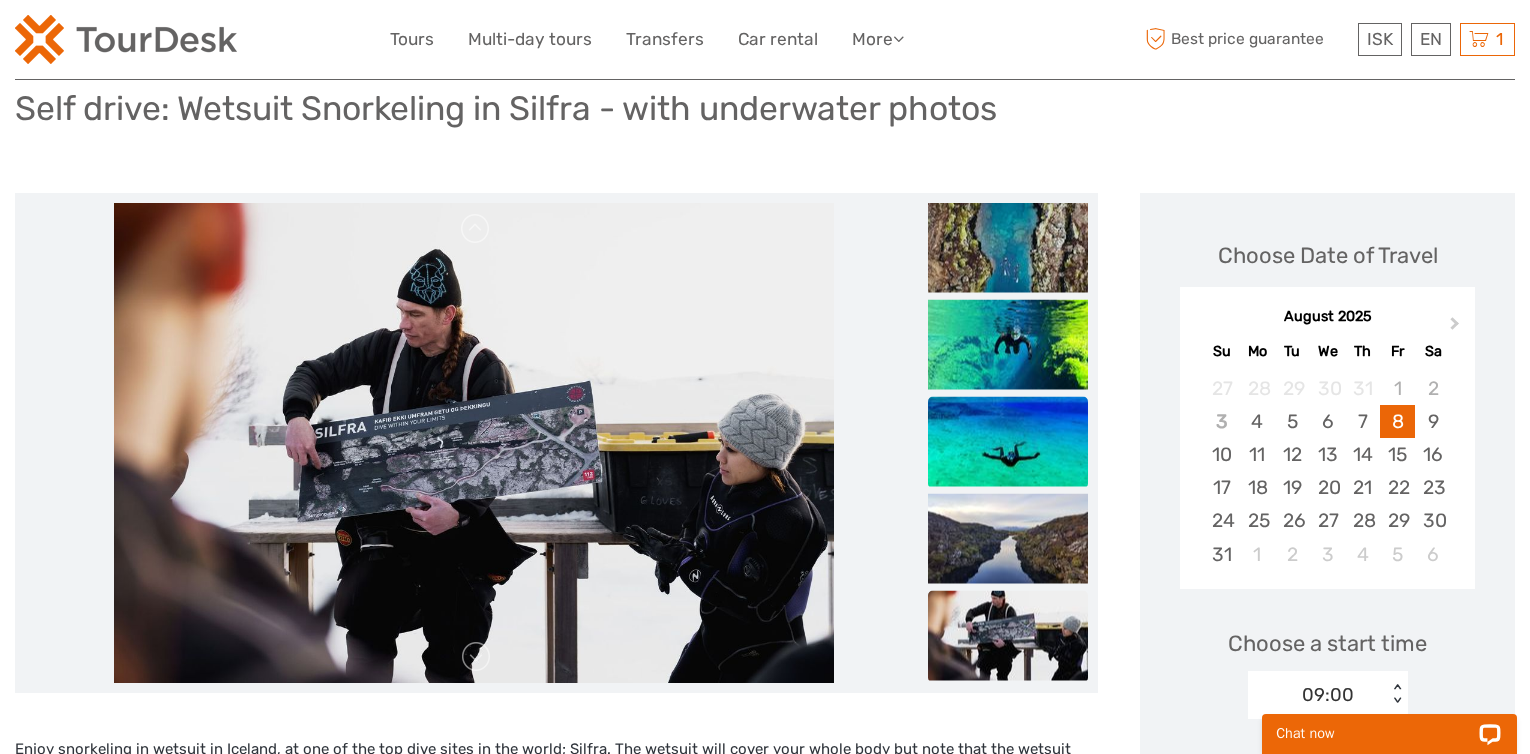 click at bounding box center [1008, 441] 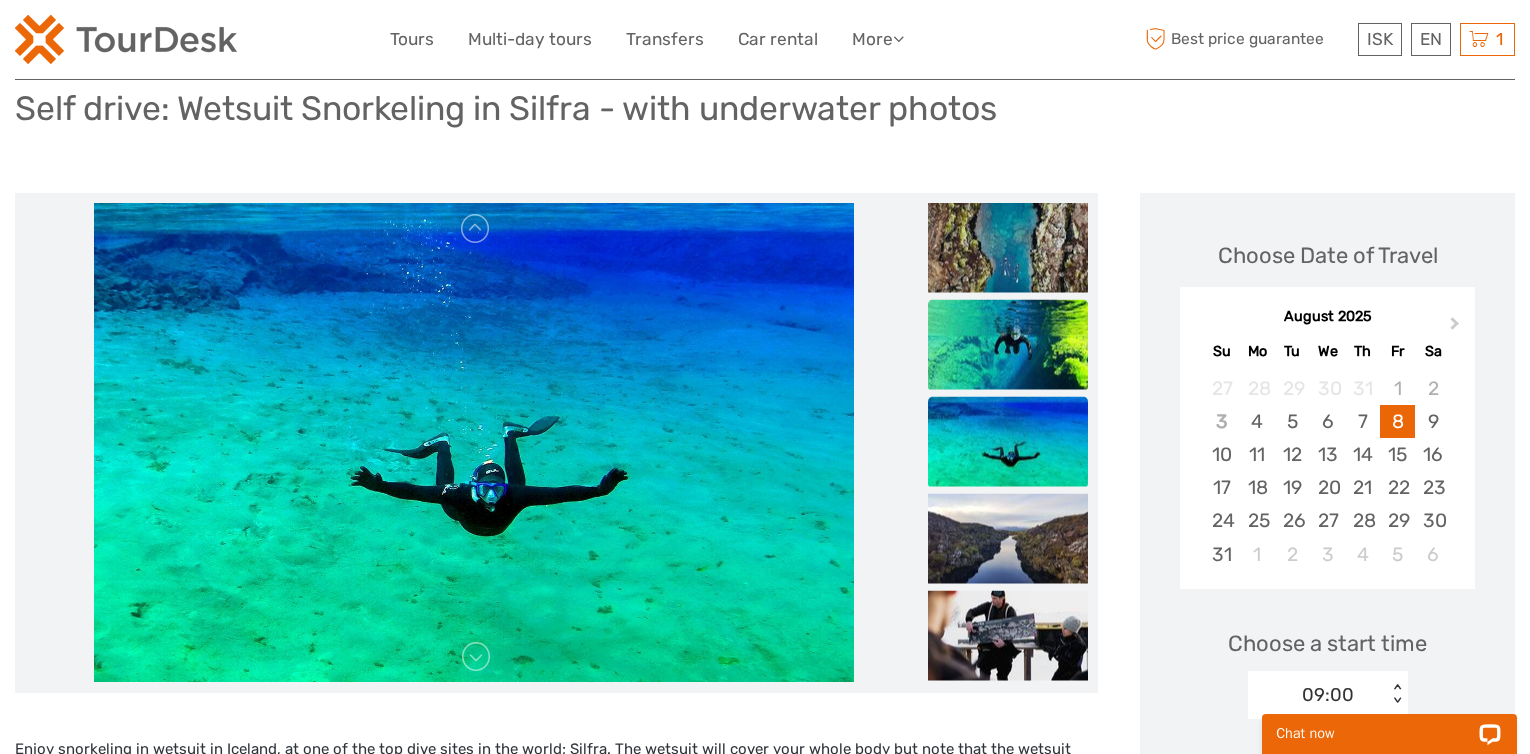 click at bounding box center (1008, 344) 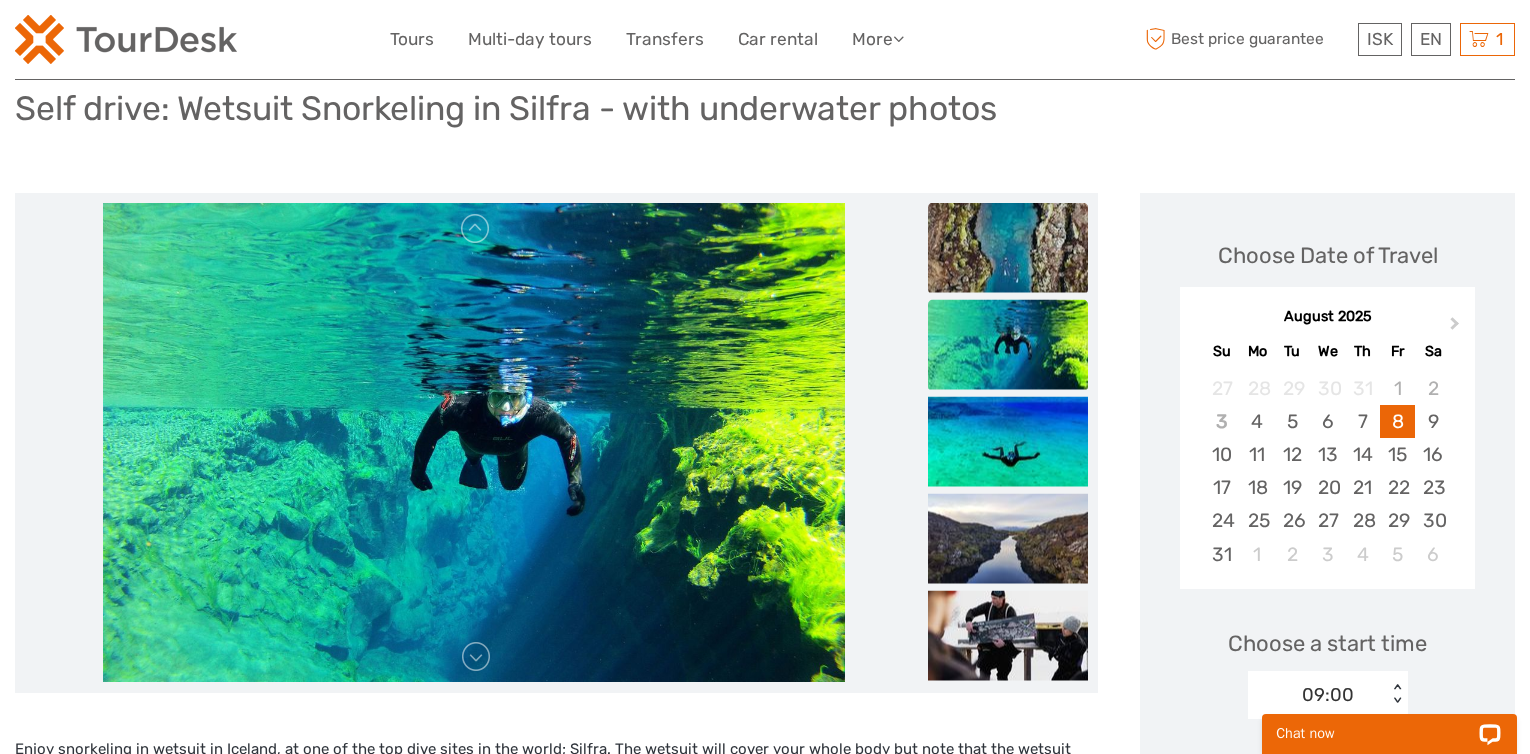 click at bounding box center (1008, 247) 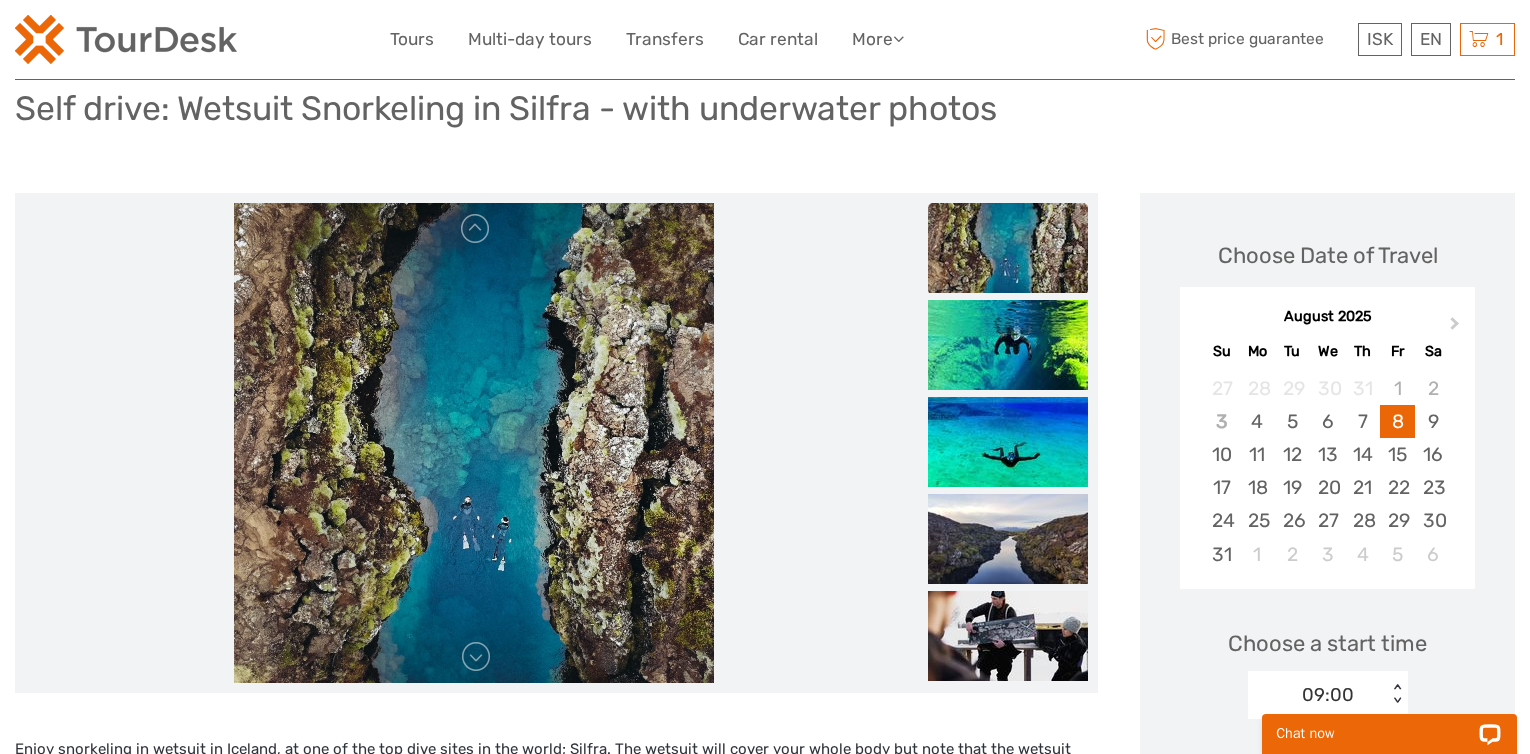 click at bounding box center (1008, 248) 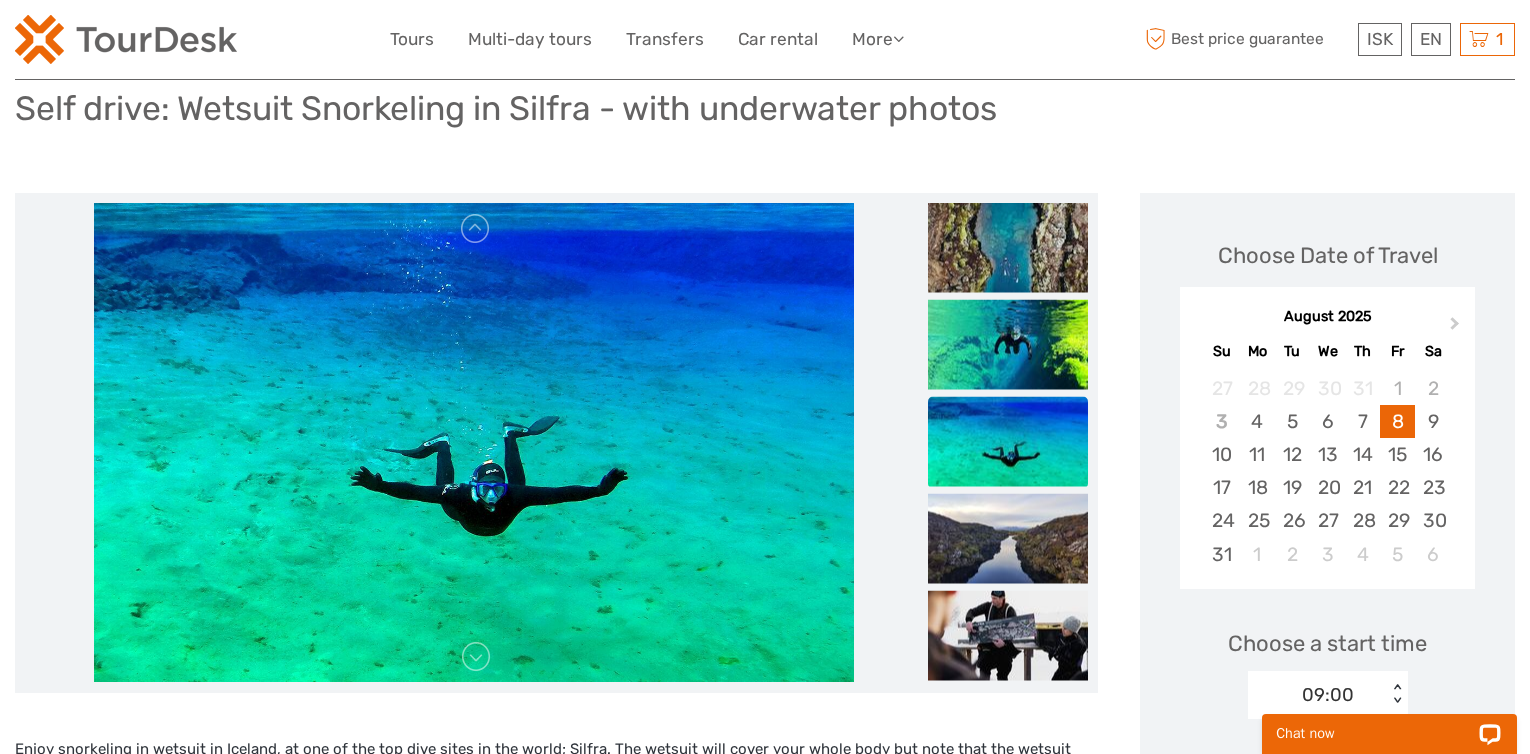 click at bounding box center (473, 443) 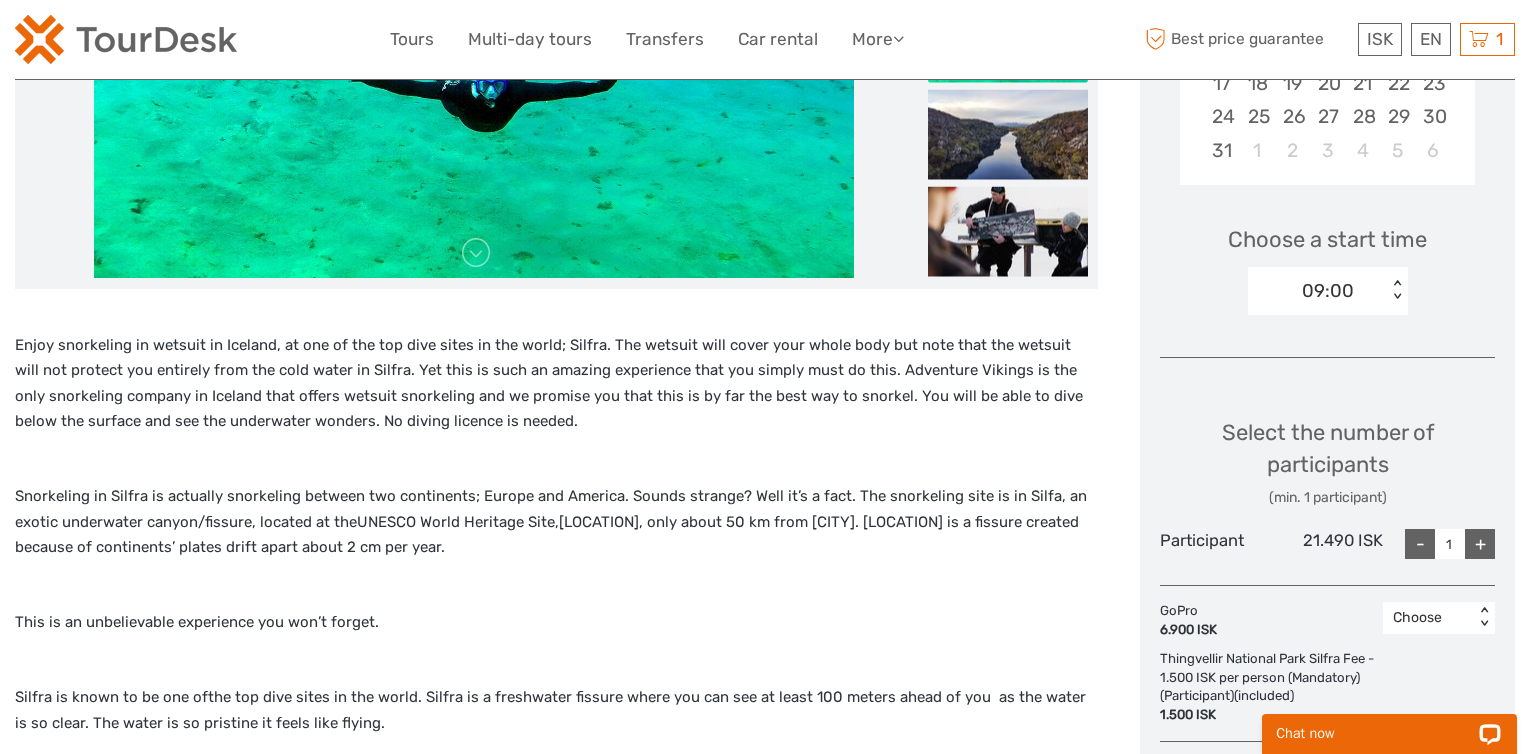 scroll, scrollTop: 583, scrollLeft: 0, axis: vertical 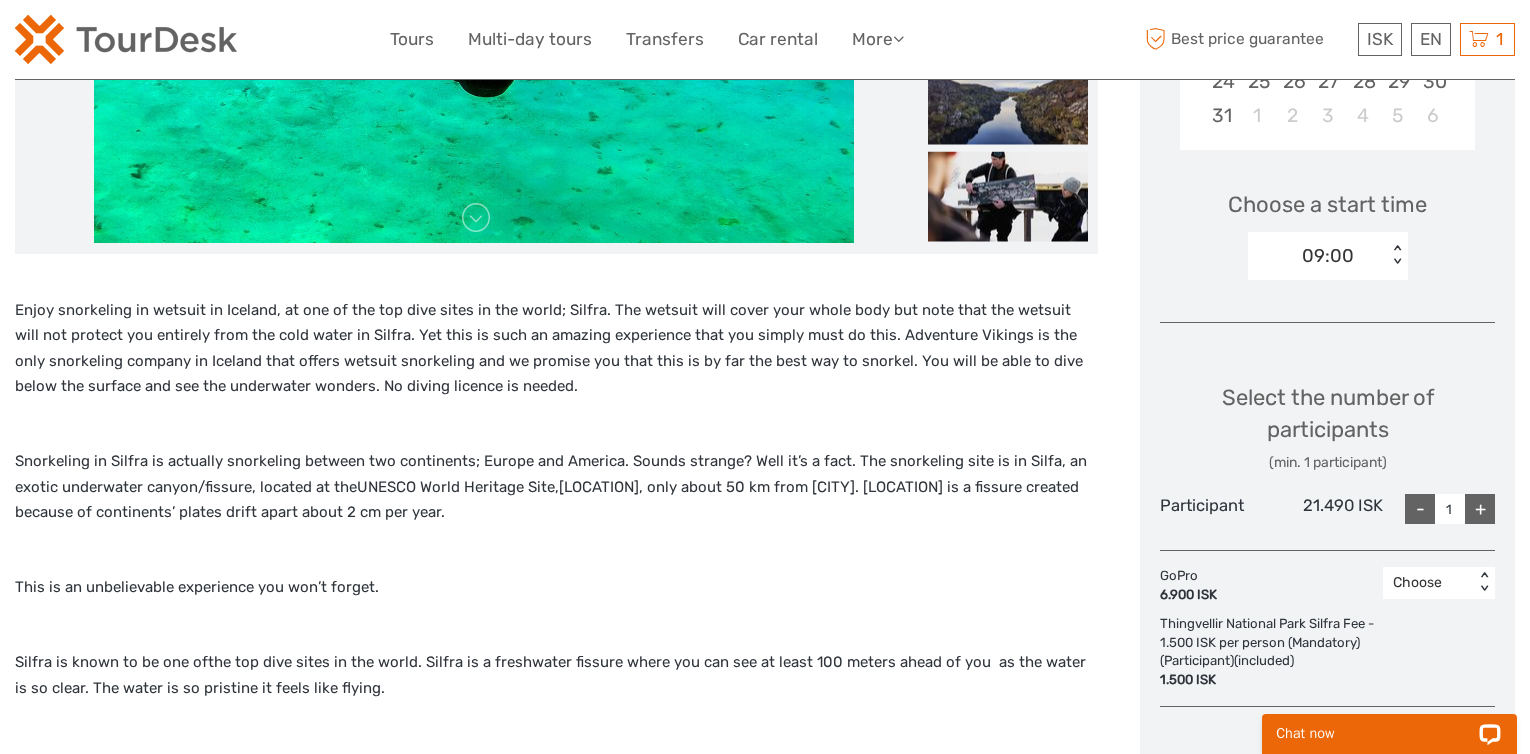 click on "< >" at bounding box center (1396, 255) 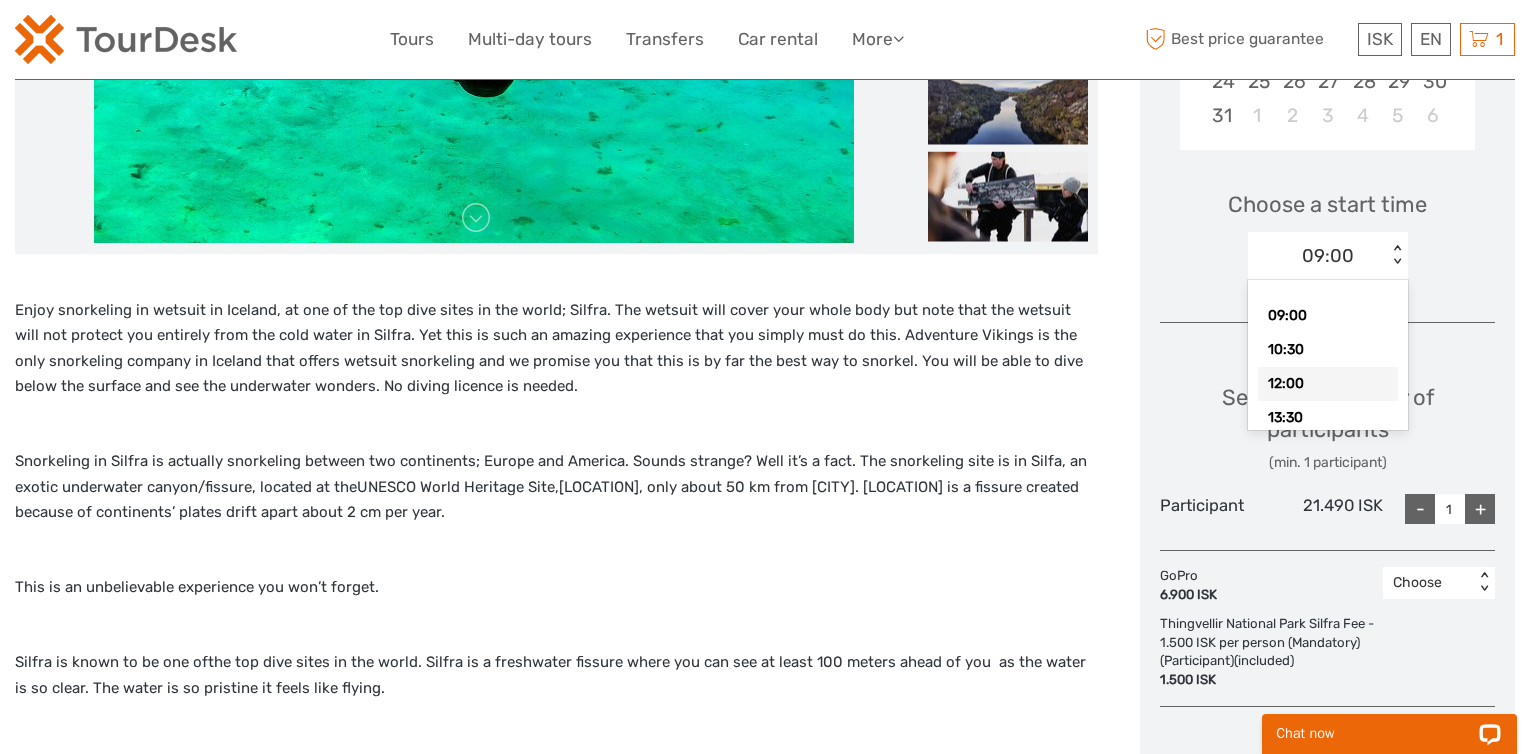 click on "12:00" at bounding box center [1328, 384] 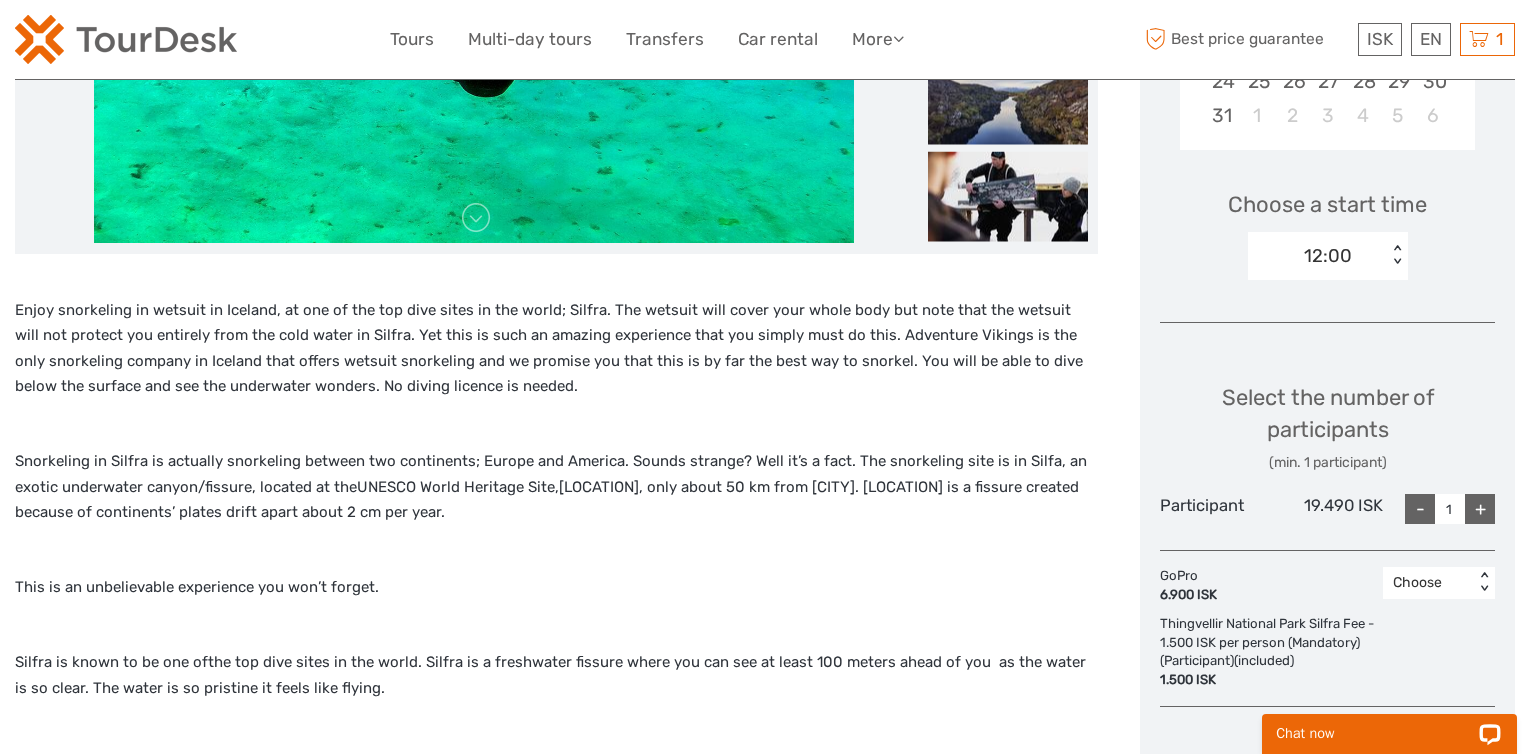 click on "+" at bounding box center [1480, 509] 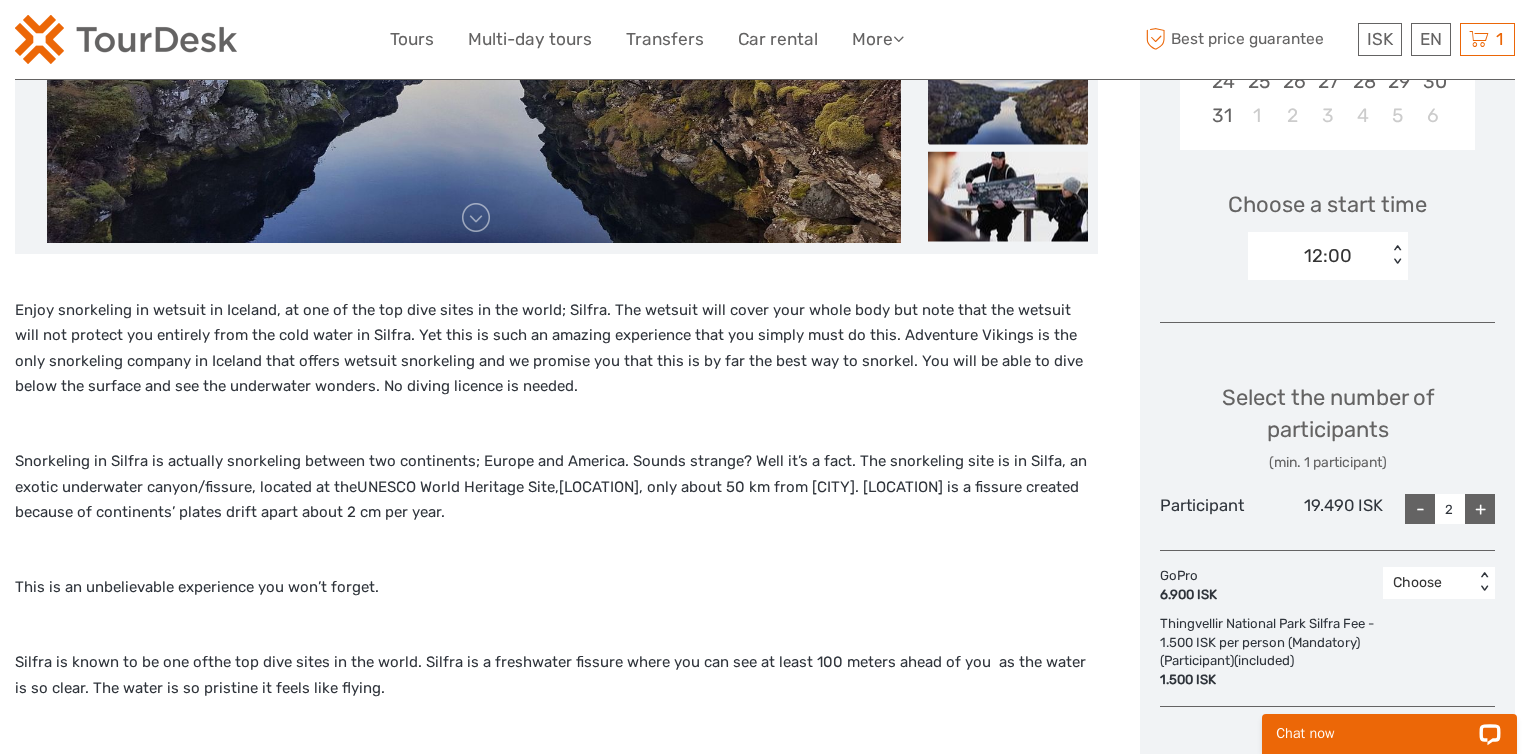 click on "+" at bounding box center (1480, 509) 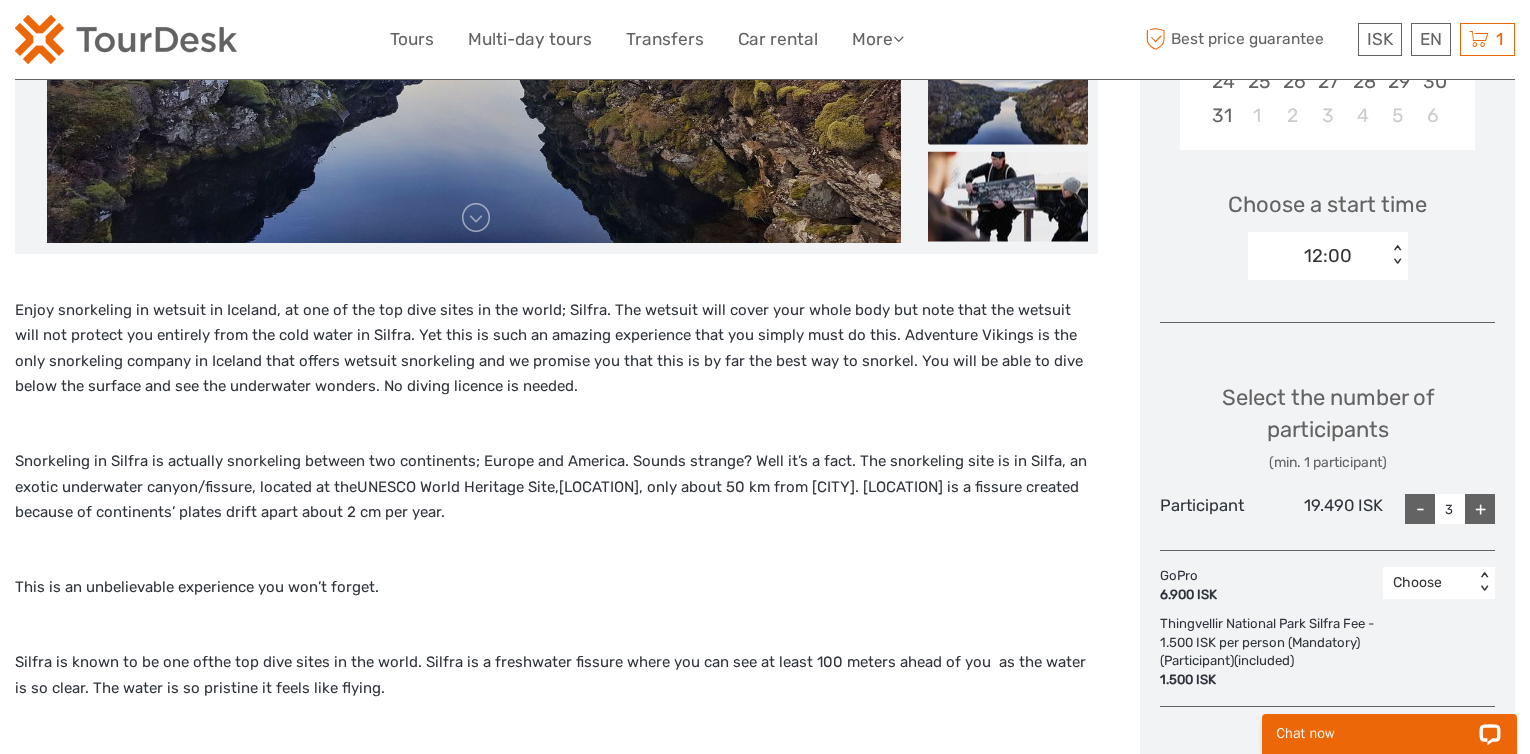 click on "+" at bounding box center [1480, 509] 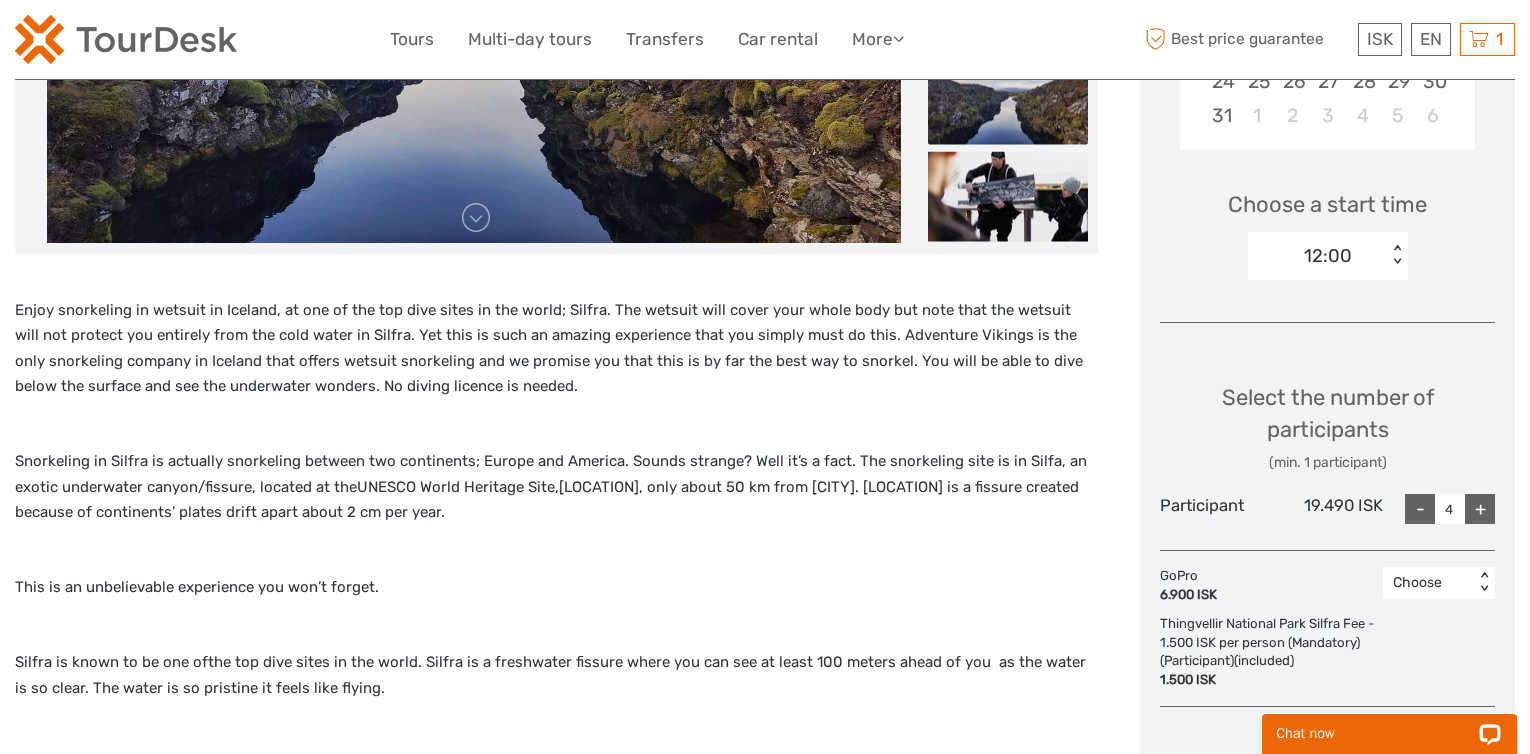 click on "+" at bounding box center (1480, 509) 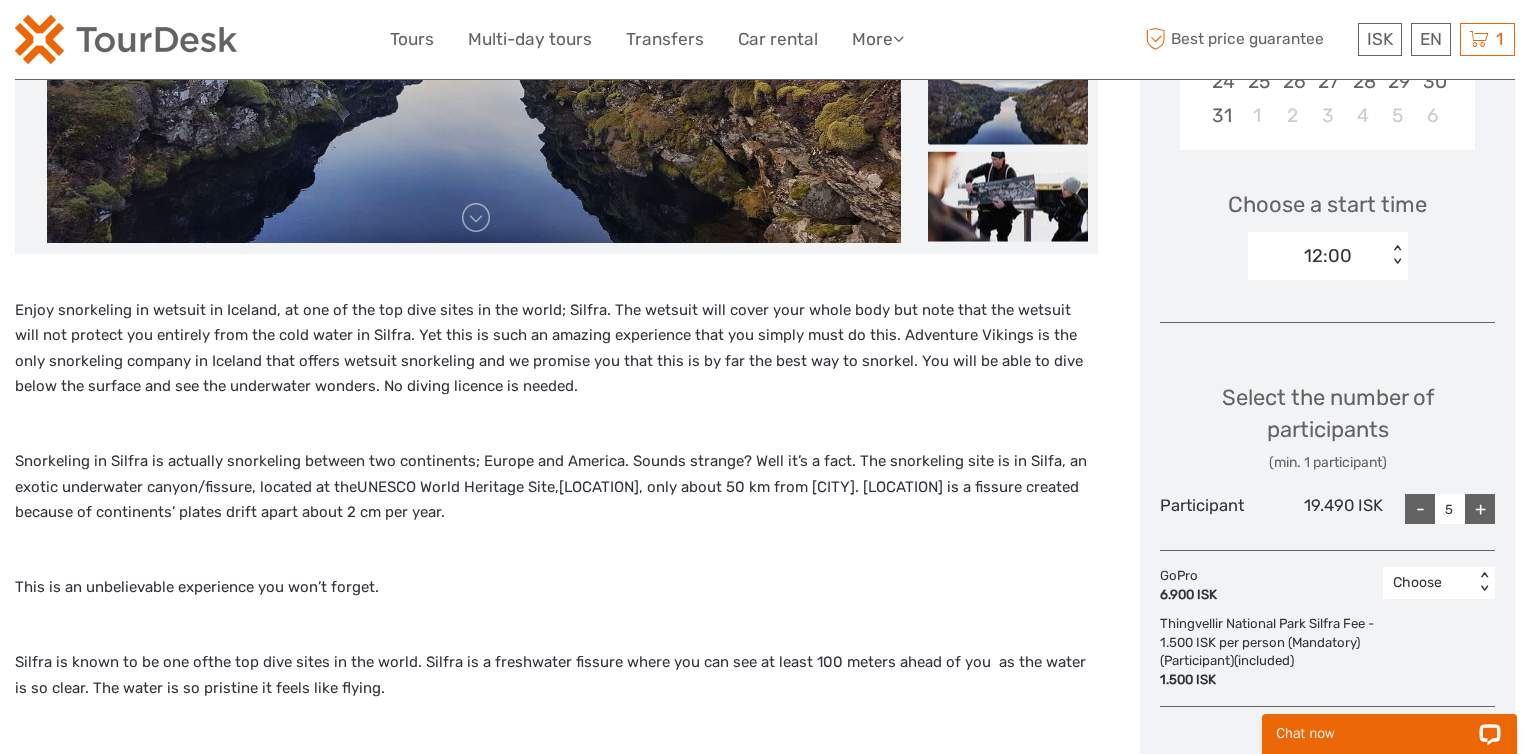 click on "+" at bounding box center (1480, 509) 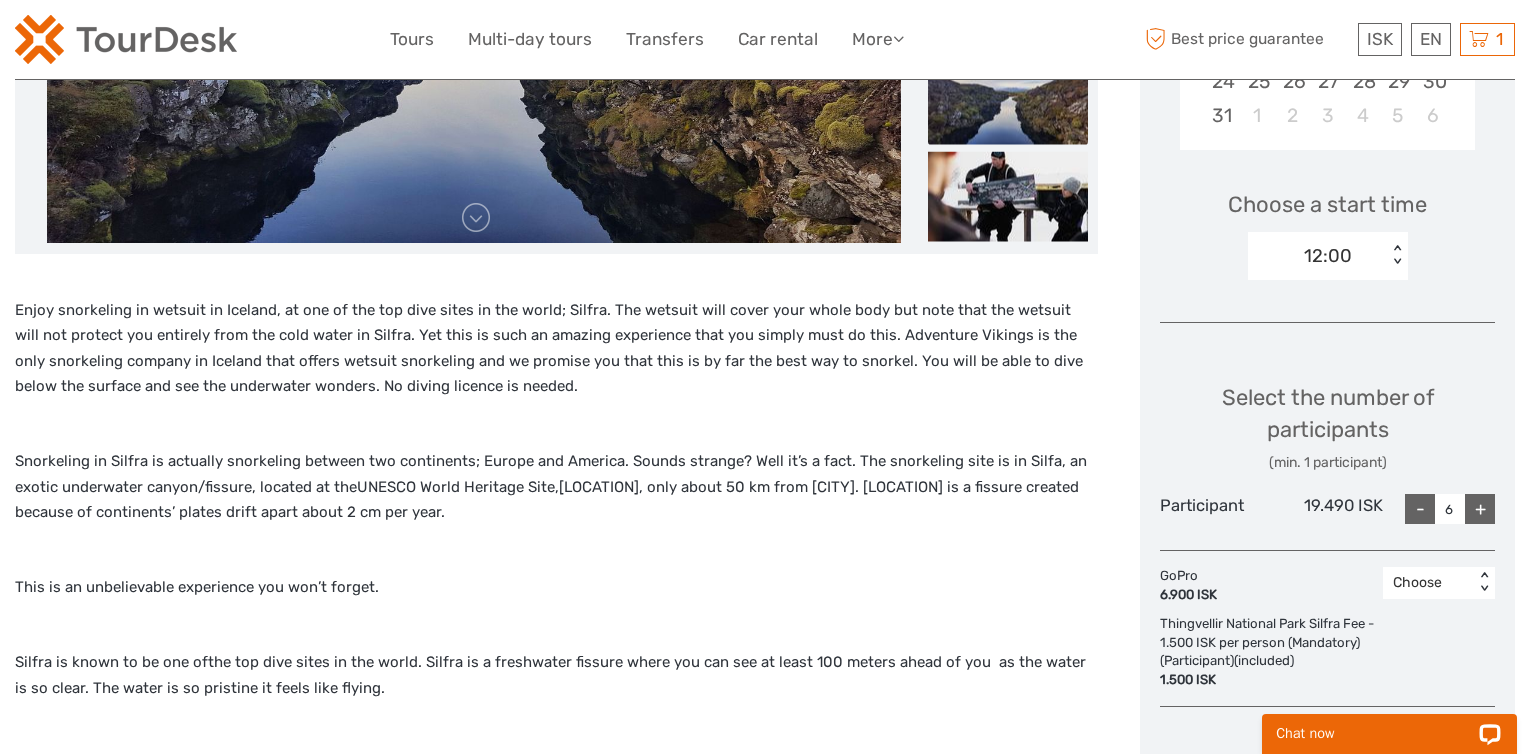 click on "+" at bounding box center (1480, 509) 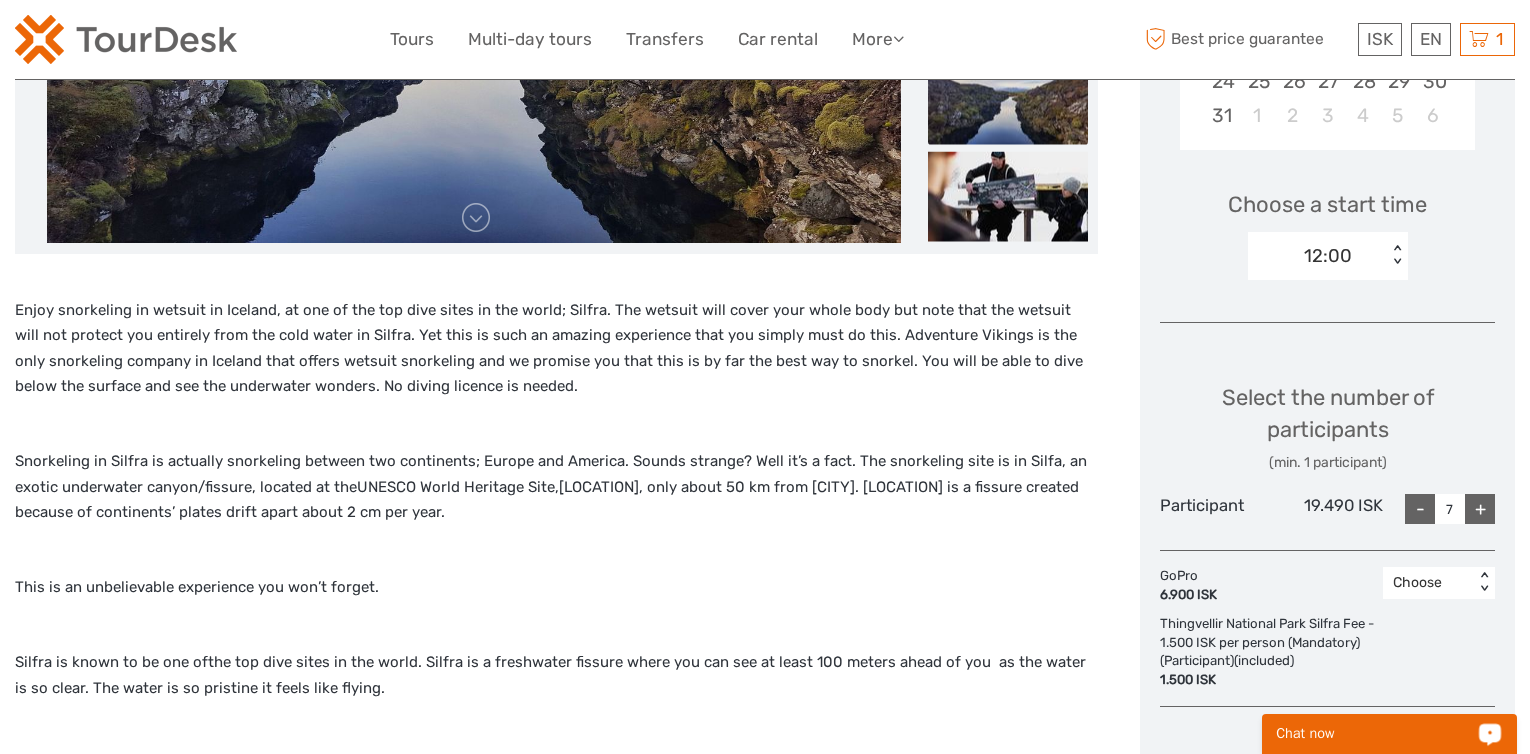 click on "Chat now" at bounding box center [1376, 734] 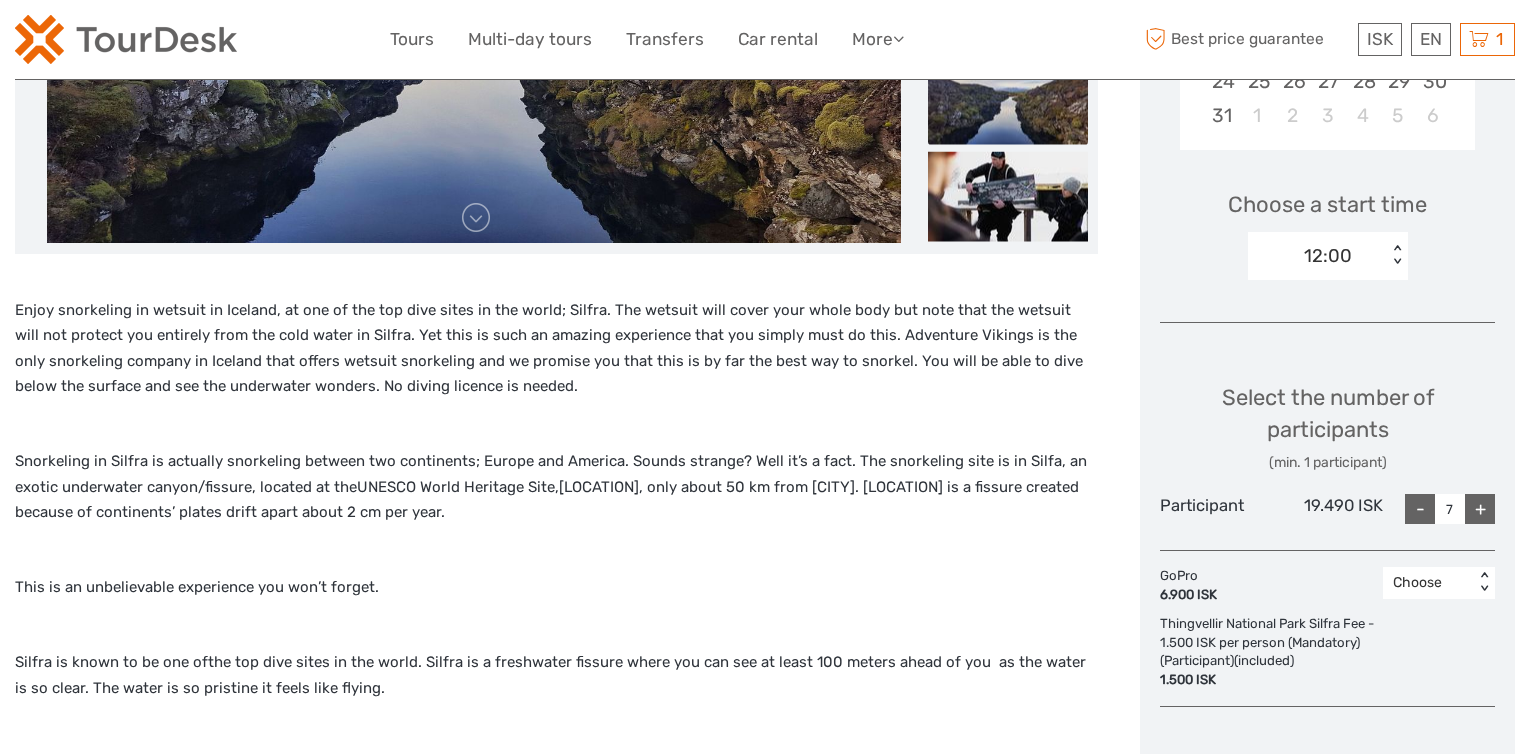 click on "Choose a start time 12:00 < >" at bounding box center (1327, 226) 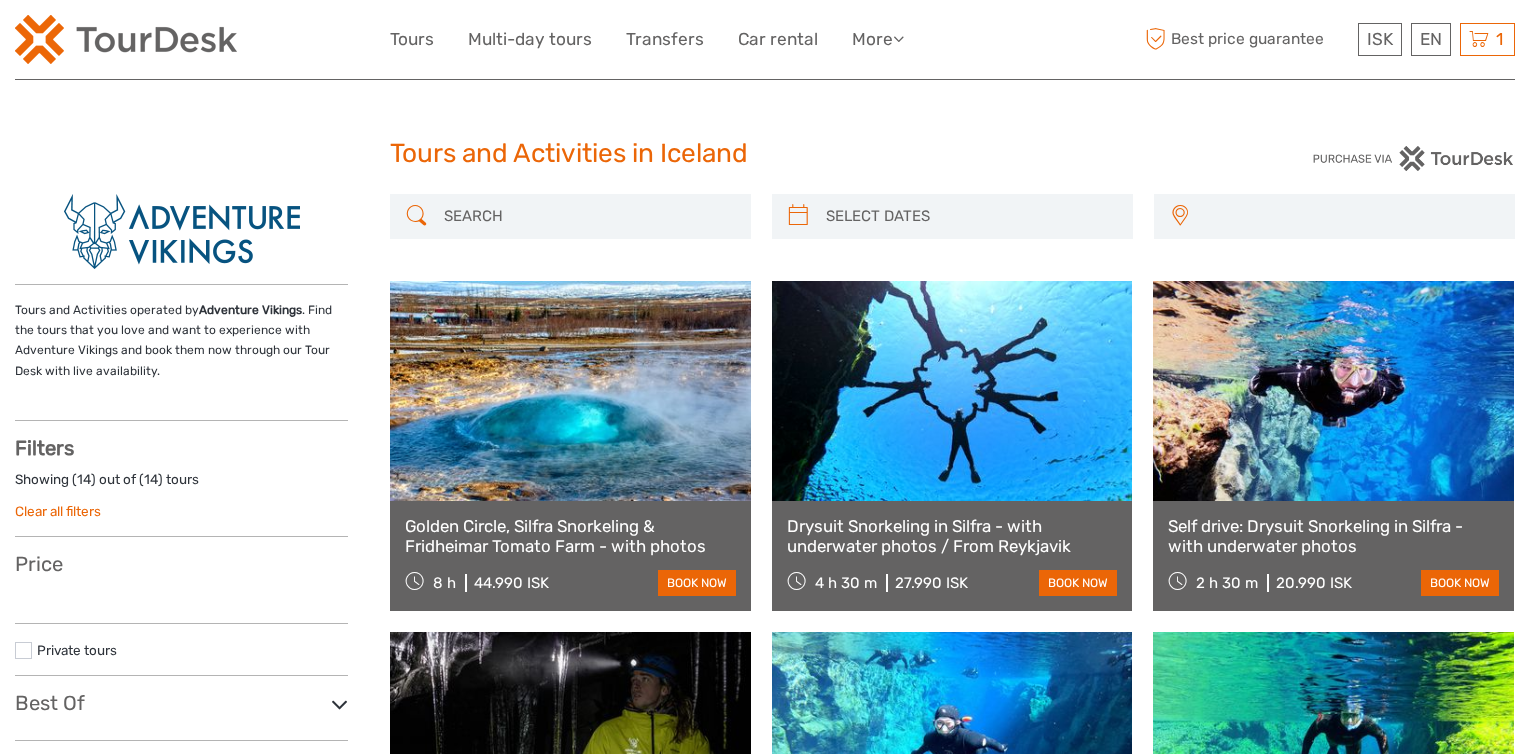 select 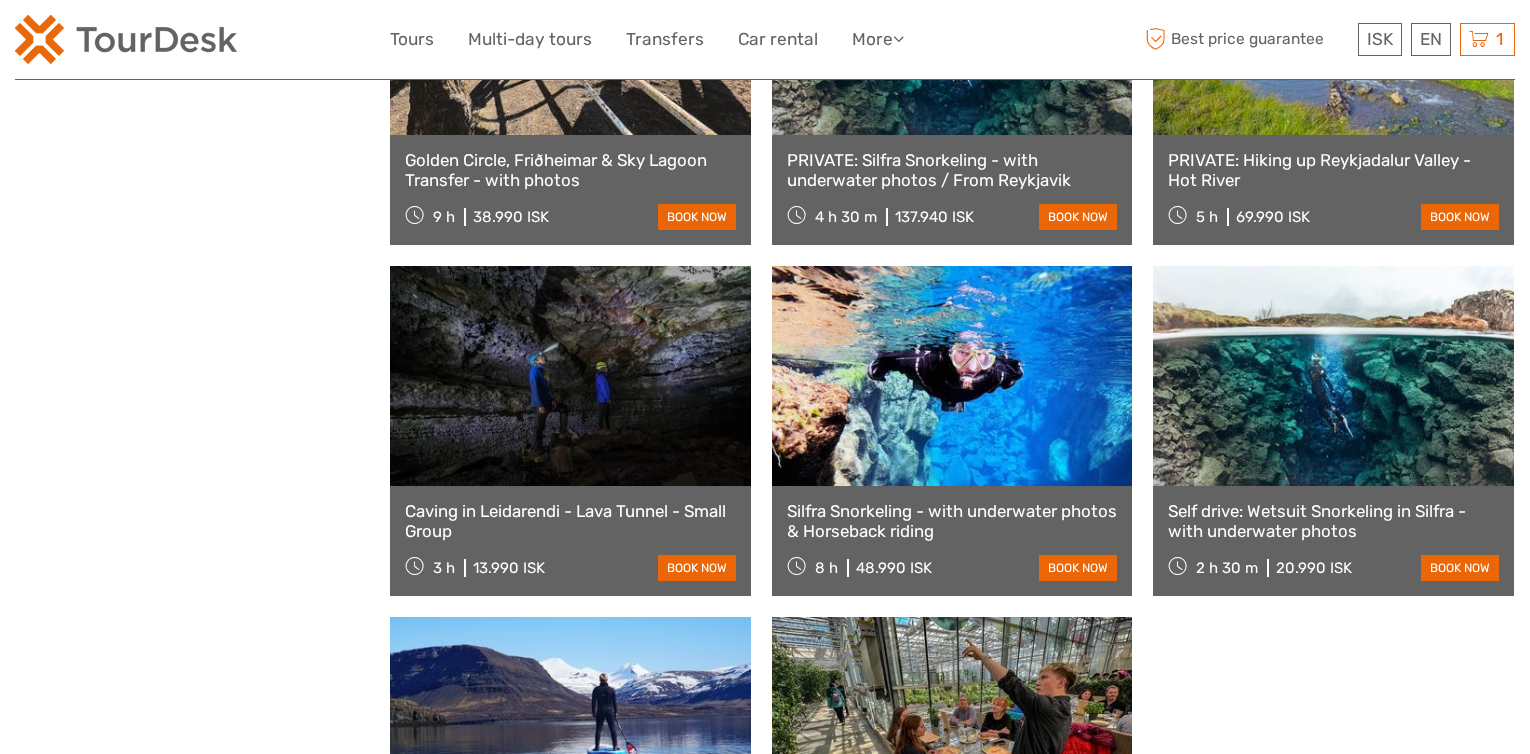 scroll, scrollTop: 0, scrollLeft: 0, axis: both 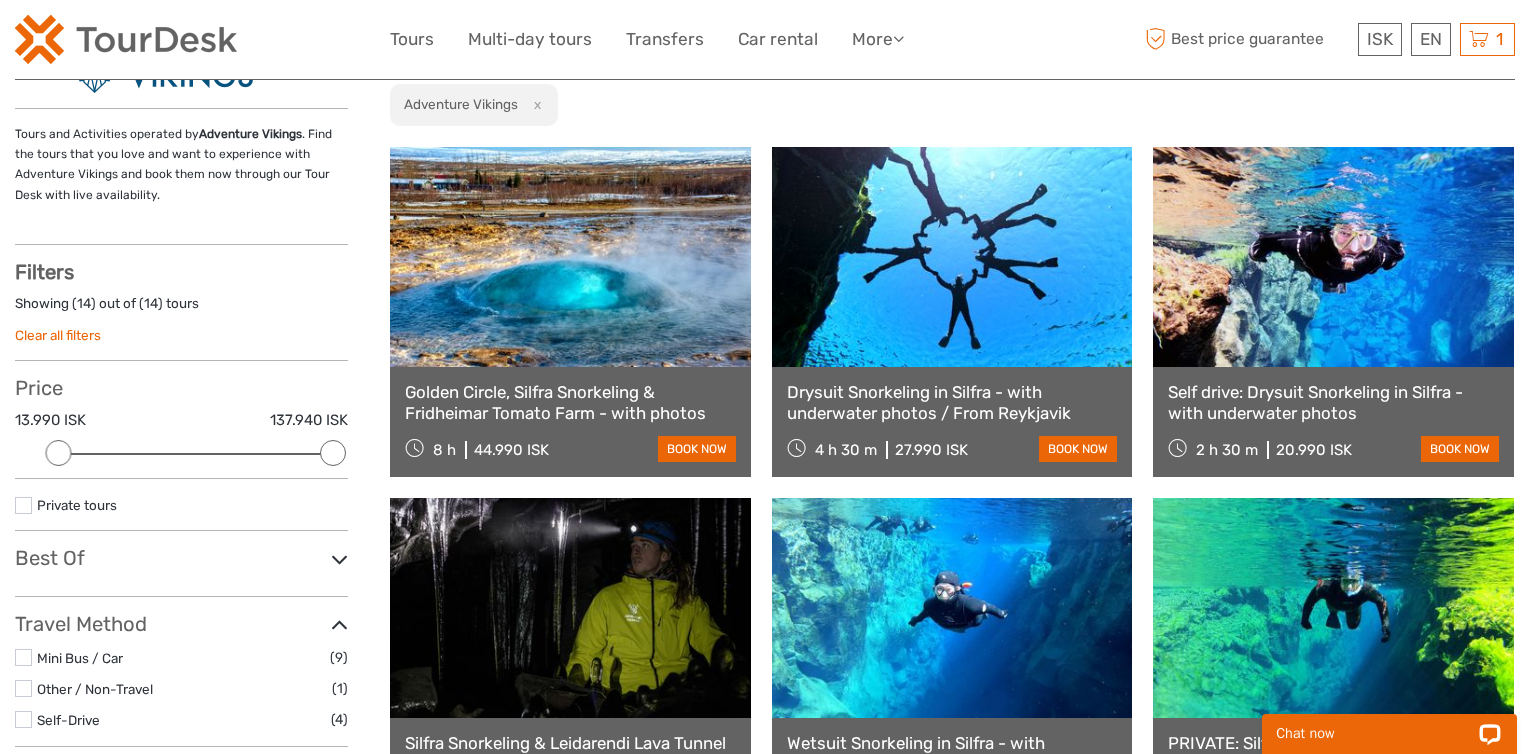 click at bounding box center [1333, 257] 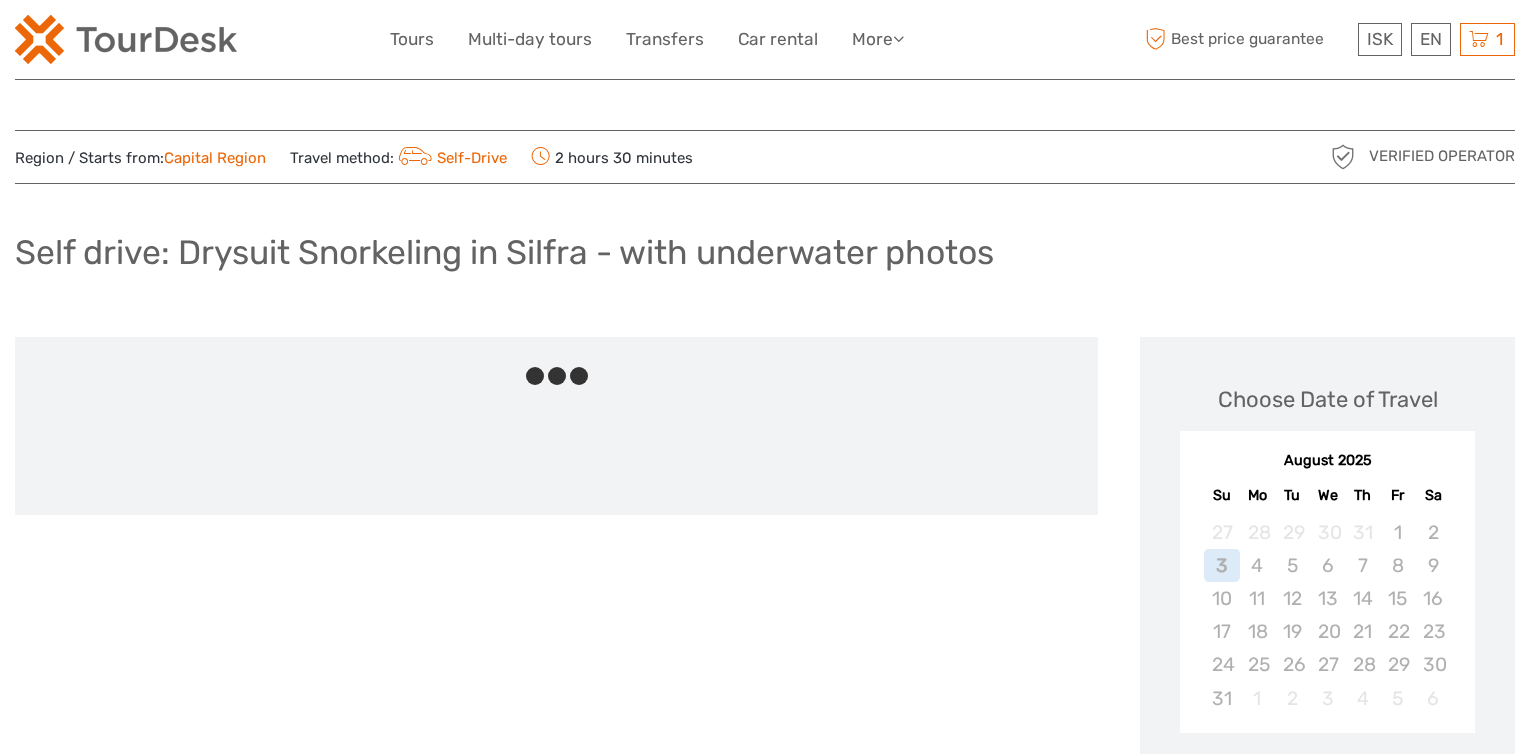 scroll, scrollTop: 0, scrollLeft: 0, axis: both 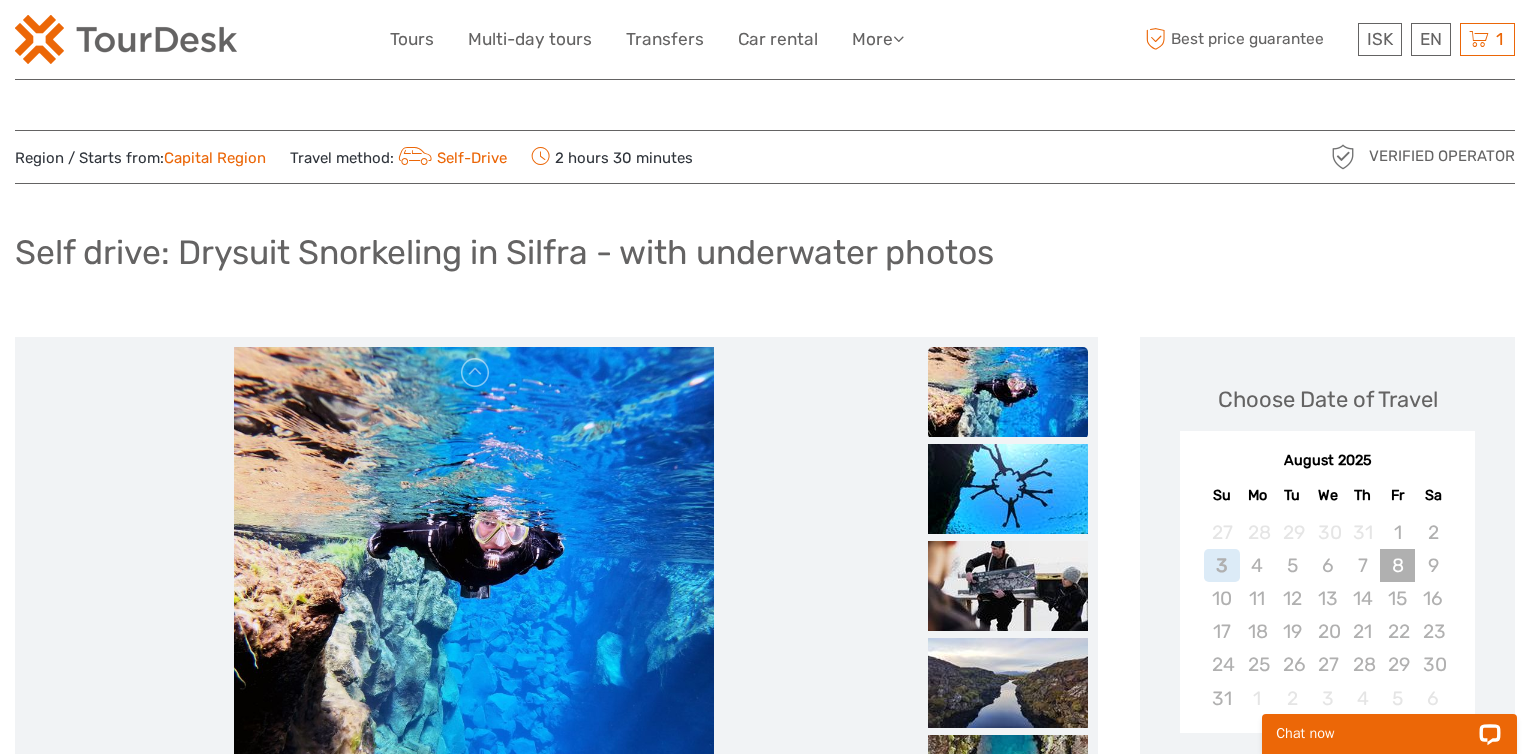 click on "8" at bounding box center (1397, 565) 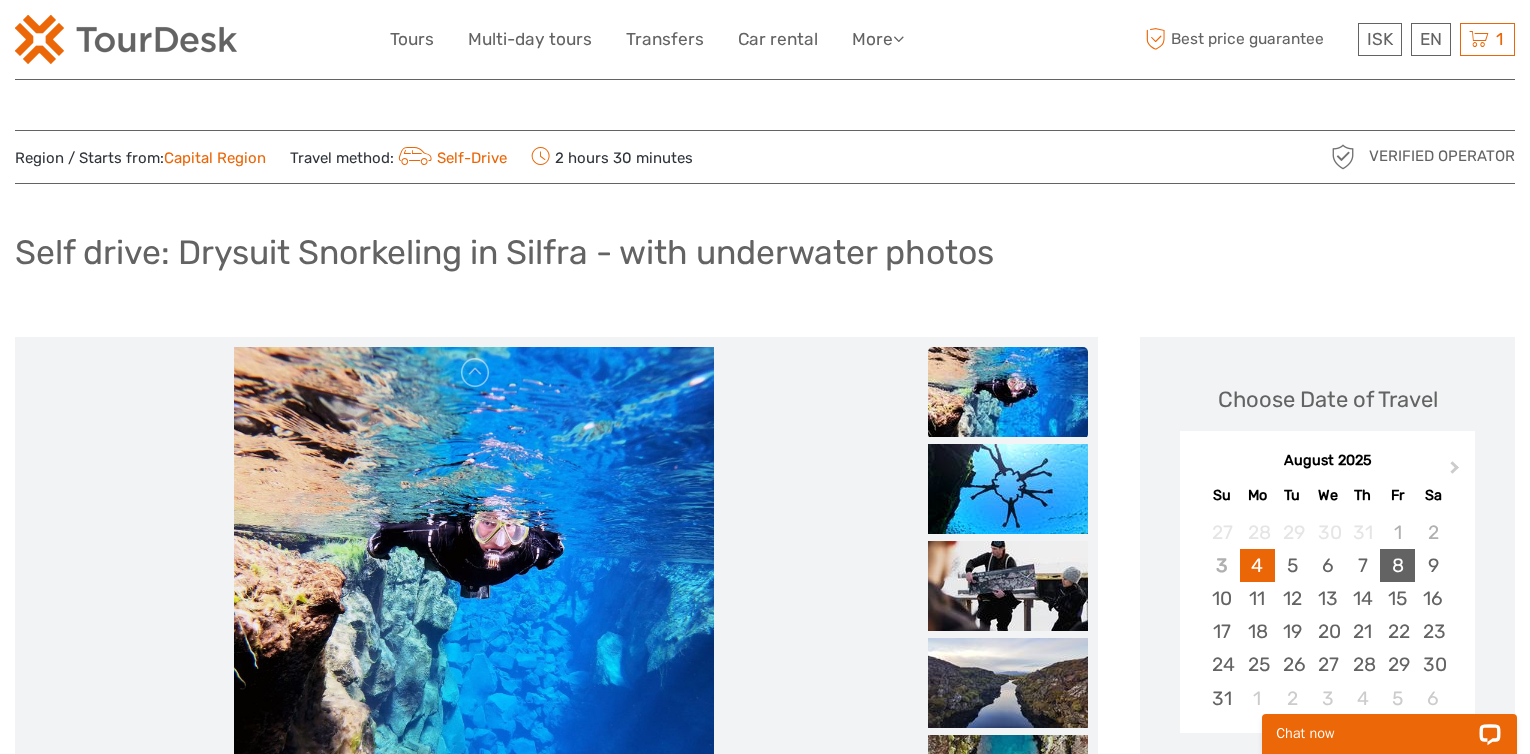 click on "8" at bounding box center [1397, 565] 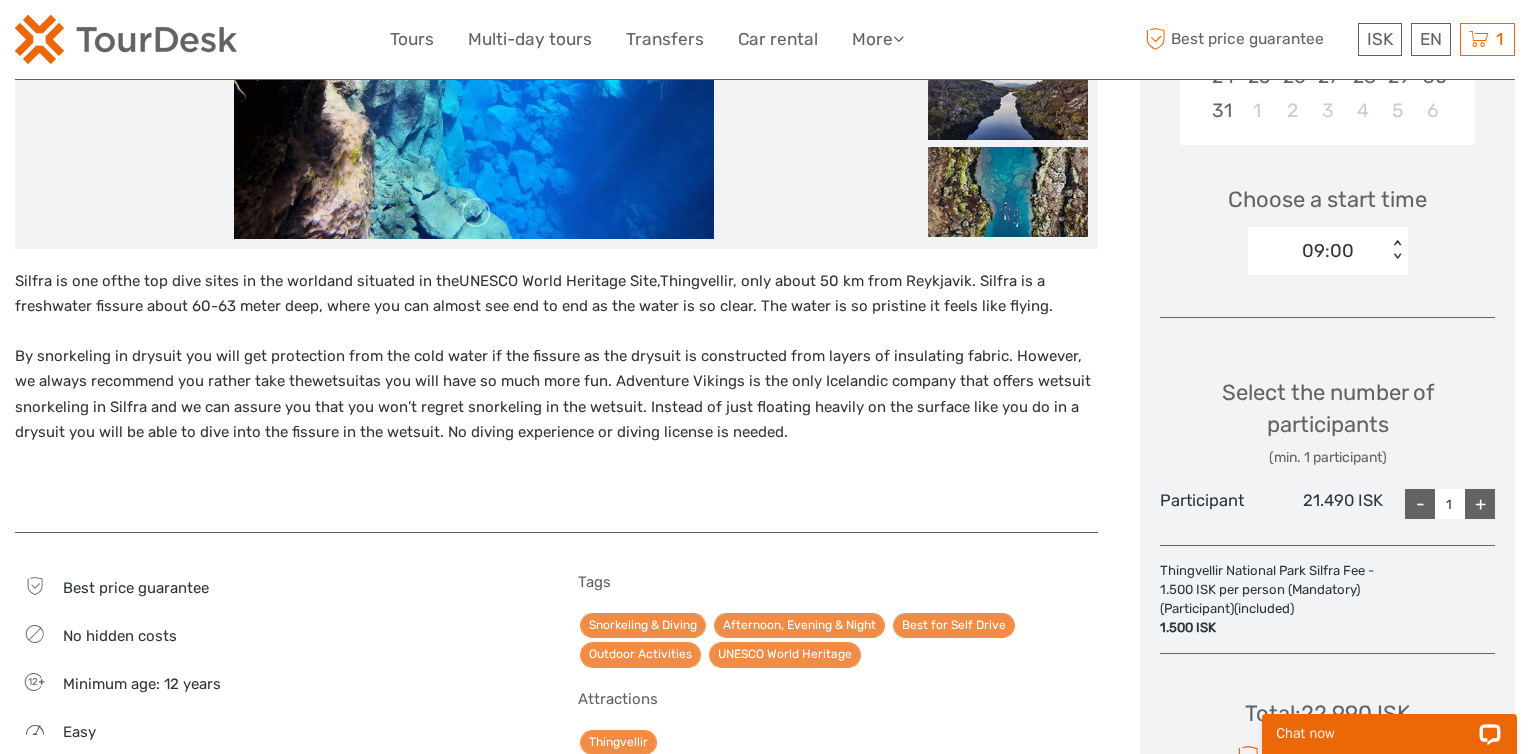 scroll, scrollTop: 599, scrollLeft: 0, axis: vertical 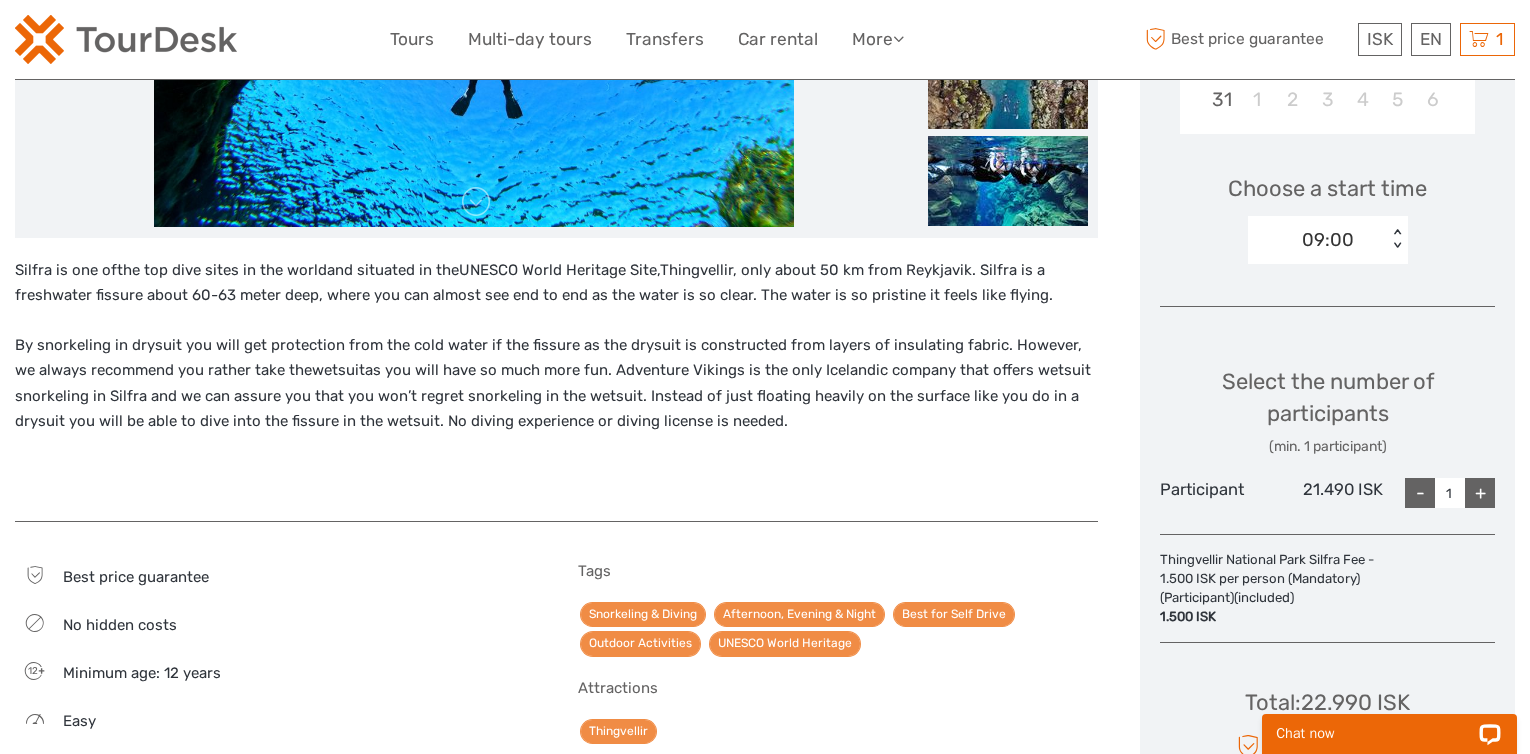 click on "+" at bounding box center [1480, 493] 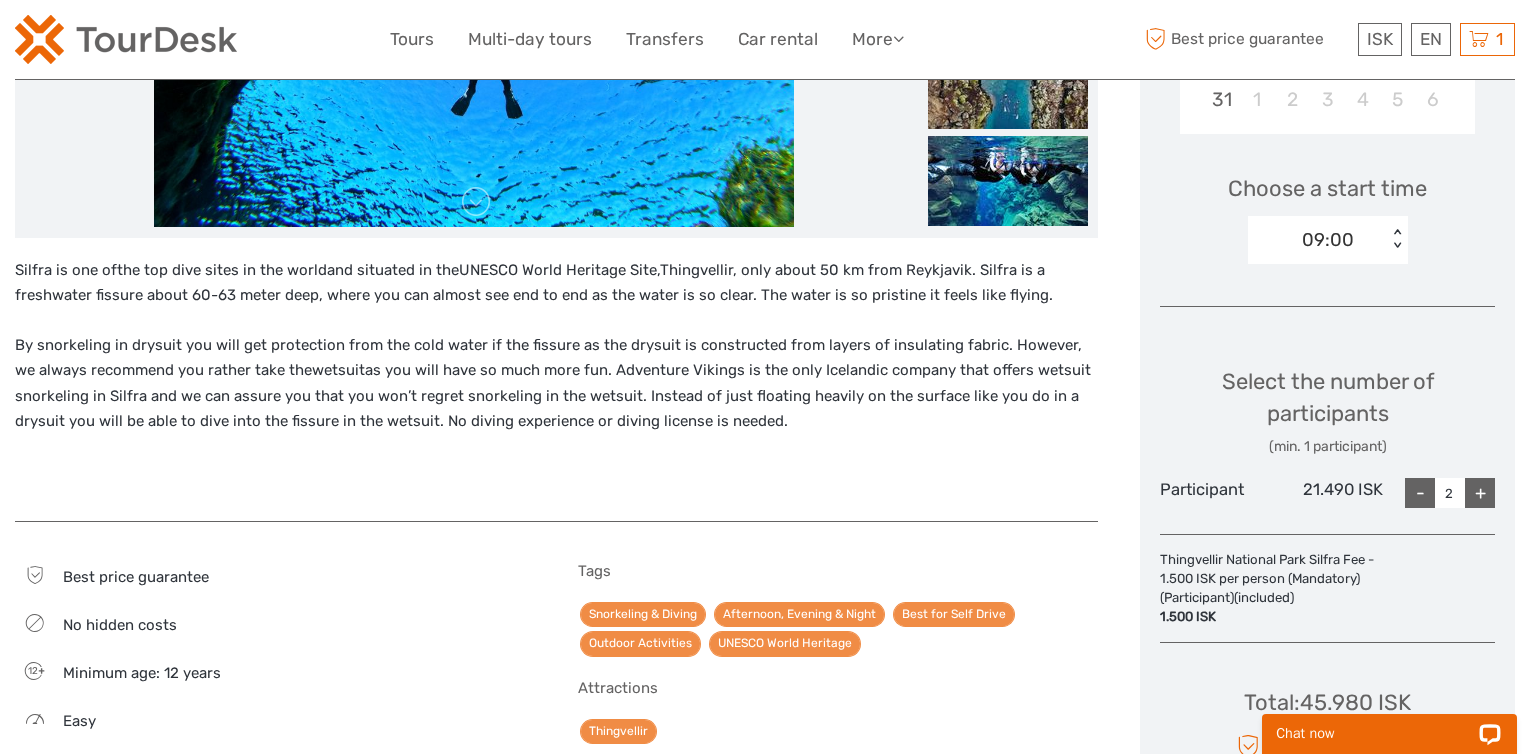 click on "+" at bounding box center (1480, 493) 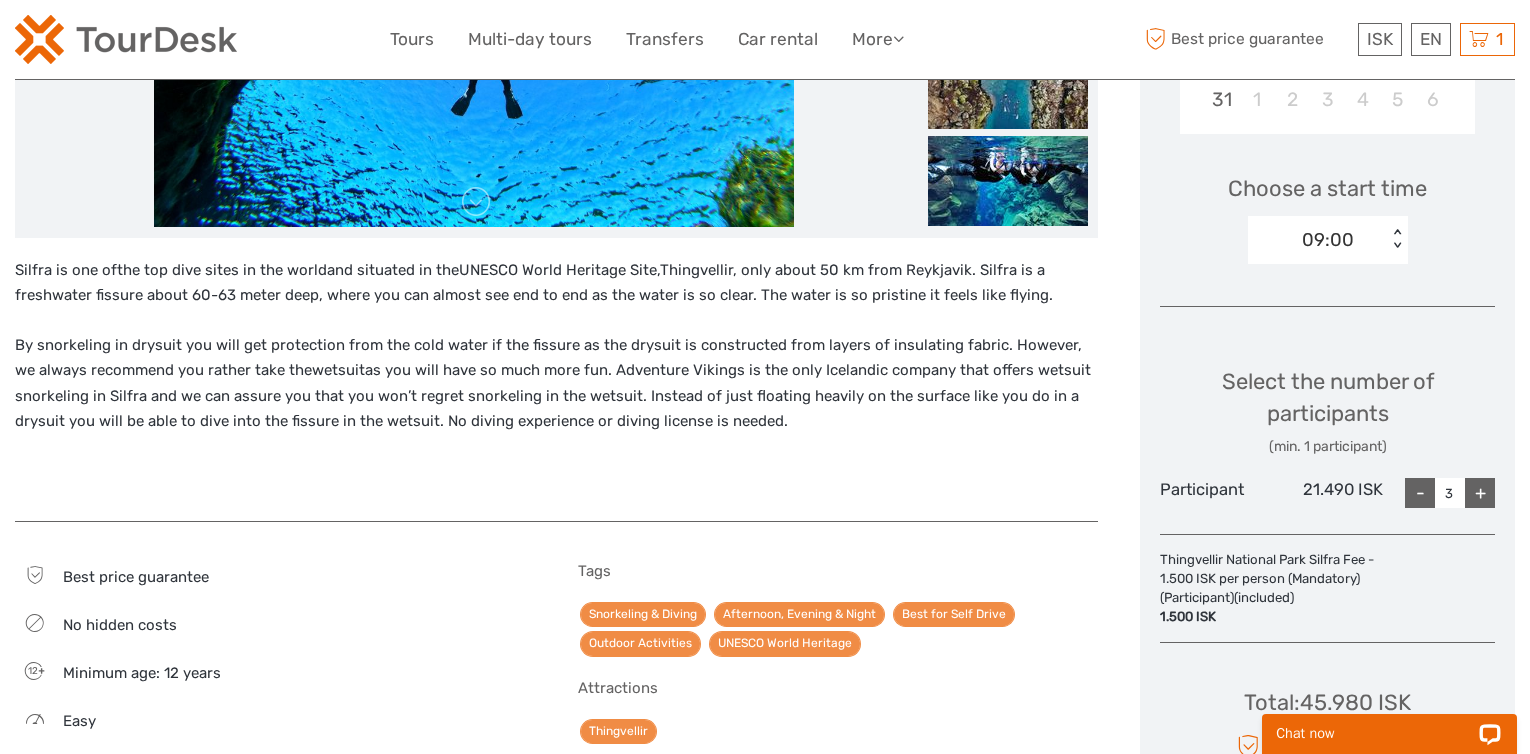 click on "+" at bounding box center [1480, 493] 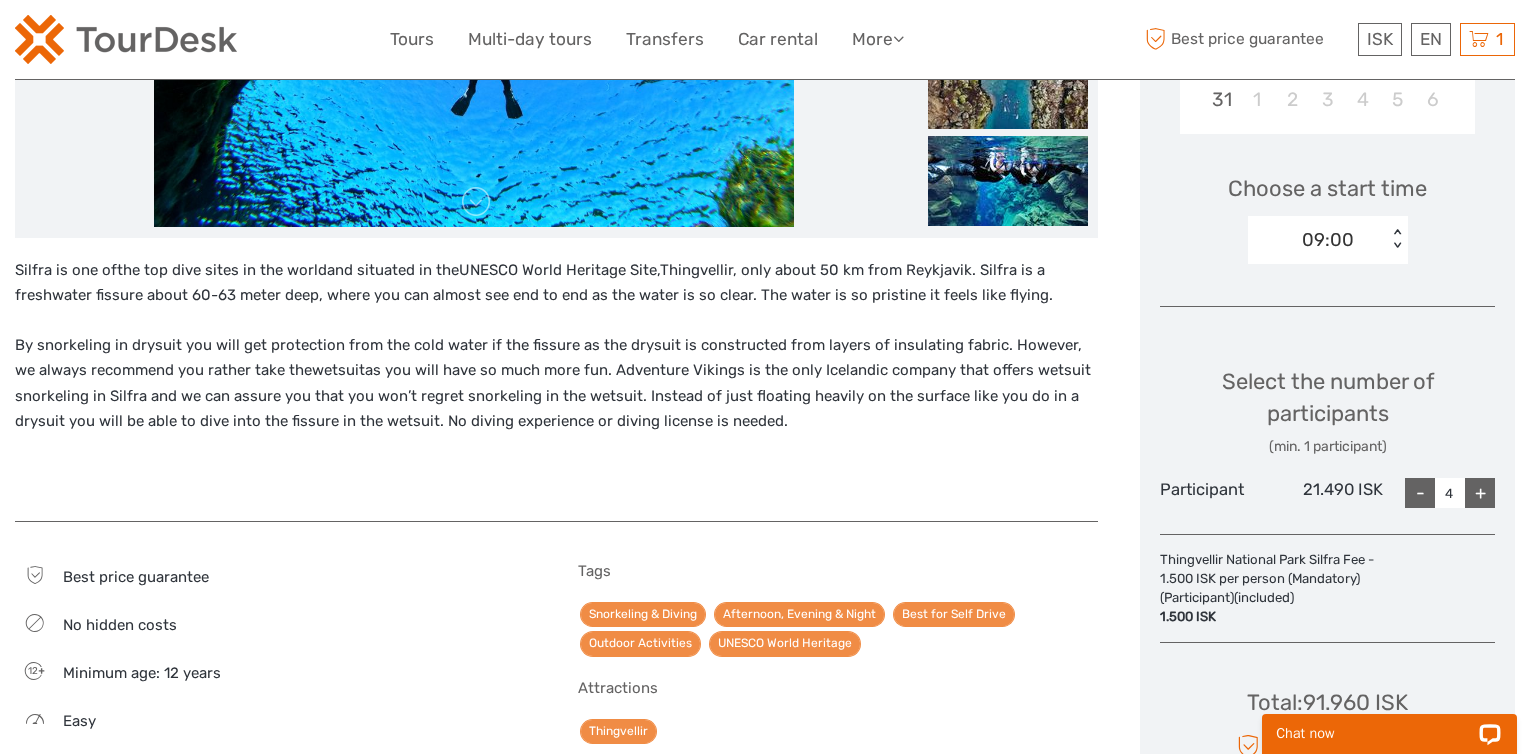 click on "+" at bounding box center [1480, 493] 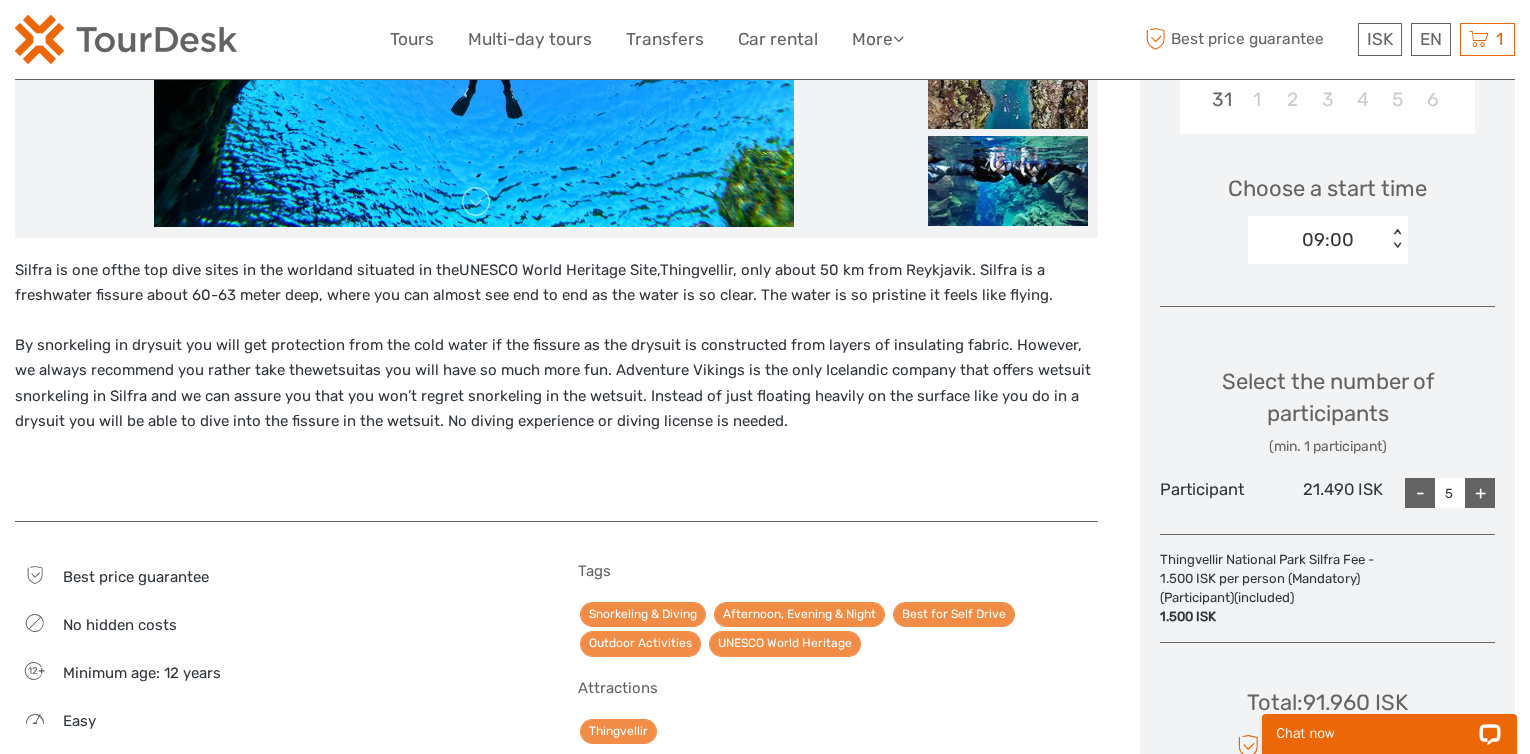 click on "+" at bounding box center [1480, 493] 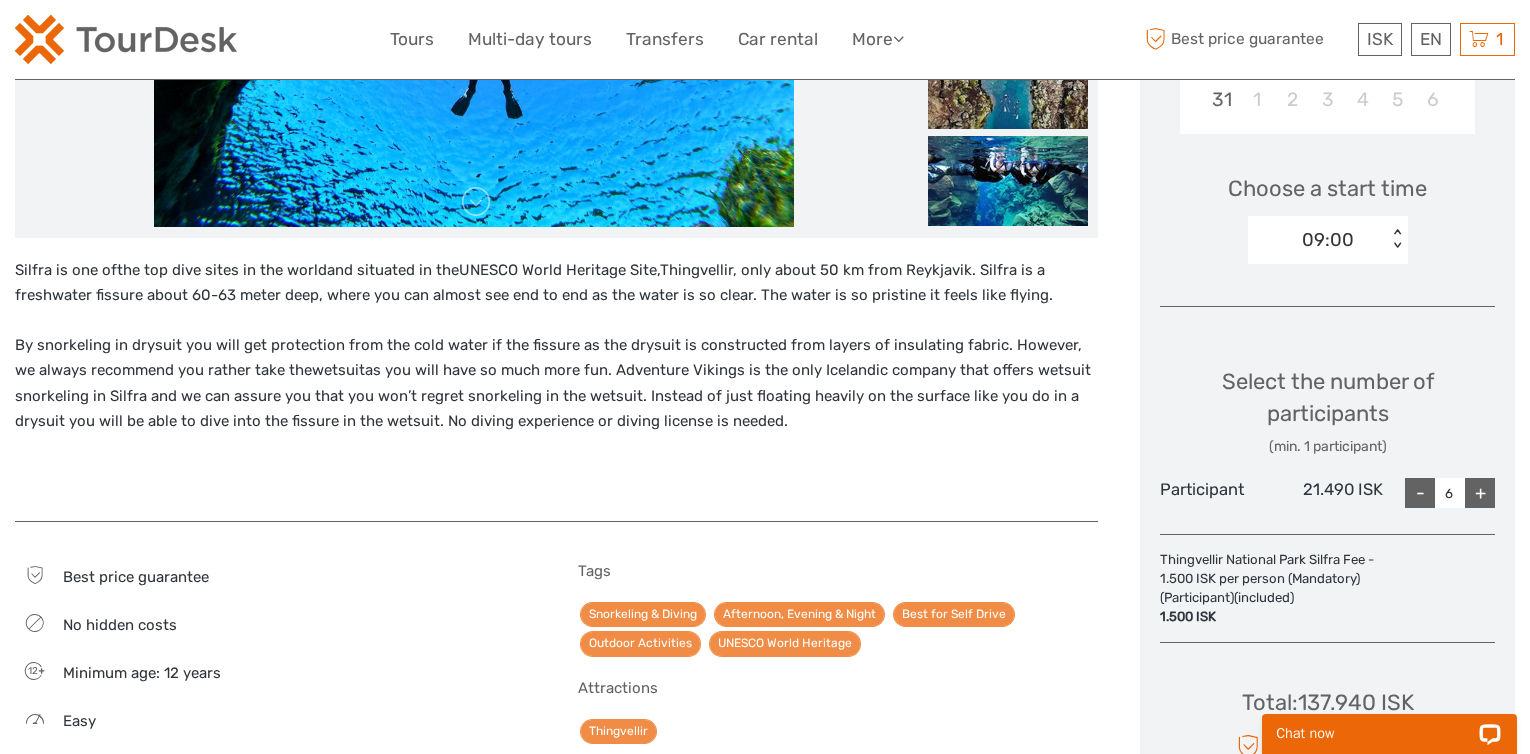 click on "+" at bounding box center (1480, 493) 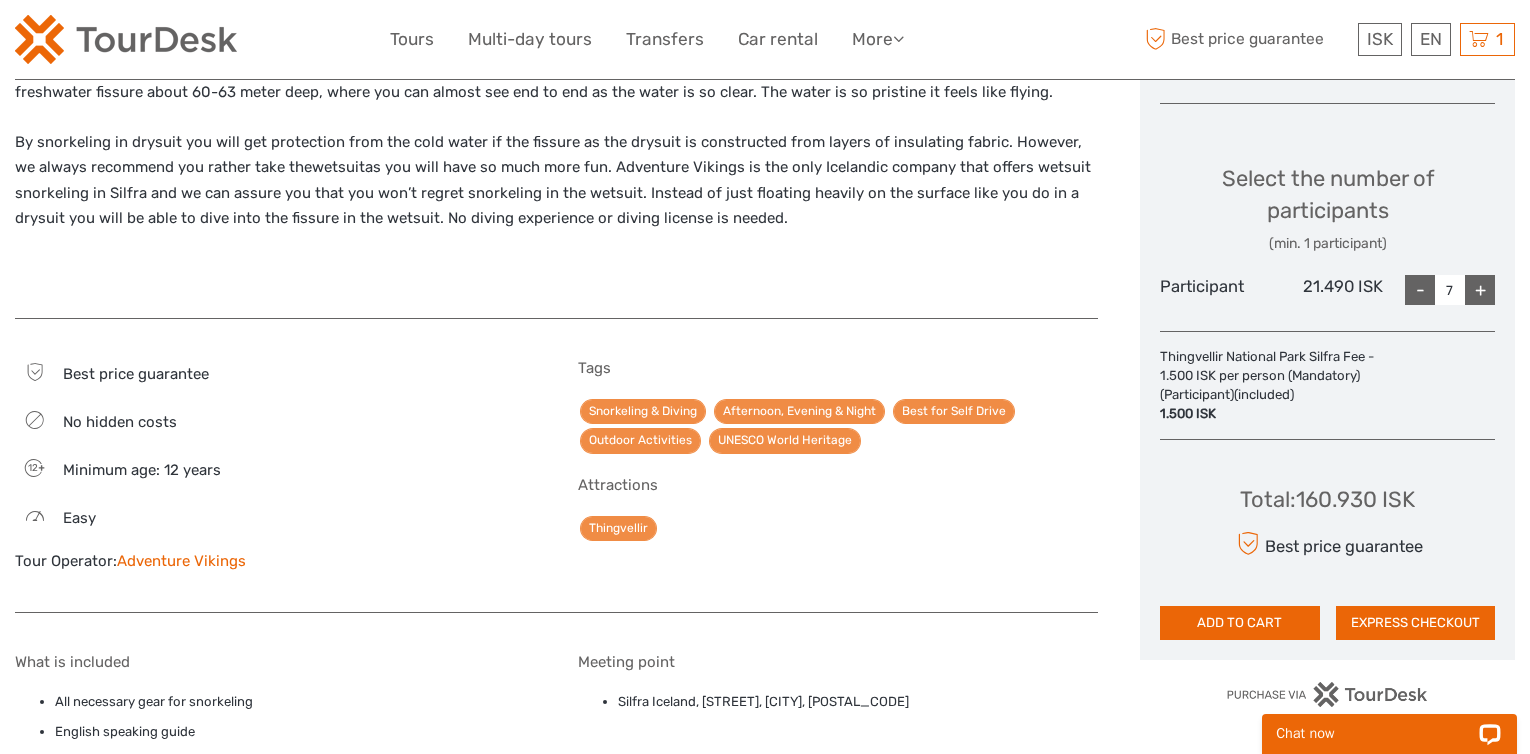 scroll, scrollTop: 845, scrollLeft: 0, axis: vertical 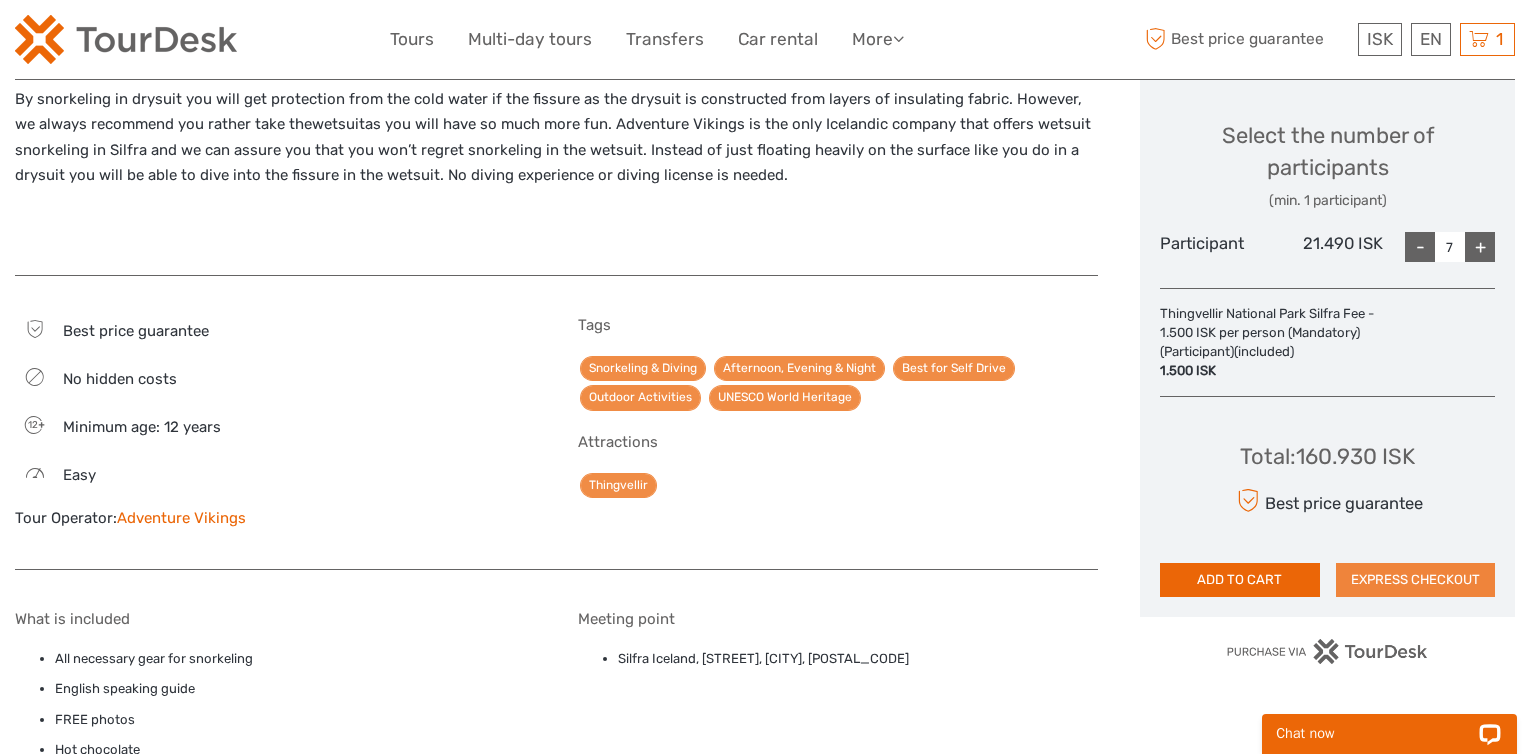 click on "EXPRESS CHECKOUT" at bounding box center (1416, 580) 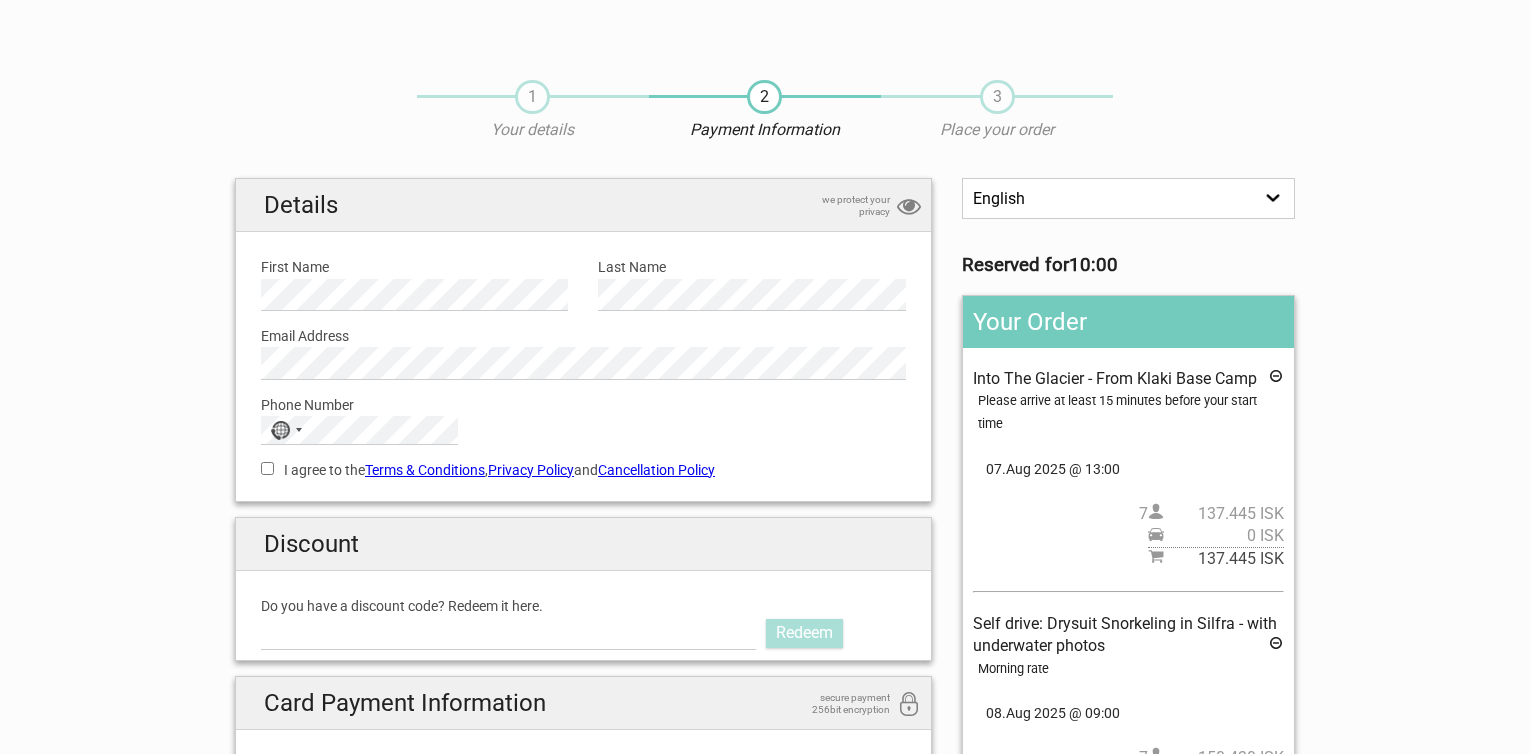 scroll, scrollTop: 0, scrollLeft: 0, axis: both 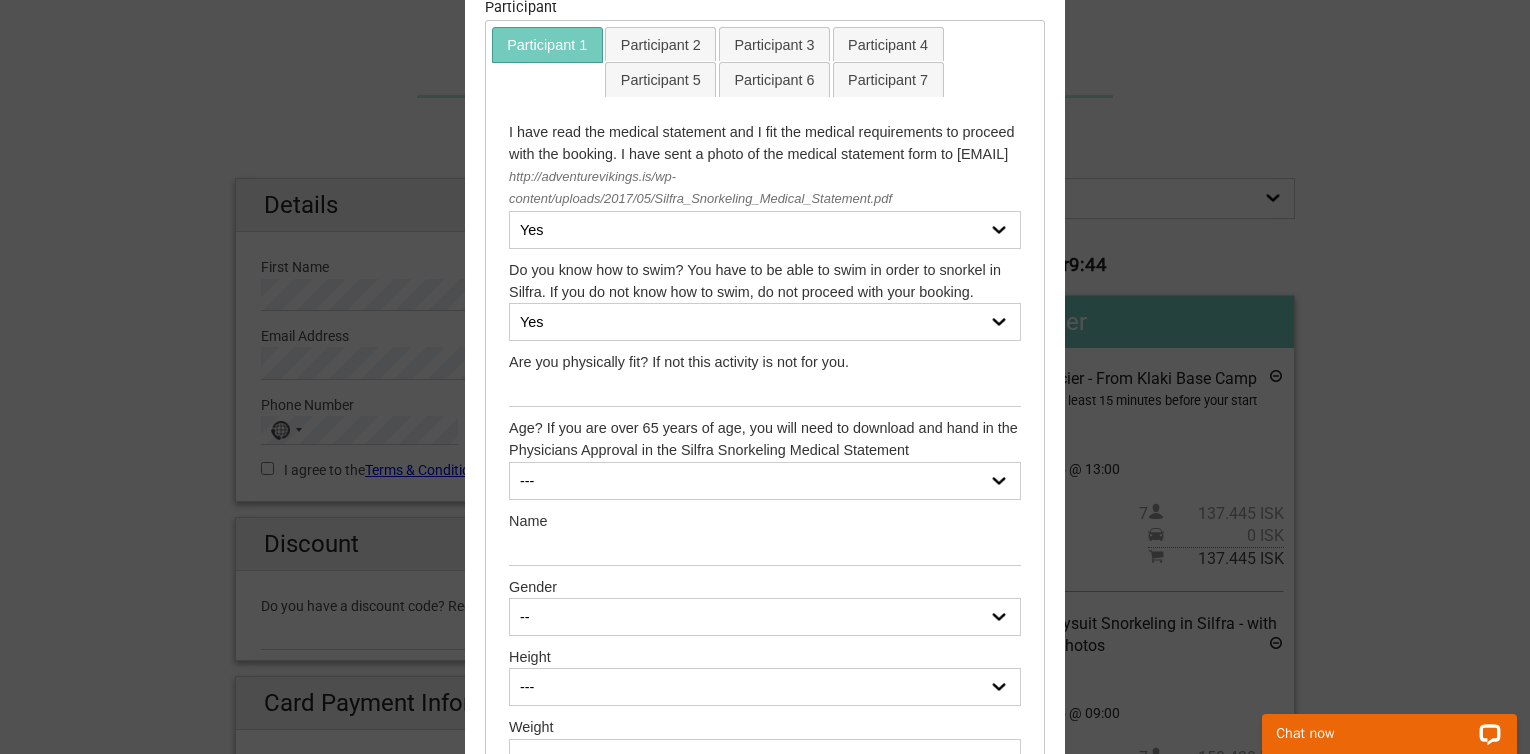 click on "---
14
15
16
17
18
19
20
21
22
23
24
25
26
27
28
29
30
31
32
33
34
35
36
37
38
39
40
41
42
43
44
45
46
47
48
49
50
51
52
53
54
55
56
57
58
59
60
61
62
63
64
65
66 (Physicians Approval needed)
67 (Physicians Approval needed)
68 (Physicians Approval needed)
69 (Physicians Approval needed)
70 (Physicians Approval needed)
71 (Physicians Approval needed)
72 (Physicians Approval needed)
73 (Physicians Approval needed)
74 (Physicians Approval needed)
75 (Physicians Approval needed)
76 (Physicians Approval needed)
77 (Physicians Approval needed)
78 (Physicians Approval needed)
79 (Physicians Approval needed)
80 (Physicians Approval needed)
81 (Physicians Approval needed)
82 (Physicians Approval needed)
83 (Physicians Approval needed)
84 (Physicians Approval needed)
85 (Physicians Approval needed)
86 (Physicians Approval needed)
87 (Physicians Approval needed)" at bounding box center (765, 481) 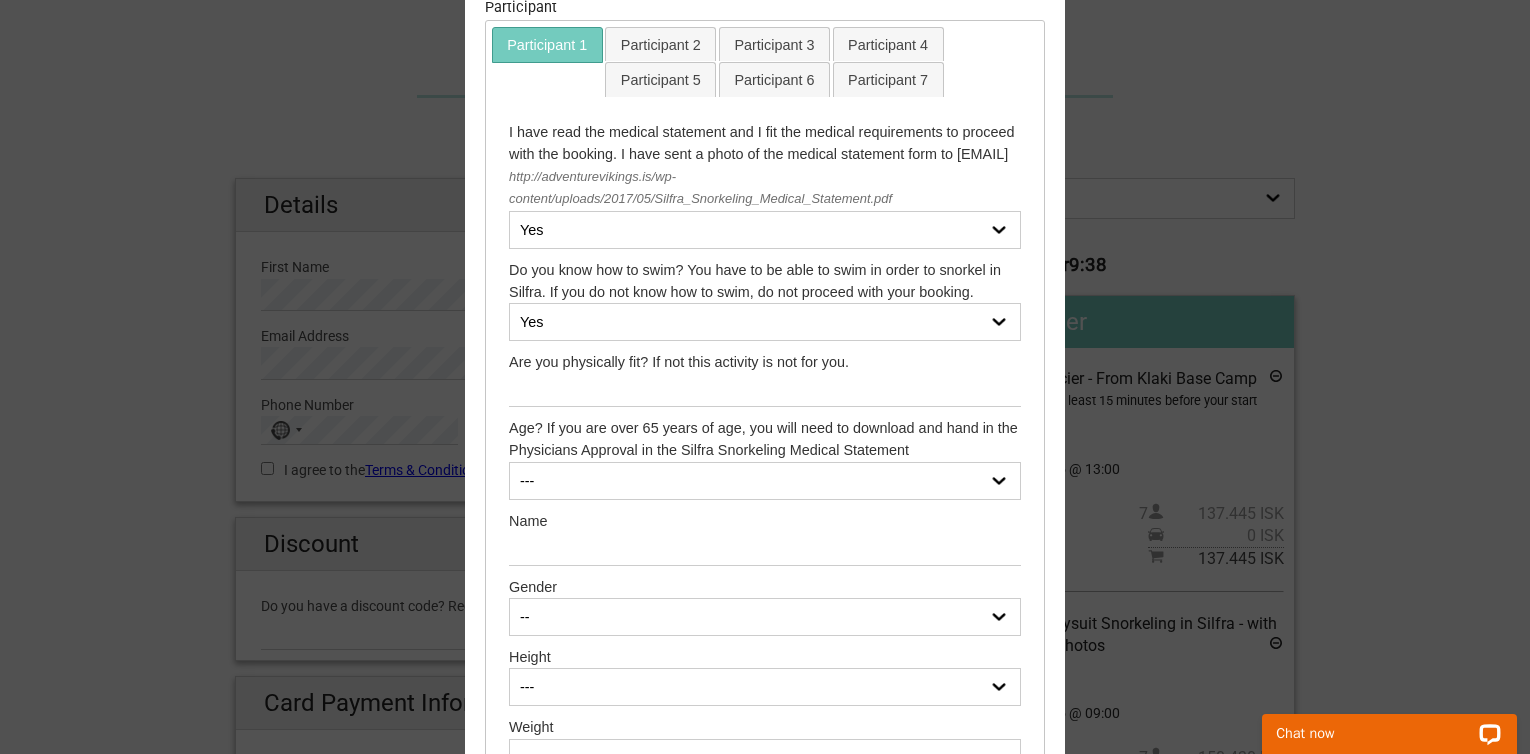 select on "51" 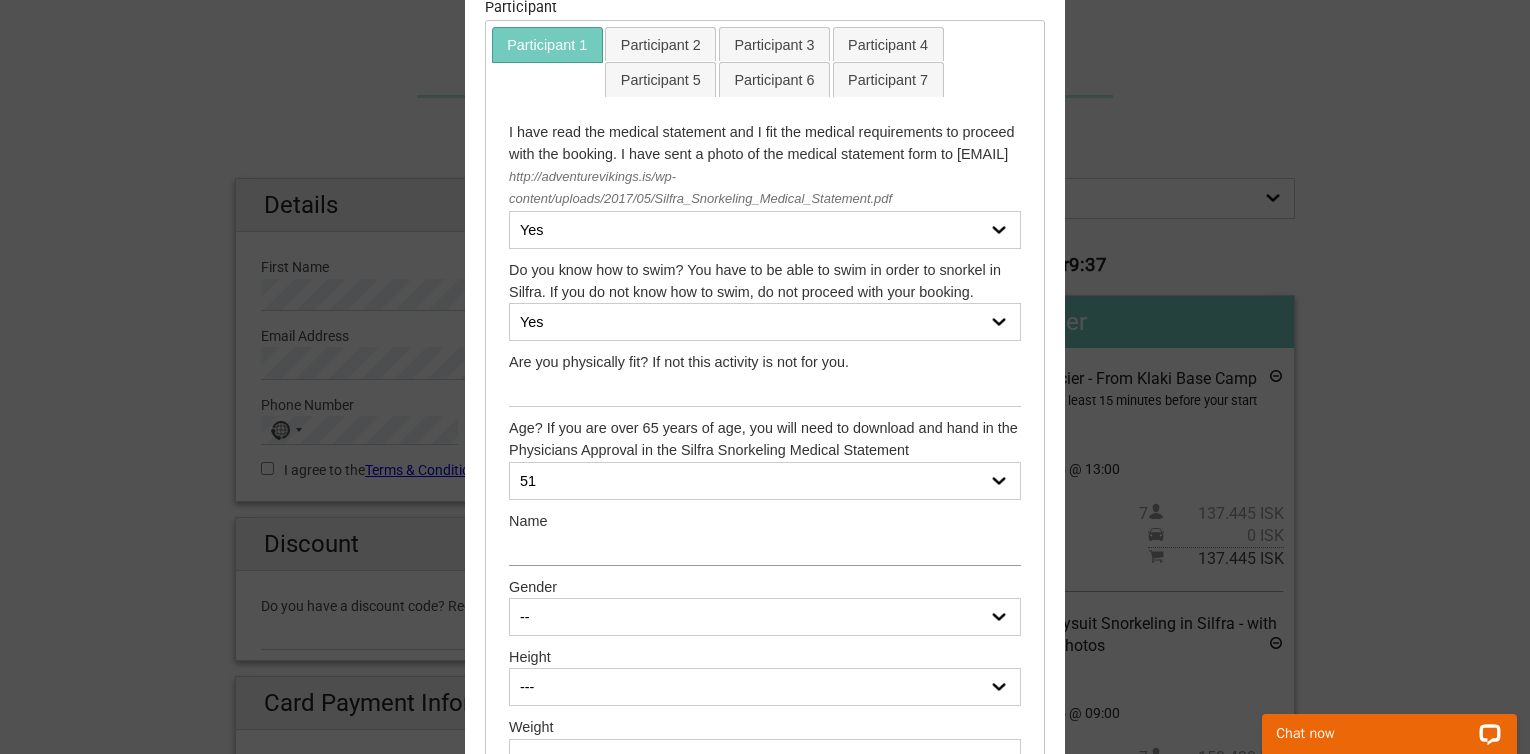 click at bounding box center [765, 548] 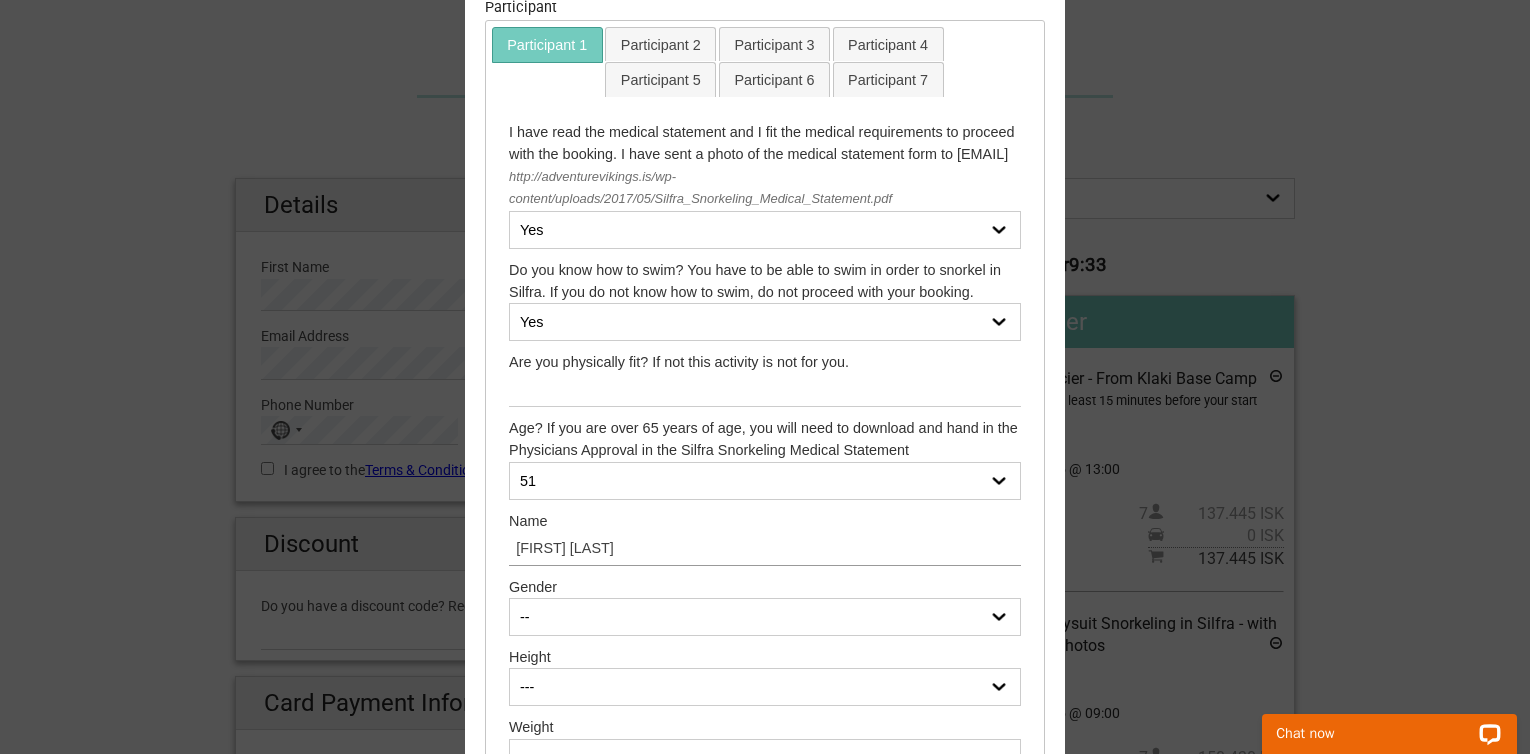 type on "[FIRST] [LAST]" 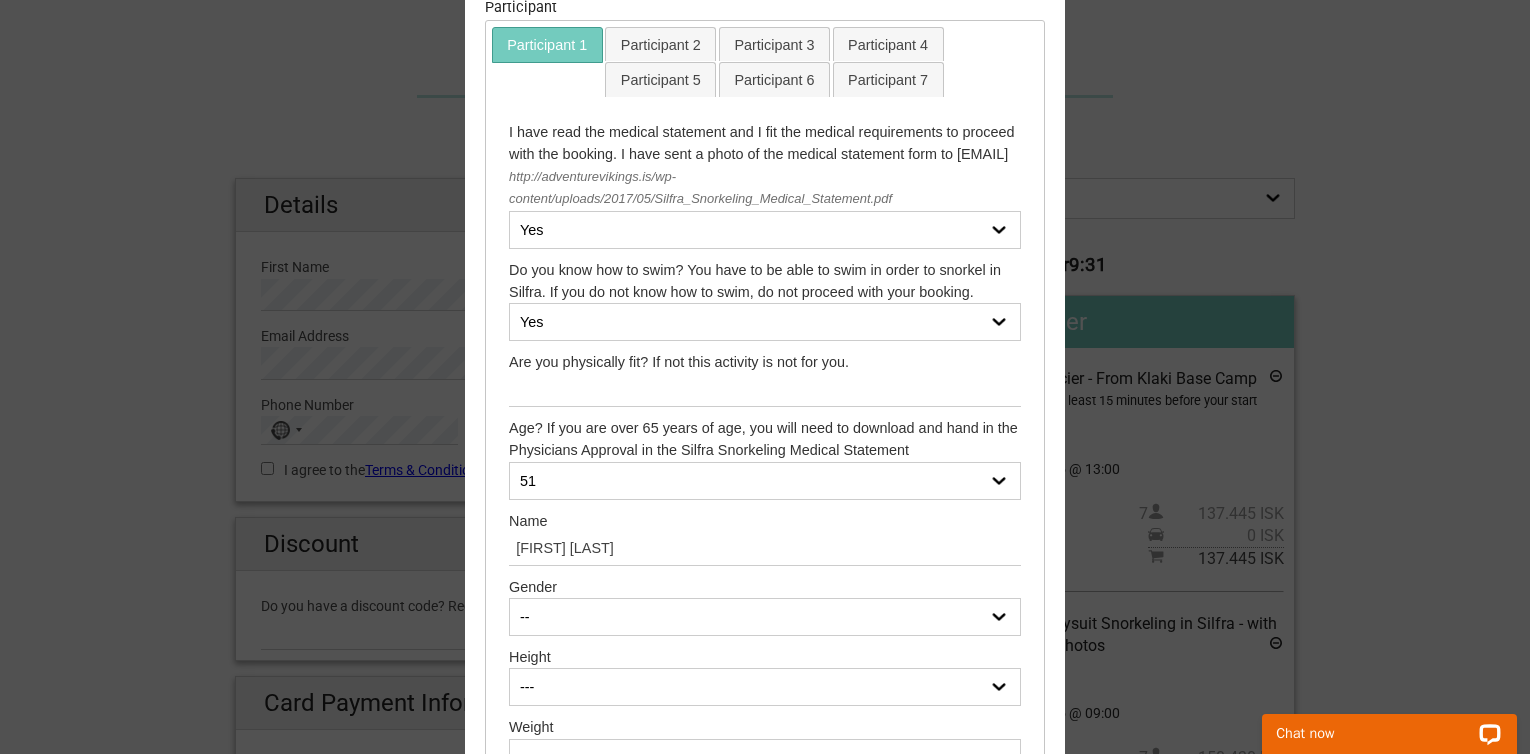 click on "--
Female
Male" at bounding box center [765, 617] 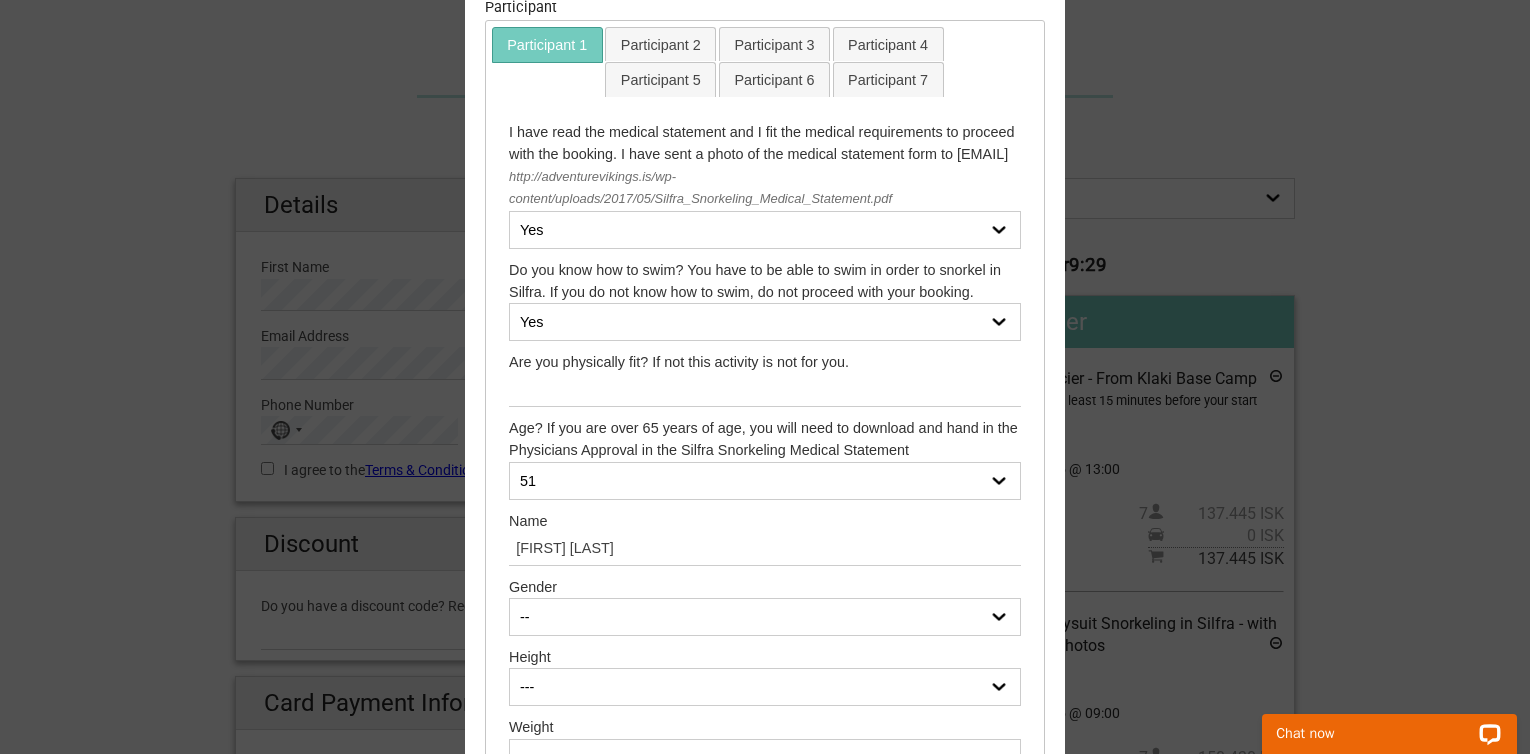 select on "Male" 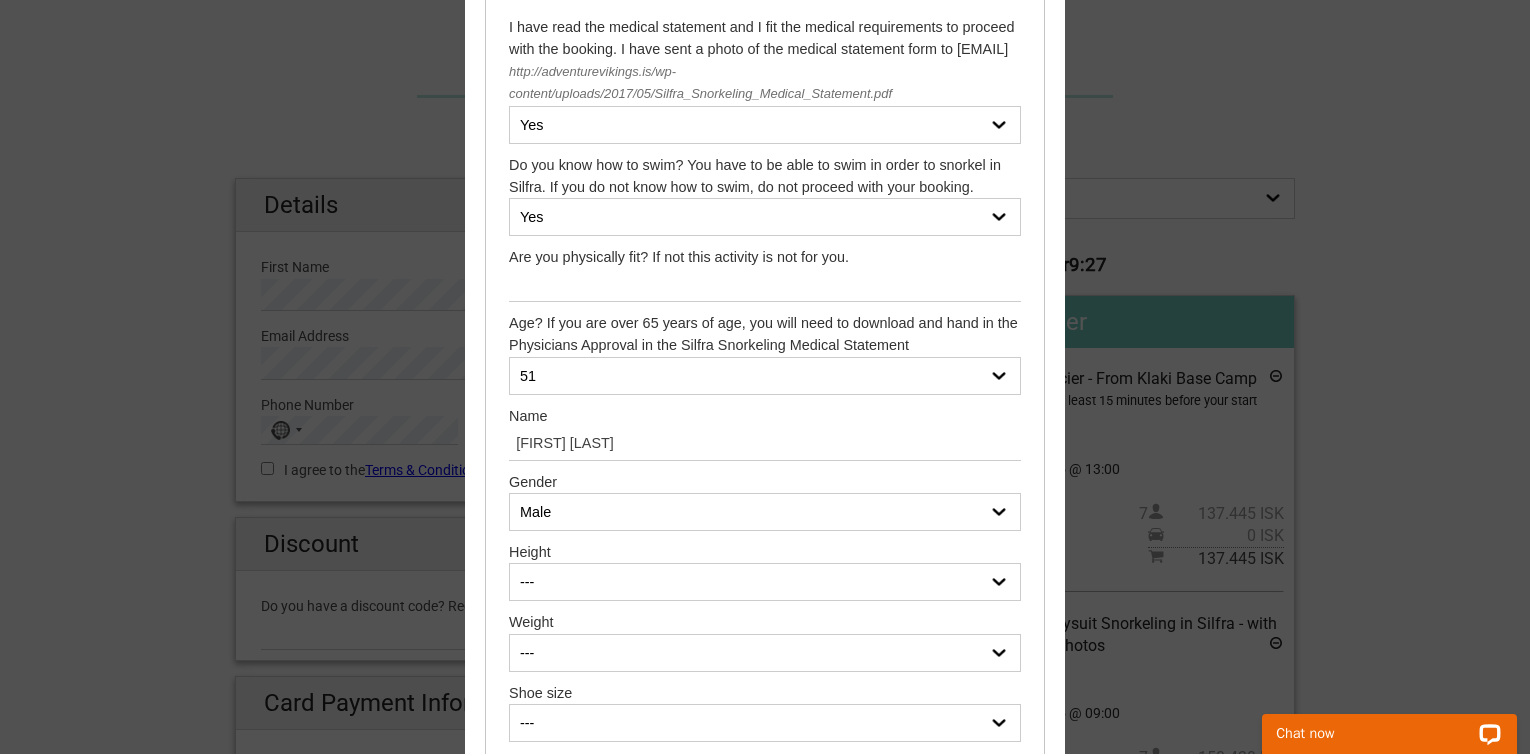scroll, scrollTop: 366, scrollLeft: 0, axis: vertical 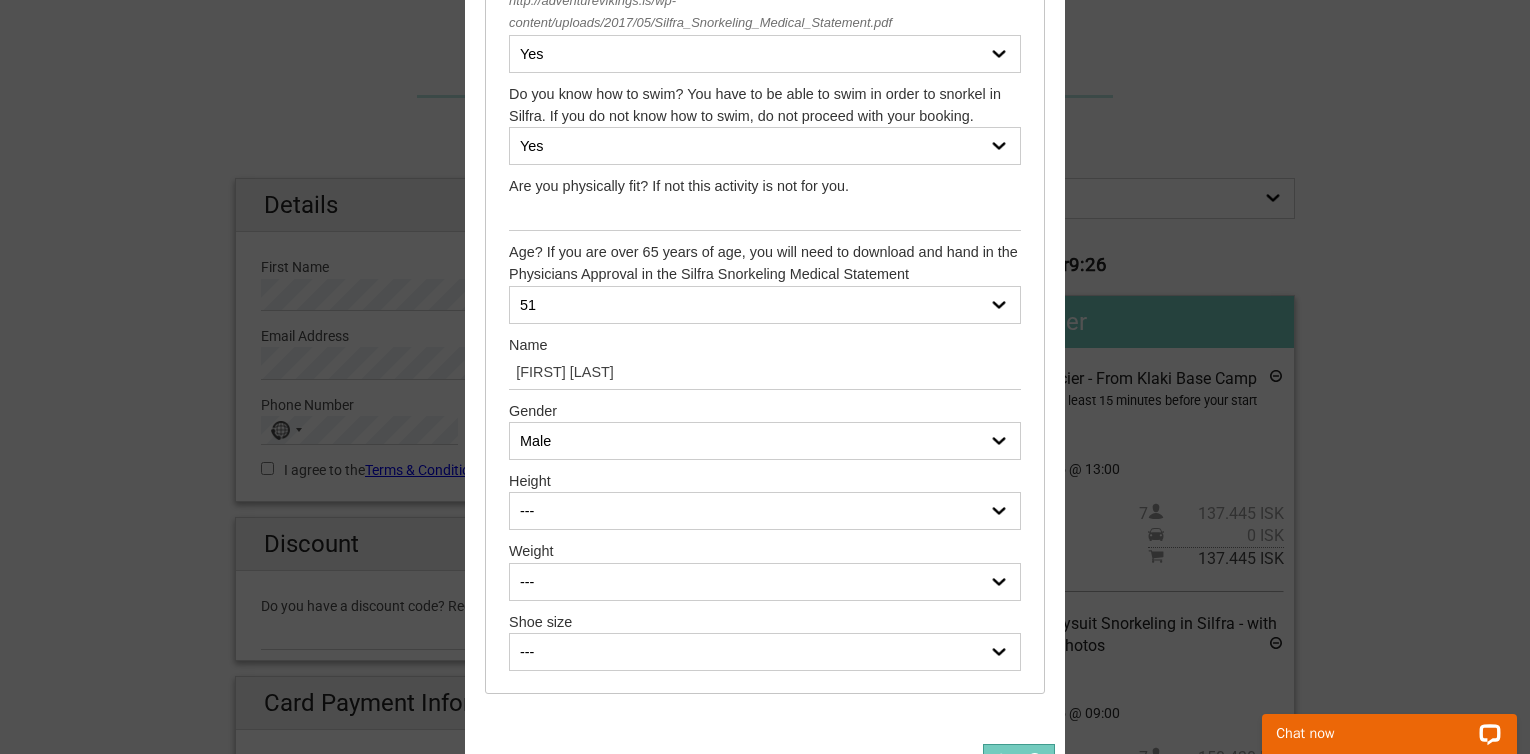 click on "---
150cm (4’11.1”)
151cm (4’11.4”)
152cm (4’11.8”)
153cm (5’0.2”)
154cm (5’0.6”)
155cm (5’1”)
156cm (5’1.4”)
157cm (5’1.8”)
158cm (5’2.2”)
159cm (5’2.6”)
160cm (5’3”)
161cm (5’3.4”)
162cm (5’3.8”)
163cm (5’4.2”)
164cm (5’4.6”)
165cm (5’5”)
166cm (5’5.4”)
167cm (5’5.7”)
168cm (5’6.1”)
169cm (5’6.5”)
170cm (5’6.9”)
171cm (5’7.3”)
172cm (5’7.7”)
173cm (5’8.1”)
174cm (5’8.5”)
175cm (5’8.9”)
176cm (5’9.3”)
177cm (5’9.7”)
178cm (5’10.1”)
179cm (5’10.5”)
180cm (5’10.9”)
181cm (5’11.3”)
182cm (5’11.7”)
183cm (6’0”)
184cm (6’0.4”)
185cm (6’0.8”)
186cm (6’1.2”)
187cm (6’1.6”)
188cm (6’2”)
189cm (6’2.4”)
190cm (6’2.8”)
191cm (6’3.2”)
192cm (6’3.6”)
193cm (6’4”)
194cm (6’4.4”)
195cm (6’4.8”)
196cm (6’5.2”)
197cm (6’5.6”)" at bounding box center (765, 511) 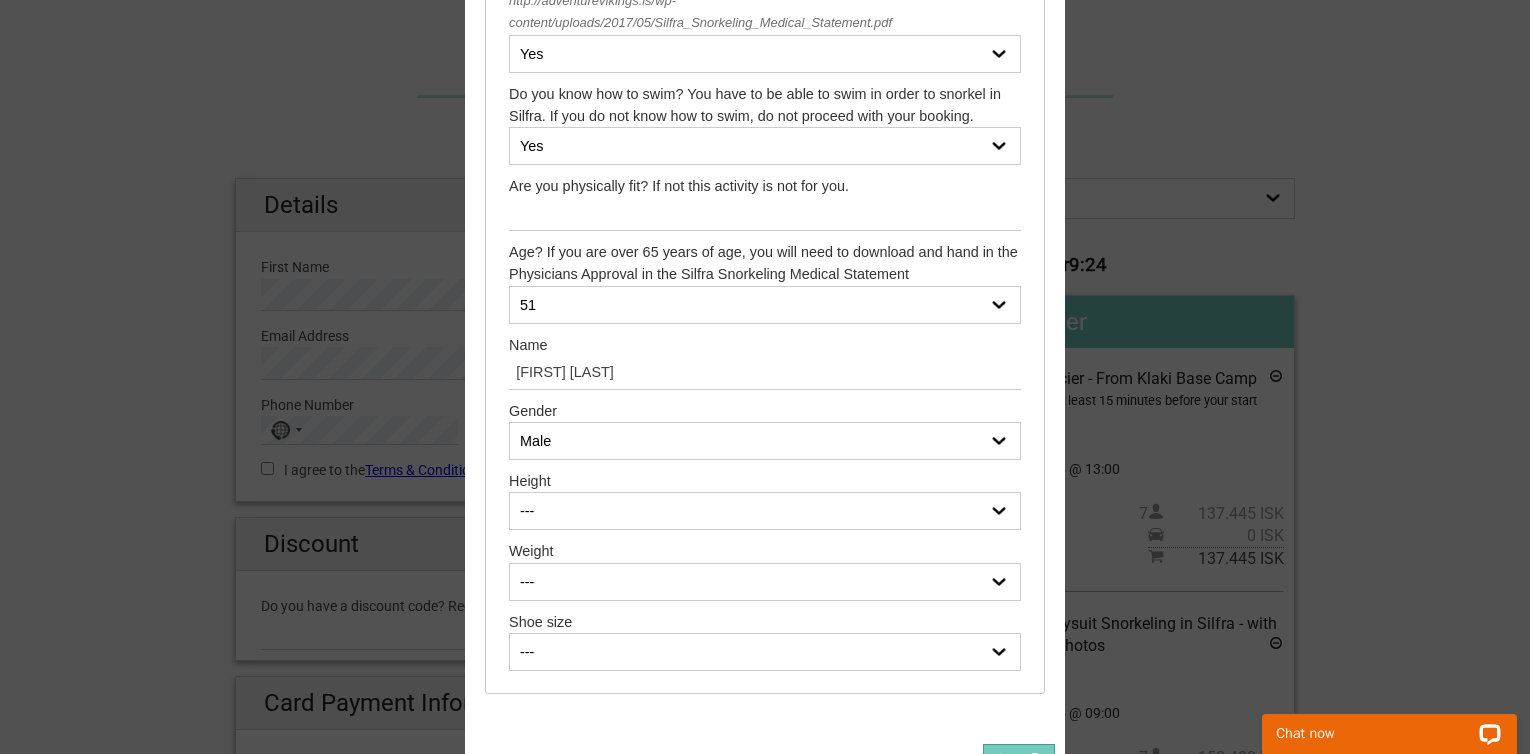 select on "165cm (5’5”)" 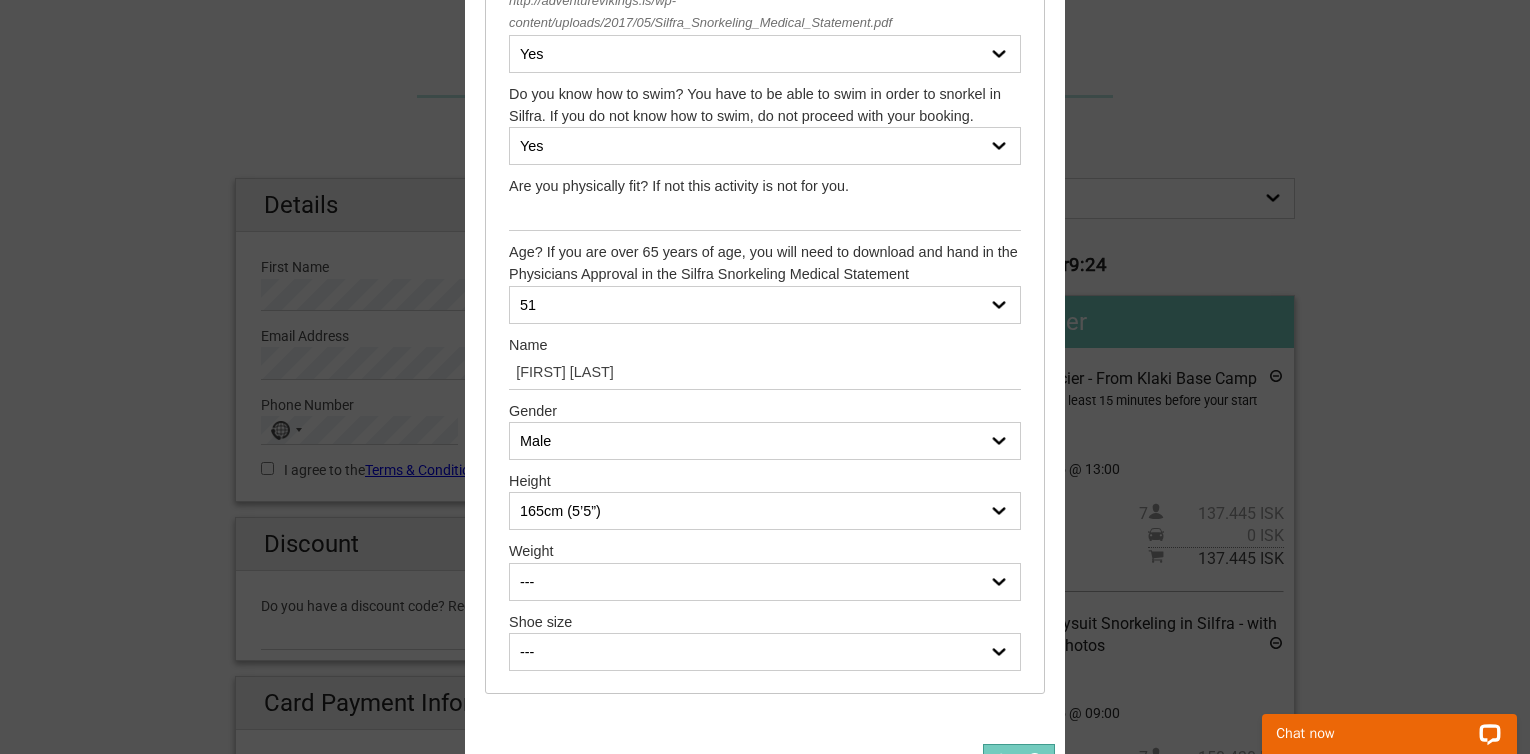 click on "---
150cm (4’11.1”)
151cm (4’11.4”)
152cm (4’11.8”)
153cm (5’0.2”)
154cm (5’0.6”)
155cm (5’1”)
156cm (5’1.4”)
157cm (5’1.8”)
158cm (5’2.2”)
159cm (5’2.6”)
160cm (5’3”)
161cm (5’3.4”)
162cm (5’3.8”)
163cm (5’4.2”)
164cm (5’4.6”)
165cm (5’5”)
166cm (5’5.4”)
167cm (5’5.7”)
168cm (5’6.1”)
169cm (5’6.5”)
170cm (5’6.9”)
171cm (5’7.3”)
172cm (5’7.7”)
173cm (5’8.1”)
174cm (5’8.5”)
175cm (5’8.9”)
176cm (5’9.3”)
177cm (5’9.7”)
178cm (5’10.1”)
179cm (5’10.5”)
180cm (5’10.9”)
181cm (5’11.3”)
182cm (5’11.7”)
183cm (6’0”)
184cm (6’0.4”)
185cm (6’0.8”)
186cm (6’1.2”)
187cm (6’1.6”)
188cm (6’2”)
189cm (6’2.4”)
190cm (6’2.8”)
191cm (6’3.2”)
192cm (6’3.6”)
193cm (6’4”)
194cm (6’4.4”)
195cm (6’4.8”)
196cm (6’5.2”)
197cm (6’5.6”)" at bounding box center (765, 511) 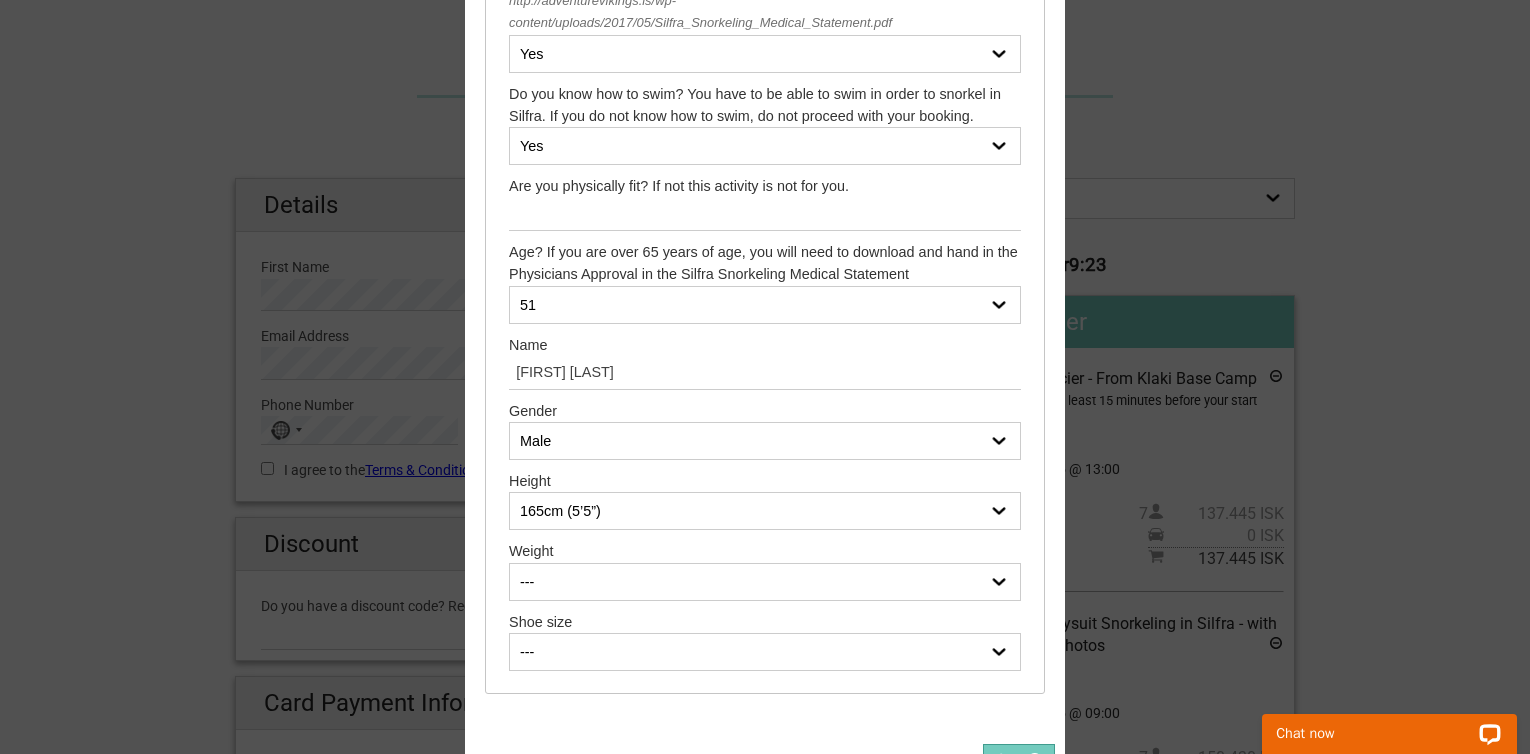 click on "---
50 kg (110 Ibs)
51 kg (112 Ibs)
52 kg (114 Ibs)
53 kg (116 Ibs)
54 kg (119 Ibs)
55 kg (121 Ibs)
56 kg (123 Ibs)
57 kg (125 Ibs)
58 kg (127 Ibs)
59 kg (130 Ibs)
60 kg (132 Ibs)
61 kg (134 Ibs)
62 kg (136 Ibs)
63 kg (138 Ibs)
64 kg (141 Ibs)
65 kg (143 Ibs)
66 kg (145 Ibs)
67 kg (147 Ibs)
68 kg (150 Ibs)
69 kg (152 Ibs)
70 kg (154 Ibs)
71 kg (156 Ibs)
72 kg (158 Ibs)
73 kg (161 Ibs)
74 kg (163 Ibs)
75 kg (165 Ibs)
76 kg (167 Ibs)
77 kg (169 Ibs)
78 kg (172 Ibs)
79 kg (174 Ibs)
80 kg (176 Ibs)
81 kg (178 Ibs)
82 kg (180 Ibs)
83 kg (183 Ibs)
84 kg (185 Ibs)
85 kg (187 Ibs)
86 kg (189 Ibs)
87 kg (191 Ibs)
88 kg (194 Ibs)
89 kg (196 Ibs)
90 kg (198 Ibs)
91 kg (200 Ibs)
92 kg (202 Ibs)
93 kg (205 Ibs)
94 kg (207 Ibs)
95 kg (209 Ibs)
96 kg (211 Ibs)
97 kg (213 Ibs)
98 kg (216 Ibs)
99 kg (218 Ibs)
100 kg (220 Ibs)
101 kg (222 Ibs)
102 kg (224 Ibs)
103 kg (227 Ibs)
104 kg (229 Ibs)
105 kg (231 Ibs)" at bounding box center [765, 582] 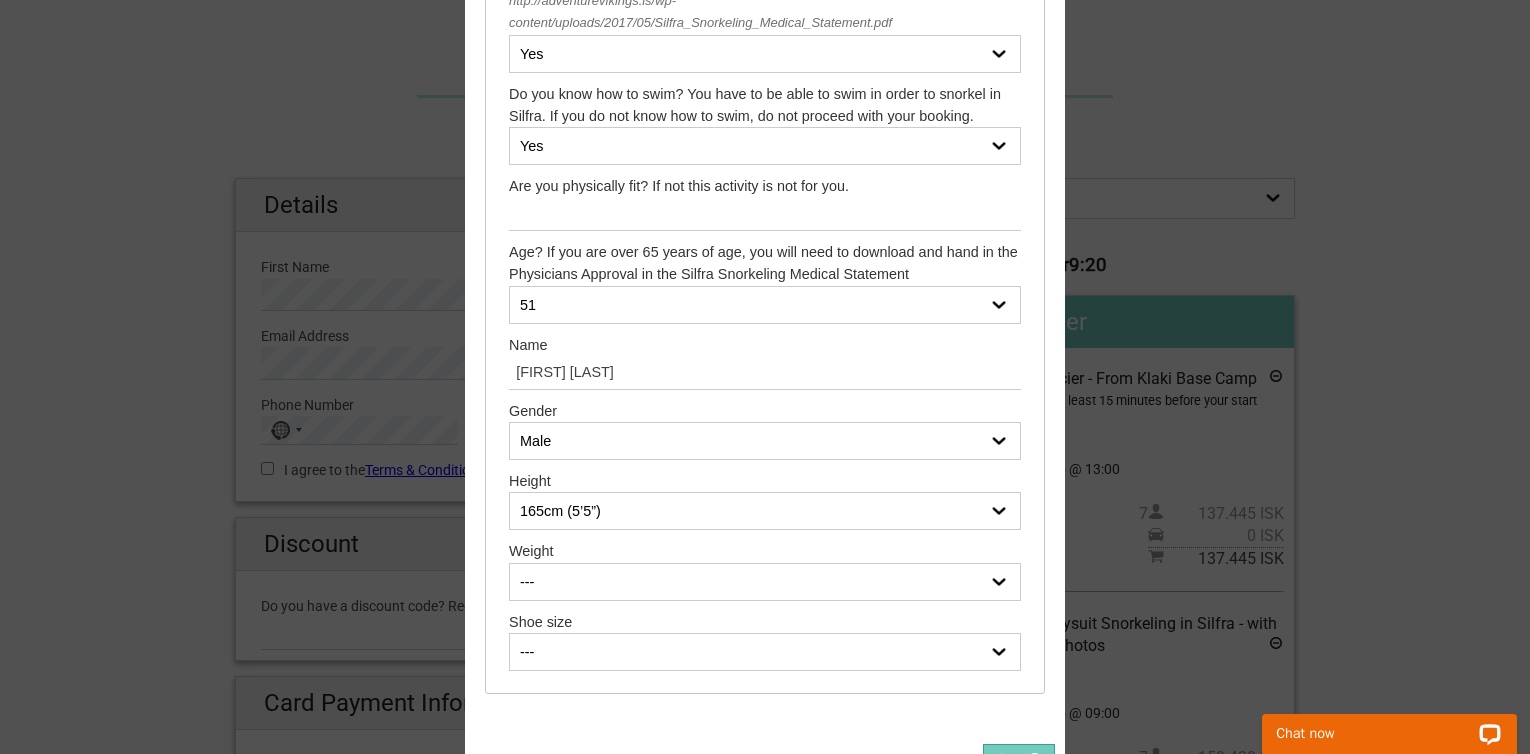 select on "68 kg (150 Ibs)" 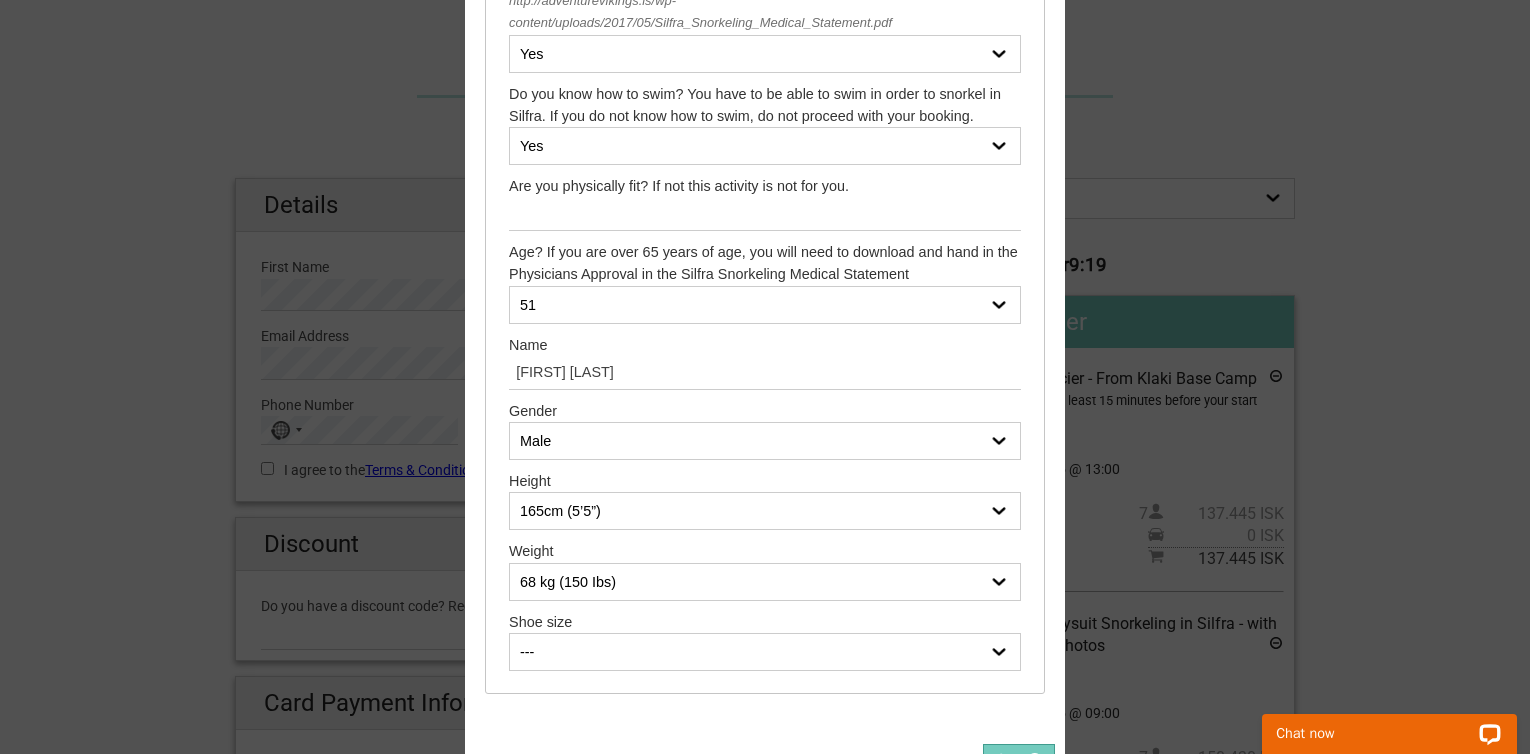 click on "---
35
36
37
38
39
40
41
42
43
44
45
46
47" at bounding box center [765, 652] 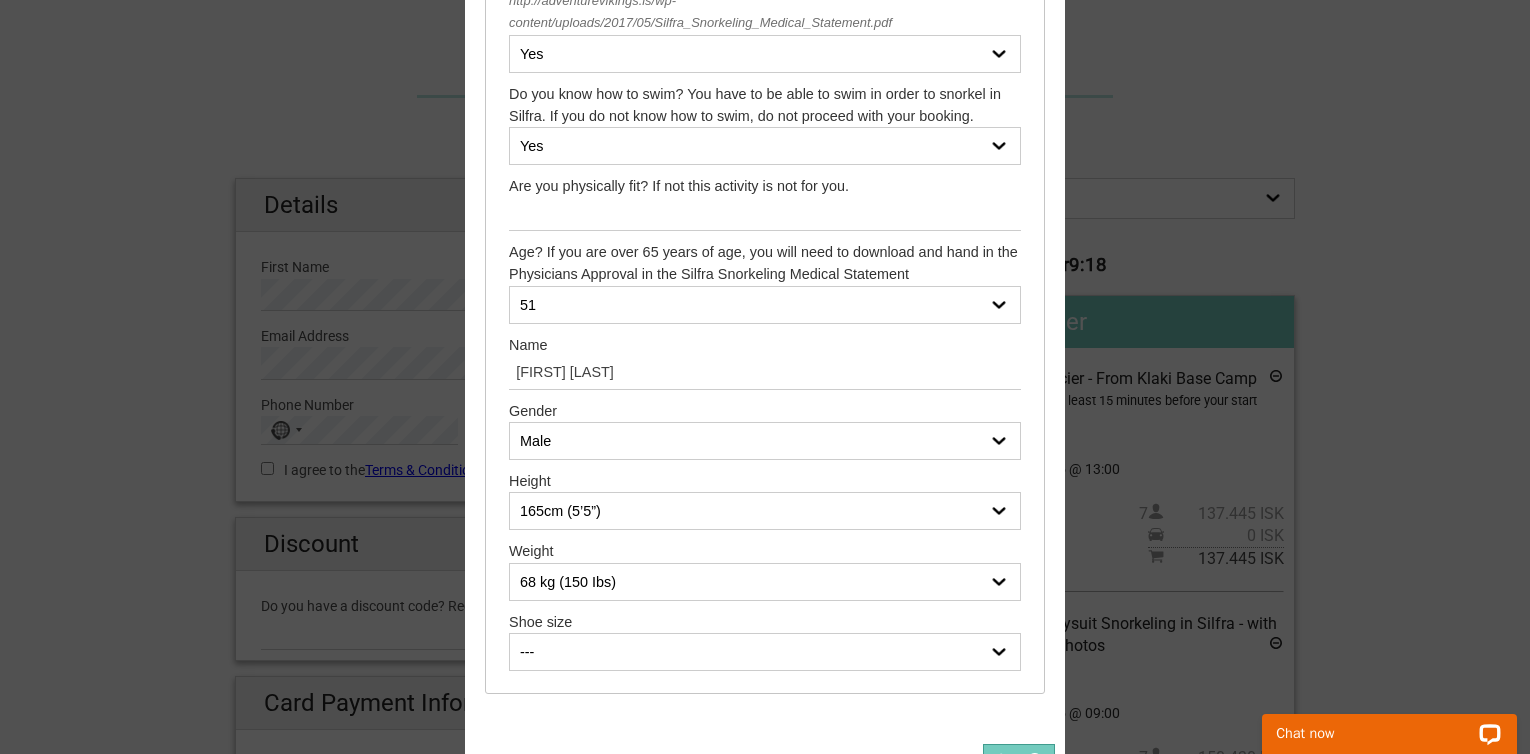 select on "40" 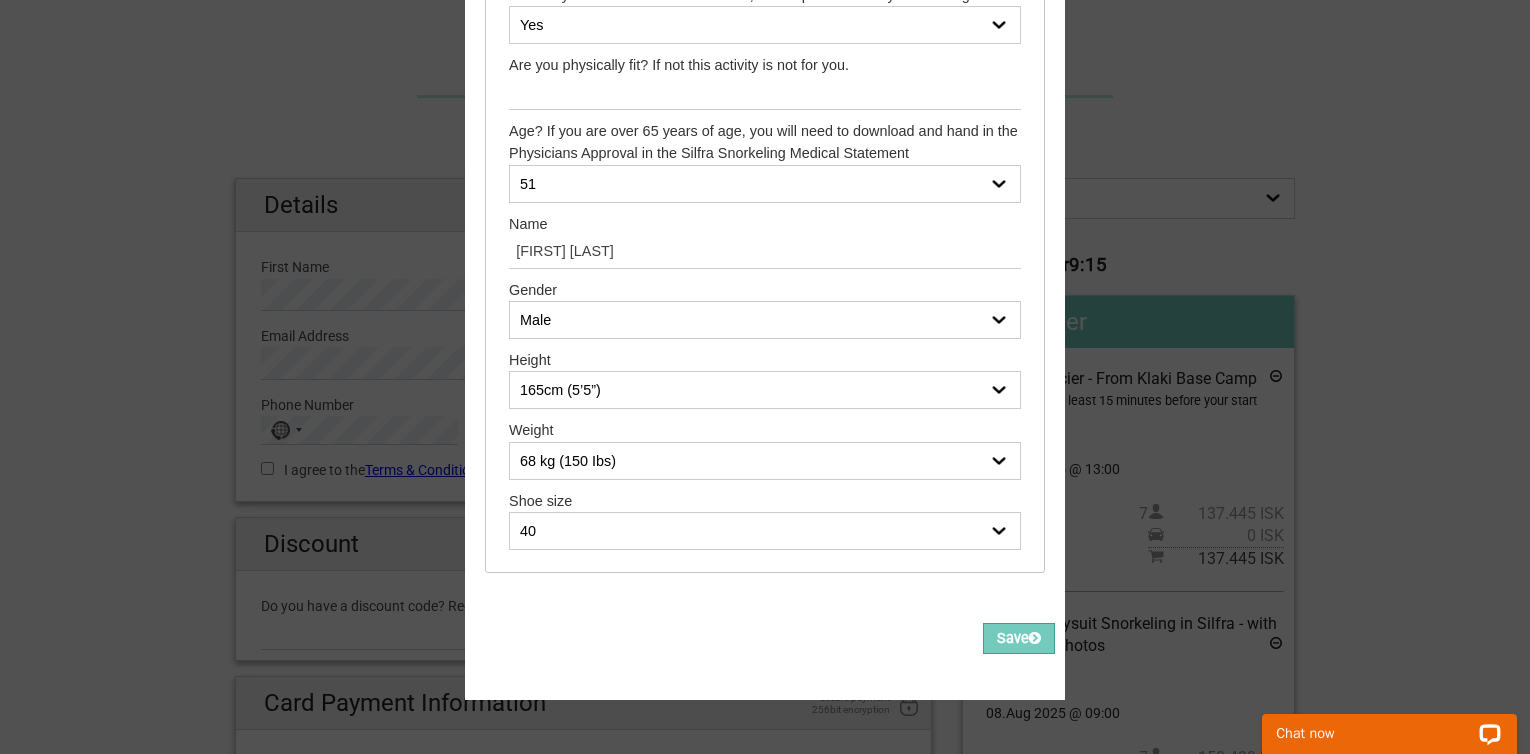 scroll, scrollTop: 496, scrollLeft: 0, axis: vertical 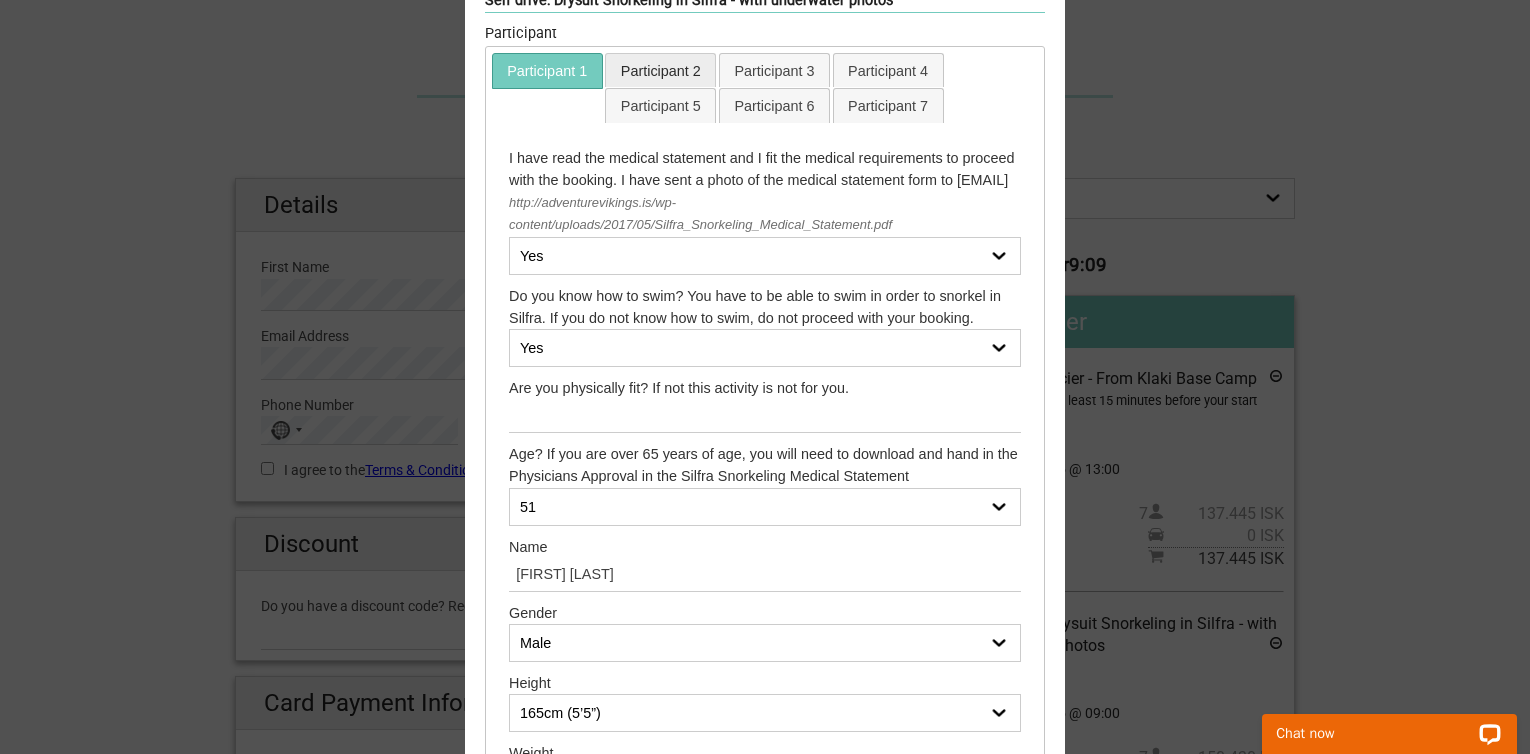 click on "Participant 2" at bounding box center [660, 70] 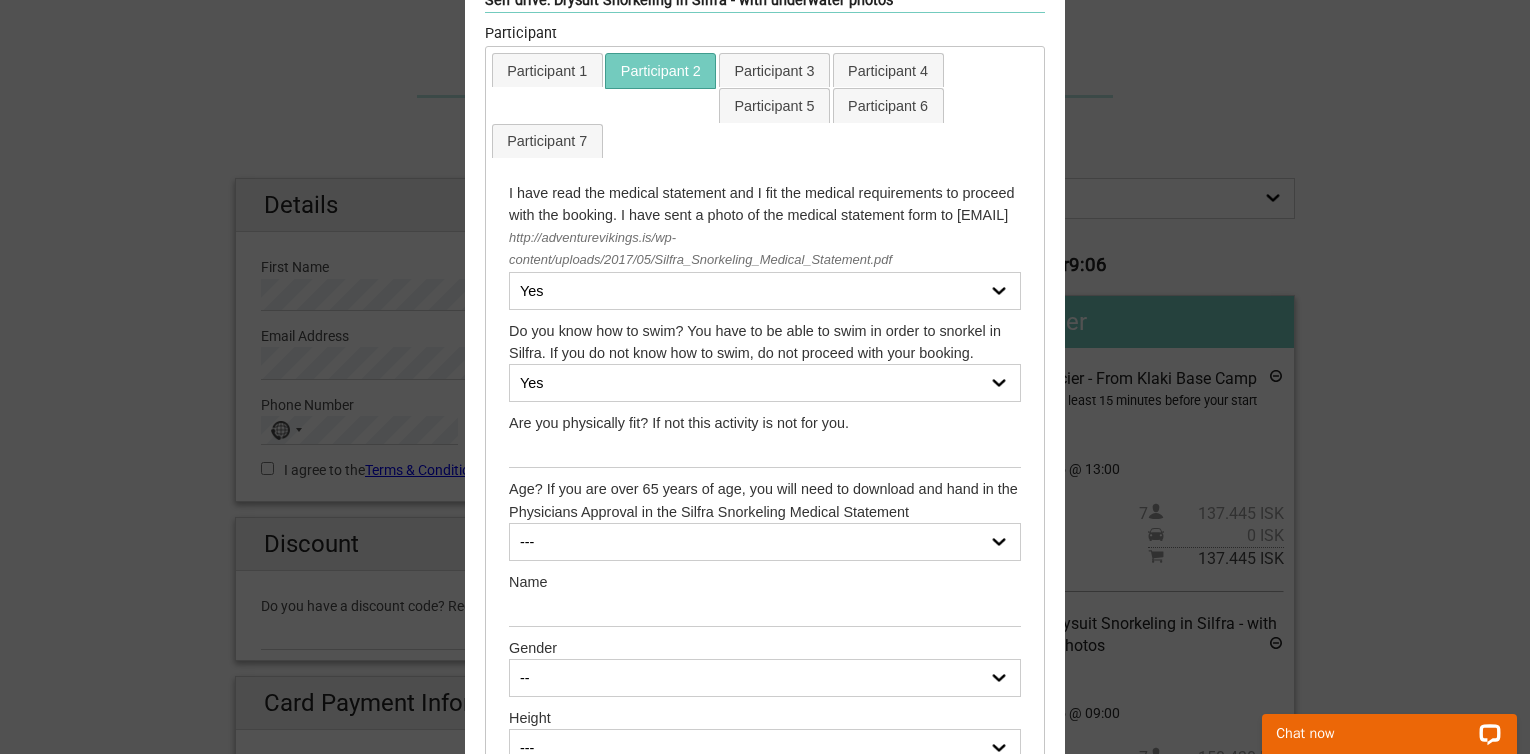 click on "---
14
15
16
17
18
19
20
21
22
23
24
25
26
27
28
29
30
31
32
33
34
35
36
37
38
39
40
41
42
43
44
45
46
47
48
49
50
51
52
53
54
55
56
57
58
59
60
61
62
63
64
65
66 (Physicians Approval needed)
67 (Physicians Approval needed)
68 (Physicians Approval needed)
69 (Physicians Approval needed)
70 (Physicians Approval needed)
71 (Physicians Approval needed)
72 (Physicians Approval needed)
73 (Physicians Approval needed)
74 (Physicians Approval needed)
75 (Physicians Approval needed)
76 (Physicians Approval needed)
77 (Physicians Approval needed)
78 (Physicians Approval needed)
79 (Physicians Approval needed)
80 (Physicians Approval needed)
81 (Physicians Approval needed)
82 (Physicians Approval needed)
83 (Physicians Approval needed)
84 (Physicians Approval needed)
85 (Physicians Approval needed)
86 (Physicians Approval needed)
87 (Physicians Approval needed)" at bounding box center (765, 542) 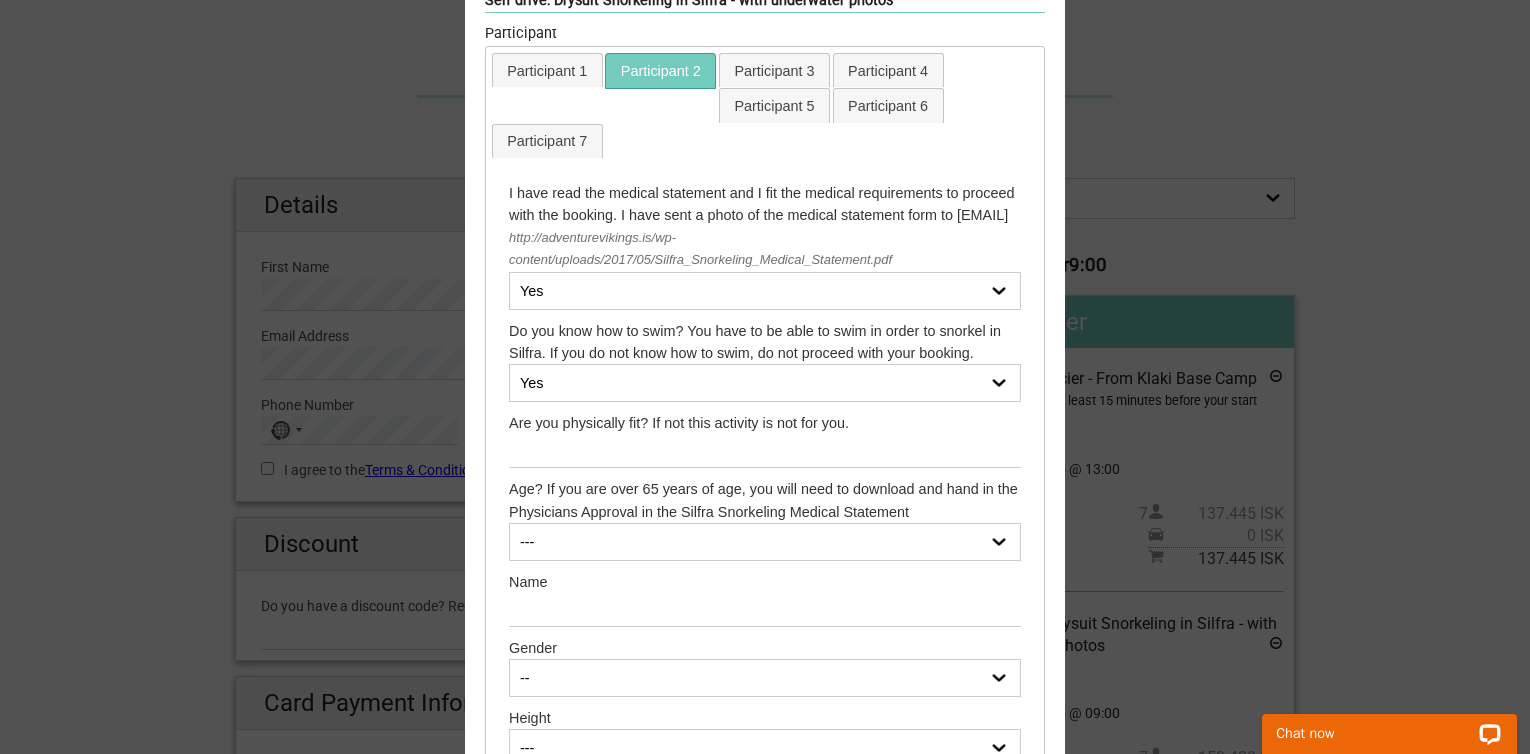 select on "51" 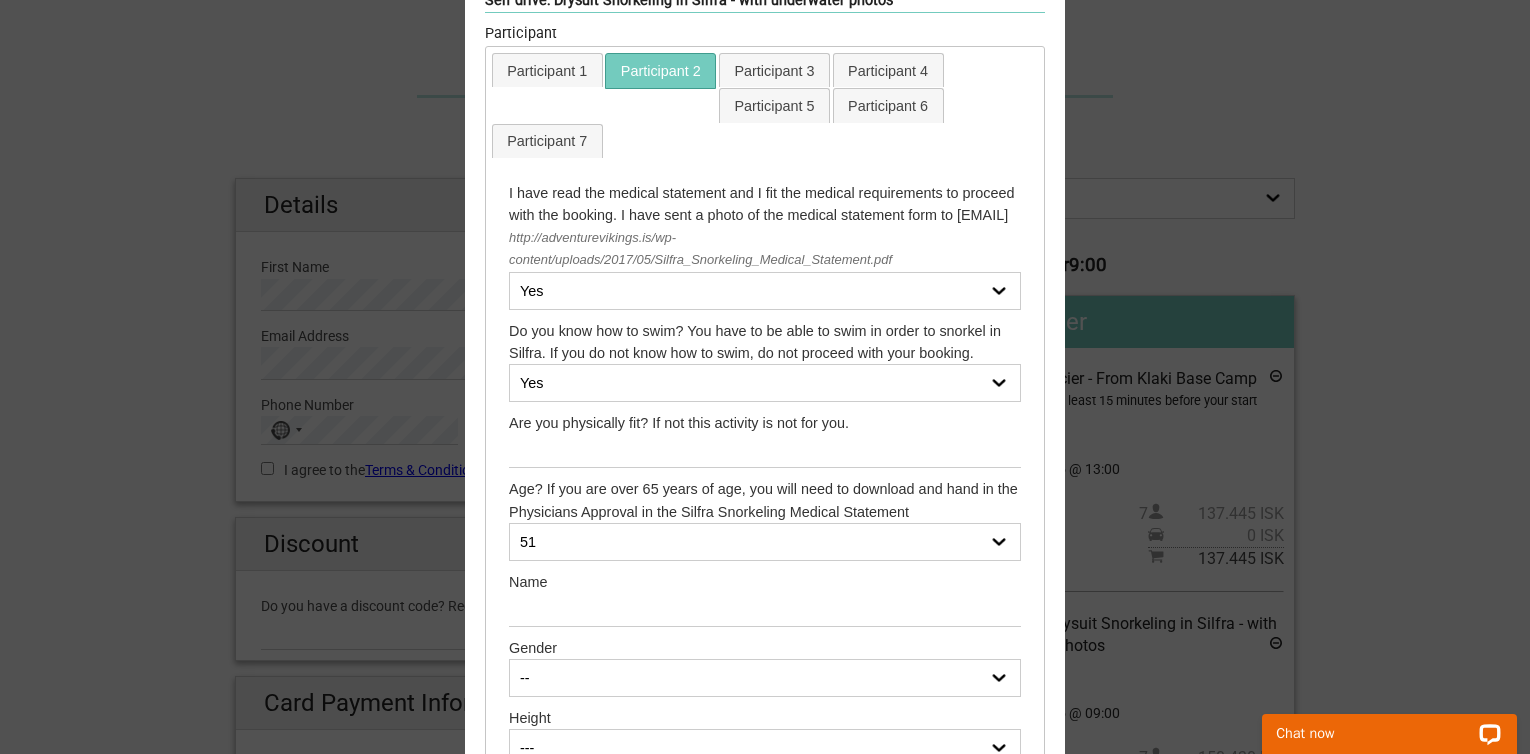 click on "---
14
15
16
17
18
19
20
21
22
23
24
25
26
27
28
29
30
31
32
33
34
35
36
37
38
39
40
41
42
43
44
45
46
47
48
49
50
51
52
53
54
55
56
57
58
59
60
61
62
63
64
65
66 (Physicians Approval needed)
67 (Physicians Approval needed)
68 (Physicians Approval needed)
69 (Physicians Approval needed)
70 (Physicians Approval needed)
71 (Physicians Approval needed)
72 (Physicians Approval needed)
73 (Physicians Approval needed)
74 (Physicians Approval needed)
75 (Physicians Approval needed)
76 (Physicians Approval needed)
77 (Physicians Approval needed)
78 (Physicians Approval needed)
79 (Physicians Approval needed)
80 (Physicians Approval needed)
81 (Physicians Approval needed)
82 (Physicians Approval needed)
83 (Physicians Approval needed)
84 (Physicians Approval needed)
85 (Physicians Approval needed)
86 (Physicians Approval needed)
87 (Physicians Approval needed)" at bounding box center (765, 542) 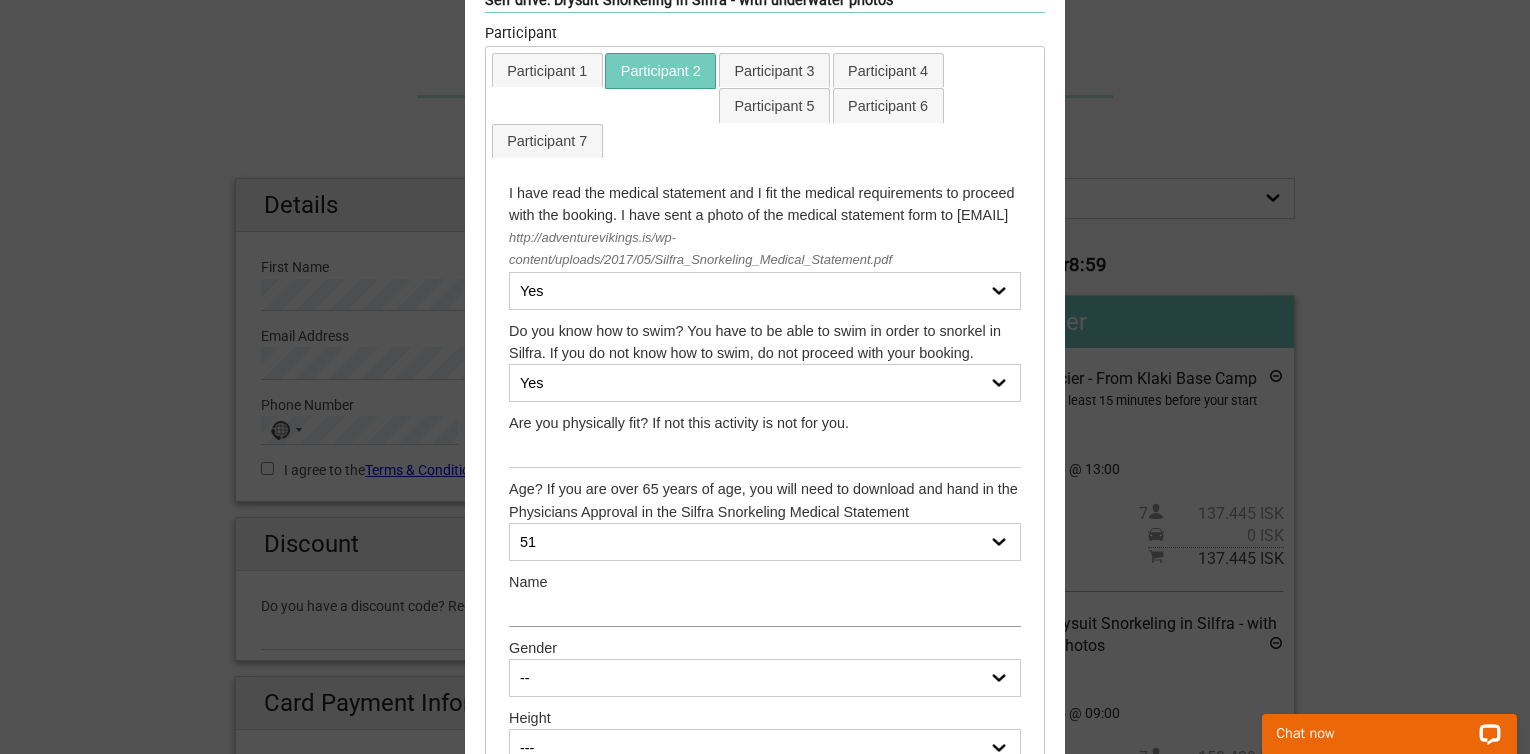 click at bounding box center [765, 609] 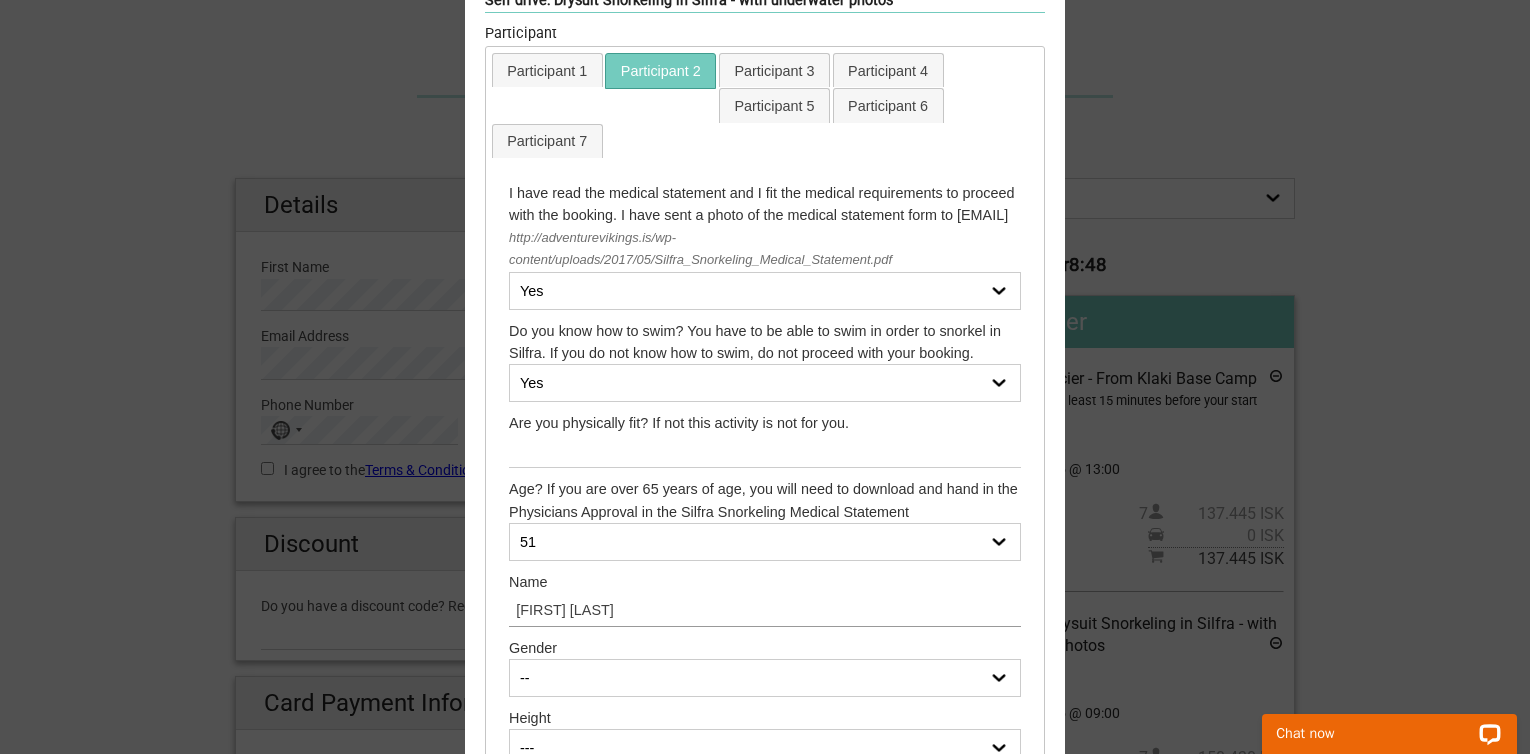 type on "Daniela Eska" 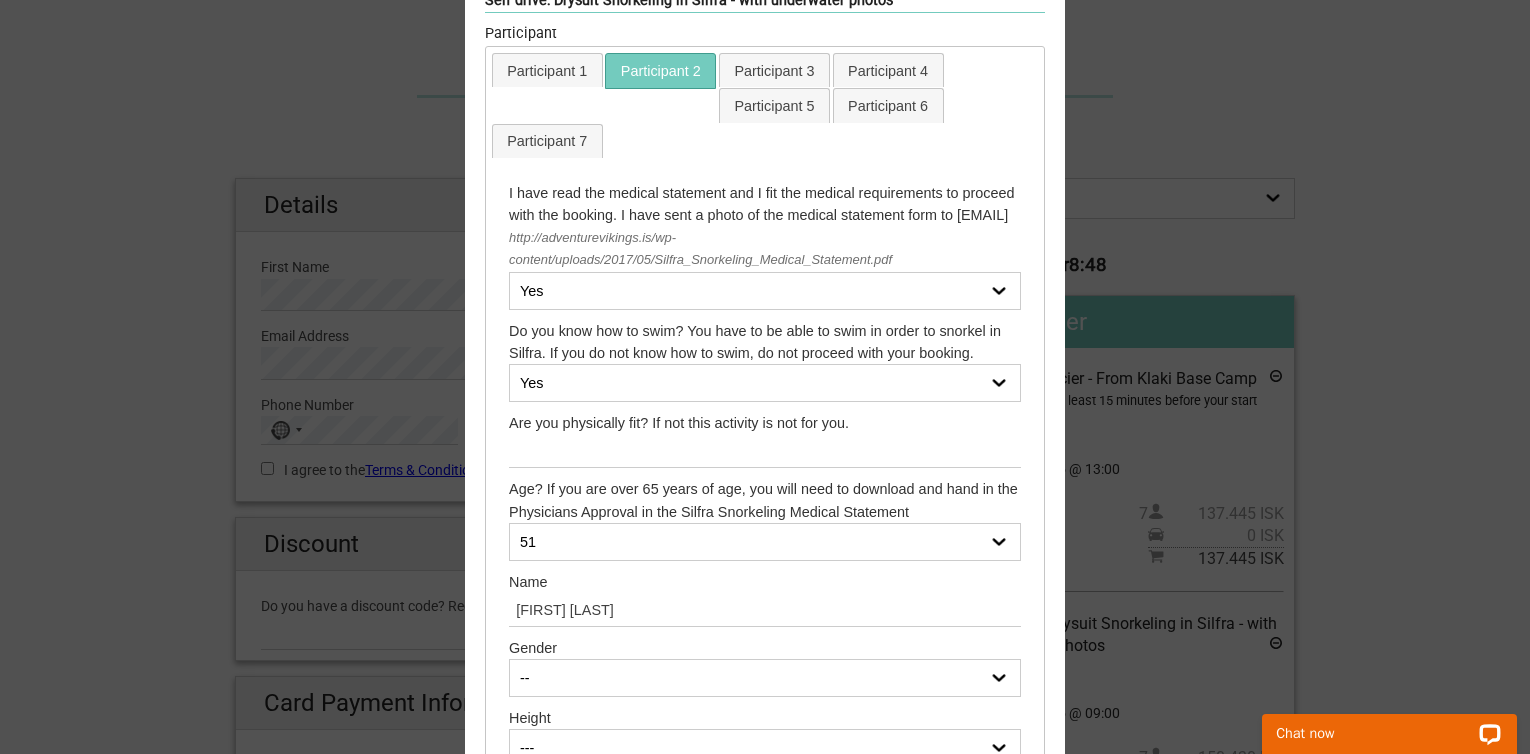 click on "--
Female
Male" at bounding box center [765, 678] 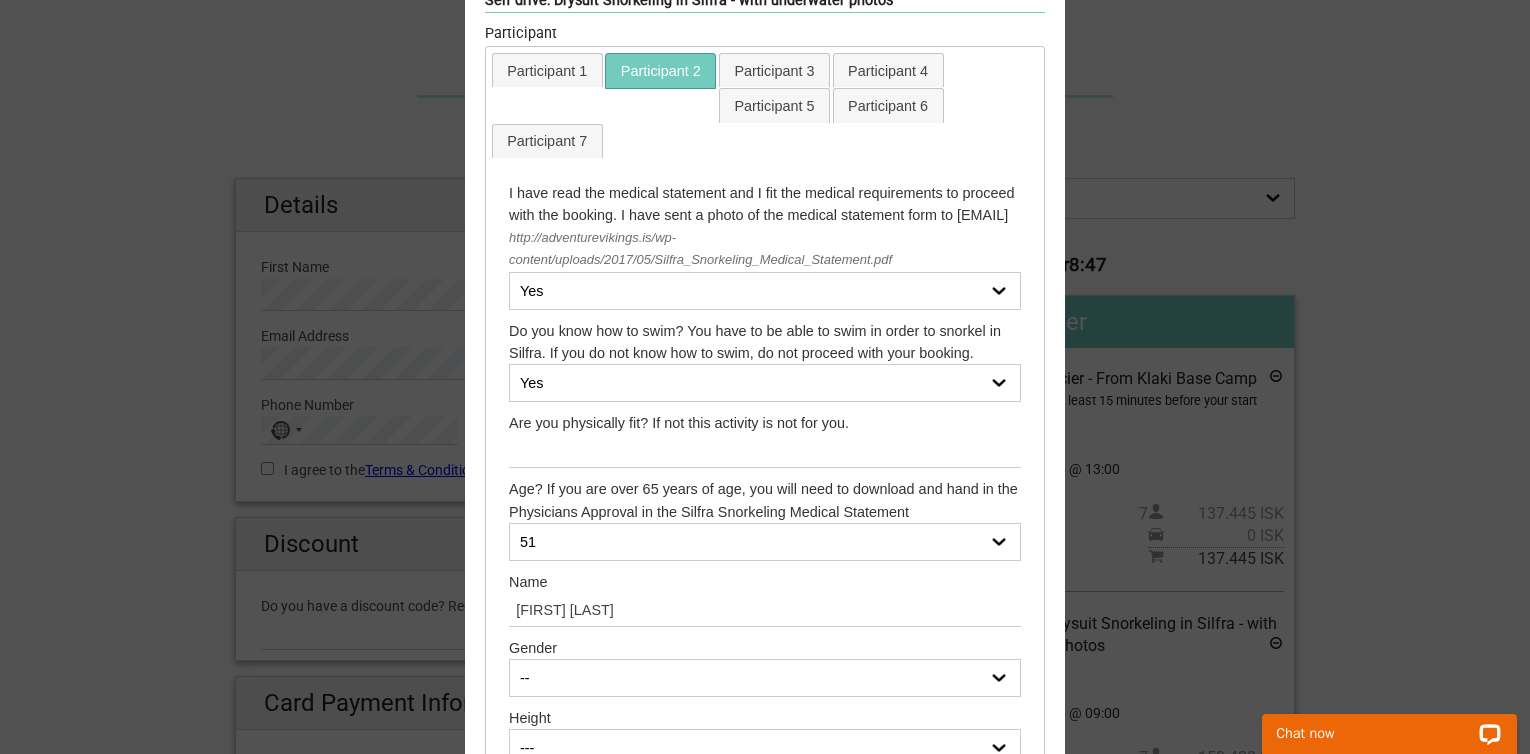 select on "Female" 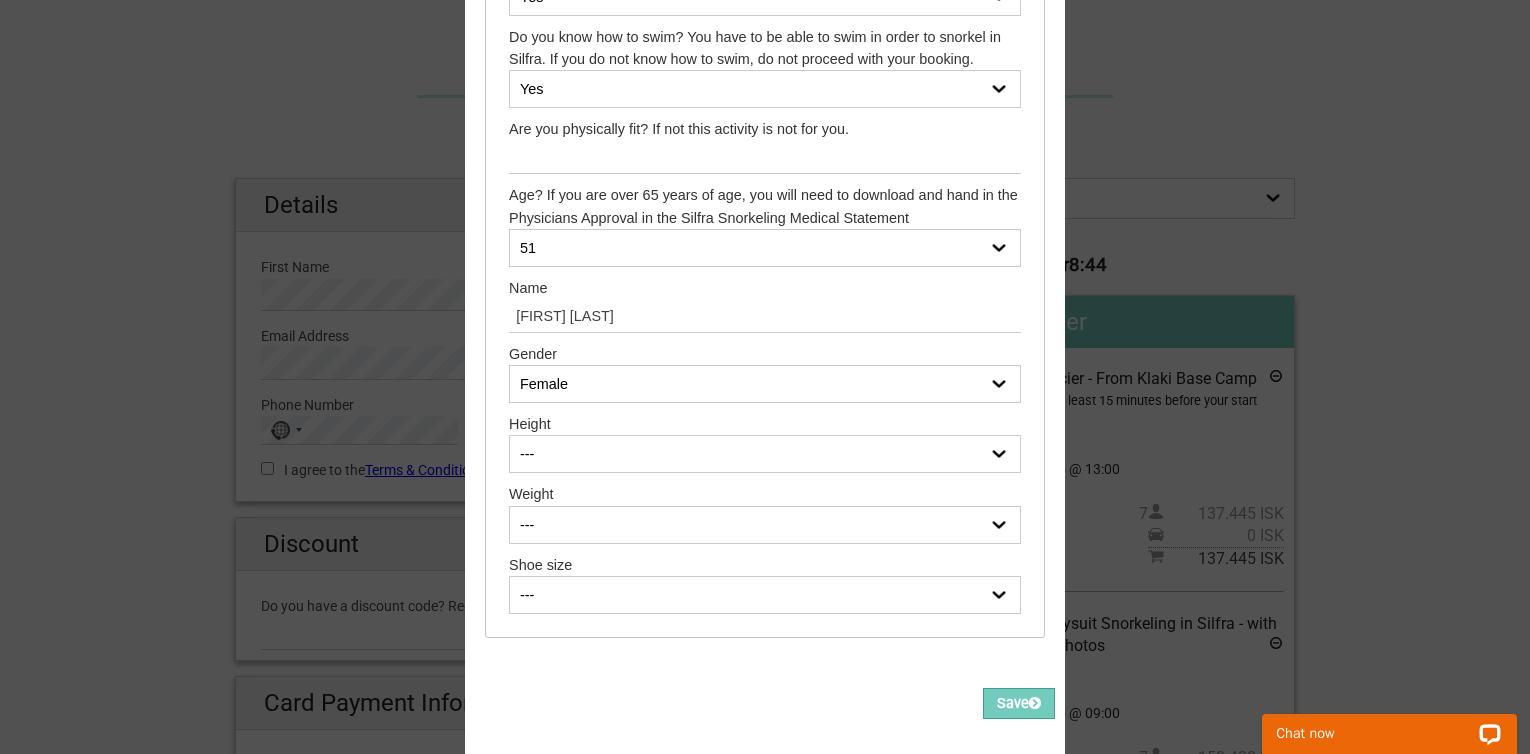 scroll, scrollTop: 466, scrollLeft: 0, axis: vertical 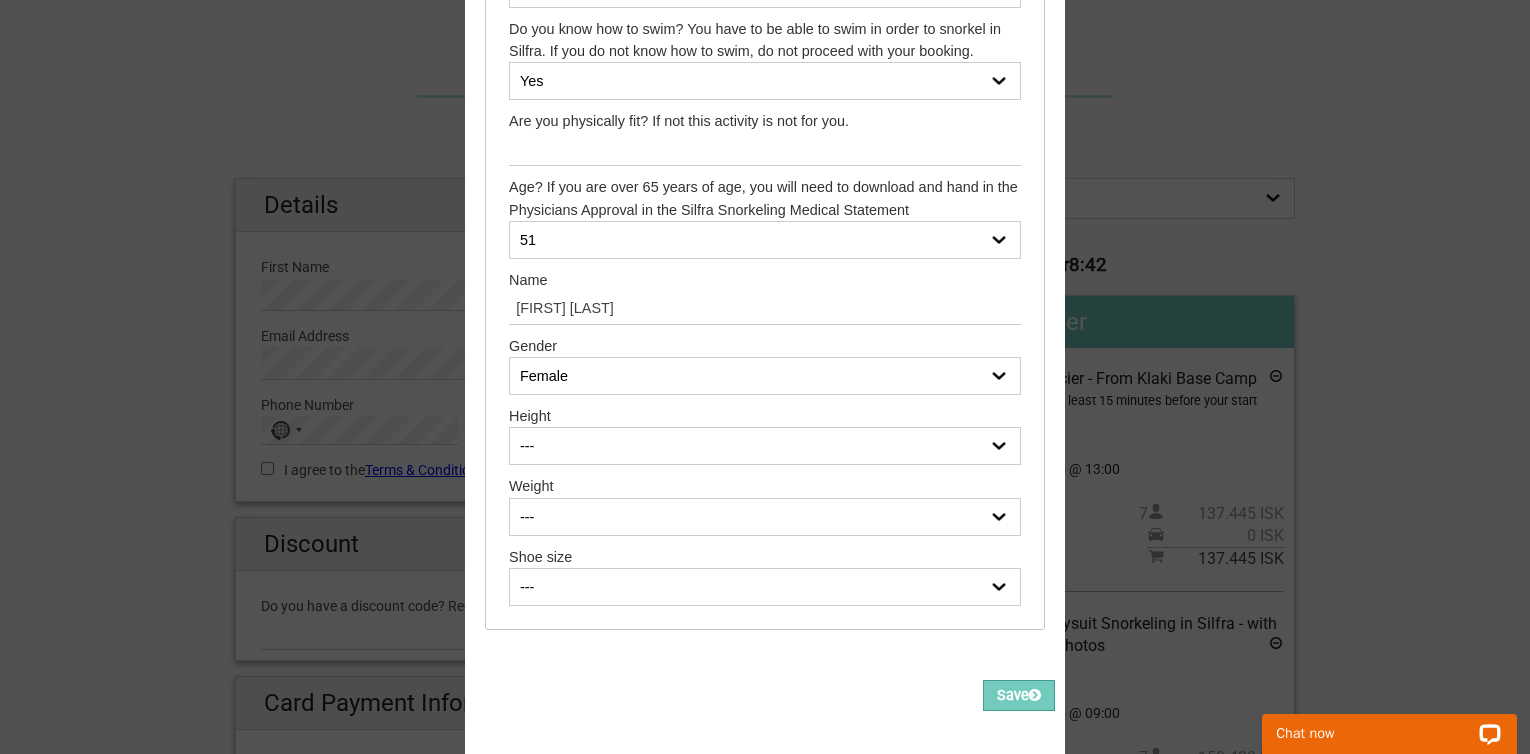 click on "---
150cm (4’11.1”)
151cm (4’11.4”)
152cm (4’11.8”)
153cm (5’0.2”)
154cm (5’0.6”)
155cm (5’1”)
156cm (5’1.4”)
157cm (5’1.8”)
158cm (5’2.2”)
159cm (5’2.6”)
160cm (5’3”)
161cm (5’3.4”)
162cm (5’3.8”)
163cm (5’4.2”)
164cm (5’4.6”)
165cm (5’5”)
166cm (5’5.4”)
167cm (5’5.7”)
168cm (5’6.1”)
169cm (5’6.5”)
170cm (5’6.9”)
171cm (5’7.3”)
172cm (5’7.7”)
173cm (5’8.1”)
174cm (5’8.5”)
175cm (5’8.9”)
176cm (5’9.3”)
177cm (5’9.7”)
178cm (5’10.1”)
179cm (5’10.5”)
180cm (5’10.9”)
181cm (5’11.3”)
182cm (5’11.7”)
183cm (6’0”)
184cm (6’0.4”)
185cm (6’0.8”)
186cm (6’1.2”)
187cm (6’1.6”)
188cm (6’2”)
189cm (6’2.4”)
190cm (6’2.8”)
191cm (6’3.2”)
192cm (6’3.6”)
193cm (6’4”)
194cm (6’4.4”)
195cm (6’4.8”)
196cm (6’5.2”)
197cm (6’5.6”)" at bounding box center (765, 446) 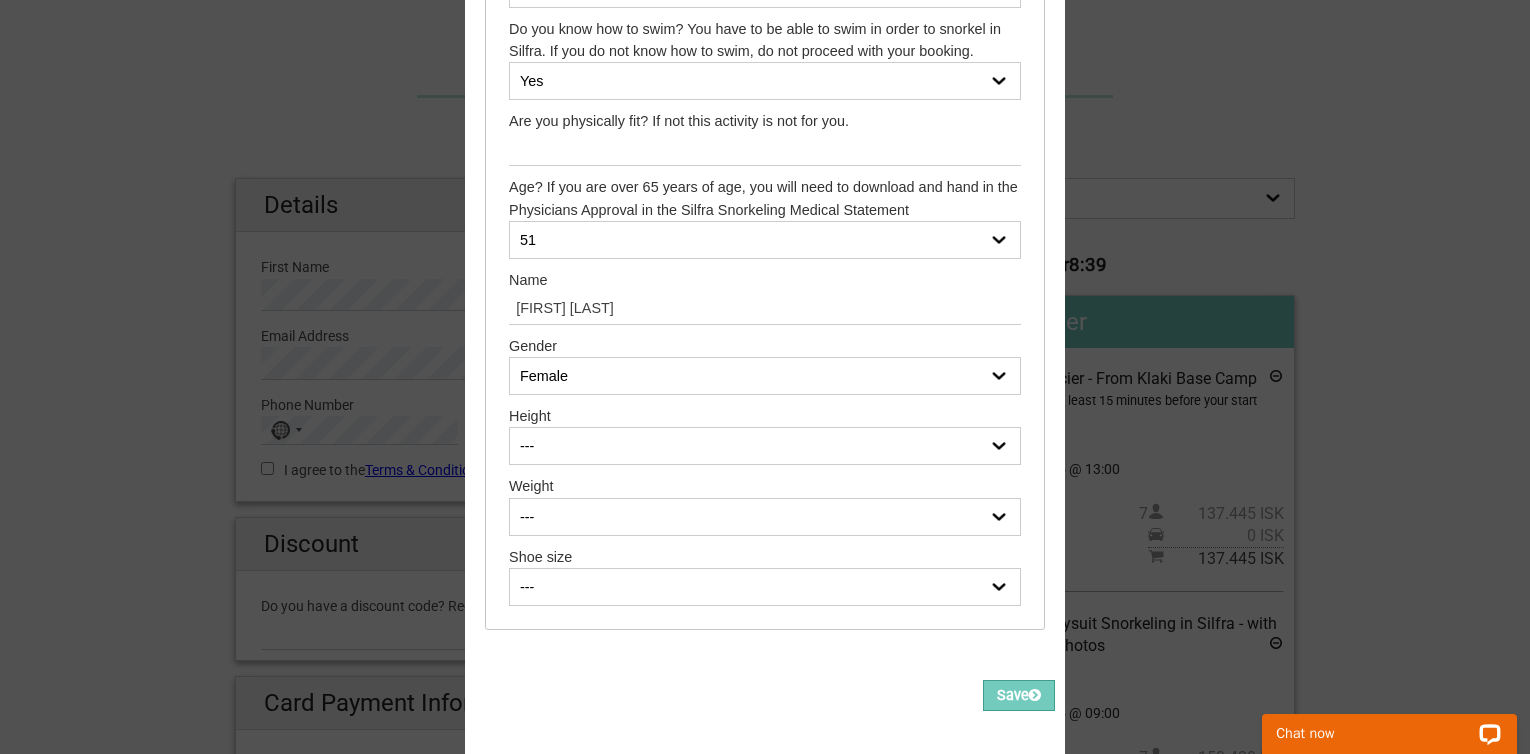 select on "152cm (4’11.8”)" 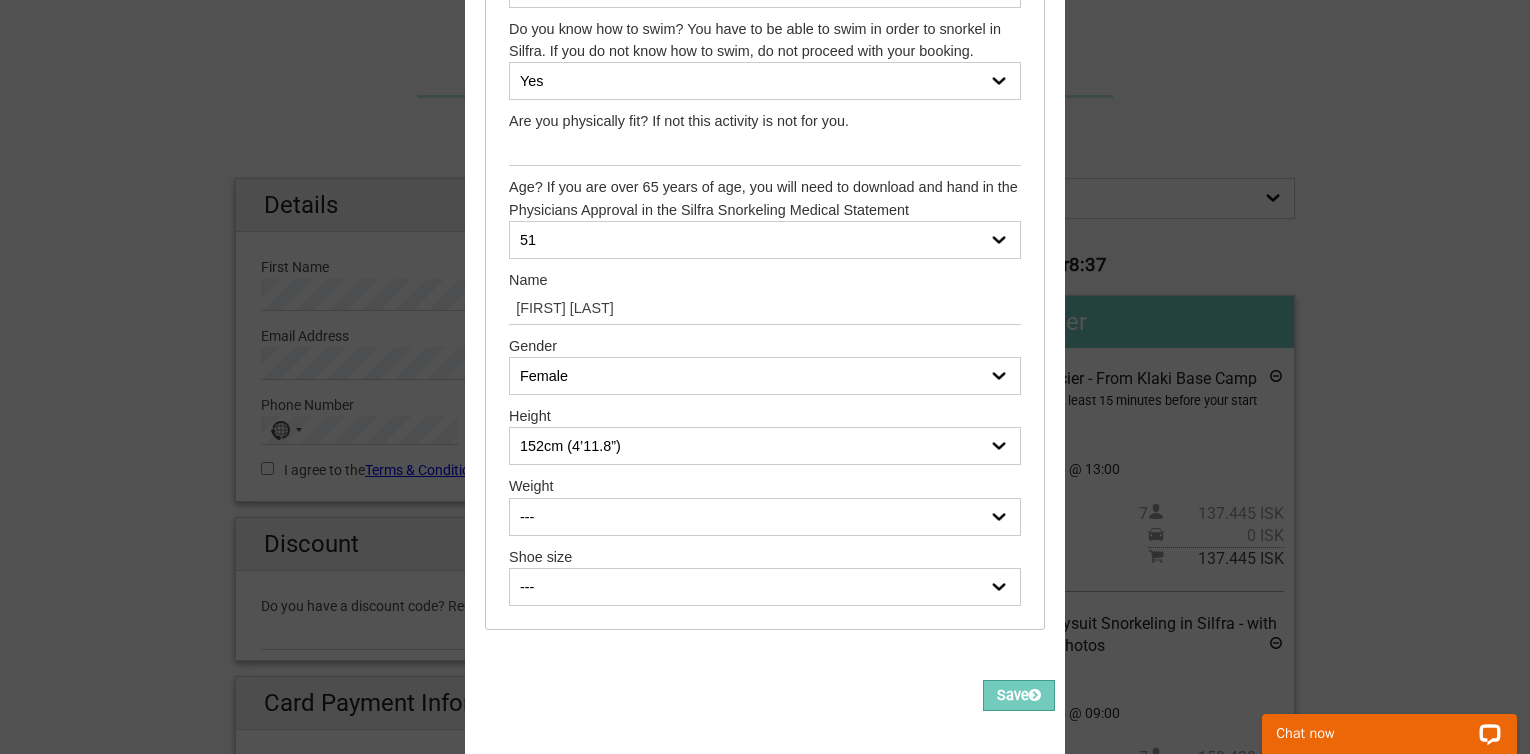 click on "---
50 kg (110 Ibs)
51 kg (112 Ibs)
52 kg (114 Ibs)
53 kg (116 Ibs)
54 kg (119 Ibs)
55 kg (121 Ibs)
56 kg (123 Ibs)
57 kg (125 Ibs)
58 kg (127 Ibs)
59 kg (130 Ibs)
60 kg (132 Ibs)
61 kg (134 Ibs)
62 kg (136 Ibs)
63 kg (138 Ibs)
64 kg (141 Ibs)
65 kg (143 Ibs)
66 kg (145 Ibs)
67 kg (147 Ibs)
68 kg (150 Ibs)
69 kg (152 Ibs)
70 kg (154 Ibs)
71 kg (156 Ibs)
72 kg (158 Ibs)
73 kg (161 Ibs)
74 kg (163 Ibs)
75 kg (165 Ibs)
76 kg (167 Ibs)
77 kg (169 Ibs)
78 kg (172 Ibs)
79 kg (174 Ibs)
80 kg (176 Ibs)
81 kg (178 Ibs)
82 kg (180 Ibs)
83 kg (183 Ibs)
84 kg (185 Ibs)
85 kg (187 Ibs)
86 kg (189 Ibs)
87 kg (191 Ibs)
88 kg (194 Ibs)
89 kg (196 Ibs)
90 kg (198 Ibs)
91 kg (200 Ibs)
92 kg (202 Ibs)
93 kg (205 Ibs)
94 kg (207 Ibs)
95 kg (209 Ibs)
96 kg (211 Ibs)
97 kg (213 Ibs)
98 kg (216 Ibs)
99 kg (218 Ibs)
100 kg (220 Ibs)
101 kg (222 Ibs)
102 kg (224 Ibs)
103 kg (227 Ibs)
104 kg (229 Ibs)
105 kg (231 Ibs)" at bounding box center (765, 517) 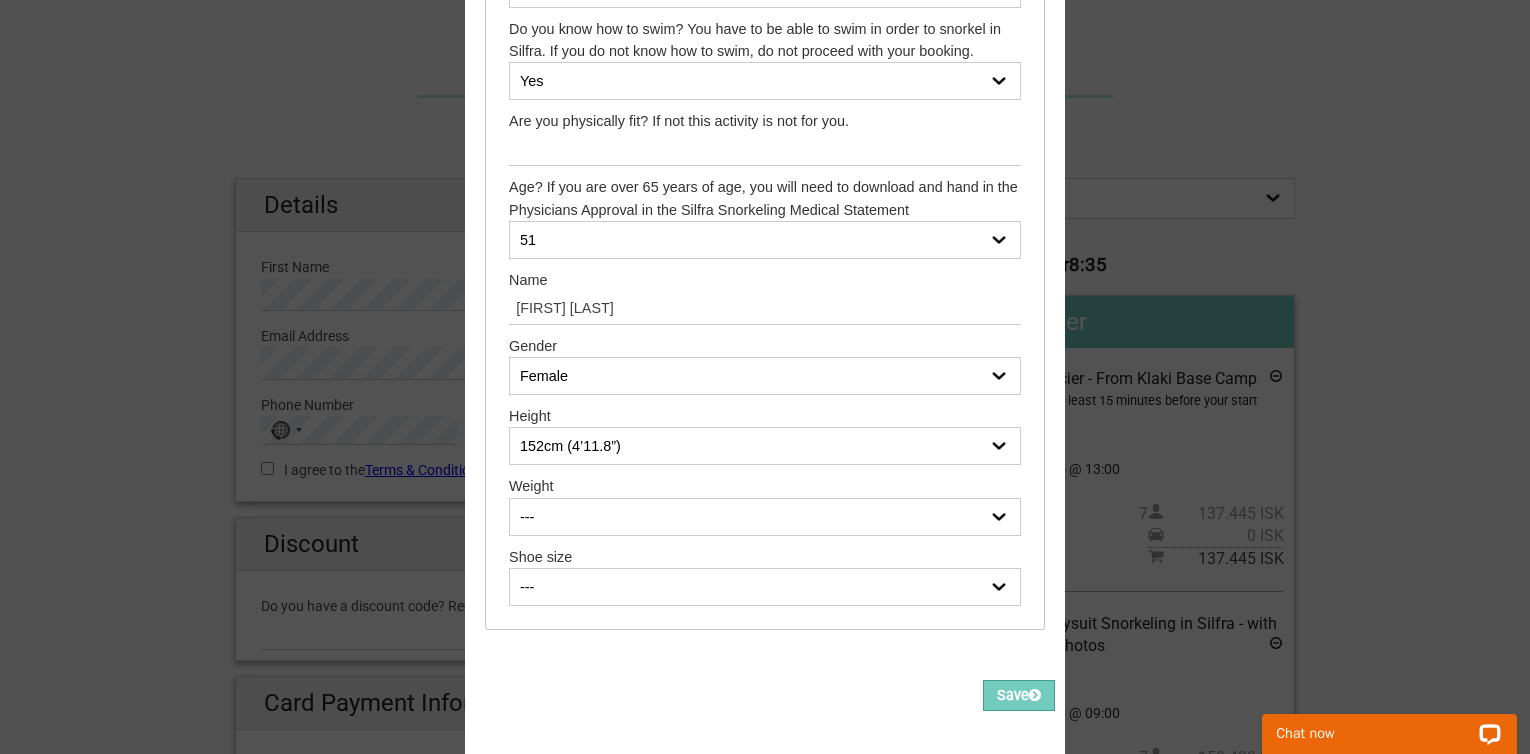 select on "52 kg (114 Ibs)" 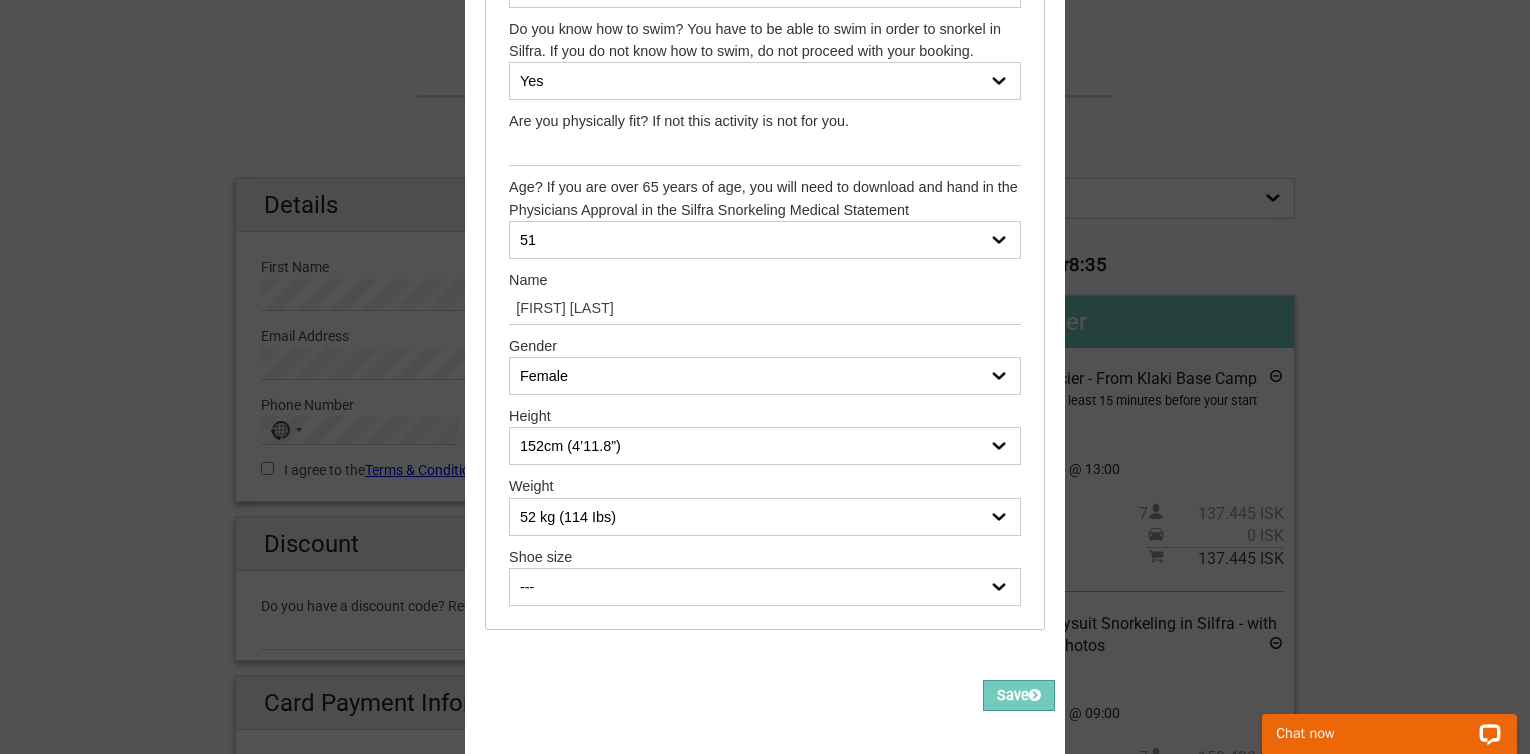 click on "---
50 kg (110 Ibs)
51 kg (112 Ibs)
52 kg (114 Ibs)
53 kg (116 Ibs)
54 kg (119 Ibs)
55 kg (121 Ibs)
56 kg (123 Ibs)
57 kg (125 Ibs)
58 kg (127 Ibs)
59 kg (130 Ibs)
60 kg (132 Ibs)
61 kg (134 Ibs)
62 kg (136 Ibs)
63 kg (138 Ibs)
64 kg (141 Ibs)
65 kg (143 Ibs)
66 kg (145 Ibs)
67 kg (147 Ibs)
68 kg (150 Ibs)
69 kg (152 Ibs)
70 kg (154 Ibs)
71 kg (156 Ibs)
72 kg (158 Ibs)
73 kg (161 Ibs)
74 kg (163 Ibs)
75 kg (165 Ibs)
76 kg (167 Ibs)
77 kg (169 Ibs)
78 kg (172 Ibs)
79 kg (174 Ibs)
80 kg (176 Ibs)
81 kg (178 Ibs)
82 kg (180 Ibs)
83 kg (183 Ibs)
84 kg (185 Ibs)
85 kg (187 Ibs)
86 kg (189 Ibs)
87 kg (191 Ibs)
88 kg (194 Ibs)
89 kg (196 Ibs)
90 kg (198 Ibs)
91 kg (200 Ibs)
92 kg (202 Ibs)
93 kg (205 Ibs)
94 kg (207 Ibs)
95 kg (209 Ibs)
96 kg (211 Ibs)
97 kg (213 Ibs)
98 kg (216 Ibs)
99 kg (218 Ibs)
100 kg (220 Ibs)
101 kg (222 Ibs)
102 kg (224 Ibs)
103 kg (227 Ibs)
104 kg (229 Ibs)
105 kg (231 Ibs)" at bounding box center [765, 517] 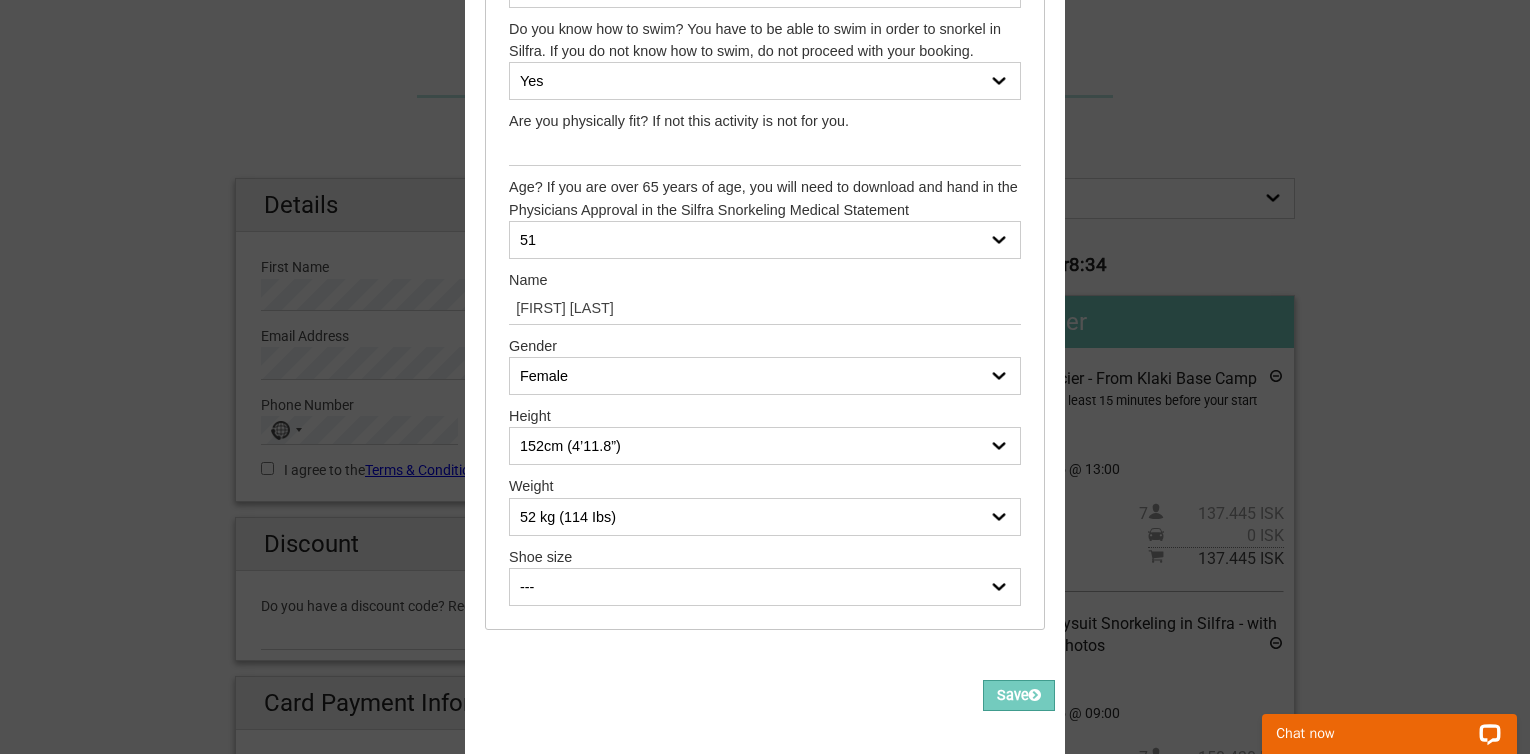 click on "---
35
36
37
38
39
40
41
42
43
44
45
46
47" at bounding box center [765, 587] 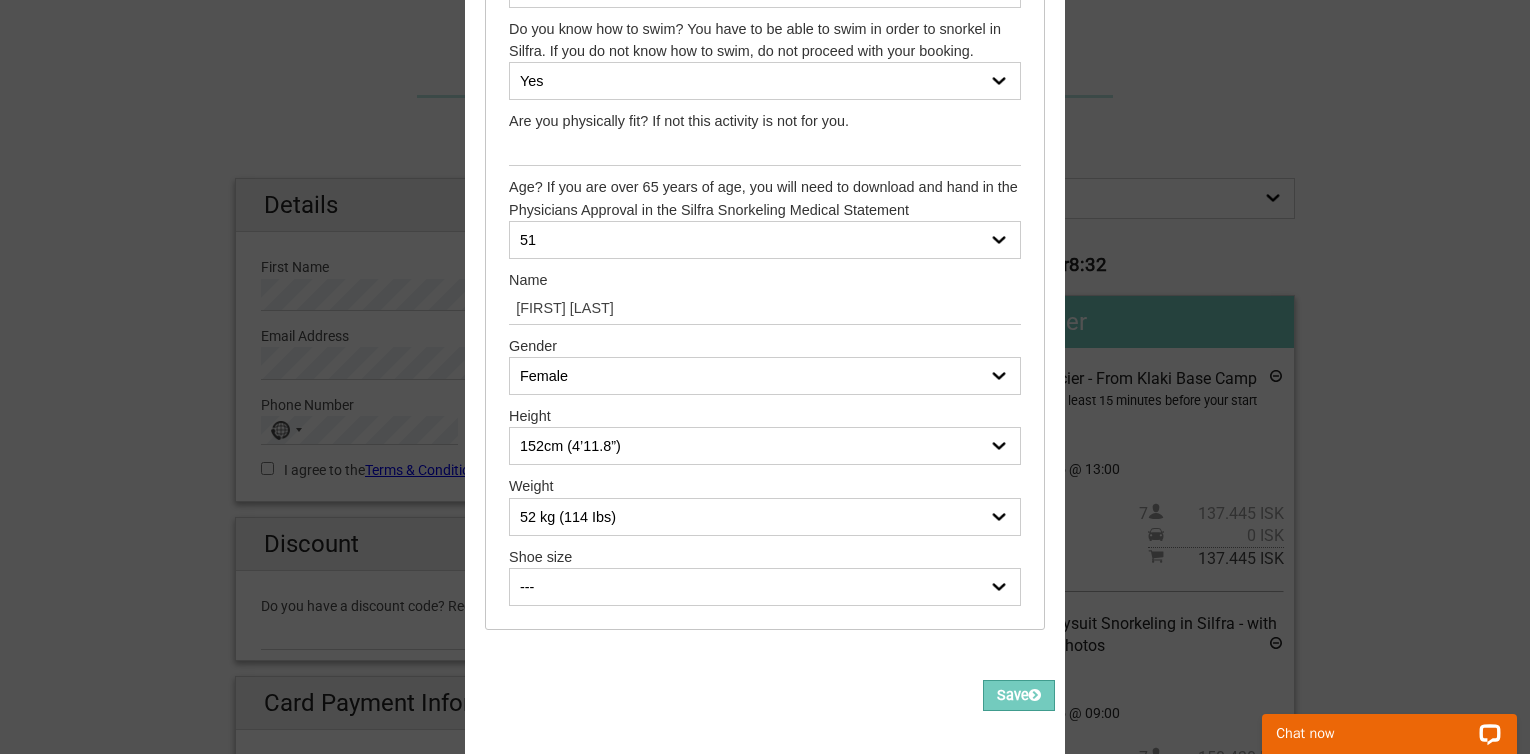 select on "37" 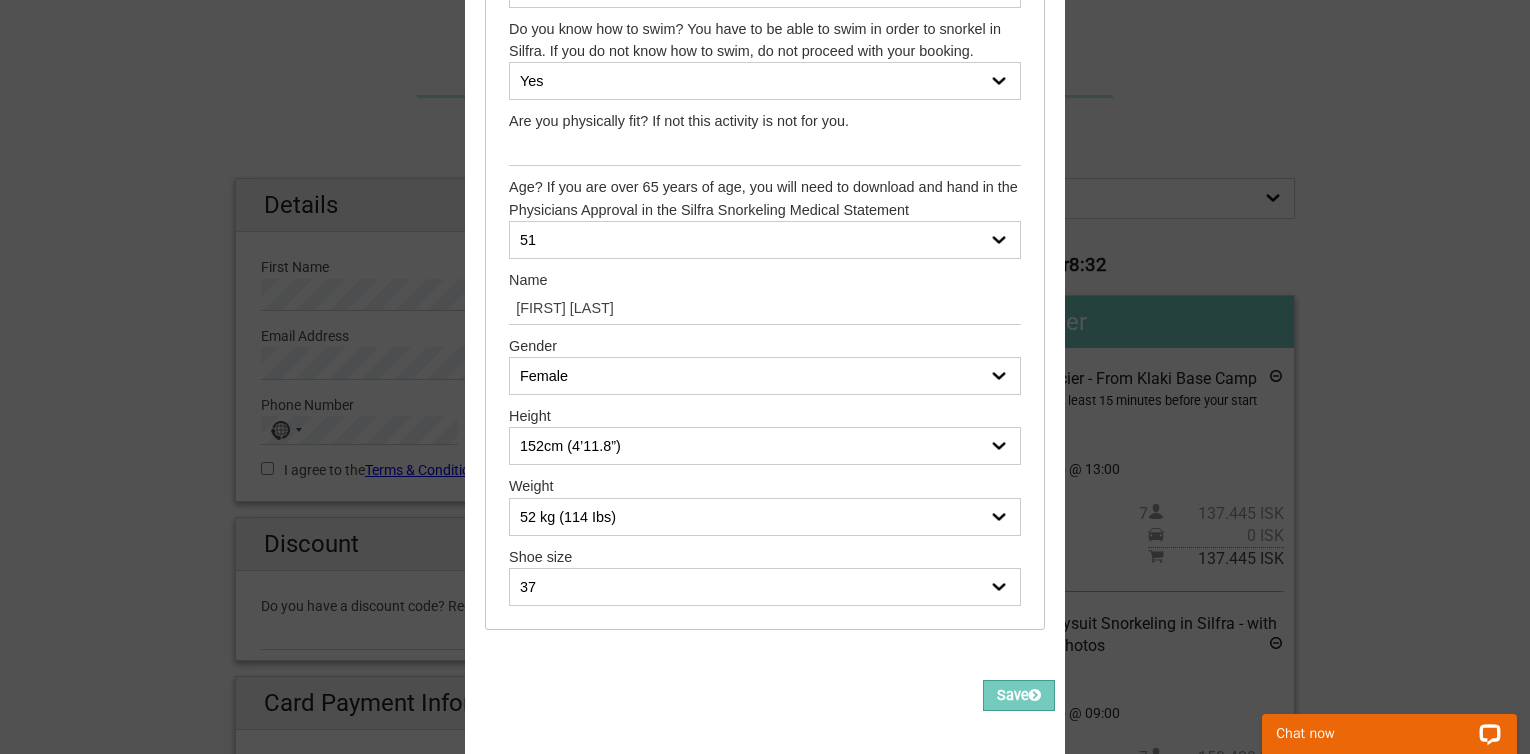 click on "---
35
36
37
38
39
40
41
42
43
44
45
46
47" at bounding box center (765, 587) 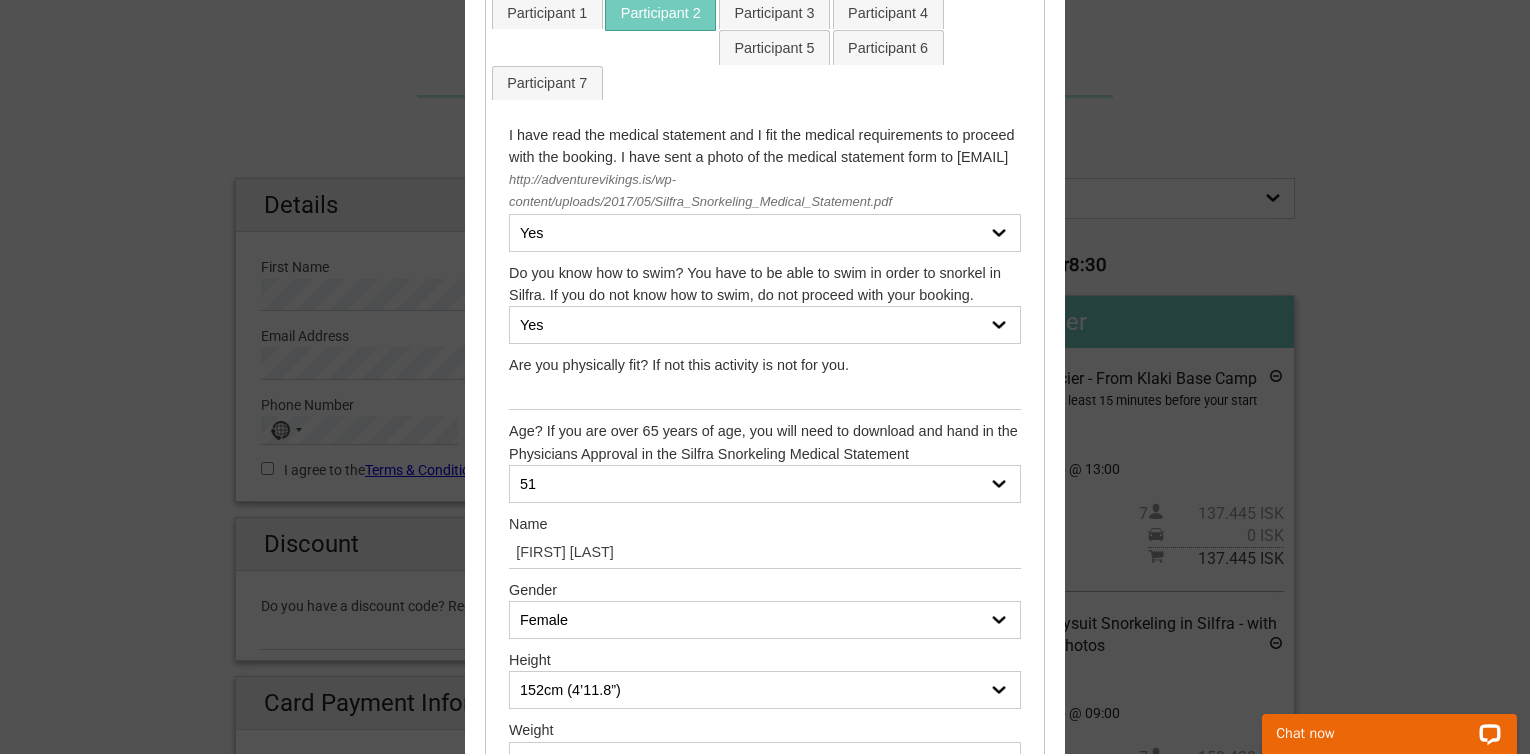 scroll, scrollTop: 0, scrollLeft: 0, axis: both 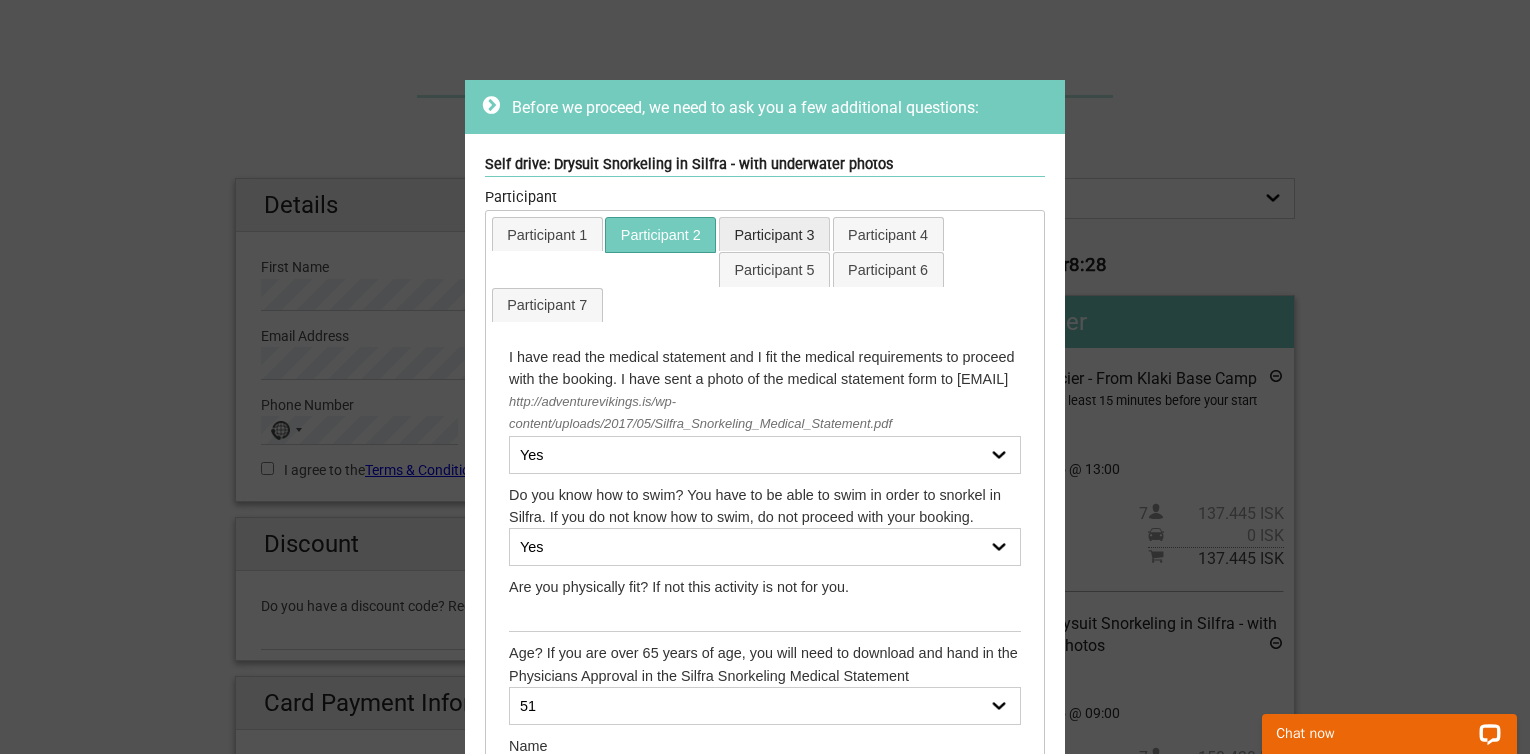 click on "Participant 3" at bounding box center [774, 234] 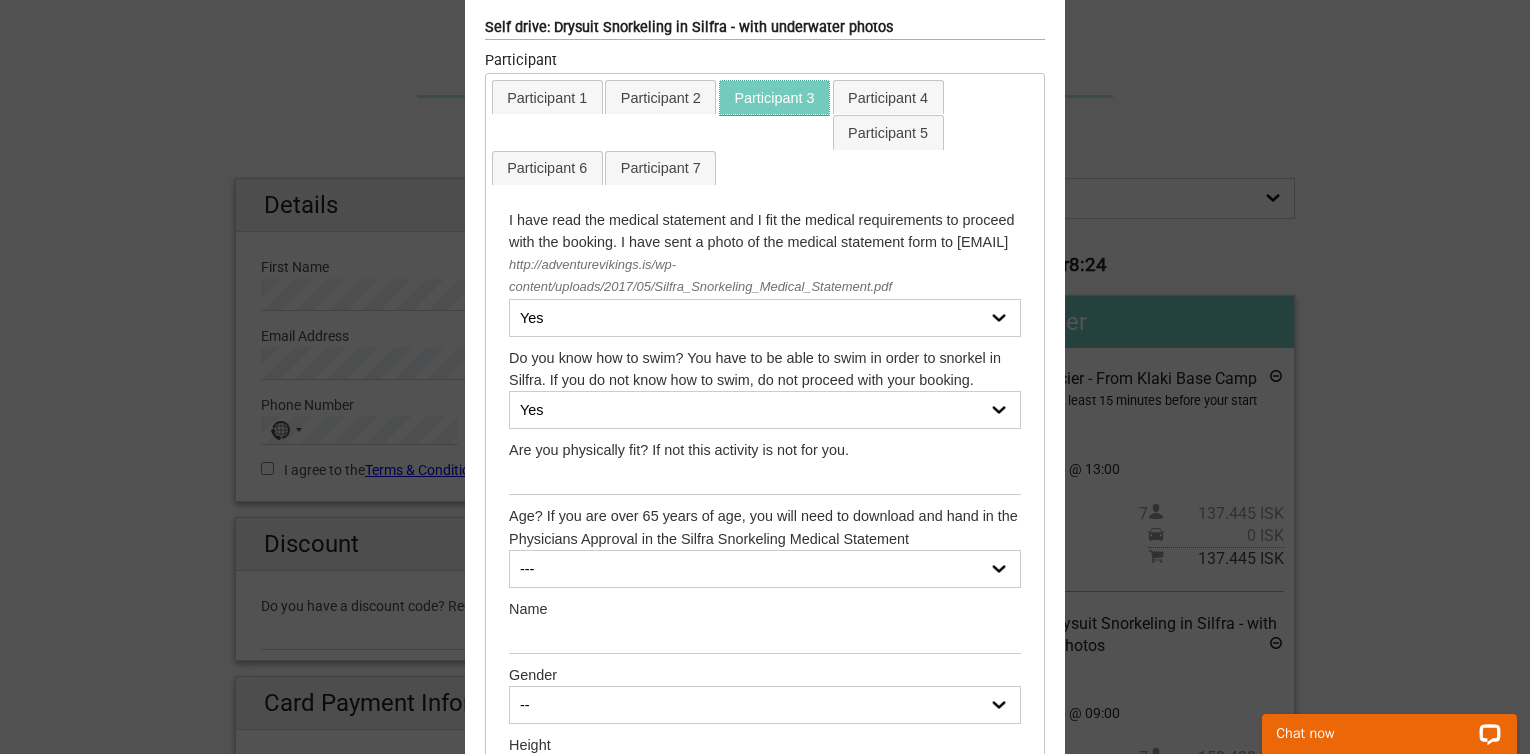 scroll, scrollTop: 139, scrollLeft: 0, axis: vertical 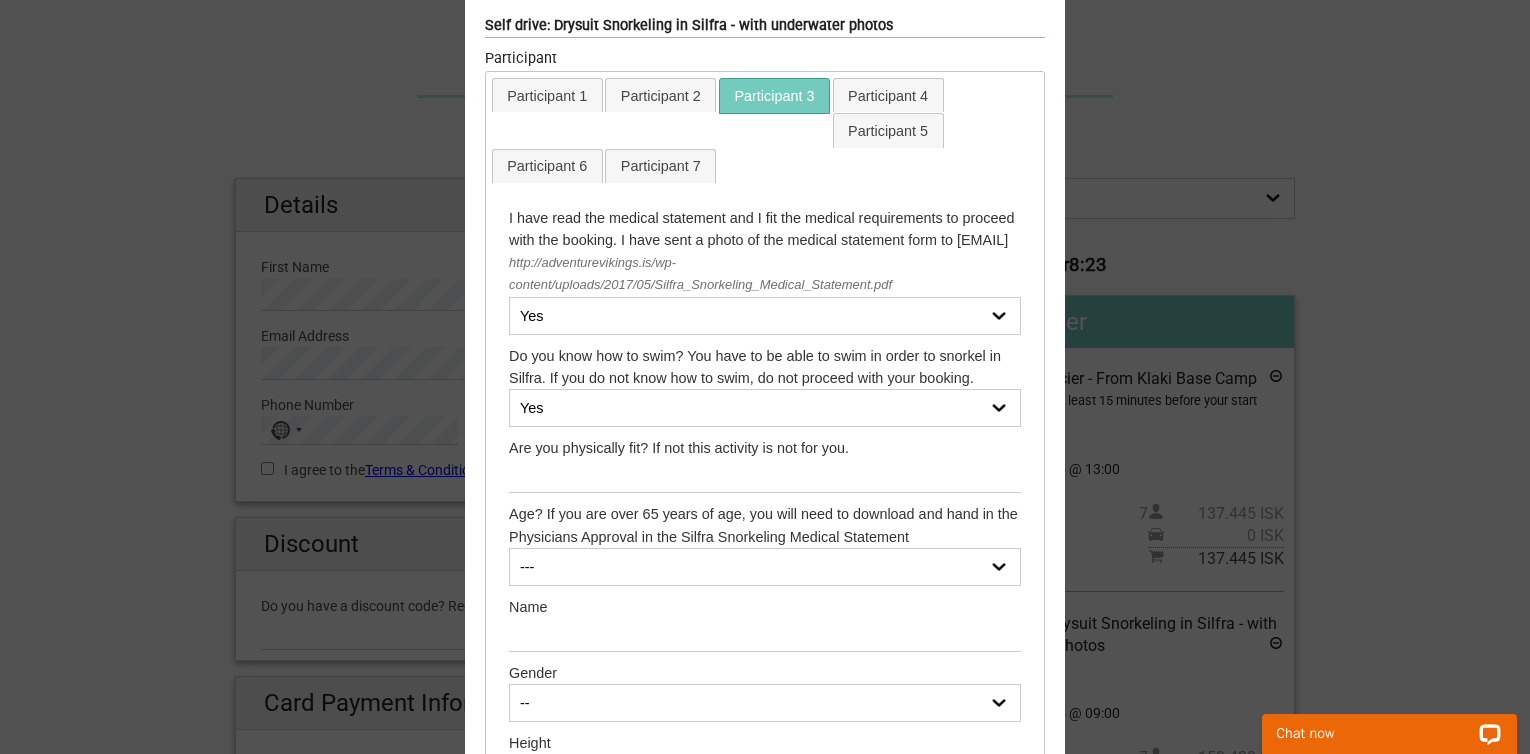 click on "---
14
15
16
17
18
19
20
21
22
23
24
25
26
27
28
29
30
31
32
33
34
35
36
37
38
39
40
41
42
43
44
45
46
47
48
49
50
51
52
53
54
55
56
57
58
59
60
61
62
63
64
65
66 (Physicians Approval needed)
67 (Physicians Approval needed)
68 (Physicians Approval needed)
69 (Physicians Approval needed)
70 (Physicians Approval needed)
71 (Physicians Approval needed)
72 (Physicians Approval needed)
73 (Physicians Approval needed)
74 (Physicians Approval needed)
75 (Physicians Approval needed)
76 (Physicians Approval needed)
77 (Physicians Approval needed)
78 (Physicians Approval needed)
79 (Physicians Approval needed)
80 (Physicians Approval needed)
81 (Physicians Approval needed)
82 (Physicians Approval needed)
83 (Physicians Approval needed)
84 (Physicians Approval needed)
85 (Physicians Approval needed)
86 (Physicians Approval needed)
87 (Physicians Approval needed)" at bounding box center [765, 567] 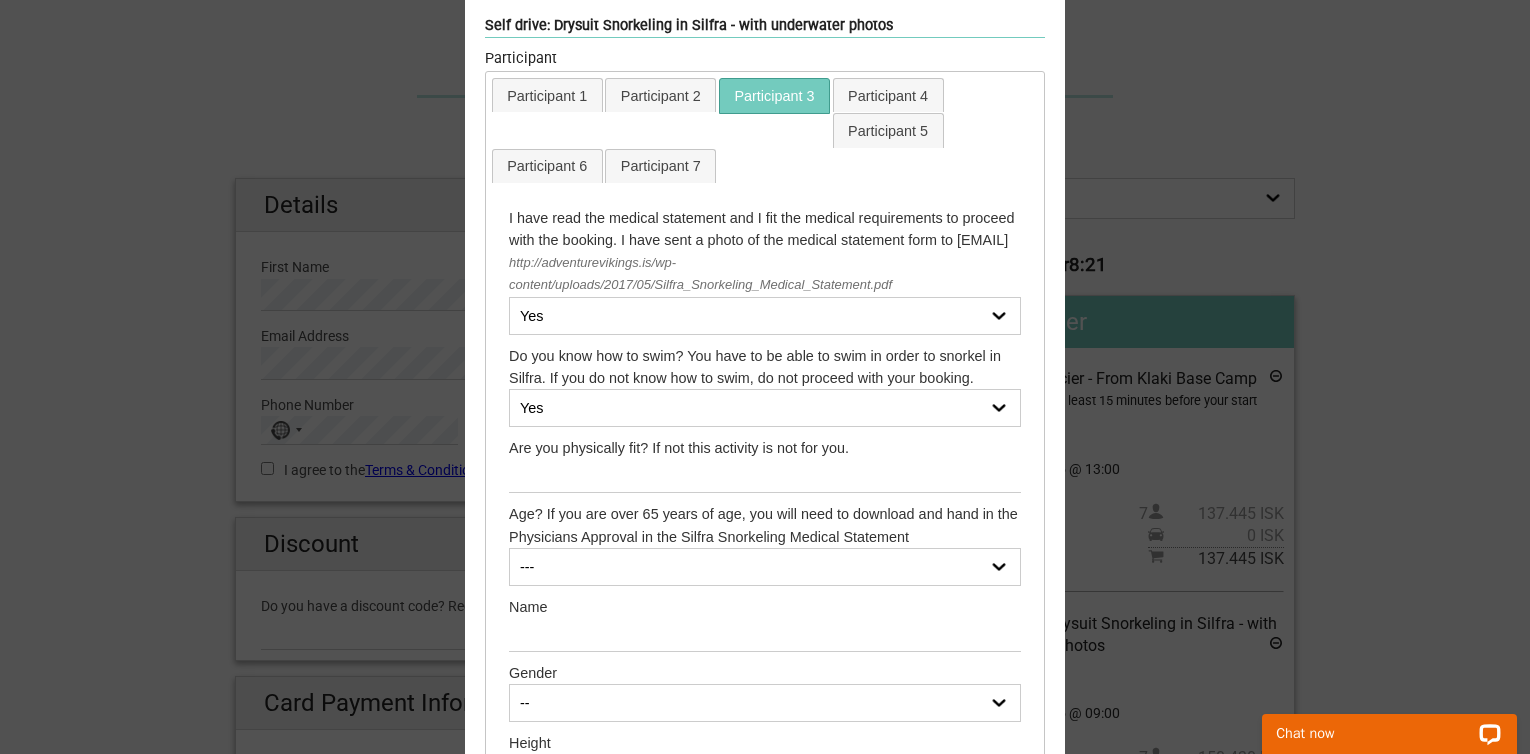 select on "15" 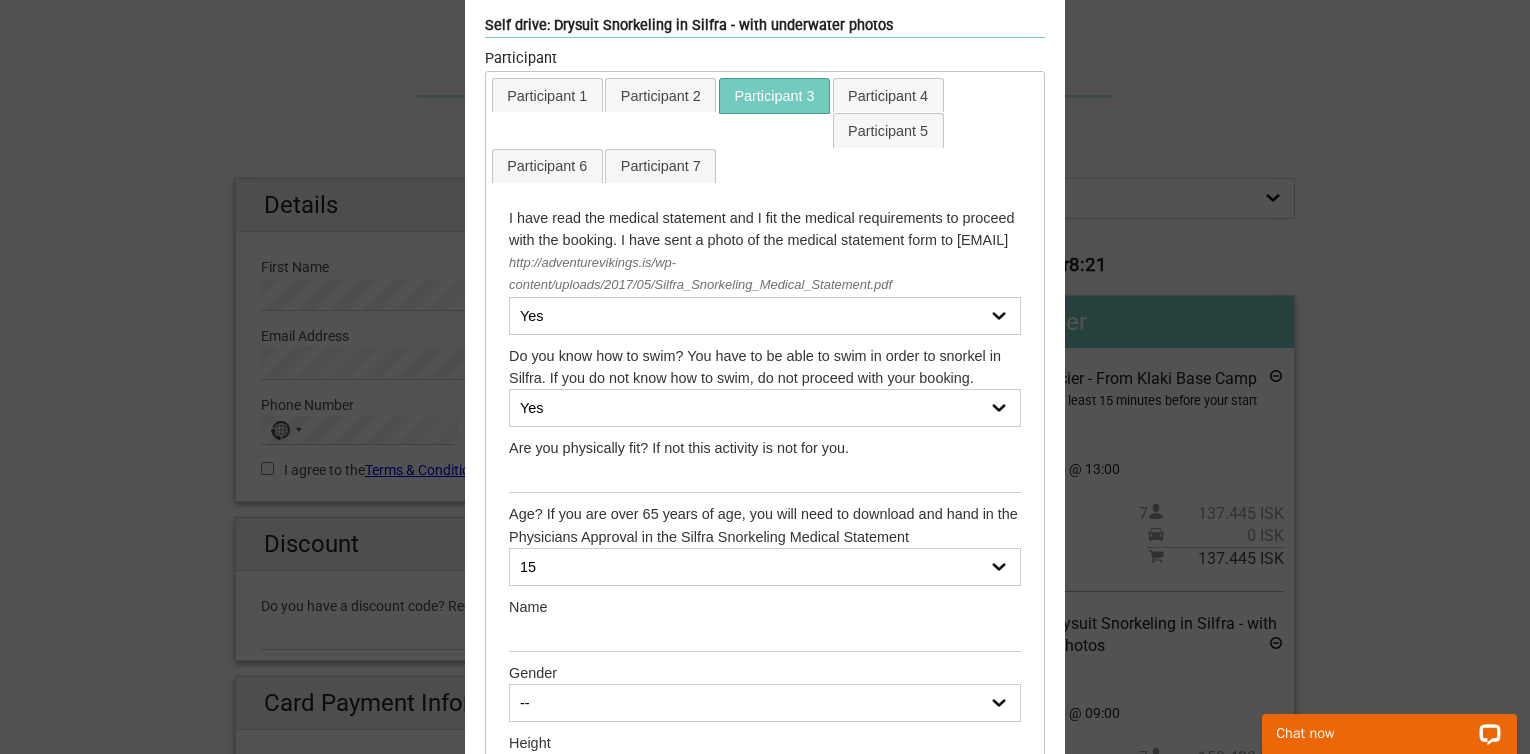 click on "---
14
15
16
17
18
19
20
21
22
23
24
25
26
27
28
29
30
31
32
33
34
35
36
37
38
39
40
41
42
43
44
45
46
47
48
49
50
51
52
53
54
55
56
57
58
59
60
61
62
63
64
65
66 (Physicians Approval needed)
67 (Physicians Approval needed)
68 (Physicians Approval needed)
69 (Physicians Approval needed)
70 (Physicians Approval needed)
71 (Physicians Approval needed)
72 (Physicians Approval needed)
73 (Physicians Approval needed)
74 (Physicians Approval needed)
75 (Physicians Approval needed)
76 (Physicians Approval needed)
77 (Physicians Approval needed)
78 (Physicians Approval needed)
79 (Physicians Approval needed)
80 (Physicians Approval needed)
81 (Physicians Approval needed)
82 (Physicians Approval needed)
83 (Physicians Approval needed)
84 (Physicians Approval needed)
85 (Physicians Approval needed)
86 (Physicians Approval needed)
87 (Physicians Approval needed)" at bounding box center (765, 567) 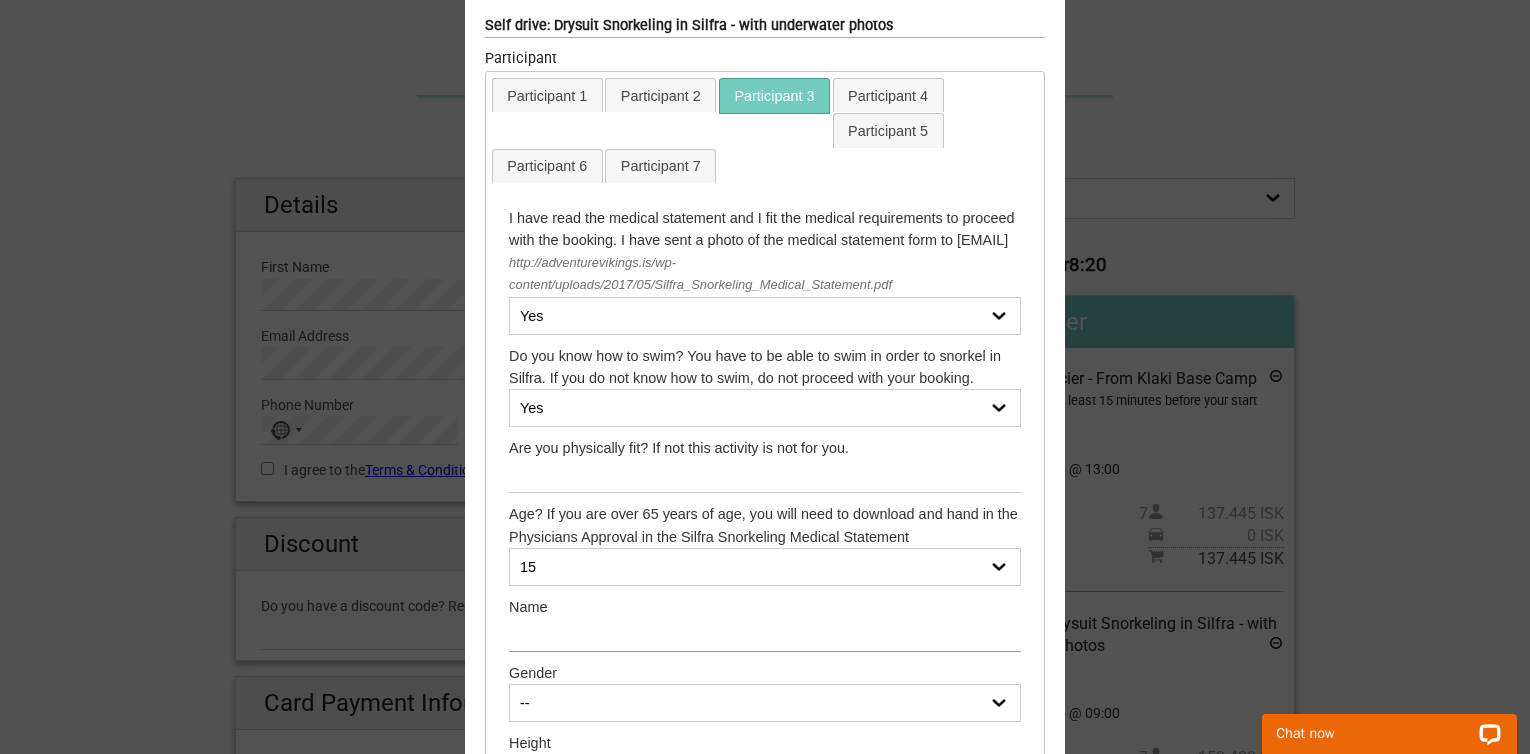 click at bounding box center [765, 634] 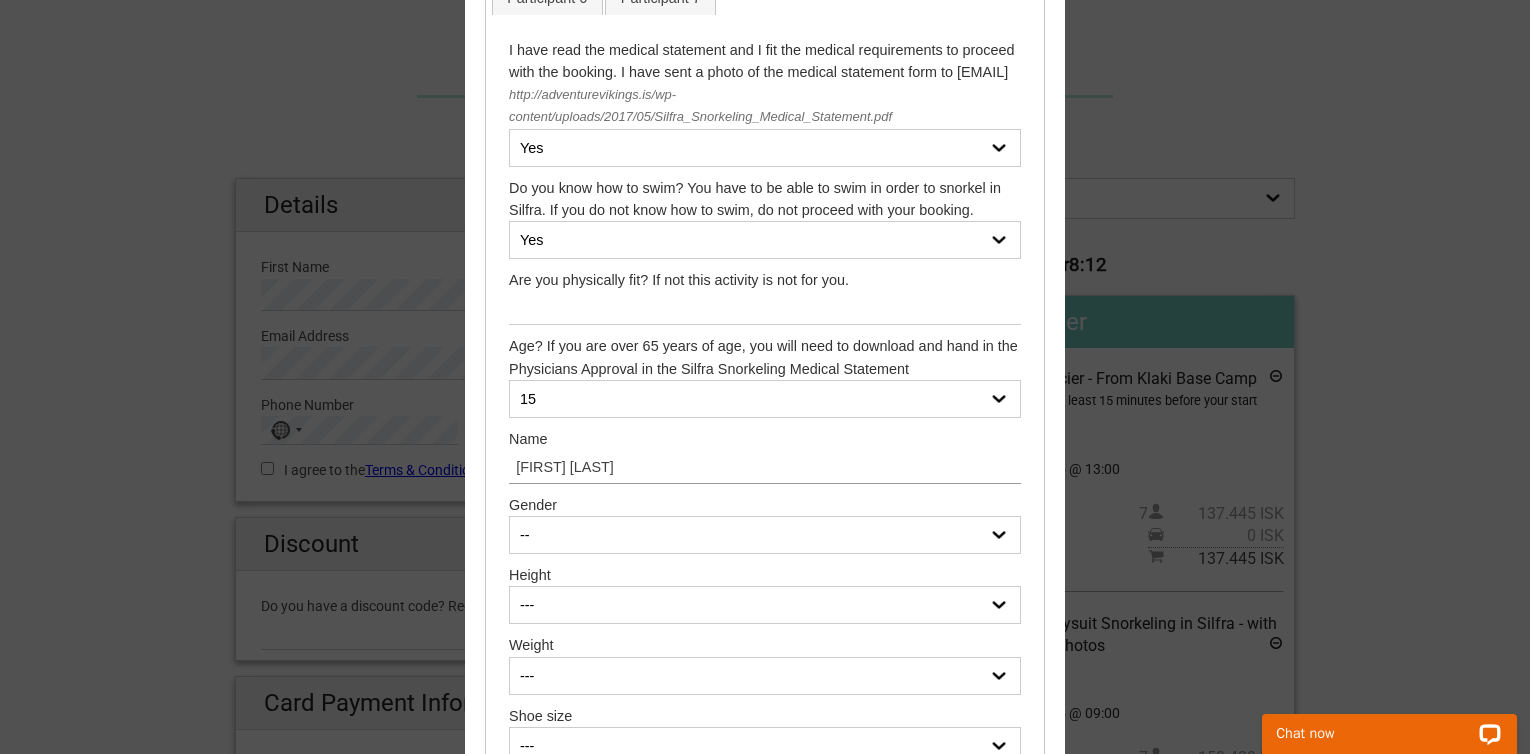 scroll, scrollTop: 371, scrollLeft: 0, axis: vertical 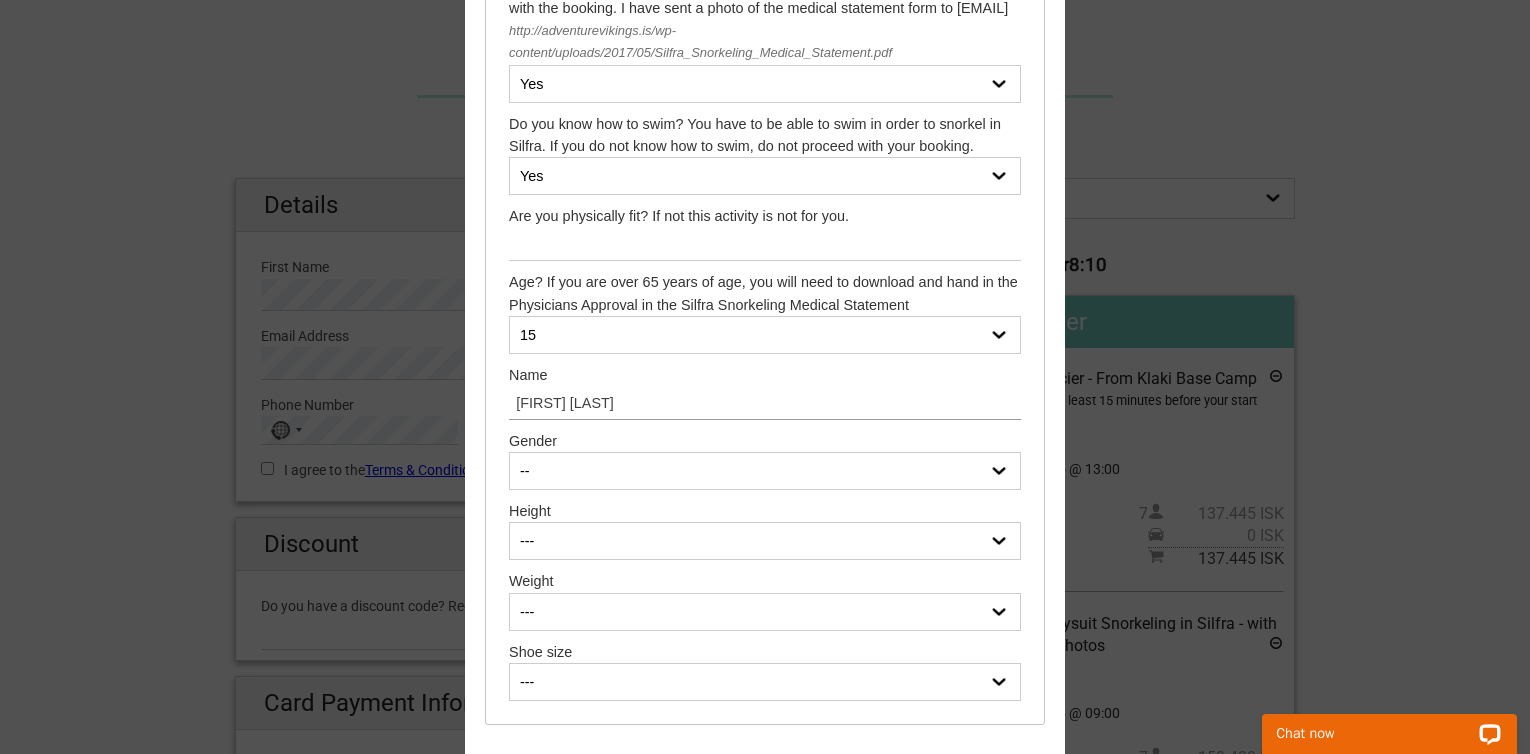 type on "Marlene Eska" 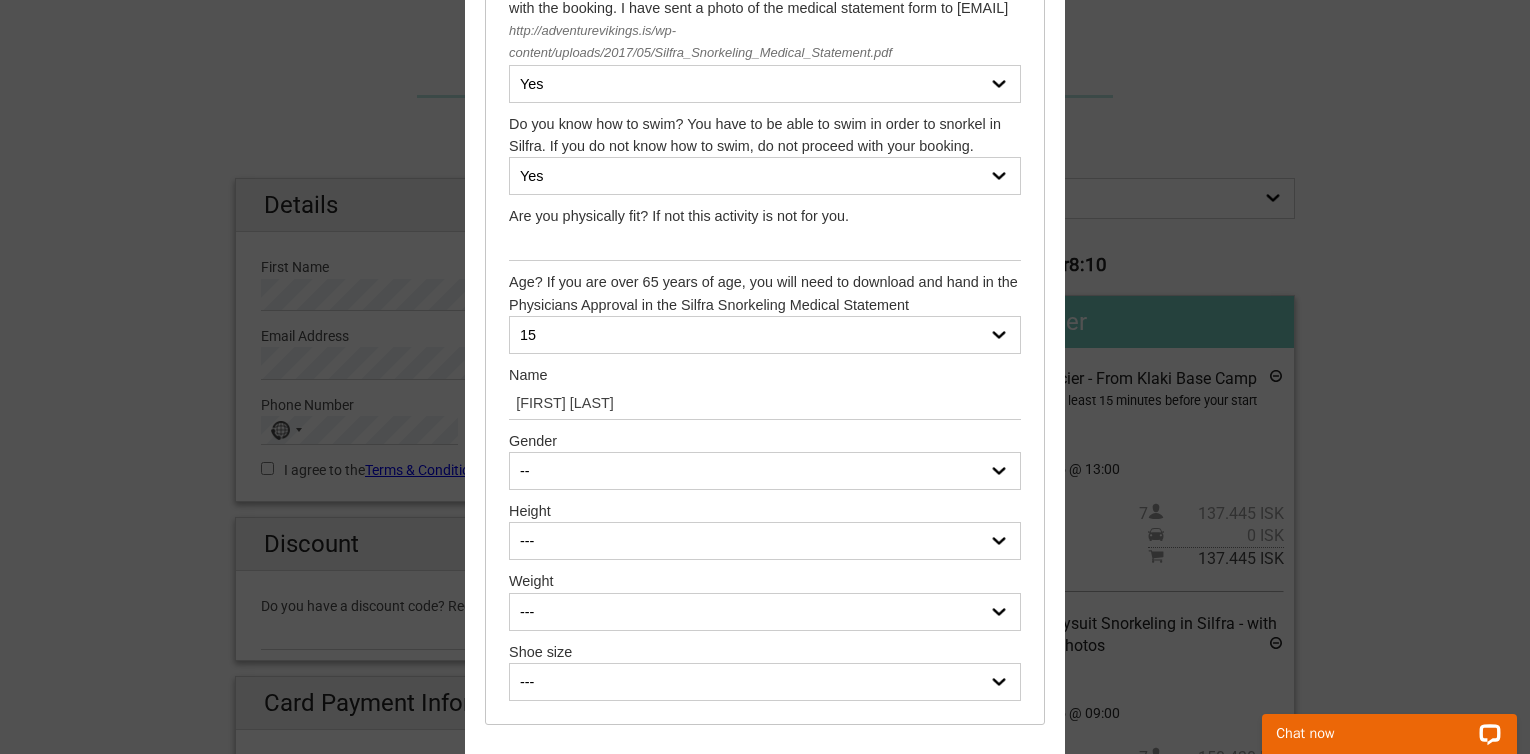 click on "--
Female
Male" at bounding box center (765, 471) 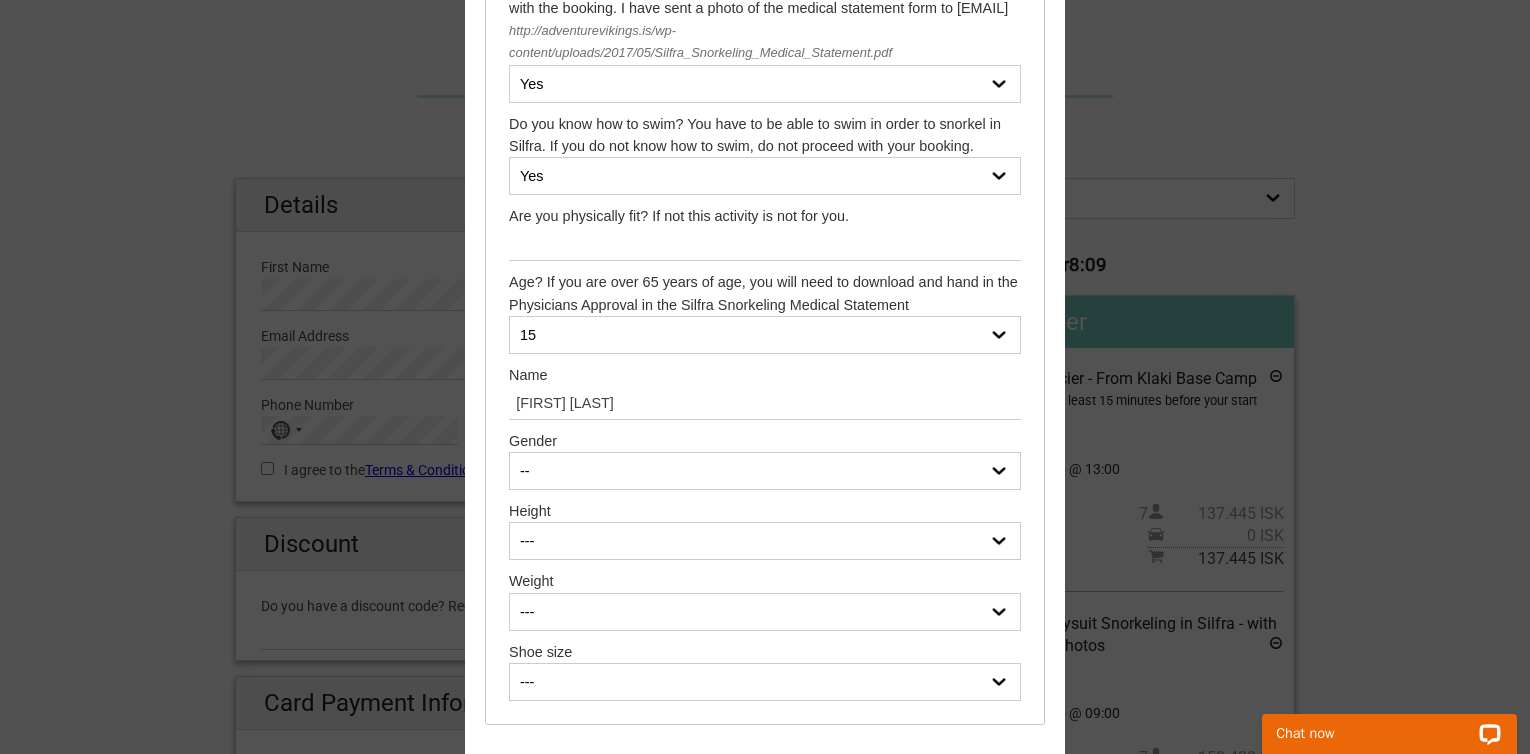 select on "Female" 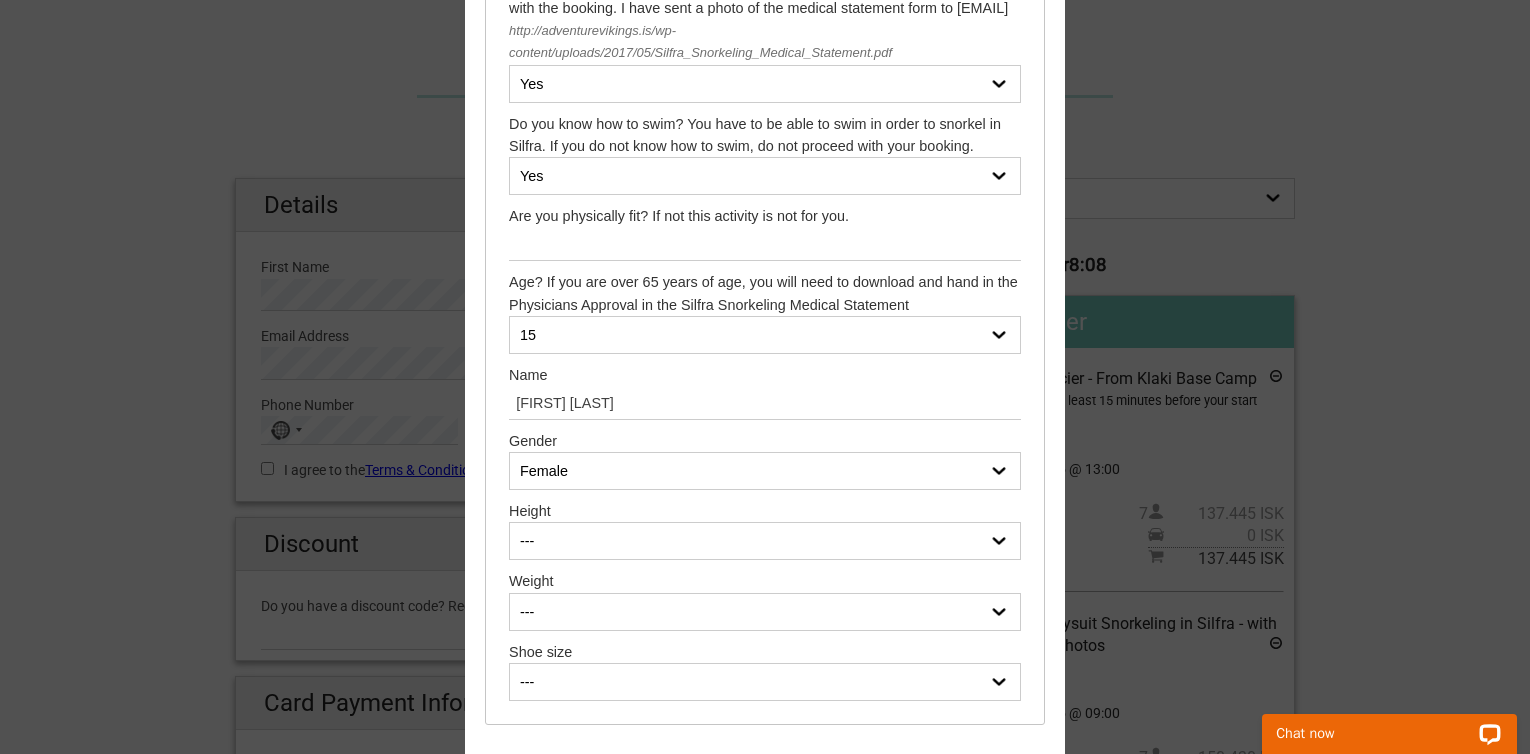 click on "---
150cm (4’11.1”)
151cm (4’11.4”)
152cm (4’11.8”)
153cm (5’0.2”)
154cm (5’0.6”)
155cm (5’1”)
156cm (5’1.4”)
157cm (5’1.8”)
158cm (5’2.2”)
159cm (5’2.6”)
160cm (5’3”)
161cm (5’3.4”)
162cm (5’3.8”)
163cm (5’4.2”)
164cm (5’4.6”)
165cm (5’5”)
166cm (5’5.4”)
167cm (5’5.7”)
168cm (5’6.1”)
169cm (5’6.5”)
170cm (5’6.9”)
171cm (5’7.3”)
172cm (5’7.7”)
173cm (5’8.1”)
174cm (5’8.5”)
175cm (5’8.9”)
176cm (5’9.3”)
177cm (5’9.7”)
178cm (5’10.1”)
179cm (5’10.5”)
180cm (5’10.9”)
181cm (5’11.3”)
182cm (5’11.7”)
183cm (6’0”)
184cm (6’0.4”)
185cm (6’0.8”)
186cm (6’1.2”)
187cm (6’1.6”)
188cm (6’2”)
189cm (6’2.4”)
190cm (6’2.8”)
191cm (6’3.2”)
192cm (6’3.6”)
193cm (6’4”)
194cm (6’4.4”)
195cm (6’4.8”)
196cm (6’5.2”)
197cm (6’5.6”)" at bounding box center (765, 541) 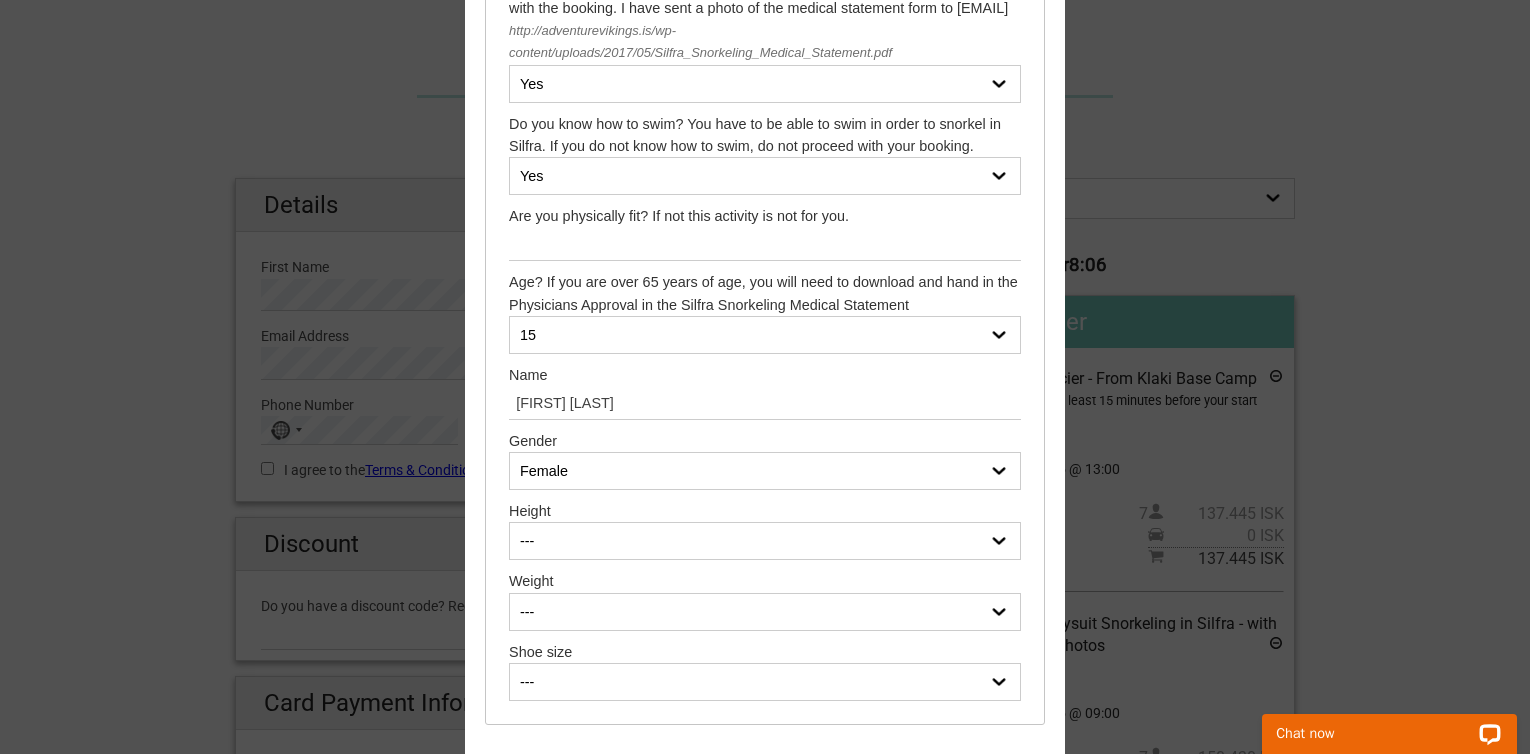 select on "155cm (5’1”)" 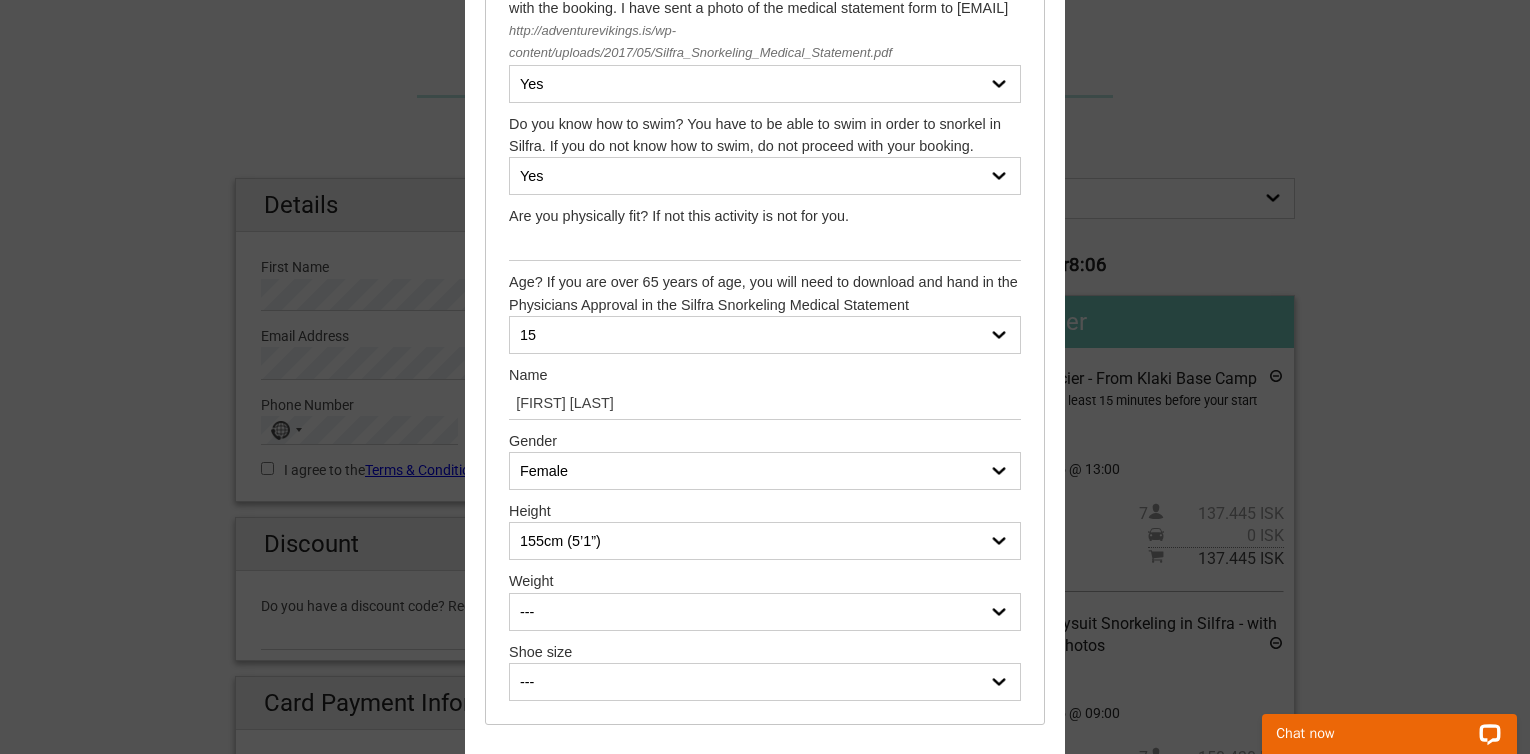 click on "---
150cm (4’11.1”)
151cm (4’11.4”)
152cm (4’11.8”)
153cm (5’0.2”)
154cm (5’0.6”)
155cm (5’1”)
156cm (5’1.4”)
157cm (5’1.8”)
158cm (5’2.2”)
159cm (5’2.6”)
160cm (5’3”)
161cm (5’3.4”)
162cm (5’3.8”)
163cm (5’4.2”)
164cm (5’4.6”)
165cm (5’5”)
166cm (5’5.4”)
167cm (5’5.7”)
168cm (5’6.1”)
169cm (5’6.5”)
170cm (5’6.9”)
171cm (5’7.3”)
172cm (5’7.7”)
173cm (5’8.1”)
174cm (5’8.5”)
175cm (5’8.9”)
176cm (5’9.3”)
177cm (5’9.7”)
178cm (5’10.1”)
179cm (5’10.5”)
180cm (5’10.9”)
181cm (5’11.3”)
182cm (5’11.7”)
183cm (6’0”)
184cm (6’0.4”)
185cm (6’0.8”)
186cm (6’1.2”)
187cm (6’1.6”)
188cm (6’2”)
189cm (6’2.4”)
190cm (6’2.8”)
191cm (6’3.2”)
192cm (6’3.6”)
193cm (6’4”)
194cm (6’4.4”)
195cm (6’4.8”)
196cm (6’5.2”)
197cm (6’5.6”)" at bounding box center [765, 541] 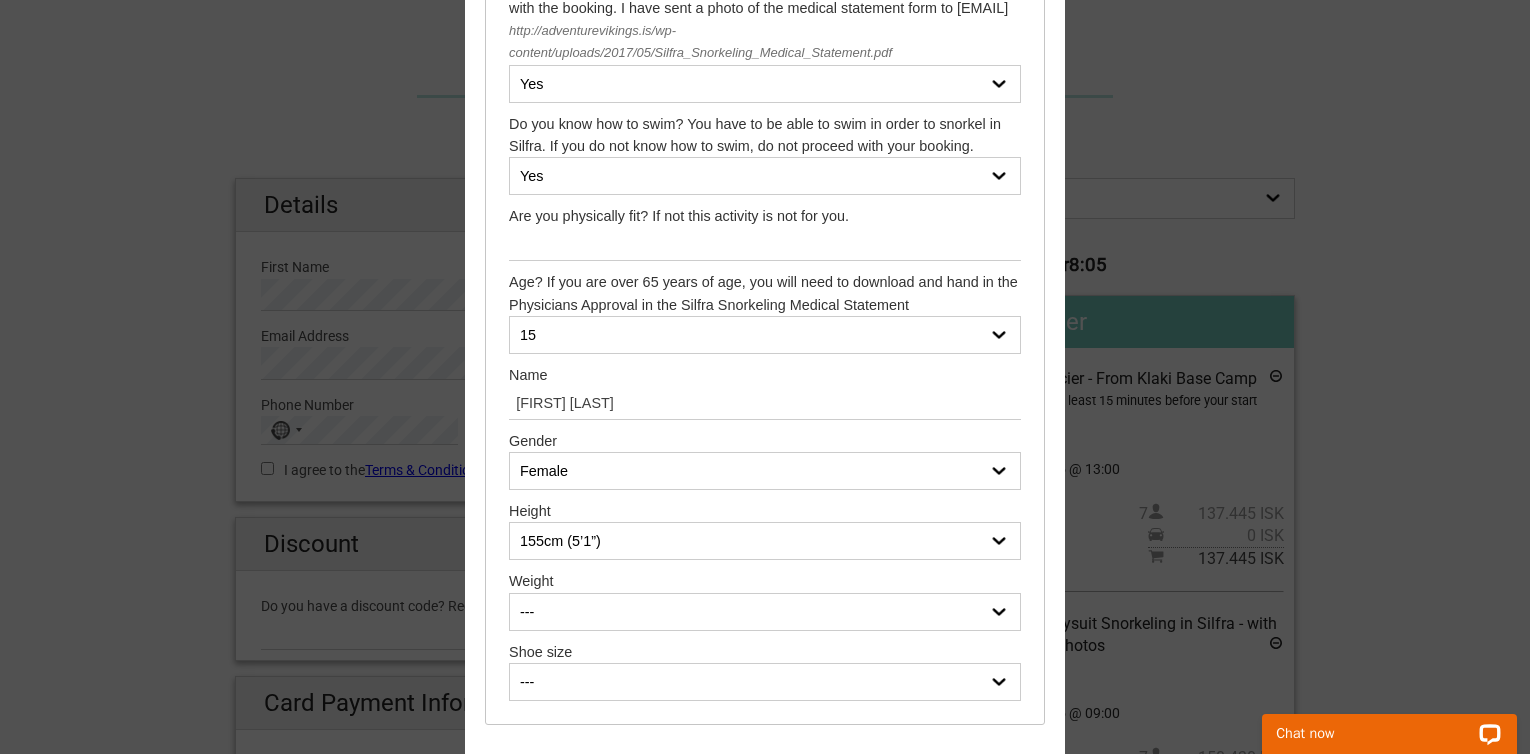 click on "---
50 kg (110 Ibs)
51 kg (112 Ibs)
52 kg (114 Ibs)
53 kg (116 Ibs)
54 kg (119 Ibs)
55 kg (121 Ibs)
56 kg (123 Ibs)
57 kg (125 Ibs)
58 kg (127 Ibs)
59 kg (130 Ibs)
60 kg (132 Ibs)
61 kg (134 Ibs)
62 kg (136 Ibs)
63 kg (138 Ibs)
64 kg (141 Ibs)
65 kg (143 Ibs)
66 kg (145 Ibs)
67 kg (147 Ibs)
68 kg (150 Ibs)
69 kg (152 Ibs)
70 kg (154 Ibs)
71 kg (156 Ibs)
72 kg (158 Ibs)
73 kg (161 Ibs)
74 kg (163 Ibs)
75 kg (165 Ibs)
76 kg (167 Ibs)
77 kg (169 Ibs)
78 kg (172 Ibs)
79 kg (174 Ibs)
80 kg (176 Ibs)
81 kg (178 Ibs)
82 kg (180 Ibs)
83 kg (183 Ibs)
84 kg (185 Ibs)
85 kg (187 Ibs)
86 kg (189 Ibs)
87 kg (191 Ibs)
88 kg (194 Ibs)
89 kg (196 Ibs)
90 kg (198 Ibs)
91 kg (200 Ibs)
92 kg (202 Ibs)
93 kg (205 Ibs)
94 kg (207 Ibs)
95 kg (209 Ibs)
96 kg (211 Ibs)
97 kg (213 Ibs)
98 kg (216 Ibs)
99 kg (218 Ibs)
100 kg (220 Ibs)
101 kg (222 Ibs)
102 kg (224 Ibs)
103 kg (227 Ibs)
104 kg (229 Ibs)
105 kg (231 Ibs)" at bounding box center [765, 612] 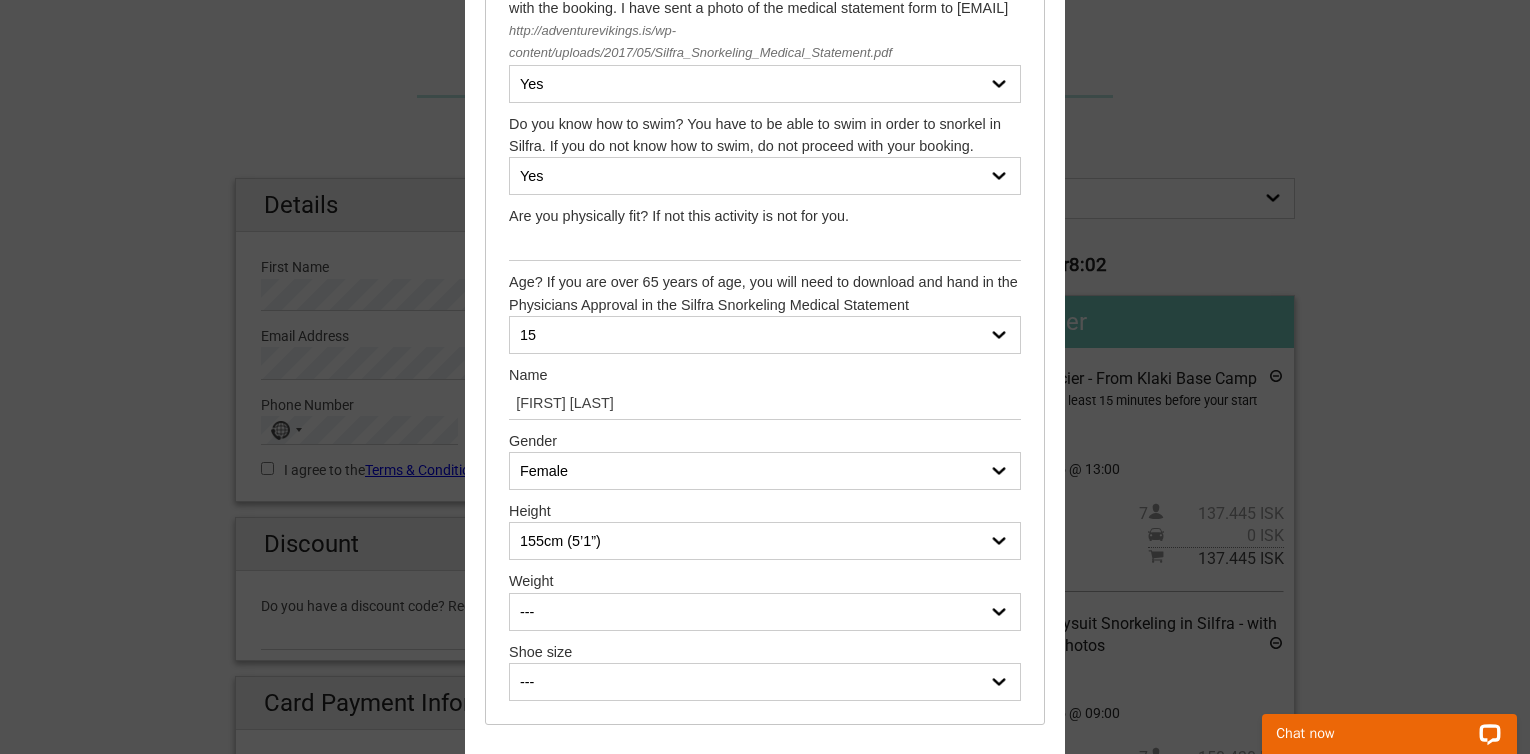 select on "50 kg (110 Ibs)" 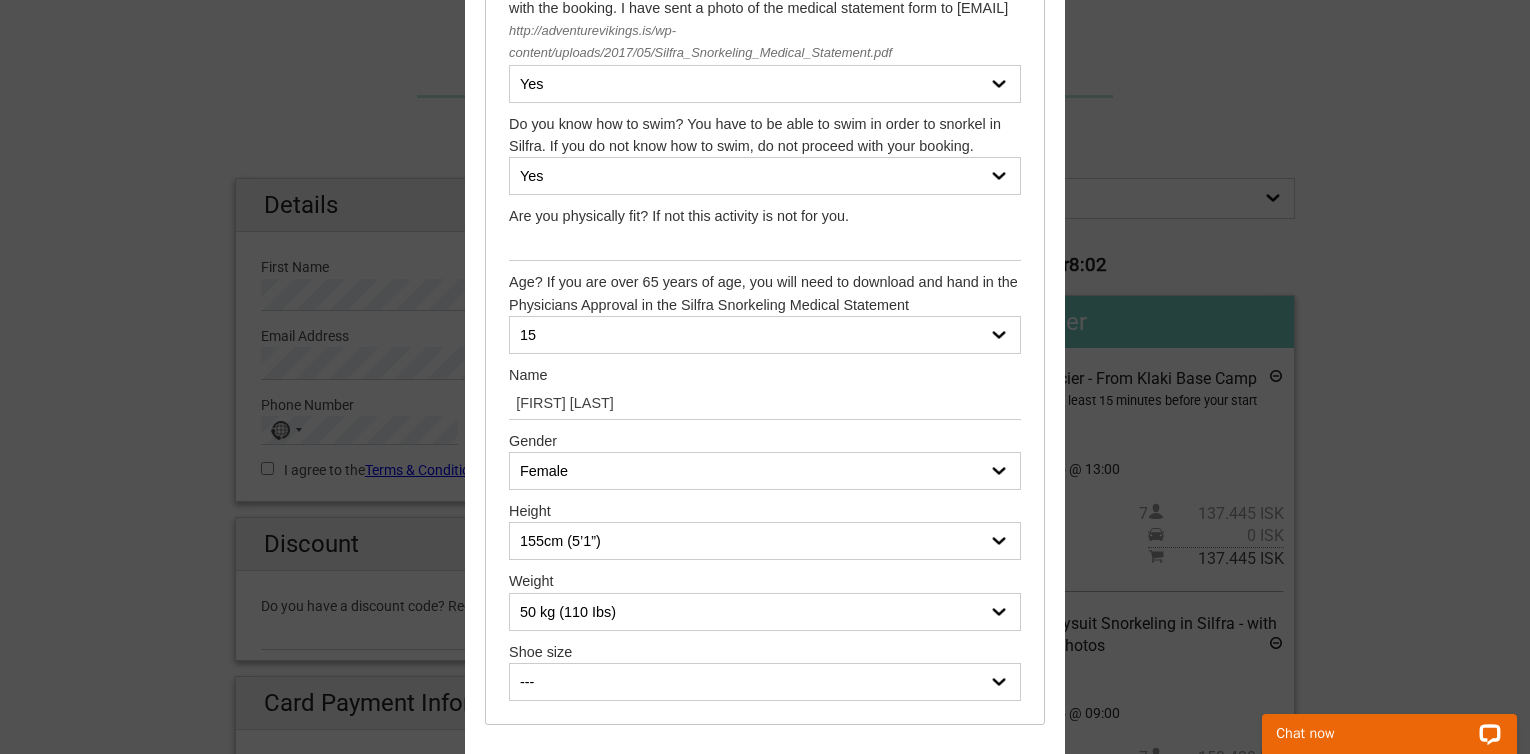 click on "Do you know how to swim? You have to be able to swim in order to snorkel in Silfra. If you do not know how to swim, do not proceed with your booking." at bounding box center (765, 135) 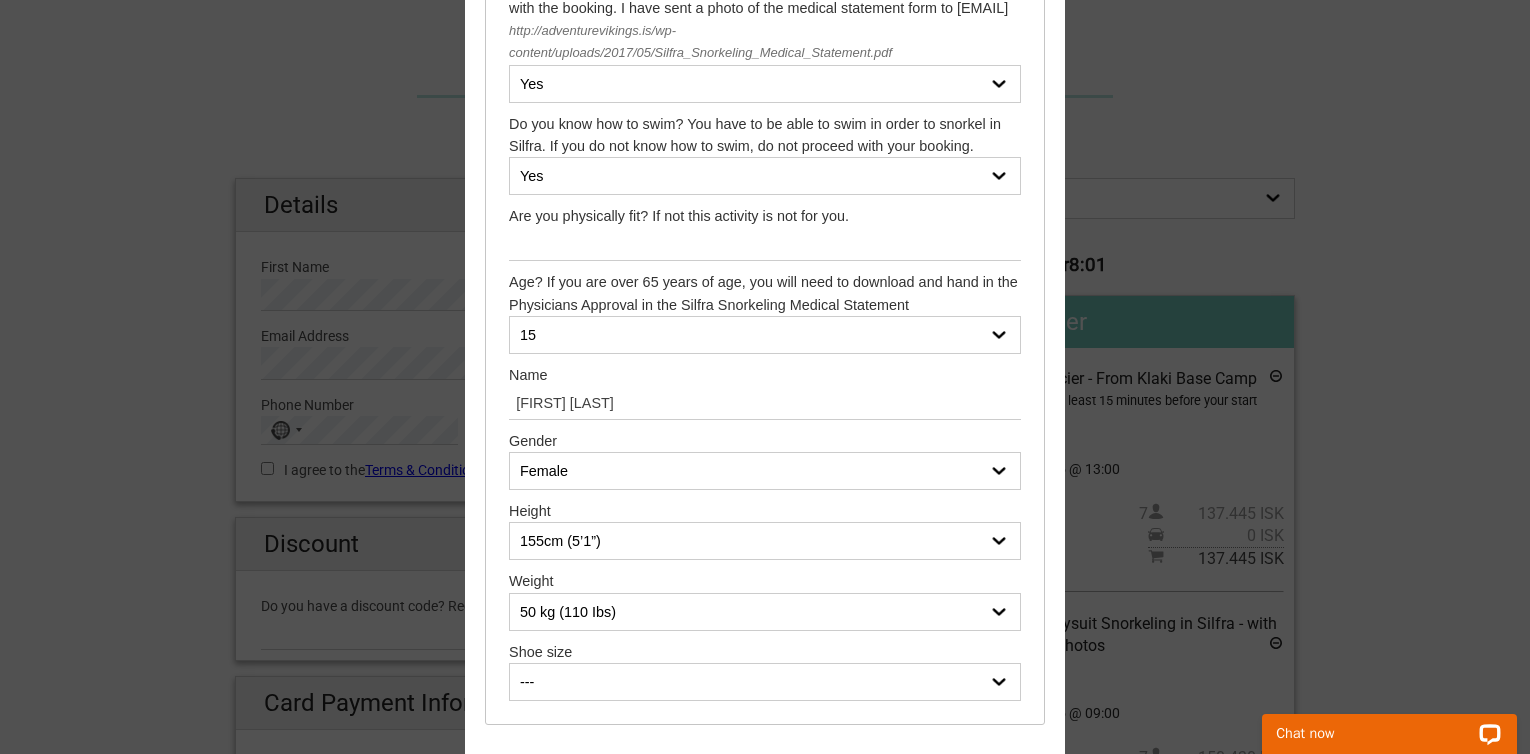 click on "---
35
36
37
38
39
40
41
42
43
44
45
46
47" at bounding box center [765, 682] 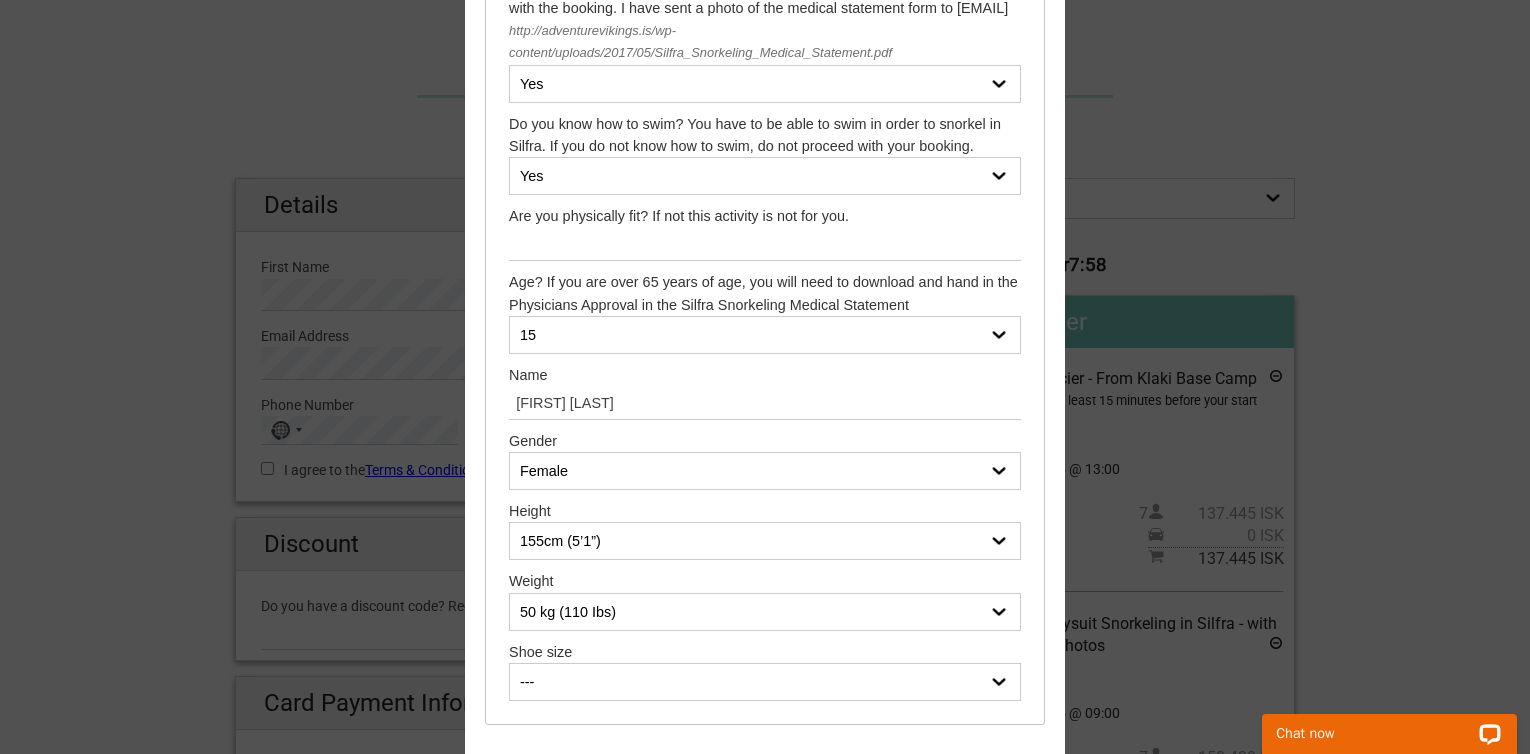 select on "39" 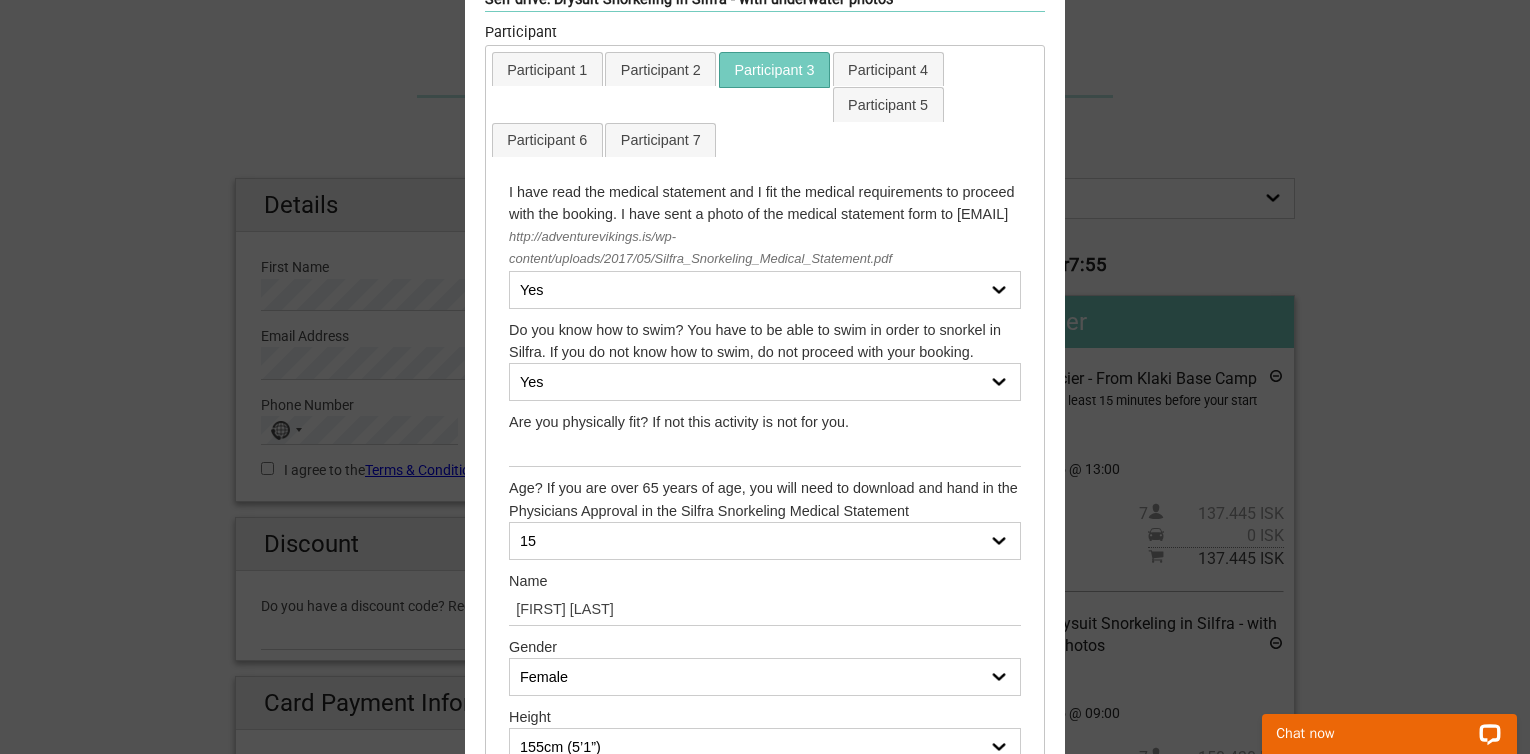 scroll, scrollTop: 111, scrollLeft: 0, axis: vertical 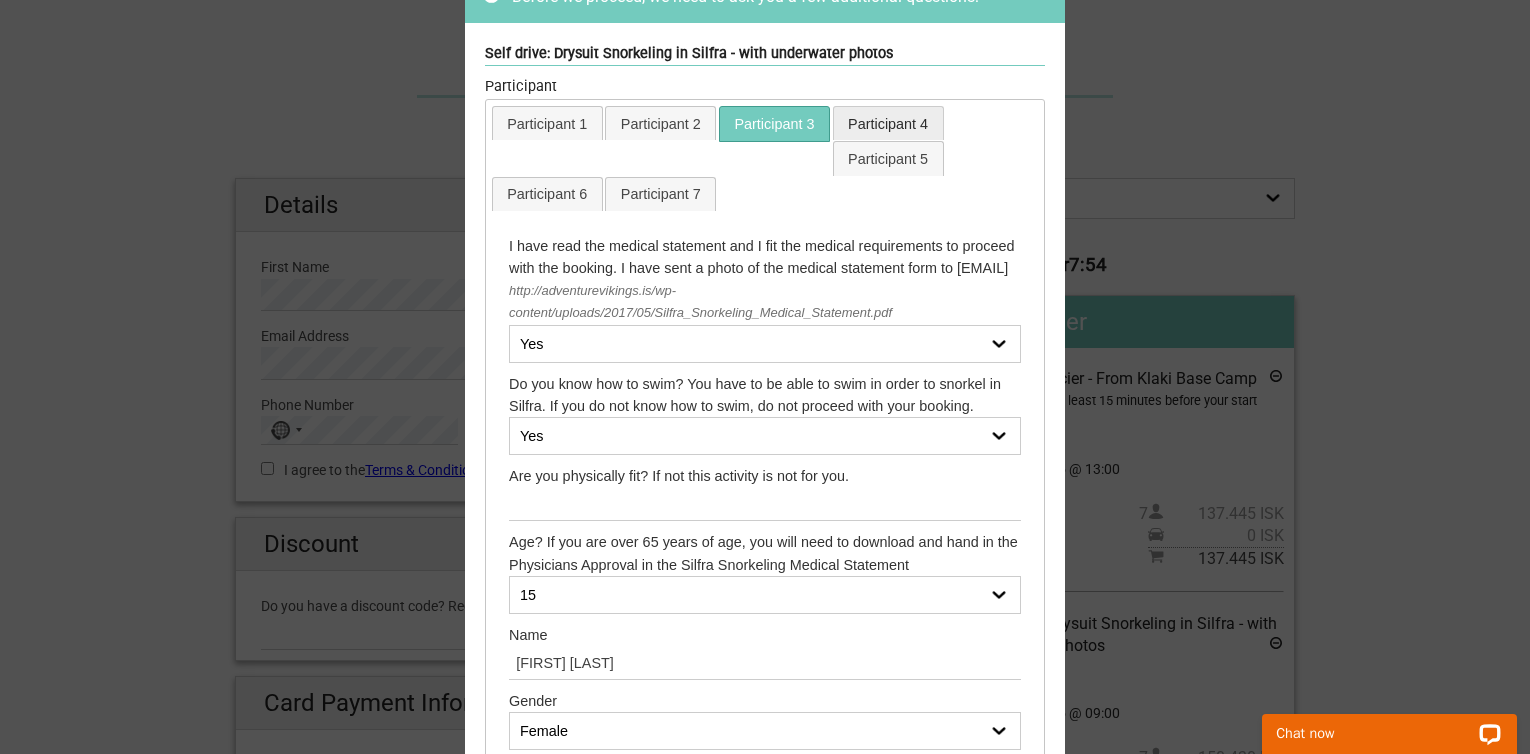 click on "Participant 4" at bounding box center [888, 123] 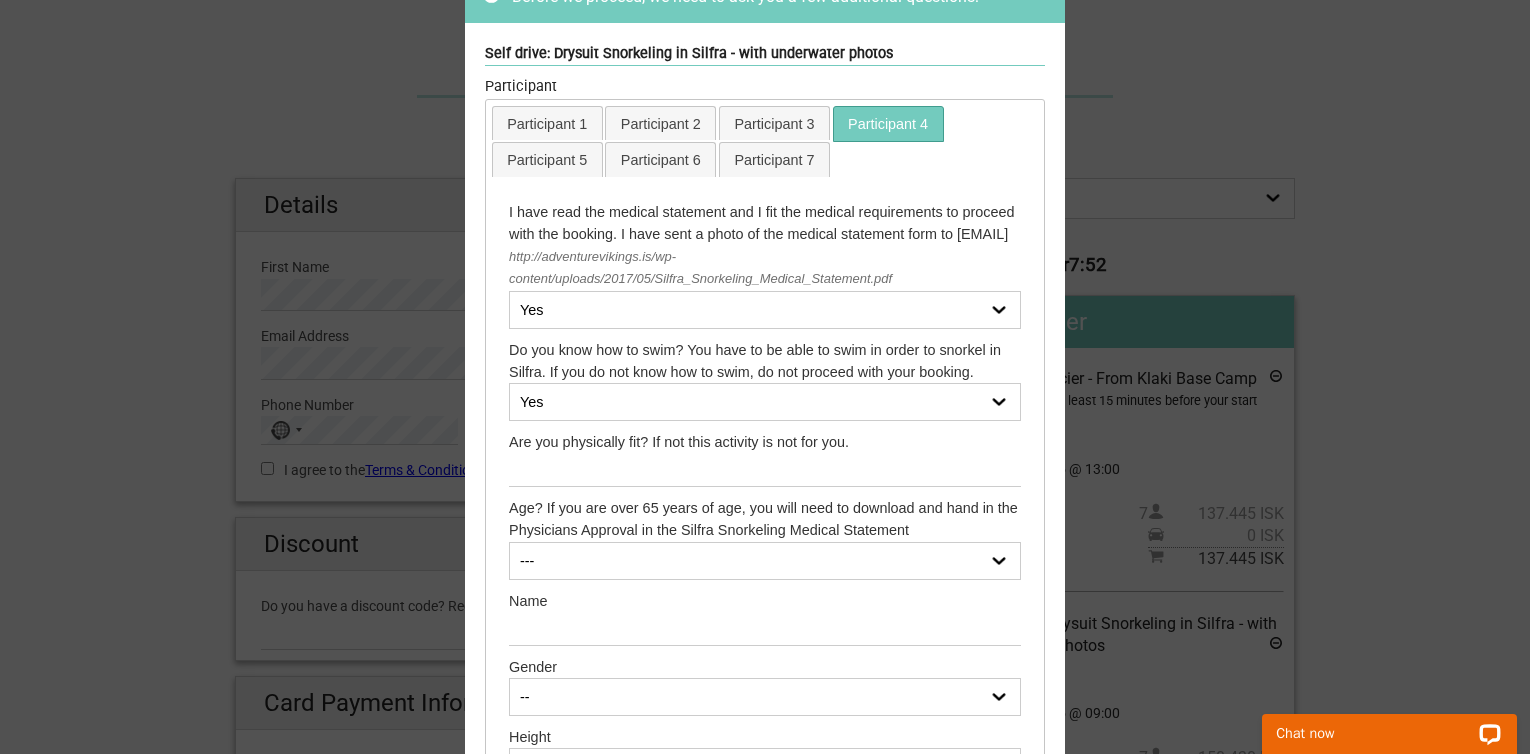click on "---
14
15
16
17
18
19
20
21
22
23
24
25
26
27
28
29
30
31
32
33
34
35
36
37
38
39
40
41
42
43
44
45
46
47
48
49
50
51
52
53
54
55
56
57
58
59
60
61
62
63
64
65
66 (Physicians Approval needed)
67 (Physicians Approval needed)
68 (Physicians Approval needed)
69 (Physicians Approval needed)
70 (Physicians Approval needed)
71 (Physicians Approval needed)
72 (Physicians Approval needed)
73 (Physicians Approval needed)
74 (Physicians Approval needed)
75 (Physicians Approval needed)
76 (Physicians Approval needed)
77 (Physicians Approval needed)
78 (Physicians Approval needed)
79 (Physicians Approval needed)
80 (Physicians Approval needed)
81 (Physicians Approval needed)
82 (Physicians Approval needed)
83 (Physicians Approval needed)
84 (Physicians Approval needed)
85 (Physicians Approval needed)
86 (Physicians Approval needed)
87 (Physicians Approval needed)" at bounding box center (765, 561) 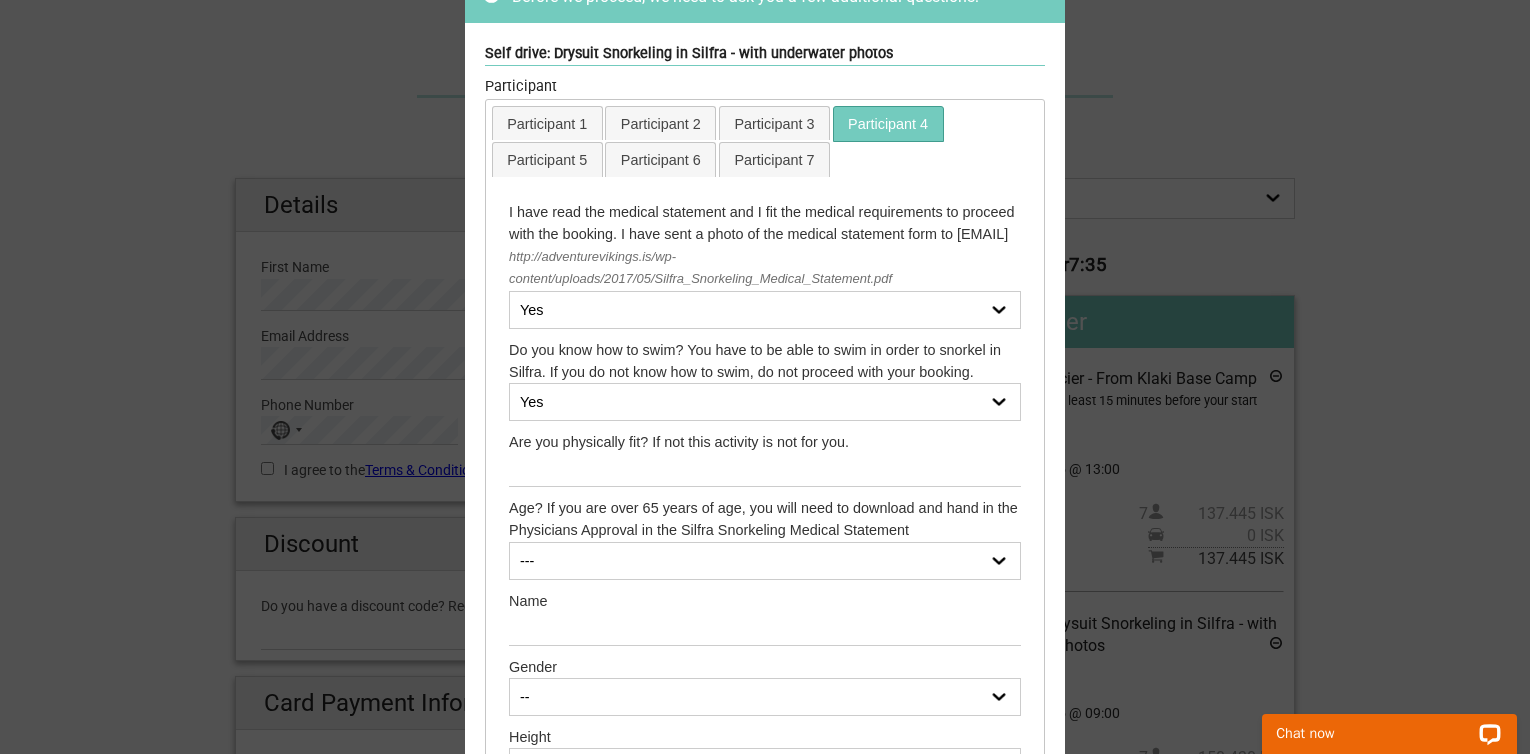 select on "14" 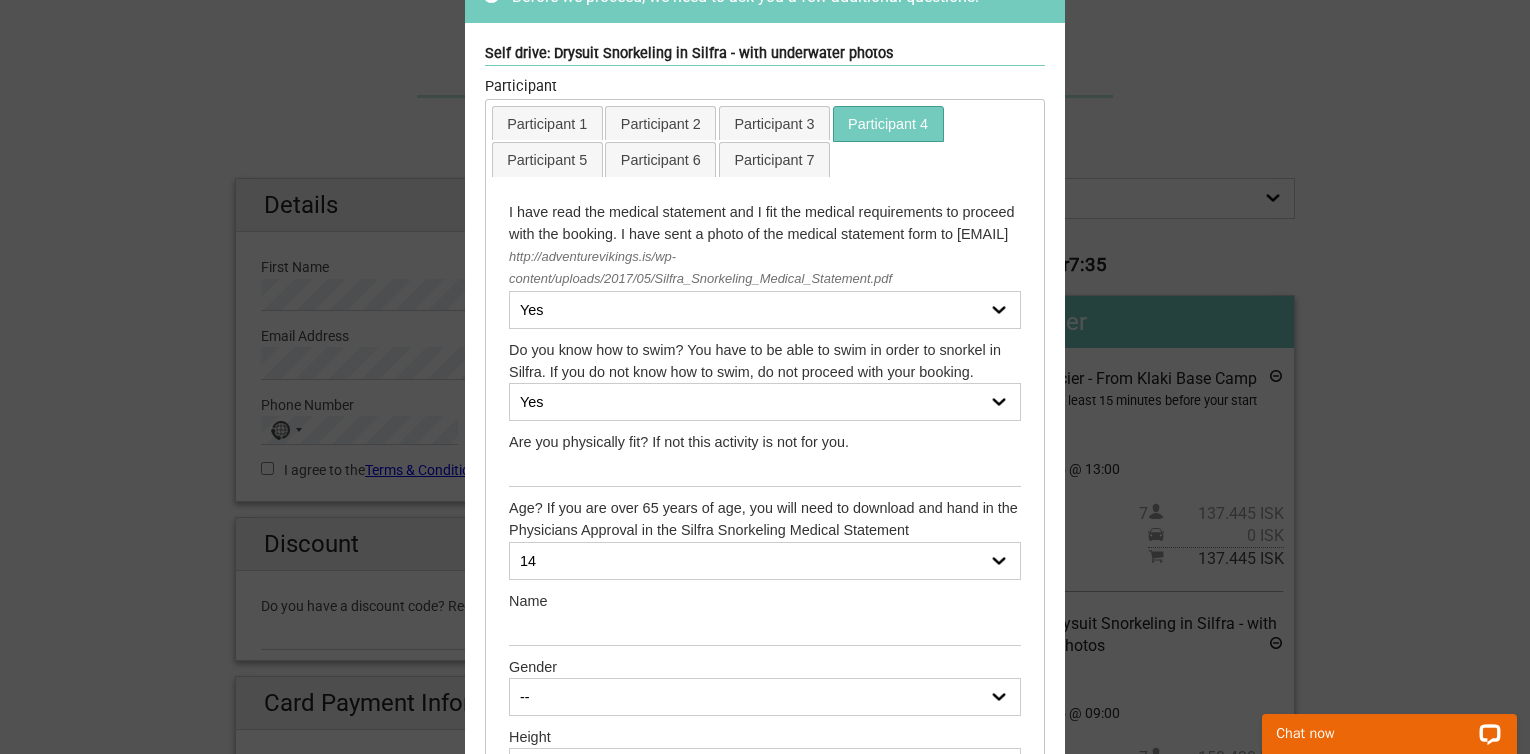 click on "---
14
15
16
17
18
19
20
21
22
23
24
25
26
27
28
29
30
31
32
33
34
35
36
37
38
39
40
41
42
43
44
45
46
47
48
49
50
51
52
53
54
55
56
57
58
59
60
61
62
63
64
65
66 (Physicians Approval needed)
67 (Physicians Approval needed)
68 (Physicians Approval needed)
69 (Physicians Approval needed)
70 (Physicians Approval needed)
71 (Physicians Approval needed)
72 (Physicians Approval needed)
73 (Physicians Approval needed)
74 (Physicians Approval needed)
75 (Physicians Approval needed)
76 (Physicians Approval needed)
77 (Physicians Approval needed)
78 (Physicians Approval needed)
79 (Physicians Approval needed)
80 (Physicians Approval needed)
81 (Physicians Approval needed)
82 (Physicians Approval needed)
83 (Physicians Approval needed)
84 (Physicians Approval needed)
85 (Physicians Approval needed)
86 (Physicians Approval needed)
87 (Physicians Approval needed)" at bounding box center [765, 561] 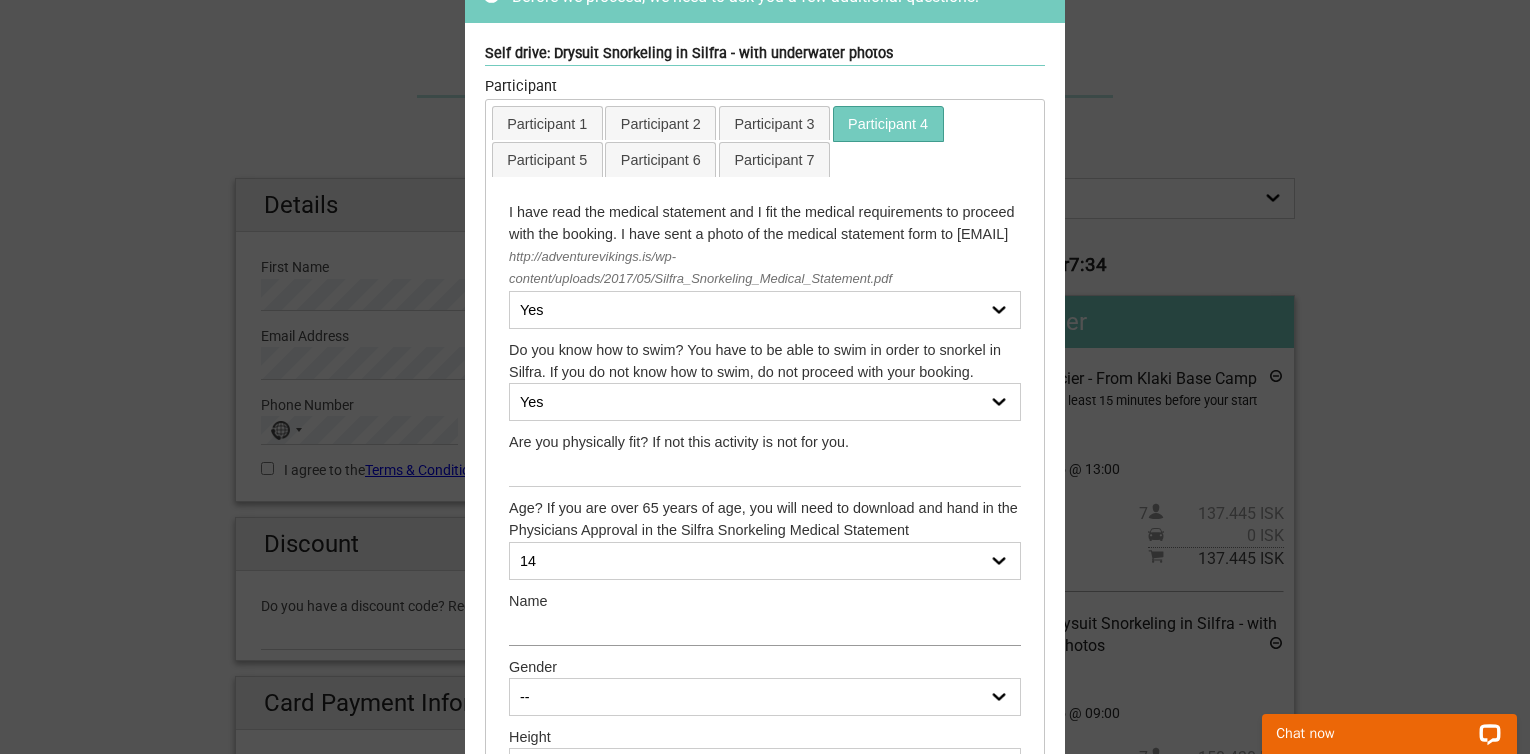 click at bounding box center [765, 628] 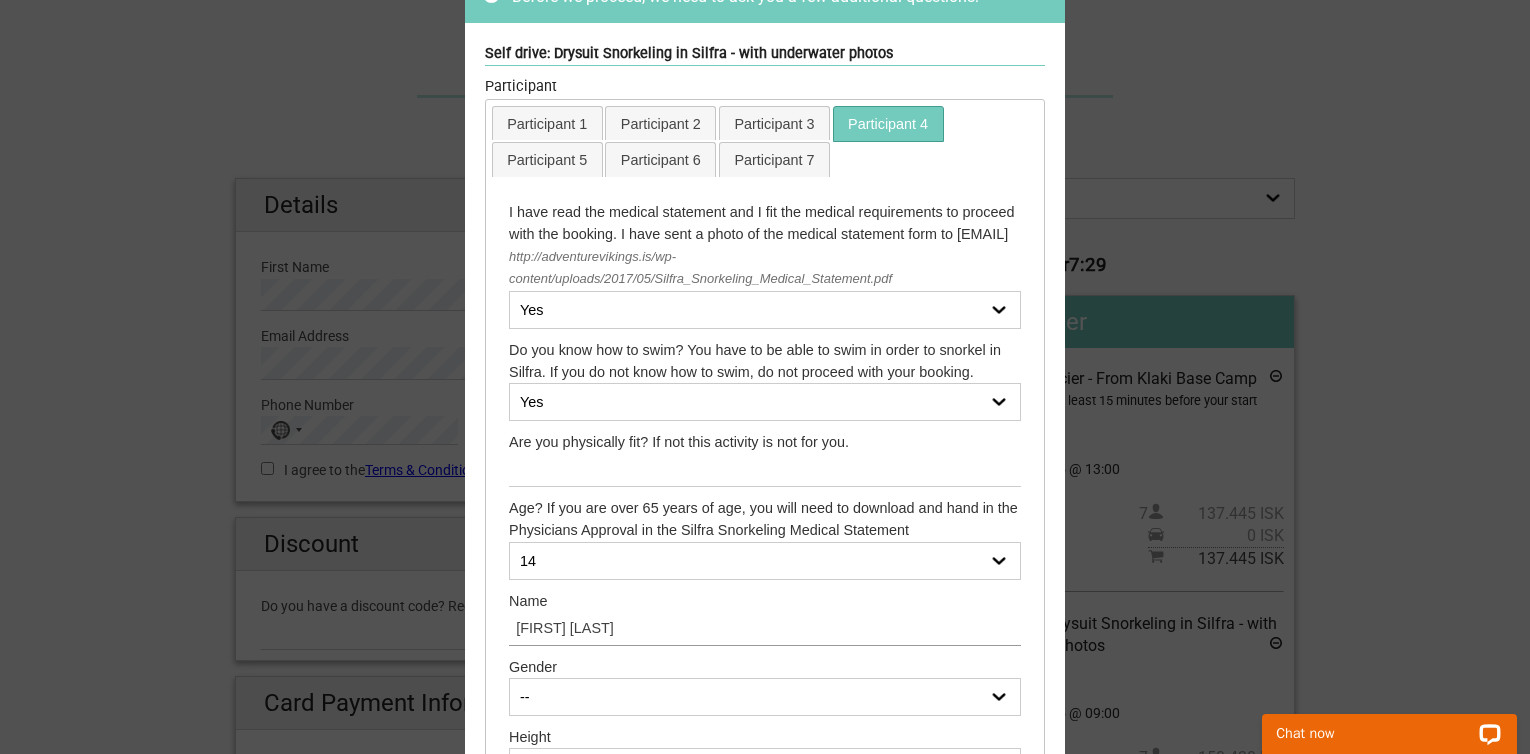 type on "Karla Eska" 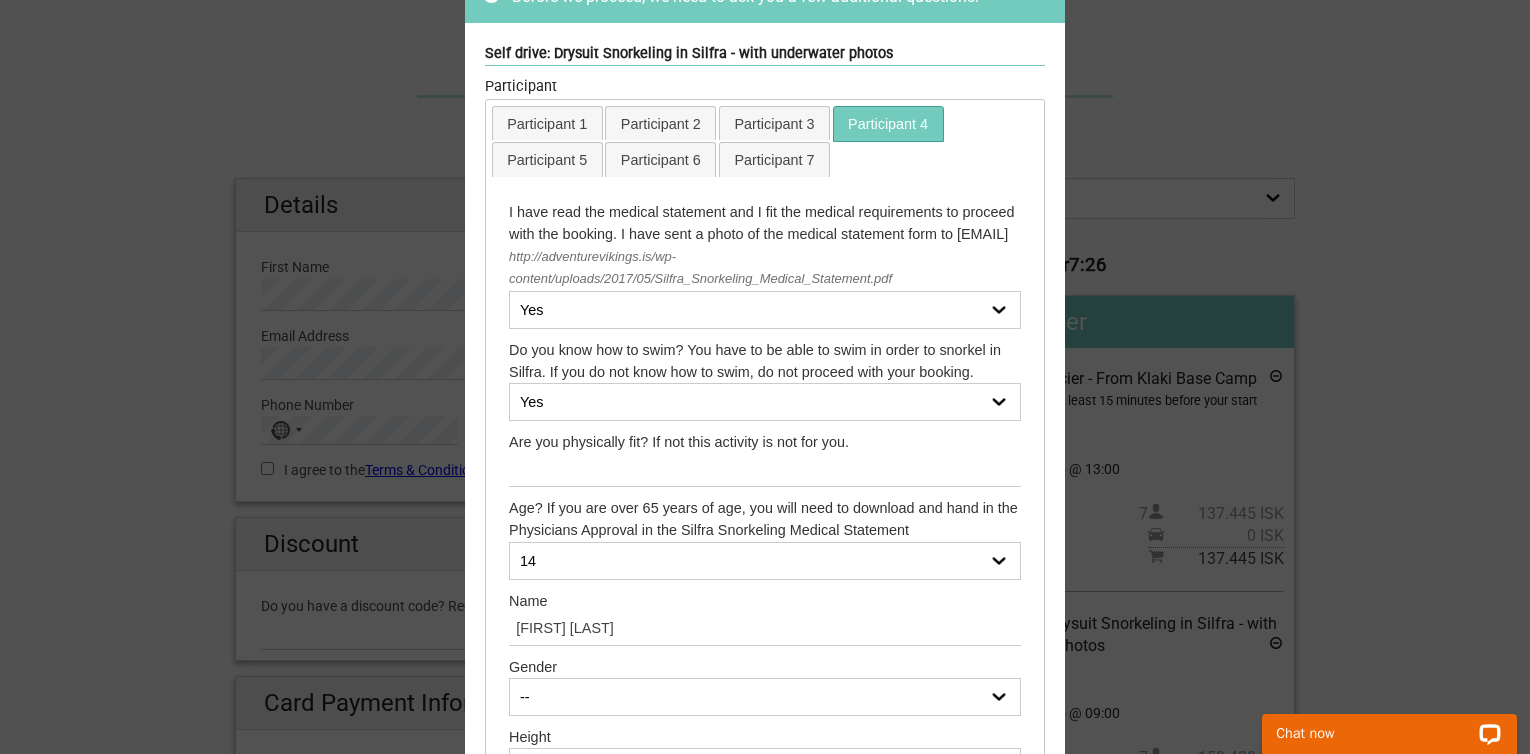 click on "--
Female
Male" at bounding box center (765, 697) 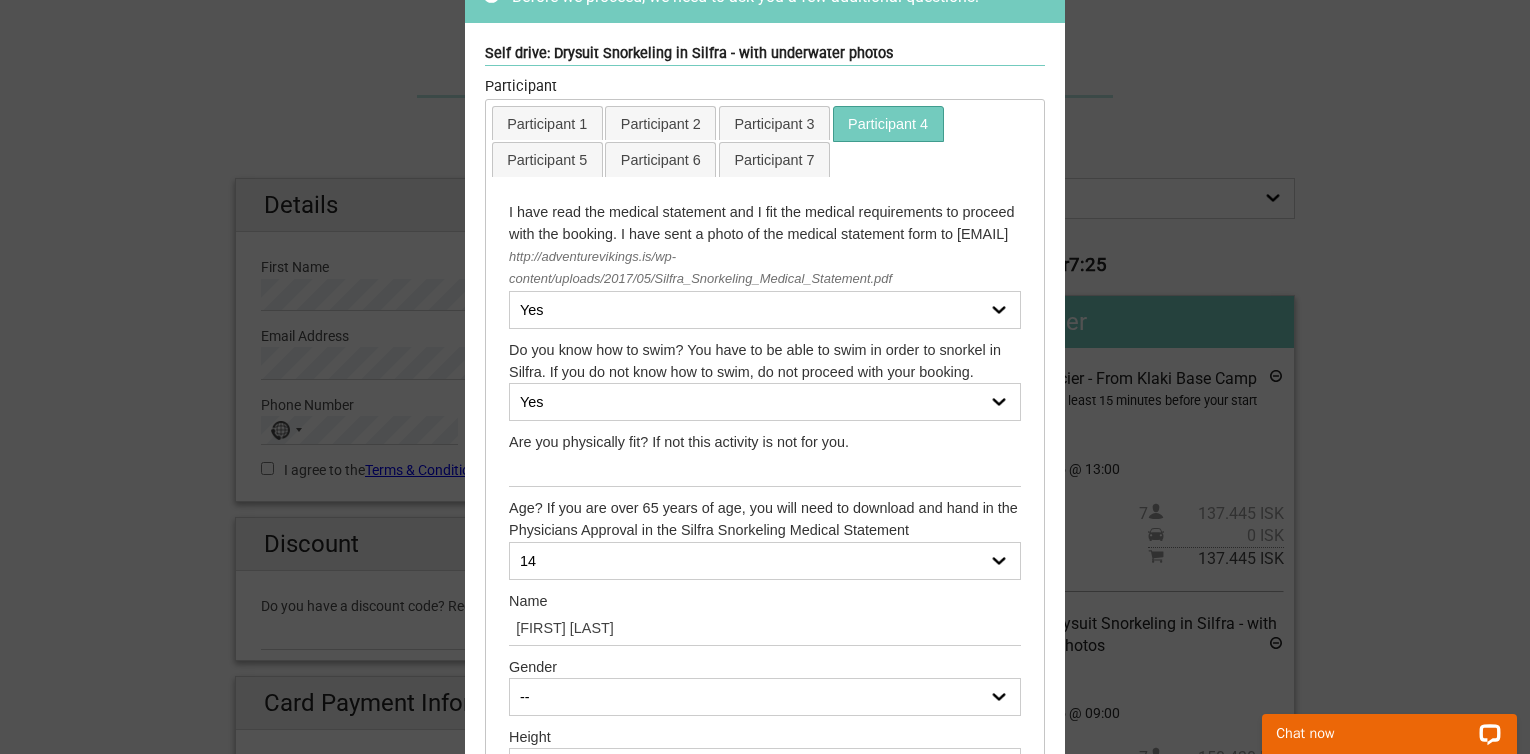 select on "Female" 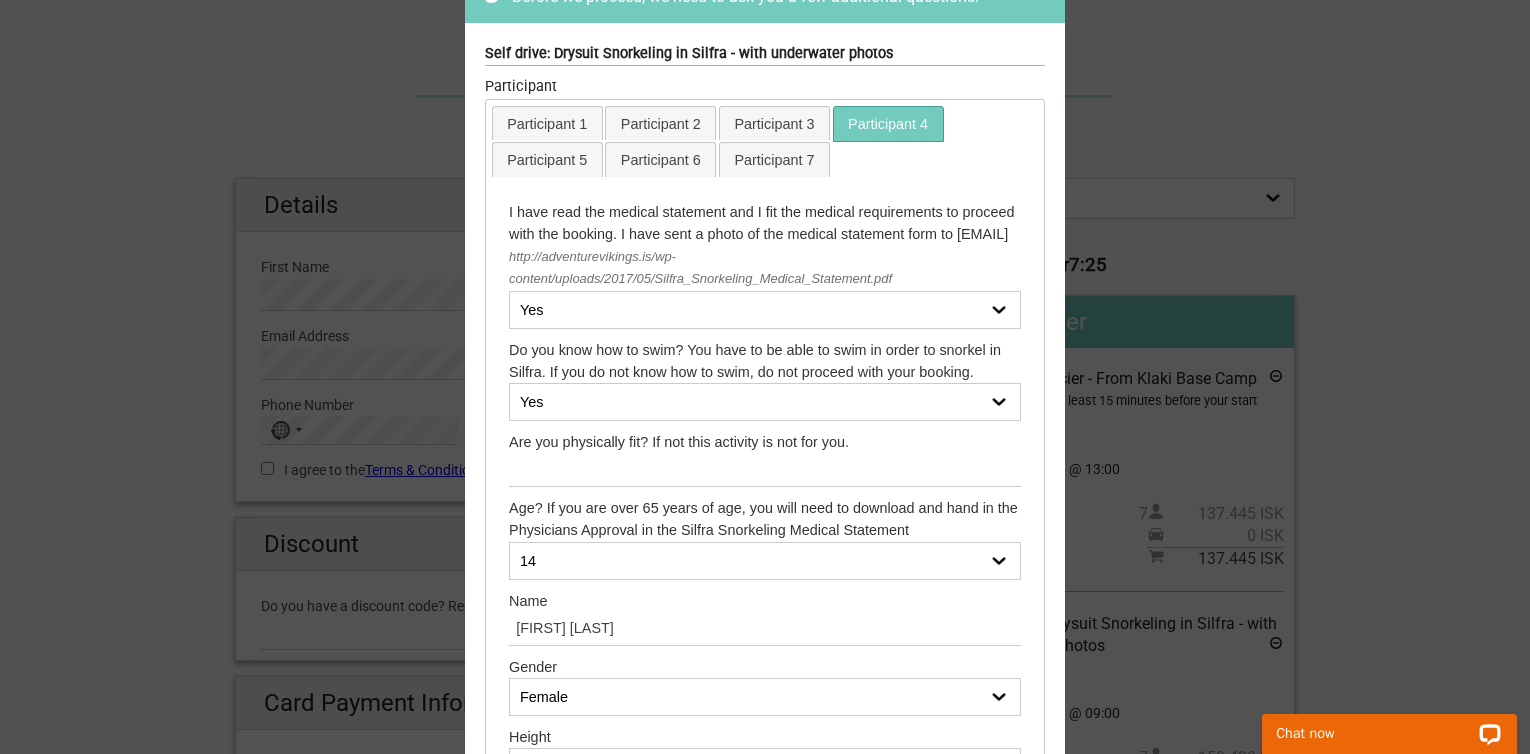 click on "--
Female
Male" at bounding box center (765, 697) 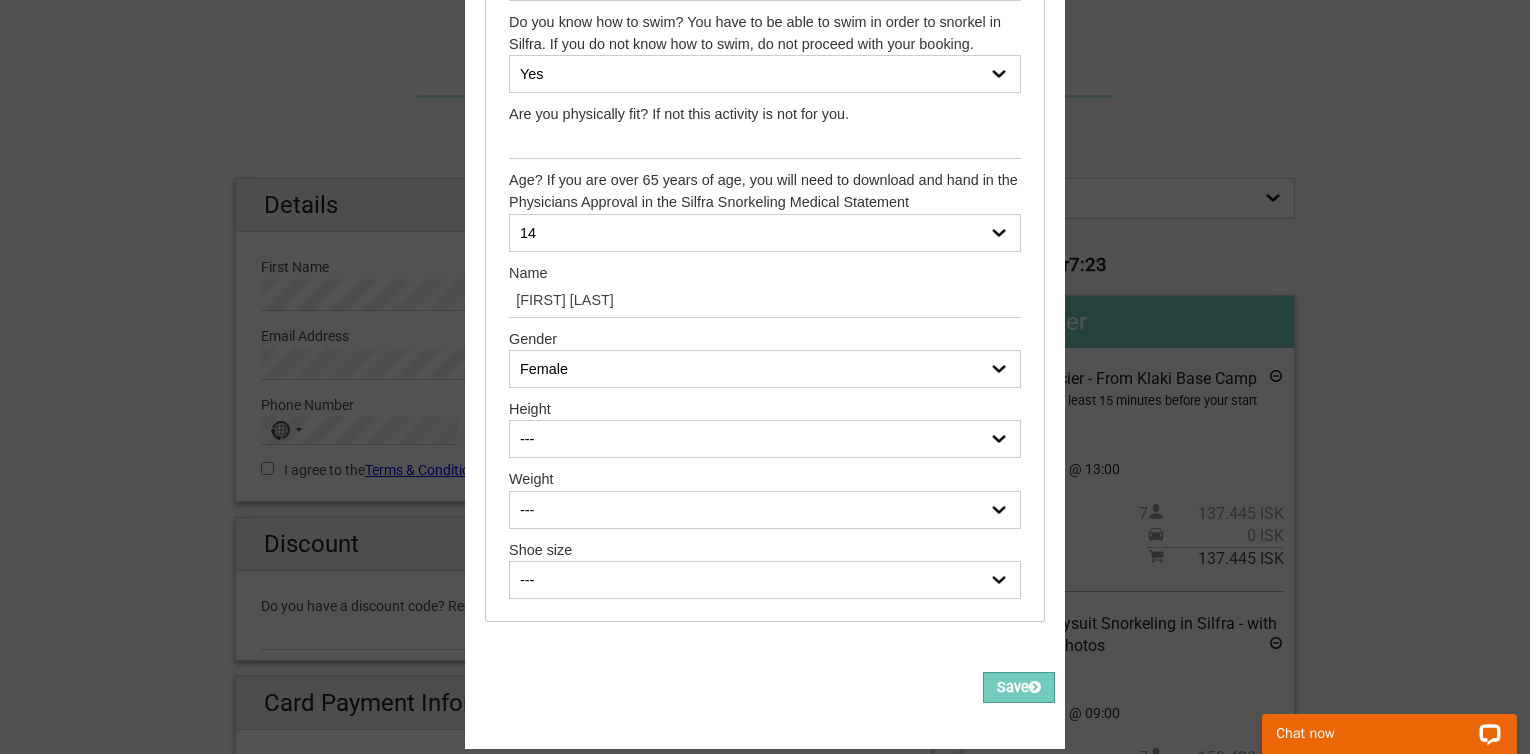 scroll, scrollTop: 454, scrollLeft: 0, axis: vertical 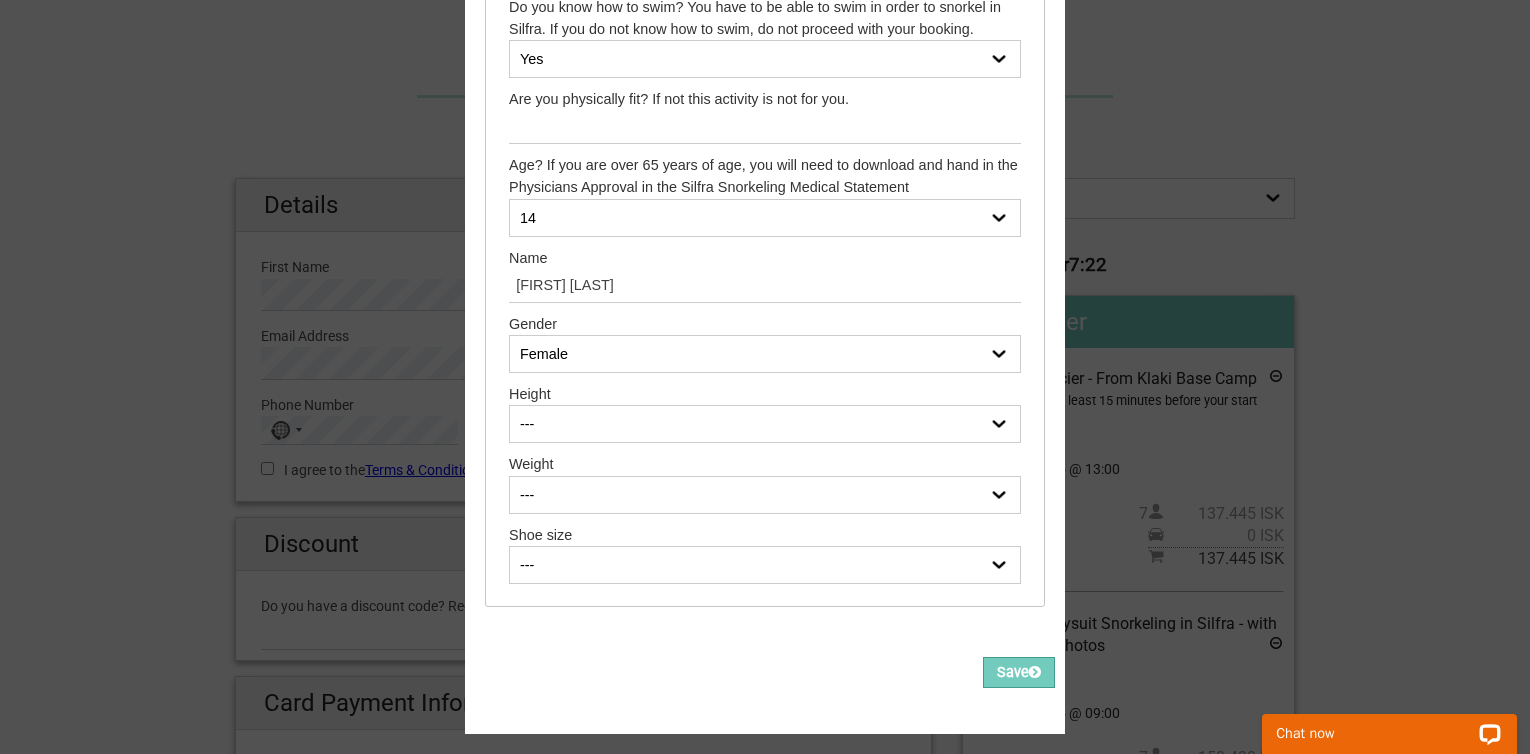 click on "---
150cm (4’11.1”)
151cm (4’11.4”)
152cm (4’11.8”)
153cm (5’0.2”)
154cm (5’0.6”)
155cm (5’1”)
156cm (5’1.4”)
157cm (5’1.8”)
158cm (5’2.2”)
159cm (5’2.6”)
160cm (5’3”)
161cm (5’3.4”)
162cm (5’3.8”)
163cm (5’4.2”)
164cm (5’4.6”)
165cm (5’5”)
166cm (5’5.4”)
167cm (5’5.7”)
168cm (5’6.1”)
169cm (5’6.5”)
170cm (5’6.9”)
171cm (5’7.3”)
172cm (5’7.7”)
173cm (5’8.1”)
174cm (5’8.5”)
175cm (5’8.9”)
176cm (5’9.3”)
177cm (5’9.7”)
178cm (5’10.1”)
179cm (5’10.5”)
180cm (5’10.9”)
181cm (5’11.3”)
182cm (5’11.7”)
183cm (6’0”)
184cm (6’0.4”)
185cm (6’0.8”)
186cm (6’1.2”)
187cm (6’1.6”)
188cm (6’2”)
189cm (6’2.4”)
190cm (6’2.8”)
191cm (6’3.2”)
192cm (6’3.6”)
193cm (6’4”)
194cm (6’4.4”)
195cm (6’4.8”)
196cm (6’5.2”)
197cm (6’5.6”)" at bounding box center [765, 424] 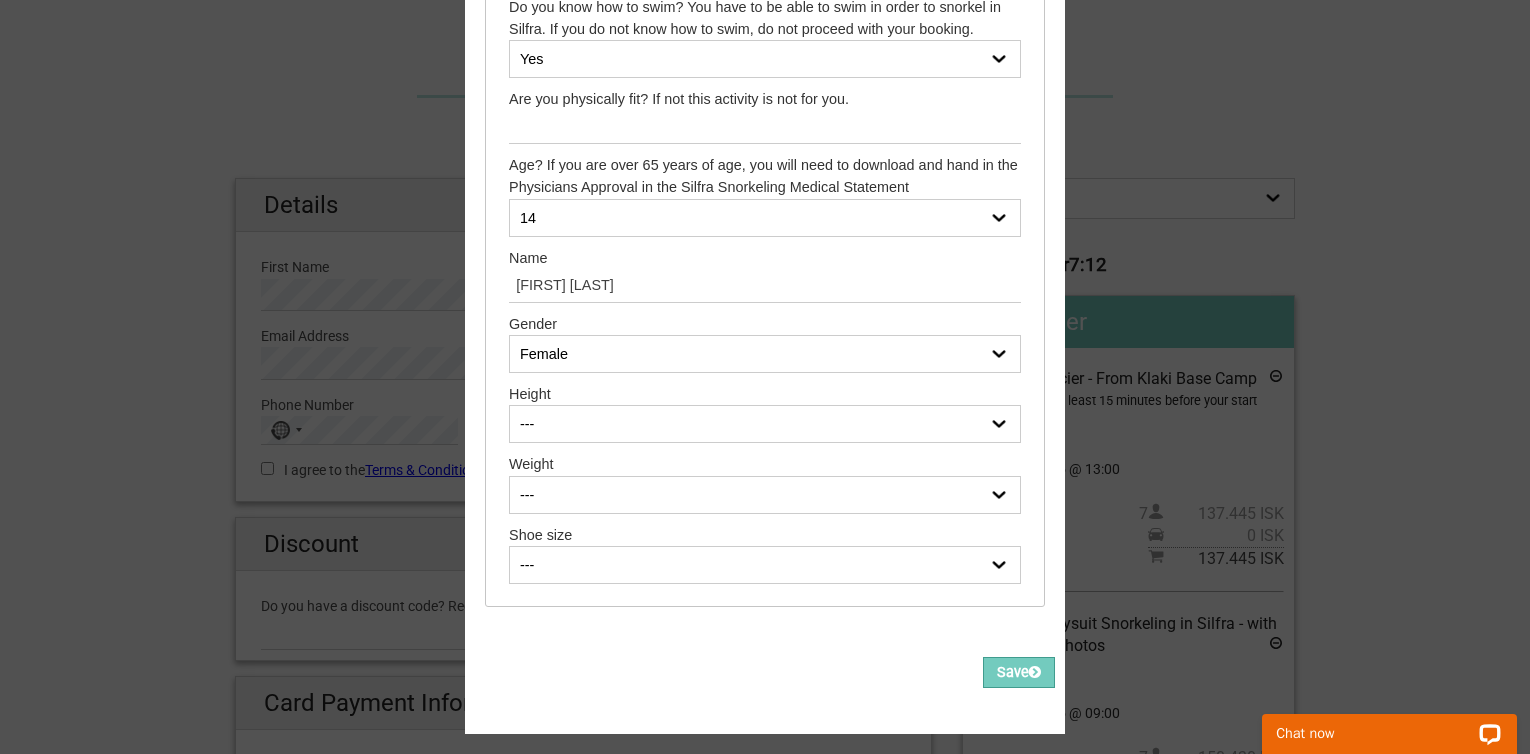 select on "150cm (4’11.1”)" 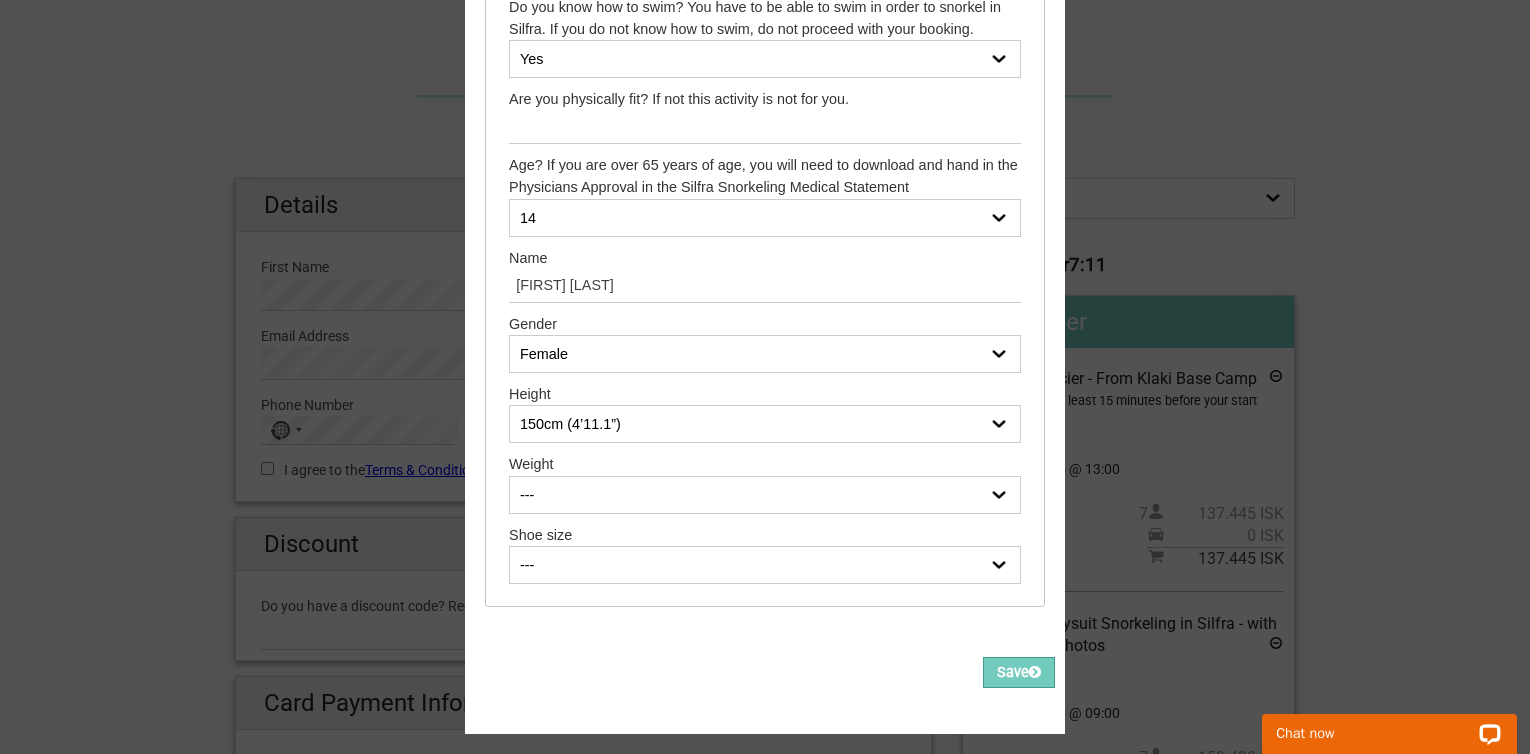 click on "---
50 kg (110 Ibs)
51 kg (112 Ibs)
52 kg (114 Ibs)
53 kg (116 Ibs)
54 kg (119 Ibs)
55 kg (121 Ibs)
56 kg (123 Ibs)
57 kg (125 Ibs)
58 kg (127 Ibs)
59 kg (130 Ibs)
60 kg (132 Ibs)
61 kg (134 Ibs)
62 kg (136 Ibs)
63 kg (138 Ibs)
64 kg (141 Ibs)
65 kg (143 Ibs)
66 kg (145 Ibs)
67 kg (147 Ibs)
68 kg (150 Ibs)
69 kg (152 Ibs)
70 kg (154 Ibs)
71 kg (156 Ibs)
72 kg (158 Ibs)
73 kg (161 Ibs)
74 kg (163 Ibs)
75 kg (165 Ibs)
76 kg (167 Ibs)
77 kg (169 Ibs)
78 kg (172 Ibs)
79 kg (174 Ibs)
80 kg (176 Ibs)
81 kg (178 Ibs)
82 kg (180 Ibs)
83 kg (183 Ibs)
84 kg (185 Ibs)
85 kg (187 Ibs)
86 kg (189 Ibs)
87 kg (191 Ibs)
88 kg (194 Ibs)
89 kg (196 Ibs)
90 kg (198 Ibs)
91 kg (200 Ibs)
92 kg (202 Ibs)
93 kg (205 Ibs)
94 kg (207 Ibs)
95 kg (209 Ibs)
96 kg (211 Ibs)
97 kg (213 Ibs)
98 kg (216 Ibs)
99 kg (218 Ibs)
100 kg (220 Ibs)
101 kg (222 Ibs)
102 kg (224 Ibs)
103 kg (227 Ibs)
104 kg (229 Ibs)
105 kg (231 Ibs)" at bounding box center (765, 495) 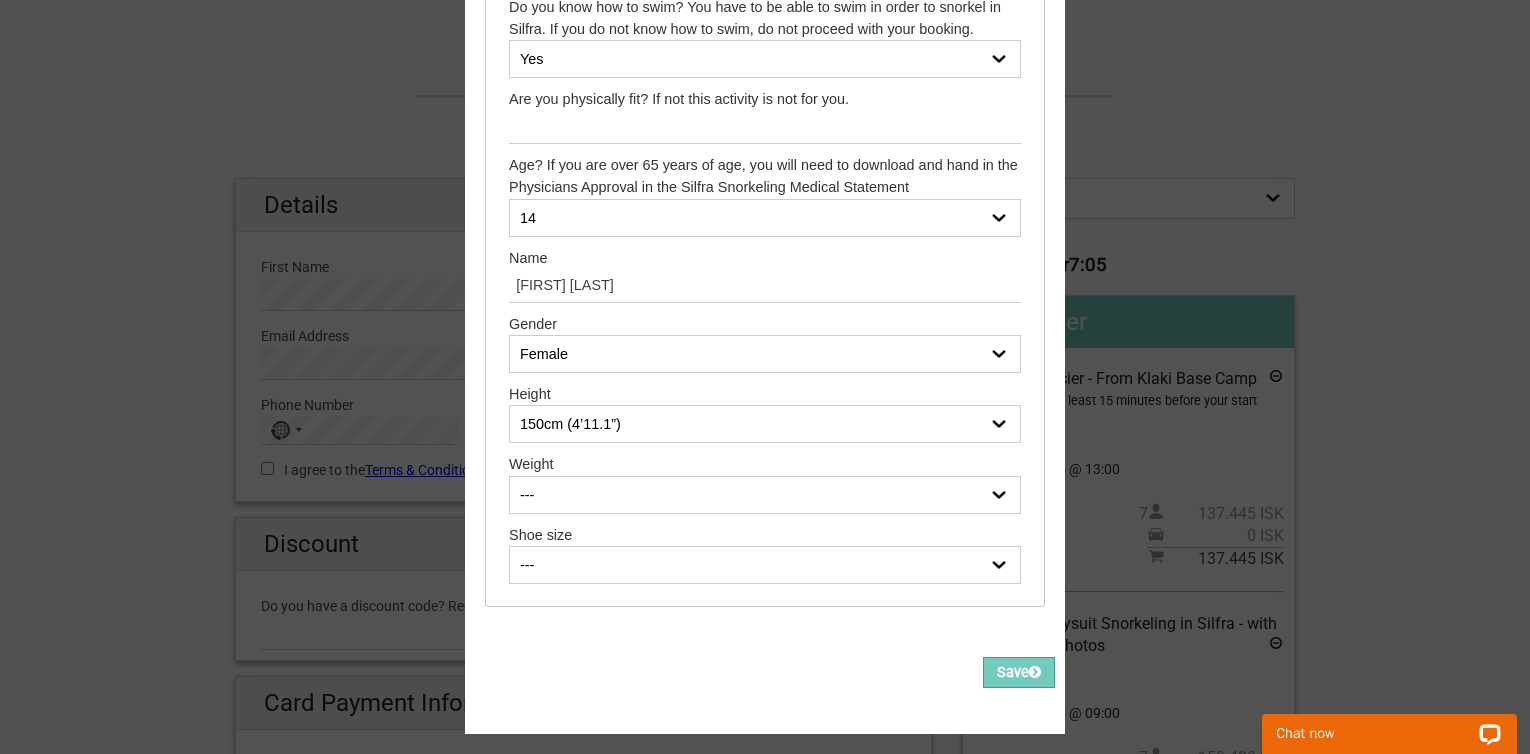 select on "50 kg (110 Ibs)" 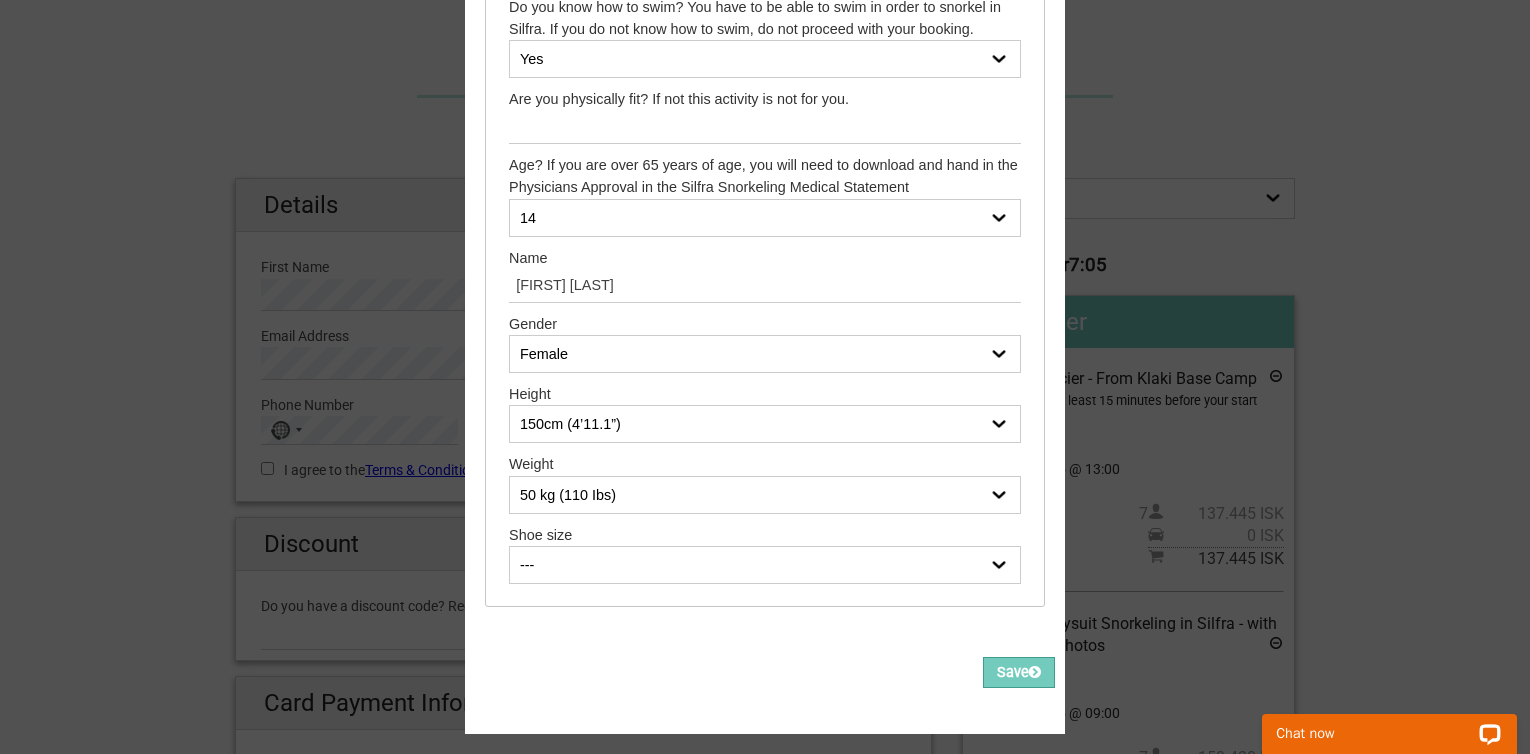 click on "---
50 kg (110 Ibs)
51 kg (112 Ibs)
52 kg (114 Ibs)
53 kg (116 Ibs)
54 kg (119 Ibs)
55 kg (121 Ibs)
56 kg (123 Ibs)
57 kg (125 Ibs)
58 kg (127 Ibs)
59 kg (130 Ibs)
60 kg (132 Ibs)
61 kg (134 Ibs)
62 kg (136 Ibs)
63 kg (138 Ibs)
64 kg (141 Ibs)
65 kg (143 Ibs)
66 kg (145 Ibs)
67 kg (147 Ibs)
68 kg (150 Ibs)
69 kg (152 Ibs)
70 kg (154 Ibs)
71 kg (156 Ibs)
72 kg (158 Ibs)
73 kg (161 Ibs)
74 kg (163 Ibs)
75 kg (165 Ibs)
76 kg (167 Ibs)
77 kg (169 Ibs)
78 kg (172 Ibs)
79 kg (174 Ibs)
80 kg (176 Ibs)
81 kg (178 Ibs)
82 kg (180 Ibs)
83 kg (183 Ibs)
84 kg (185 Ibs)
85 kg (187 Ibs)
86 kg (189 Ibs)
87 kg (191 Ibs)
88 kg (194 Ibs)
89 kg (196 Ibs)
90 kg (198 Ibs)
91 kg (200 Ibs)
92 kg (202 Ibs)
93 kg (205 Ibs)
94 kg (207 Ibs)
95 kg (209 Ibs)
96 kg (211 Ibs)
97 kg (213 Ibs)
98 kg (216 Ibs)
99 kg (218 Ibs)
100 kg (220 Ibs)
101 kg (222 Ibs)
102 kg (224 Ibs)
103 kg (227 Ibs)
104 kg (229 Ibs)
105 kg (231 Ibs)" at bounding box center [765, 495] 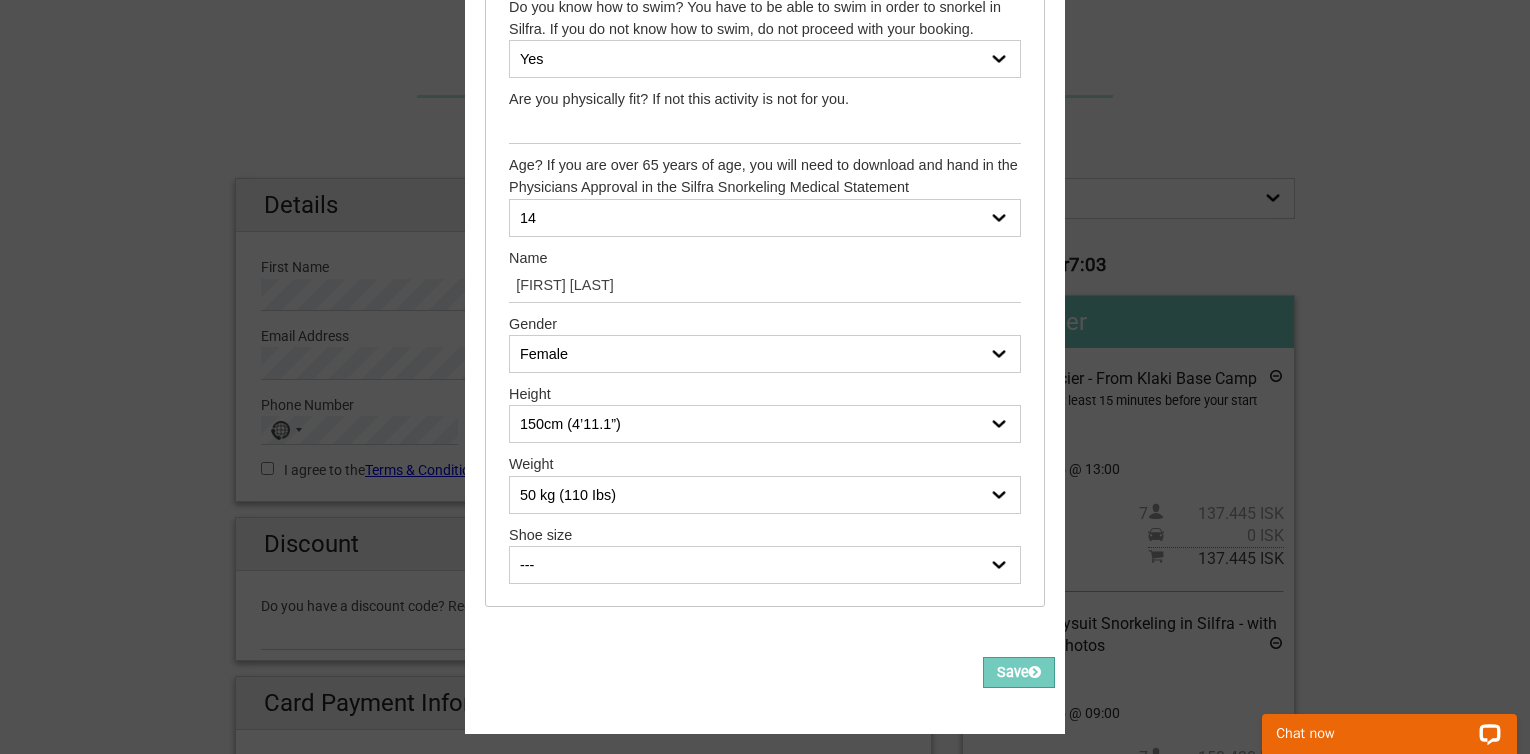 click on "---
35
36
37
38
39
40
41
42
43
44
45
46
47" at bounding box center [765, 565] 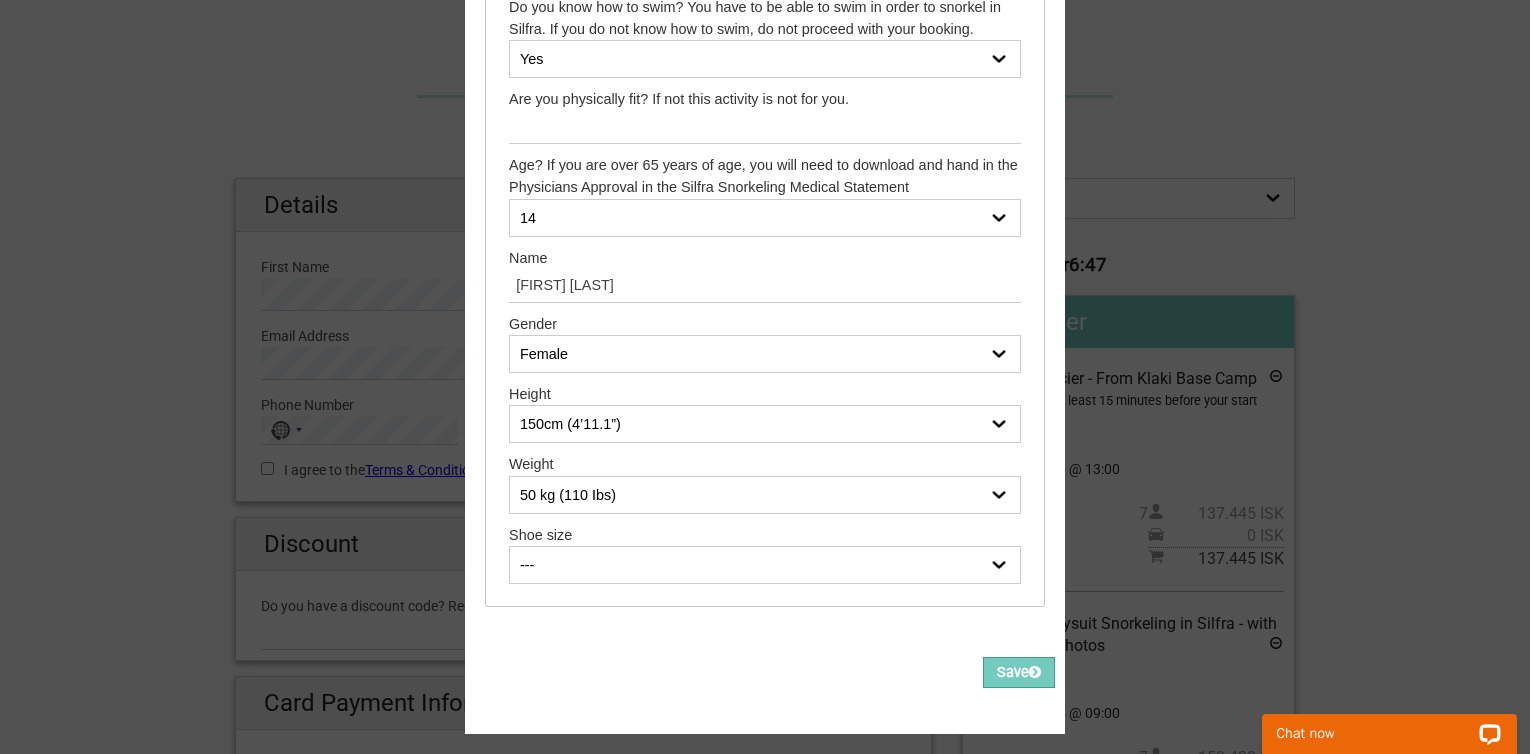 select on "36" 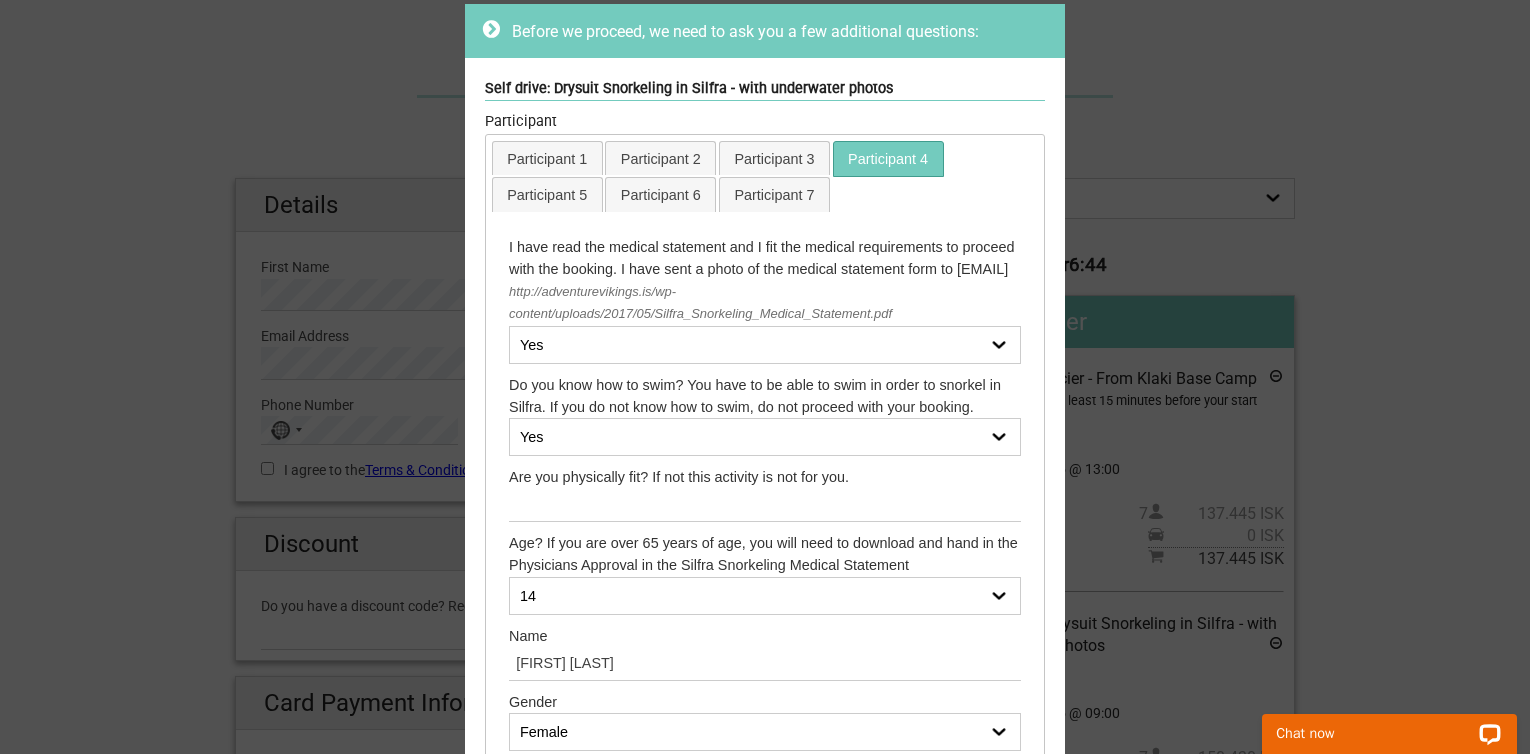 scroll, scrollTop: 0, scrollLeft: 0, axis: both 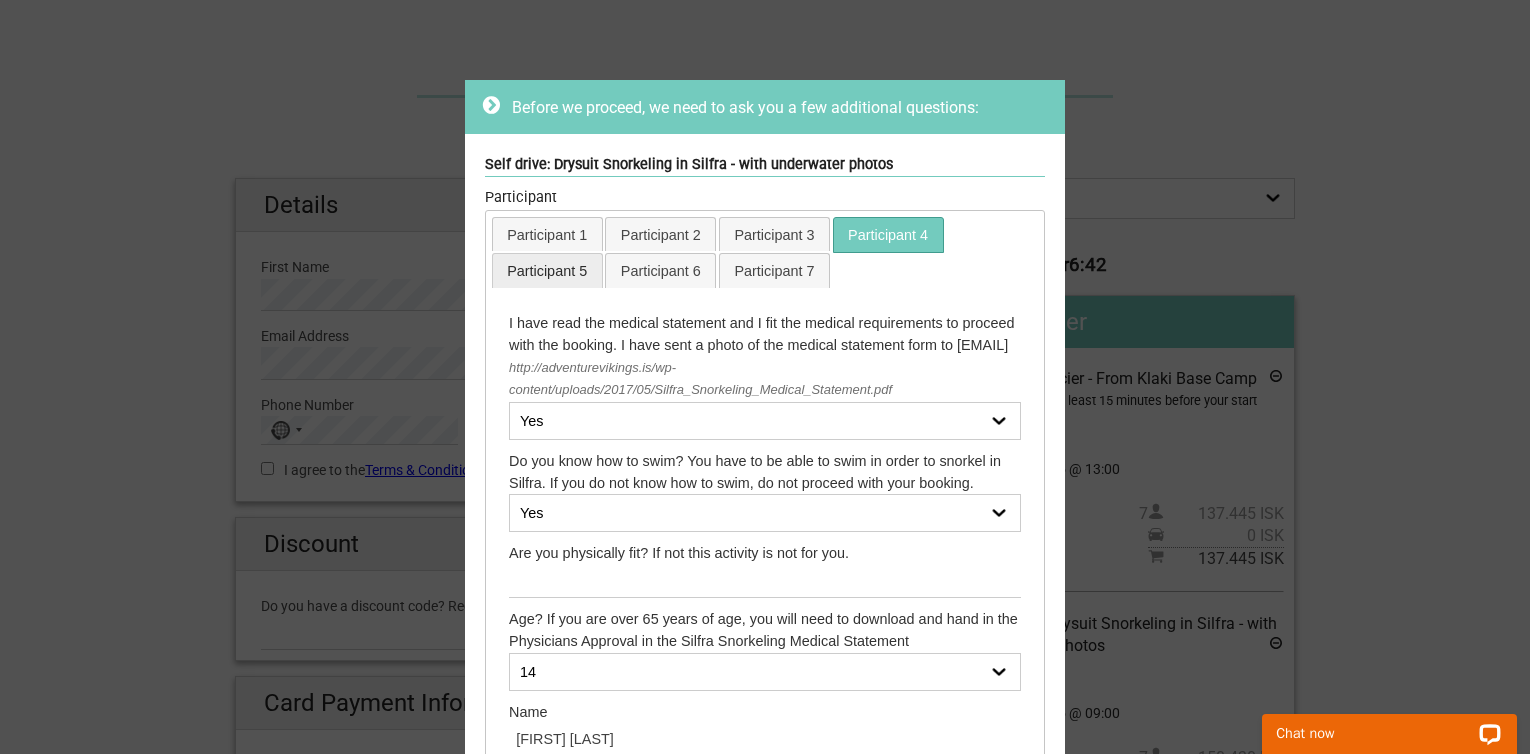 click on "Participant 5" at bounding box center [547, 270] 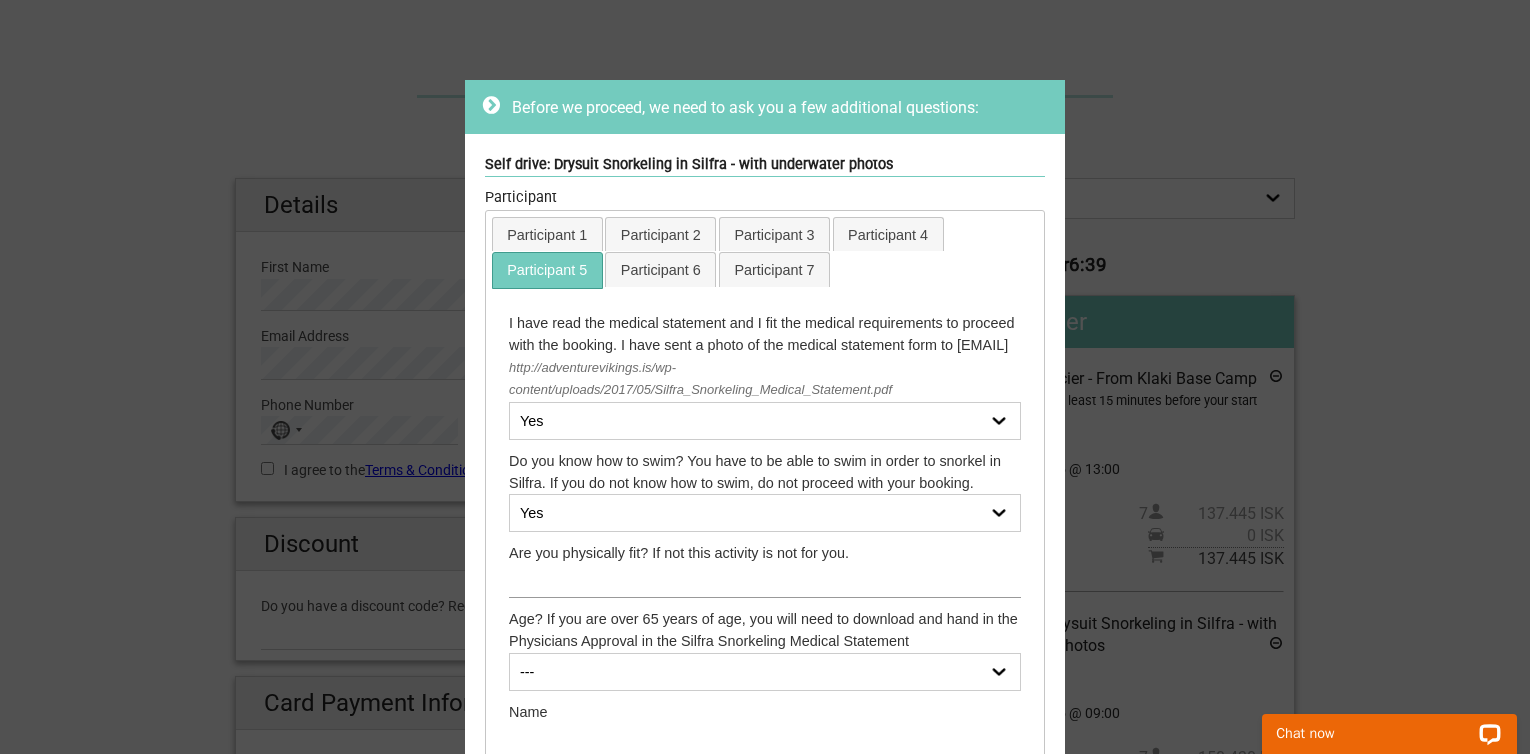 click at bounding box center [765, 581] 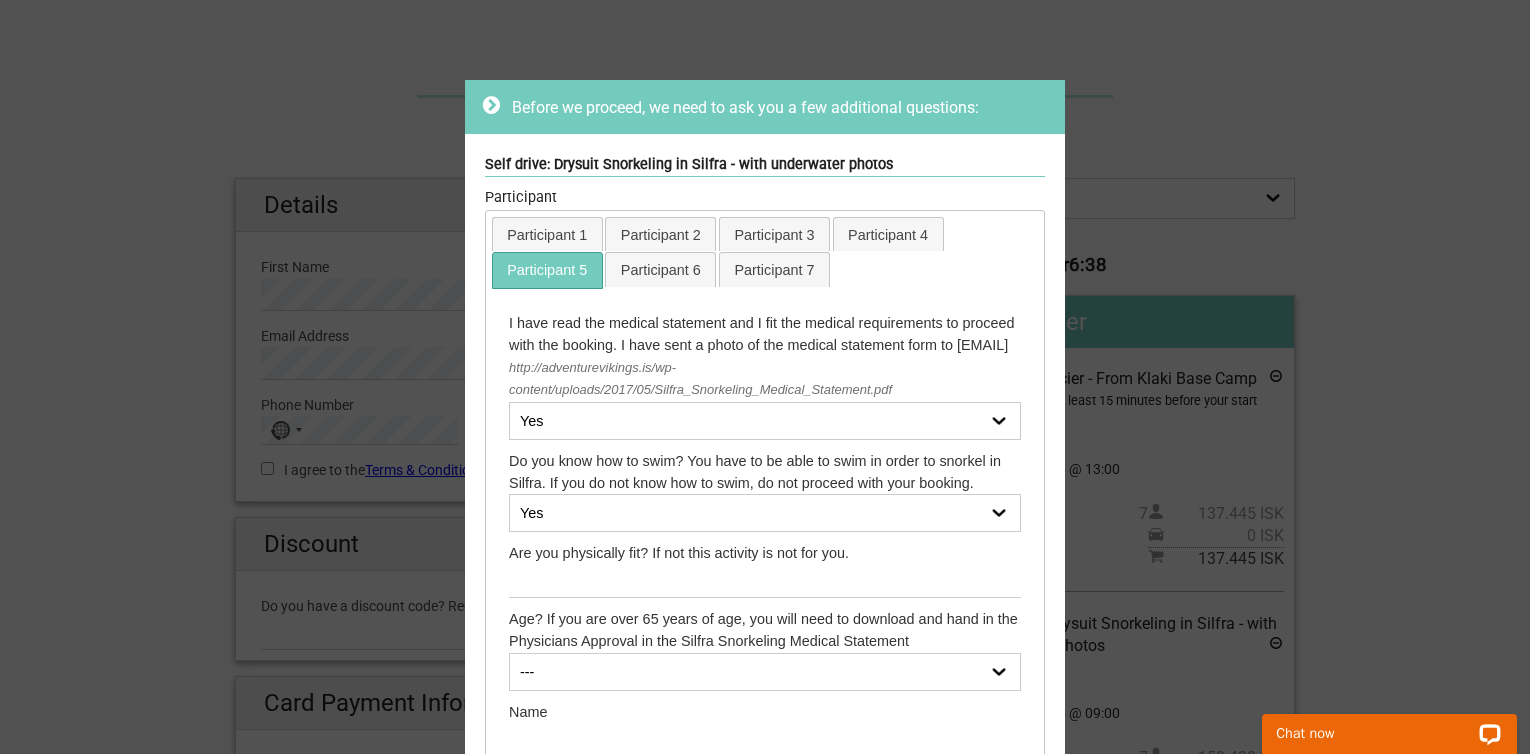 click on "---
14
15
16
17
18
19
20
21
22
23
24
25
26
27
28
29
30
31
32
33
34
35
36
37
38
39
40
41
42
43
44
45
46
47
48
49
50
51
52
53
54
55
56
57
58
59
60
61
62
63
64
65
66 (Physicians Approval needed)
67 (Physicians Approval needed)
68 (Physicians Approval needed)
69 (Physicians Approval needed)
70 (Physicians Approval needed)
71 (Physicians Approval needed)
72 (Physicians Approval needed)
73 (Physicians Approval needed)
74 (Physicians Approval needed)
75 (Physicians Approval needed)
76 (Physicians Approval needed)
77 (Physicians Approval needed)
78 (Physicians Approval needed)
79 (Physicians Approval needed)
80 (Physicians Approval needed)
81 (Physicians Approval needed)
82 (Physicians Approval needed)
83 (Physicians Approval needed)
84 (Physicians Approval needed)
85 (Physicians Approval needed)
86 (Physicians Approval needed)
87 (Physicians Approval needed)" at bounding box center (765, 672) 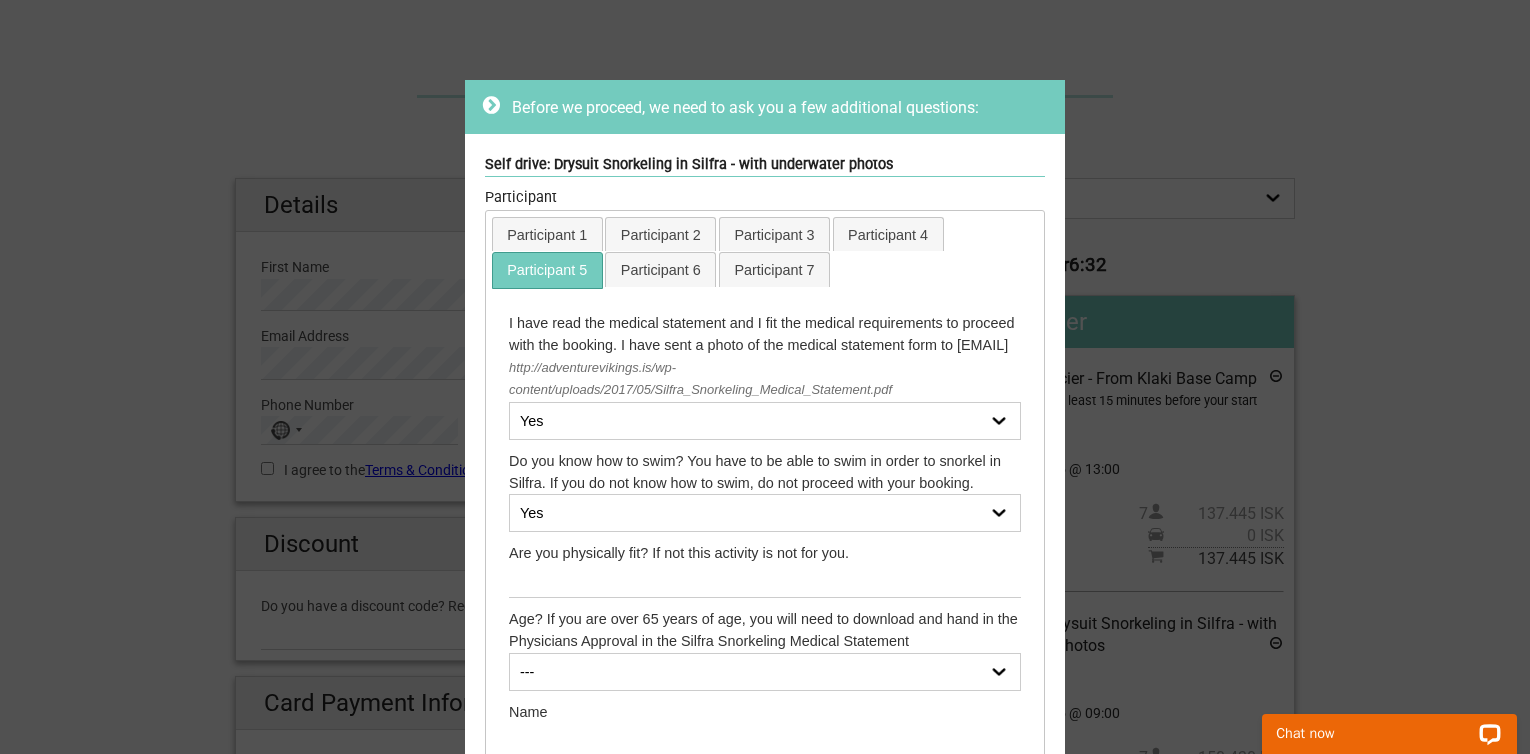 select on "50" 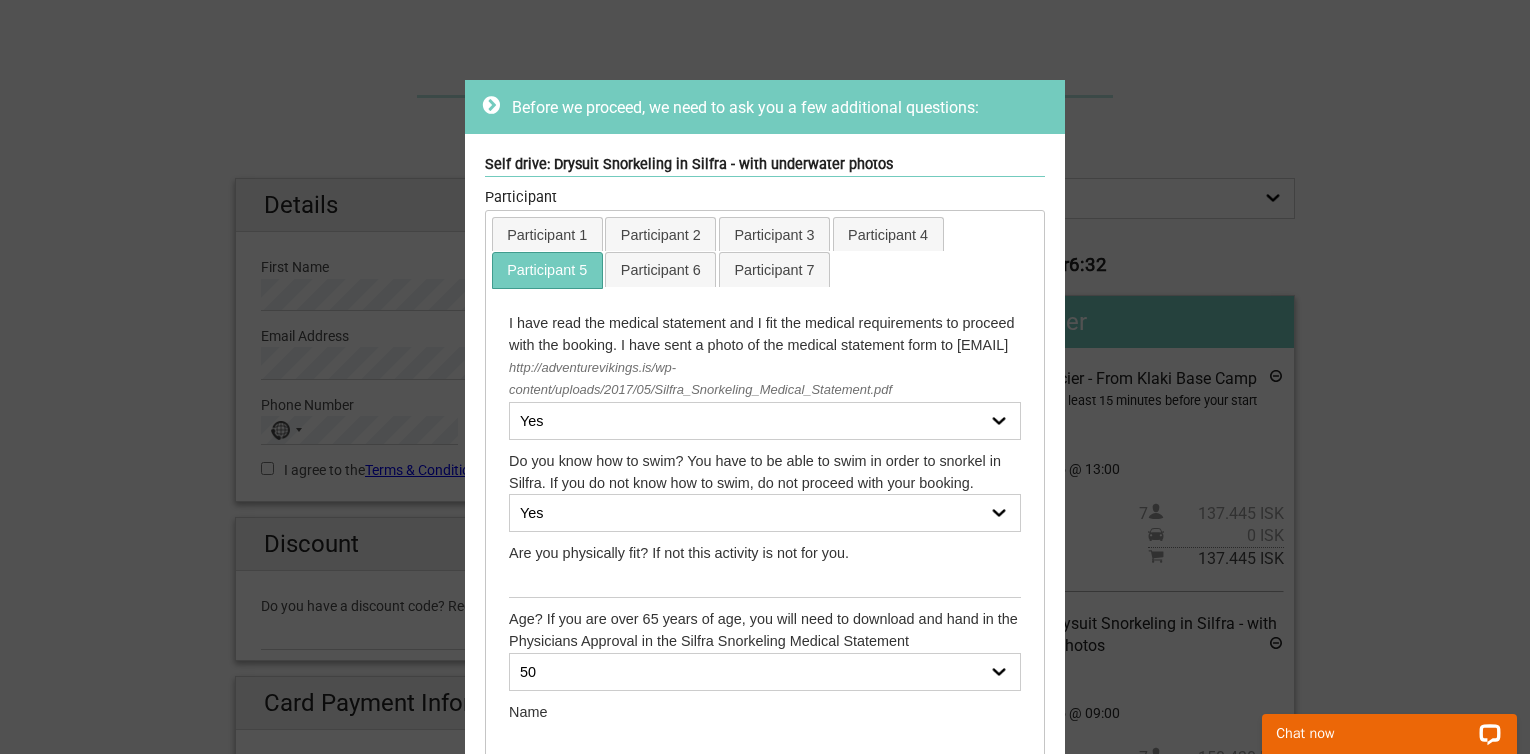click on "---
14
15
16
17
18
19
20
21
22
23
24
25
26
27
28
29
30
31
32
33
34
35
36
37
38
39
40
41
42
43
44
45
46
47
48
49
50
51
52
53
54
55
56
57
58
59
60
61
62
63
64
65
66 (Physicians Approval needed)
67 (Physicians Approval needed)
68 (Physicians Approval needed)
69 (Physicians Approval needed)
70 (Physicians Approval needed)
71 (Physicians Approval needed)
72 (Physicians Approval needed)
73 (Physicians Approval needed)
74 (Physicians Approval needed)
75 (Physicians Approval needed)
76 (Physicians Approval needed)
77 (Physicians Approval needed)
78 (Physicians Approval needed)
79 (Physicians Approval needed)
80 (Physicians Approval needed)
81 (Physicians Approval needed)
82 (Physicians Approval needed)
83 (Physicians Approval needed)
84 (Physicians Approval needed)
85 (Physicians Approval needed)
86 (Physicians Approval needed)
87 (Physicians Approval needed)" at bounding box center (765, 672) 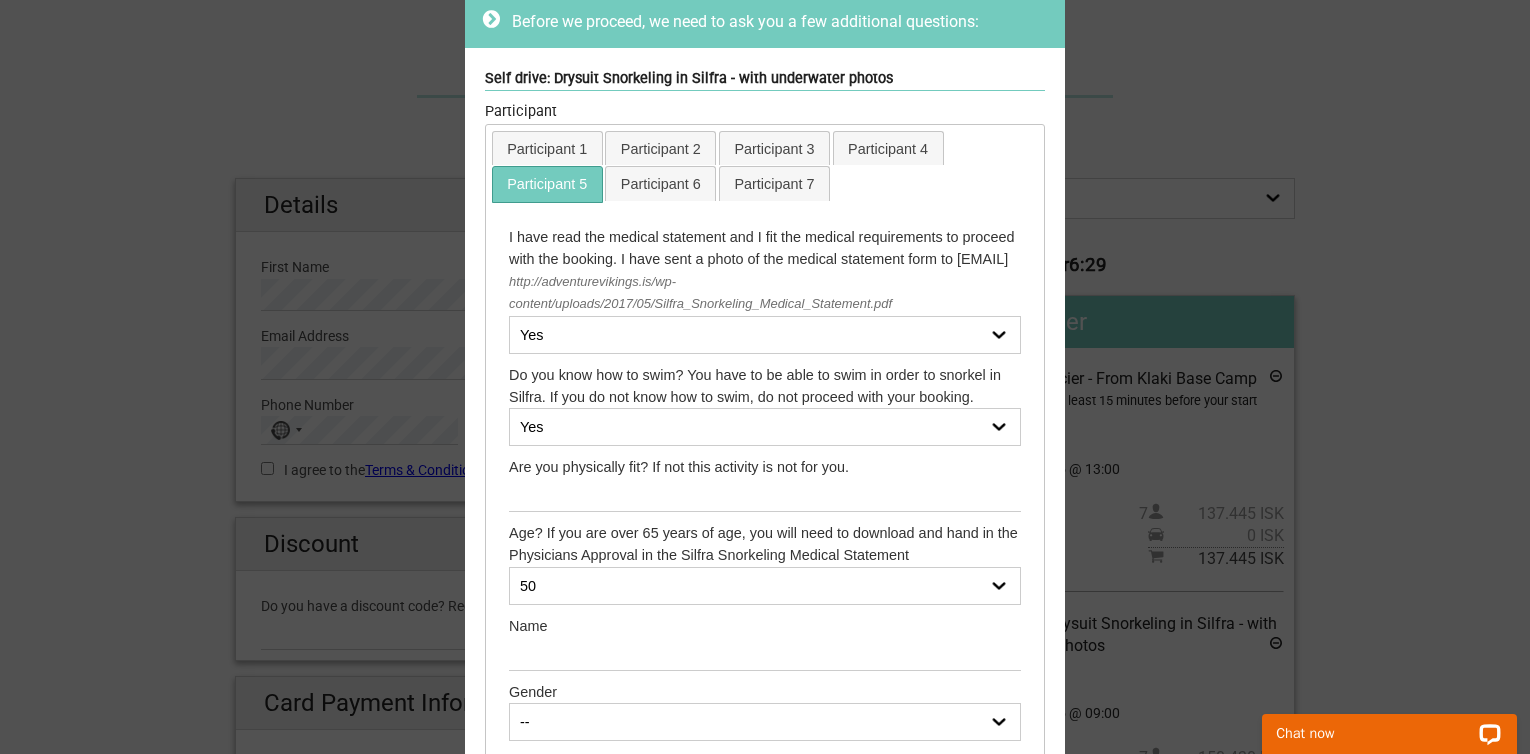 scroll, scrollTop: 157, scrollLeft: 0, axis: vertical 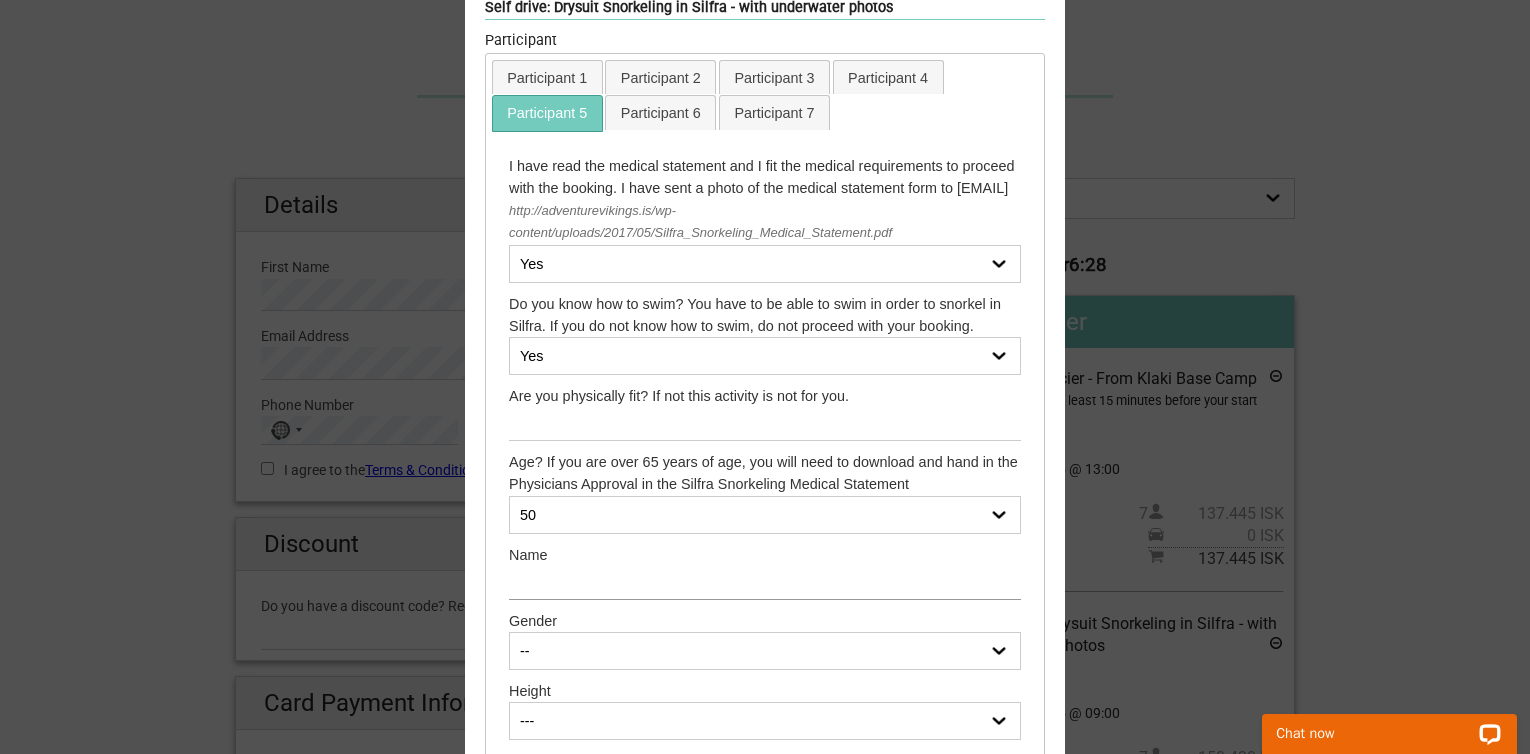 click at bounding box center (765, 582) 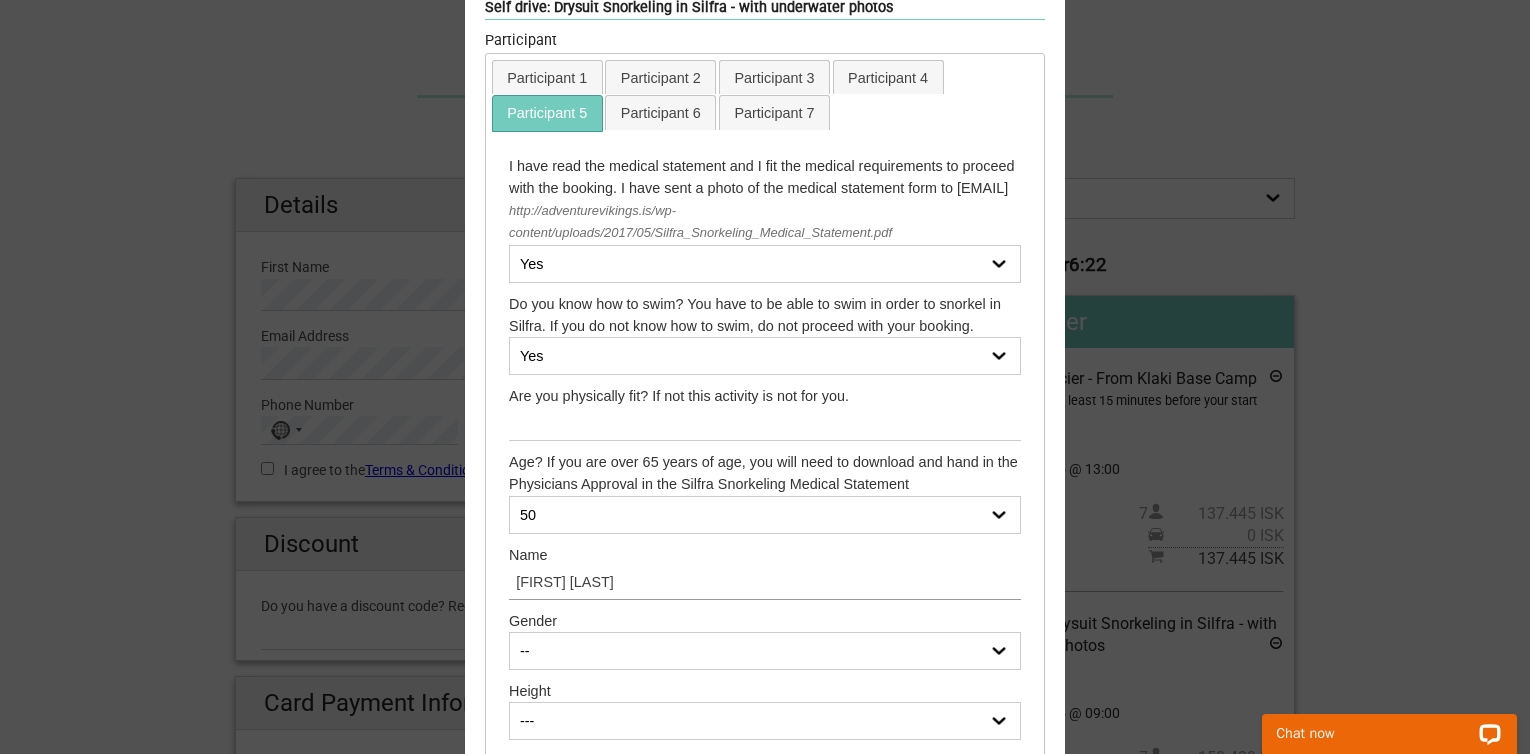 type on "Rene Brinckmann" 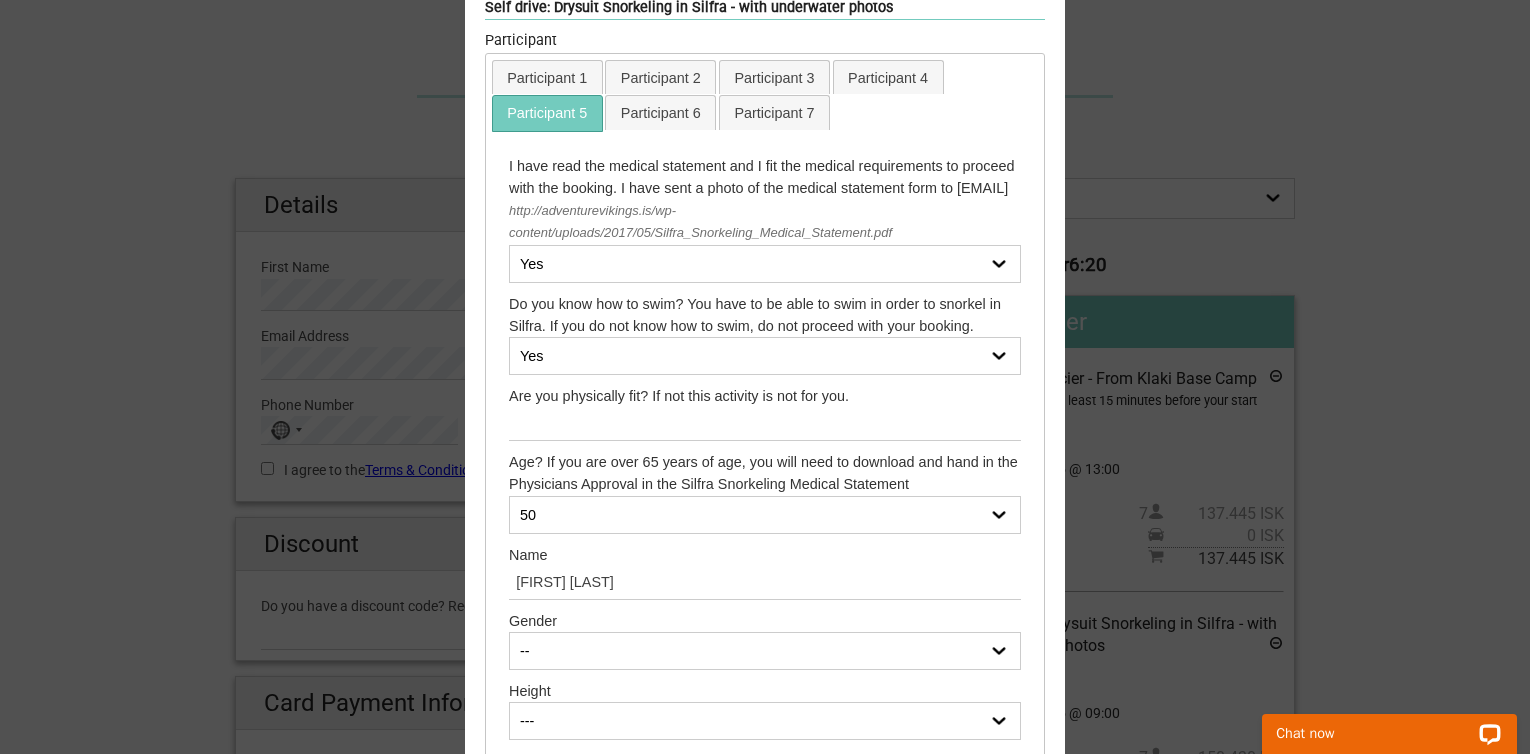 click on "--
Female
Male" at bounding box center [765, 651] 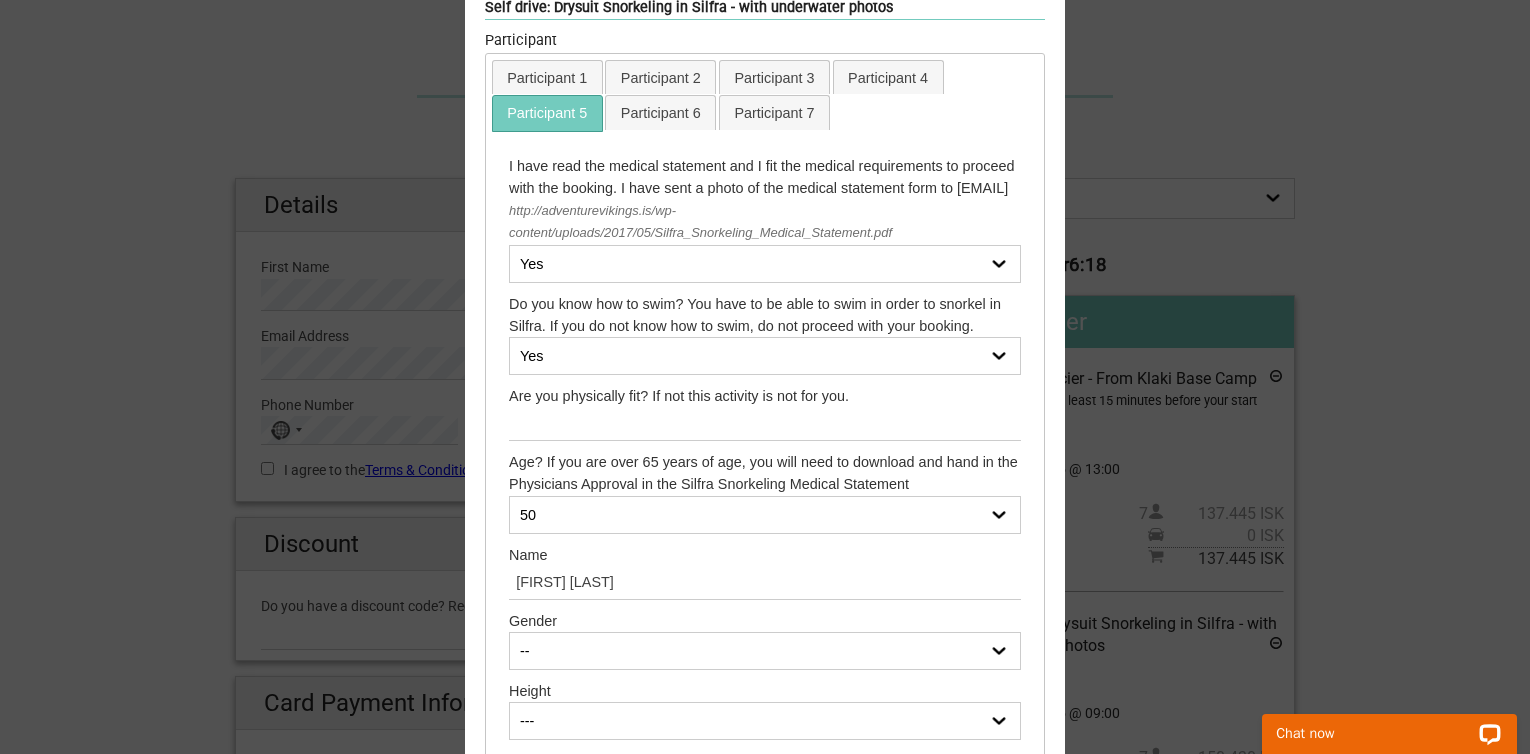 select on "Male" 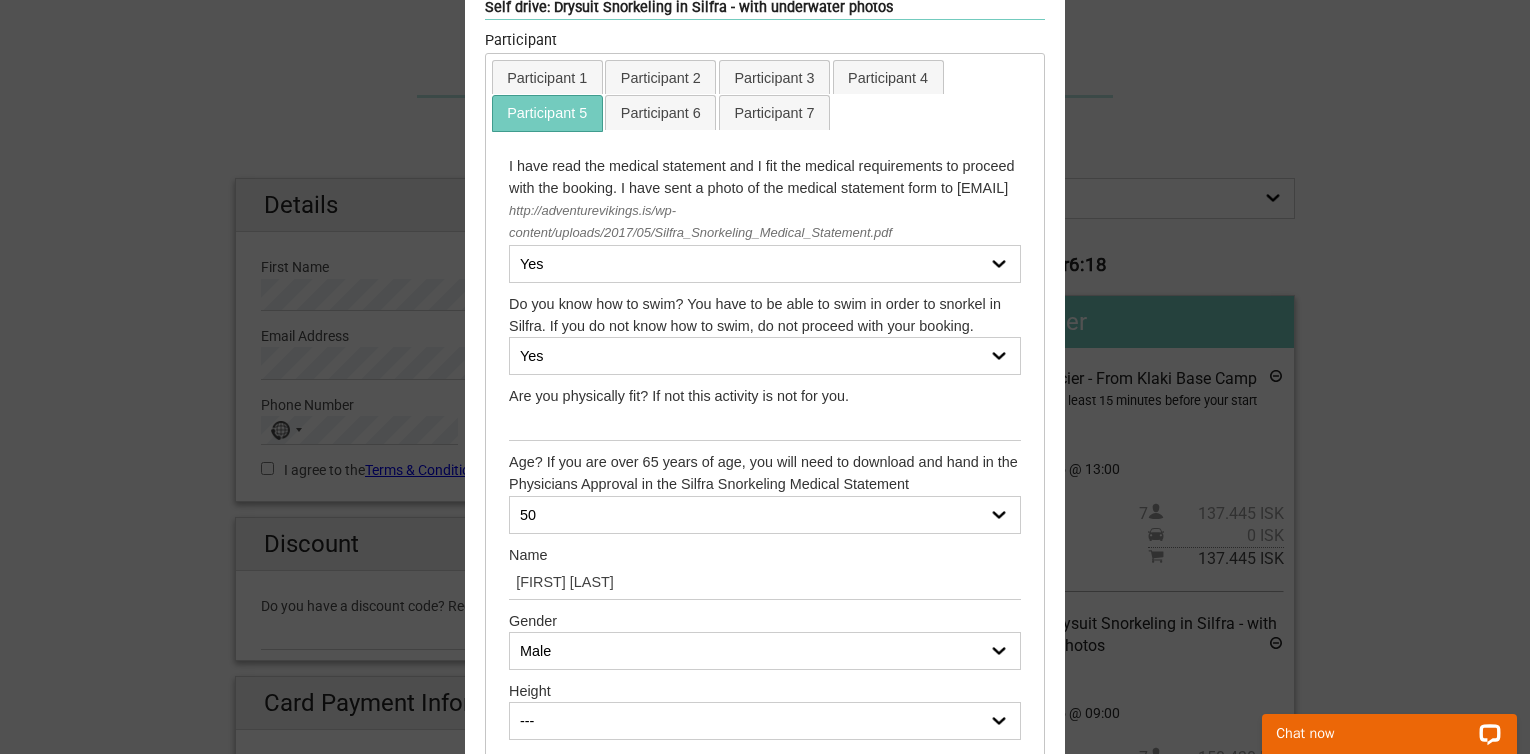 click on "--
Female
Male" at bounding box center (765, 651) 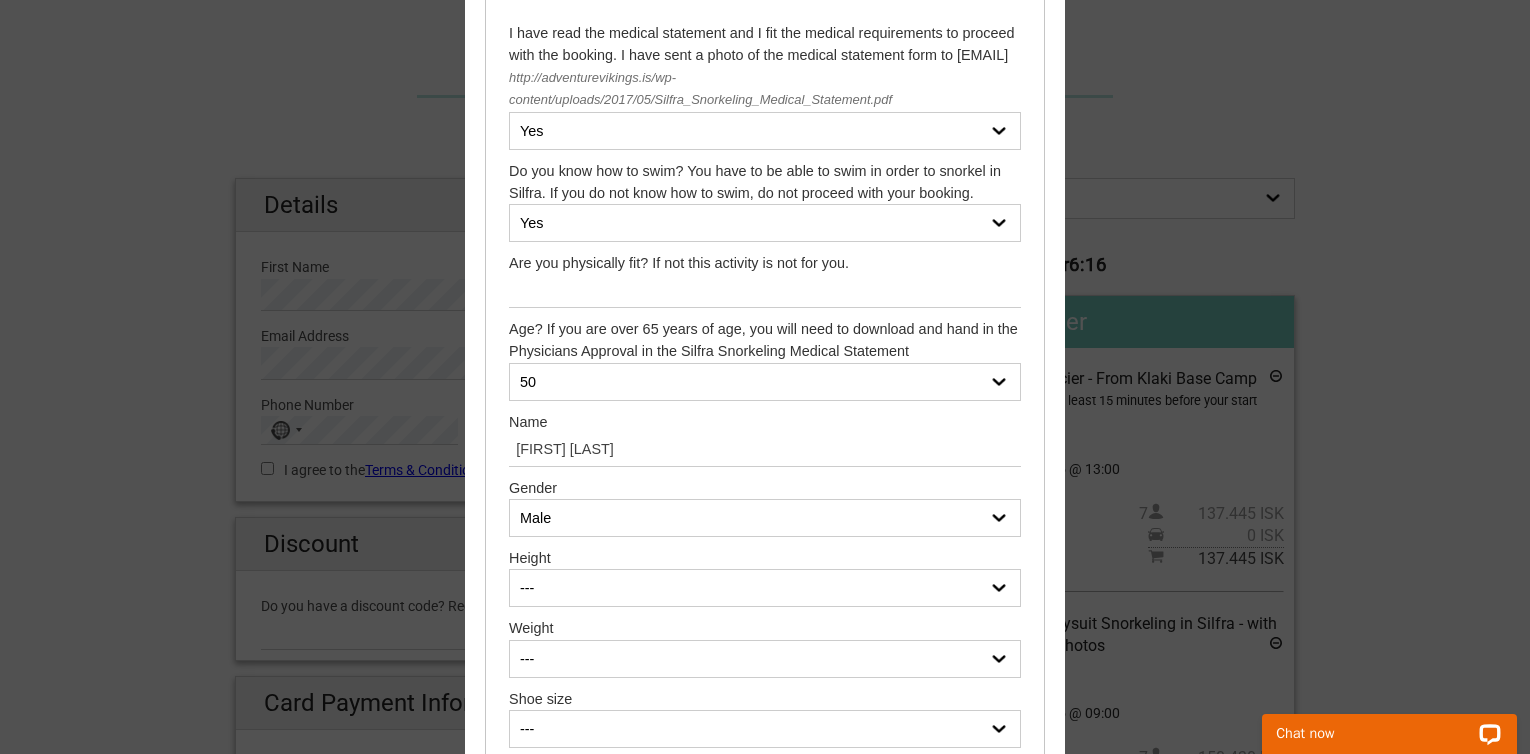 scroll, scrollTop: 362, scrollLeft: 0, axis: vertical 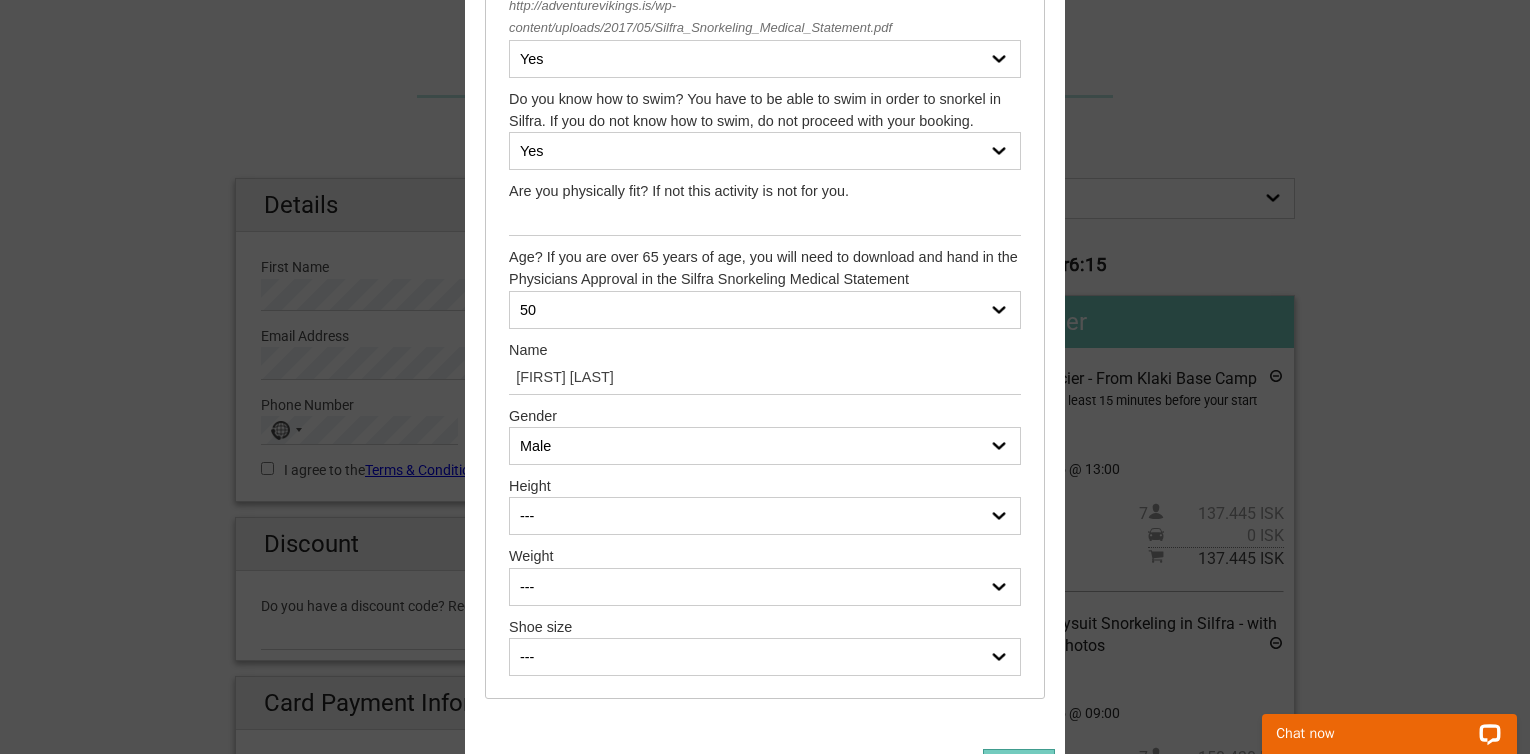 click on "---
150cm (4’11.1”)
151cm (4’11.4”)
152cm (4’11.8”)
153cm (5’0.2”)
154cm (5’0.6”)
155cm (5’1”)
156cm (5’1.4”)
157cm (5’1.8”)
158cm (5’2.2”)
159cm (5’2.6”)
160cm (5’3”)
161cm (5’3.4”)
162cm (5’3.8”)
163cm (5’4.2”)
164cm (5’4.6”)
165cm (5’5”)
166cm (5’5.4”)
167cm (5’5.7”)
168cm (5’6.1”)
169cm (5’6.5”)
170cm (5’6.9”)
171cm (5’7.3”)
172cm (5’7.7”)
173cm (5’8.1”)
174cm (5’8.5”)
175cm (5’8.9”)
176cm (5’9.3”)
177cm (5’9.7”)
178cm (5’10.1”)
179cm (5’10.5”)
180cm (5’10.9”)
181cm (5’11.3”)
182cm (5’11.7”)
183cm (6’0”)
184cm (6’0.4”)
185cm (6’0.8”)
186cm (6’1.2”)
187cm (6’1.6”)
188cm (6’2”)
189cm (6’2.4”)
190cm (6’2.8”)
191cm (6’3.2”)
192cm (6’3.6”)
193cm (6’4”)
194cm (6’4.4”)
195cm (6’4.8”)
196cm (6’5.2”)
197cm (6’5.6”)" at bounding box center (765, 516) 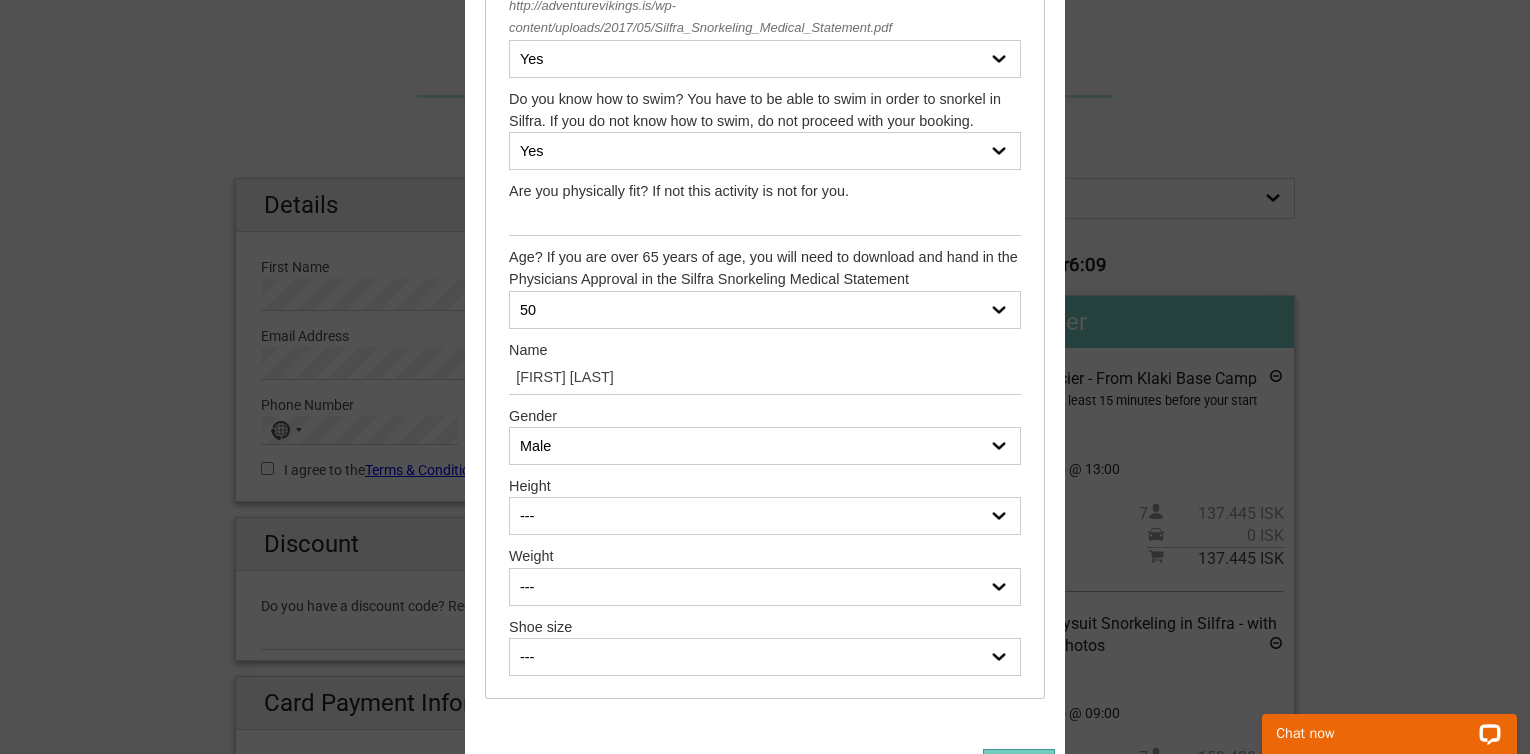 select on "185cm (6’0.8”)" 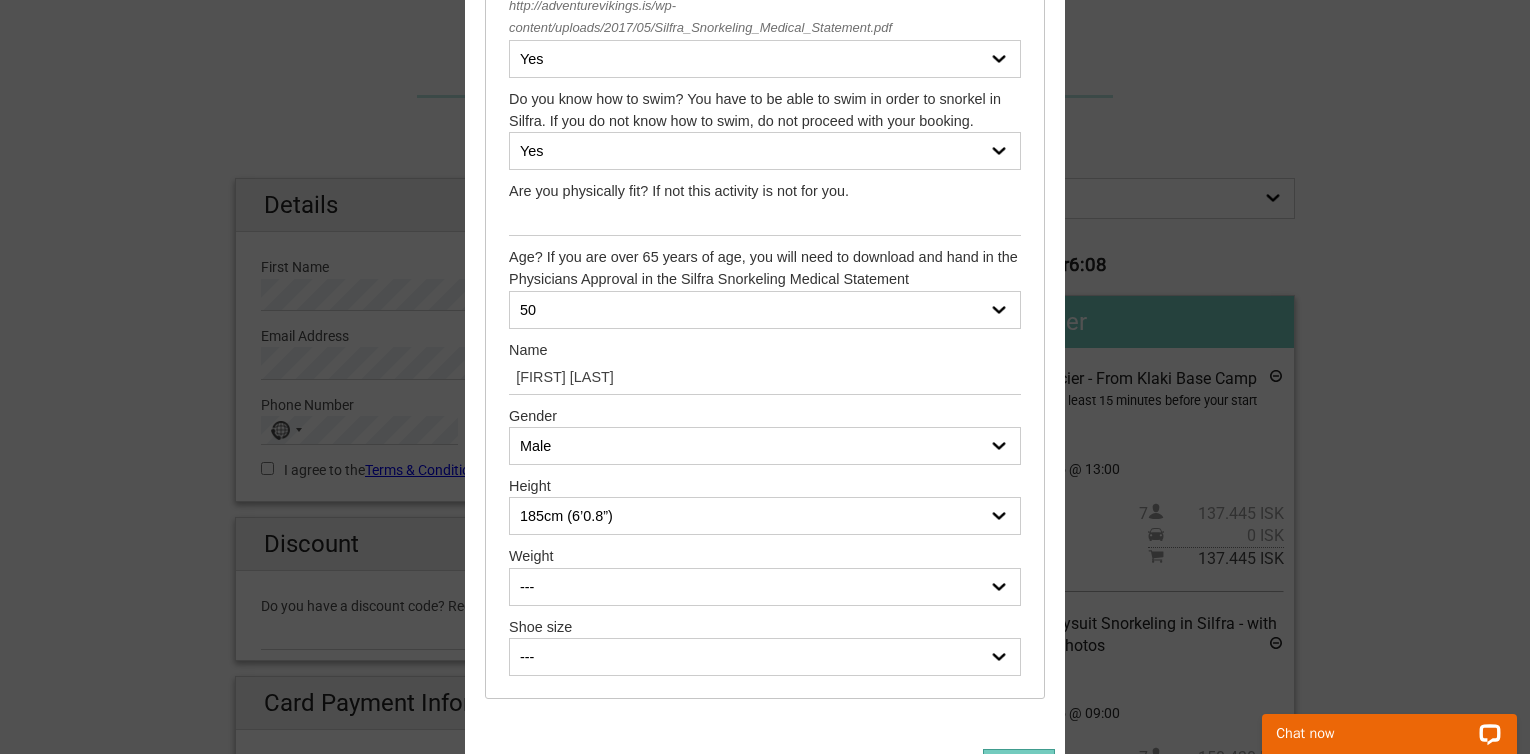 click on "---
50 kg (110 Ibs)
51 kg (112 Ibs)
52 kg (114 Ibs)
53 kg (116 Ibs)
54 kg (119 Ibs)
55 kg (121 Ibs)
56 kg (123 Ibs)
57 kg (125 Ibs)
58 kg (127 Ibs)
59 kg (130 Ibs)
60 kg (132 Ibs)
61 kg (134 Ibs)
62 kg (136 Ibs)
63 kg (138 Ibs)
64 kg (141 Ibs)
65 kg (143 Ibs)
66 kg (145 Ibs)
67 kg (147 Ibs)
68 kg (150 Ibs)
69 kg (152 Ibs)
70 kg (154 Ibs)
71 kg (156 Ibs)
72 kg (158 Ibs)
73 kg (161 Ibs)
74 kg (163 Ibs)
75 kg (165 Ibs)
76 kg (167 Ibs)
77 kg (169 Ibs)
78 kg (172 Ibs)
79 kg (174 Ibs)
80 kg (176 Ibs)
81 kg (178 Ibs)
82 kg (180 Ibs)
83 kg (183 Ibs)
84 kg (185 Ibs)
85 kg (187 Ibs)
86 kg (189 Ibs)
87 kg (191 Ibs)
88 kg (194 Ibs)
89 kg (196 Ibs)
90 kg (198 Ibs)
91 kg (200 Ibs)
92 kg (202 Ibs)
93 kg (205 Ibs)
94 kg (207 Ibs)
95 kg (209 Ibs)
96 kg (211 Ibs)
97 kg (213 Ibs)
98 kg (216 Ibs)
99 kg (218 Ibs)
100 kg (220 Ibs)
101 kg (222 Ibs)
102 kg (224 Ibs)
103 kg (227 Ibs)
104 kg (229 Ibs)
105 kg (231 Ibs)" at bounding box center [765, 587] 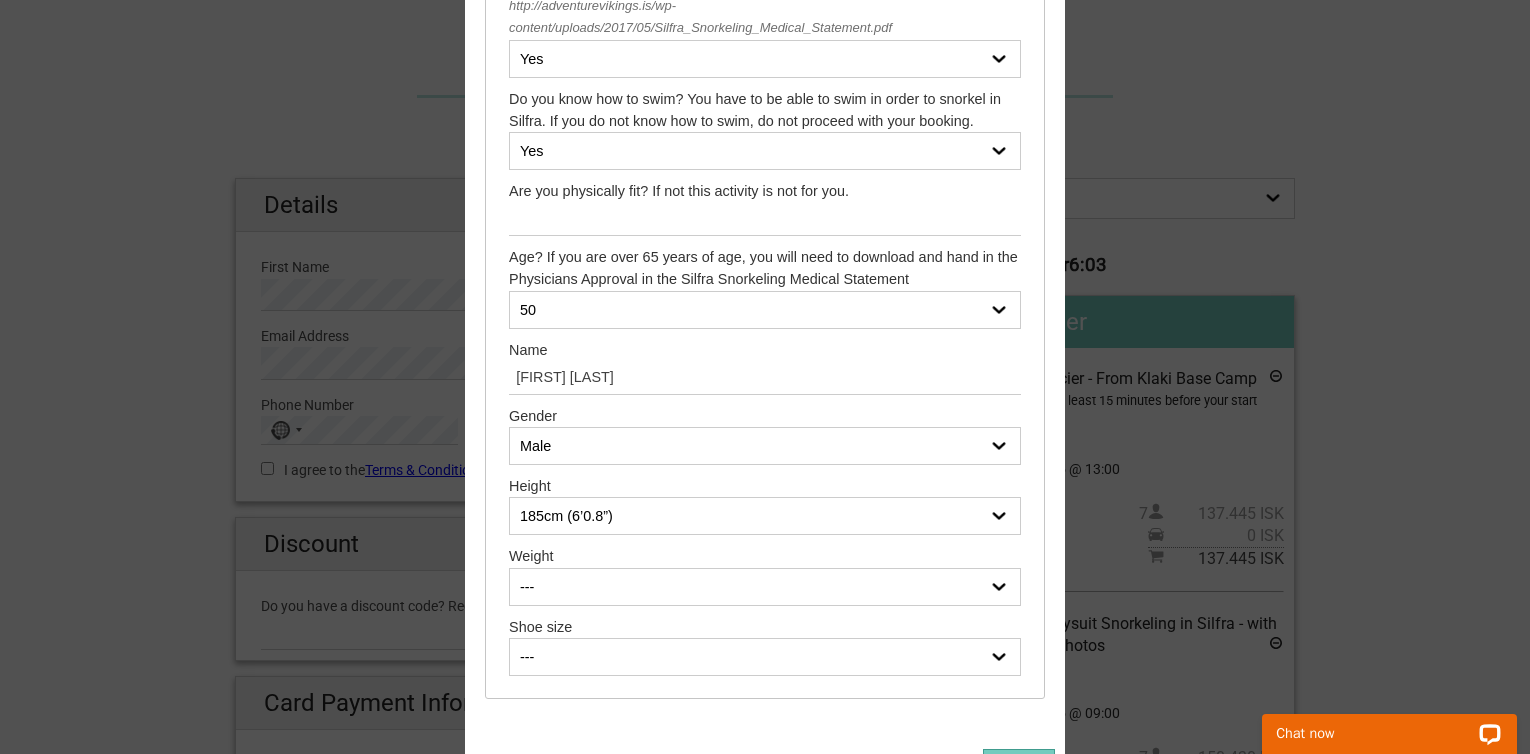 select on "108 kg (238 Ibs)" 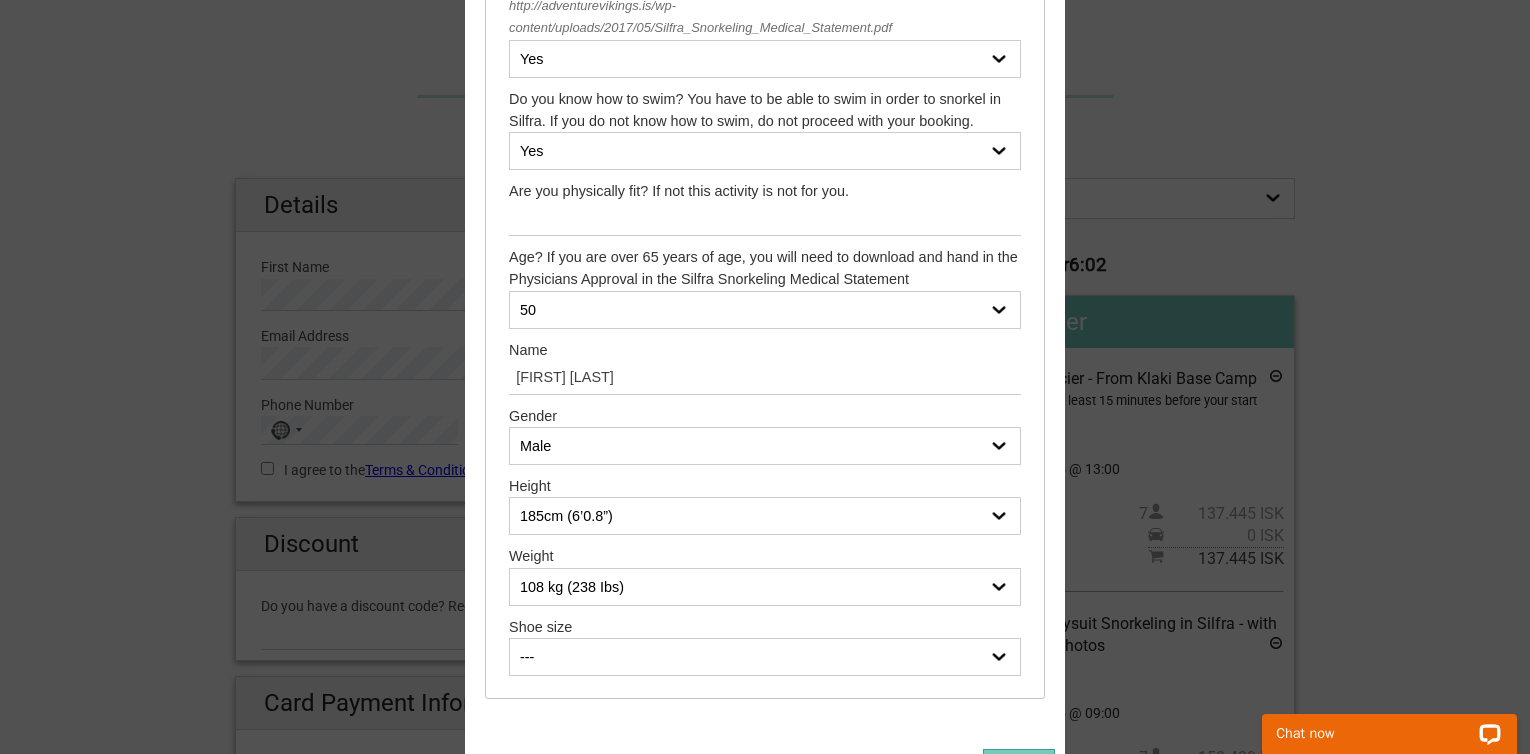 click on "---
35
36
37
38
39
40
41
42
43
44
45
46
47" at bounding box center [765, 657] 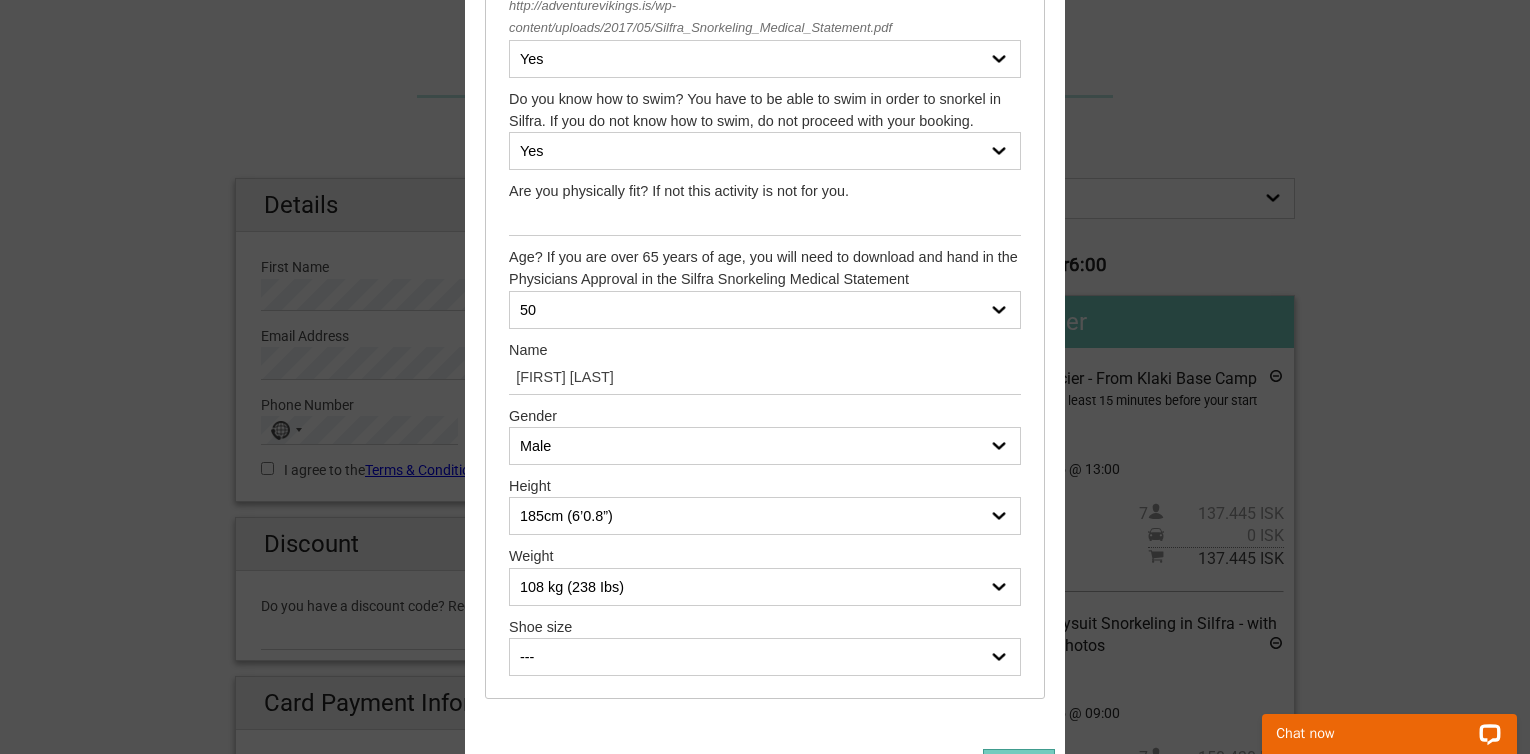 select on "43" 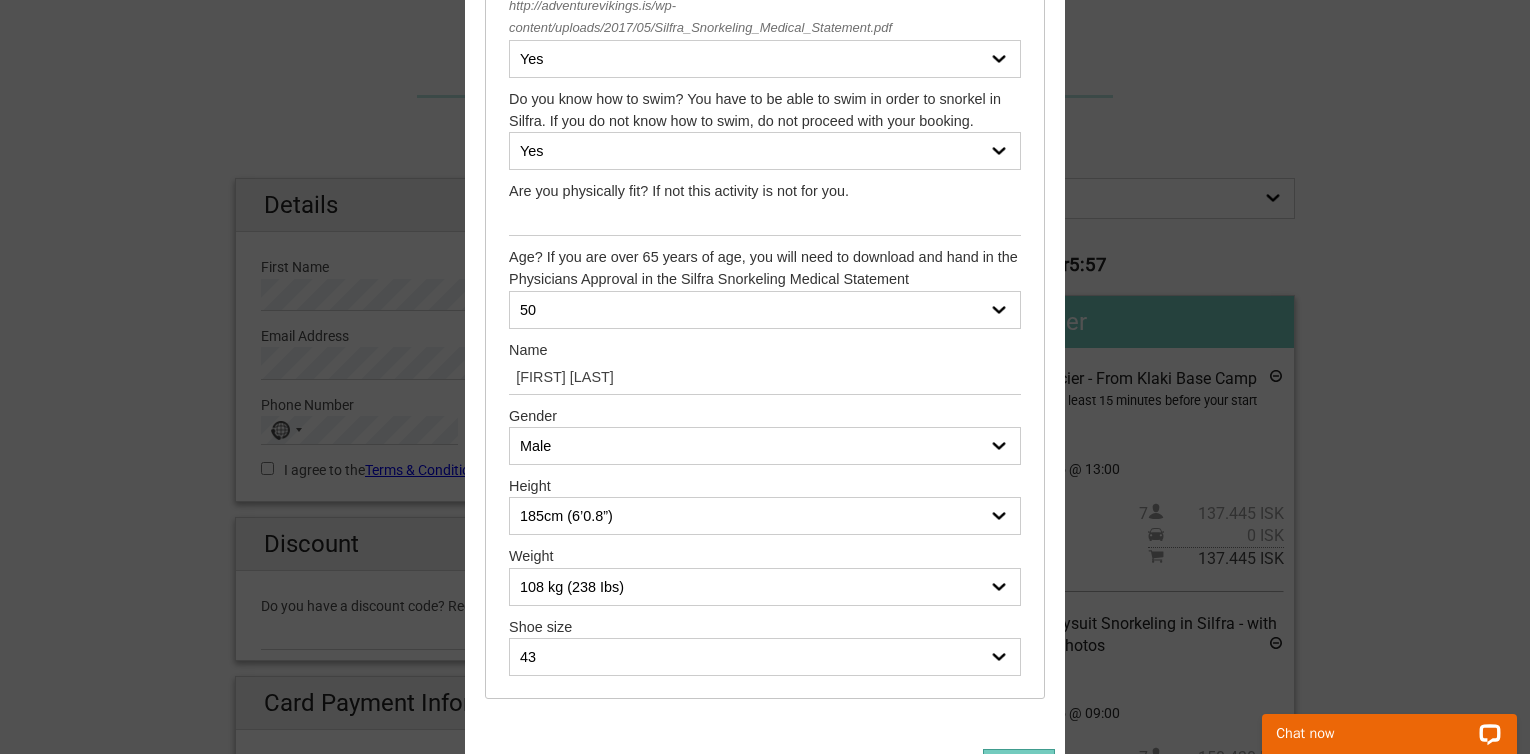 scroll, scrollTop: 0, scrollLeft: 0, axis: both 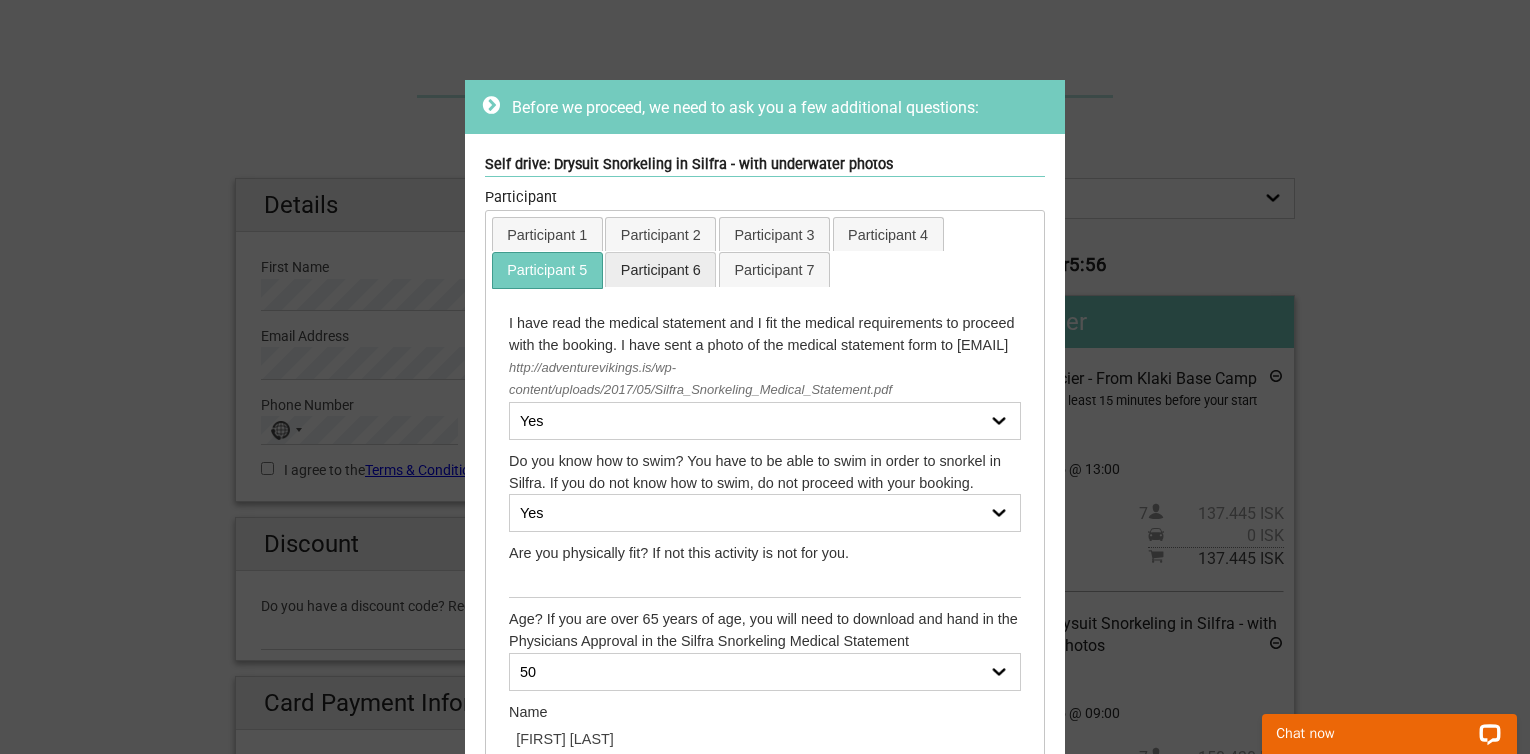 click on "Participant 6" at bounding box center (660, 269) 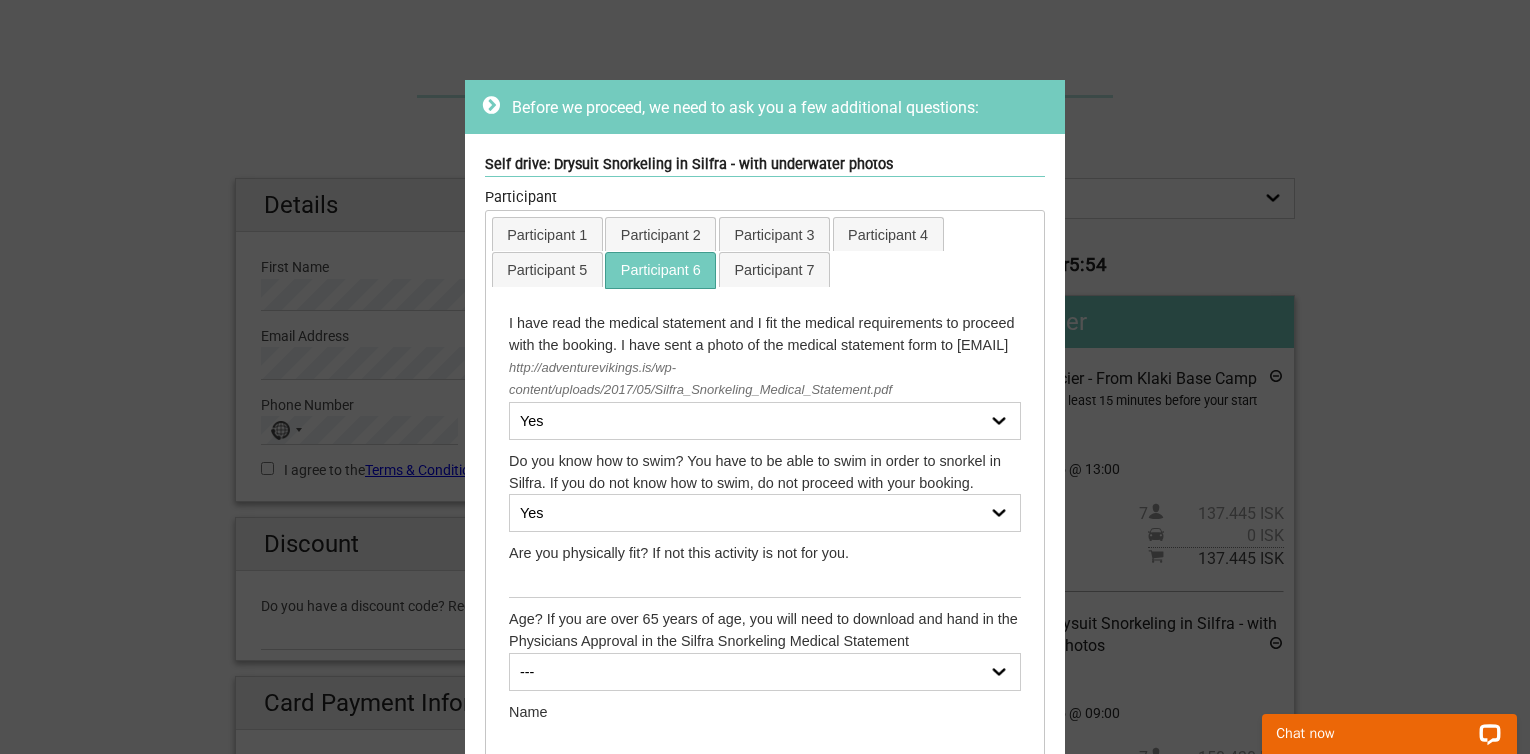 click on "---
14
15
16
17
18
19
20
21
22
23
24
25
26
27
28
29
30
31
32
33
34
35
36
37
38
39
40
41
42
43
44
45
46
47
48
49
50
51
52
53
54
55
56
57
58
59
60
61
62
63
64
65
66 (Physicians Approval needed)
67 (Physicians Approval needed)
68 (Physicians Approval needed)
69 (Physicians Approval needed)
70 (Physicians Approval needed)
71 (Physicians Approval needed)
72 (Physicians Approval needed)
73 (Physicians Approval needed)
74 (Physicians Approval needed)
75 (Physicians Approval needed)
76 (Physicians Approval needed)
77 (Physicians Approval needed)
78 (Physicians Approval needed)
79 (Physicians Approval needed)
80 (Physicians Approval needed)
81 (Physicians Approval needed)
82 (Physicians Approval needed)
83 (Physicians Approval needed)
84 (Physicians Approval needed)
85 (Physicians Approval needed)
86 (Physicians Approval needed)
87 (Physicians Approval needed)" at bounding box center (765, 672) 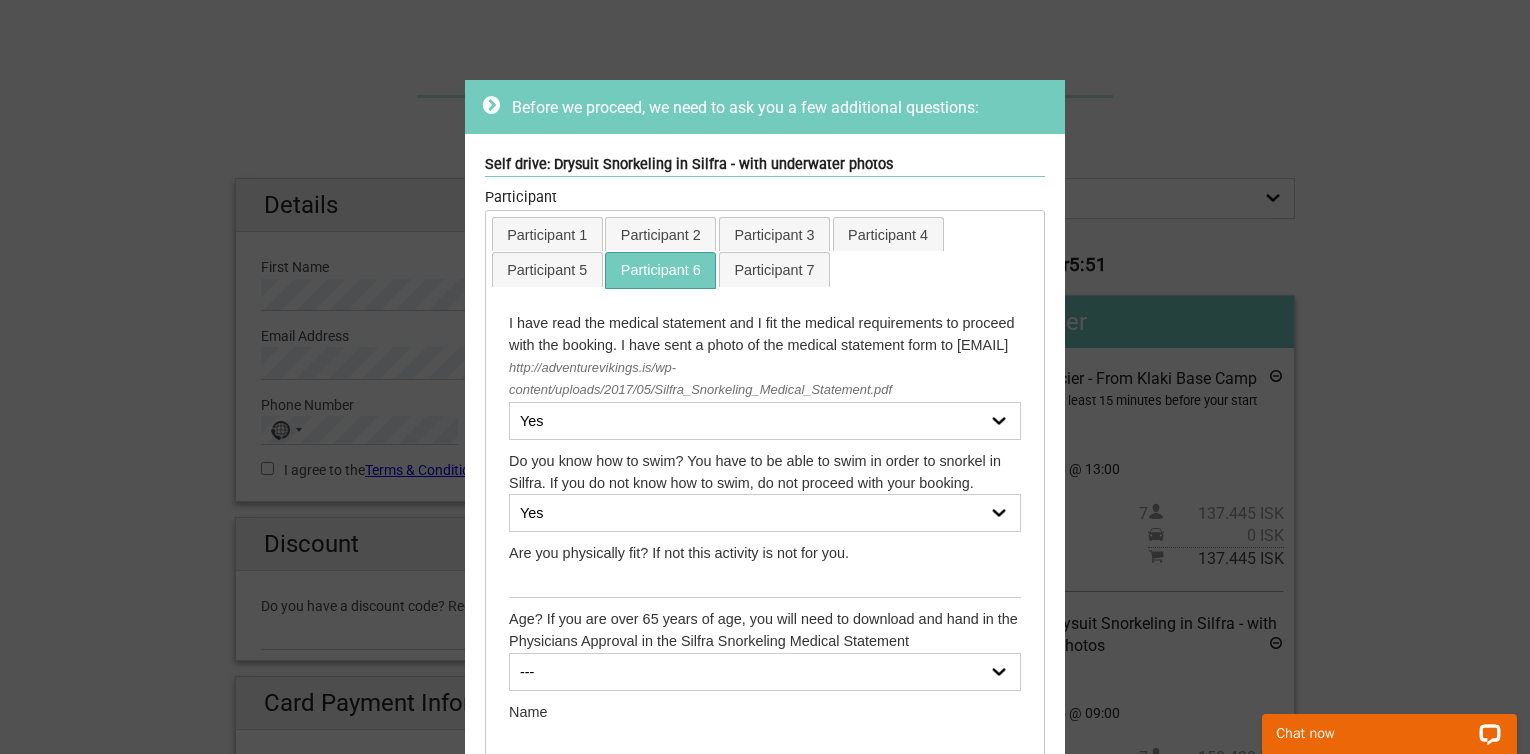 select on "14" 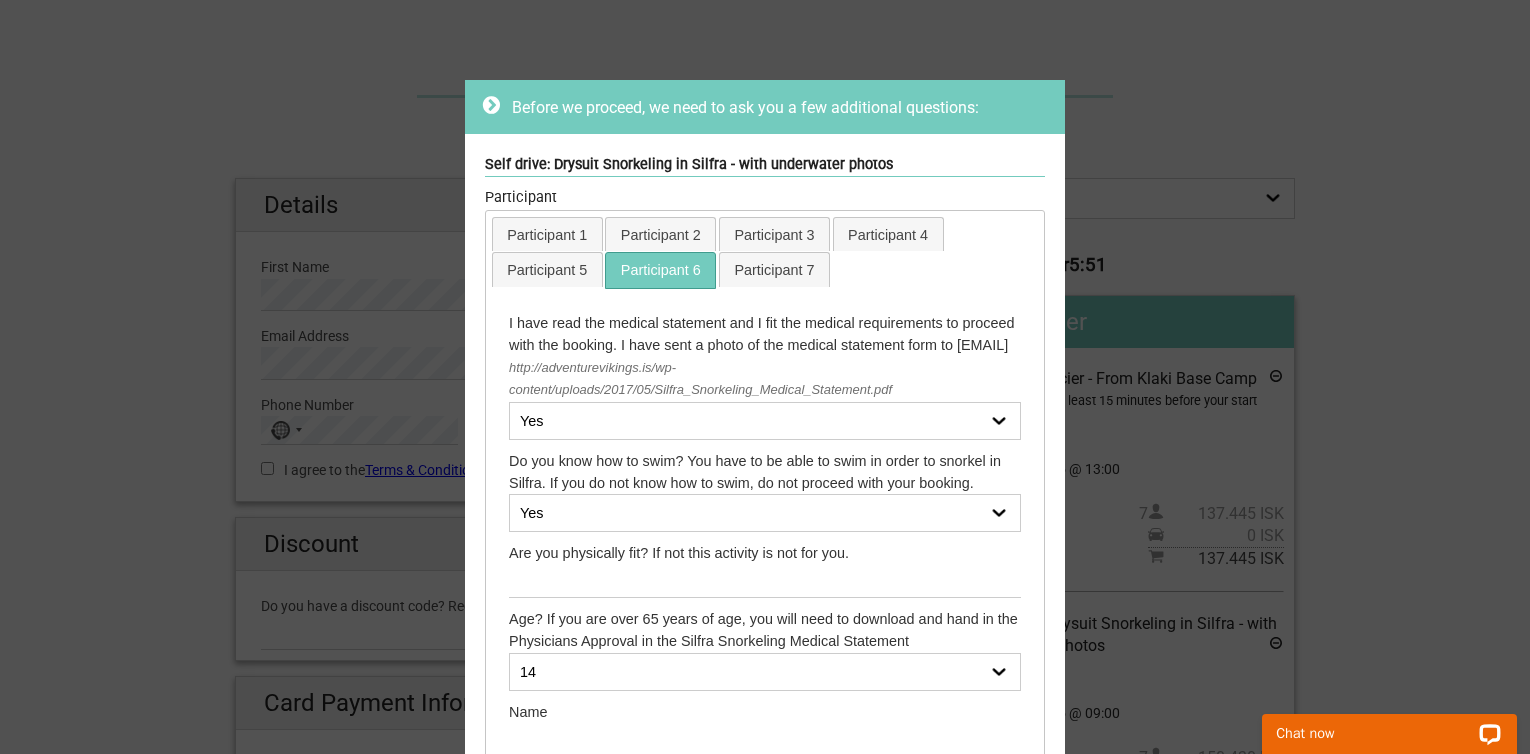 click on "---
14
15
16
17
18
19
20
21
22
23
24
25
26
27
28
29
30
31
32
33
34
35
36
37
38
39
40
41
42
43
44
45
46
47
48
49
50
51
52
53
54
55
56
57
58
59
60
61
62
63
64
65
66 (Physicians Approval needed)
67 (Physicians Approval needed)
68 (Physicians Approval needed)
69 (Physicians Approval needed)
70 (Physicians Approval needed)
71 (Physicians Approval needed)
72 (Physicians Approval needed)
73 (Physicians Approval needed)
74 (Physicians Approval needed)
75 (Physicians Approval needed)
76 (Physicians Approval needed)
77 (Physicians Approval needed)
78 (Physicians Approval needed)
79 (Physicians Approval needed)
80 (Physicians Approval needed)
81 (Physicians Approval needed)
82 (Physicians Approval needed)
83 (Physicians Approval needed)
84 (Physicians Approval needed)
85 (Physicians Approval needed)
86 (Physicians Approval needed)
87 (Physicians Approval needed)" at bounding box center [765, 672] 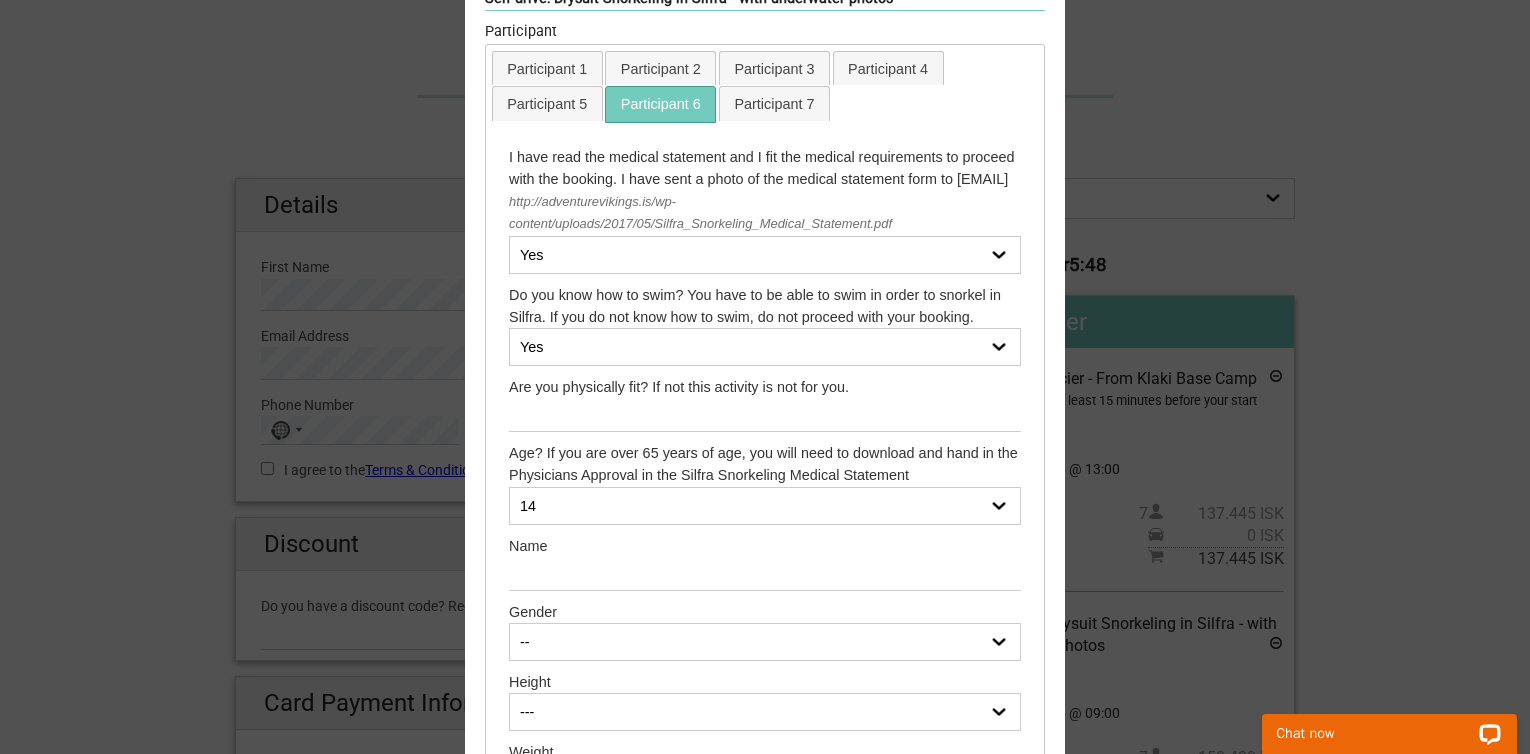 scroll, scrollTop: 177, scrollLeft: 0, axis: vertical 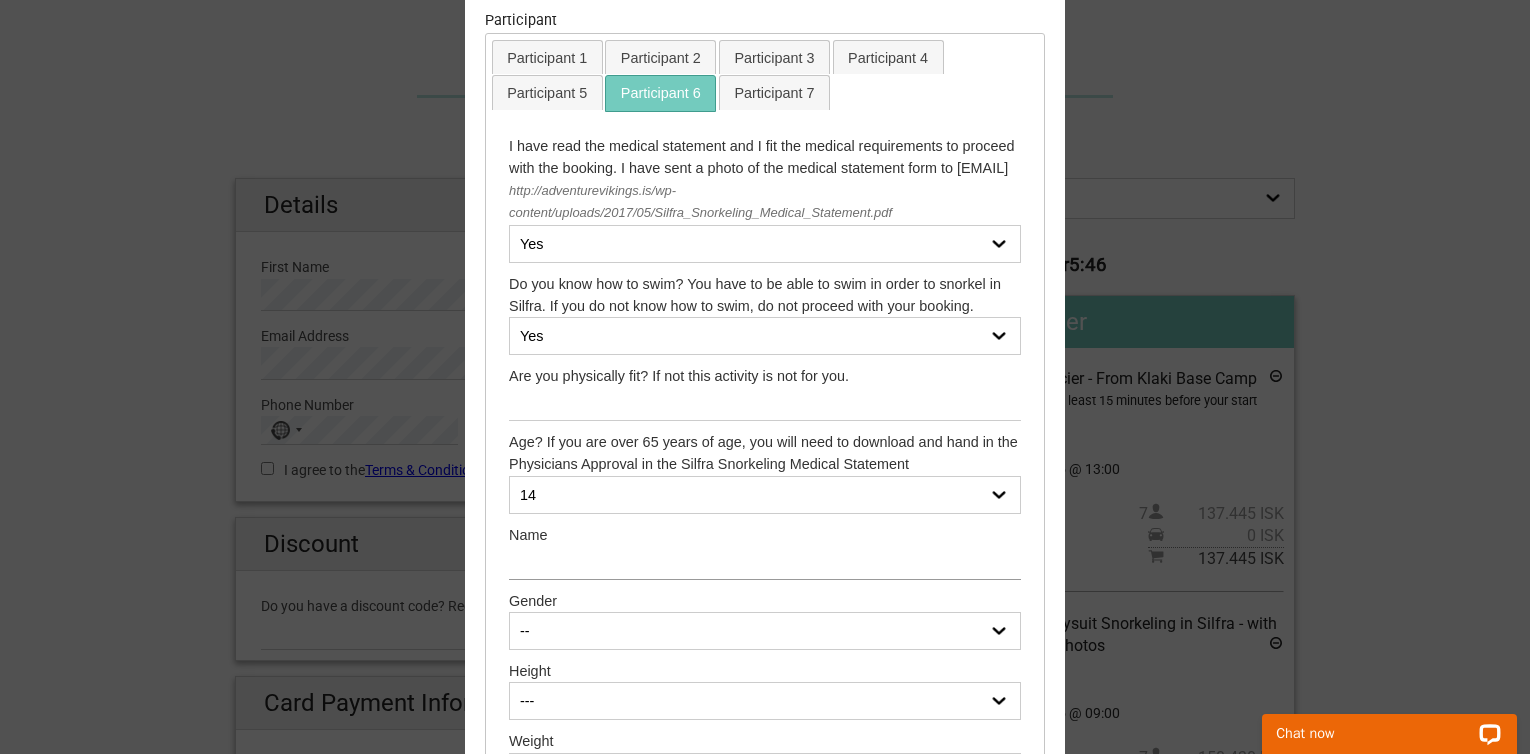 click at bounding box center (765, 562) 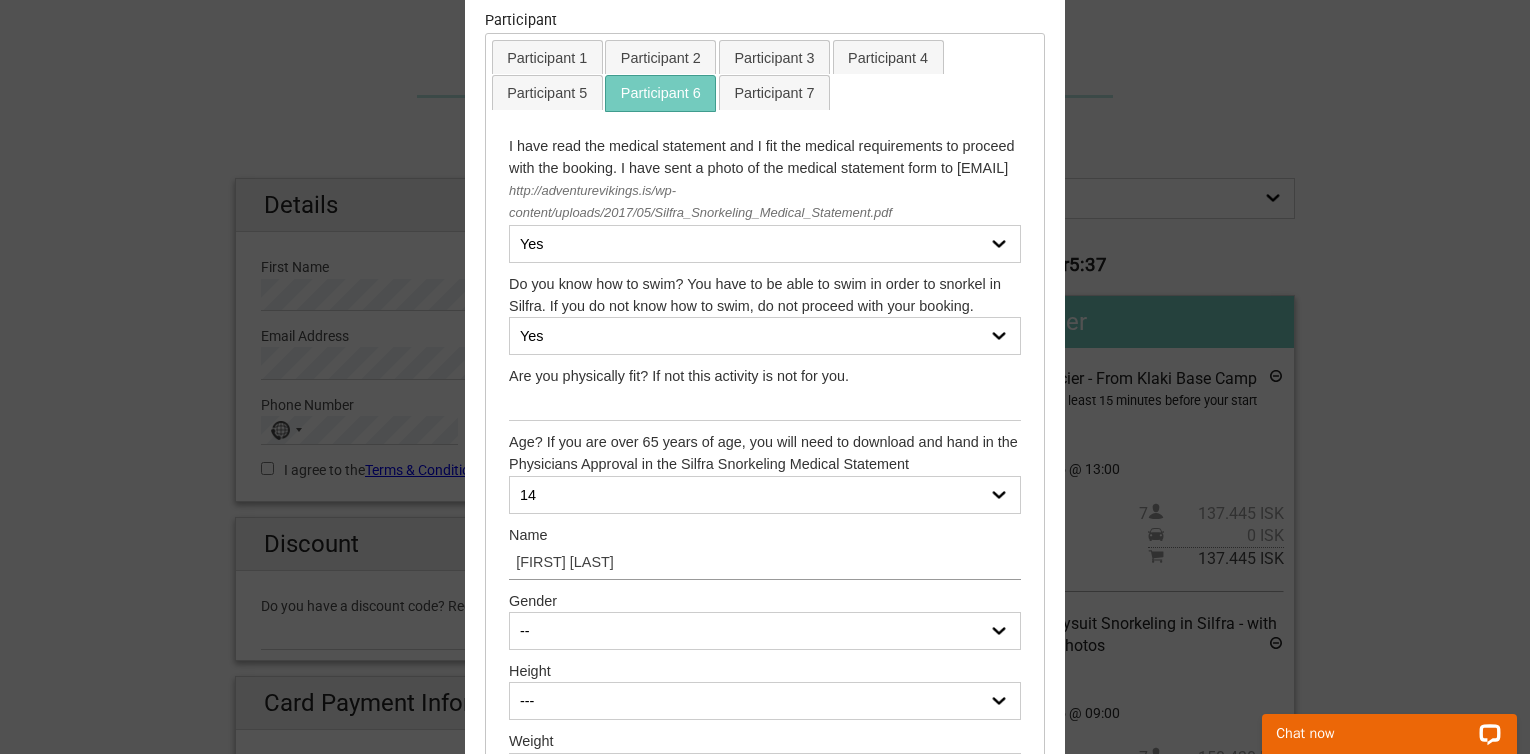 type on "Hanna Brinckmann" 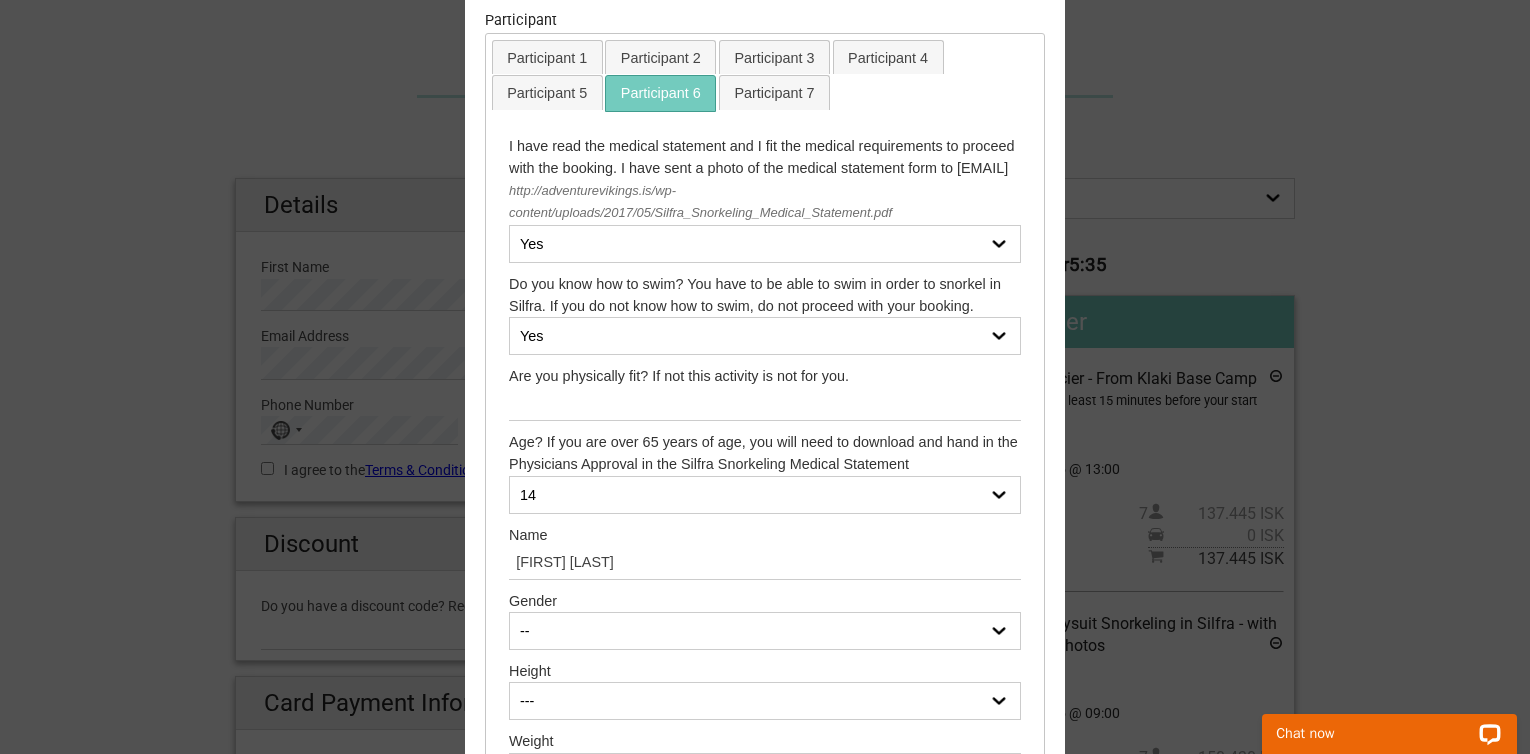 click on "--
Female
Male" at bounding box center [765, 631] 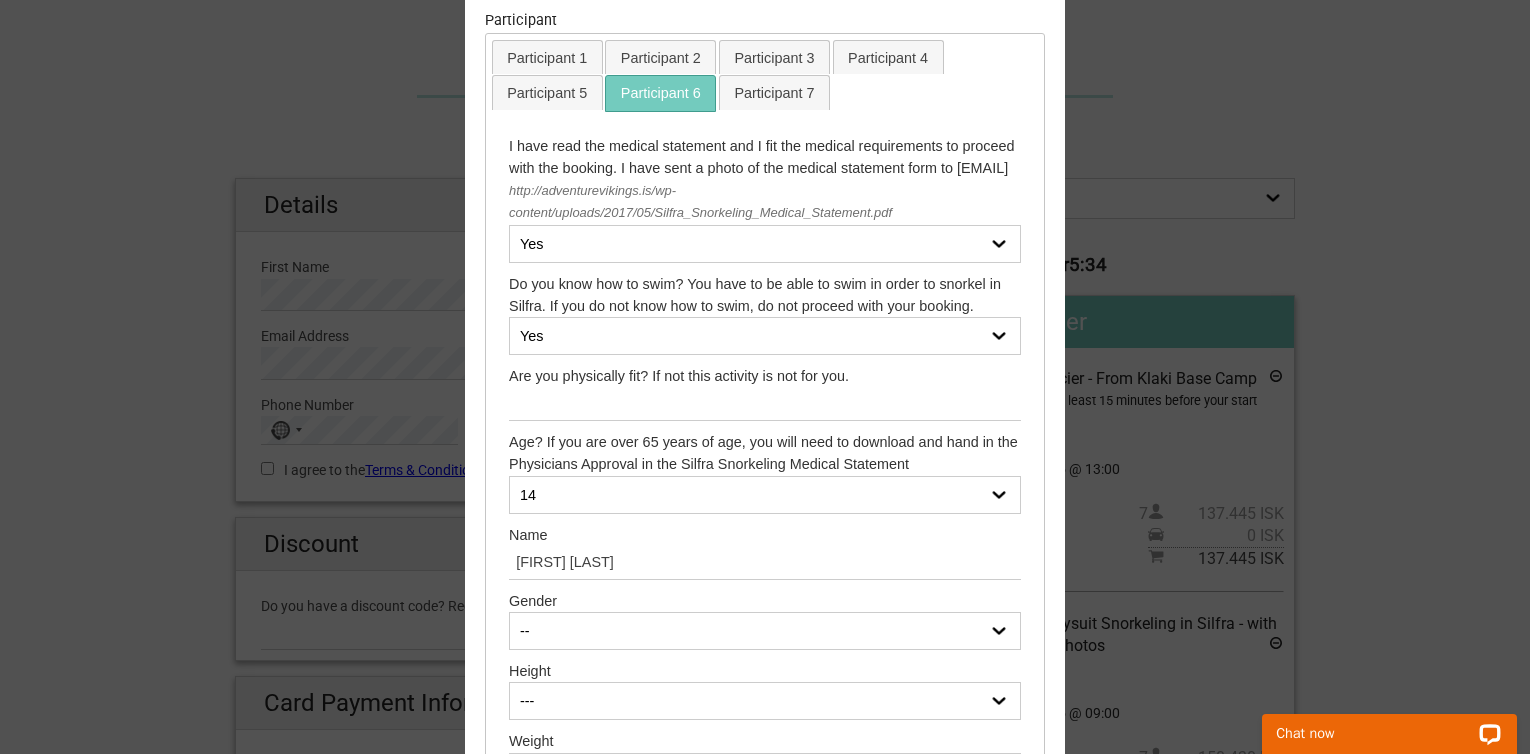 select on "Female" 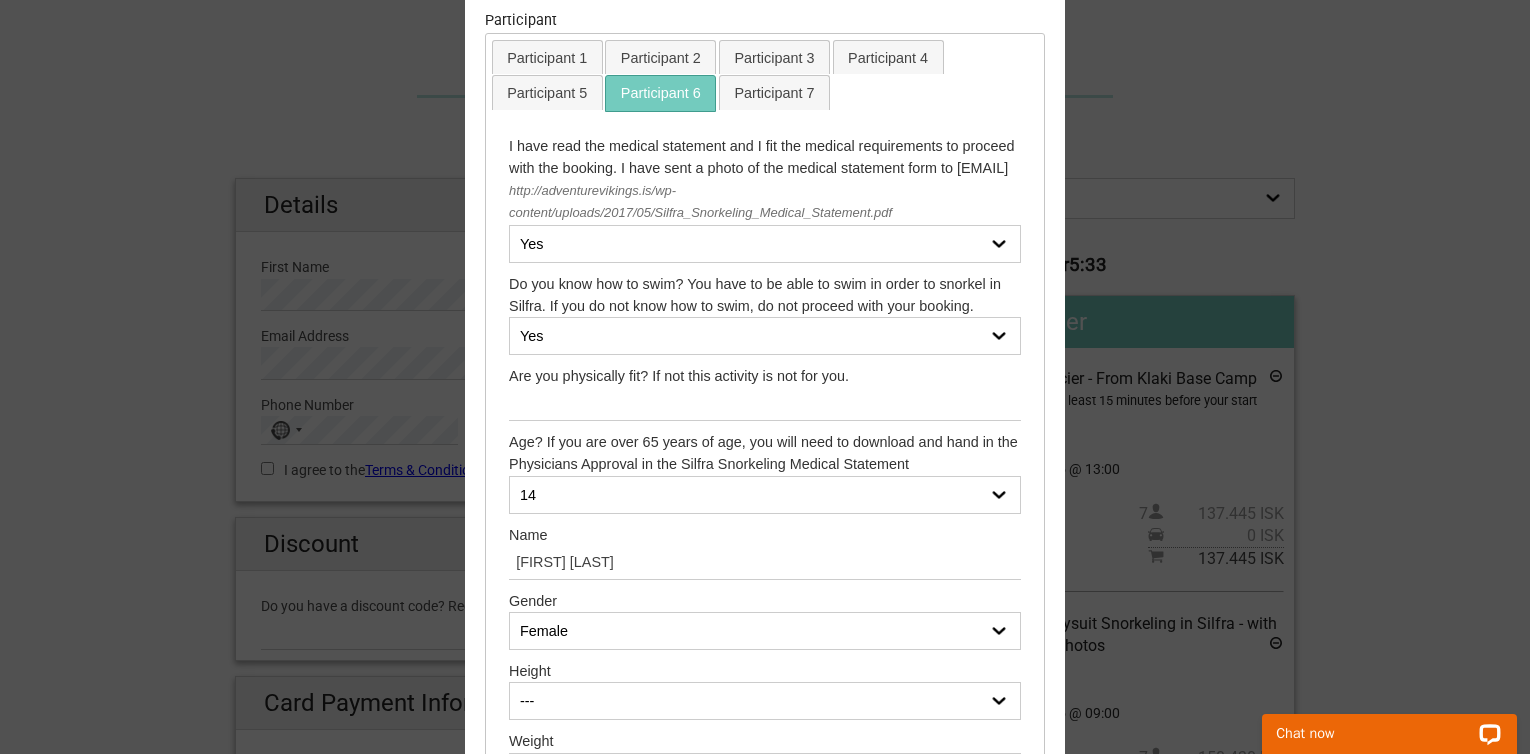 click on "---
150cm (4’11.1”)
151cm (4’11.4”)
152cm (4’11.8”)
153cm (5’0.2”)
154cm (5’0.6”)
155cm (5’1”)
156cm (5’1.4”)
157cm (5’1.8”)
158cm (5’2.2”)
159cm (5’2.6”)
160cm (5’3”)
161cm (5’3.4”)
162cm (5’3.8”)
163cm (5’4.2”)
164cm (5’4.6”)
165cm (5’5”)
166cm (5’5.4”)
167cm (5’5.7”)
168cm (5’6.1”)
169cm (5’6.5”)
170cm (5’6.9”)
171cm (5’7.3”)
172cm (5’7.7”)
173cm (5’8.1”)
174cm (5’8.5”)
175cm (5’8.9”)
176cm (5’9.3”)
177cm (5’9.7”)
178cm (5’10.1”)
179cm (5’10.5”)
180cm (5’10.9”)
181cm (5’11.3”)
182cm (5’11.7”)
183cm (6’0”)
184cm (6’0.4”)
185cm (6’0.8”)
186cm (6’1.2”)
187cm (6’1.6”)
188cm (6’2”)
189cm (6’2.4”)
190cm (6’2.8”)
191cm (6’3.2”)
192cm (6’3.6”)
193cm (6’4”)
194cm (6’4.4”)
195cm (6’4.8”)
196cm (6’5.2”)
197cm (6’5.6”)" at bounding box center (765, 701) 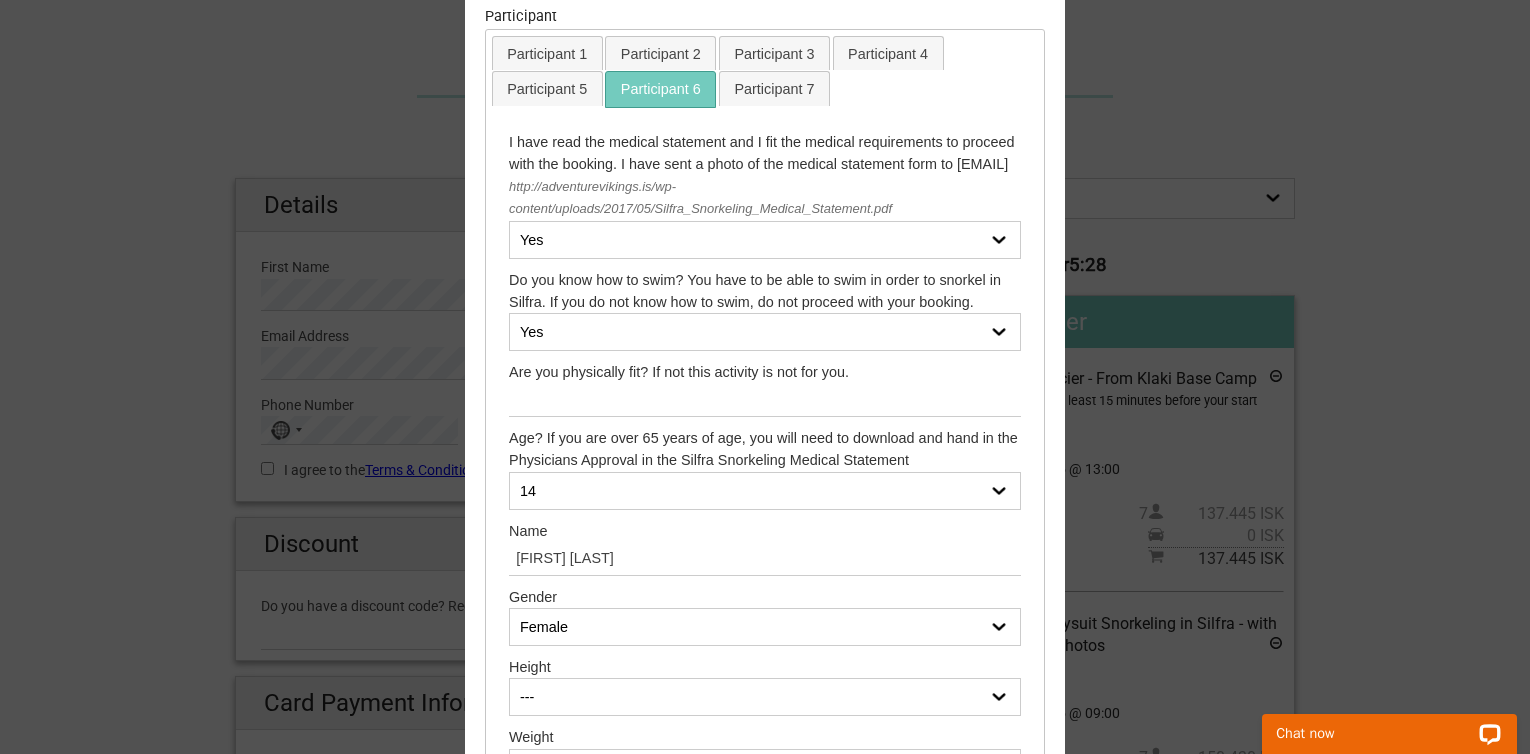 select on "173cm (5’8.1”)" 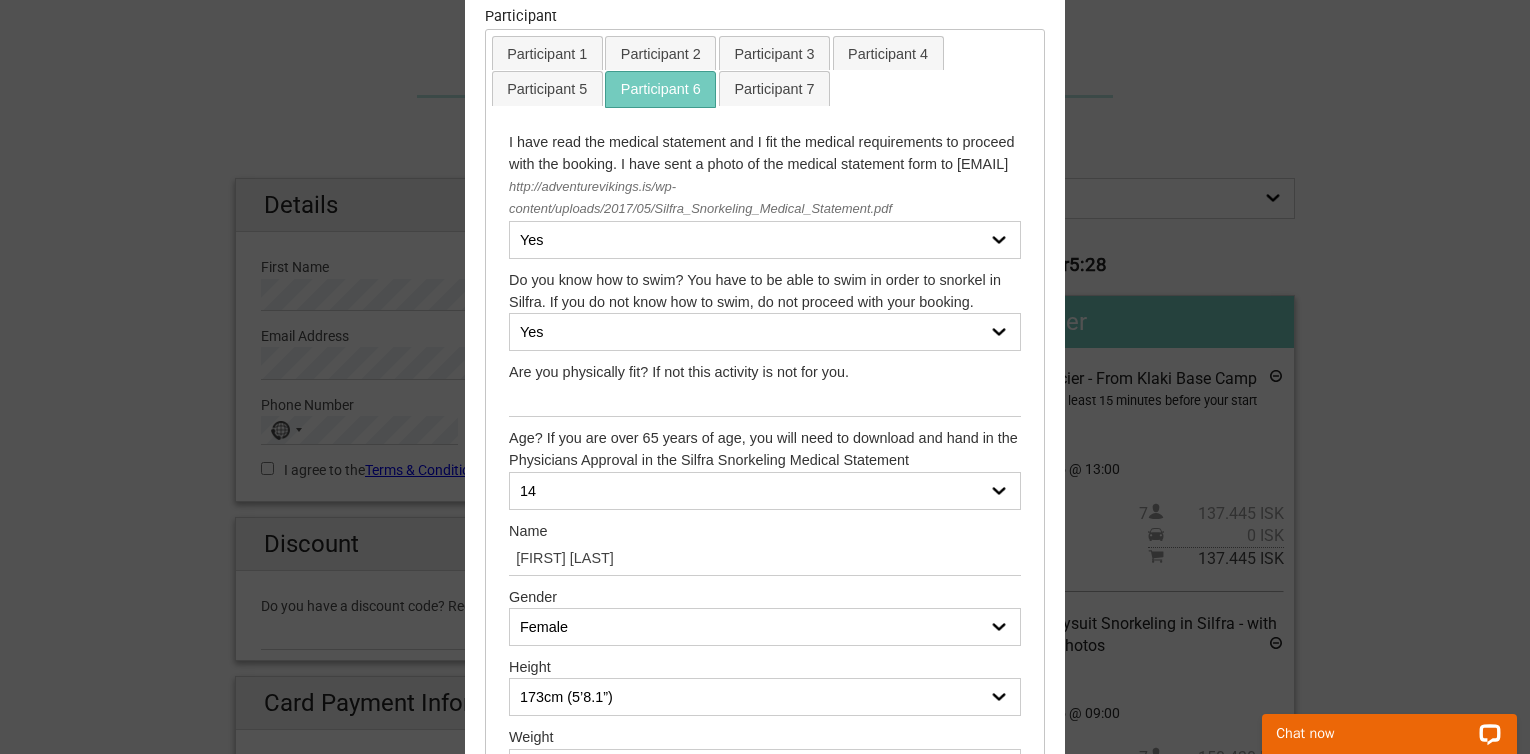 click on "---
150cm (4’11.1”)
151cm (4’11.4”)
152cm (4’11.8”)
153cm (5’0.2”)
154cm (5’0.6”)
155cm (5’1”)
156cm (5’1.4”)
157cm (5’1.8”)
158cm (5’2.2”)
159cm (5’2.6”)
160cm (5’3”)
161cm (5’3.4”)
162cm (5’3.8”)
163cm (5’4.2”)
164cm (5’4.6”)
165cm (5’5”)
166cm (5’5.4”)
167cm (5’5.7”)
168cm (5’6.1”)
169cm (5’6.5”)
170cm (5’6.9”)
171cm (5’7.3”)
172cm (5’7.7”)
173cm (5’8.1”)
174cm (5’8.5”)
175cm (5’8.9”)
176cm (5’9.3”)
177cm (5’9.7”)
178cm (5’10.1”)
179cm (5’10.5”)
180cm (5’10.9”)
181cm (5’11.3”)
182cm (5’11.7”)
183cm (6’0”)
184cm (6’0.4”)
185cm (6’0.8”)
186cm (6’1.2”)
187cm (6’1.6”)
188cm (6’2”)
189cm (6’2.4”)
190cm (6’2.8”)
191cm (6’3.2”)
192cm (6’3.6”)
193cm (6’4”)
194cm (6’4.4”)
195cm (6’4.8”)
196cm (6’5.2”)
197cm (6’5.6”)" at bounding box center (765, 697) 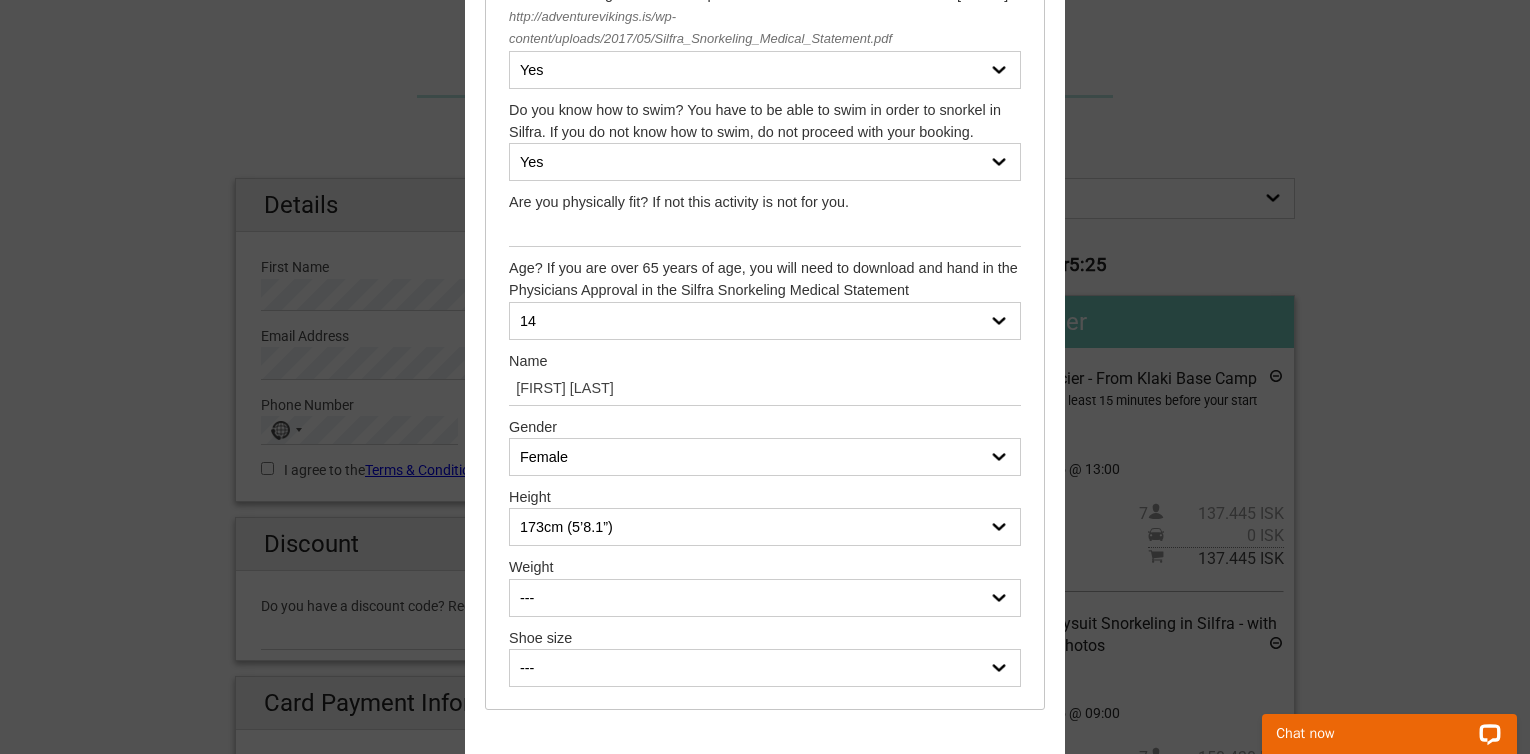scroll, scrollTop: 358, scrollLeft: 0, axis: vertical 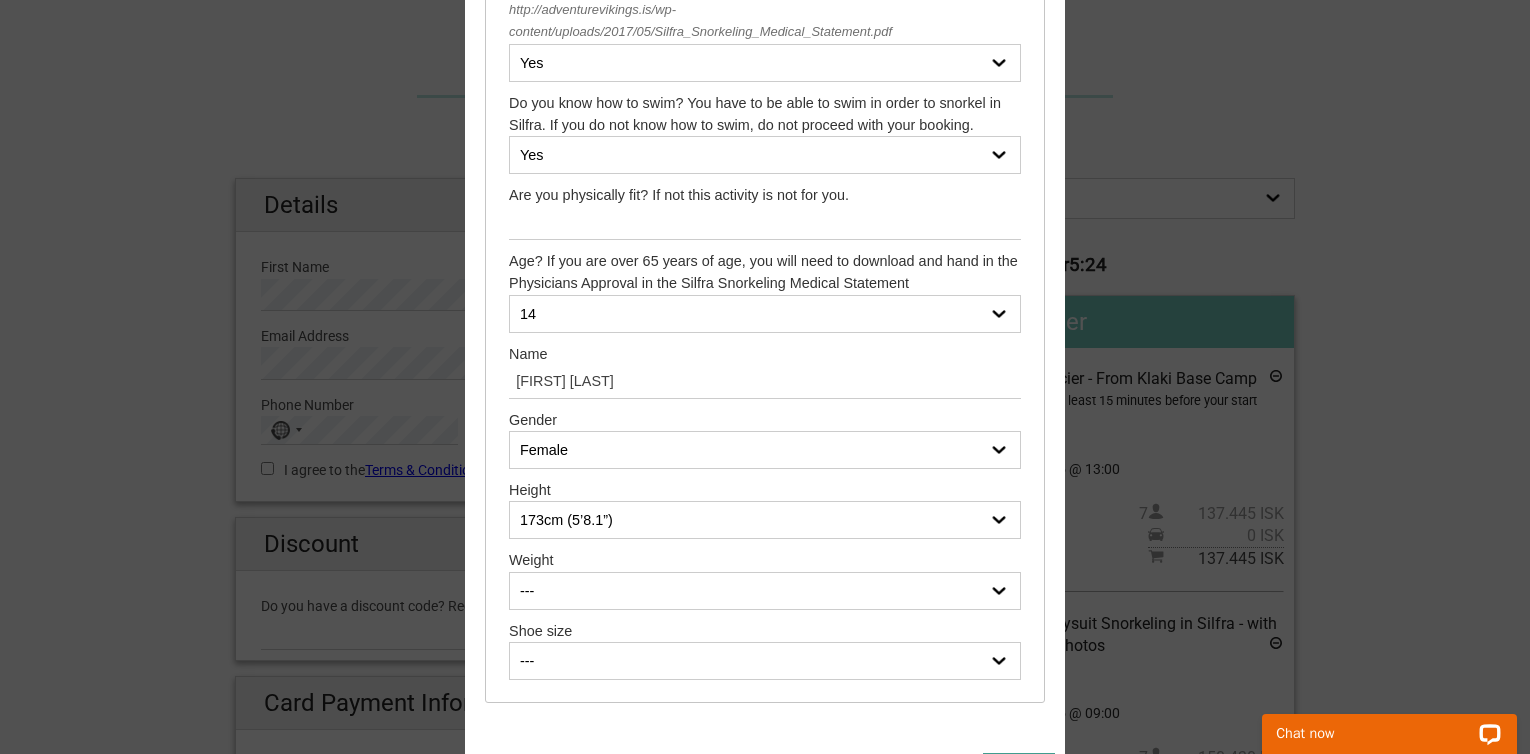 click on "---
50 kg (110 Ibs)
51 kg (112 Ibs)
52 kg (114 Ibs)
53 kg (116 Ibs)
54 kg (119 Ibs)
55 kg (121 Ibs)
56 kg (123 Ibs)
57 kg (125 Ibs)
58 kg (127 Ibs)
59 kg (130 Ibs)
60 kg (132 Ibs)
61 kg (134 Ibs)
62 kg (136 Ibs)
63 kg (138 Ibs)
64 kg (141 Ibs)
65 kg (143 Ibs)
66 kg (145 Ibs)
67 kg (147 Ibs)
68 kg (150 Ibs)
69 kg (152 Ibs)
70 kg (154 Ibs)
71 kg (156 Ibs)
72 kg (158 Ibs)
73 kg (161 Ibs)
74 kg (163 Ibs)
75 kg (165 Ibs)
76 kg (167 Ibs)
77 kg (169 Ibs)
78 kg (172 Ibs)
79 kg (174 Ibs)
80 kg (176 Ibs)
81 kg (178 Ibs)
82 kg (180 Ibs)
83 kg (183 Ibs)
84 kg (185 Ibs)
85 kg (187 Ibs)
86 kg (189 Ibs)
87 kg (191 Ibs)
88 kg (194 Ibs)
89 kg (196 Ibs)
90 kg (198 Ibs)
91 kg (200 Ibs)
92 kg (202 Ibs)
93 kg (205 Ibs)
94 kg (207 Ibs)
95 kg (209 Ibs)
96 kg (211 Ibs)
97 kg (213 Ibs)
98 kg (216 Ibs)
99 kg (218 Ibs)
100 kg (220 Ibs)
101 kg (222 Ibs)
102 kg (224 Ibs)
103 kg (227 Ibs)
104 kg (229 Ibs)
105 kg (231 Ibs)" at bounding box center [765, 591] 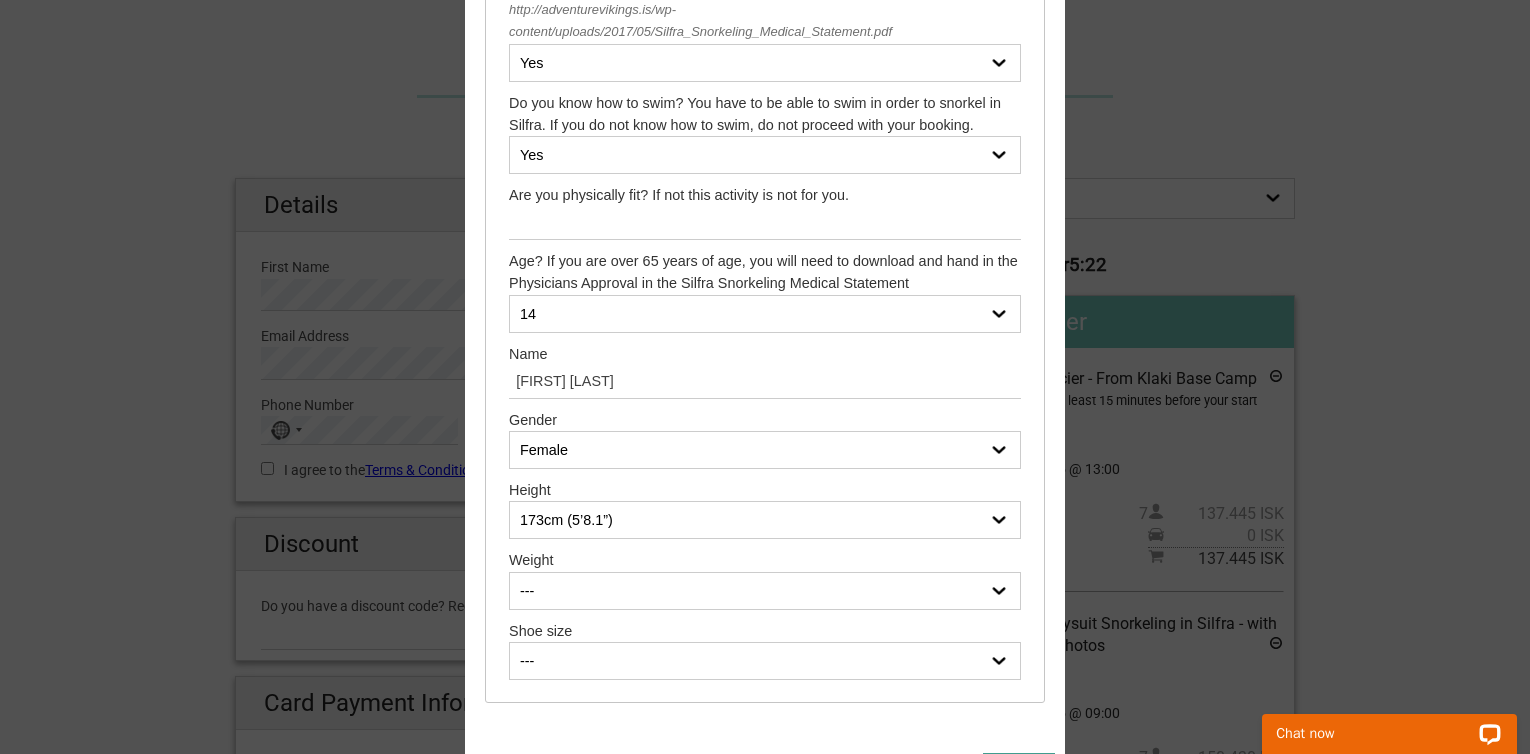 select on "53 kg (116 Ibs)" 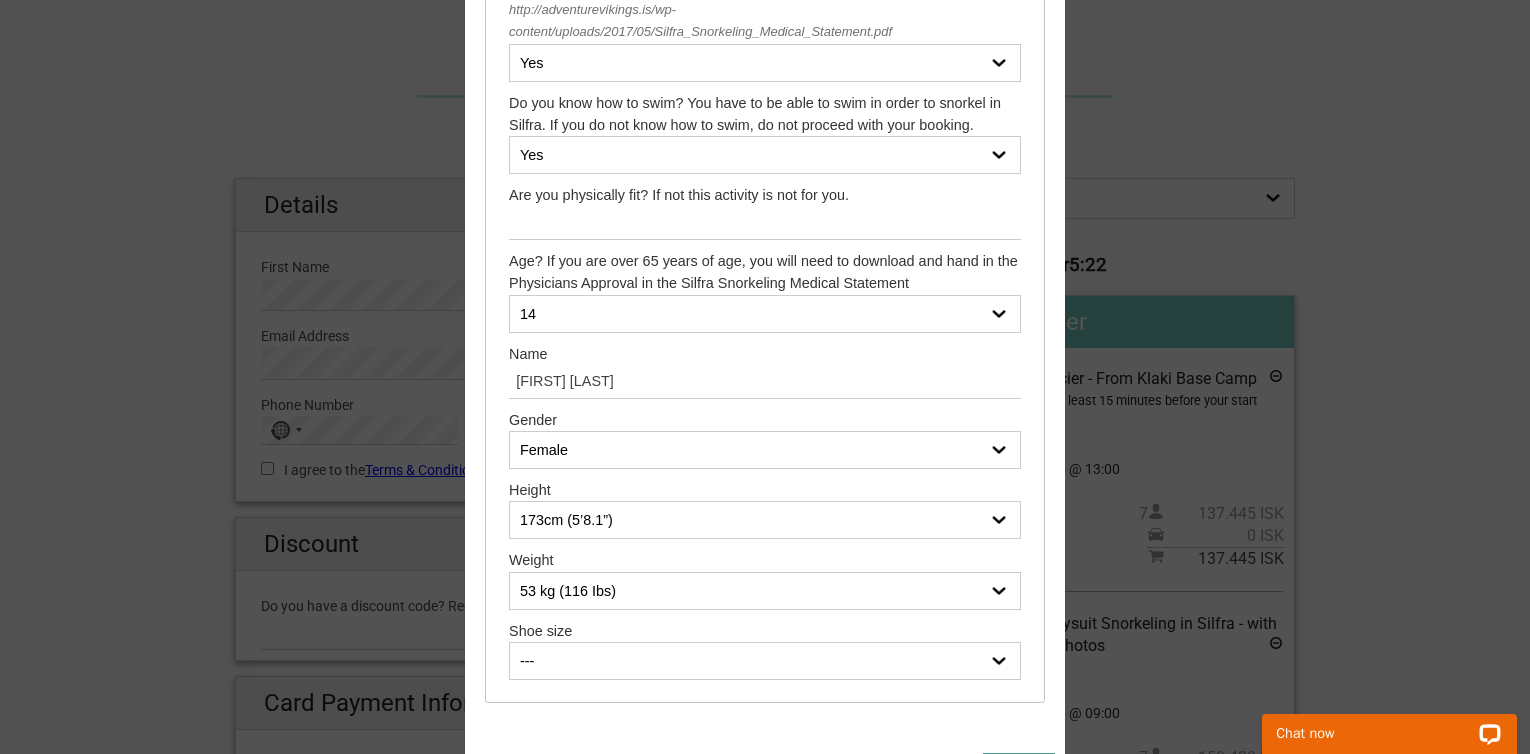 click on "---
50 kg (110 Ibs)
51 kg (112 Ibs)
52 kg (114 Ibs)
53 kg (116 Ibs)
54 kg (119 Ibs)
55 kg (121 Ibs)
56 kg (123 Ibs)
57 kg (125 Ibs)
58 kg (127 Ibs)
59 kg (130 Ibs)
60 kg (132 Ibs)
61 kg (134 Ibs)
62 kg (136 Ibs)
63 kg (138 Ibs)
64 kg (141 Ibs)
65 kg (143 Ibs)
66 kg (145 Ibs)
67 kg (147 Ibs)
68 kg (150 Ibs)
69 kg (152 Ibs)
70 kg (154 Ibs)
71 kg (156 Ibs)
72 kg (158 Ibs)
73 kg (161 Ibs)
74 kg (163 Ibs)
75 kg (165 Ibs)
76 kg (167 Ibs)
77 kg (169 Ibs)
78 kg (172 Ibs)
79 kg (174 Ibs)
80 kg (176 Ibs)
81 kg (178 Ibs)
82 kg (180 Ibs)
83 kg (183 Ibs)
84 kg (185 Ibs)
85 kg (187 Ibs)
86 kg (189 Ibs)
87 kg (191 Ibs)
88 kg (194 Ibs)
89 kg (196 Ibs)
90 kg (198 Ibs)
91 kg (200 Ibs)
92 kg (202 Ibs)
93 kg (205 Ibs)
94 kg (207 Ibs)
95 kg (209 Ibs)
96 kg (211 Ibs)
97 kg (213 Ibs)
98 kg (216 Ibs)
99 kg (218 Ibs)
100 kg (220 Ibs)
101 kg (222 Ibs)
102 kg (224 Ibs)
103 kg (227 Ibs)
104 kg (229 Ibs)
105 kg (231 Ibs)" at bounding box center [765, 591] 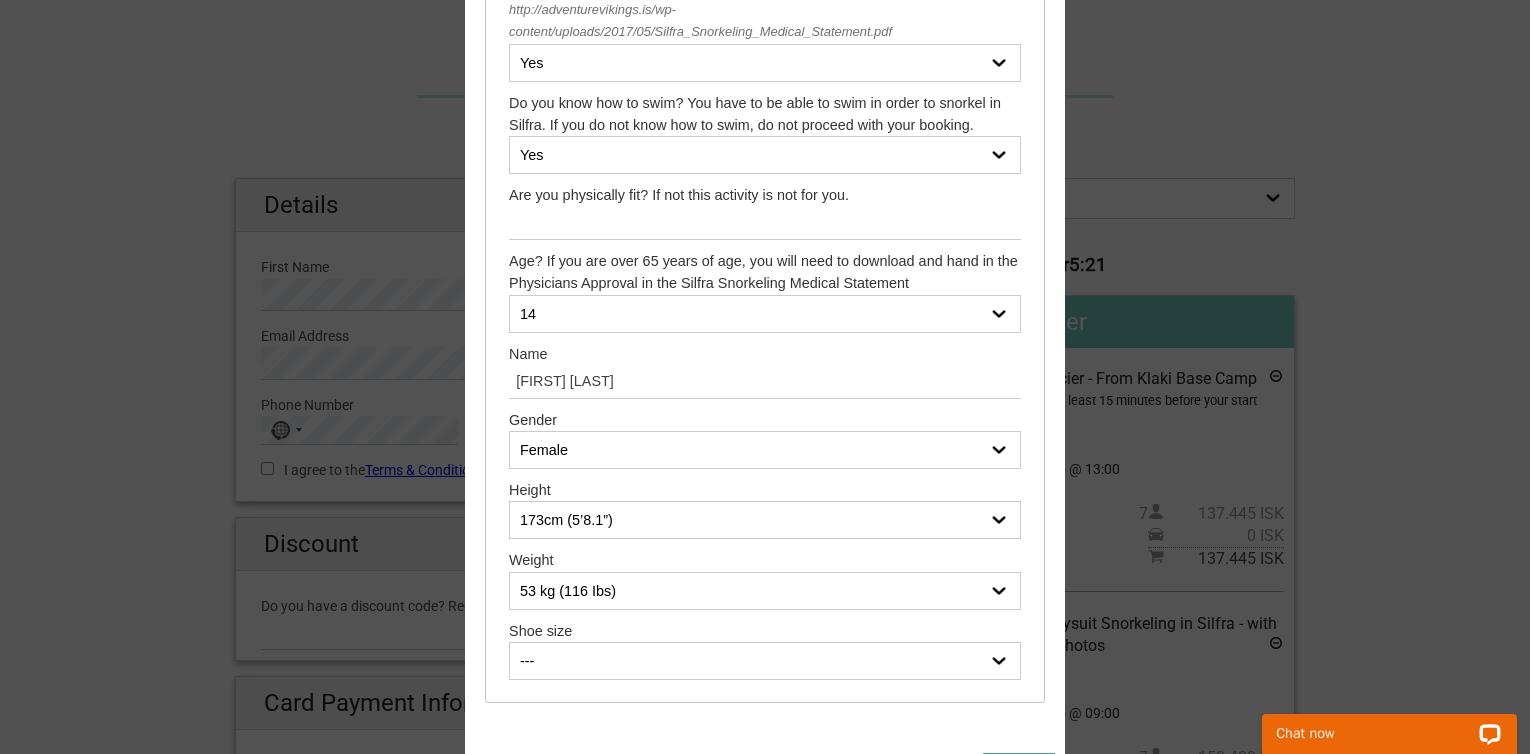 click on "---
35
36
37
38
39
40
41
42
43
44
45
46
47" at bounding box center [765, 661] 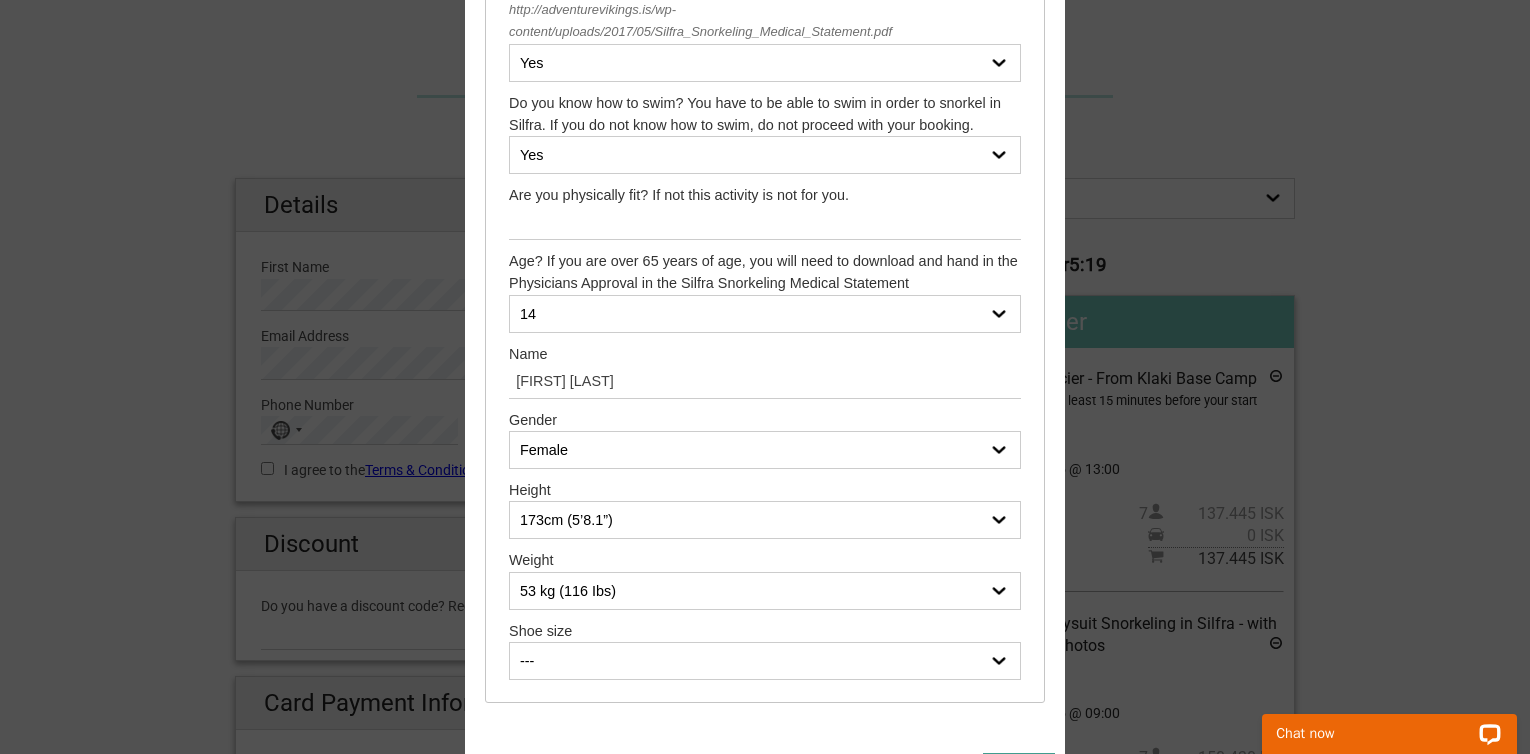 select on "41" 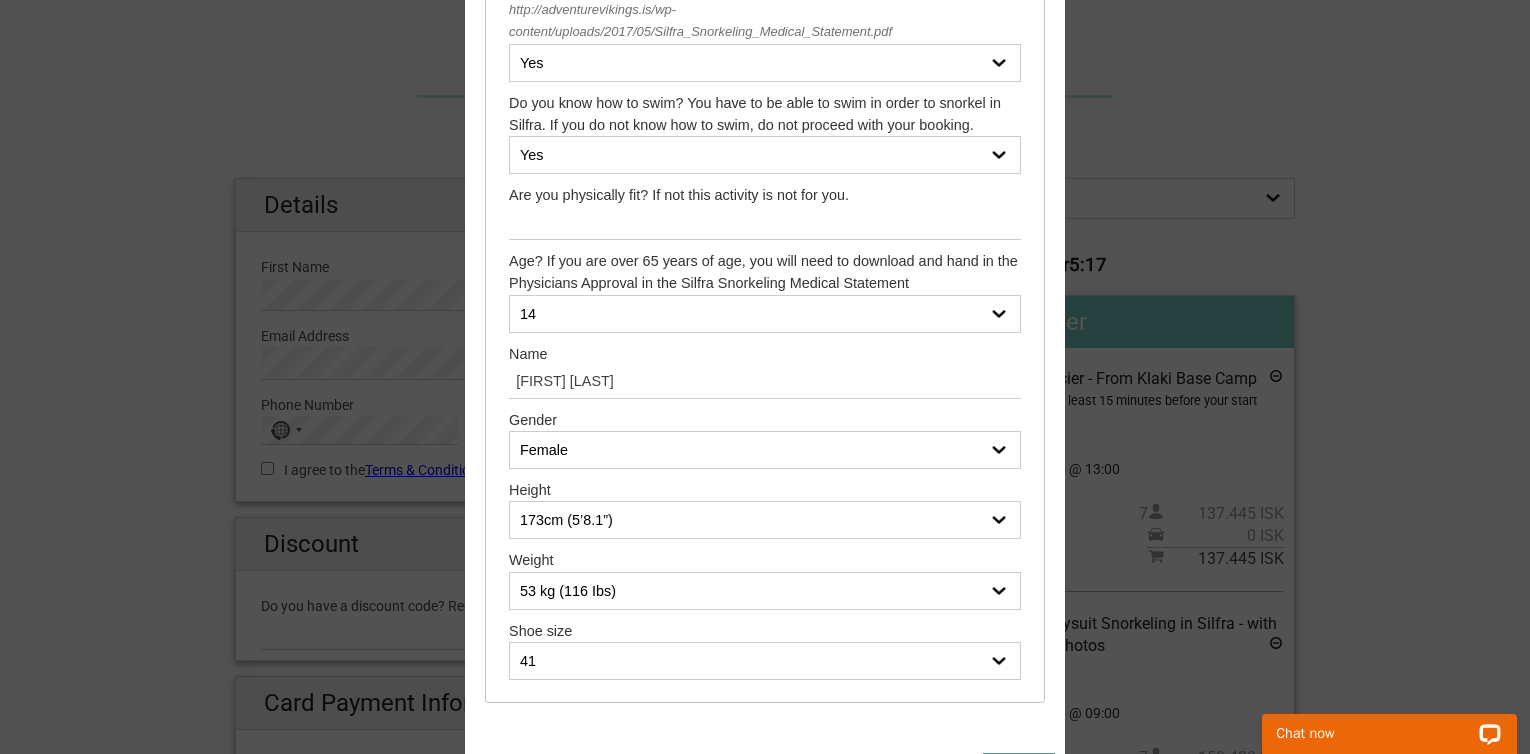 scroll, scrollTop: 0, scrollLeft: 0, axis: both 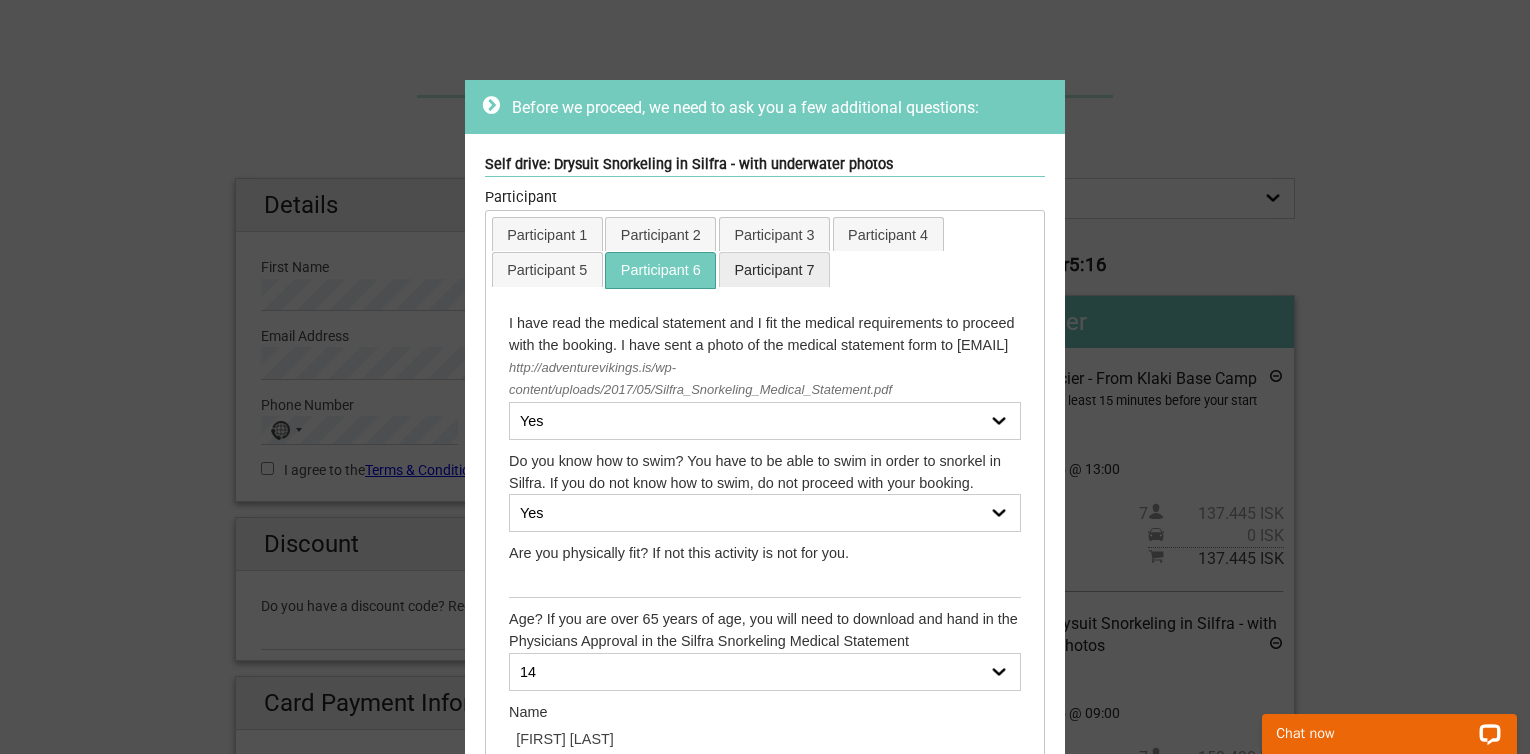 click on "Participant 7" at bounding box center (774, 269) 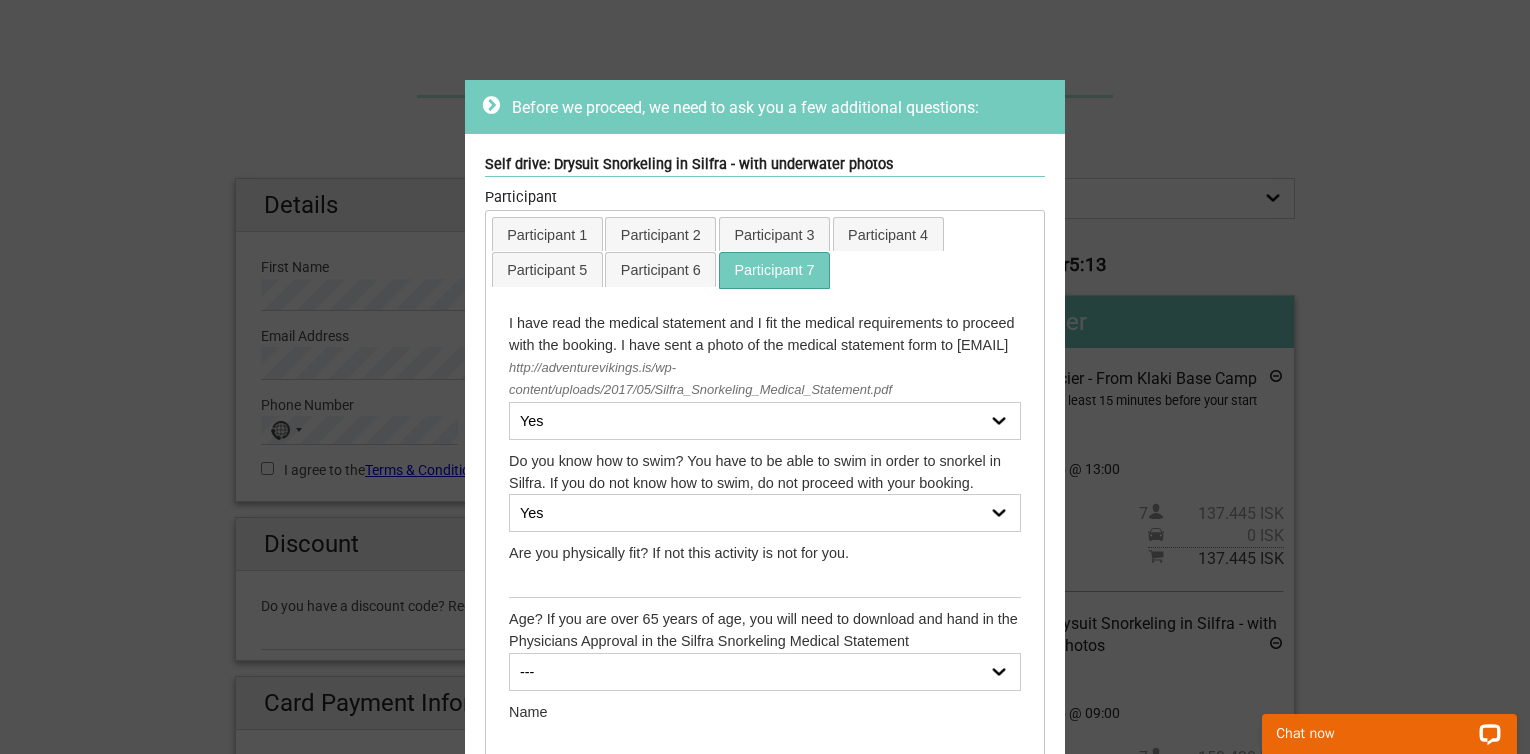 click on "---
14
15
16
17
18
19
20
21
22
23
24
25
26
27
28
29
30
31
32
33
34
35
36
37
38
39
40
41
42
43
44
45
46
47
48
49
50
51
52
53
54
55
56
57
58
59
60
61
62
63
64
65
66 (Physicians Approval needed)
67 (Physicians Approval needed)
68 (Physicians Approval needed)
69 (Physicians Approval needed)
70 (Physicians Approval needed)
71 (Physicians Approval needed)
72 (Physicians Approval needed)
73 (Physicians Approval needed)
74 (Physicians Approval needed)
75 (Physicians Approval needed)
76 (Physicians Approval needed)
77 (Physicians Approval needed)
78 (Physicians Approval needed)
79 (Physicians Approval needed)
80 (Physicians Approval needed)
81 (Physicians Approval needed)
82 (Physicians Approval needed)
83 (Physicians Approval needed)
84 (Physicians Approval needed)
85 (Physicians Approval needed)
86 (Physicians Approval needed)
87 (Physicians Approval needed)" at bounding box center [765, 672] 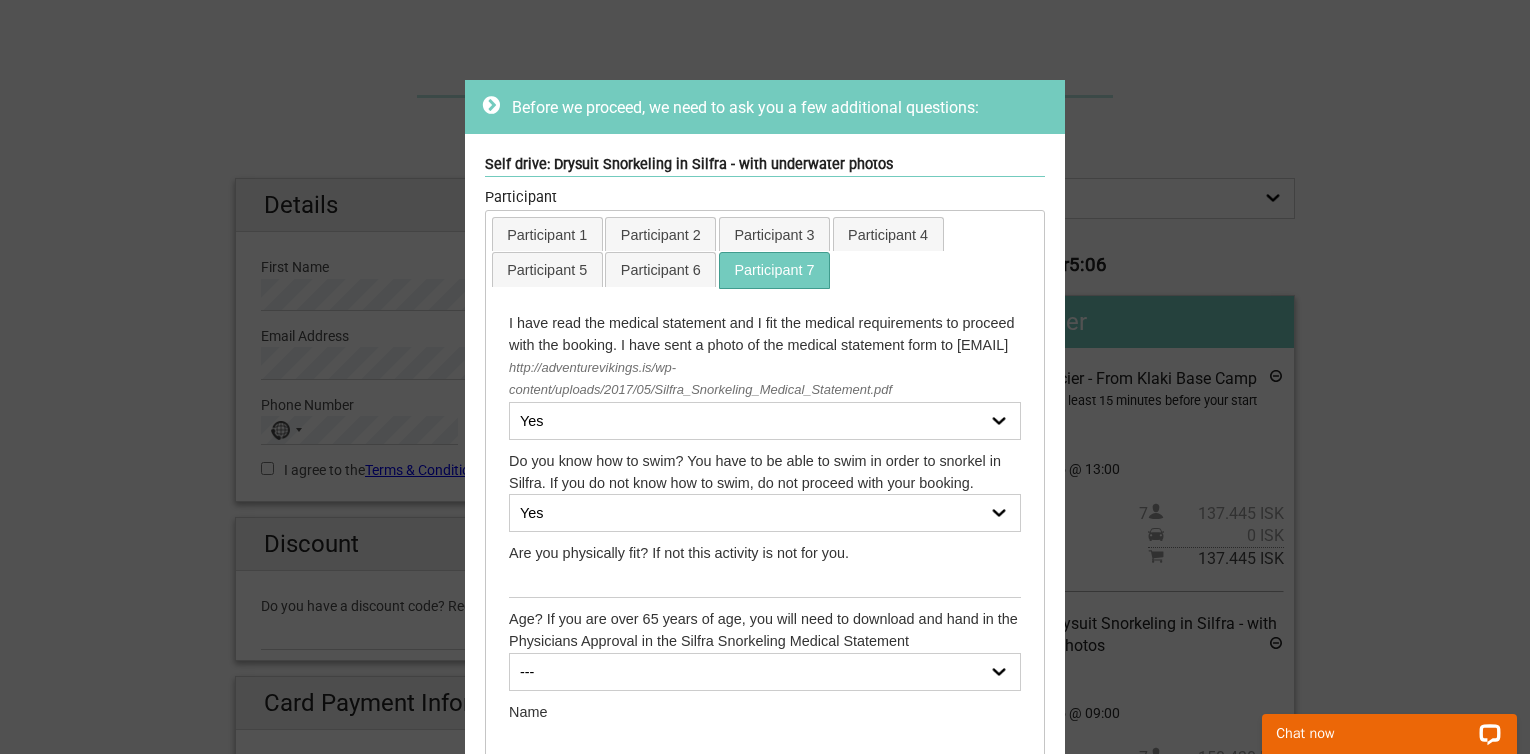 select on "54" 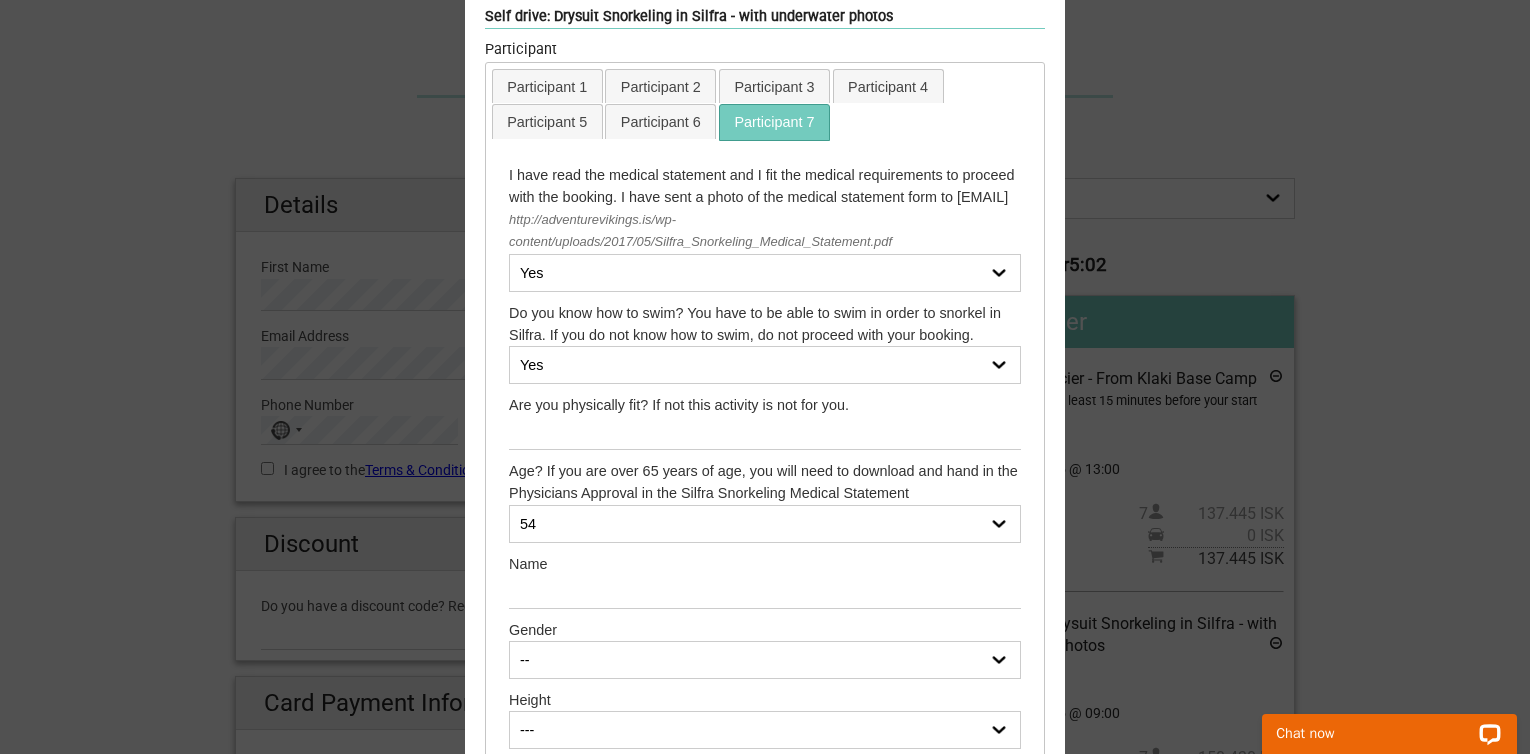 scroll, scrollTop: 214, scrollLeft: 0, axis: vertical 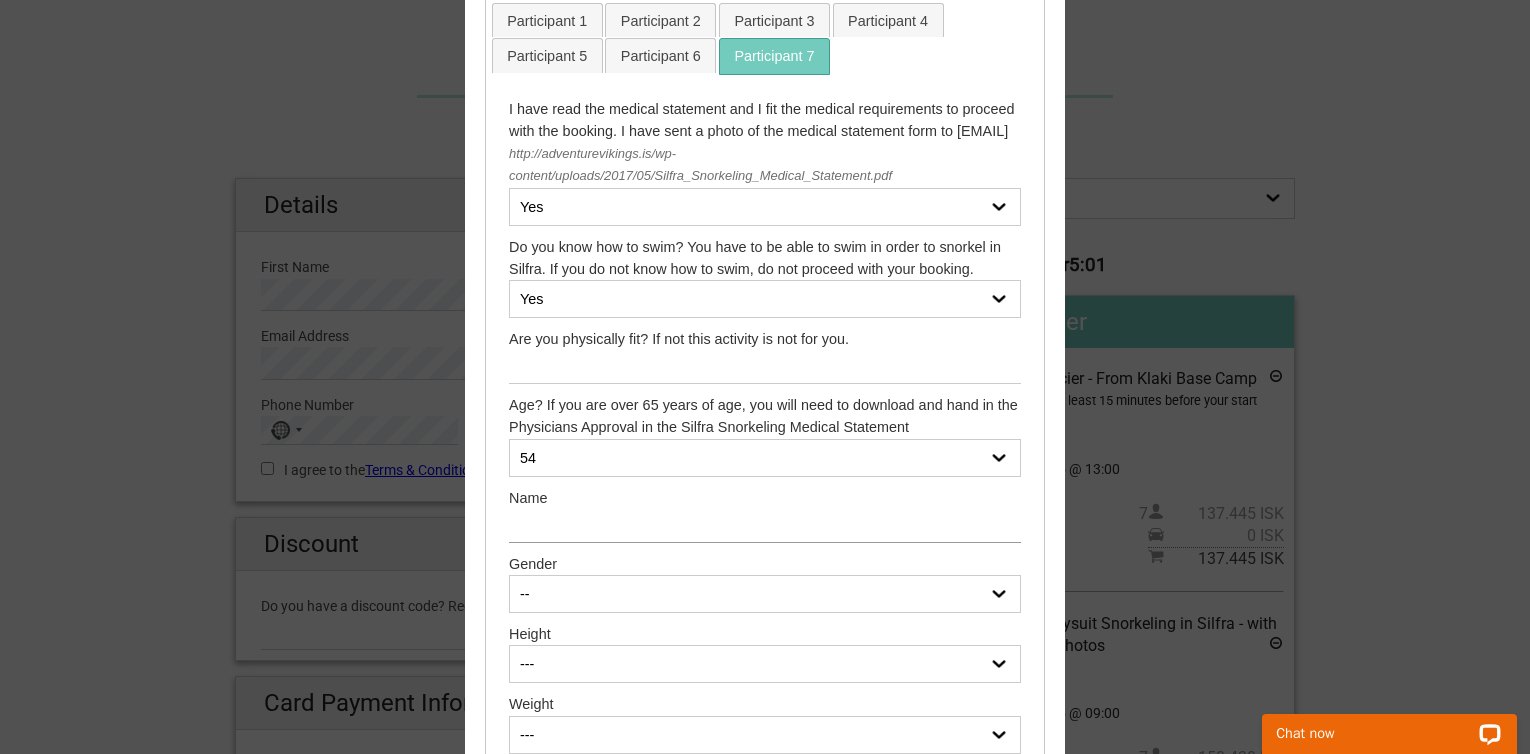 click at bounding box center [765, 525] 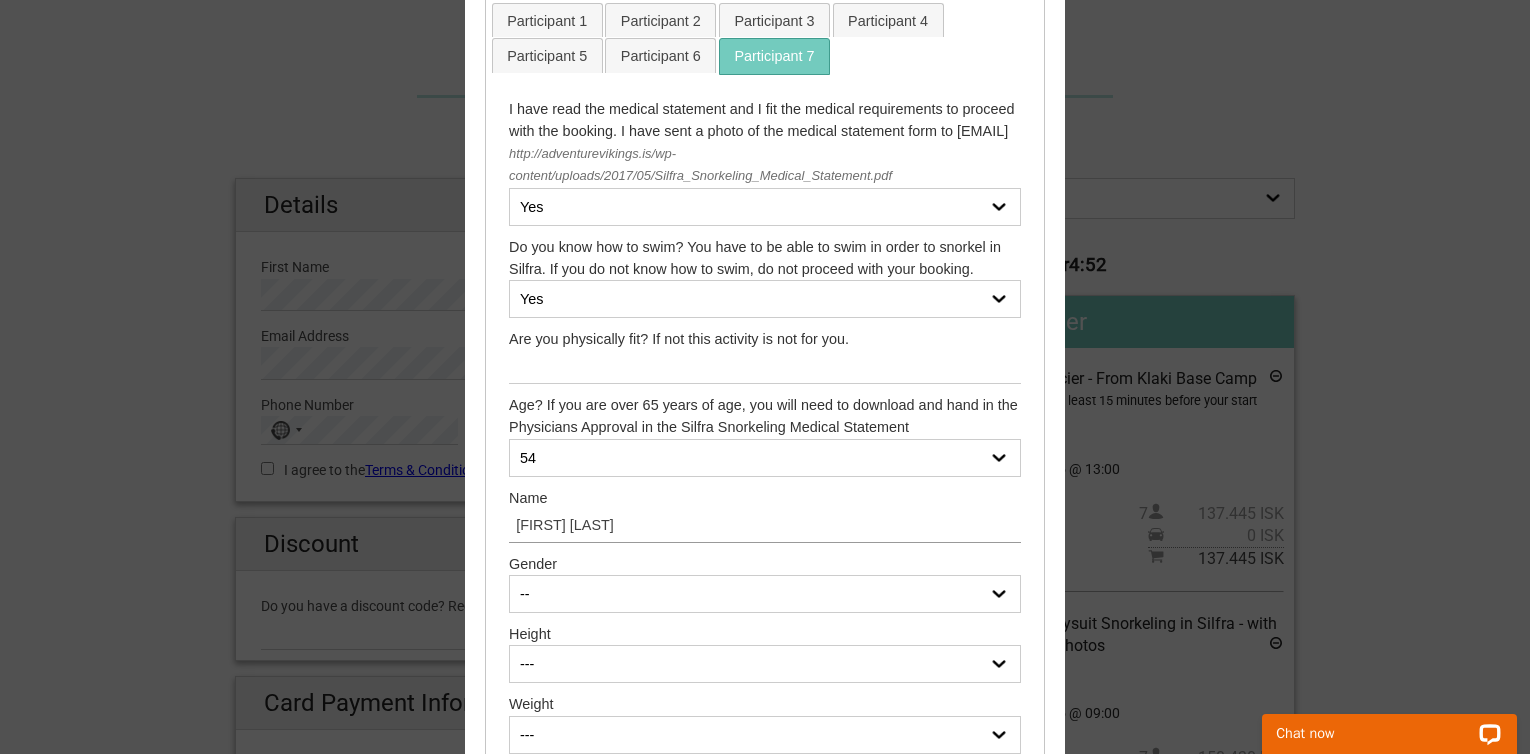 type on "Roswitha Brinckmann" 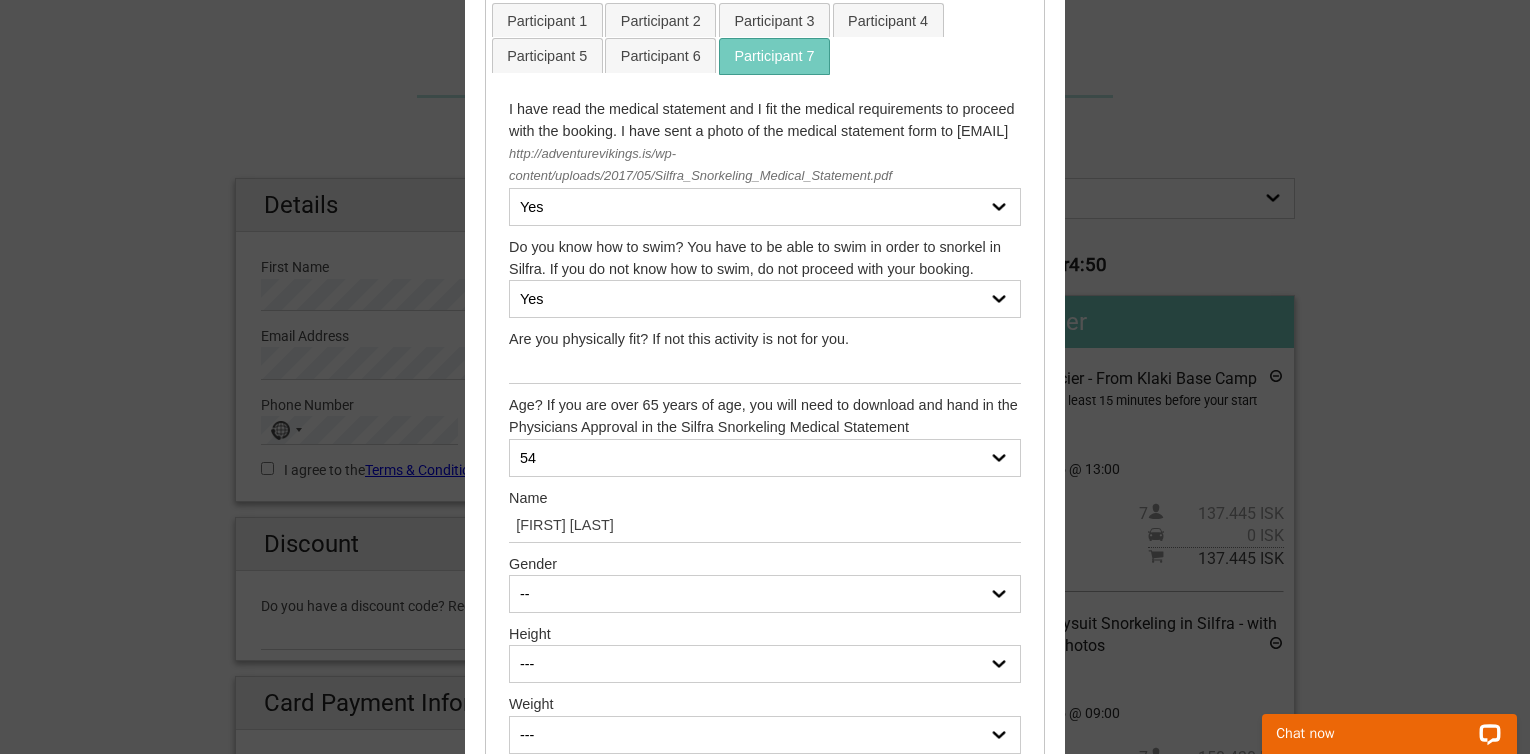 click on "--
Female
Male" at bounding box center (765, 594) 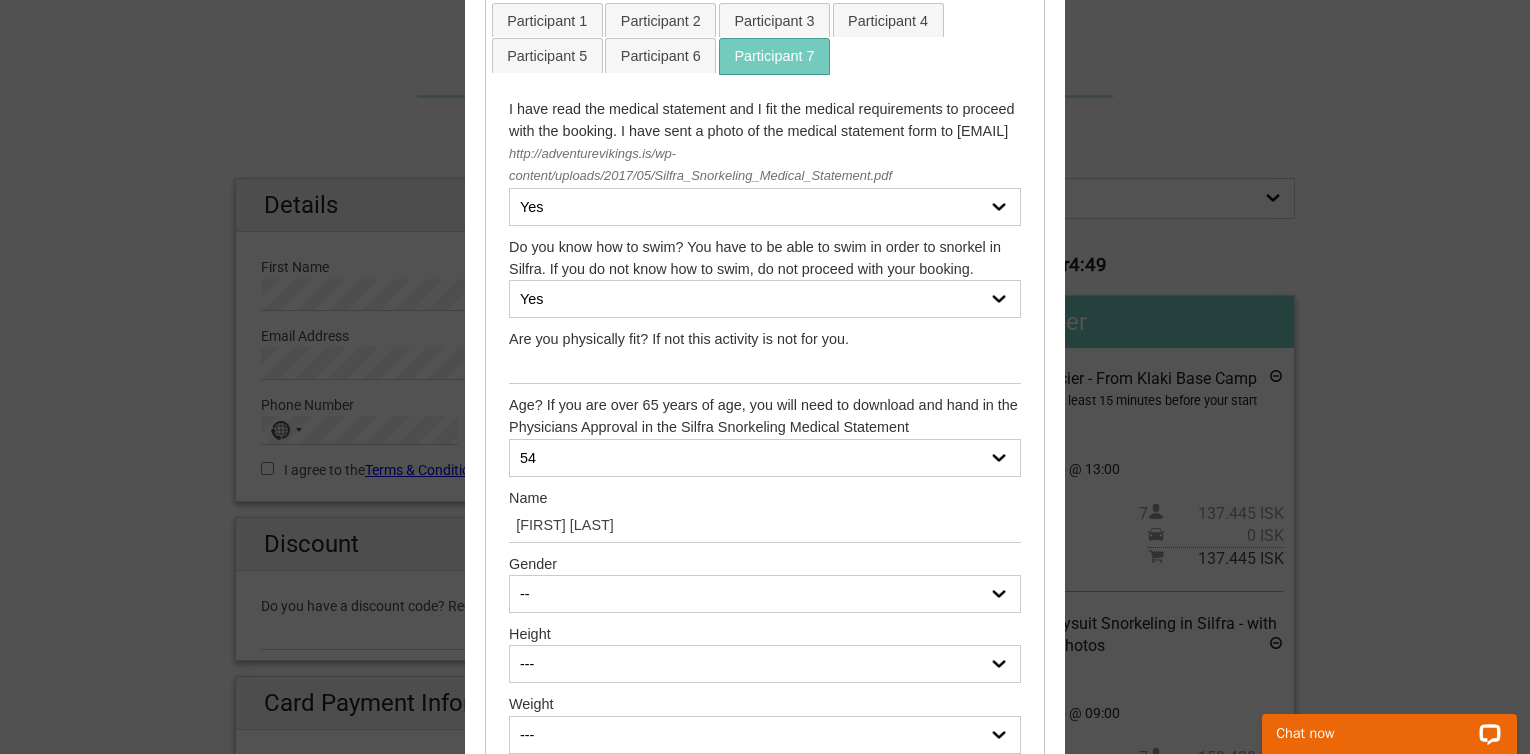select on "Female" 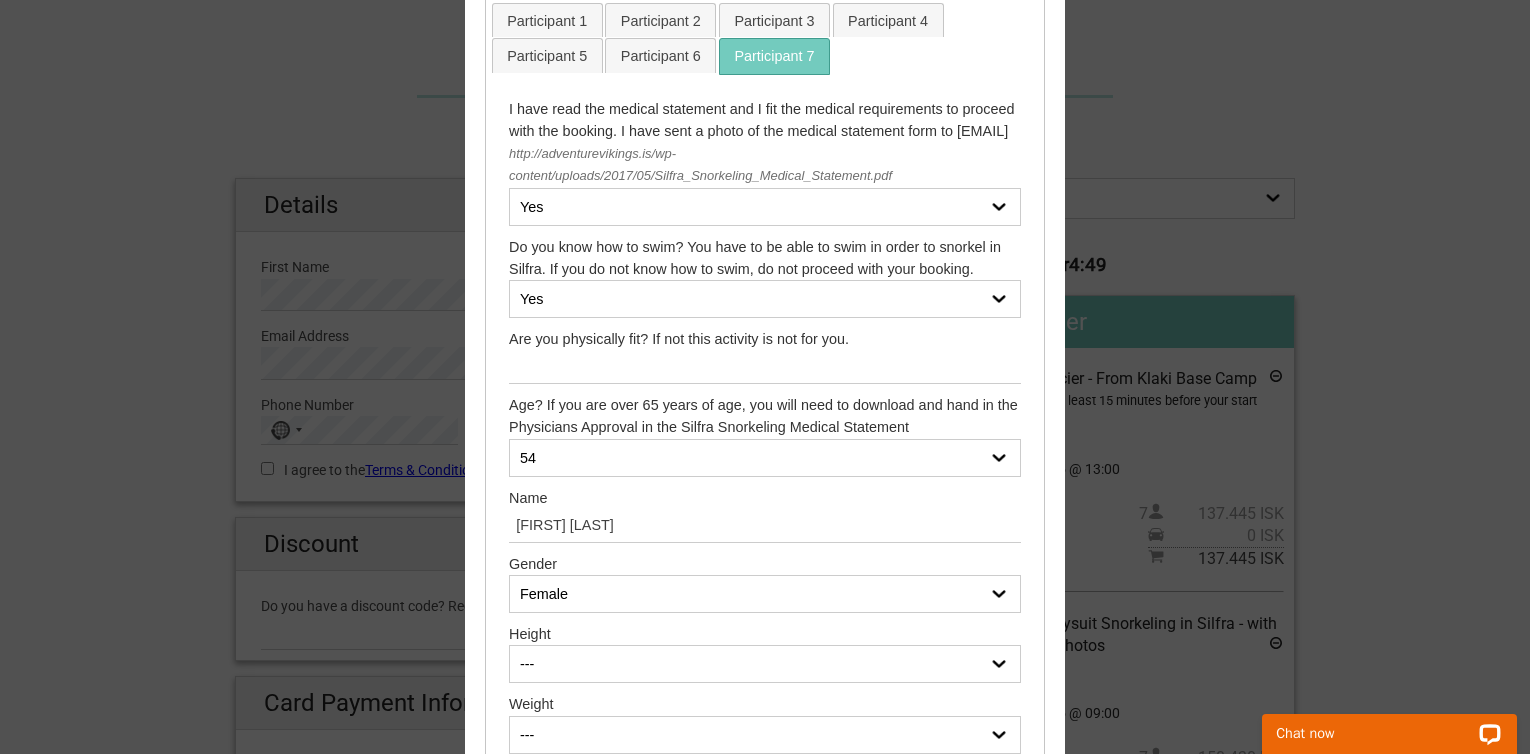 click on "--
Female
Male" at bounding box center [765, 594] 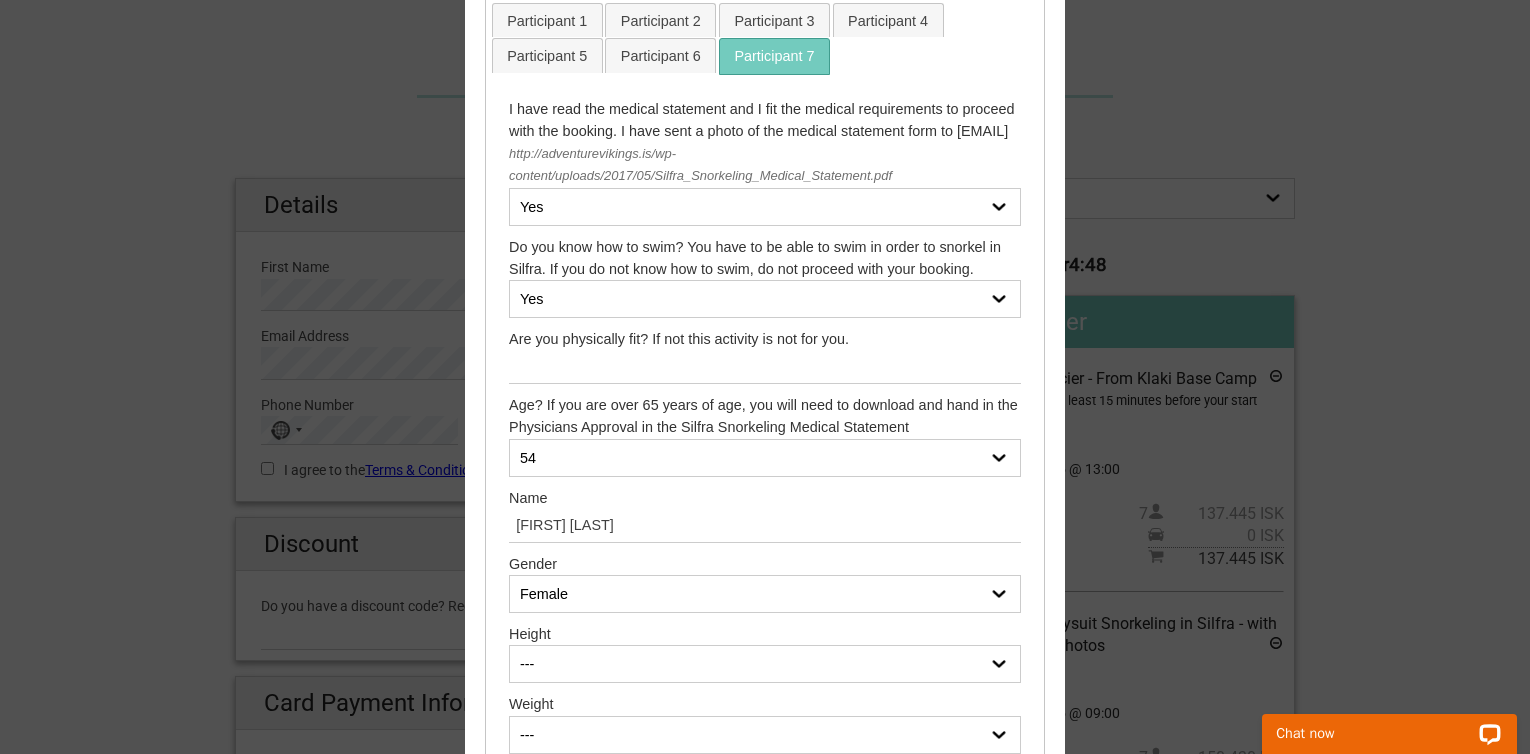 click on "---
150cm (4’11.1”)
151cm (4’11.4”)
152cm (4’11.8”)
153cm (5’0.2”)
154cm (5’0.6”)
155cm (5’1”)
156cm (5’1.4”)
157cm (5’1.8”)
158cm (5’2.2”)
159cm (5’2.6”)
160cm (5’3”)
161cm (5’3.4”)
162cm (5’3.8”)
163cm (5’4.2”)
164cm (5’4.6”)
165cm (5’5”)
166cm (5’5.4”)
167cm (5’5.7”)
168cm (5’6.1”)
169cm (5’6.5”)
170cm (5’6.9”)
171cm (5’7.3”)
172cm (5’7.7”)
173cm (5’8.1”)
174cm (5’8.5”)
175cm (5’8.9”)
176cm (5’9.3”)
177cm (5’9.7”)
178cm (5’10.1”)
179cm (5’10.5”)
180cm (5’10.9”)
181cm (5’11.3”)
182cm (5’11.7”)
183cm (6’0”)
184cm (6’0.4”)
185cm (6’0.8”)
186cm (6’1.2”)
187cm (6’1.6”)
188cm (6’2”)
189cm (6’2.4”)
190cm (6’2.8”)
191cm (6’3.2”)
192cm (6’3.6”)
193cm (6’4”)
194cm (6’4.4”)
195cm (6’4.8”)
196cm (6’5.2”)
197cm (6’5.6”)" at bounding box center (765, 664) 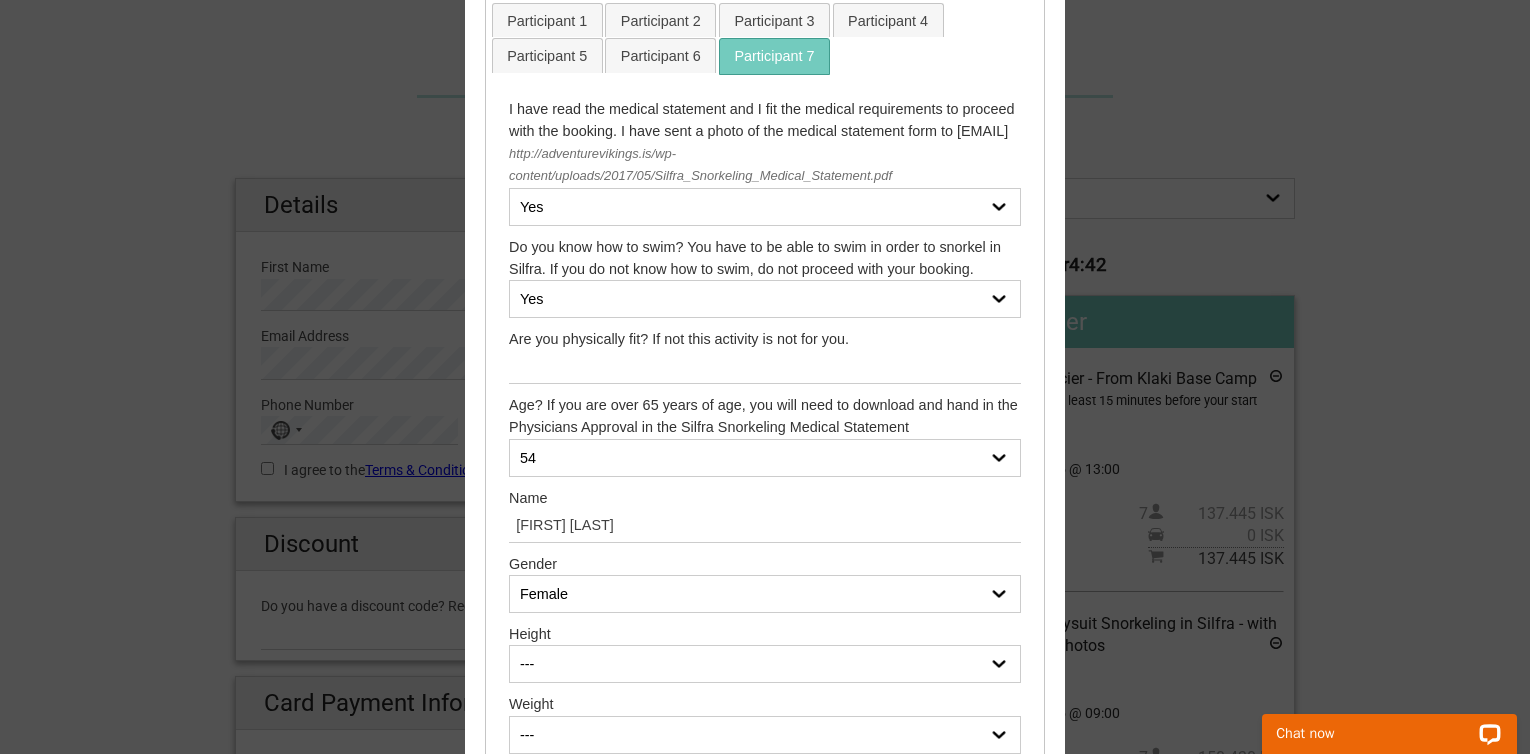 select on "166cm (5’5.4”)" 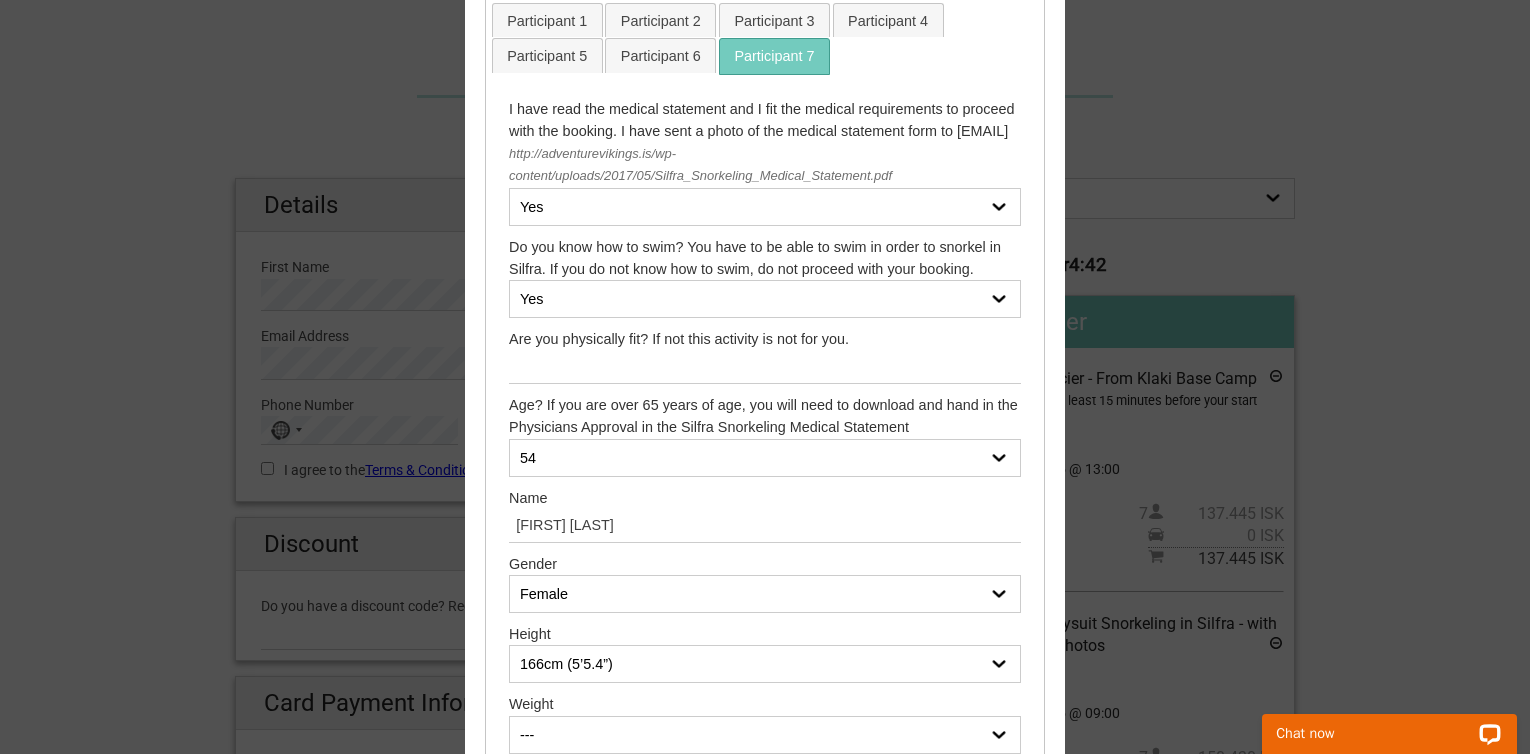 click on "---
150cm (4’11.1”)
151cm (4’11.4”)
152cm (4’11.8”)
153cm (5’0.2”)
154cm (5’0.6”)
155cm (5’1”)
156cm (5’1.4”)
157cm (5’1.8”)
158cm (5’2.2”)
159cm (5’2.6”)
160cm (5’3”)
161cm (5’3.4”)
162cm (5’3.8”)
163cm (5’4.2”)
164cm (5’4.6”)
165cm (5’5”)
166cm (5’5.4”)
167cm (5’5.7”)
168cm (5’6.1”)
169cm (5’6.5”)
170cm (5’6.9”)
171cm (5’7.3”)
172cm (5’7.7”)
173cm (5’8.1”)
174cm (5’8.5”)
175cm (5’8.9”)
176cm (5’9.3”)
177cm (5’9.7”)
178cm (5’10.1”)
179cm (5’10.5”)
180cm (5’10.9”)
181cm (5’11.3”)
182cm (5’11.7”)
183cm (6’0”)
184cm (6’0.4”)
185cm (6’0.8”)
186cm (6’1.2”)
187cm (6’1.6”)
188cm (6’2”)
189cm (6’2.4”)
190cm (6’2.8”)
191cm (6’3.2”)
192cm (6’3.6”)
193cm (6’4”)
194cm (6’4.4”)
195cm (6’4.8”)
196cm (6’5.2”)
197cm (6’5.6”)" at bounding box center [765, 664] 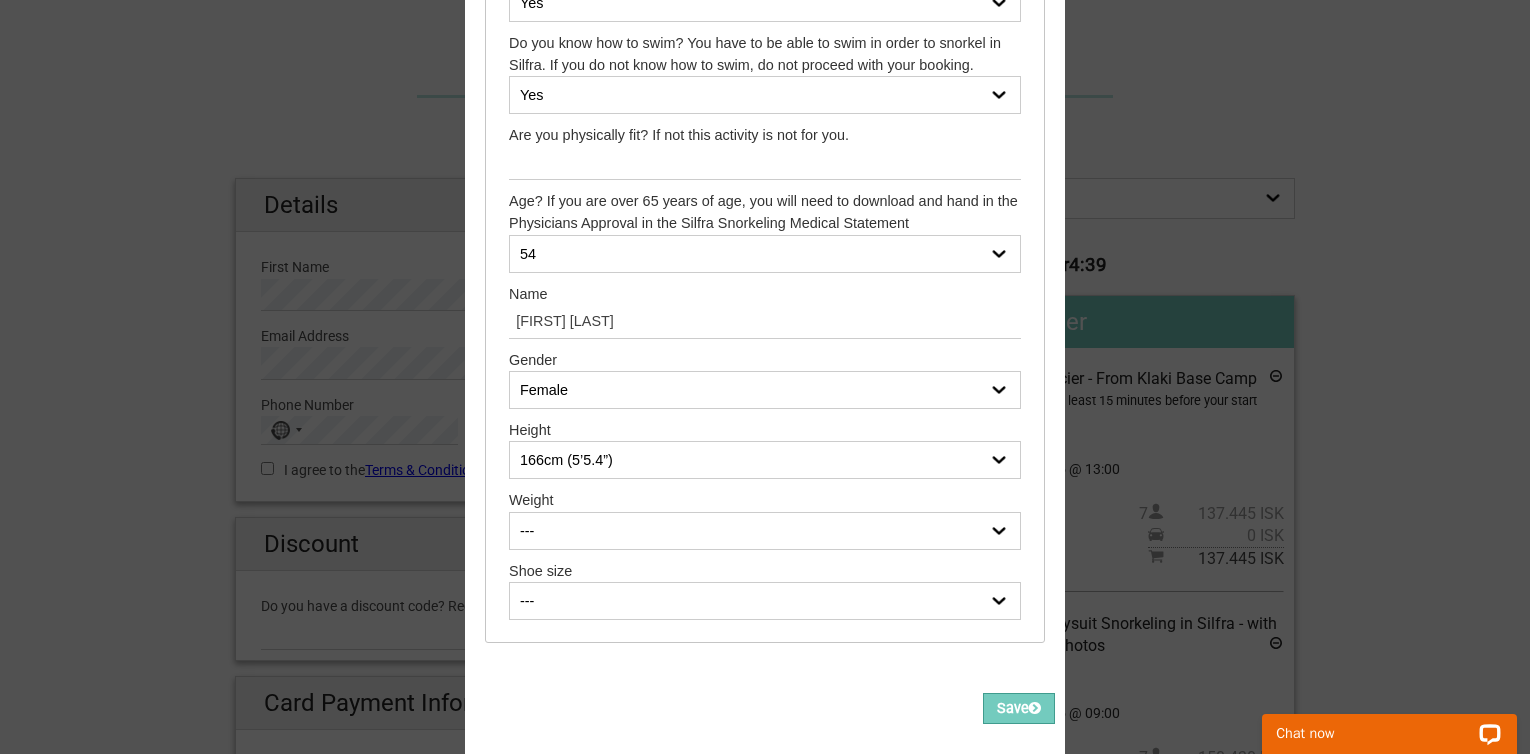 scroll, scrollTop: 453, scrollLeft: 0, axis: vertical 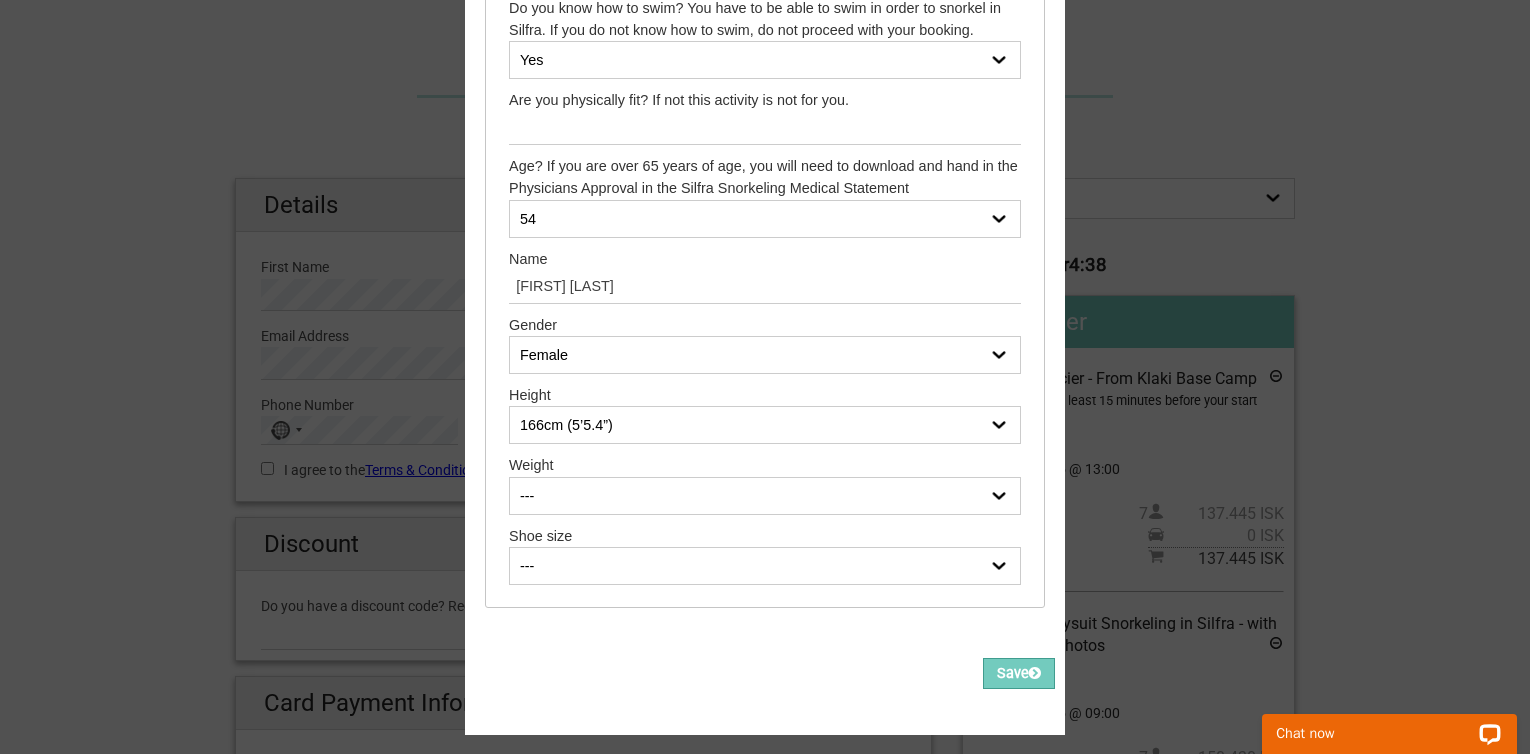 click on "---
50 kg (110 Ibs)
51 kg (112 Ibs)
52 kg (114 Ibs)
53 kg (116 Ibs)
54 kg (119 Ibs)
55 kg (121 Ibs)
56 kg (123 Ibs)
57 kg (125 Ibs)
58 kg (127 Ibs)
59 kg (130 Ibs)
60 kg (132 Ibs)
61 kg (134 Ibs)
62 kg (136 Ibs)
63 kg (138 Ibs)
64 kg (141 Ibs)
65 kg (143 Ibs)
66 kg (145 Ibs)
67 kg (147 Ibs)
68 kg (150 Ibs)
69 kg (152 Ibs)
70 kg (154 Ibs)
71 kg (156 Ibs)
72 kg (158 Ibs)
73 kg (161 Ibs)
74 kg (163 Ibs)
75 kg (165 Ibs)
76 kg (167 Ibs)
77 kg (169 Ibs)
78 kg (172 Ibs)
79 kg (174 Ibs)
80 kg (176 Ibs)
81 kg (178 Ibs)
82 kg (180 Ibs)
83 kg (183 Ibs)
84 kg (185 Ibs)
85 kg (187 Ibs)
86 kg (189 Ibs)
87 kg (191 Ibs)
88 kg (194 Ibs)
89 kg (196 Ibs)
90 kg (198 Ibs)
91 kg (200 Ibs)
92 kg (202 Ibs)
93 kg (205 Ibs)
94 kg (207 Ibs)
95 kg (209 Ibs)
96 kg (211 Ibs)
97 kg (213 Ibs)
98 kg (216 Ibs)
99 kg (218 Ibs)
100 kg (220 Ibs)
101 kg (222 Ibs)
102 kg (224 Ibs)
103 kg (227 Ibs)
104 kg (229 Ibs)
105 kg (231 Ibs)" at bounding box center [765, 496] 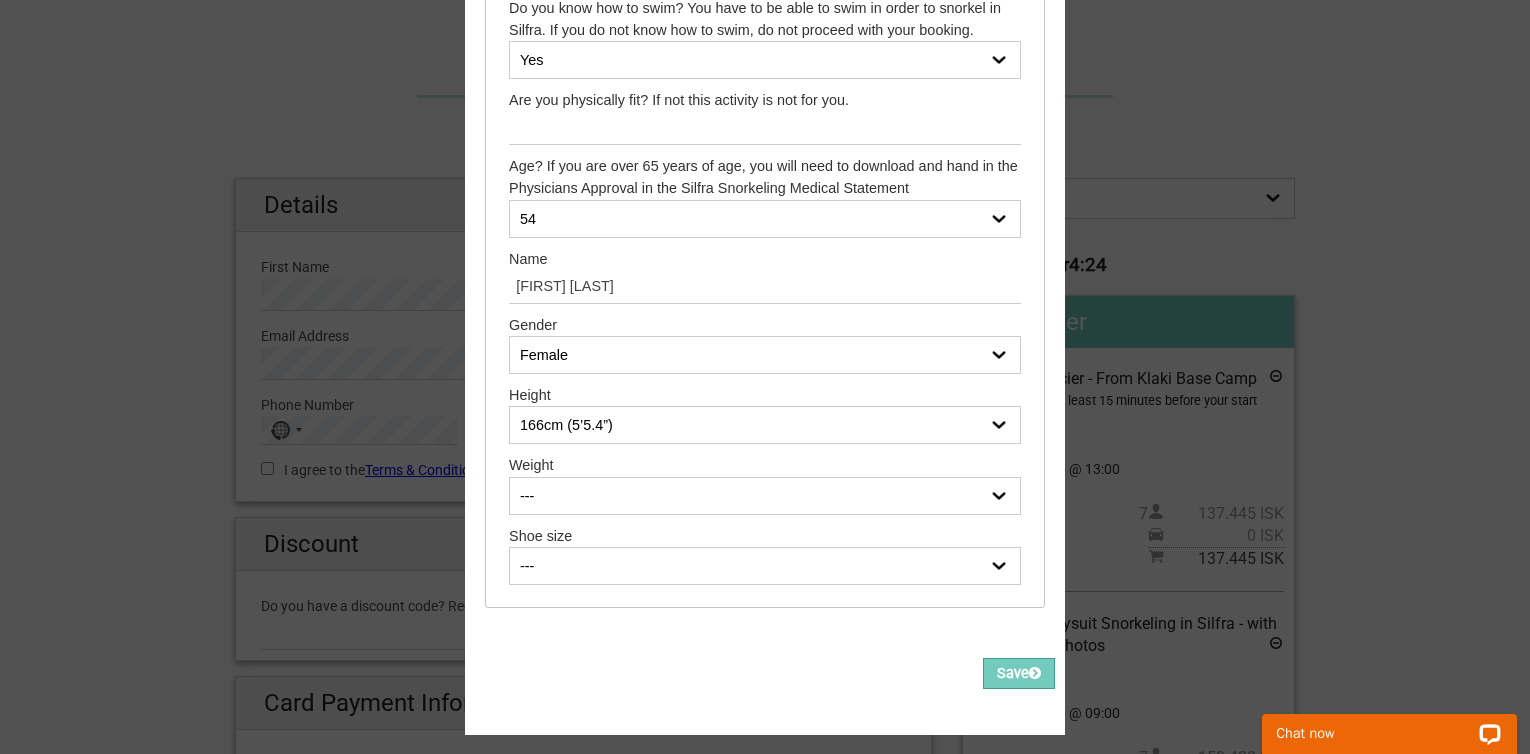 select on "73 kg (161 Ibs)" 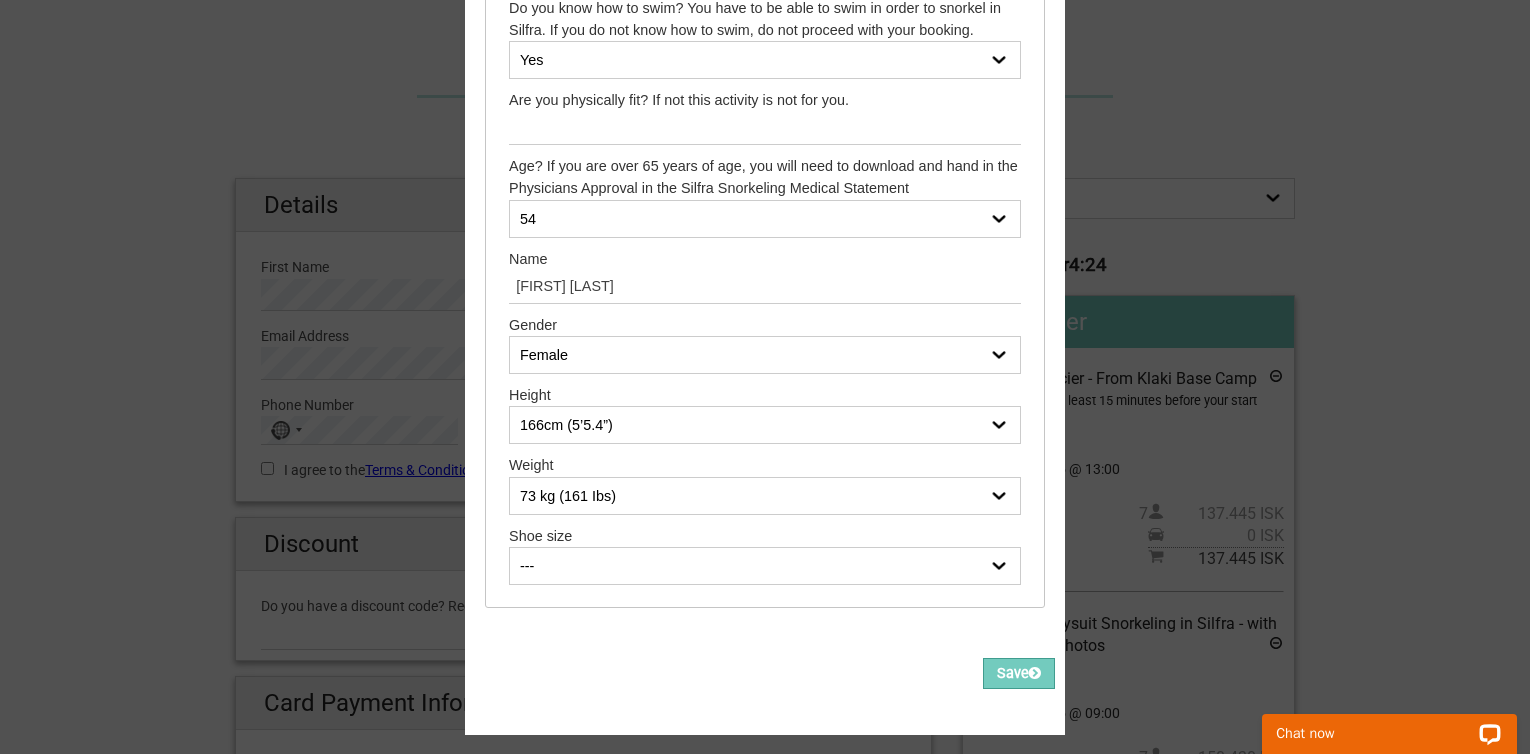click on "---
50 kg (110 Ibs)
51 kg (112 Ibs)
52 kg (114 Ibs)
53 kg (116 Ibs)
54 kg (119 Ibs)
55 kg (121 Ibs)
56 kg (123 Ibs)
57 kg (125 Ibs)
58 kg (127 Ibs)
59 kg (130 Ibs)
60 kg (132 Ibs)
61 kg (134 Ibs)
62 kg (136 Ibs)
63 kg (138 Ibs)
64 kg (141 Ibs)
65 kg (143 Ibs)
66 kg (145 Ibs)
67 kg (147 Ibs)
68 kg (150 Ibs)
69 kg (152 Ibs)
70 kg (154 Ibs)
71 kg (156 Ibs)
72 kg (158 Ibs)
73 kg (161 Ibs)
74 kg (163 Ibs)
75 kg (165 Ibs)
76 kg (167 Ibs)
77 kg (169 Ibs)
78 kg (172 Ibs)
79 kg (174 Ibs)
80 kg (176 Ibs)
81 kg (178 Ibs)
82 kg (180 Ibs)
83 kg (183 Ibs)
84 kg (185 Ibs)
85 kg (187 Ibs)
86 kg (189 Ibs)
87 kg (191 Ibs)
88 kg (194 Ibs)
89 kg (196 Ibs)
90 kg (198 Ibs)
91 kg (200 Ibs)
92 kg (202 Ibs)
93 kg (205 Ibs)
94 kg (207 Ibs)
95 kg (209 Ibs)
96 kg (211 Ibs)
97 kg (213 Ibs)
98 kg (216 Ibs)
99 kg (218 Ibs)
100 kg (220 Ibs)
101 kg (222 Ibs)
102 kg (224 Ibs)
103 kg (227 Ibs)
104 kg (229 Ibs)
105 kg (231 Ibs)" at bounding box center [765, 496] 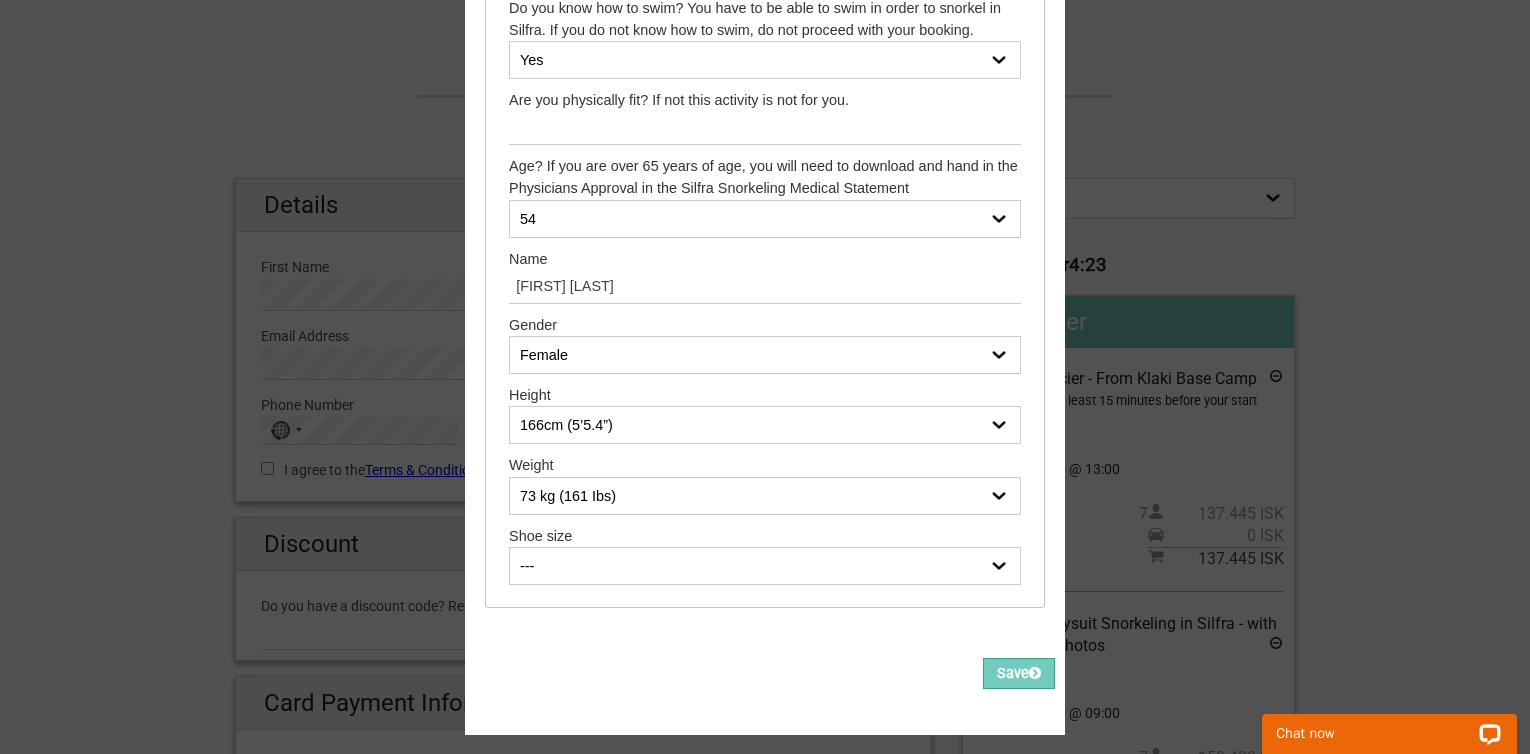 click on "---
35
36
37
38
39
40
41
42
43
44
45
46
47" at bounding box center (765, 566) 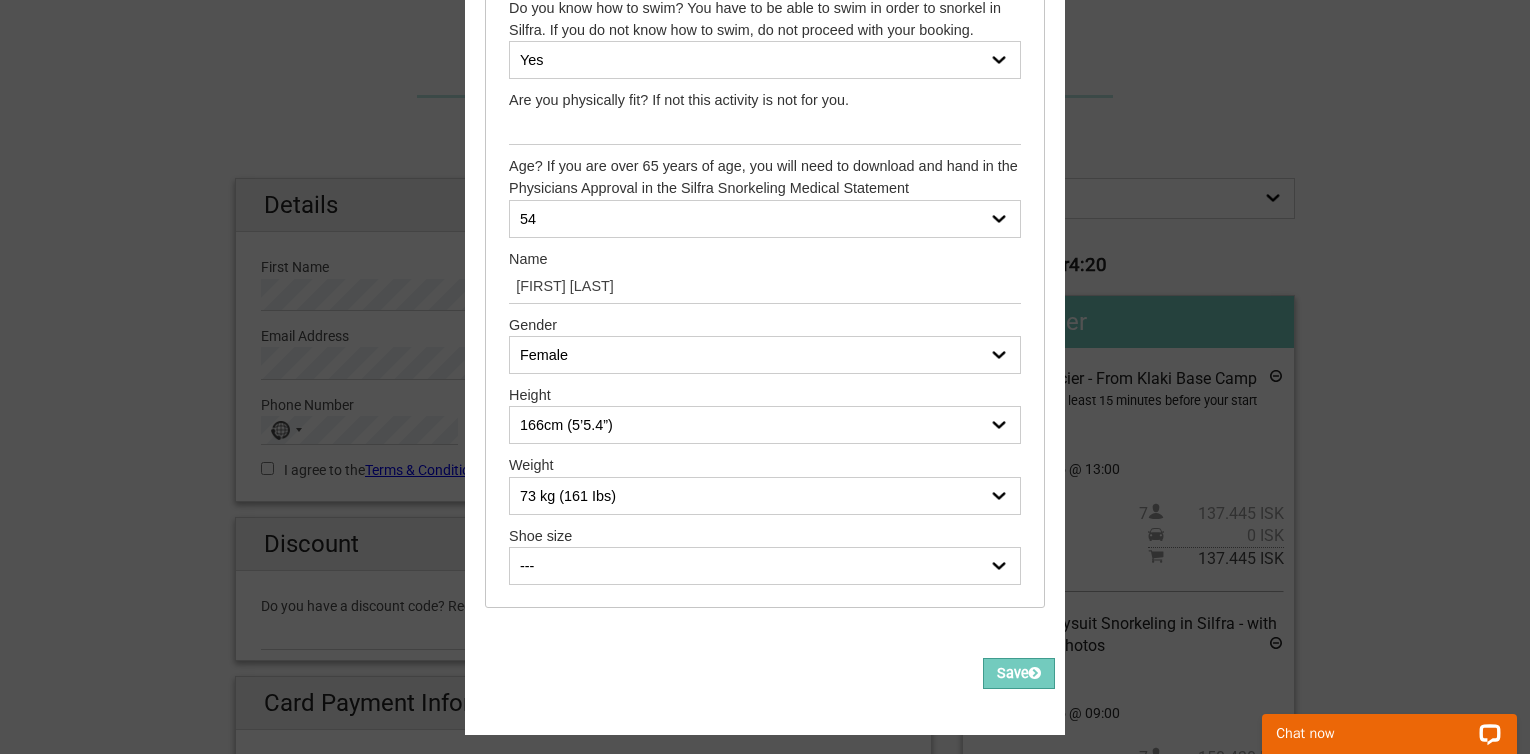 select on "38" 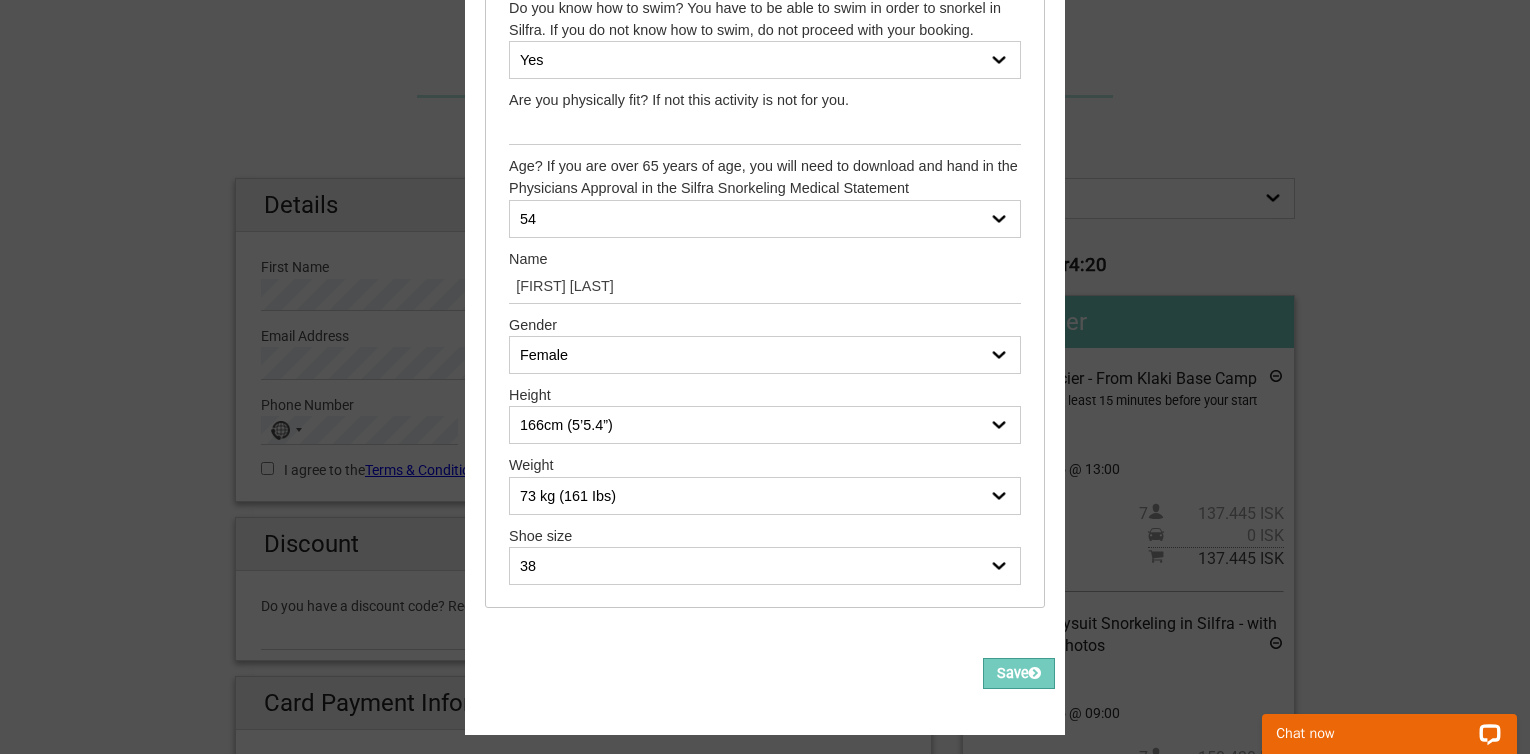 click on "---
35
36
37
38
39
40
41
42
43
44
45
46
47" at bounding box center [765, 566] 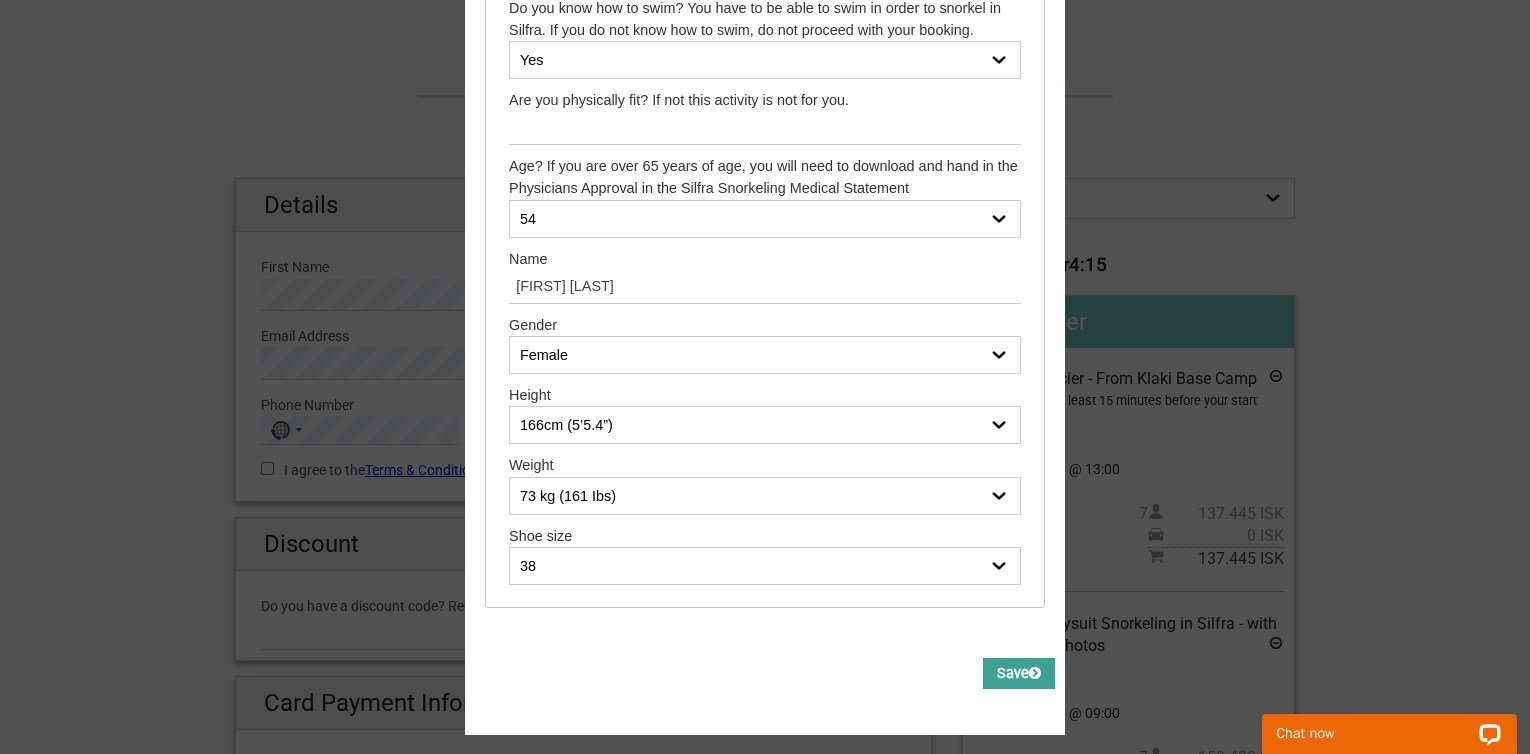 click at bounding box center (1035, 673) 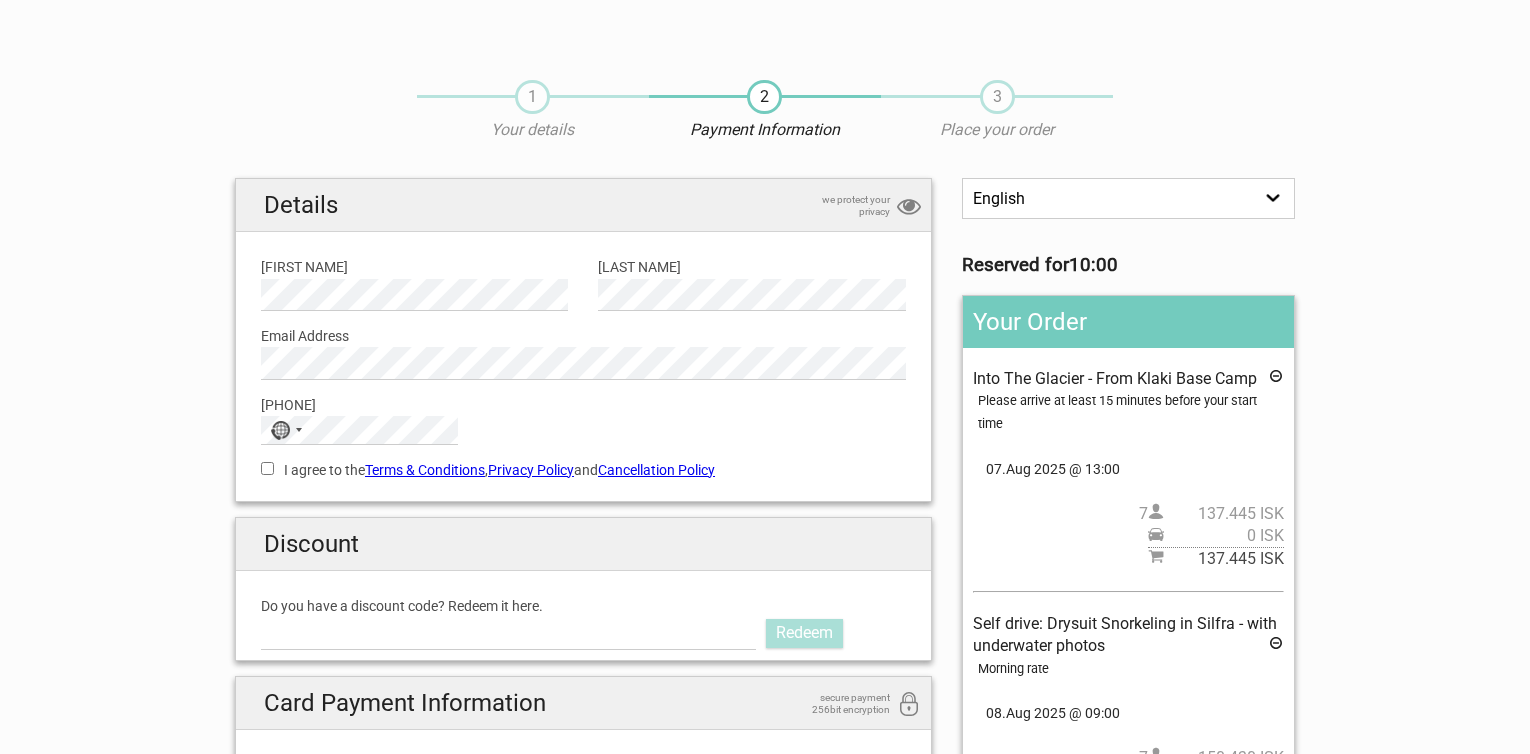scroll, scrollTop: 0, scrollLeft: 0, axis: both 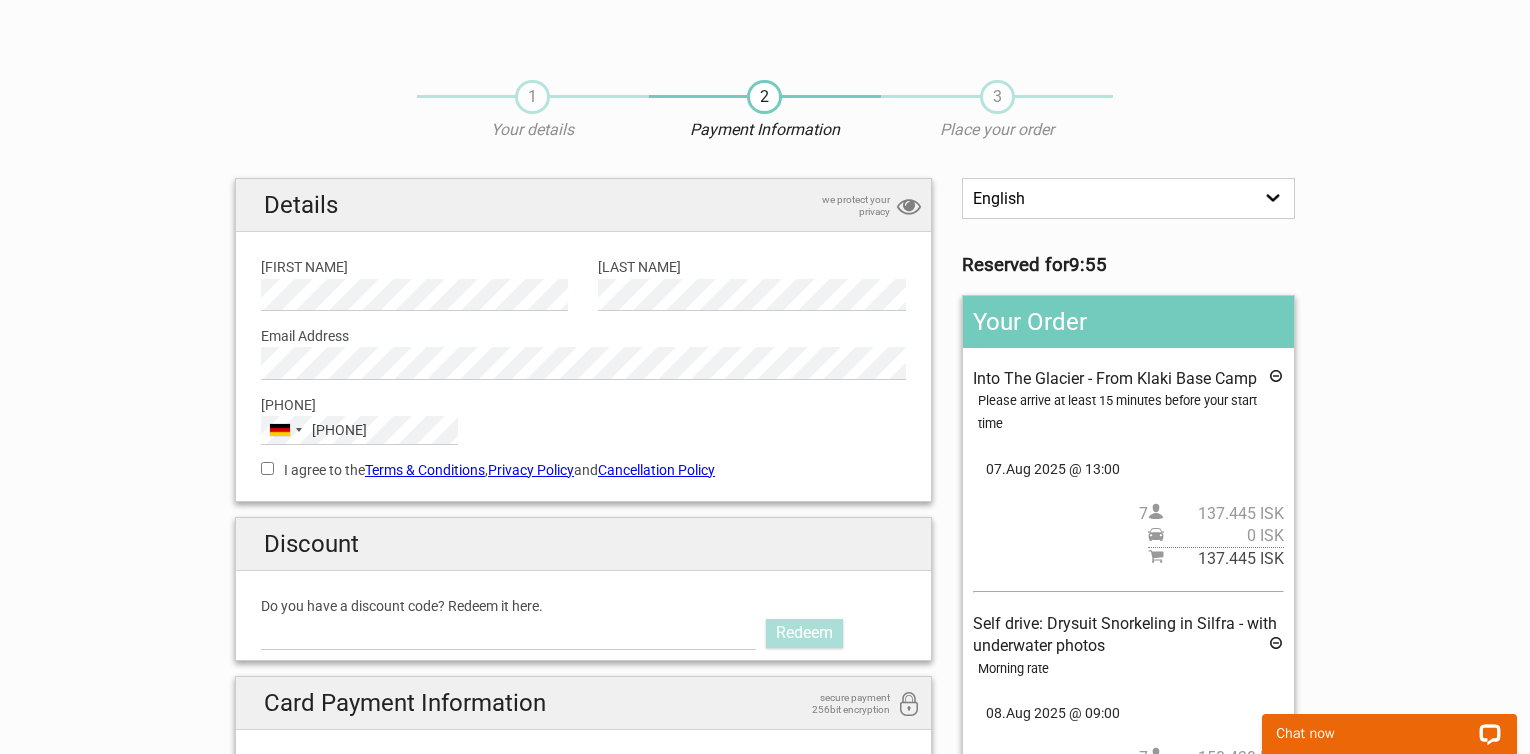 click on "I agree to the  Terms & Conditions ,  Privacy Policy  and  Cancellation Policy" at bounding box center (267, 468) 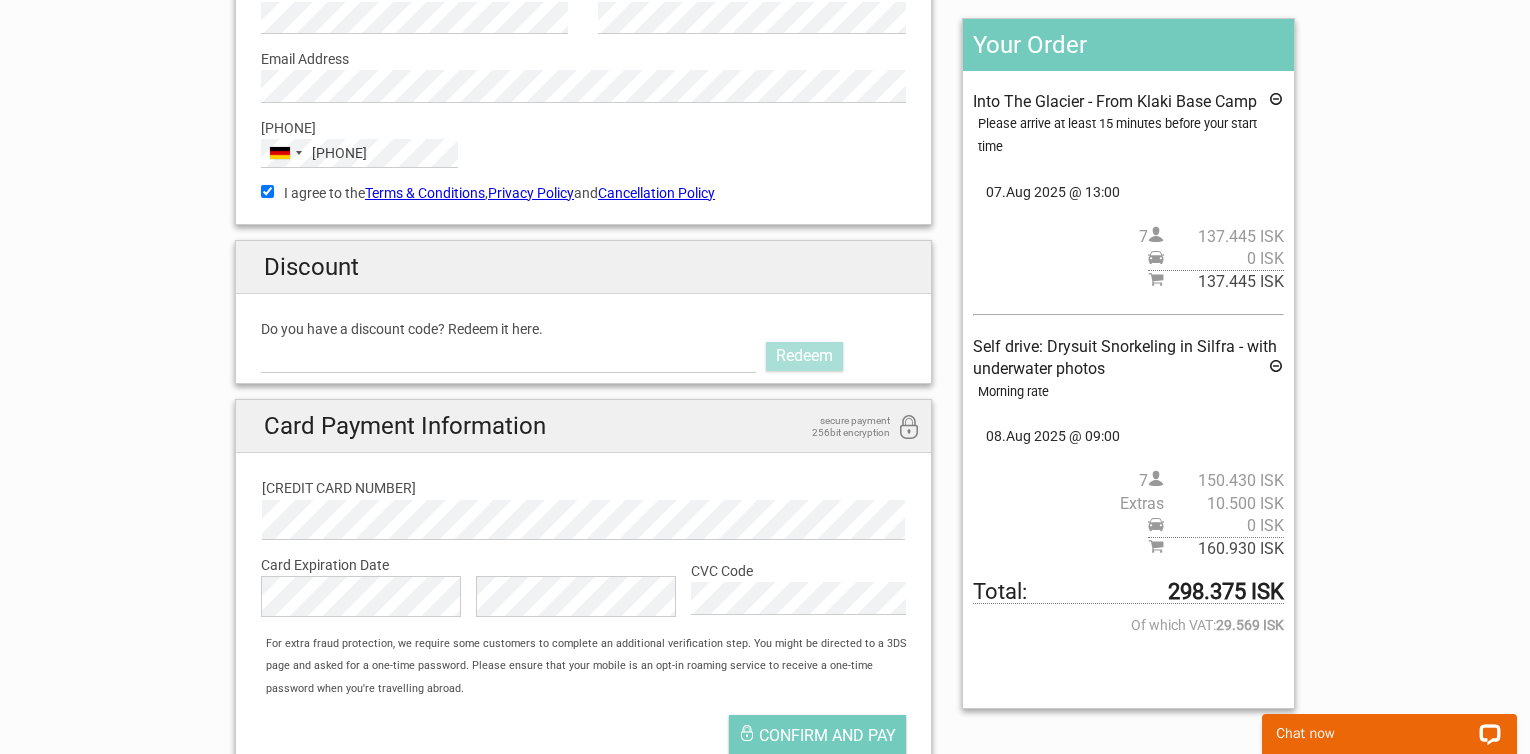 scroll, scrollTop: 279, scrollLeft: 0, axis: vertical 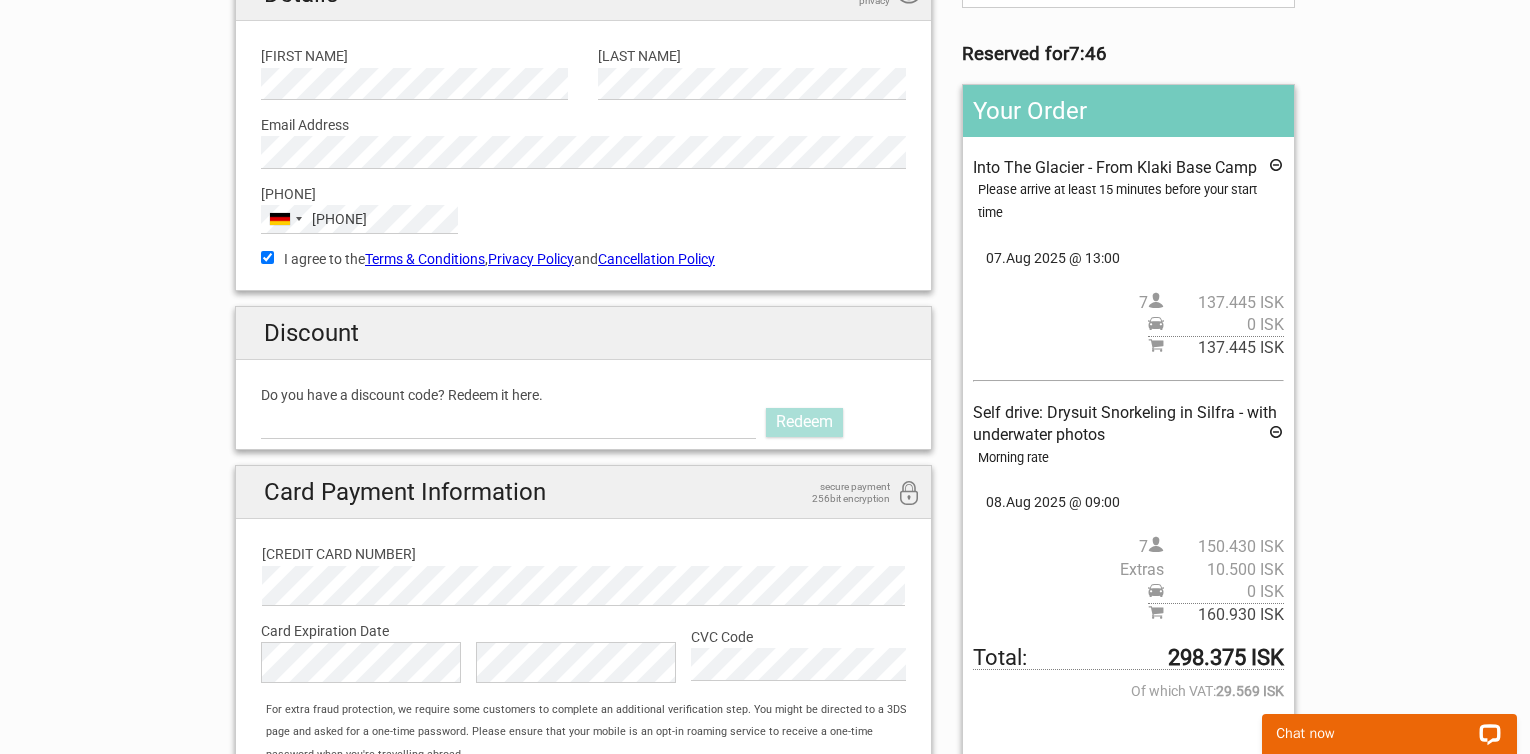 click at bounding box center [1276, 168] 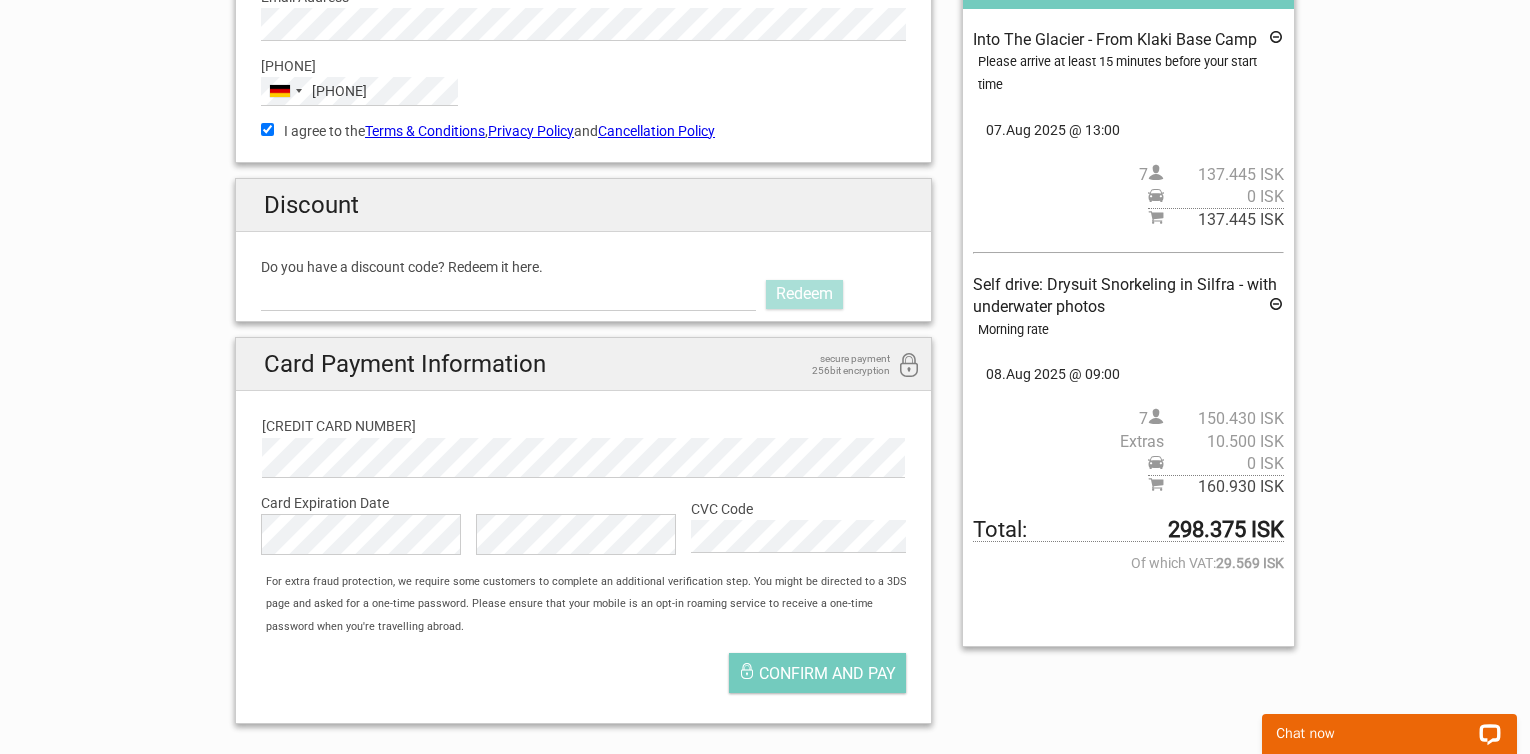 scroll, scrollTop: 353, scrollLeft: 0, axis: vertical 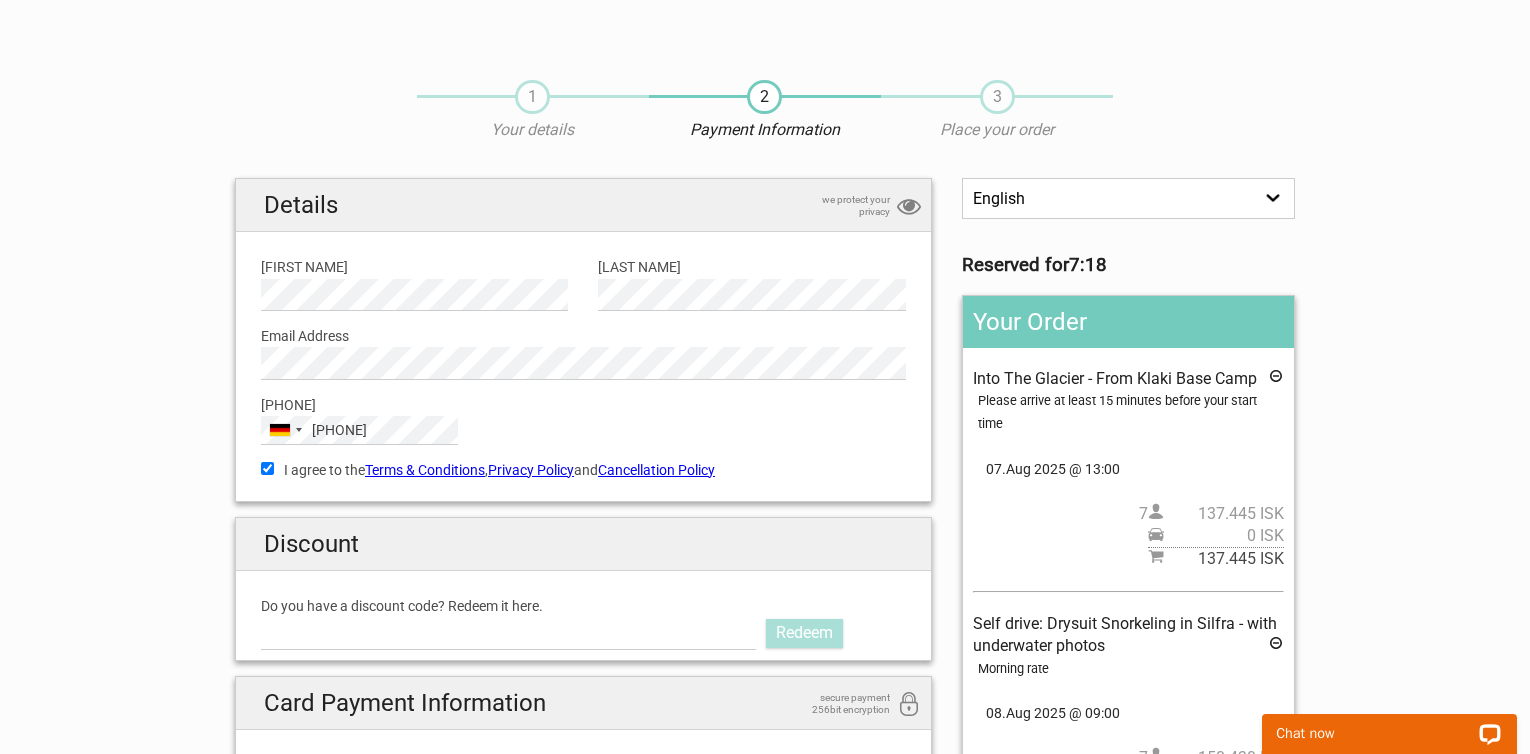 click at bounding box center (1276, 379) 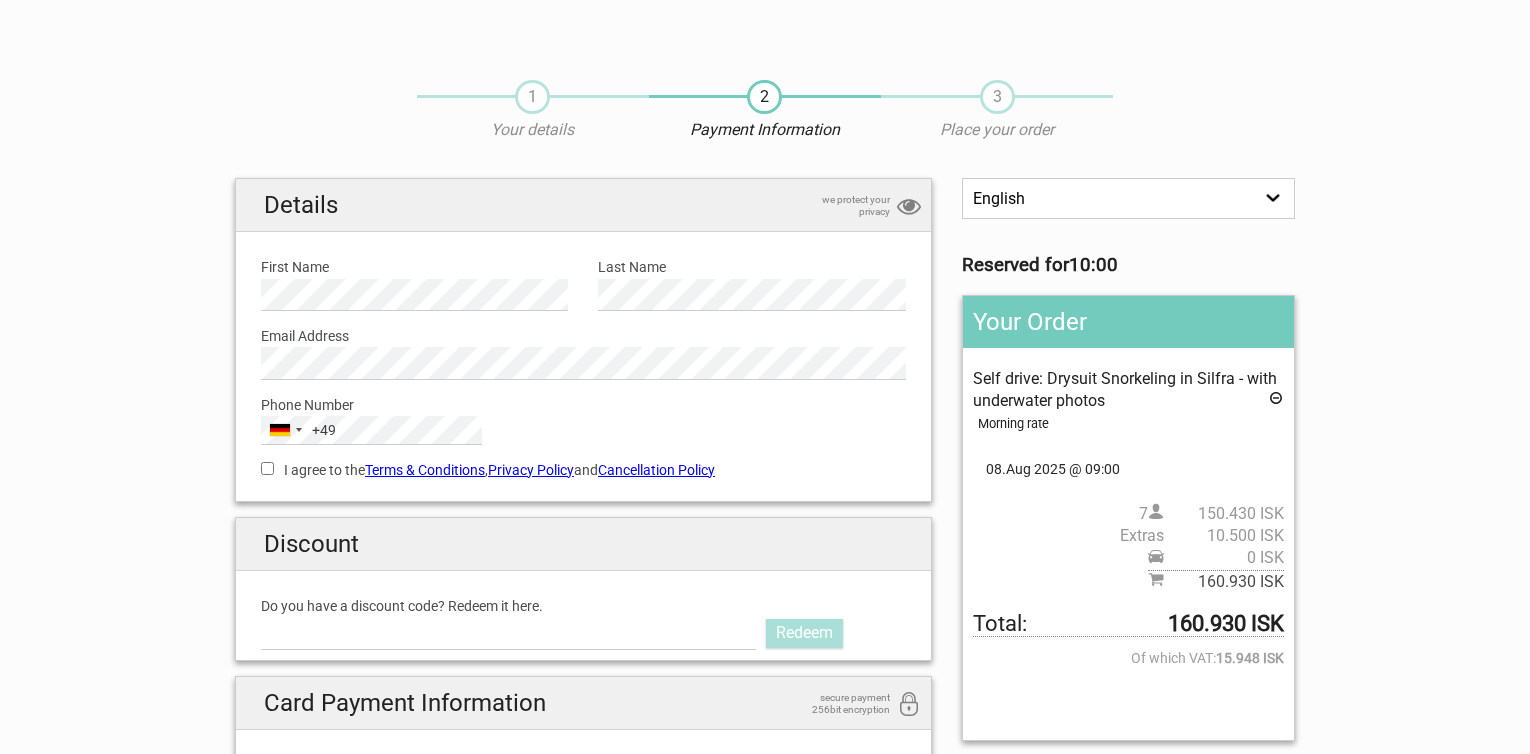 scroll, scrollTop: 0, scrollLeft: 0, axis: both 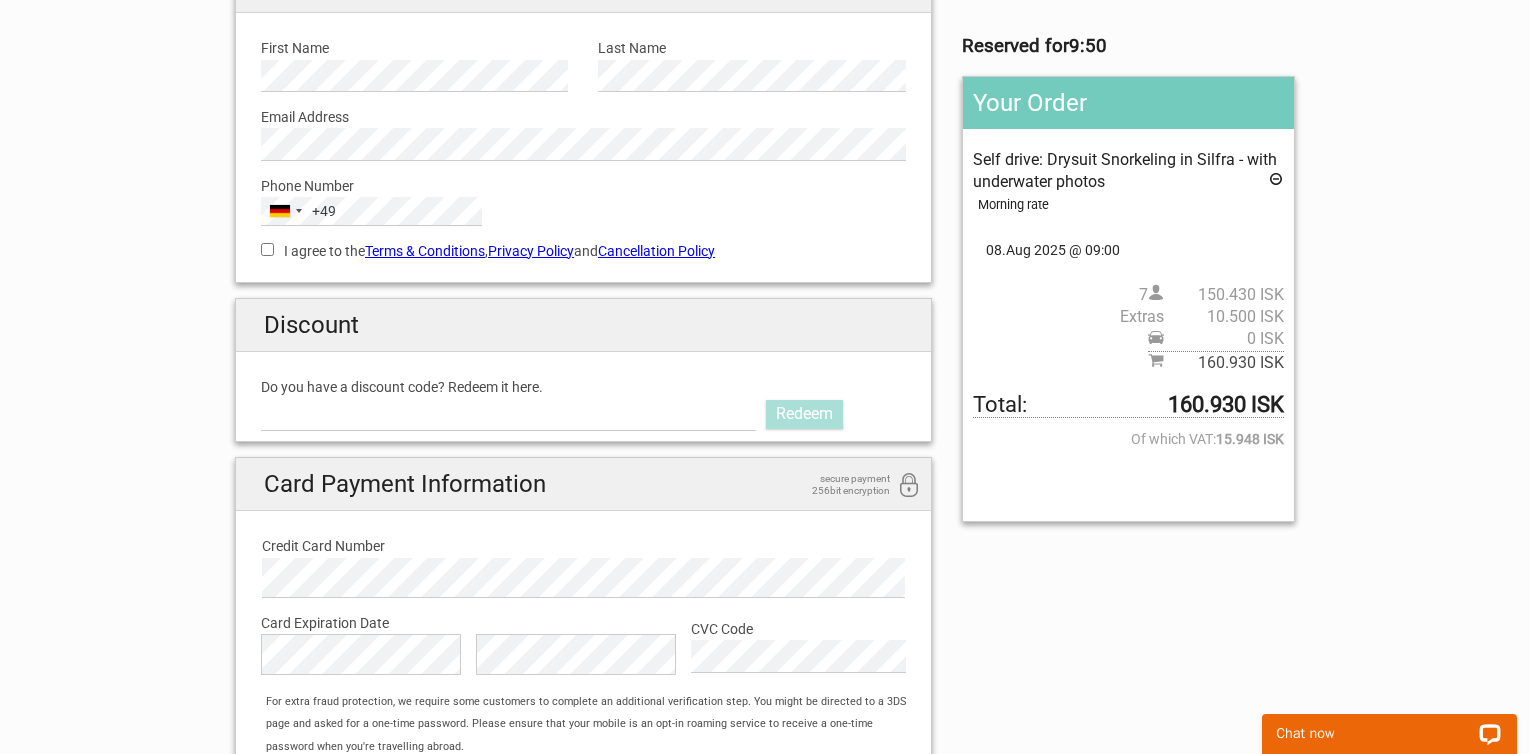 click on "Self drive: Drysuit Snorkeling in Silfra - with underwater photos" at bounding box center [1125, 170] 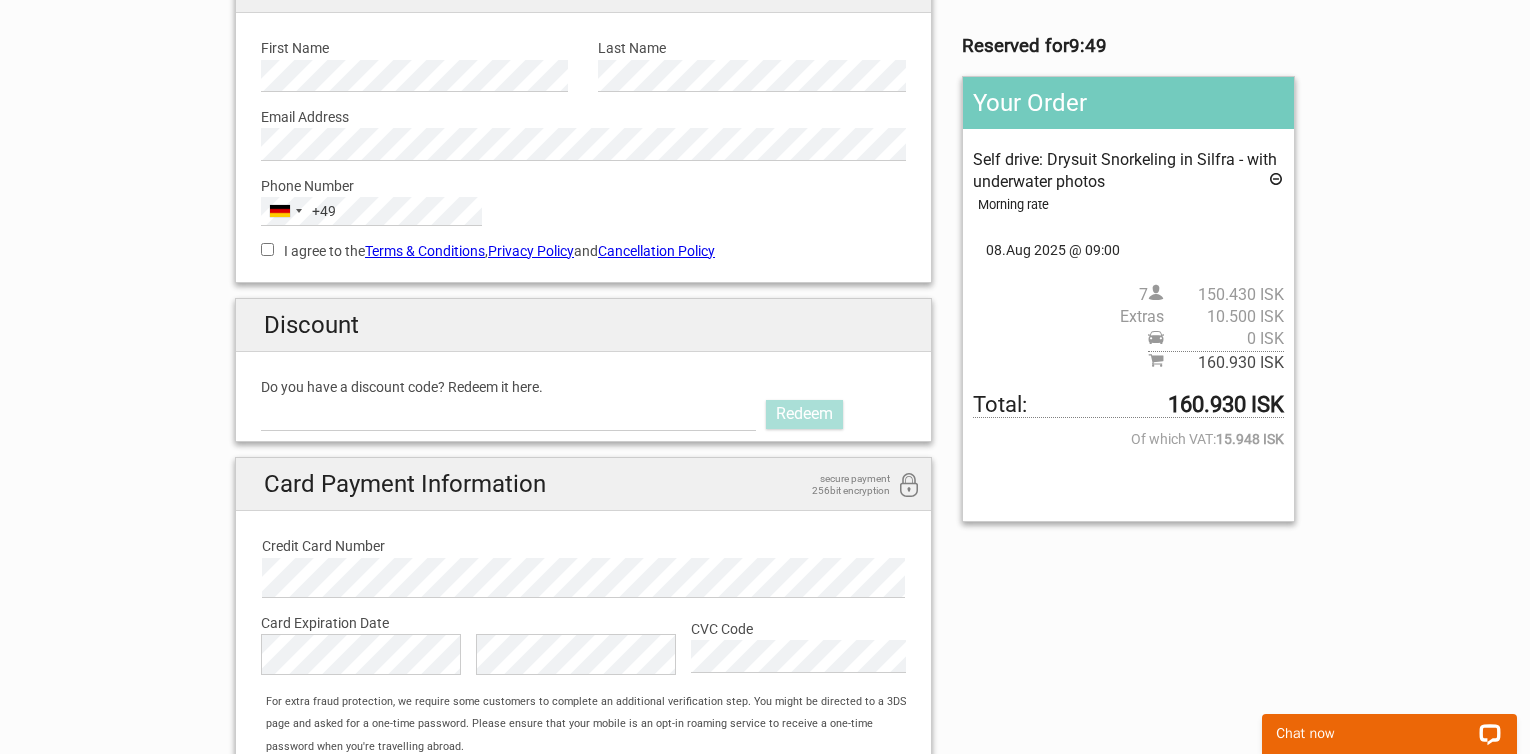 click on "08.Aug 2025 @ 09:00" at bounding box center (1128, 250) 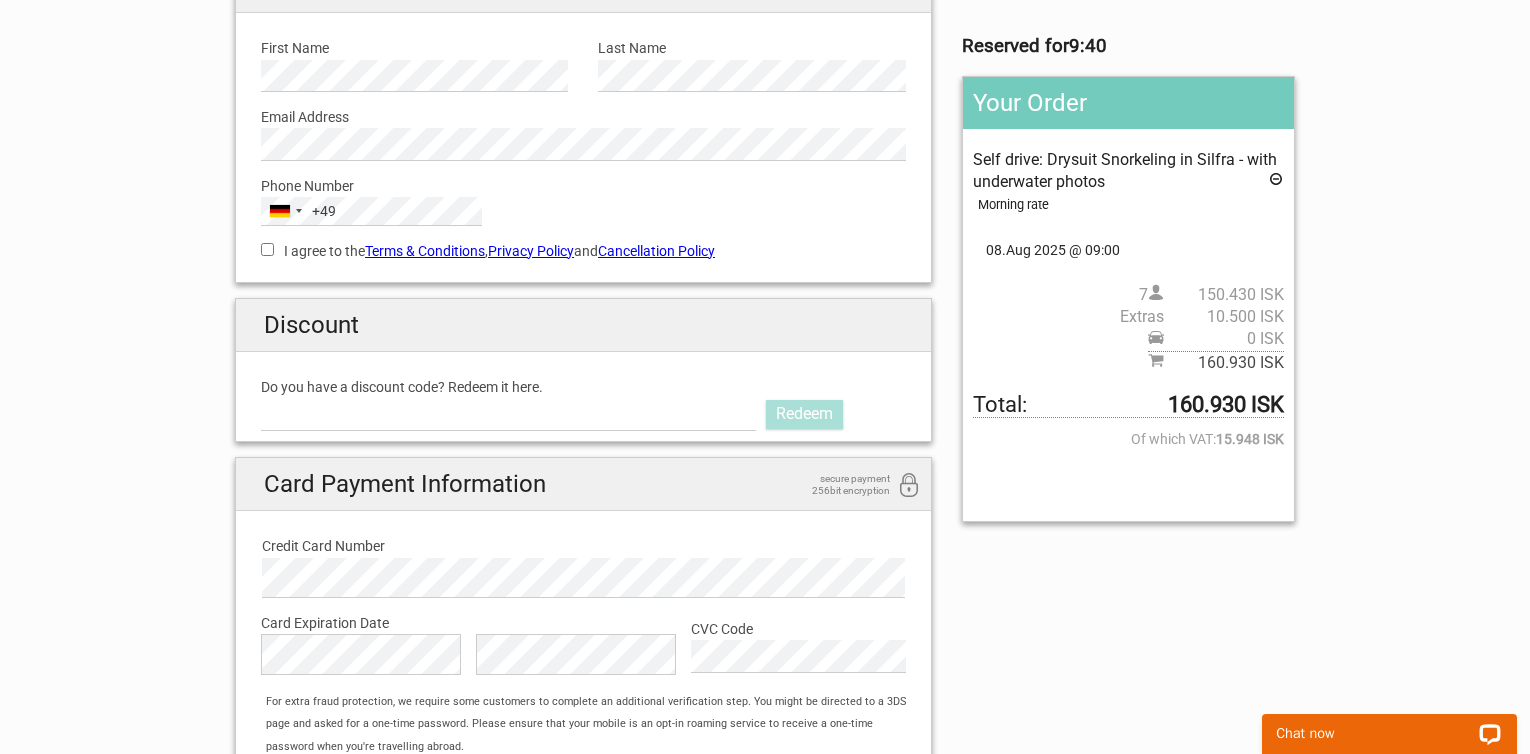 scroll, scrollTop: 0, scrollLeft: 0, axis: both 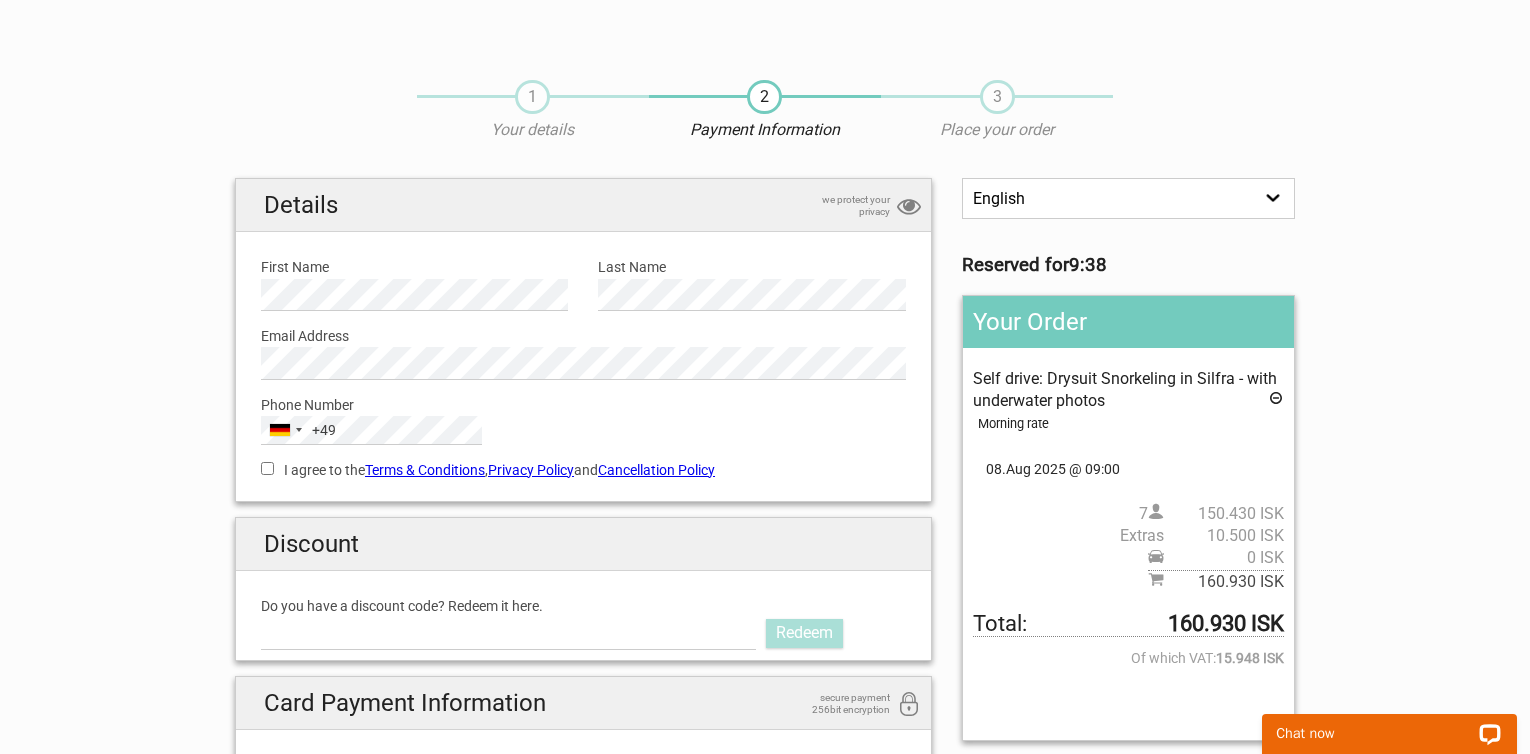 click on "1" at bounding box center [532, 97] 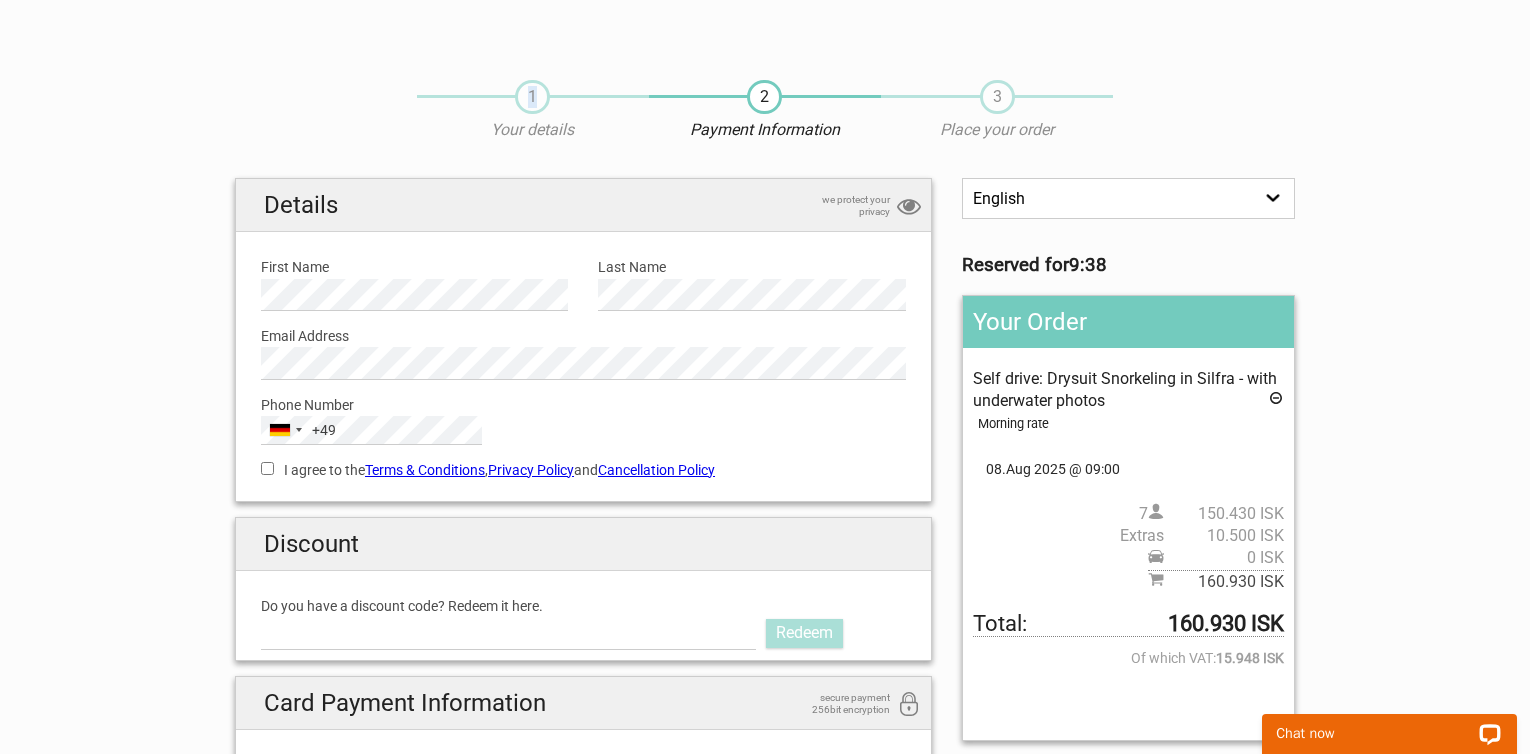 click on "1" at bounding box center [532, 97] 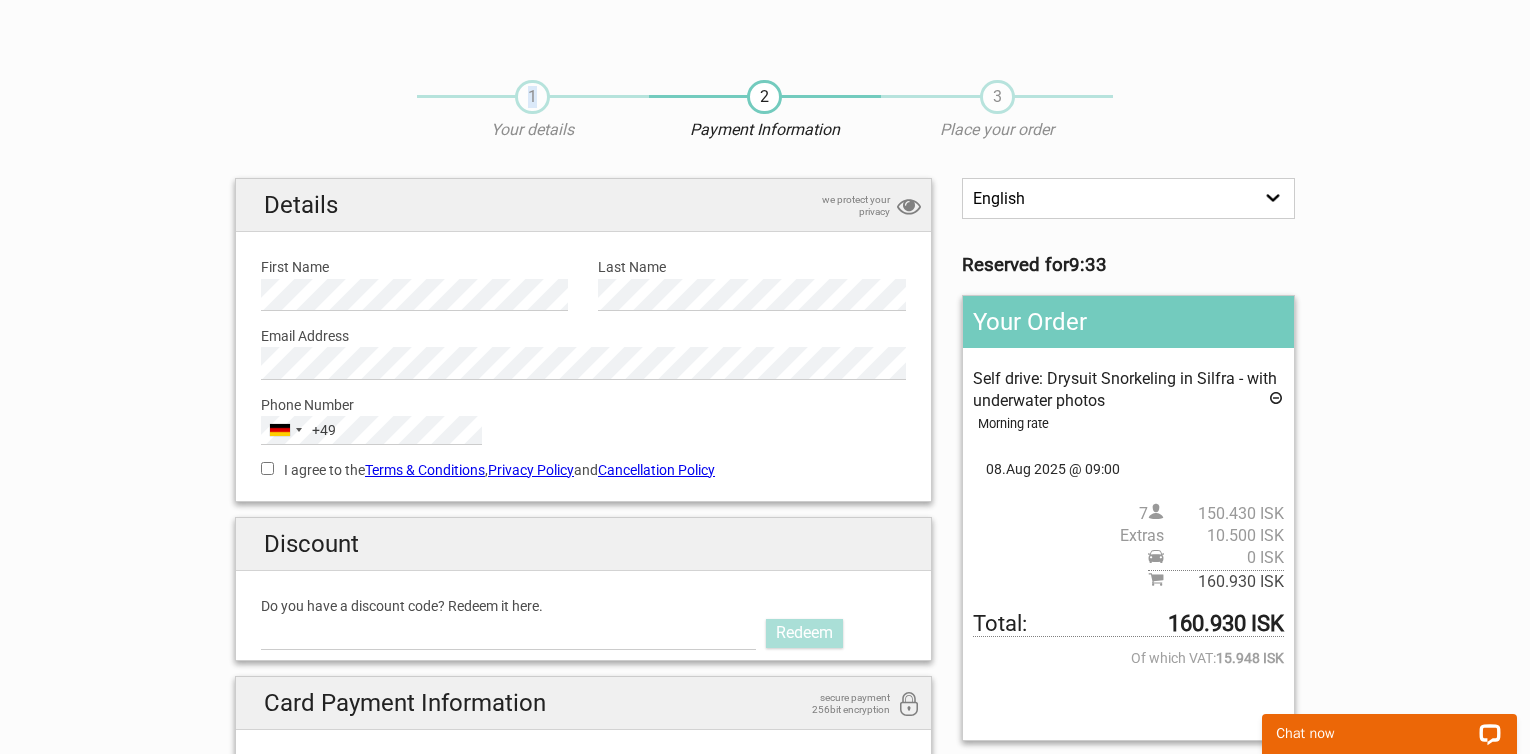 click at bounding box center (1276, 401) 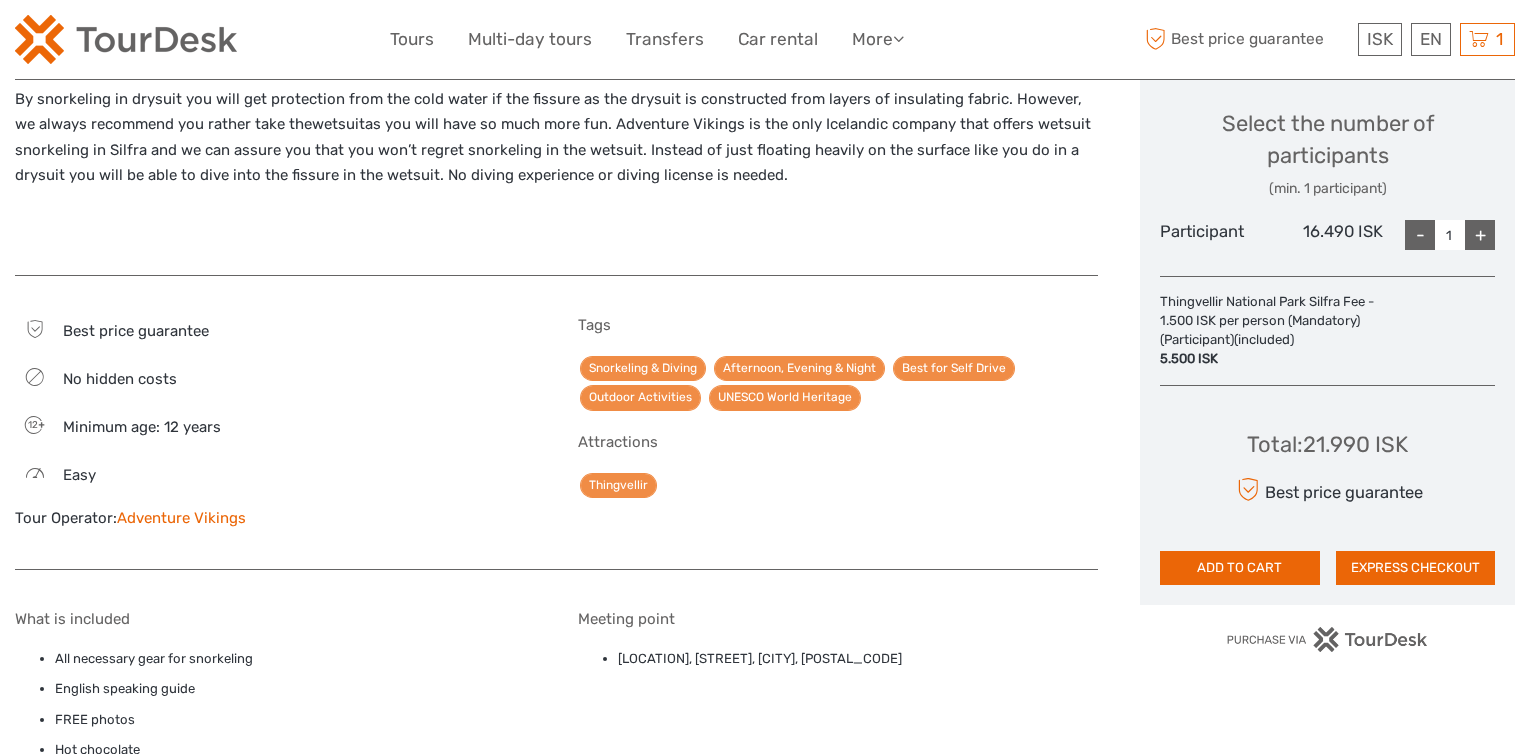scroll, scrollTop: 791, scrollLeft: 0, axis: vertical 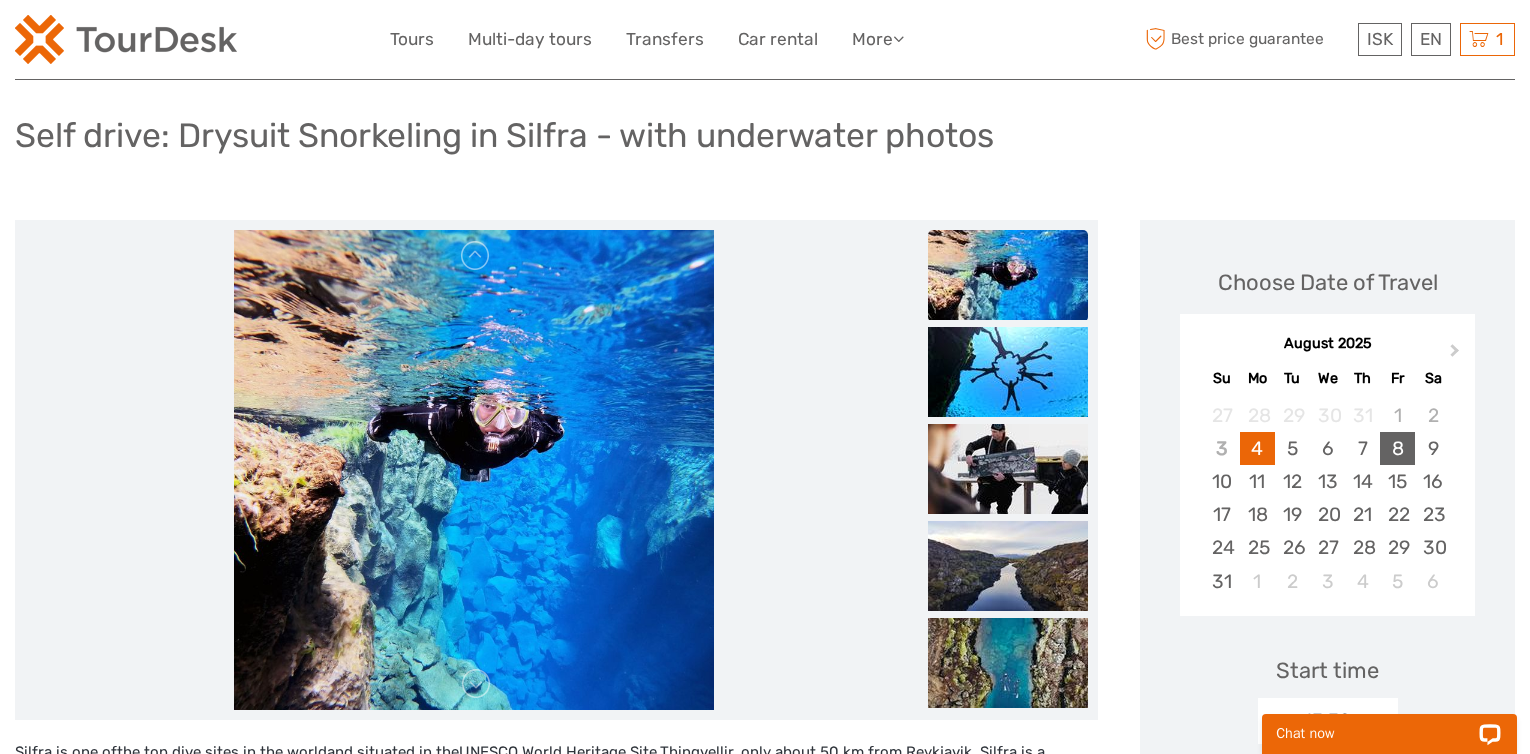 click on "8" at bounding box center [1397, 448] 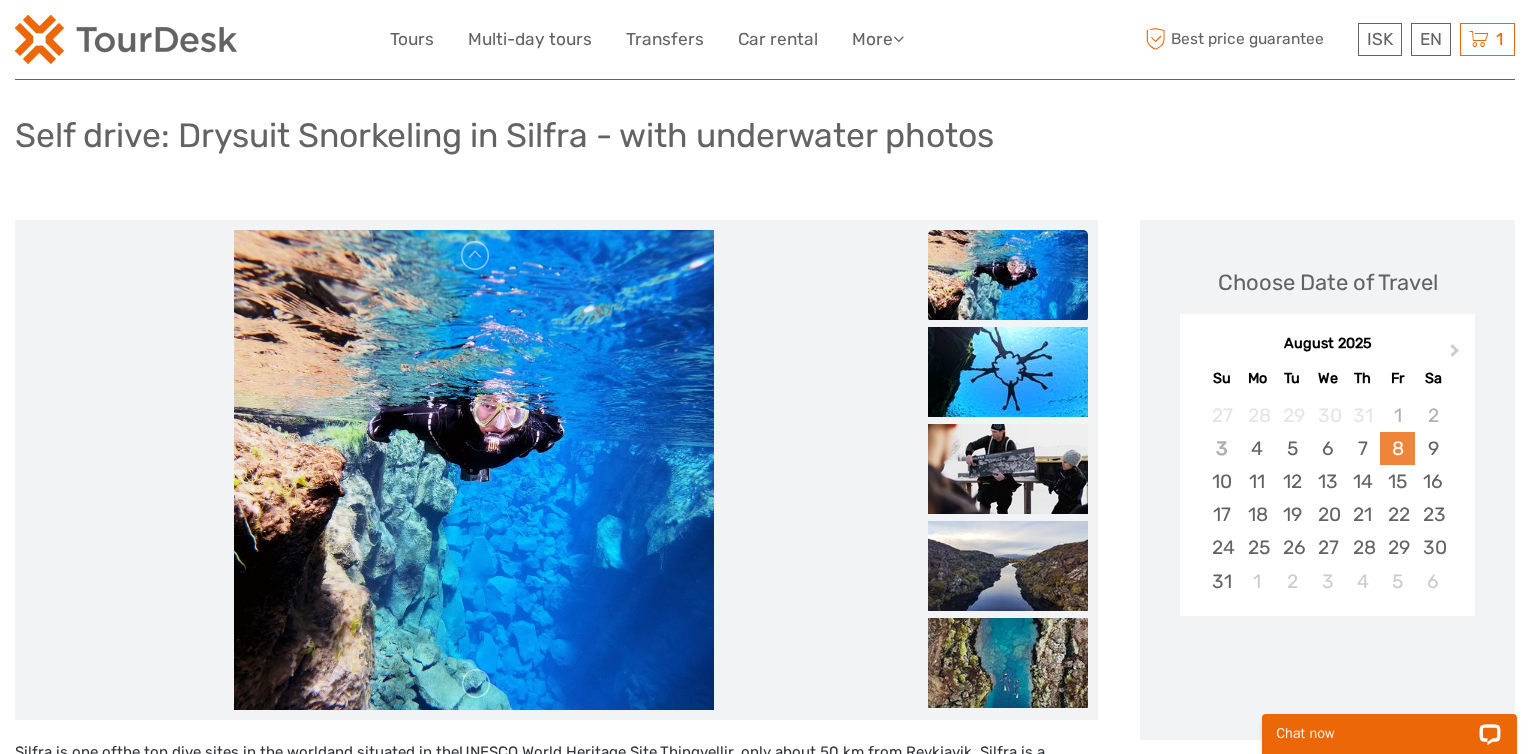 click on "8" at bounding box center (1397, 448) 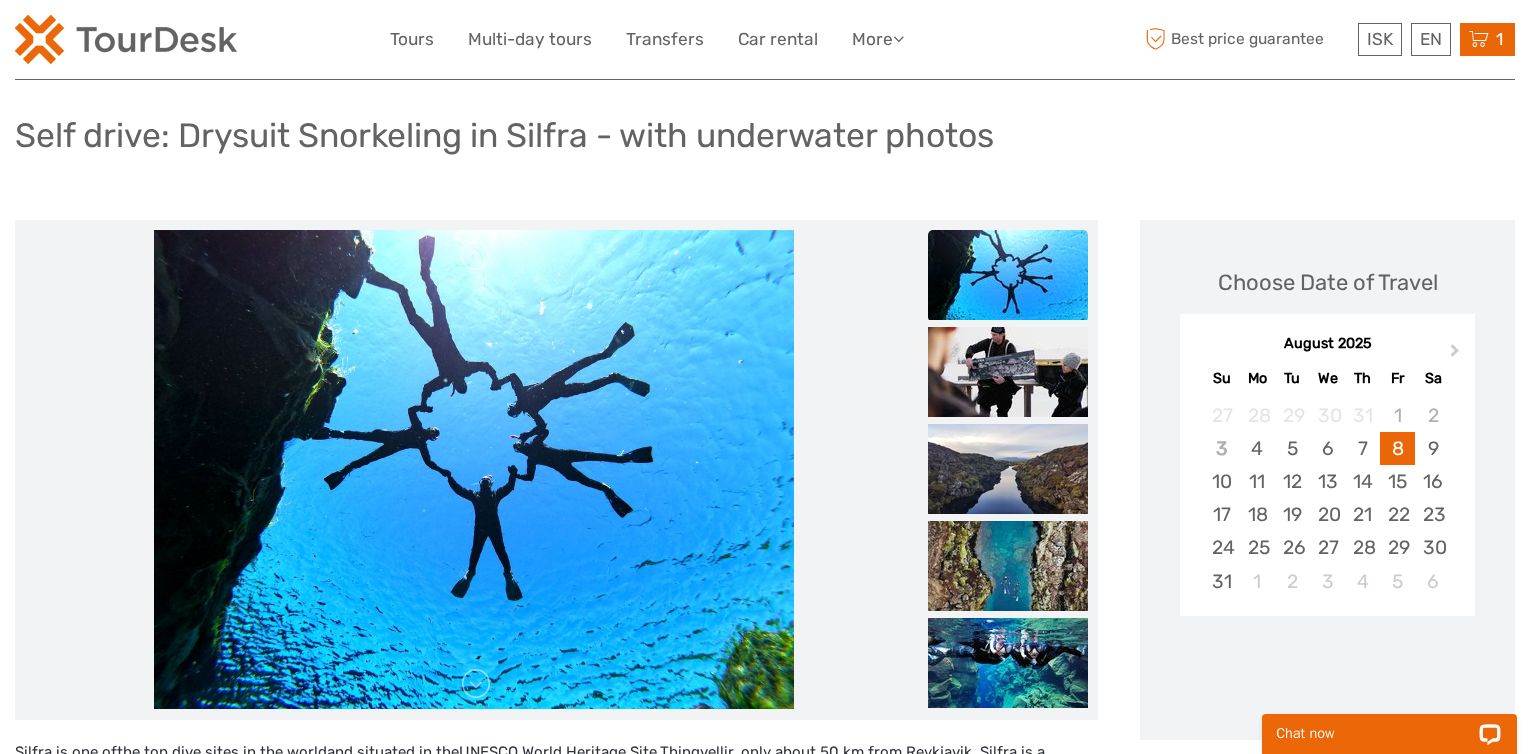 click on "1
Items
Into The Glacier - From Klaki Base Camp
4x Adult ([AGE]+), 3x Teenager
[DAY], [MONTH] [DAY] [YEAR] - [TIME]
[PRICE] ISK
Total
137.445 ISK
Checkout
The shopping cart is empty." at bounding box center [1487, 39] 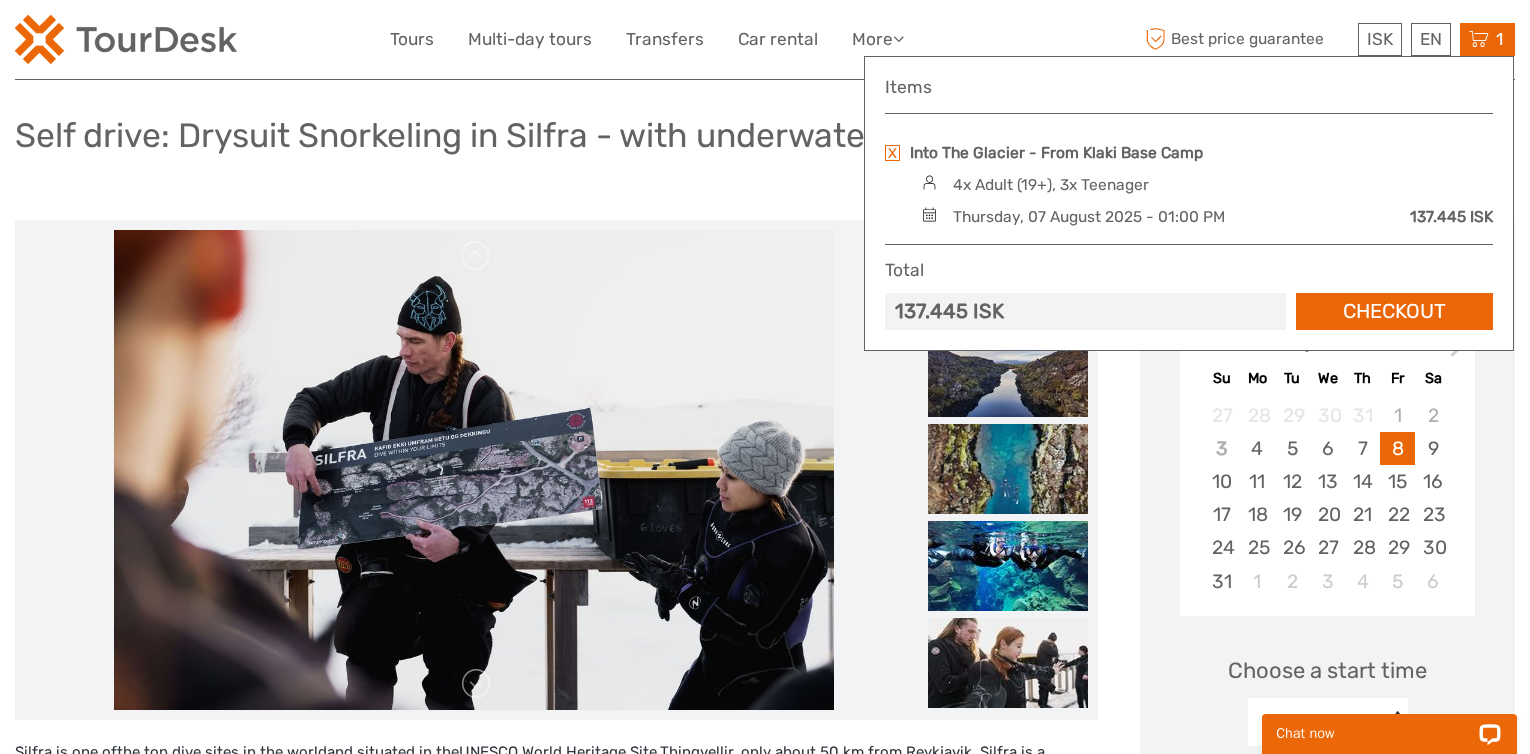click at bounding box center (892, 153) 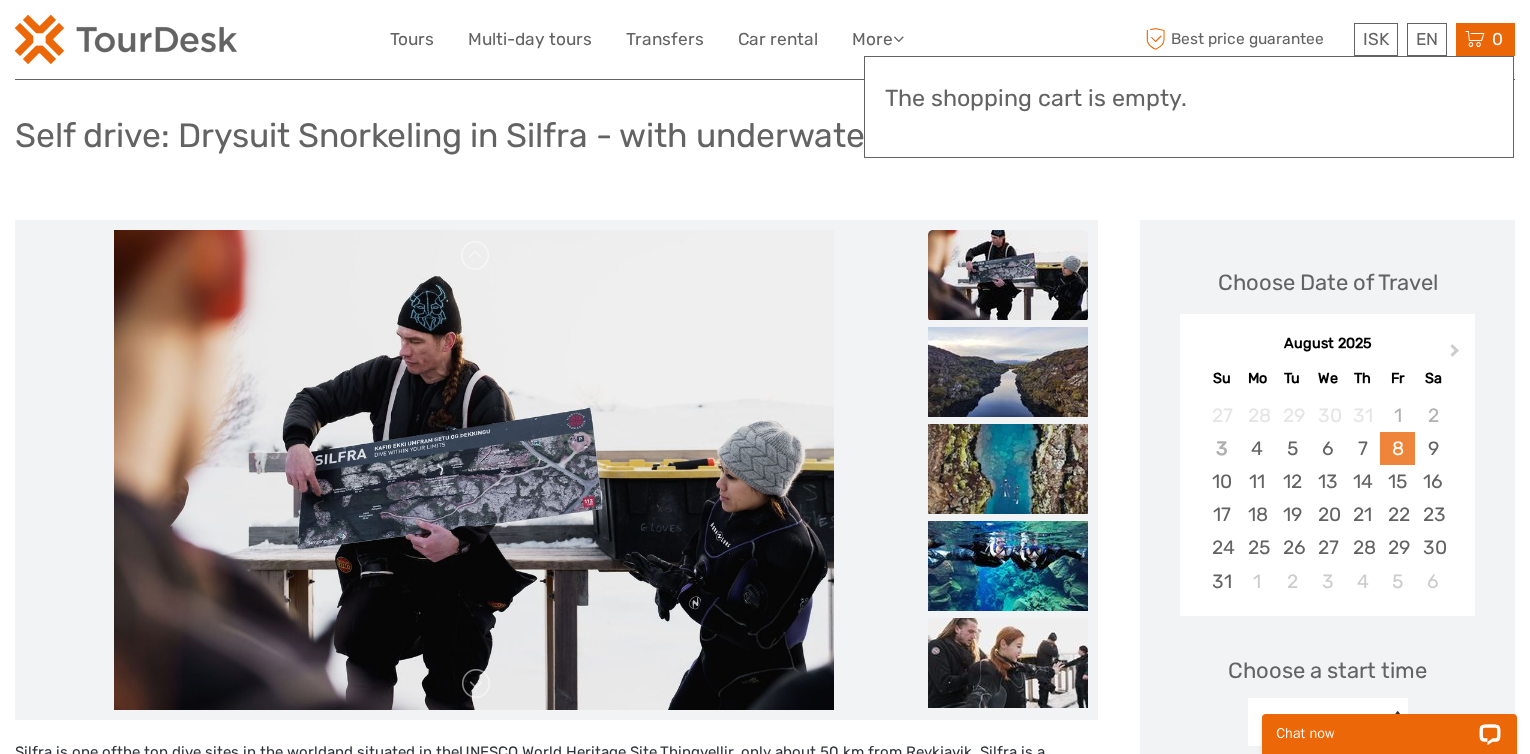 click on "8" at bounding box center [1397, 448] 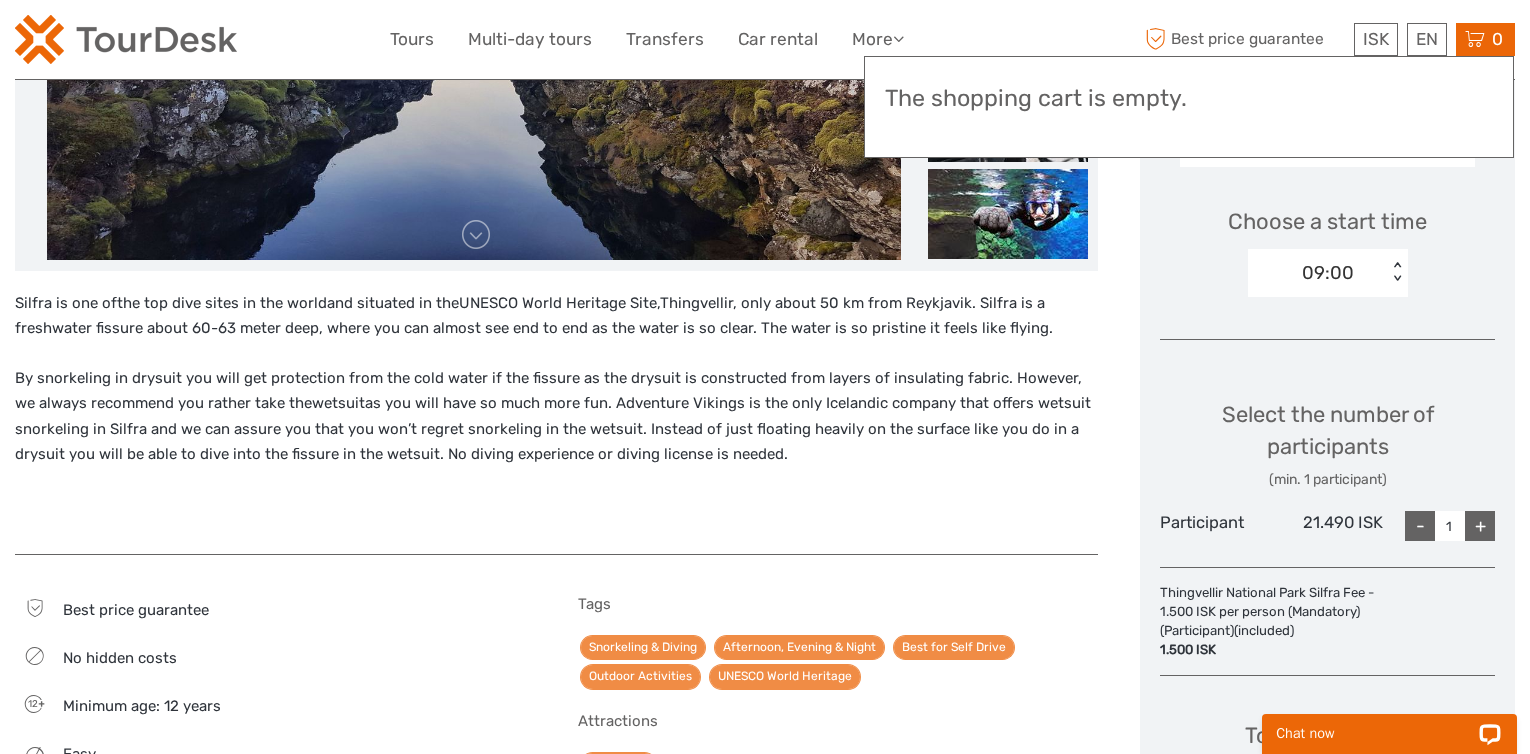 scroll, scrollTop: 556, scrollLeft: 0, axis: vertical 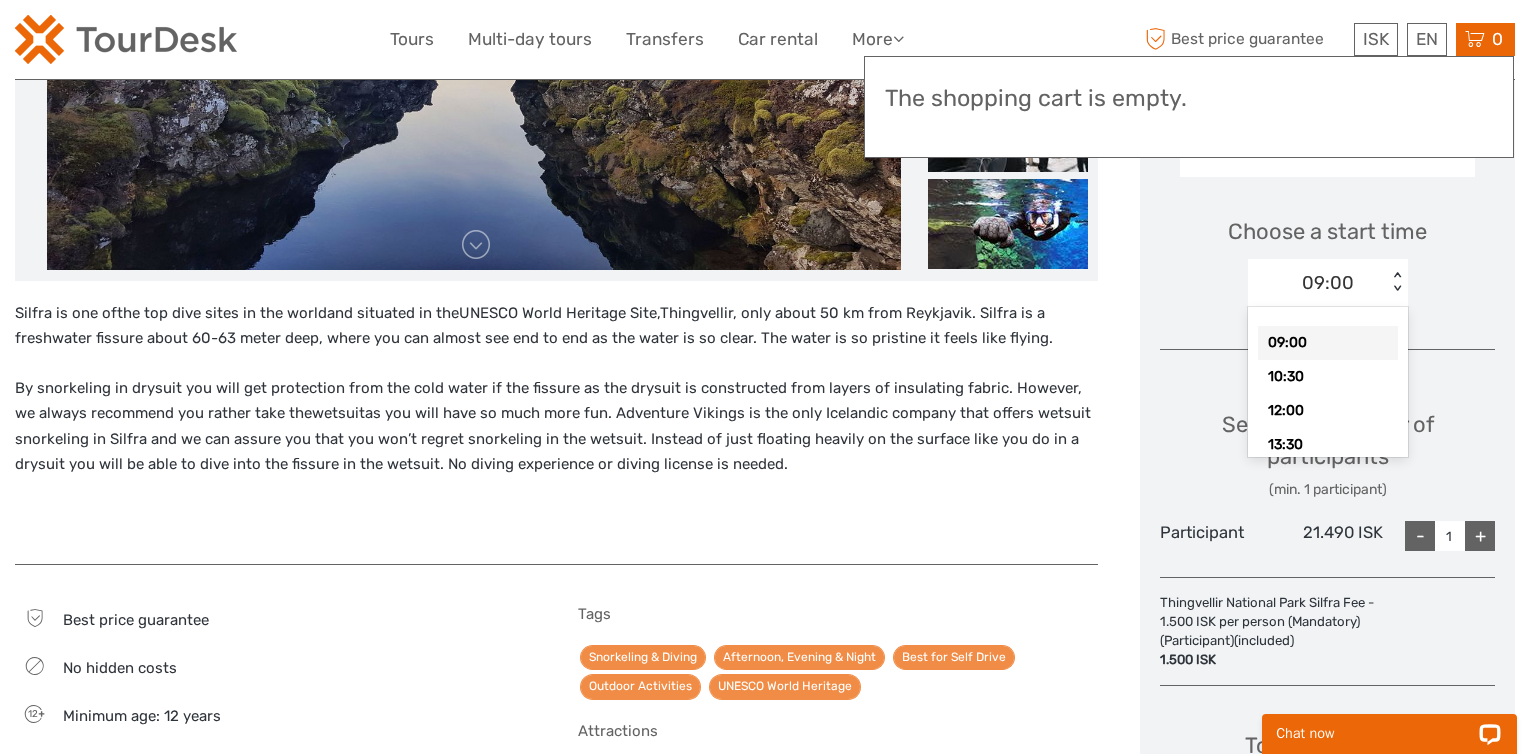 click on "09:00" at bounding box center (1317, 283) 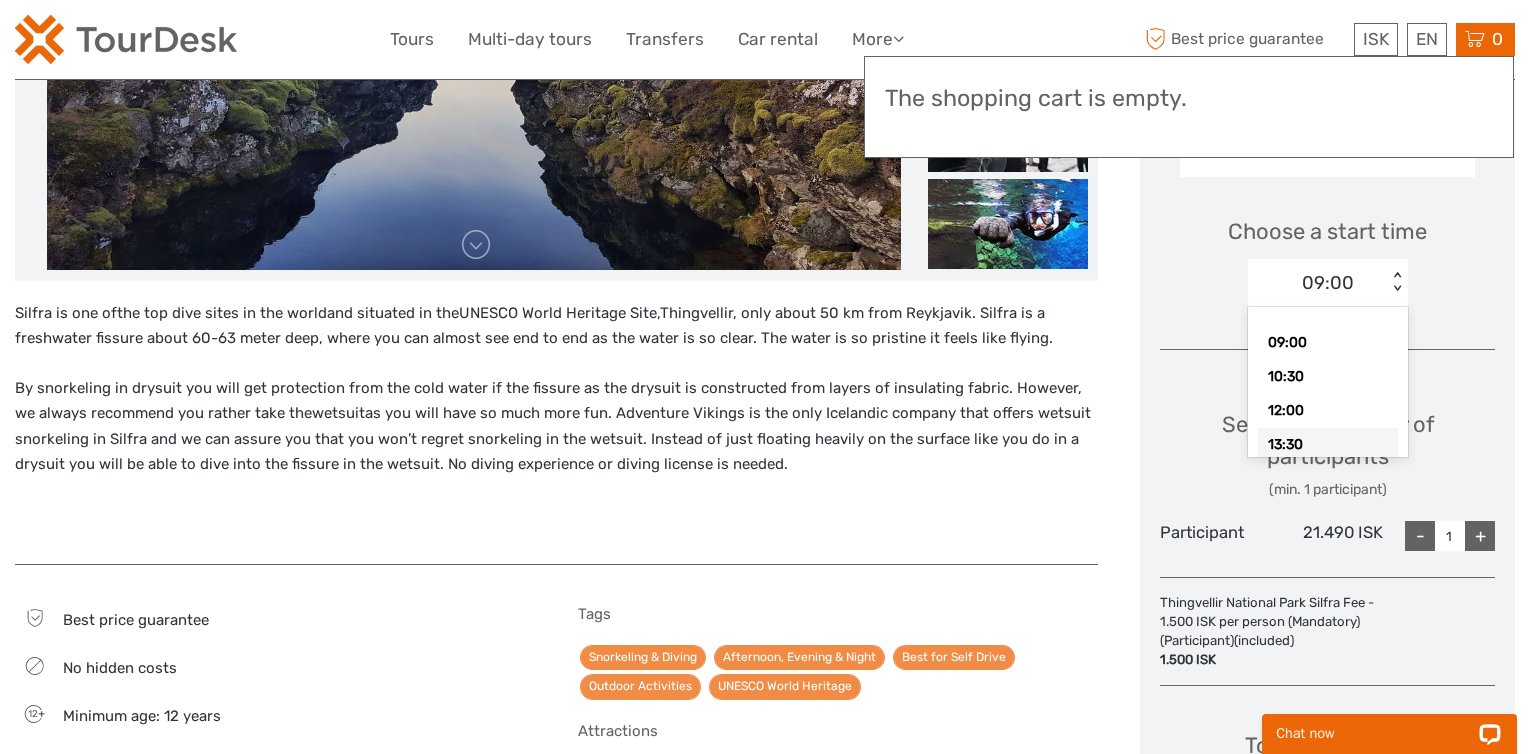 drag, startPoint x: 1294, startPoint y: 433, endPoint x: 1300, endPoint y: 402, distance: 31.575306 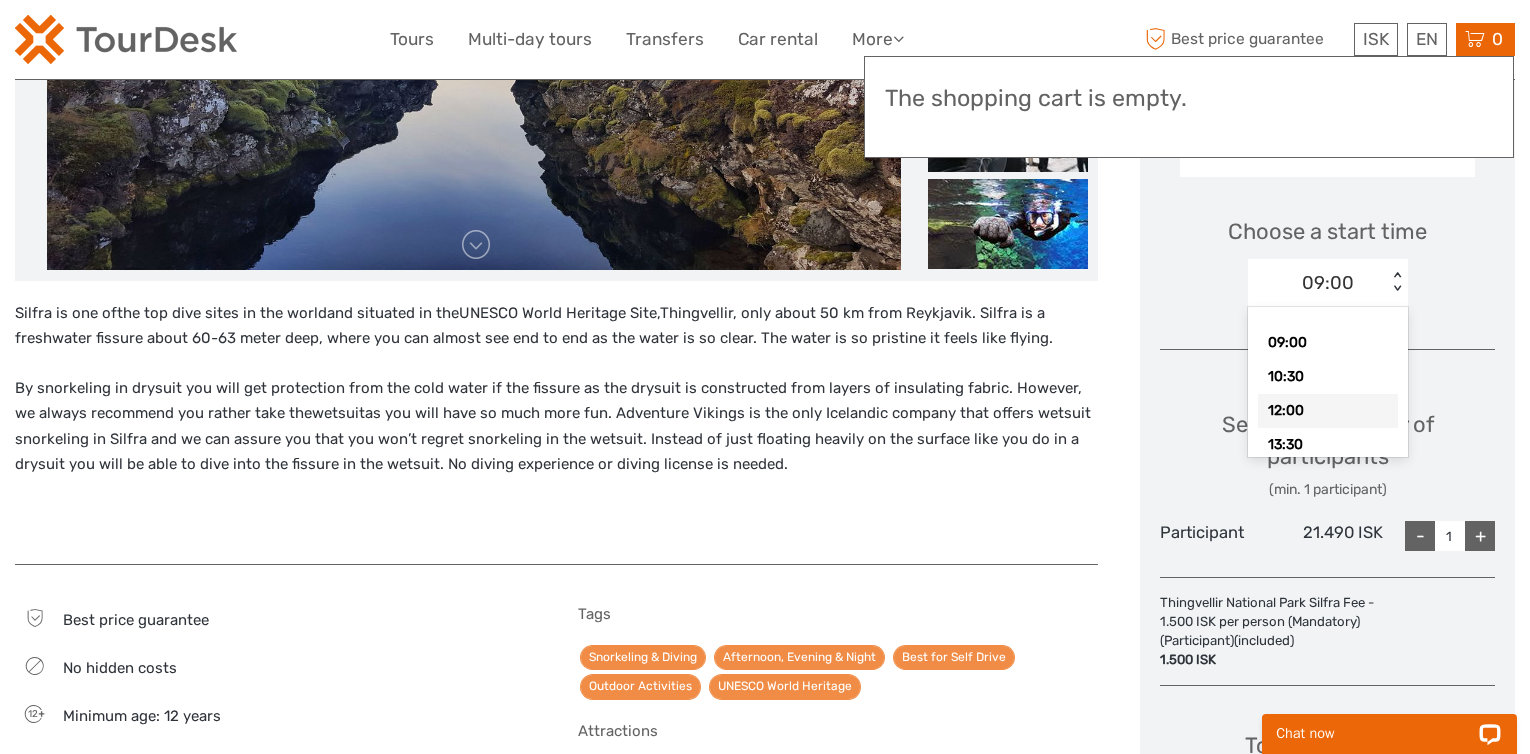 click on "12:00" at bounding box center (1328, 411) 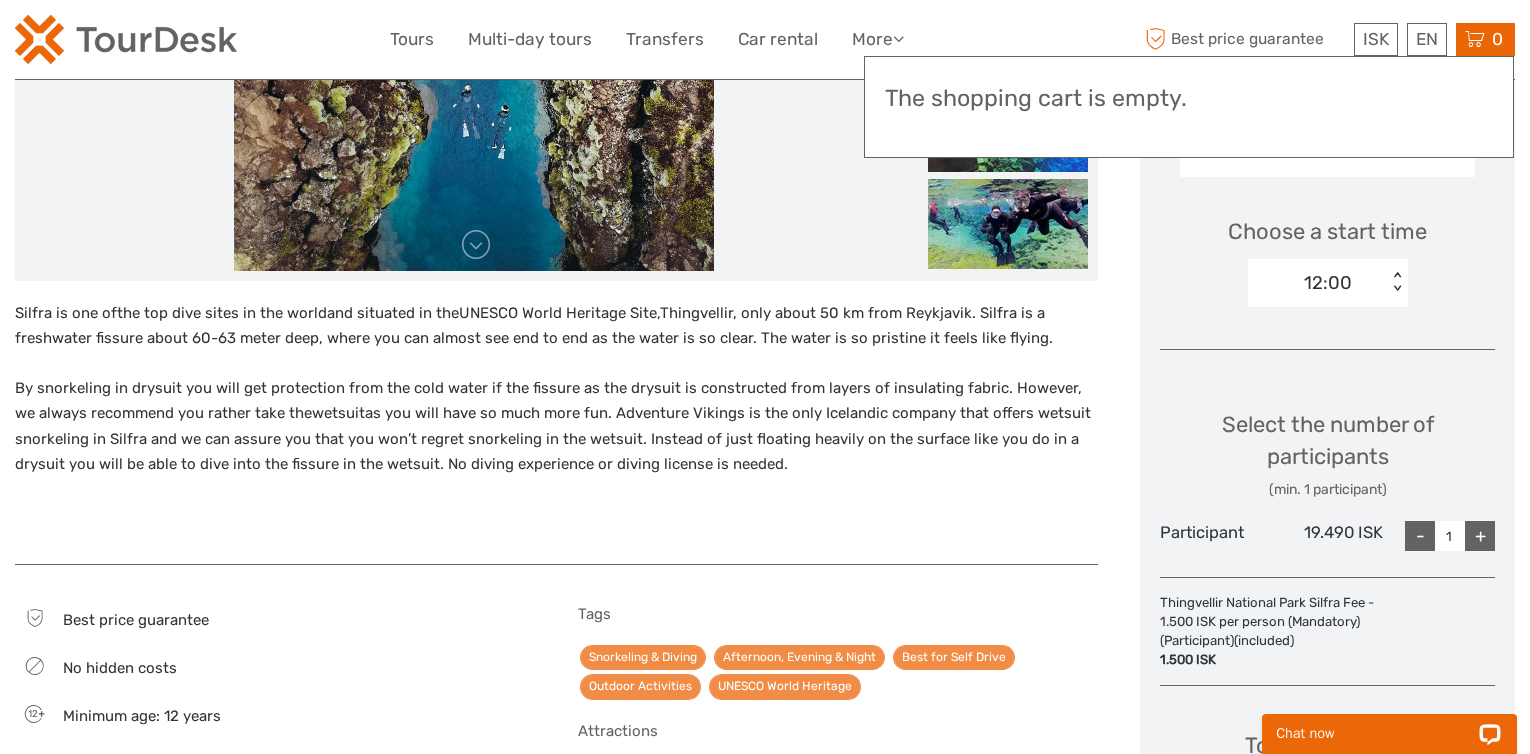 click on "+" at bounding box center (1480, 536) 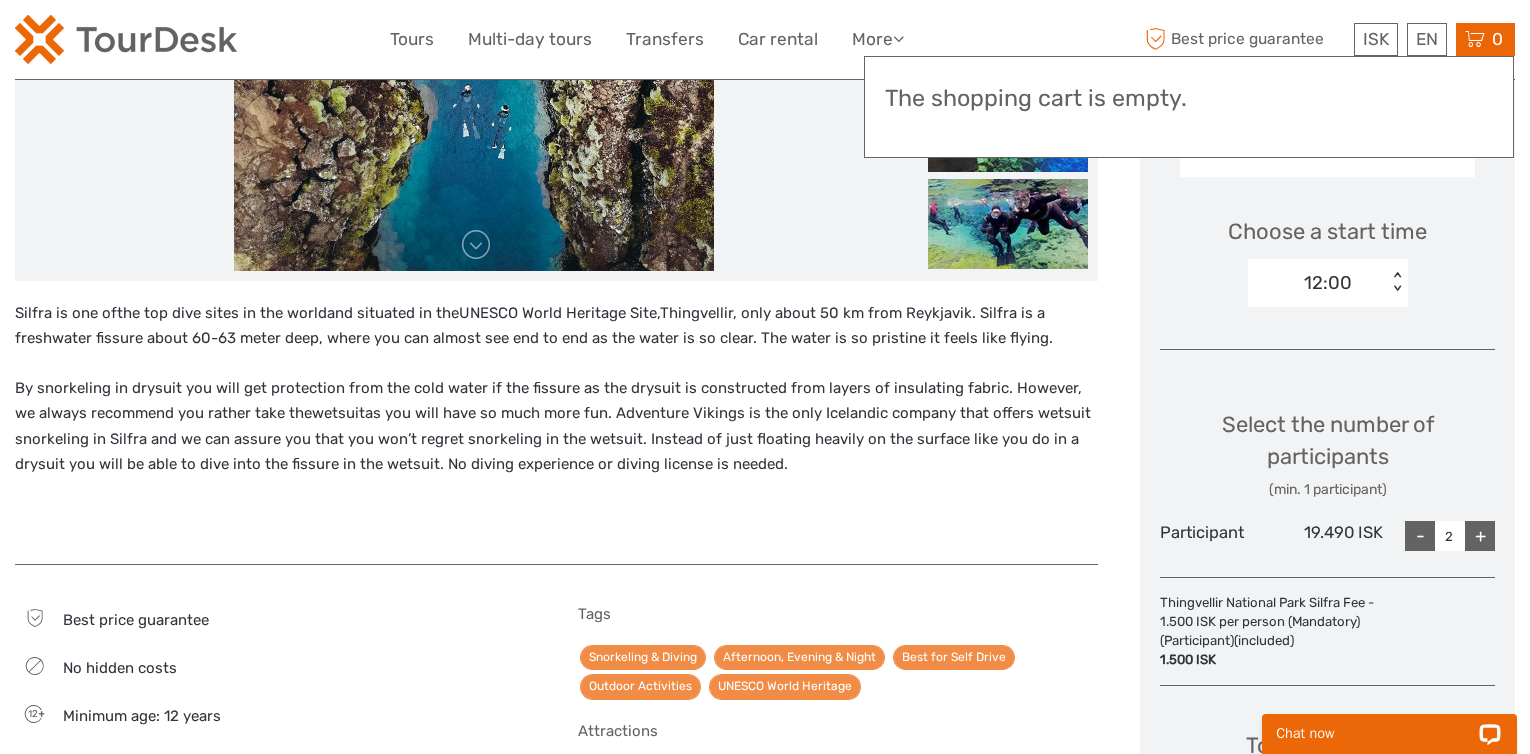 click on "+" at bounding box center [1480, 536] 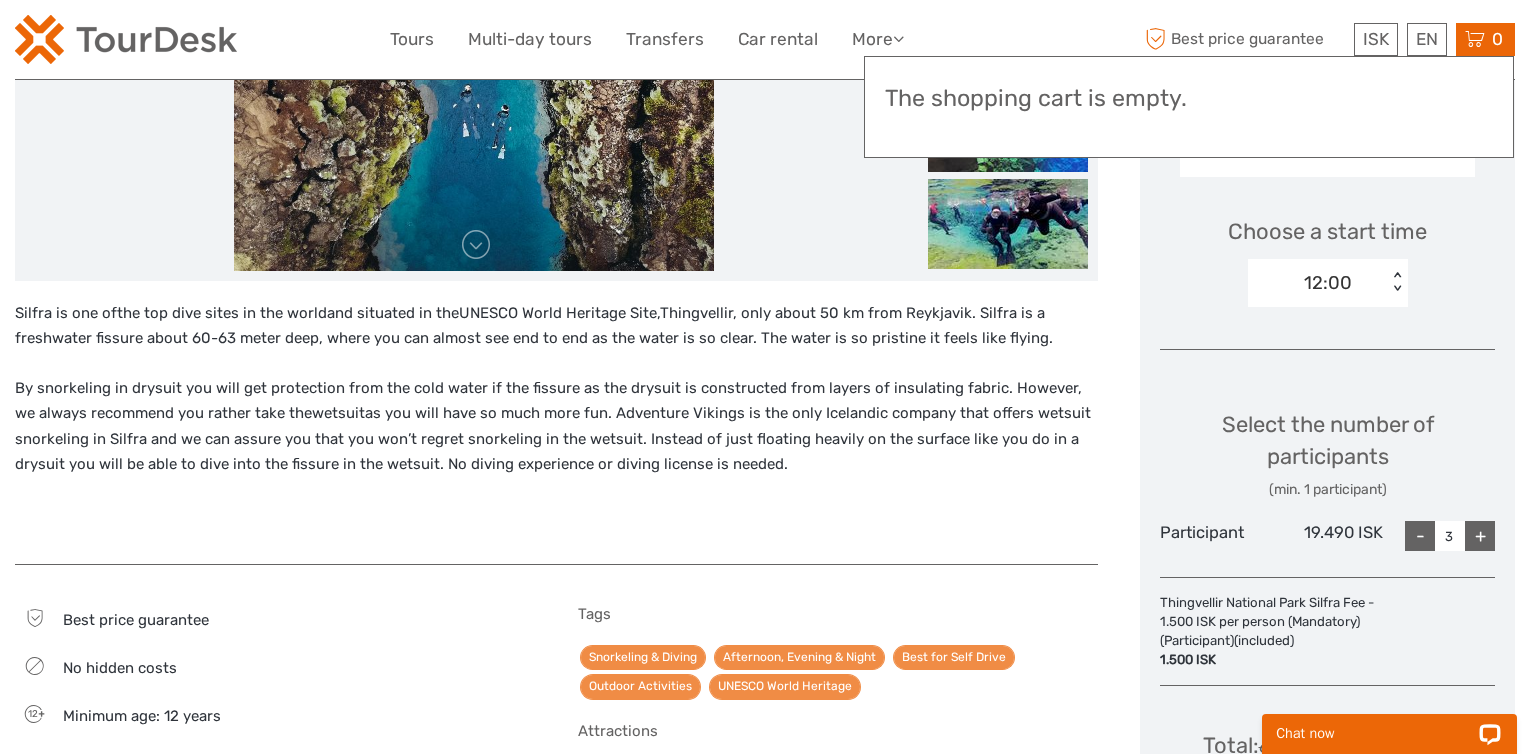 click on "+" at bounding box center [1480, 536] 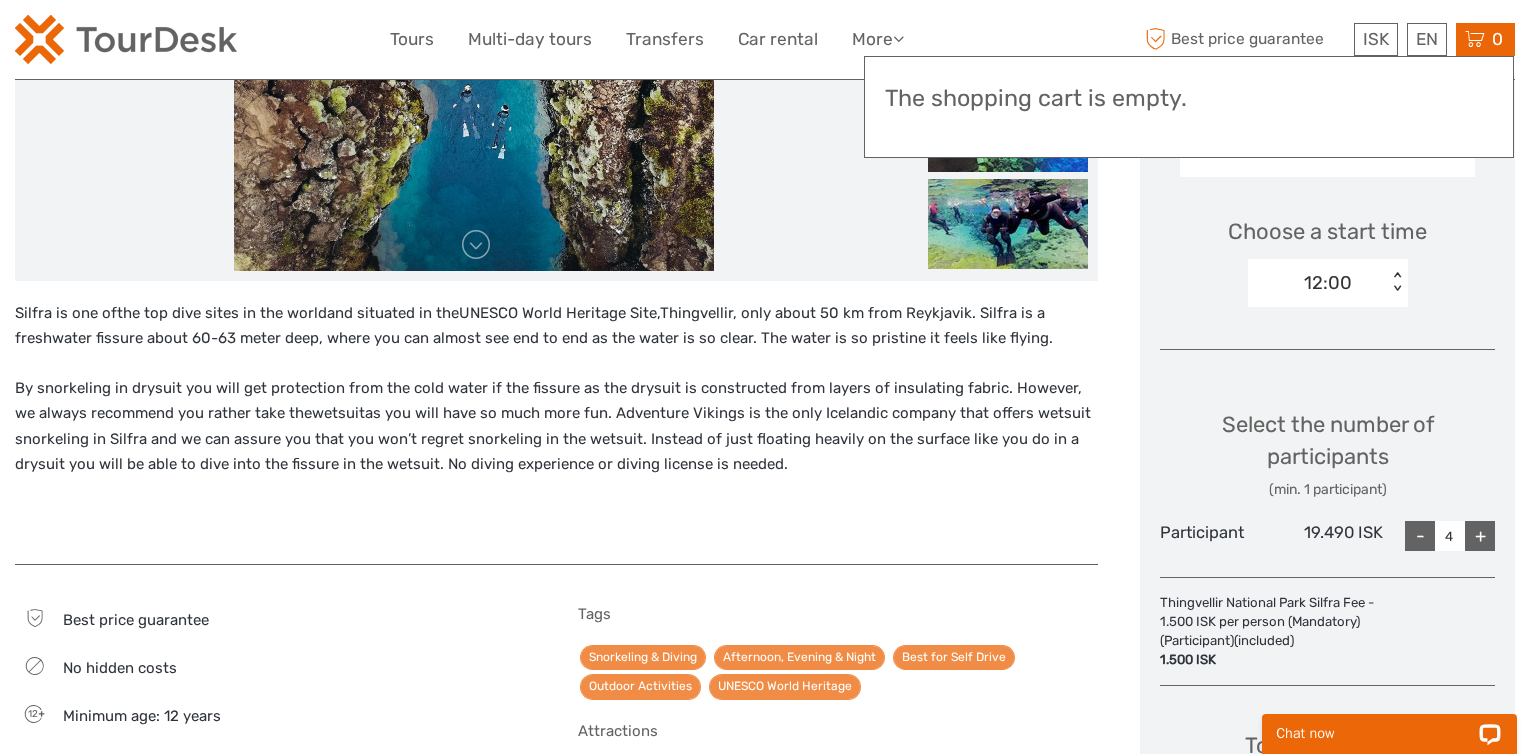 click on "+" at bounding box center (1480, 536) 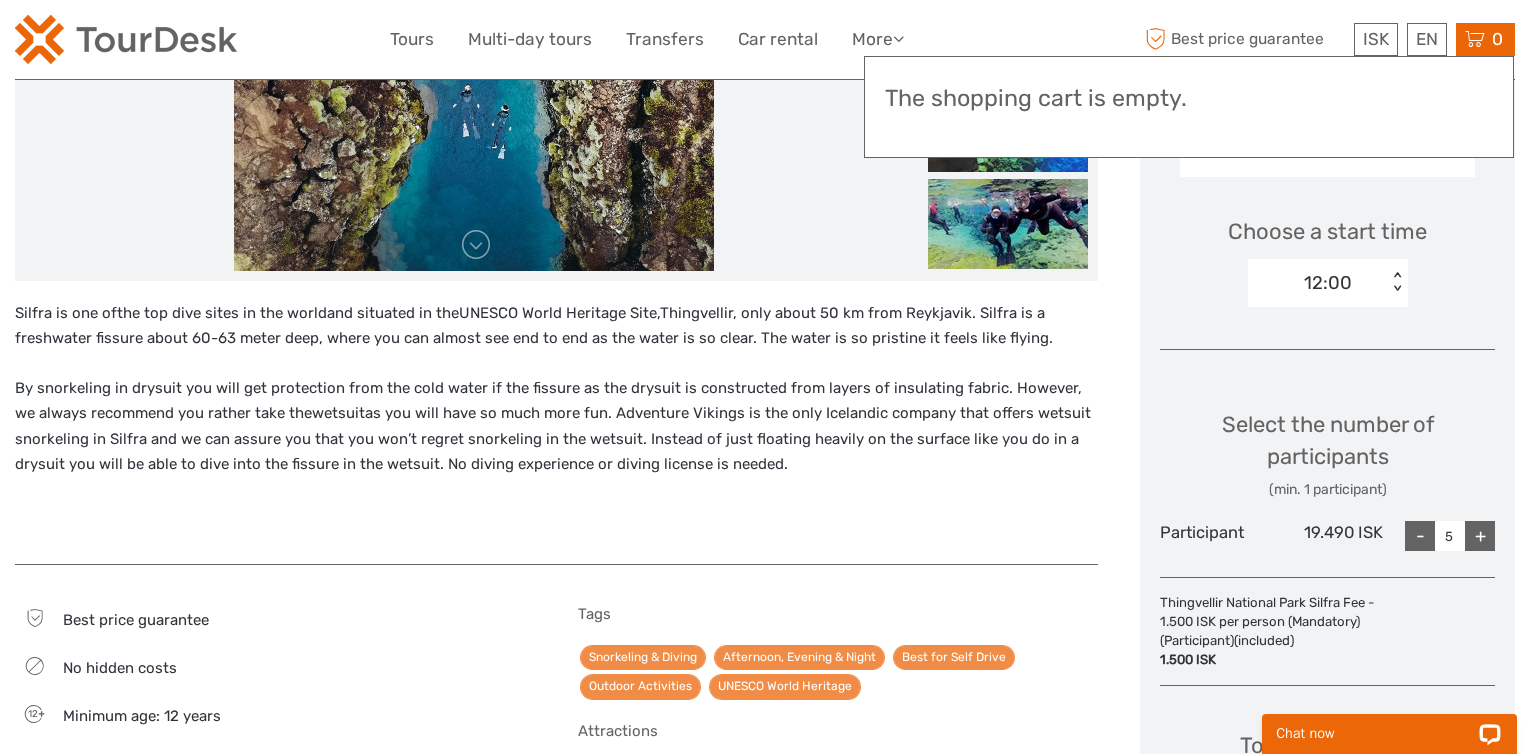 click on "+" at bounding box center (1480, 536) 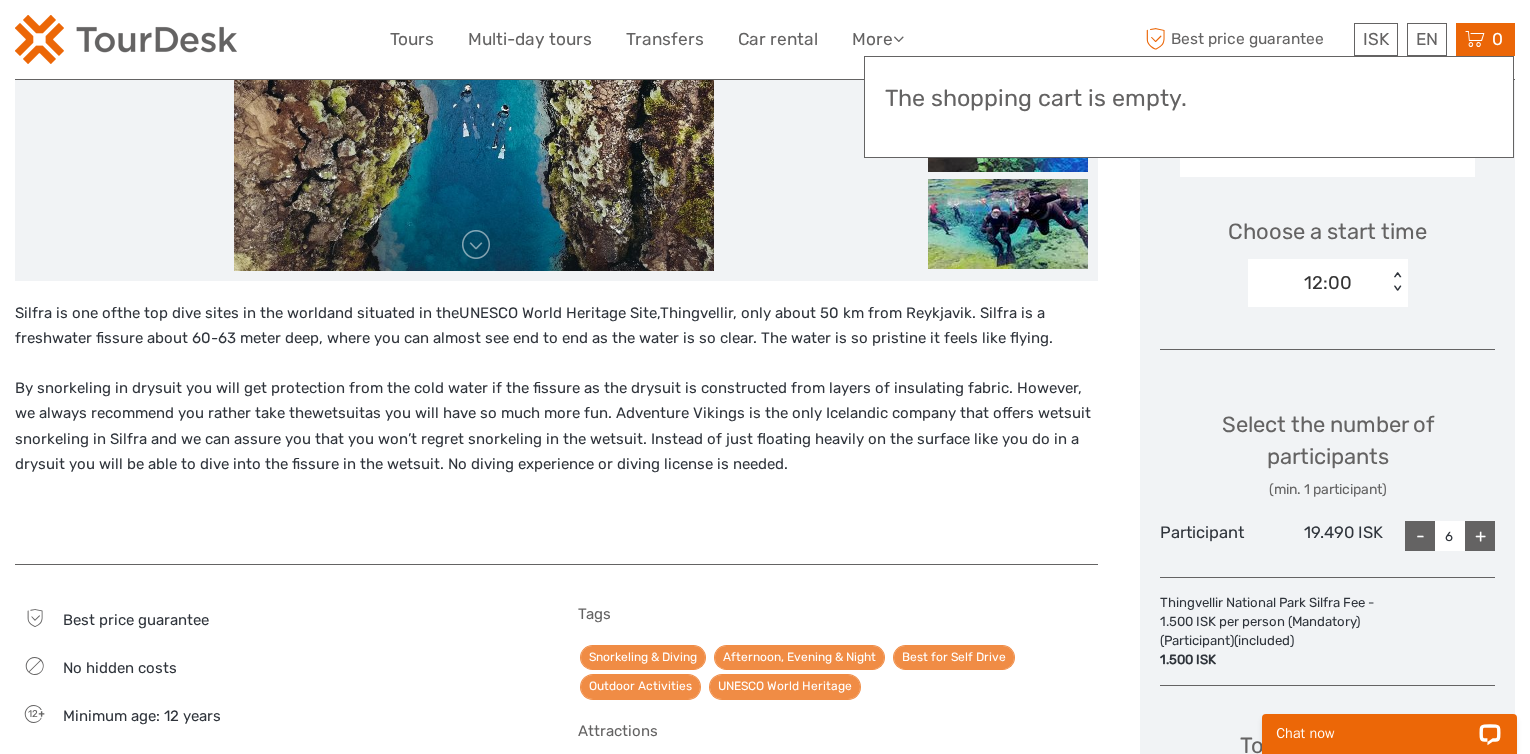 click on "+" at bounding box center (1480, 536) 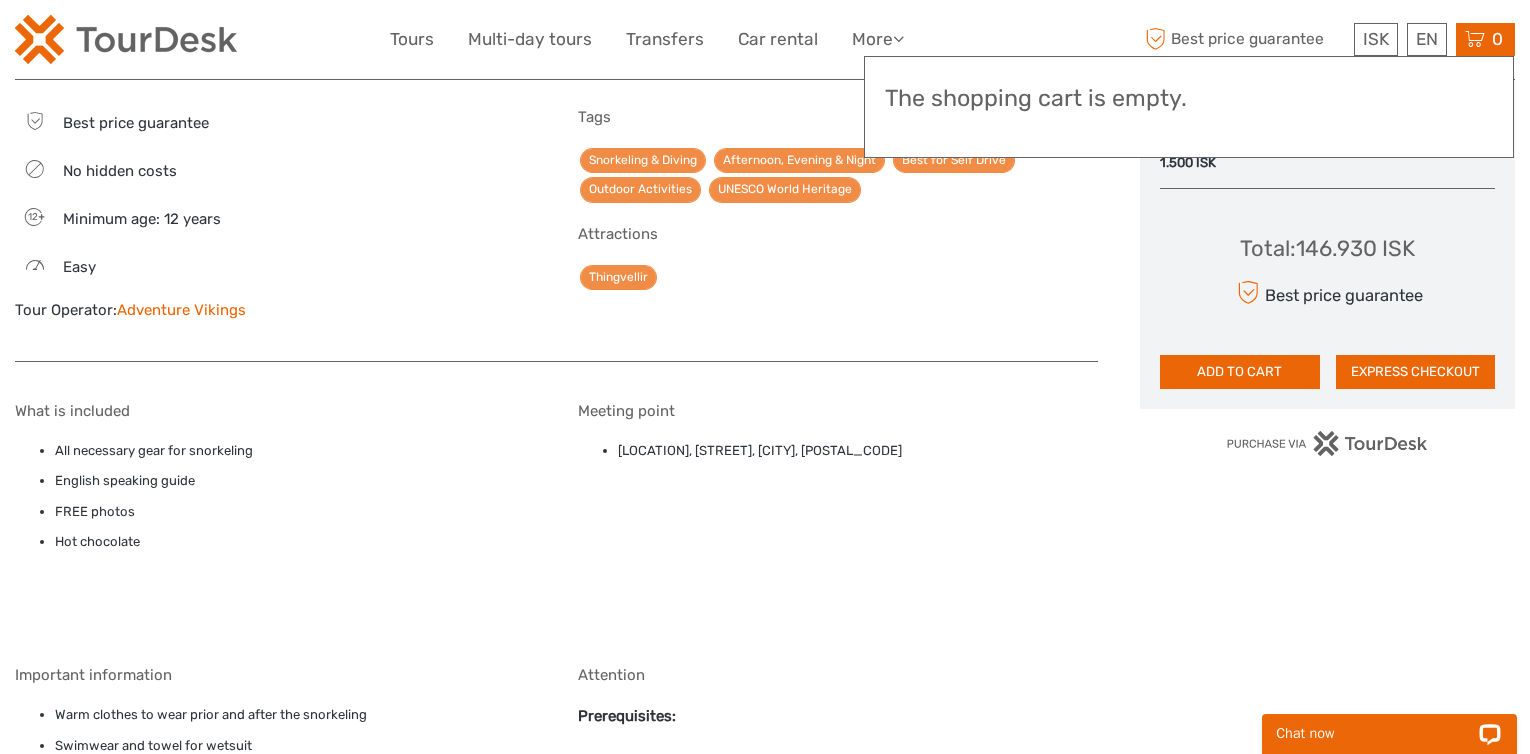 scroll, scrollTop: 1101, scrollLeft: 0, axis: vertical 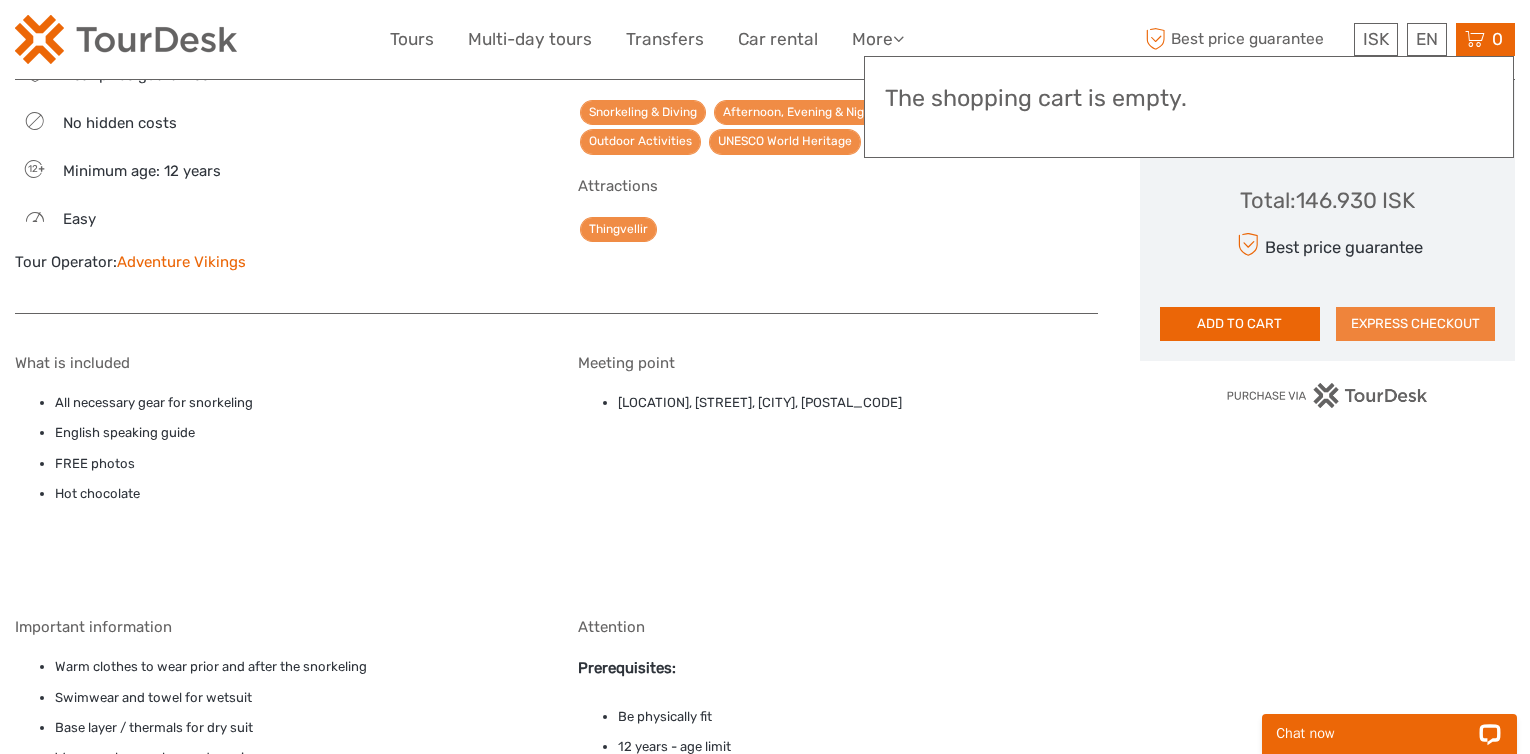 click on "EXPRESS CHECKOUT" at bounding box center [1416, 324] 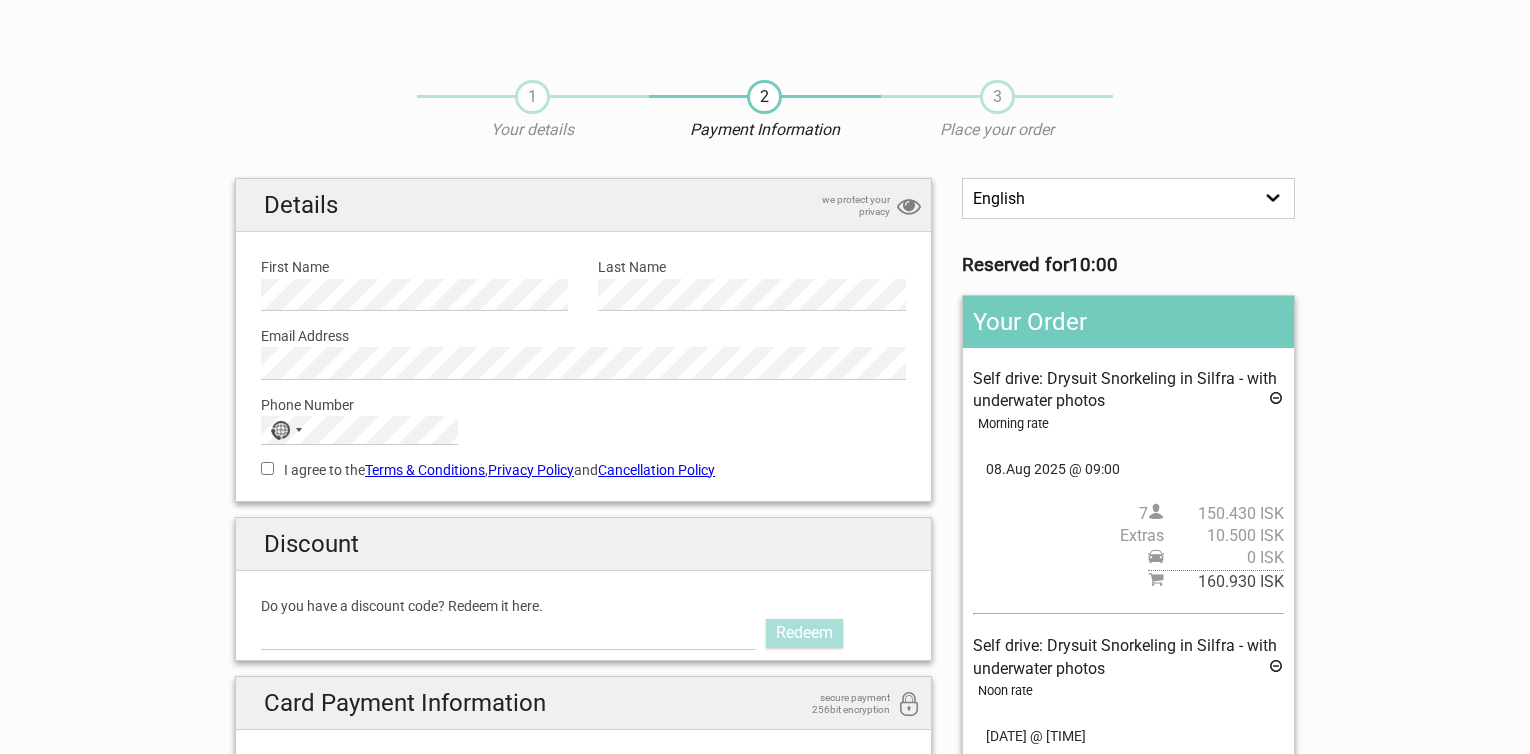 scroll, scrollTop: 0, scrollLeft: 0, axis: both 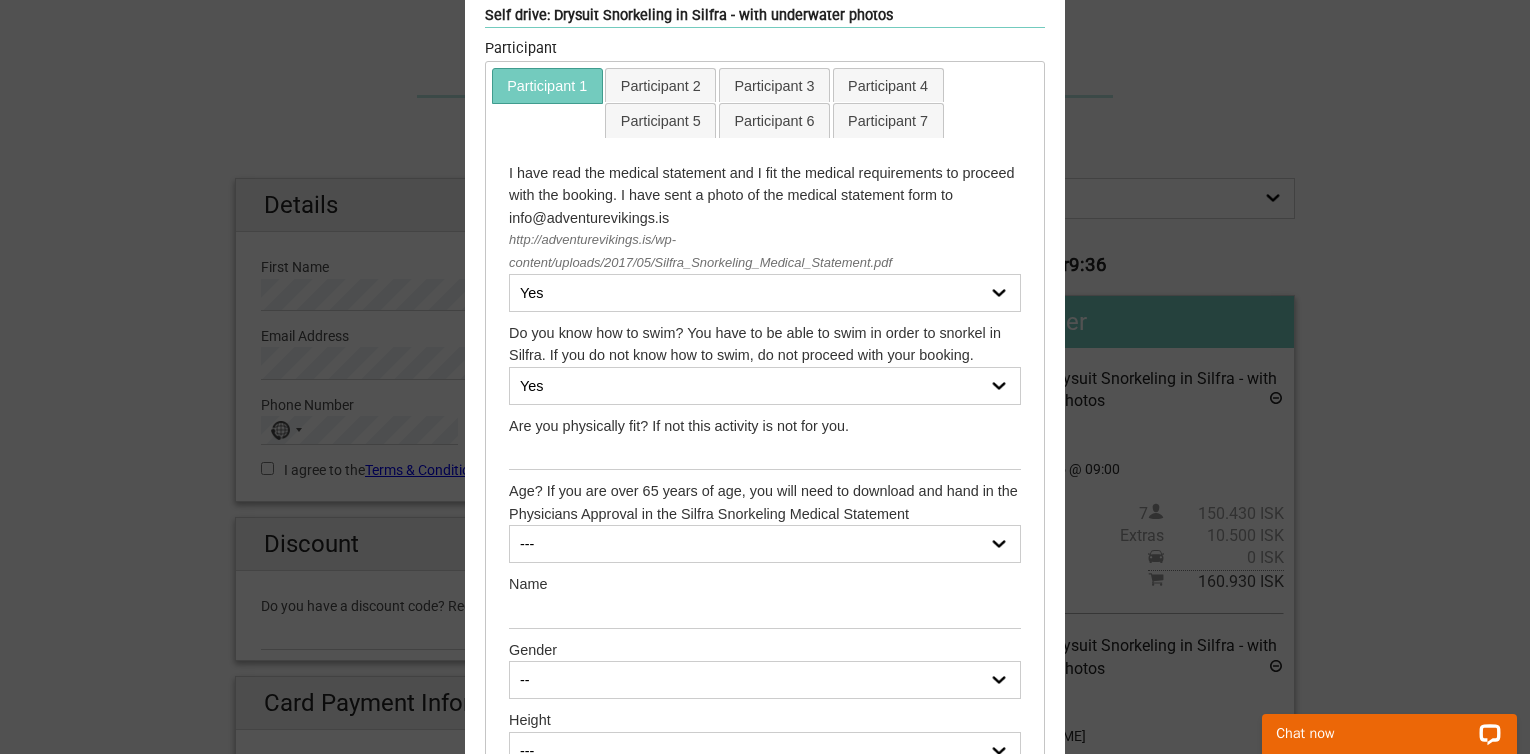 click on "---
14
15
16
17
18
19
20
21
22
23
24
25
26
27
28
29
30
31
32
33
34
35
36
37
38
39
40
41
42
43
44
45
46
47
48
49
50
51
52
53
54
55
56
57
58
59
60
61
62
63
64
65
66 (Physicians Approval needed)
67 (Physicians Approval needed)
68 (Physicians Approval needed)
69 (Physicians Approval needed)
70 (Physicians Approval needed)
71 (Physicians Approval needed)
72 (Physicians Approval needed)
73 (Physicians Approval needed)
74 (Physicians Approval needed)
75 (Physicians Approval needed)
76 (Physicians Approval needed)
77 (Physicians Approval needed)
78 (Physicians Approval needed)
79 (Physicians Approval needed)
80 (Physicians Approval needed)
81 (Physicians Approval needed)
82 (Physicians Approval needed)
83 (Physicians Approval needed)
84 (Physicians Approval needed)
85 (Physicians Approval needed)
86 (Physicians Approval needed)
87 (Physicians Approval needed)" at bounding box center (765, 544) 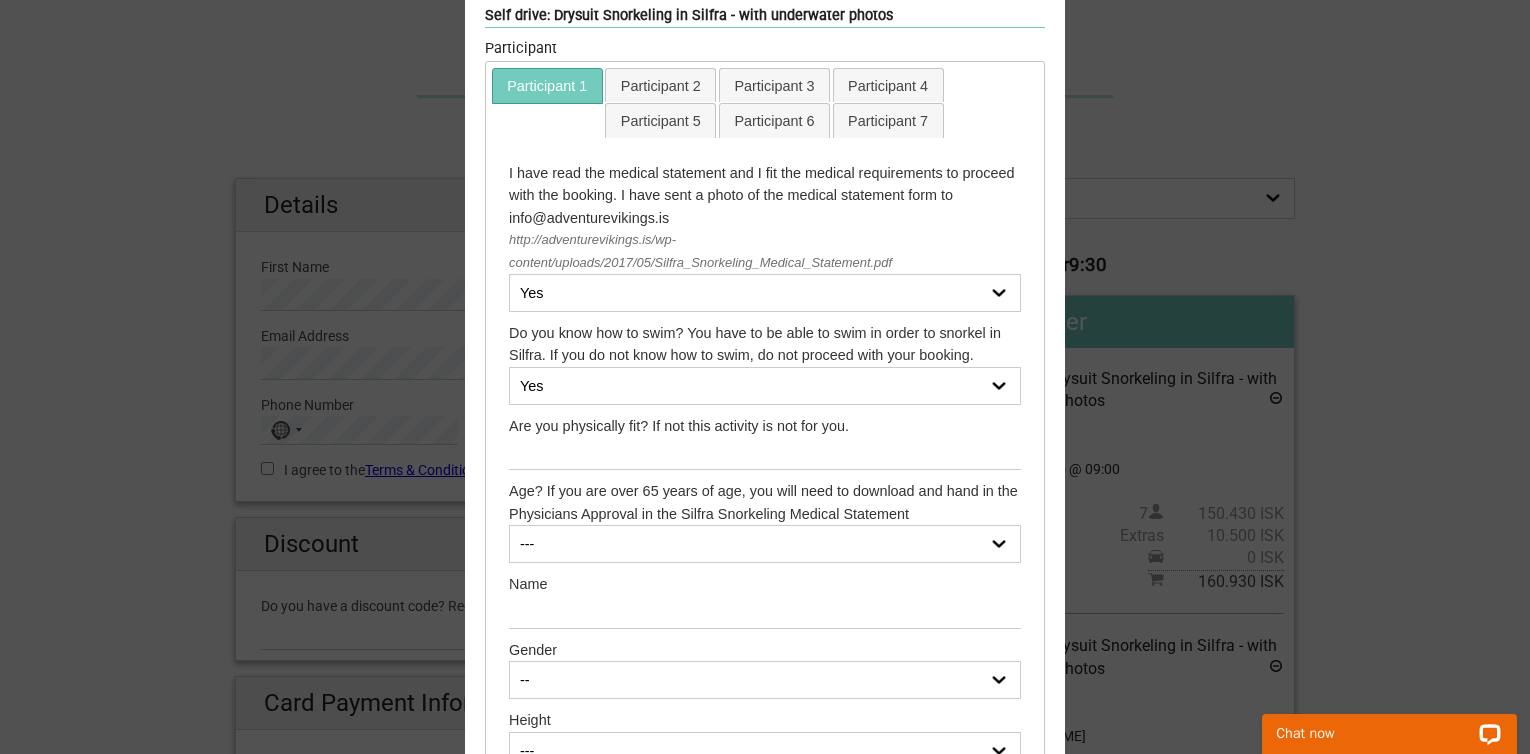 select on "51" 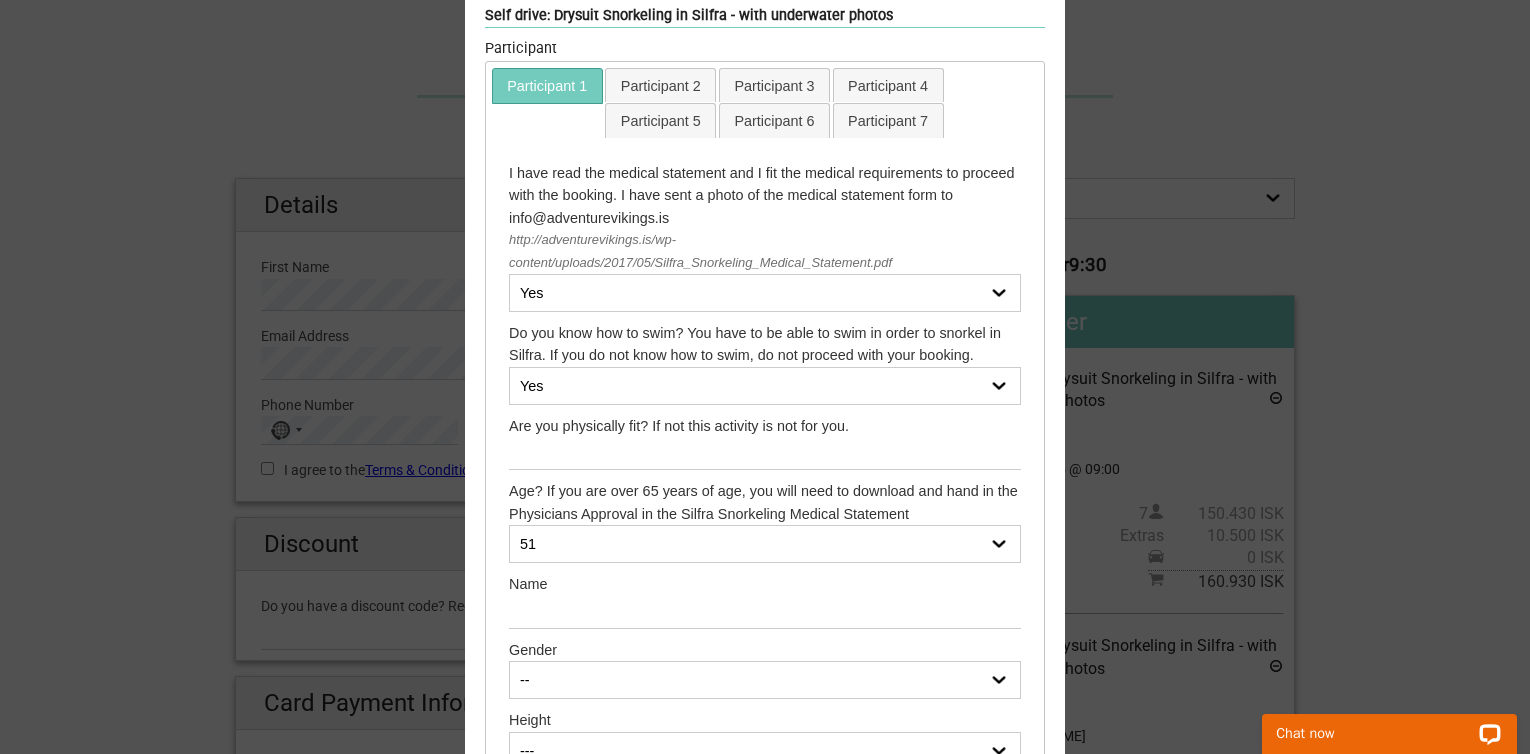 click on "---
14
15
16
17
18
19
20
21
22
23
24
25
26
27
28
29
30
31
32
33
34
35
36
37
38
39
40
41
42
43
44
45
46
47
48
49
50
51
52
53
54
55
56
57
58
59
60
61
62
63
64
65
66 (Physicians Approval needed)
67 (Physicians Approval needed)
68 (Physicians Approval needed)
69 (Physicians Approval needed)
70 (Physicians Approval needed)
71 (Physicians Approval needed)
72 (Physicians Approval needed)
73 (Physicians Approval needed)
74 (Physicians Approval needed)
75 (Physicians Approval needed)
76 (Physicians Approval needed)
77 (Physicians Approval needed)
78 (Physicians Approval needed)
79 (Physicians Approval needed)
80 (Physicians Approval needed)
81 (Physicians Approval needed)
82 (Physicians Approval needed)
83 (Physicians Approval needed)
84 (Physicians Approval needed)
85 (Physicians Approval needed)
86 (Physicians Approval needed)
87 (Physicians Approval needed)" at bounding box center [765, 544] 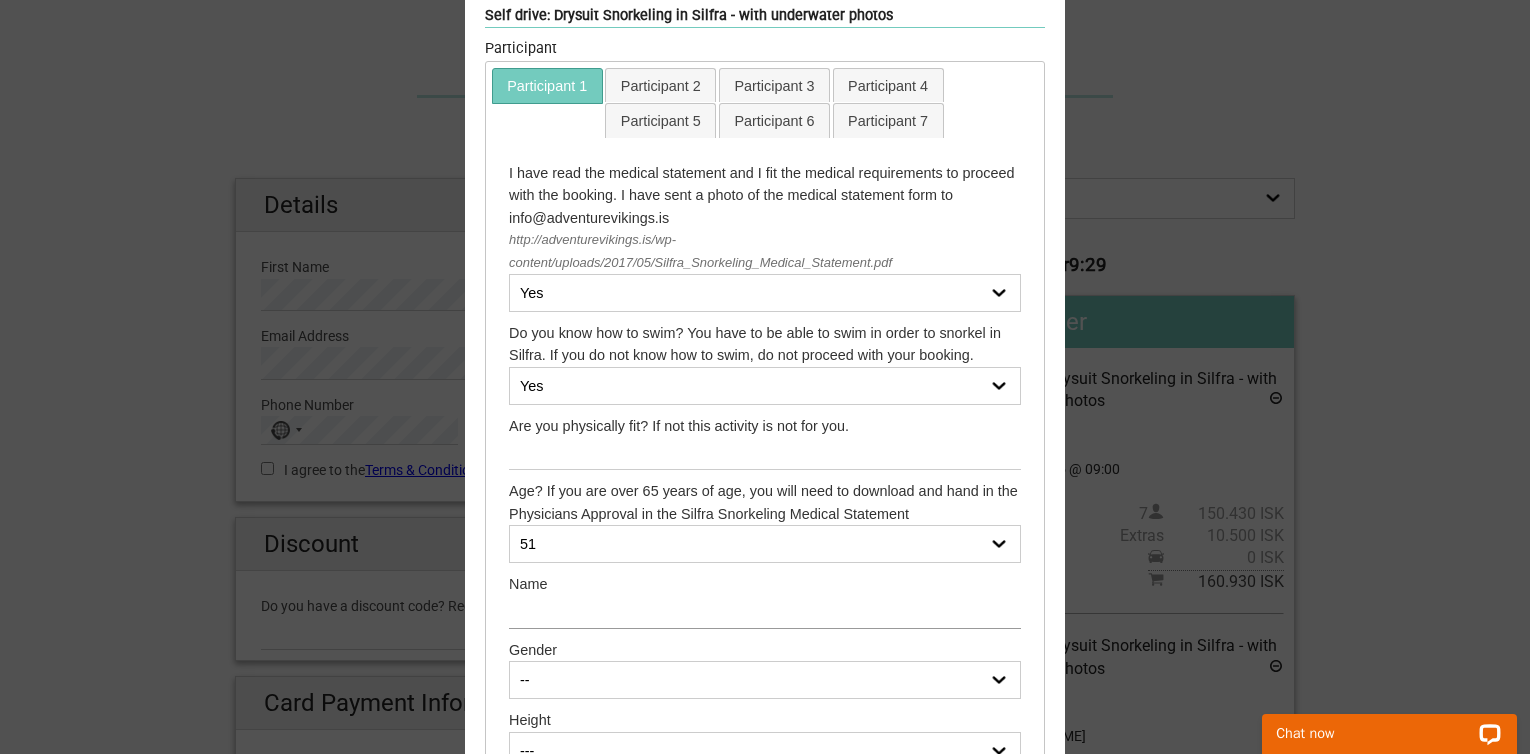 click at bounding box center [765, 612] 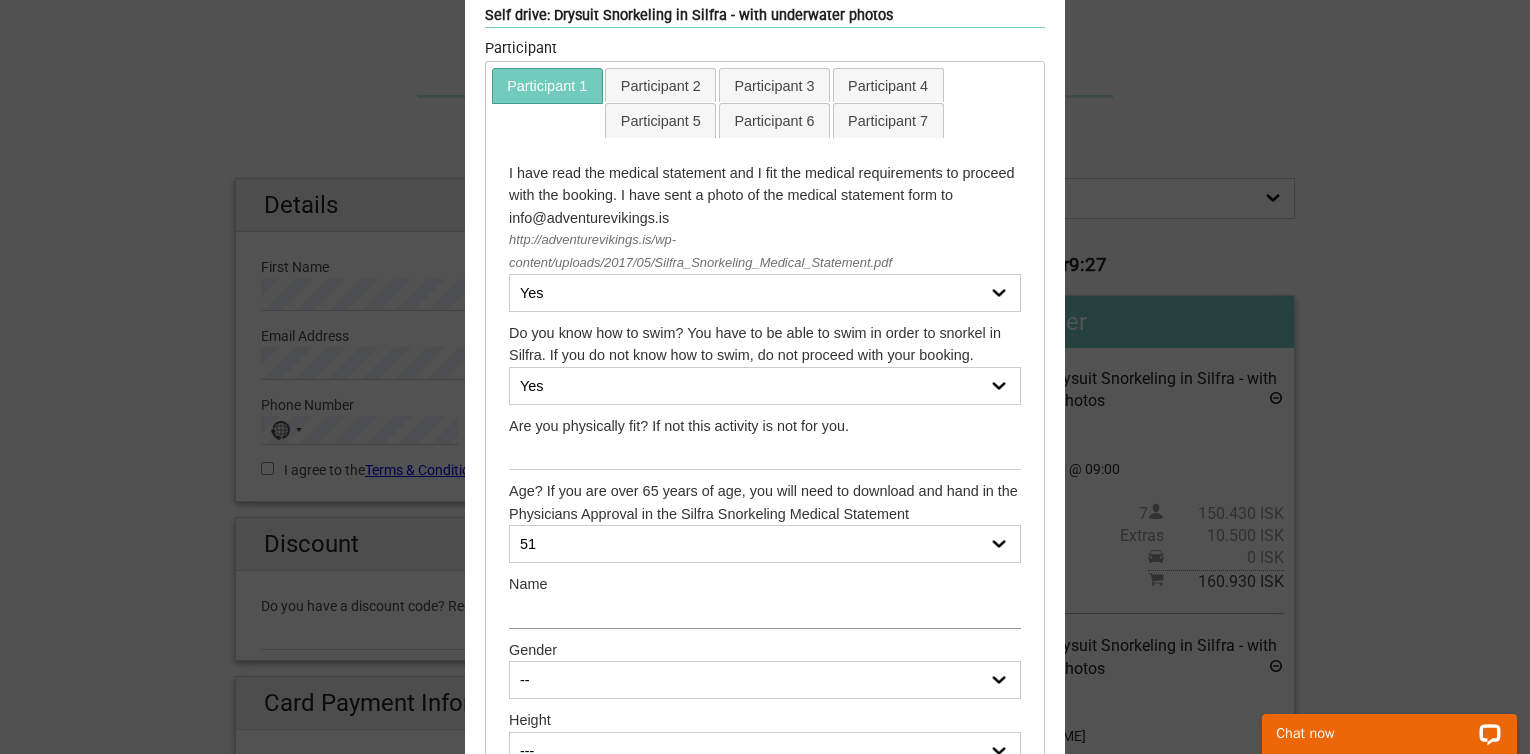 type on "Jan Eska" 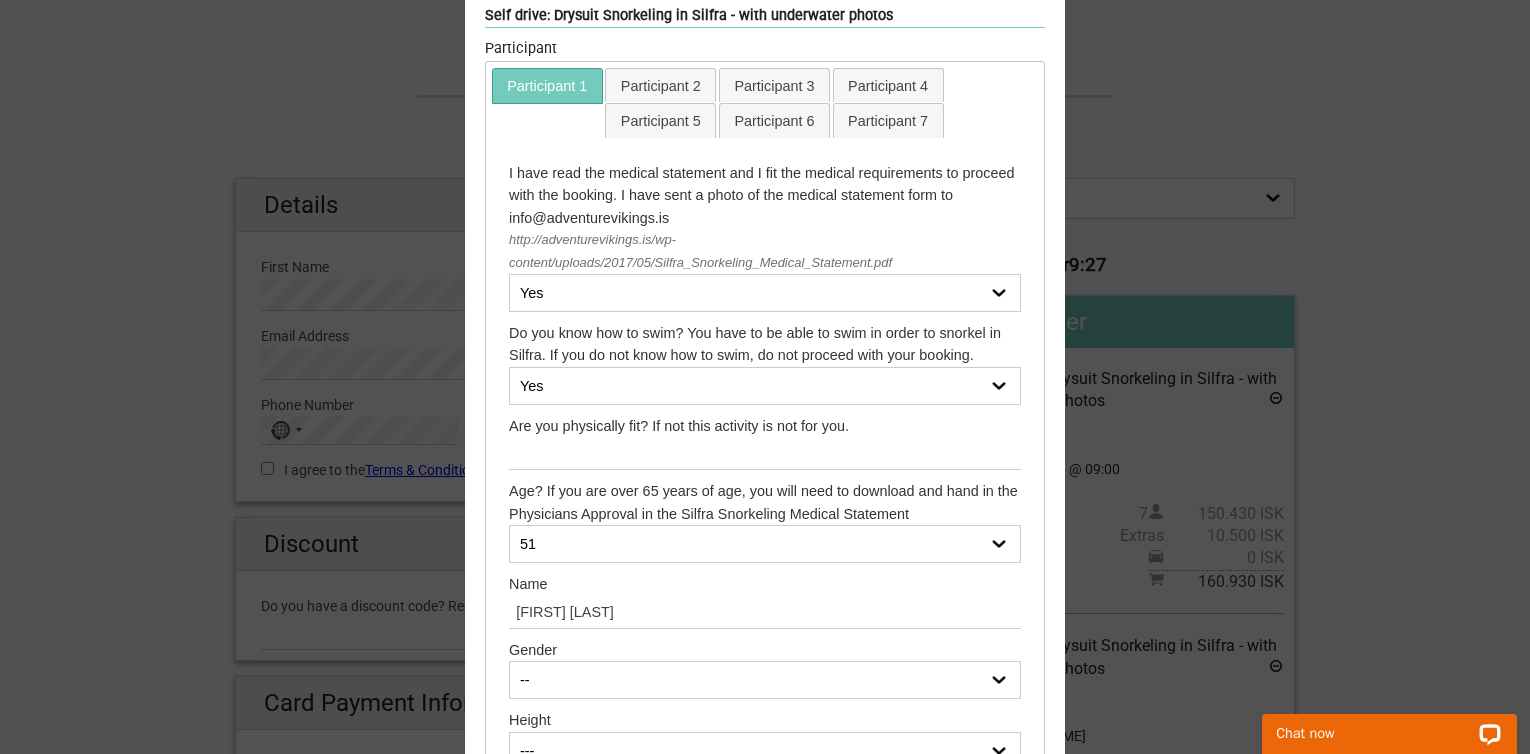 type on "Daniela Eska" 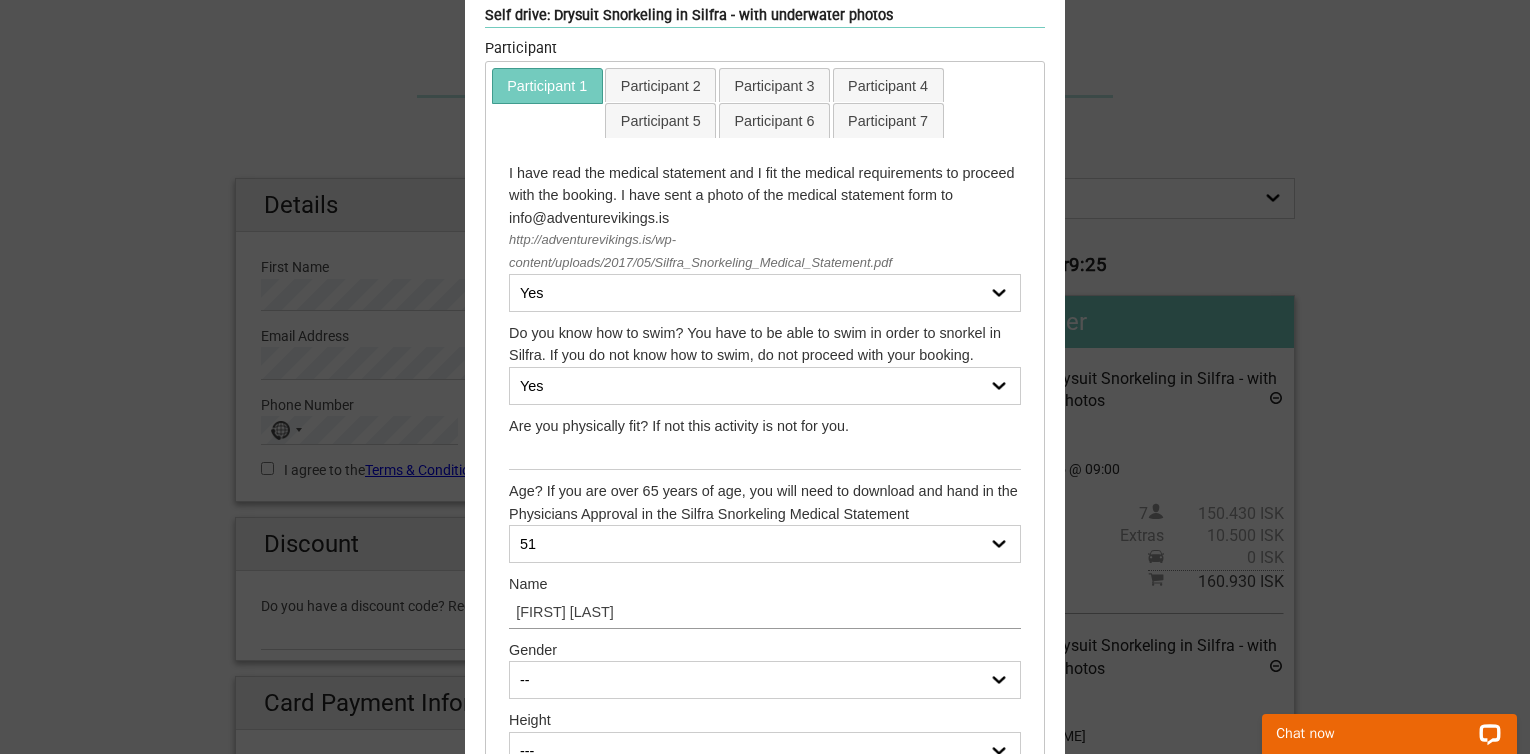 scroll, scrollTop: 450, scrollLeft: 0, axis: vertical 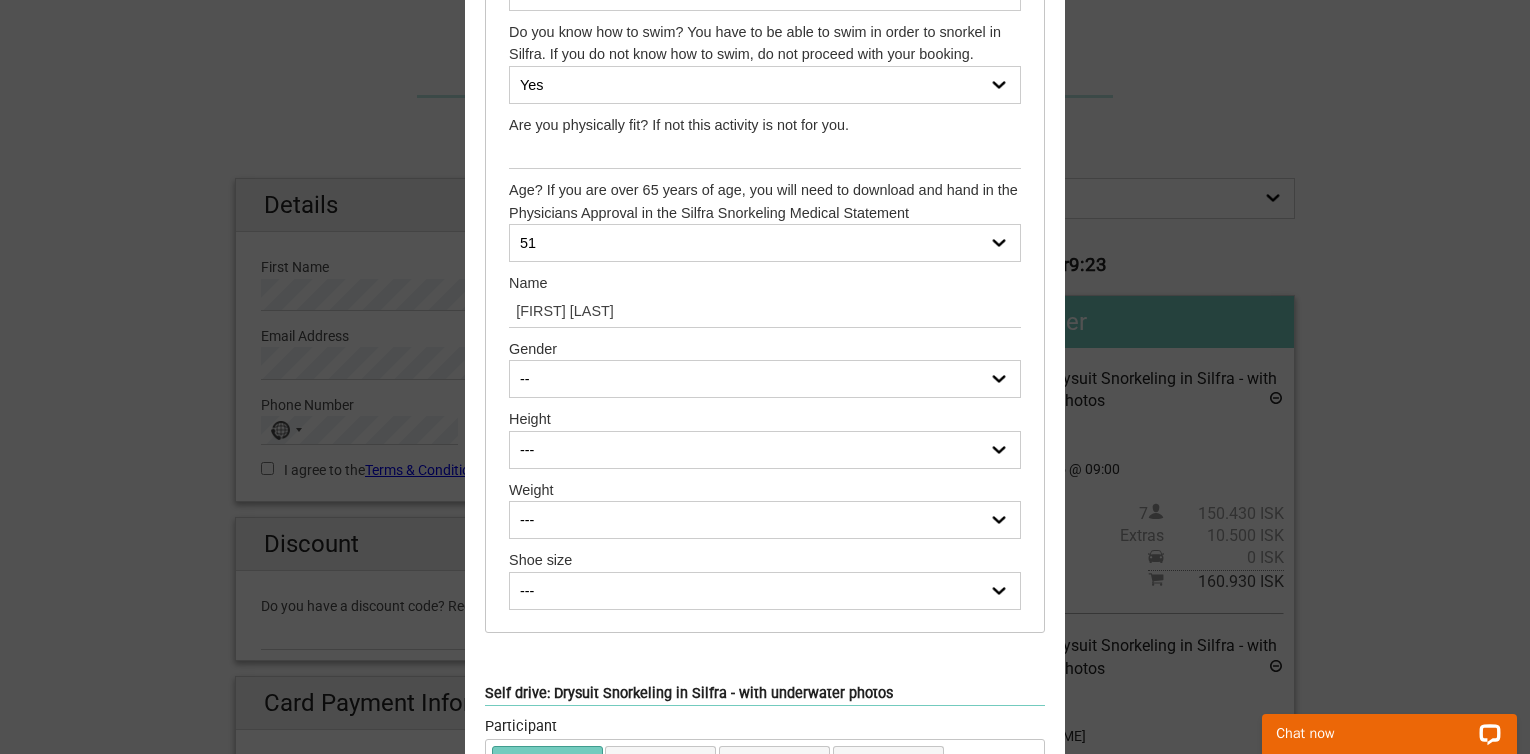 click on "--
Female
Male" at bounding box center [765, 379] 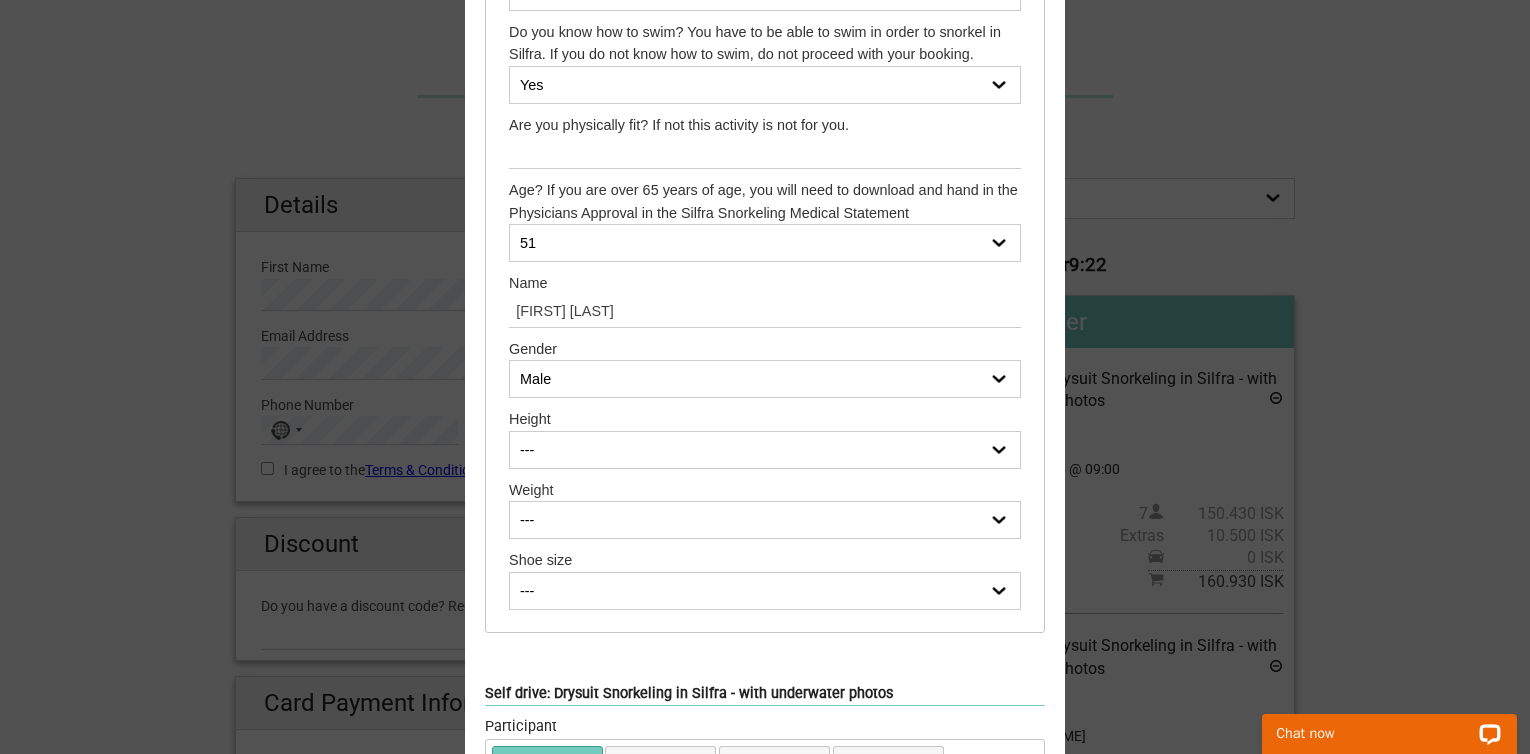 click on "---
150cm (4’11.1”)
151cm (4’11.4”)
152cm (4’11.8”)
153cm (5’0.2”)
154cm (5’0.6”)
155cm (5’1”)
156cm (5’1.4”)
157cm (5’1.8”)
158cm (5’2.2”)
159cm (5’2.6”)
160cm (5’3”)
161cm (5’3.4”)
162cm (5’3.8”)
163cm (5’4.2”)
164cm (5’4.6”)
165cm (5’5”)
166cm (5’5.4”)
167cm (5’5.7”)
168cm (5’6.1”)
169cm (5’6.5”)
170cm (5’6.9”)
171cm (5’7.3”)
172cm (5’7.7”)
173cm (5’8.1”)
174cm (5’8.5”)
175cm (5’8.9”)
176cm (5’9.3”)
177cm (5’9.7”)
178cm (5’10.1”)
179cm (5’10.5”)
180cm (5’10.9”)
181cm (5’11.3”)
182cm (5’11.7”)
183cm (6’0”)
184cm (6’0.4”)
185cm (6’0.8”)
186cm (6’1.2”)
187cm (6’1.6”)
188cm (6’2”)
189cm (6’2.4”)
190cm (6’2.8”)
191cm (6’3.2”)
192cm (6’3.6”)
193cm (6’4”)
194cm (6’4.4”)
195cm (6’4.8”)
196cm (6’5.2”)
197cm (6’5.6”)" at bounding box center [765, 450] 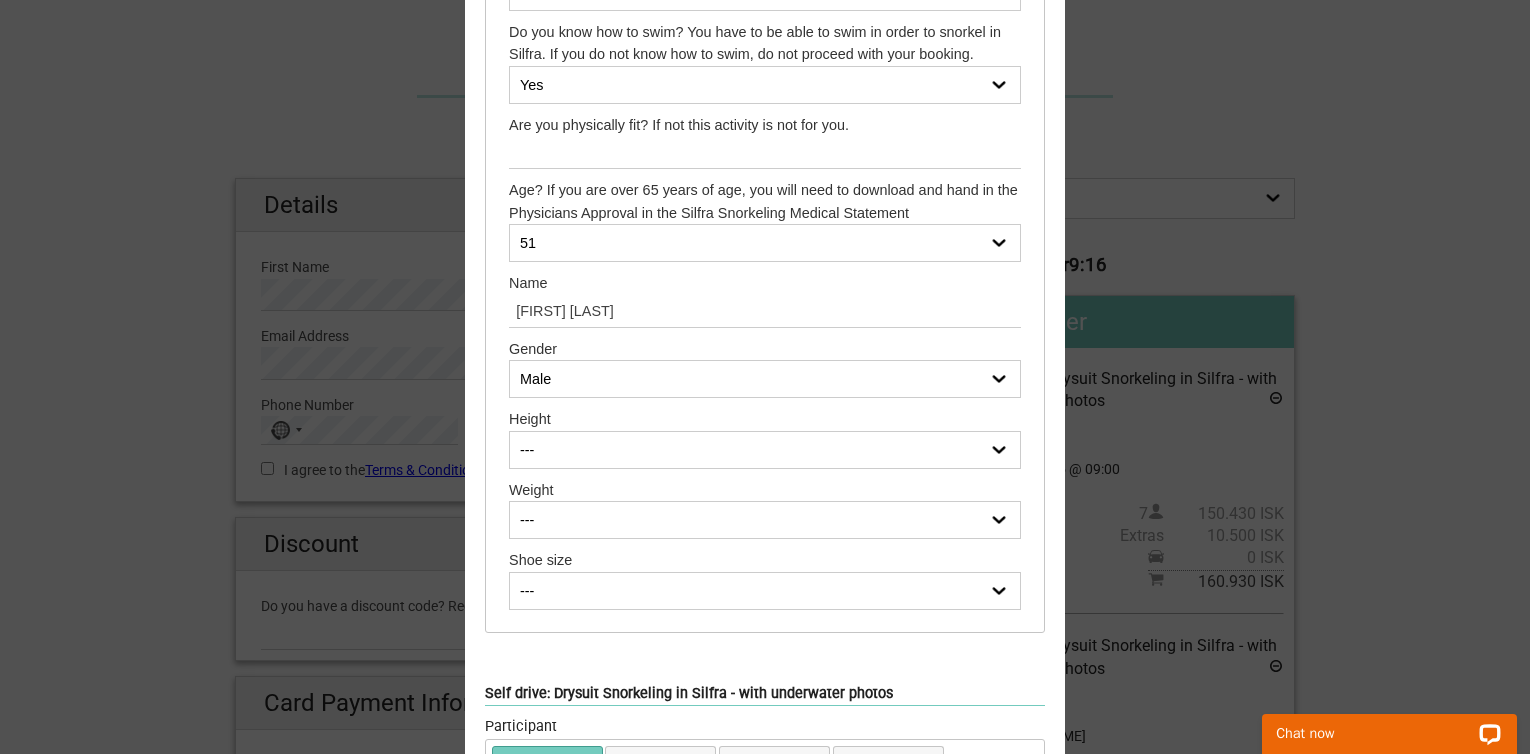 select on "165cm (5’5”)" 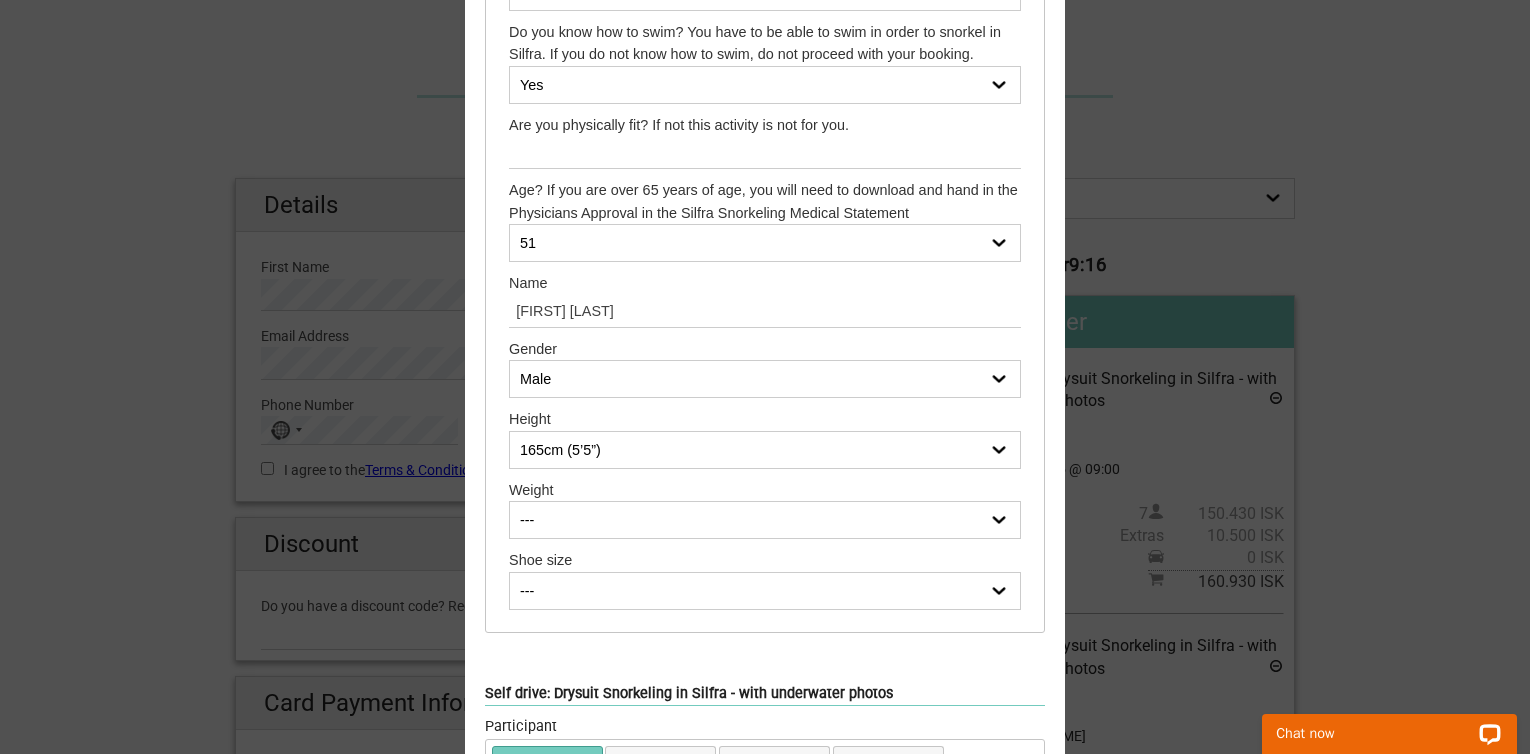 click on "---
150cm (4’11.1”)
151cm (4’11.4”)
152cm (4’11.8”)
153cm (5’0.2”)
154cm (5’0.6”)
155cm (5’1”)
156cm (5’1.4”)
157cm (5’1.8”)
158cm (5’2.2”)
159cm (5’2.6”)
160cm (5’3”)
161cm (5’3.4”)
162cm (5’3.8”)
163cm (5’4.2”)
164cm (5’4.6”)
165cm (5’5”)
166cm (5’5.4”)
167cm (5’5.7”)
168cm (5’6.1”)
169cm (5’6.5”)
170cm (5’6.9”)
171cm (5’7.3”)
172cm (5’7.7”)
173cm (5’8.1”)
174cm (5’8.5”)
175cm (5’8.9”)
176cm (5’9.3”)
177cm (5’9.7”)
178cm (5’10.1”)
179cm (5’10.5”)
180cm (5’10.9”)
181cm (5’11.3”)
182cm (5’11.7”)
183cm (6’0”)
184cm (6’0.4”)
185cm (6’0.8”)
186cm (6’1.2”)
187cm (6’1.6”)
188cm (6’2”)
189cm (6’2.4”)
190cm (6’2.8”)
191cm (6’3.2”)
192cm (6’3.6”)
193cm (6’4”)
194cm (6’4.4”)
195cm (6’4.8”)
196cm (6’5.2”)
197cm (6’5.6”)" at bounding box center [765, 450] 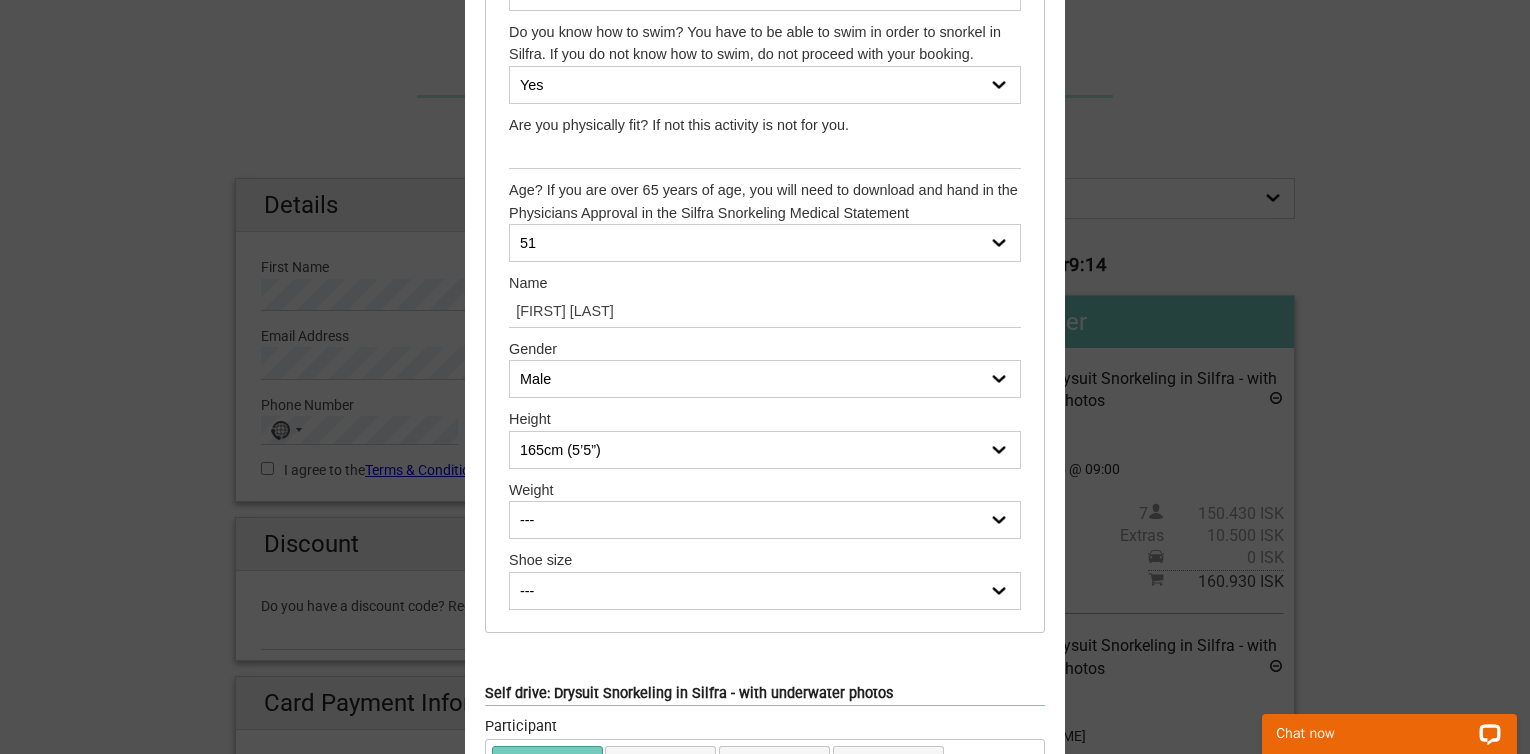 click on "---
50 kg (110 Ibs)
51 kg (112 Ibs)
52 kg (114 Ibs)
53 kg (116 Ibs)
54 kg (119 Ibs)
55 kg (121 Ibs)
56 kg (123 Ibs)
57 kg (125 Ibs)
58 kg (127 Ibs)
59 kg (130 Ibs)
60 kg (132 Ibs)
61 kg (134 Ibs)
62 kg (136 Ibs)
63 kg (138 Ibs)
64 kg (141 Ibs)
65 kg (143 Ibs)
66 kg (145 Ibs)
67 kg (147 Ibs)
68 kg (150 Ibs)
69 kg (152 Ibs)
70 kg (154 Ibs)
71 kg (156 Ibs)
72 kg (158 Ibs)
73 kg (161 Ibs)
74 kg (163 Ibs)
75 kg (165 Ibs)
76 kg (167 Ibs)
77 kg (169 Ibs)
78 kg (172 Ibs)
79 kg (174 Ibs)
80 kg (176 Ibs)
81 kg (178 Ibs)
82 kg (180 Ibs)
83 kg (183 Ibs)
84 kg (185 Ibs)
85 kg (187 Ibs)
86 kg (189 Ibs)
87 kg (191 Ibs)
88 kg (194 Ibs)
89 kg (196 Ibs)
90 kg (198 Ibs)
91 kg (200 Ibs)
92 kg (202 Ibs)
93 kg (205 Ibs)
94 kg (207 Ibs)
95 kg (209 Ibs)
96 kg (211 Ibs)
97 kg (213 Ibs)
98 kg (216 Ibs)
99 kg (218 Ibs)
100 kg (220 Ibs)
101 kg (222 Ibs)
102 kg (224 Ibs)
103 kg (227 Ibs)
104 kg (229 Ibs)
105 kg (231 Ibs)" at bounding box center (765, 520) 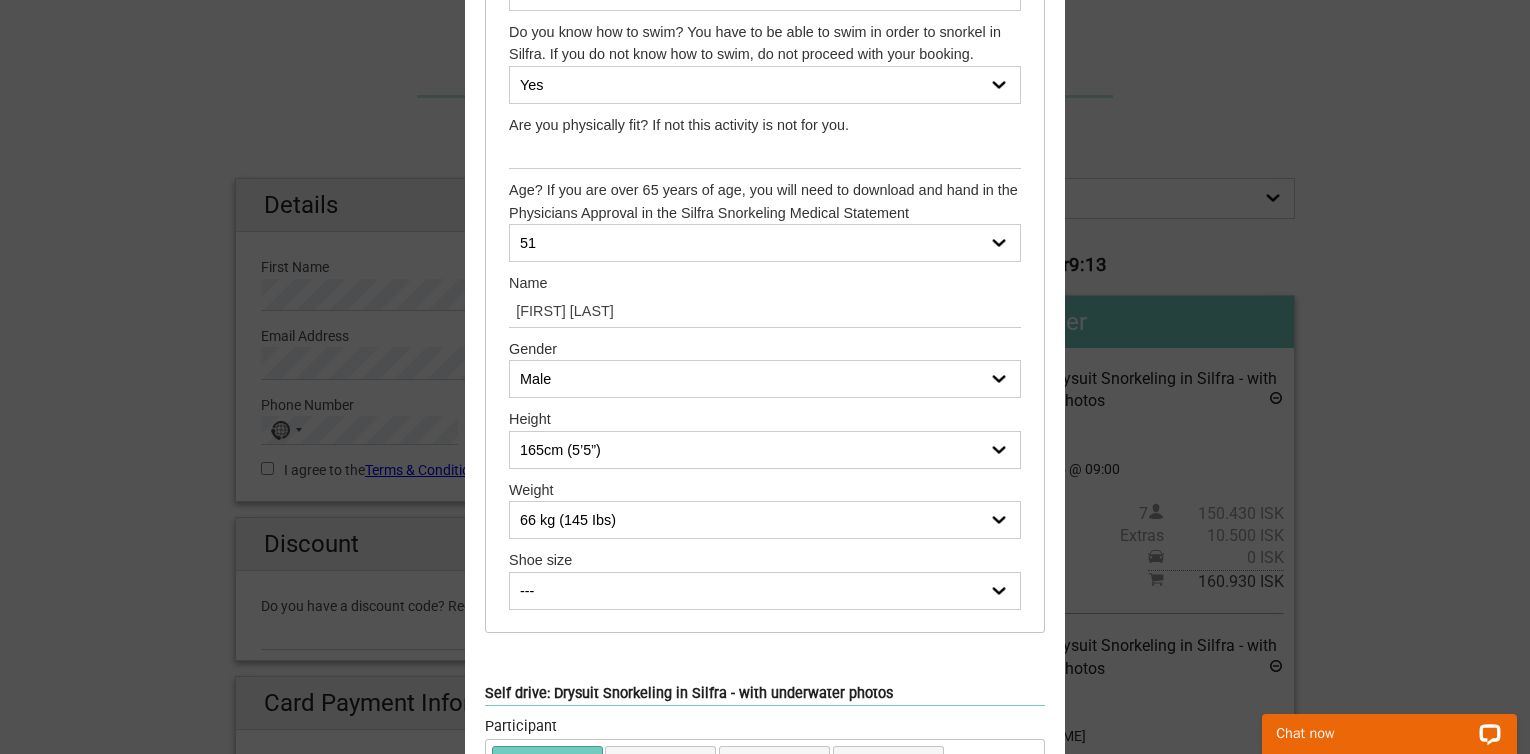click on "---
50 kg (110 Ibs)
51 kg (112 Ibs)
52 kg (114 Ibs)
53 kg (116 Ibs)
54 kg (119 Ibs)
55 kg (121 Ibs)
56 kg (123 Ibs)
57 kg (125 Ibs)
58 kg (127 Ibs)
59 kg (130 Ibs)
60 kg (132 Ibs)
61 kg (134 Ibs)
62 kg (136 Ibs)
63 kg (138 Ibs)
64 kg (141 Ibs)
65 kg (143 Ibs)
66 kg (145 Ibs)
67 kg (147 Ibs)
68 kg (150 Ibs)
69 kg (152 Ibs)
70 kg (154 Ibs)
71 kg (156 Ibs)
72 kg (158 Ibs)
73 kg (161 Ibs)
74 kg (163 Ibs)
75 kg (165 Ibs)
76 kg (167 Ibs)
77 kg (169 Ibs)
78 kg (172 Ibs)
79 kg (174 Ibs)
80 kg (176 Ibs)
81 kg (178 Ibs)
82 kg (180 Ibs)
83 kg (183 Ibs)
84 kg (185 Ibs)
85 kg (187 Ibs)
86 kg (189 Ibs)
87 kg (191 Ibs)
88 kg (194 Ibs)
89 kg (196 Ibs)
90 kg (198 Ibs)
91 kg (200 Ibs)
92 kg (202 Ibs)
93 kg (205 Ibs)
94 kg (207 Ibs)
95 kg (209 Ibs)
96 kg (211 Ibs)
97 kg (213 Ibs)
98 kg (216 Ibs)
99 kg (218 Ibs)
100 kg (220 Ibs)
101 kg (222 Ibs)
102 kg (224 Ibs)
103 kg (227 Ibs)
104 kg (229 Ibs)
105 kg (231 Ibs)" at bounding box center [765, 520] 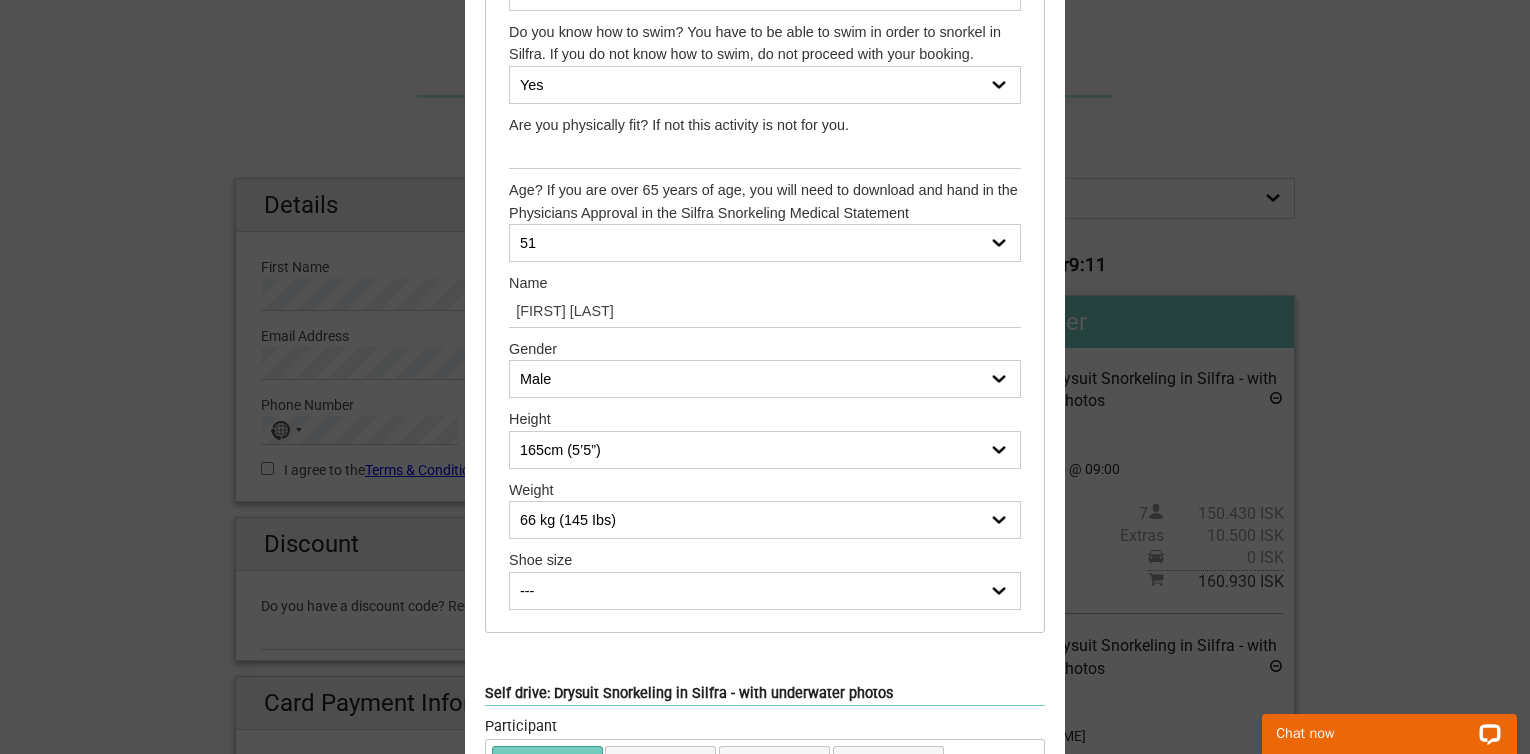 select on "68 kg (150 Ibs)" 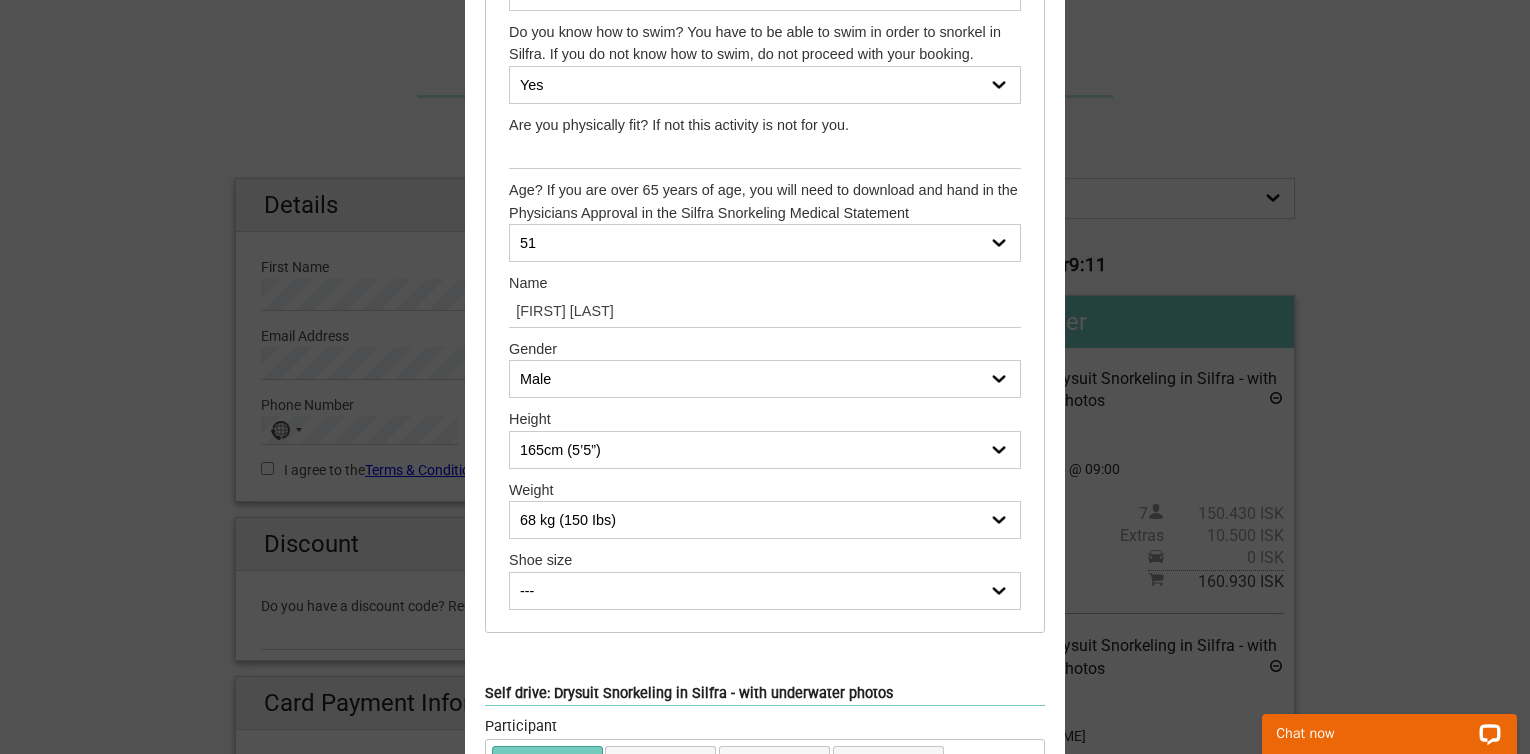 click on "---
50 kg (110 Ibs)
51 kg (112 Ibs)
52 kg (114 Ibs)
53 kg (116 Ibs)
54 kg (119 Ibs)
55 kg (121 Ibs)
56 kg (123 Ibs)
57 kg (125 Ibs)
58 kg (127 Ibs)
59 kg (130 Ibs)
60 kg (132 Ibs)
61 kg (134 Ibs)
62 kg (136 Ibs)
63 kg (138 Ibs)
64 kg (141 Ibs)
65 kg (143 Ibs)
66 kg (145 Ibs)
67 kg (147 Ibs)
68 kg (150 Ibs)
69 kg (152 Ibs)
70 kg (154 Ibs)
71 kg (156 Ibs)
72 kg (158 Ibs)
73 kg (161 Ibs)
74 kg (163 Ibs)
75 kg (165 Ibs)
76 kg (167 Ibs)
77 kg (169 Ibs)
78 kg (172 Ibs)
79 kg (174 Ibs)
80 kg (176 Ibs)
81 kg (178 Ibs)
82 kg (180 Ibs)
83 kg (183 Ibs)
84 kg (185 Ibs)
85 kg (187 Ibs)
86 kg (189 Ibs)
87 kg (191 Ibs)
88 kg (194 Ibs)
89 kg (196 Ibs)
90 kg (198 Ibs)
91 kg (200 Ibs)
92 kg (202 Ibs)
93 kg (205 Ibs)
94 kg (207 Ibs)
95 kg (209 Ibs)
96 kg (211 Ibs)
97 kg (213 Ibs)
98 kg (216 Ibs)
99 kg (218 Ibs)
100 kg (220 Ibs)
101 kg (222 Ibs)
102 kg (224 Ibs)
103 kg (227 Ibs)
104 kg (229 Ibs)
105 kg (231 Ibs)" at bounding box center [765, 520] 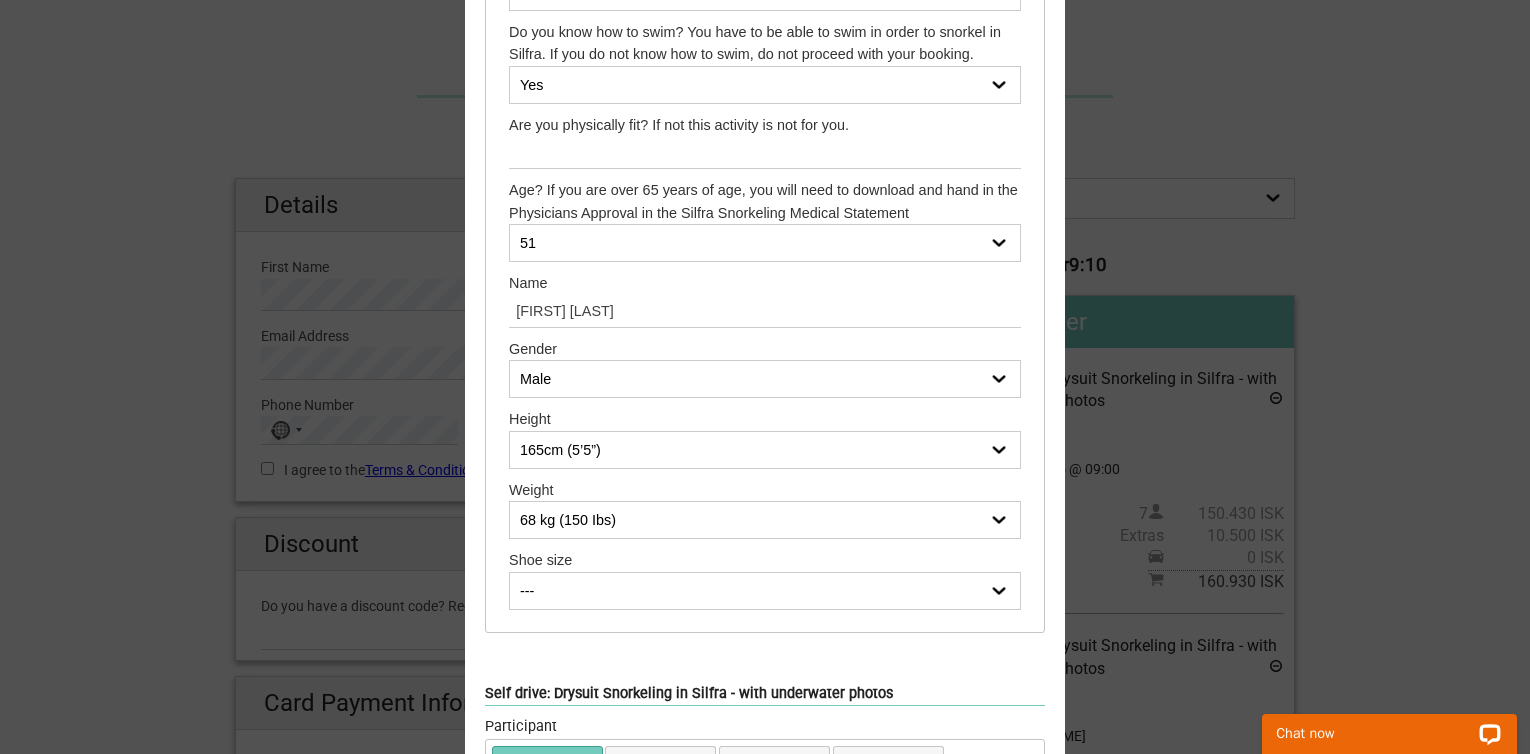 click on "---
35
36
37
38
39
40
41
42
43
44
45
46
47" at bounding box center (765, 591) 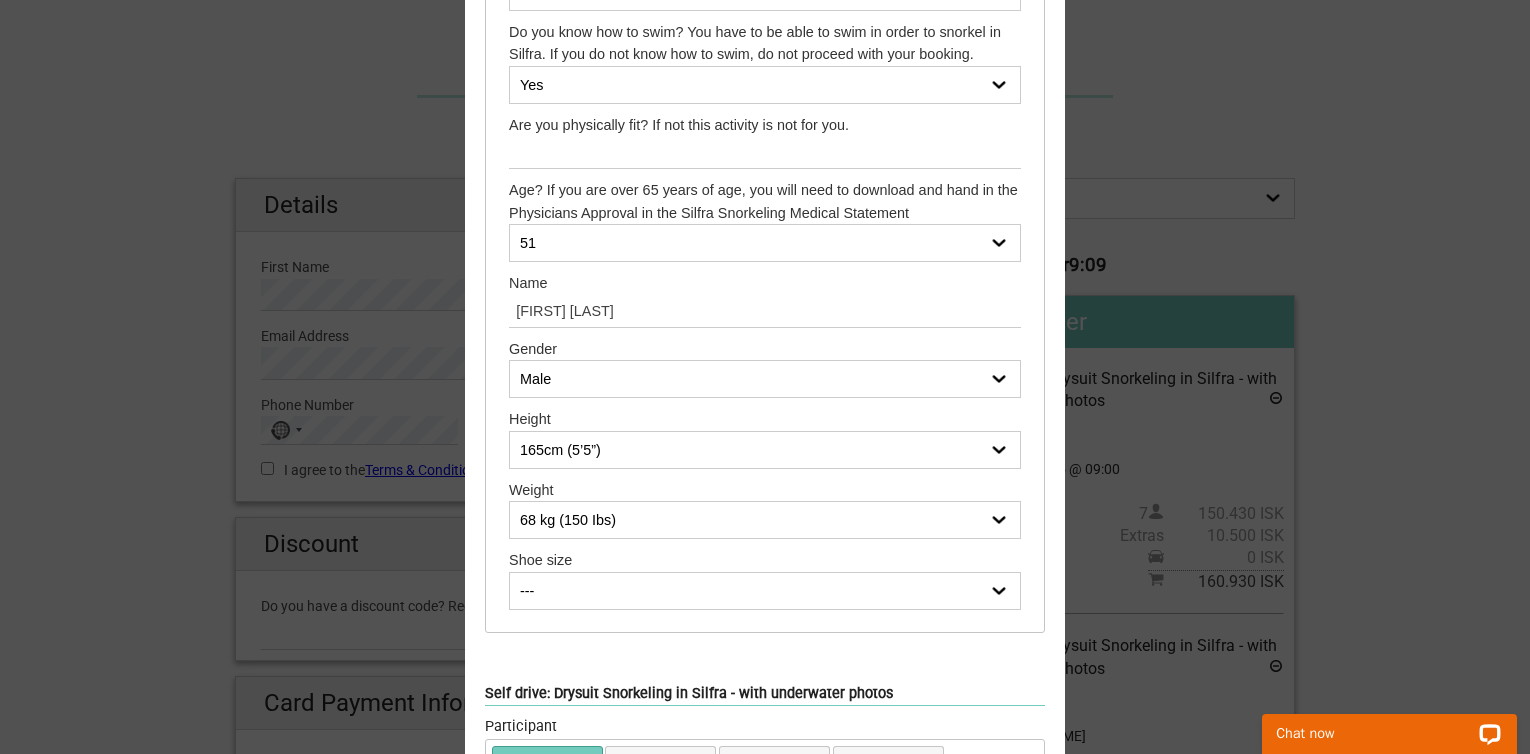 select on "40" 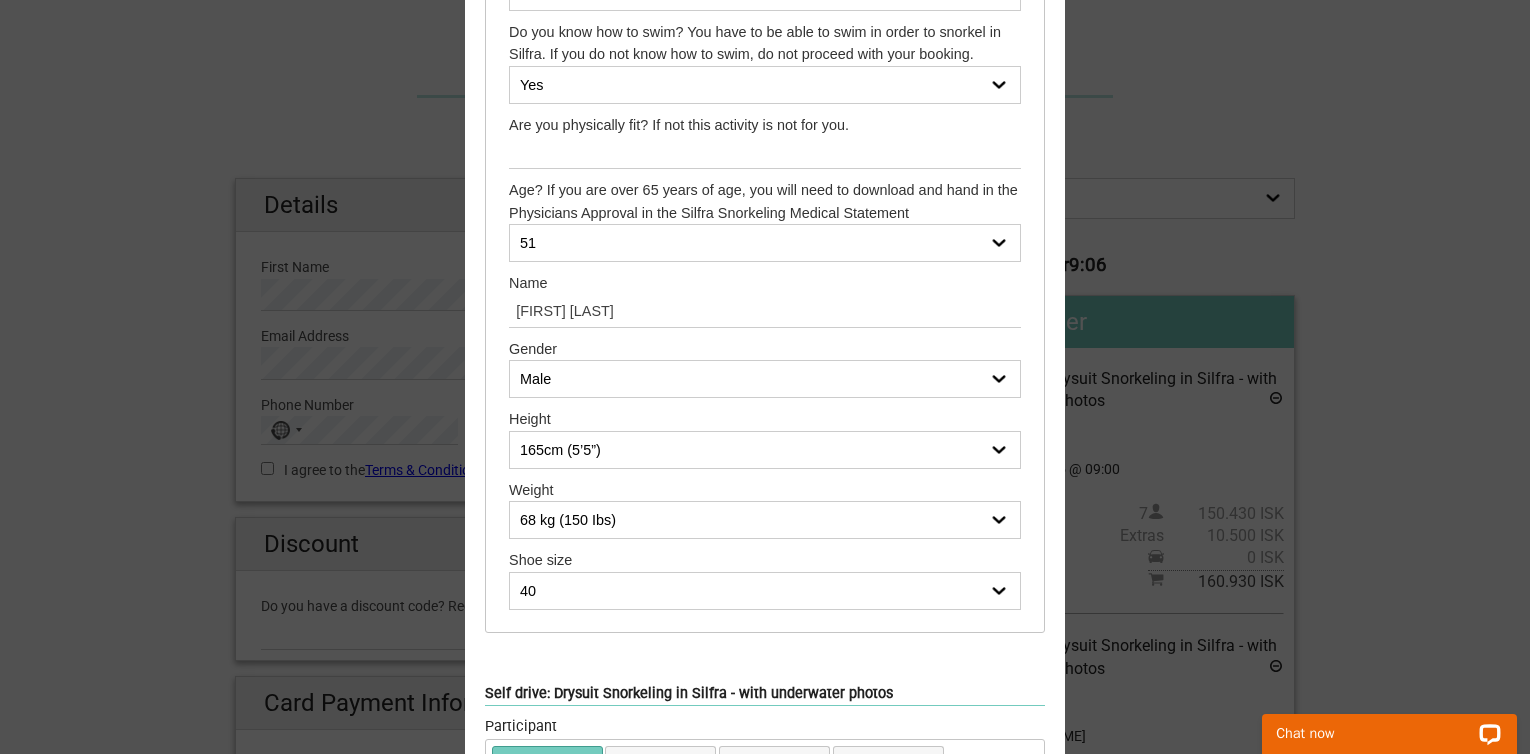 drag, startPoint x: 1514, startPoint y: 231, endPoint x: 1516, endPoint y: 260, distance: 29.068884 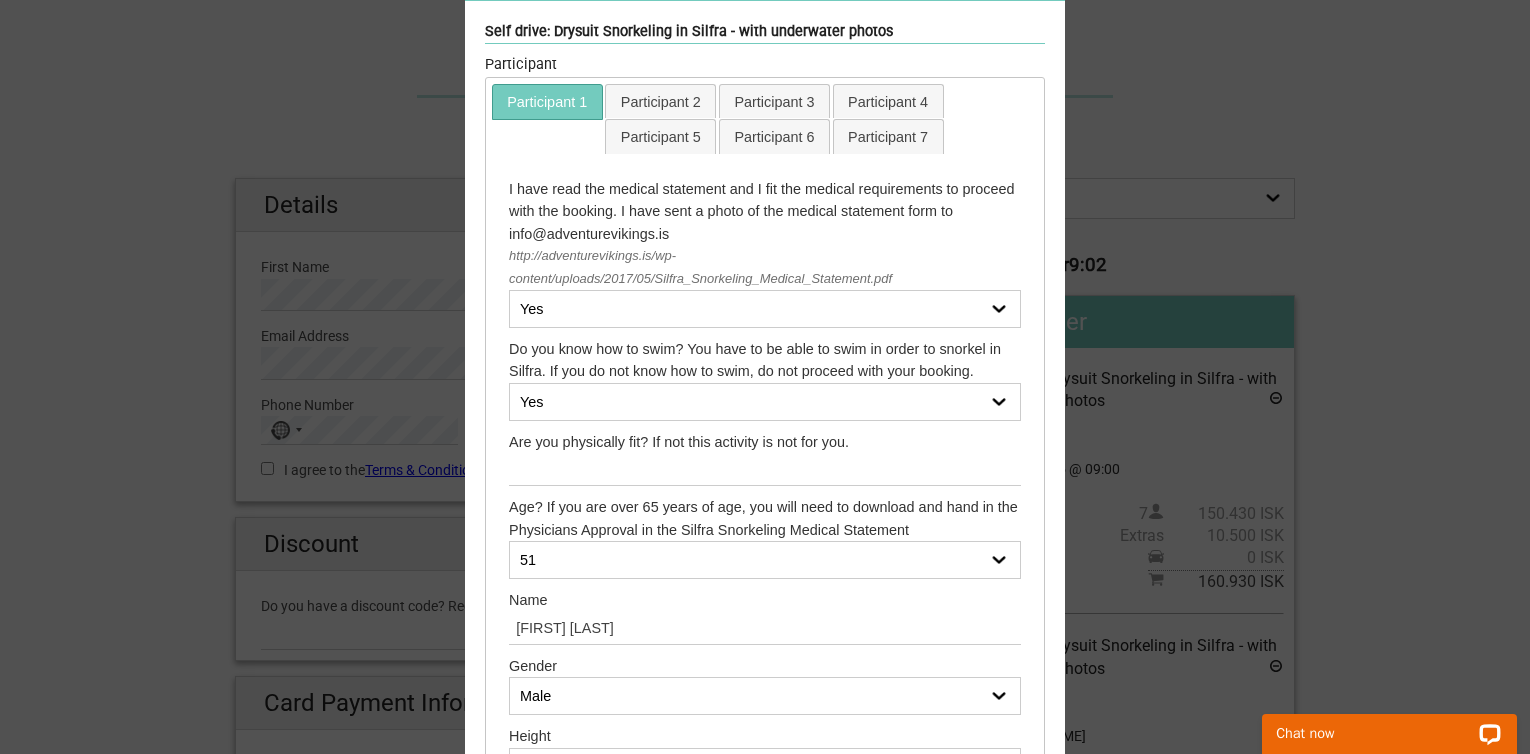 scroll, scrollTop: 55, scrollLeft: 0, axis: vertical 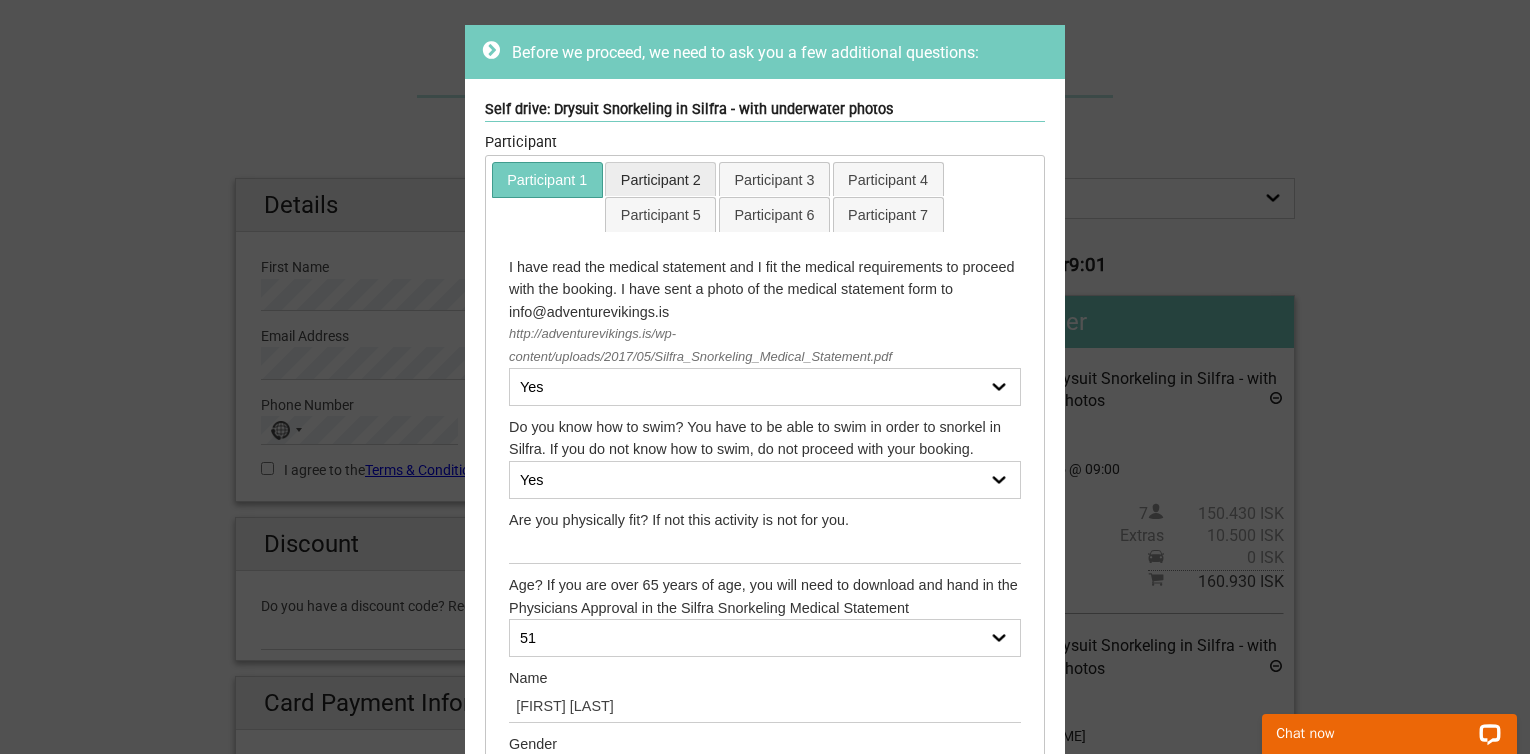 click on "Participant 2" at bounding box center (660, 179) 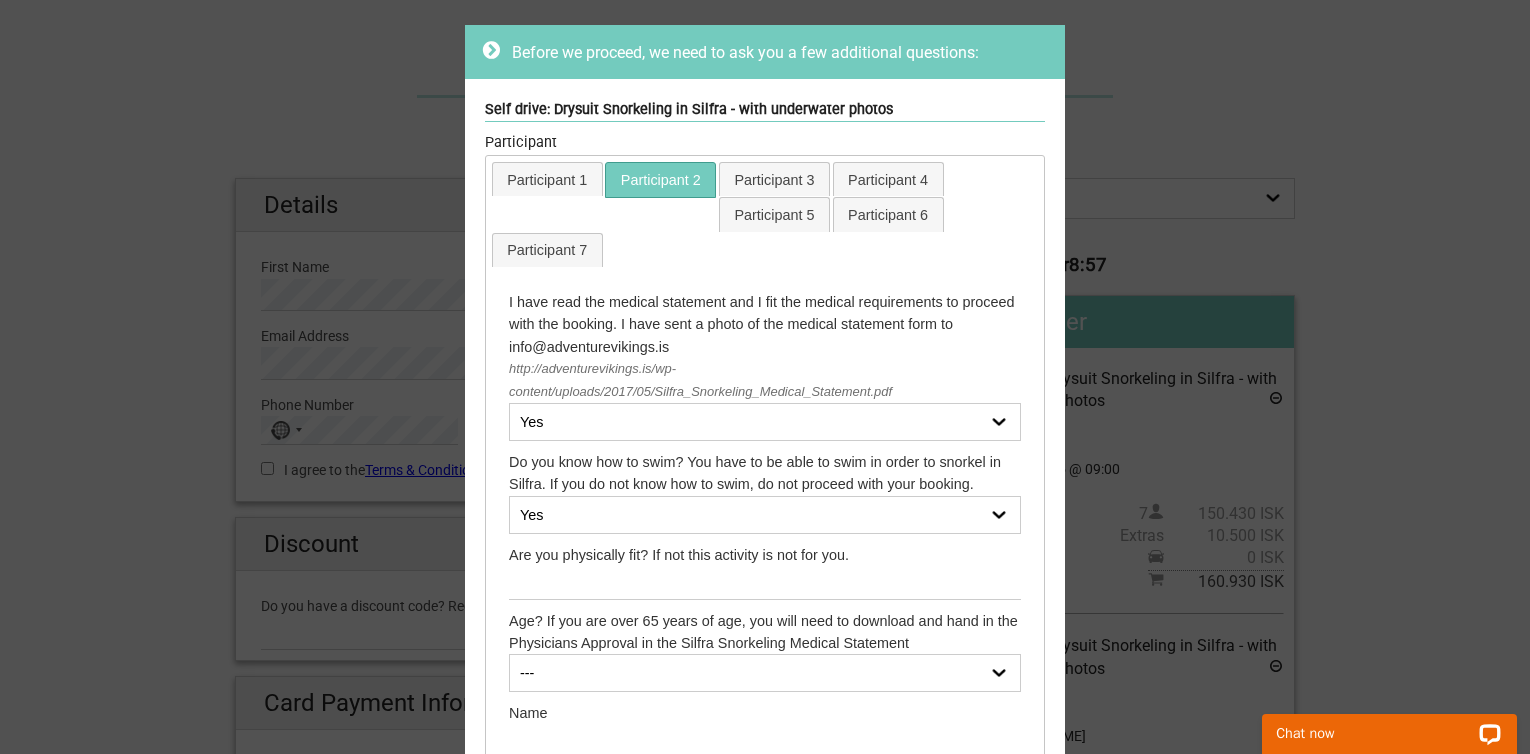 click on "---
14
15
16
17
18
19
20
21
22
23
24
25
26
27
28
29
30
31
32
33
34
35
36
37
38
39
40
41
42
43
44
45
46
47
48
49
50
51
52
53
54
55
56
57
58
59
60
61
62
63
64
65
66 (Physicians Approval needed)
67 (Physicians Approval needed)
68 (Physicians Approval needed)
69 (Physicians Approval needed)
70 (Physicians Approval needed)
71 (Physicians Approval needed)
72 (Physicians Approval needed)
73 (Physicians Approval needed)
74 (Physicians Approval needed)
75 (Physicians Approval needed)
76 (Physicians Approval needed)
77 (Physicians Approval needed)
78 (Physicians Approval needed)
79 (Physicians Approval needed)
80 (Physicians Approval needed)
81 (Physicians Approval needed)
82 (Physicians Approval needed)
83 (Physicians Approval needed)
84 (Physicians Approval needed)
85 (Physicians Approval needed)
86 (Physicians Approval needed)
87 (Physicians Approval needed)" at bounding box center (765, 673) 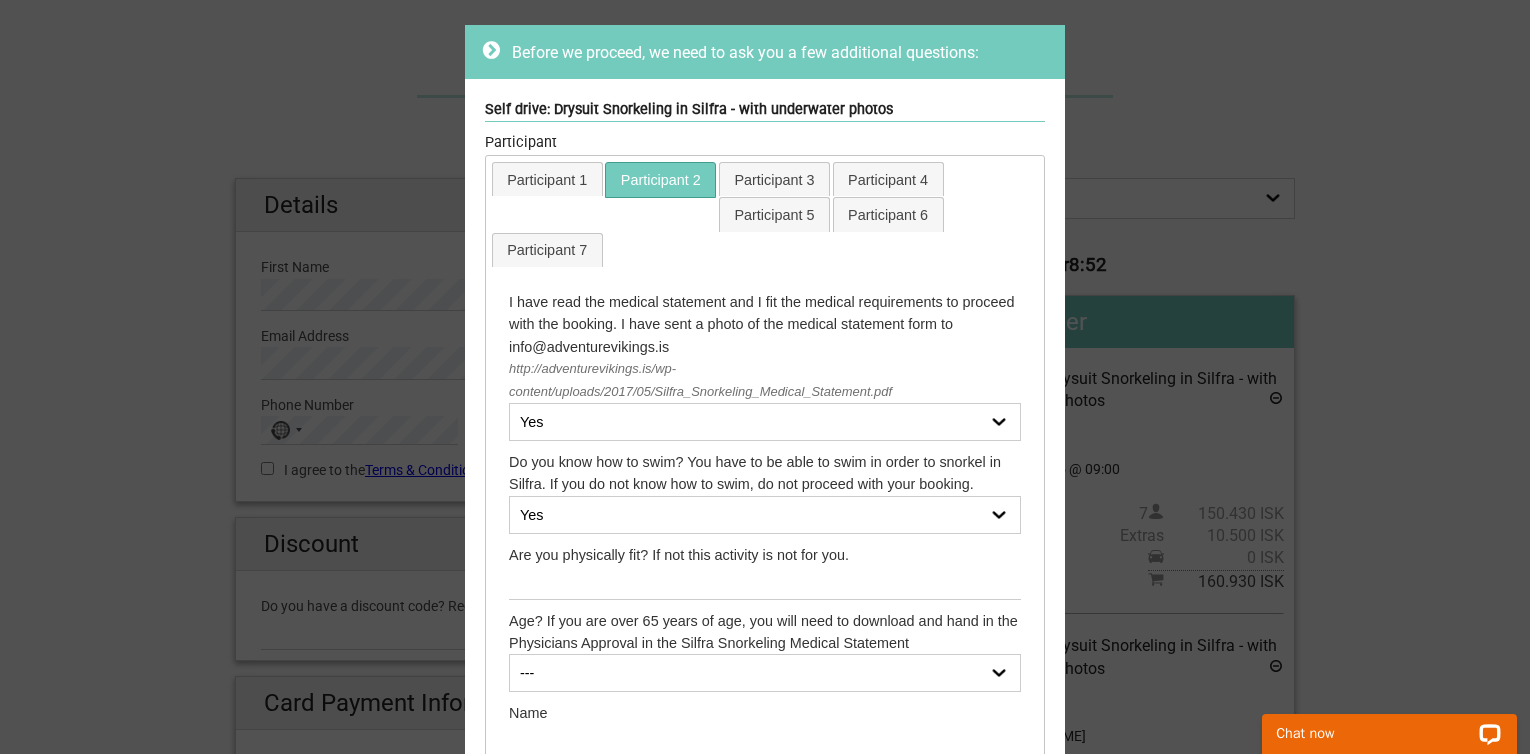 select on "51" 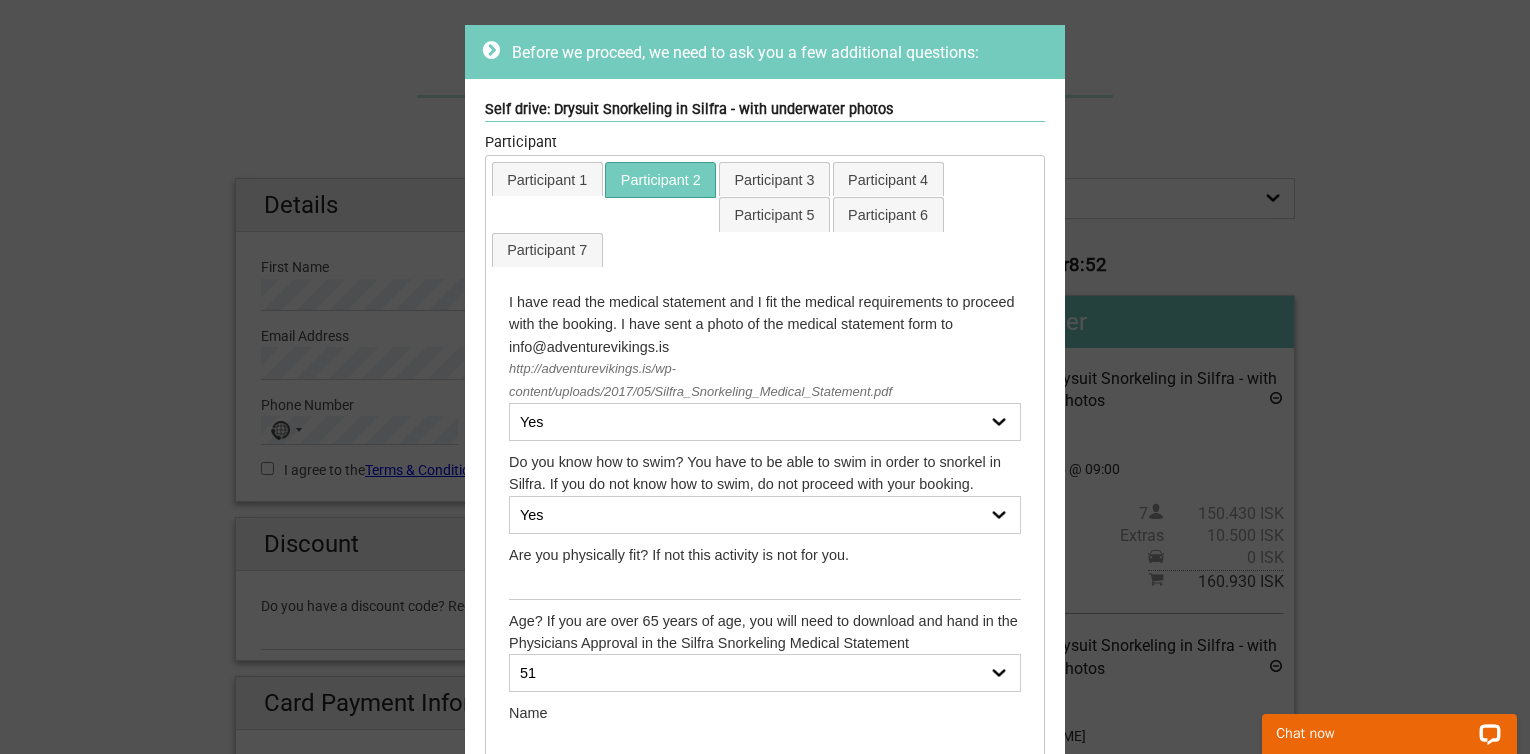 click on "---
14
15
16
17
18
19
20
21
22
23
24
25
26
27
28
29
30
31
32
33
34
35
36
37
38
39
40
41
42
43
44
45
46
47
48
49
50
51
52
53
54
55
56
57
58
59
60
61
62
63
64
65
66 (Physicians Approval needed)
67 (Physicians Approval needed)
68 (Physicians Approval needed)
69 (Physicians Approval needed)
70 (Physicians Approval needed)
71 (Physicians Approval needed)
72 (Physicians Approval needed)
73 (Physicians Approval needed)
74 (Physicians Approval needed)
75 (Physicians Approval needed)
76 (Physicians Approval needed)
77 (Physicians Approval needed)
78 (Physicians Approval needed)
79 (Physicians Approval needed)
80 (Physicians Approval needed)
81 (Physicians Approval needed)
82 (Physicians Approval needed)
83 (Physicians Approval needed)
84 (Physicians Approval needed)
85 (Physicians Approval needed)
86 (Physicians Approval needed)
87 (Physicians Approval needed)" at bounding box center (765, 673) 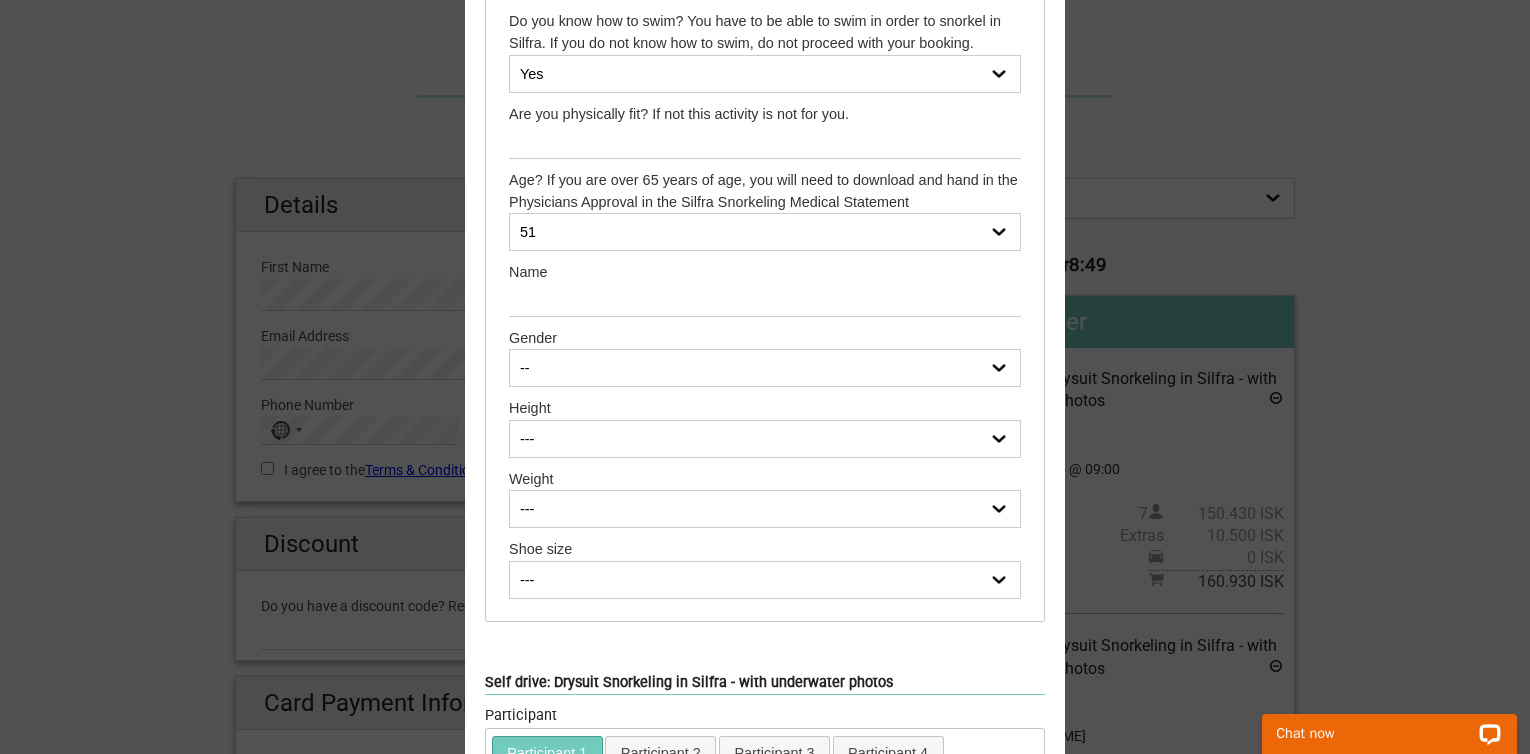 scroll, scrollTop: 502, scrollLeft: 0, axis: vertical 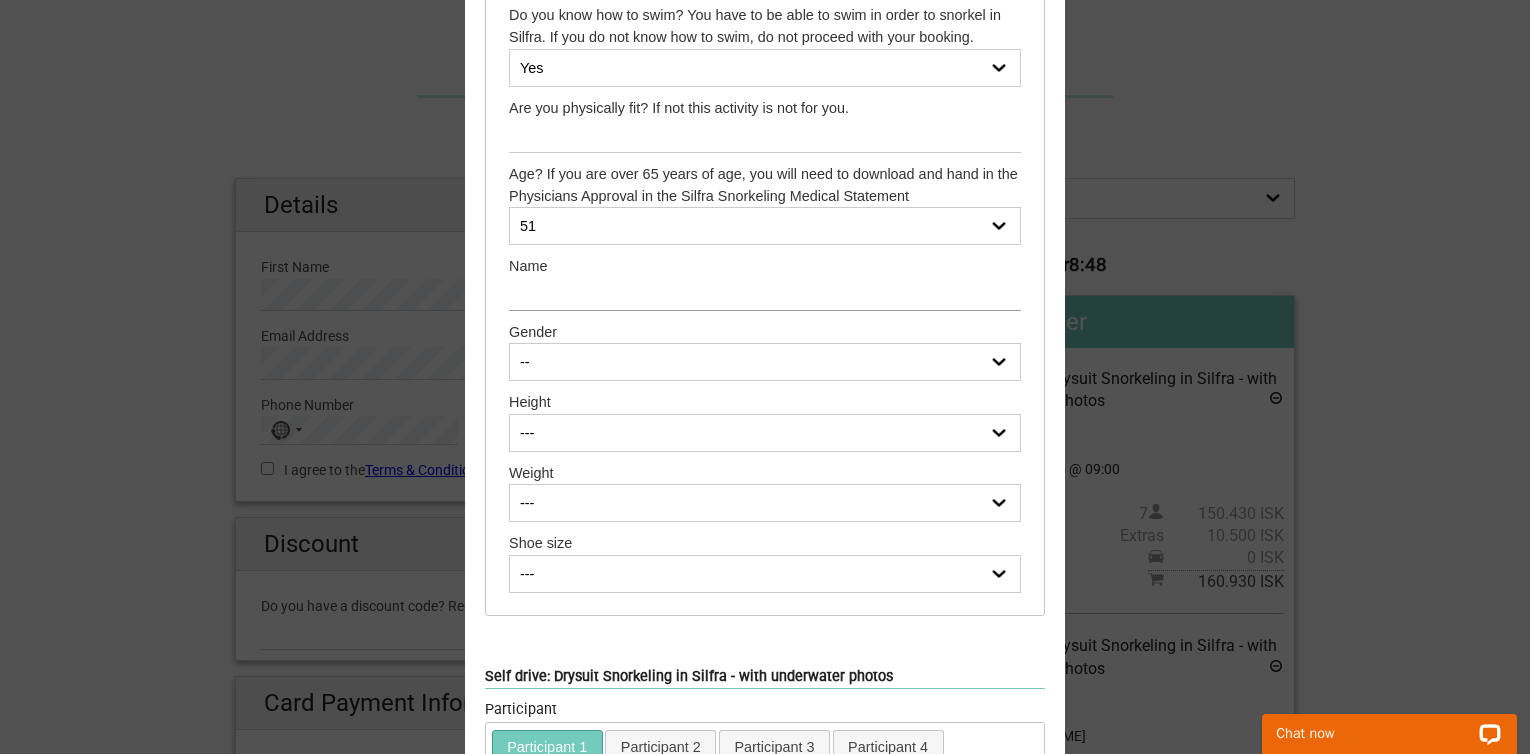 click at bounding box center [765, 294] 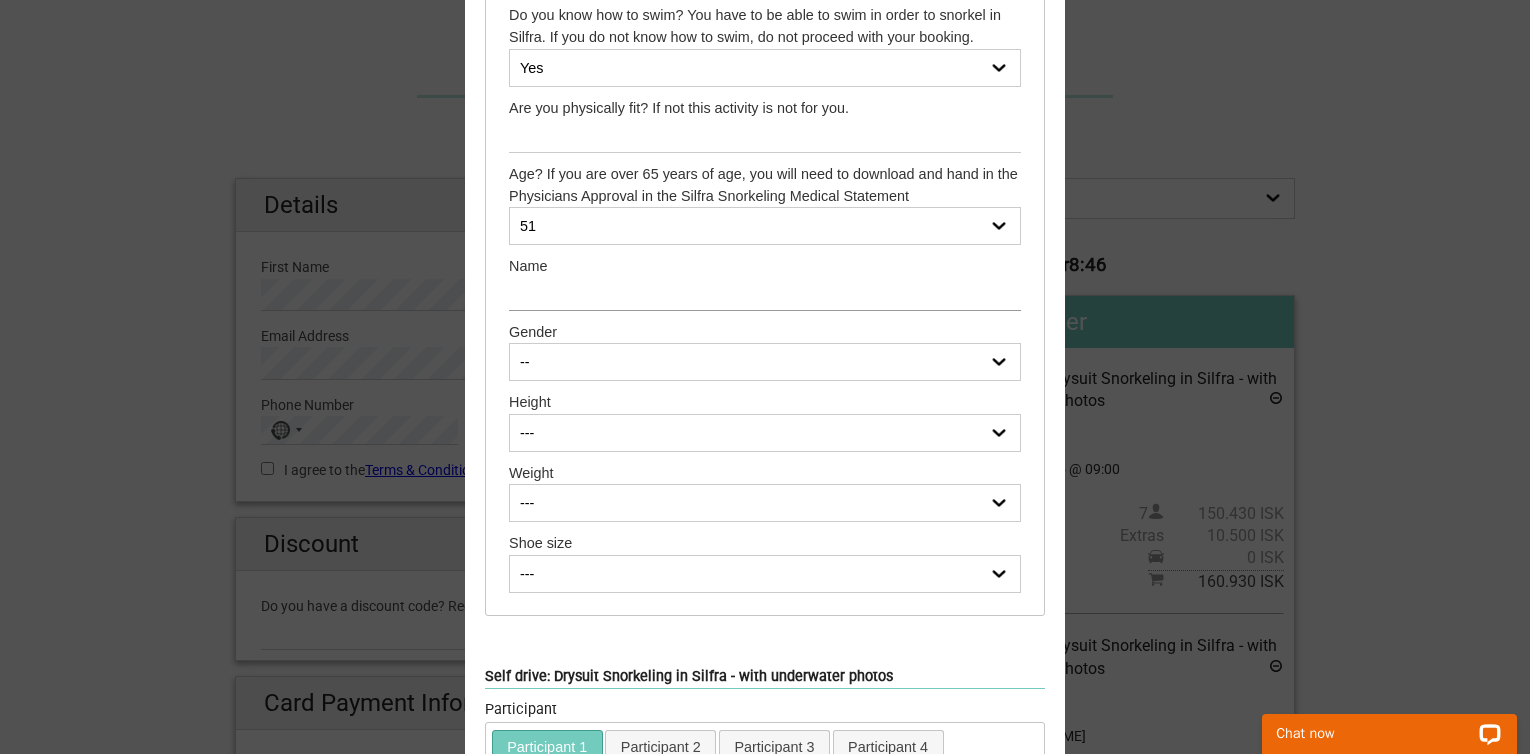 type on "Daniela Eska" 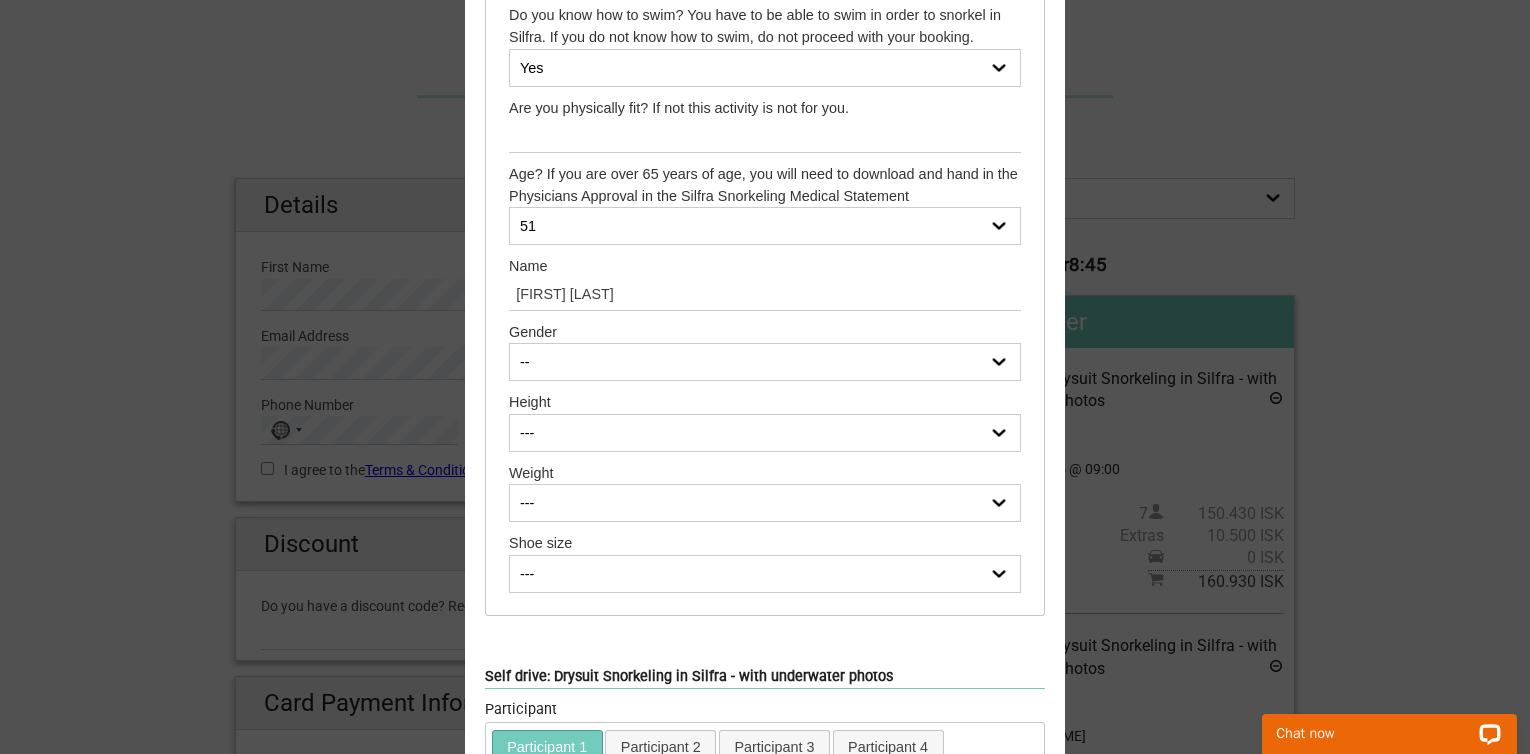 click on "--
Female
Male" at bounding box center (765, 362) 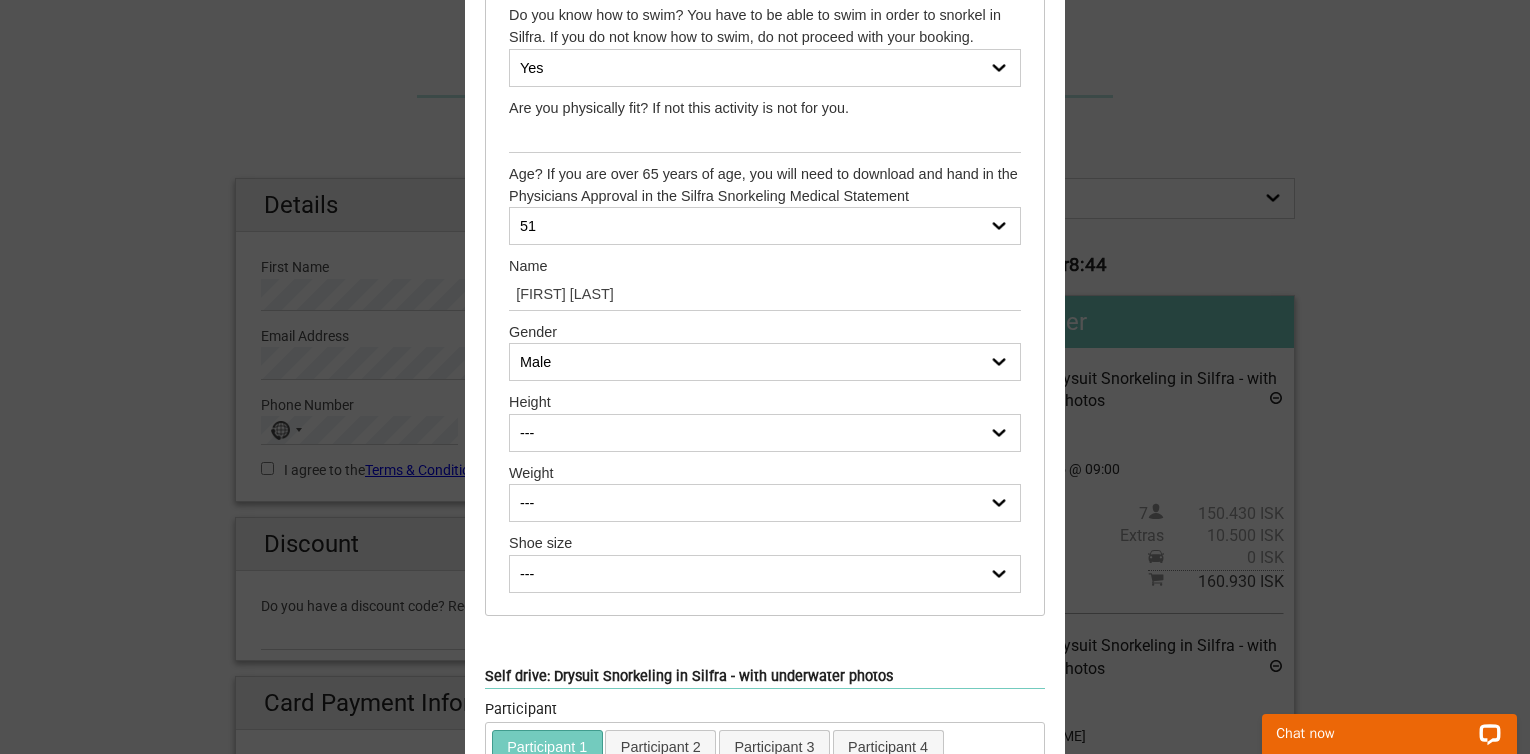 click on "--
Female
Male" at bounding box center [765, 362] 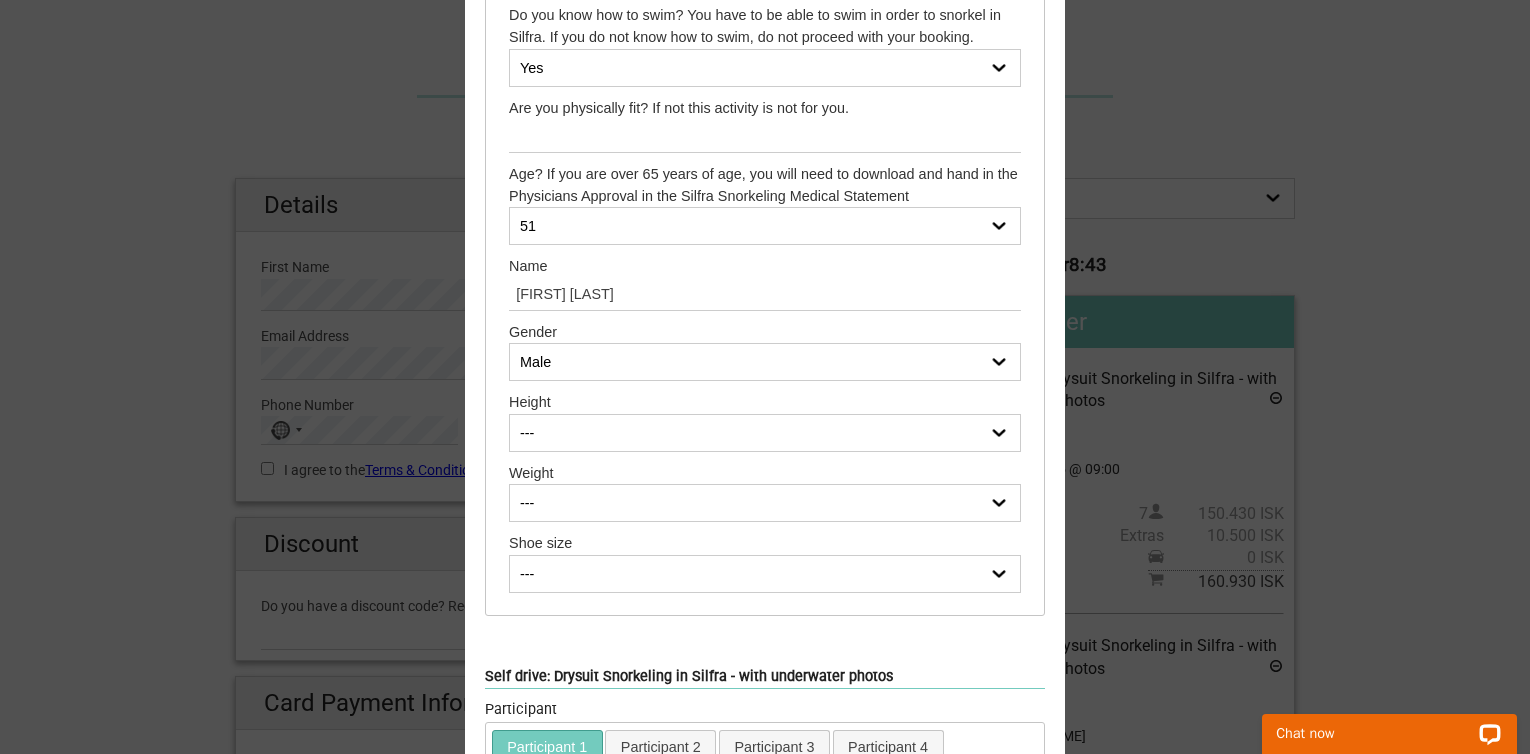 click on "--
Female
Male" at bounding box center (765, 362) 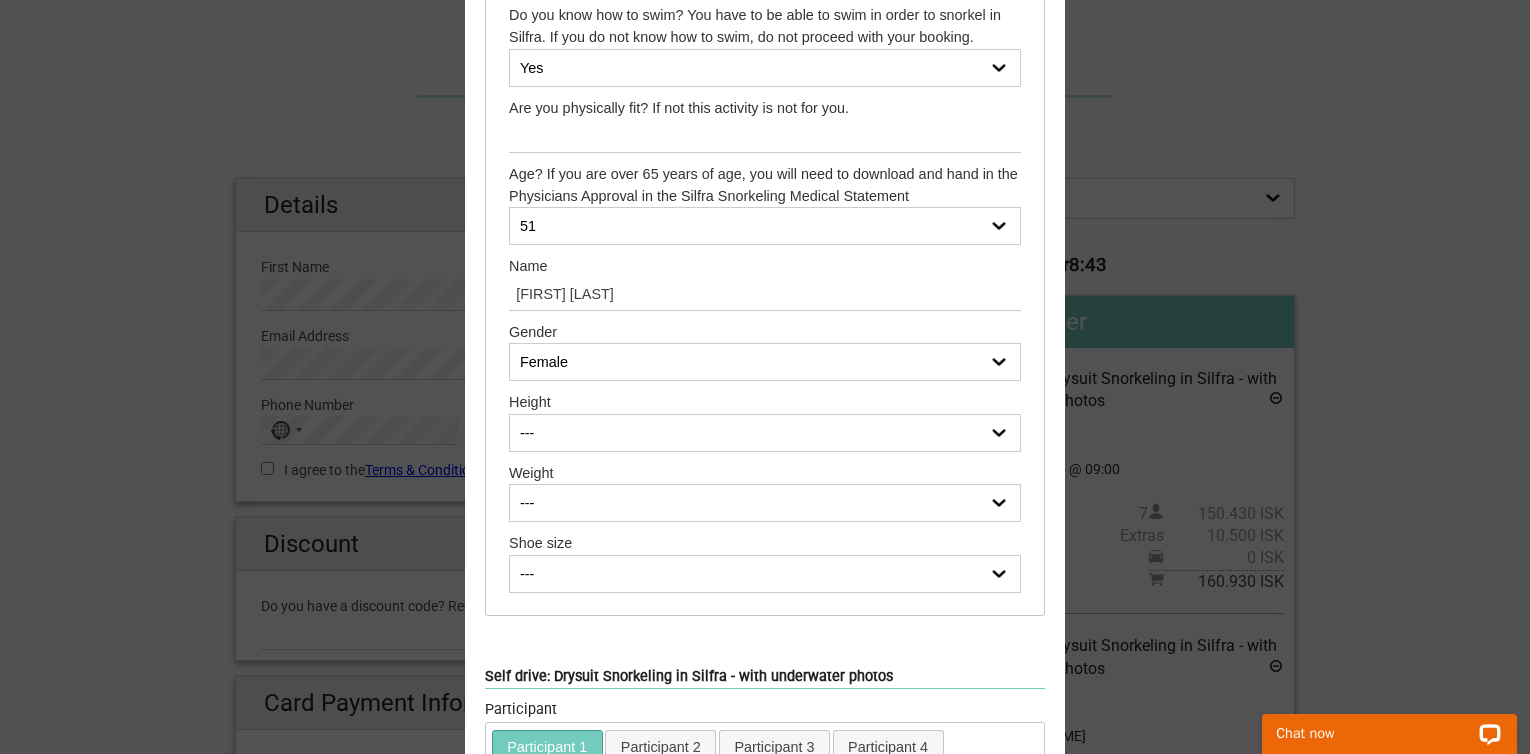click on "--
Female
Male" at bounding box center [765, 362] 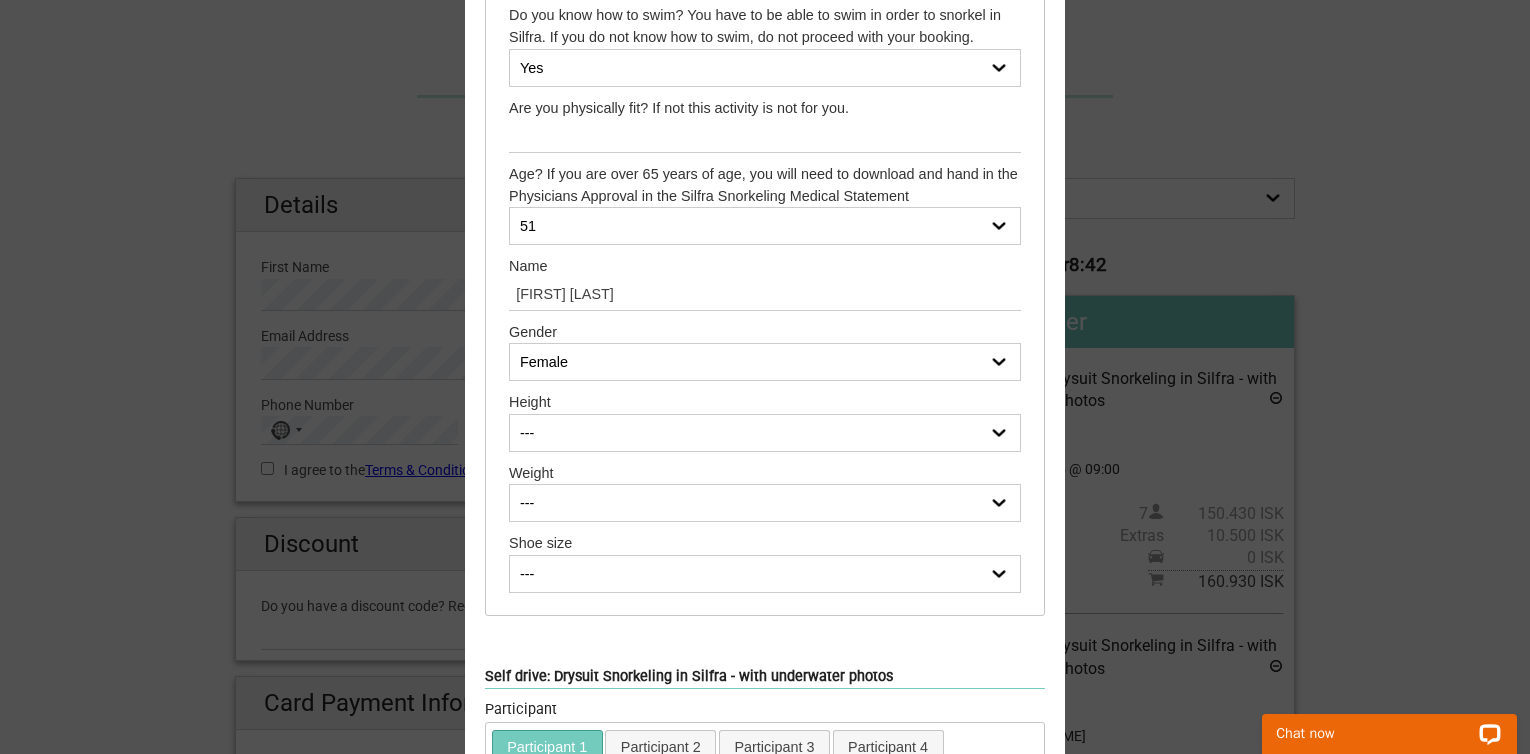 click on "---
150cm (4’11.1”)
151cm (4’11.4”)
152cm (4’11.8”)
153cm (5’0.2”)
154cm (5’0.6”)
155cm (5’1”)
156cm (5’1.4”)
157cm (5’1.8”)
158cm (5’2.2”)
159cm (5’2.6”)
160cm (5’3”)
161cm (5’3.4”)
162cm (5’3.8”)
163cm (5’4.2”)
164cm (5’4.6”)
165cm (5’5”)
166cm (5’5.4”)
167cm (5’5.7”)
168cm (5’6.1”)
169cm (5’6.5”)
170cm (5’6.9”)
171cm (5’7.3”)
172cm (5’7.7”)
173cm (5’8.1”)
174cm (5’8.5”)
175cm (5’8.9”)
176cm (5’9.3”)
177cm (5’9.7”)
178cm (5’10.1”)
179cm (5’10.5”)
180cm (5’10.9”)
181cm (5’11.3”)
182cm (5’11.7”)
183cm (6’0”)
184cm (6’0.4”)
185cm (6’0.8”)
186cm (6’1.2”)
187cm (6’1.6”)
188cm (6’2”)
189cm (6’2.4”)
190cm (6’2.8”)
191cm (6’3.2”)
192cm (6’3.6”)
193cm (6’4”)
194cm (6’4.4”)
195cm (6’4.8”)
196cm (6’5.2”)
197cm (6’5.6”)" at bounding box center (765, 433) 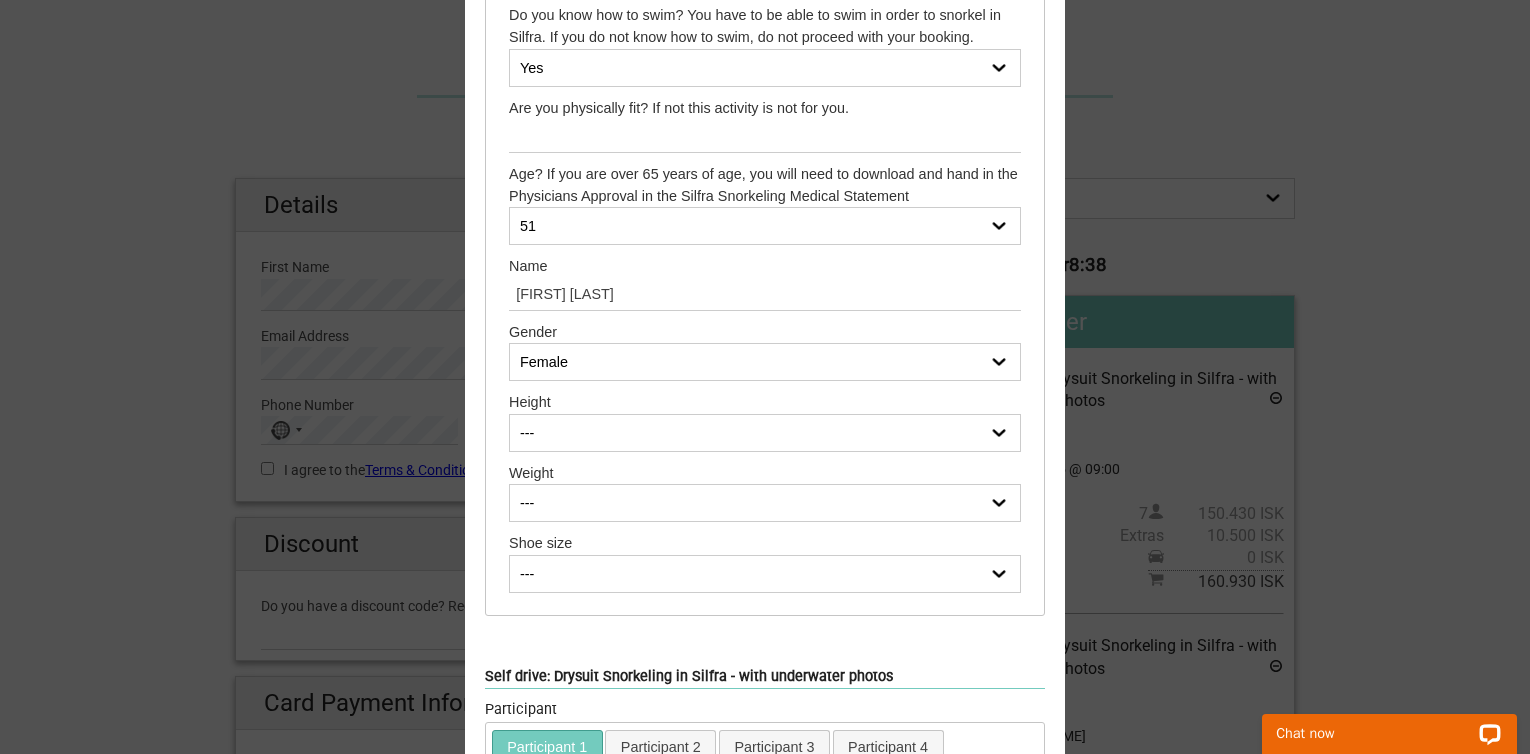 select on "152cm (4’11.8”)" 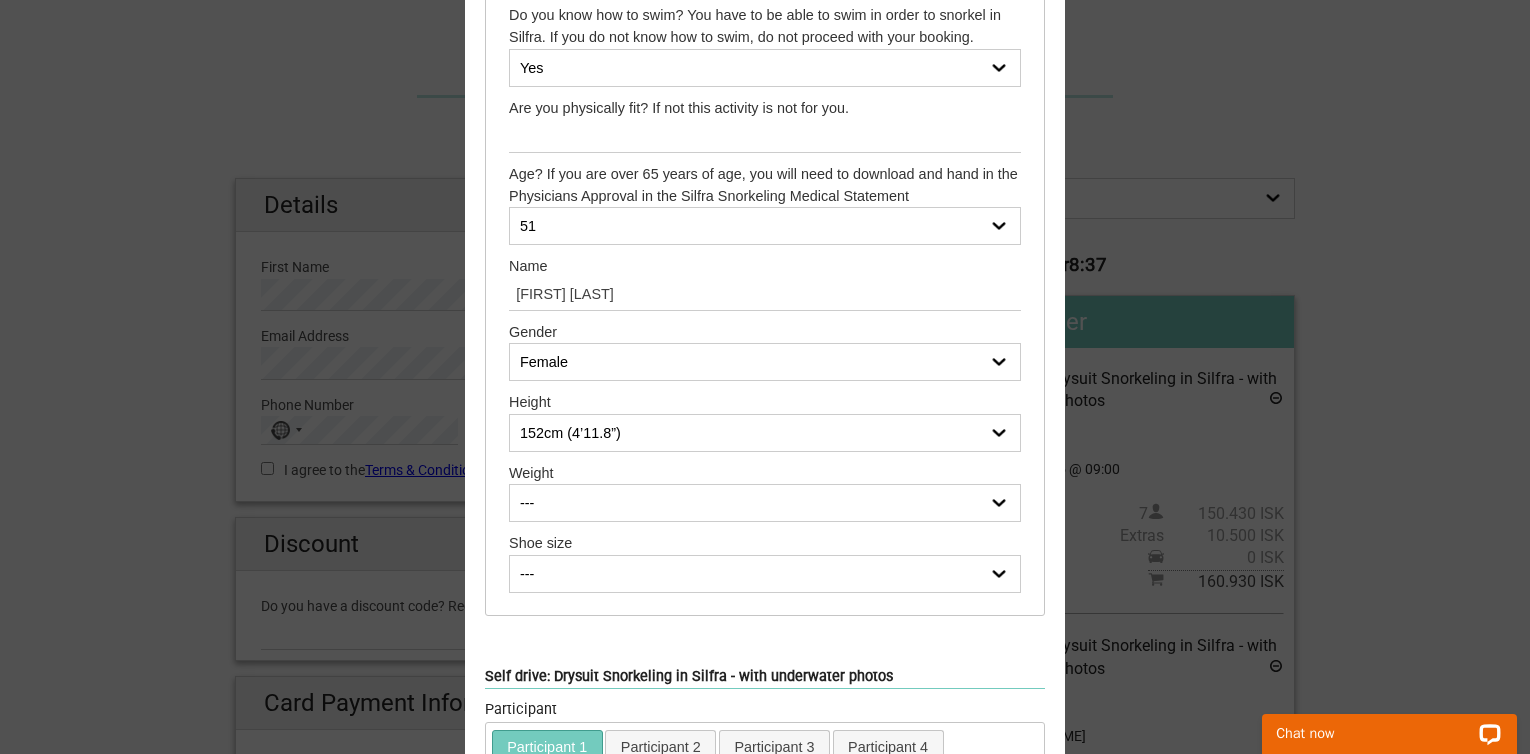 click on "---
50 kg (110 Ibs)
51 kg (112 Ibs)
52 kg (114 Ibs)
53 kg (116 Ibs)
54 kg (119 Ibs)
55 kg (121 Ibs)
56 kg (123 Ibs)
57 kg (125 Ibs)
58 kg (127 Ibs)
59 kg (130 Ibs)
60 kg (132 Ibs)
61 kg (134 Ibs)
62 kg (136 Ibs)
63 kg (138 Ibs)
64 kg (141 Ibs)
65 kg (143 Ibs)
66 kg (145 Ibs)
67 kg (147 Ibs)
68 kg (150 Ibs)
69 kg (152 Ibs)
70 kg (154 Ibs)
71 kg (156 Ibs)
72 kg (158 Ibs)
73 kg (161 Ibs)
74 kg (163 Ibs)
75 kg (165 Ibs)
76 kg (167 Ibs)
77 kg (169 Ibs)
78 kg (172 Ibs)
79 kg (174 Ibs)
80 kg (176 Ibs)
81 kg (178 Ibs)
82 kg (180 Ibs)
83 kg (183 Ibs)
84 kg (185 Ibs)
85 kg (187 Ibs)
86 kg (189 Ibs)
87 kg (191 Ibs)
88 kg (194 Ibs)
89 kg (196 Ibs)
90 kg (198 Ibs)
91 kg (200 Ibs)
92 kg (202 Ibs)
93 kg (205 Ibs)
94 kg (207 Ibs)
95 kg (209 Ibs)
96 kg (211 Ibs)
97 kg (213 Ibs)
98 kg (216 Ibs)
99 kg (218 Ibs)
100 kg (220 Ibs)
101 kg (222 Ibs)
102 kg (224 Ibs)
103 kg (227 Ibs)
104 kg (229 Ibs)
105 kg (231 Ibs)" at bounding box center [765, 503] 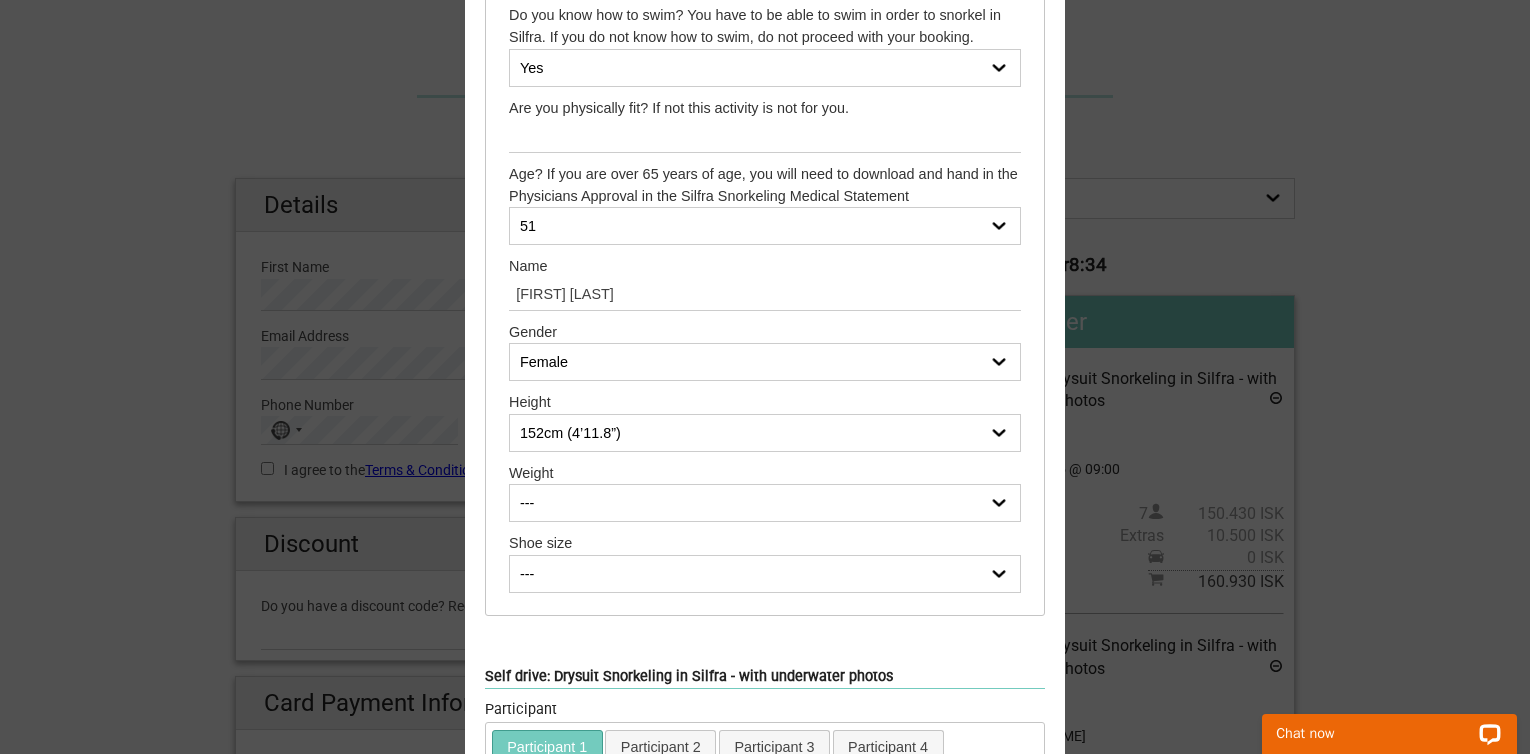 select on "52 kg (114 Ibs)" 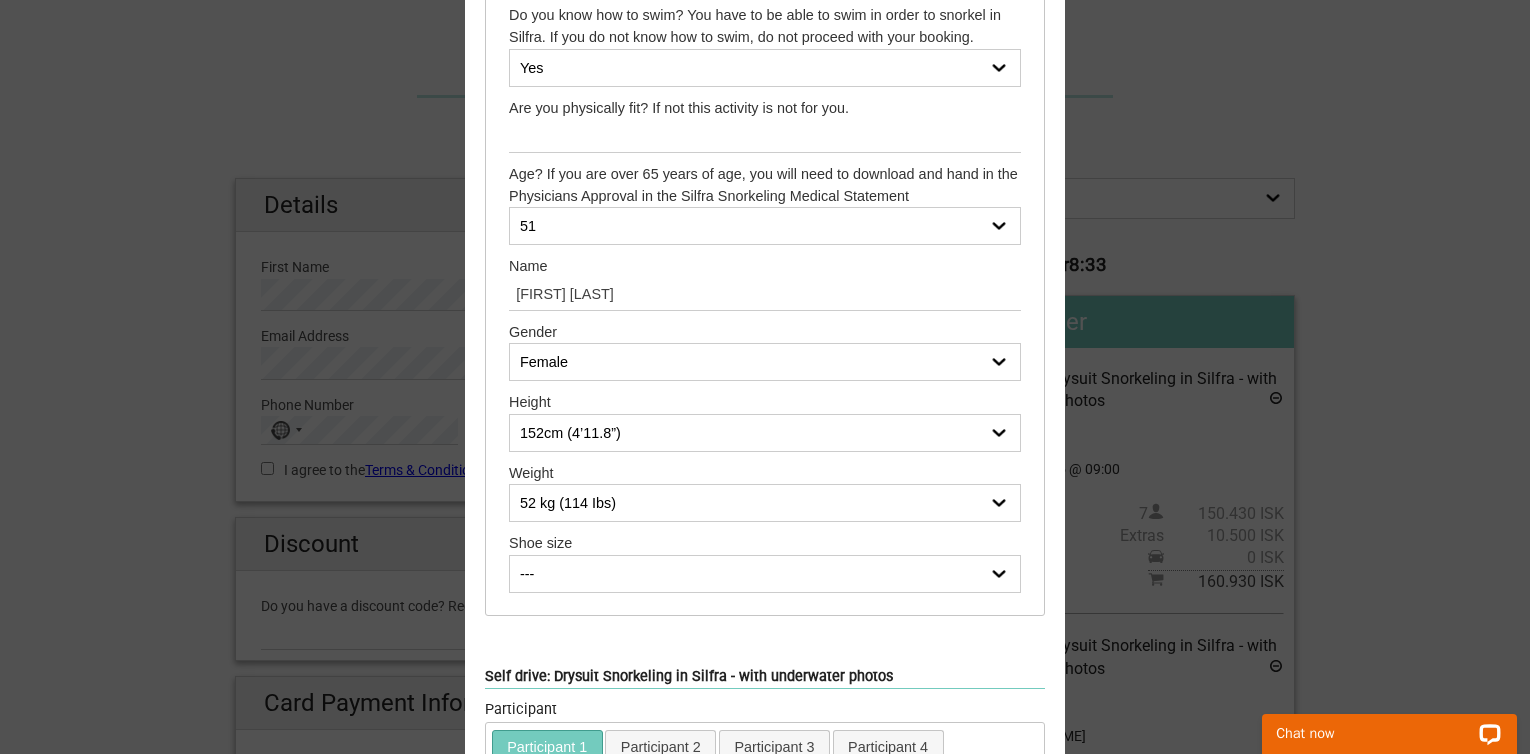 click on "---
35
36
37
38
39
40
41
42
43
44
45
46
47" at bounding box center [765, 574] 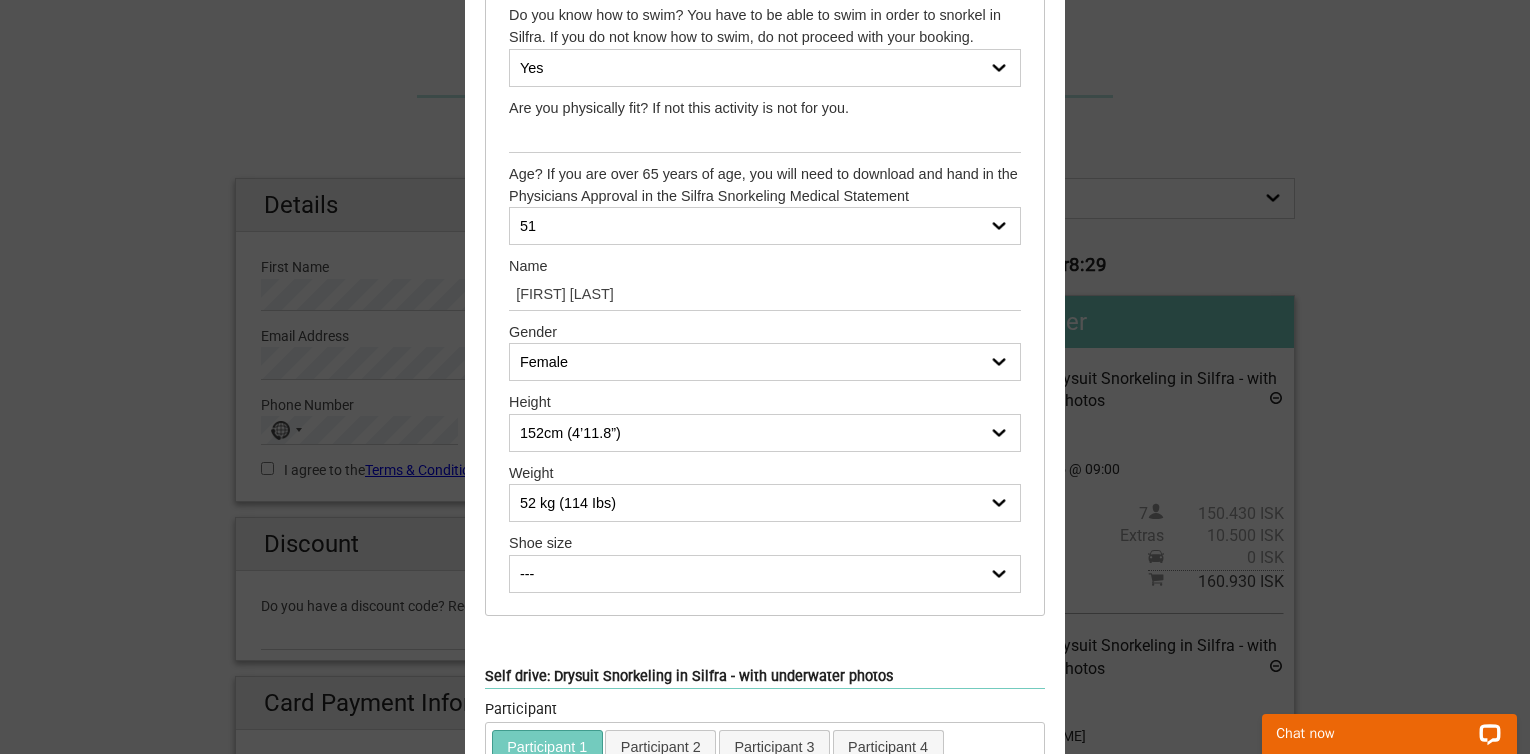 select on "37" 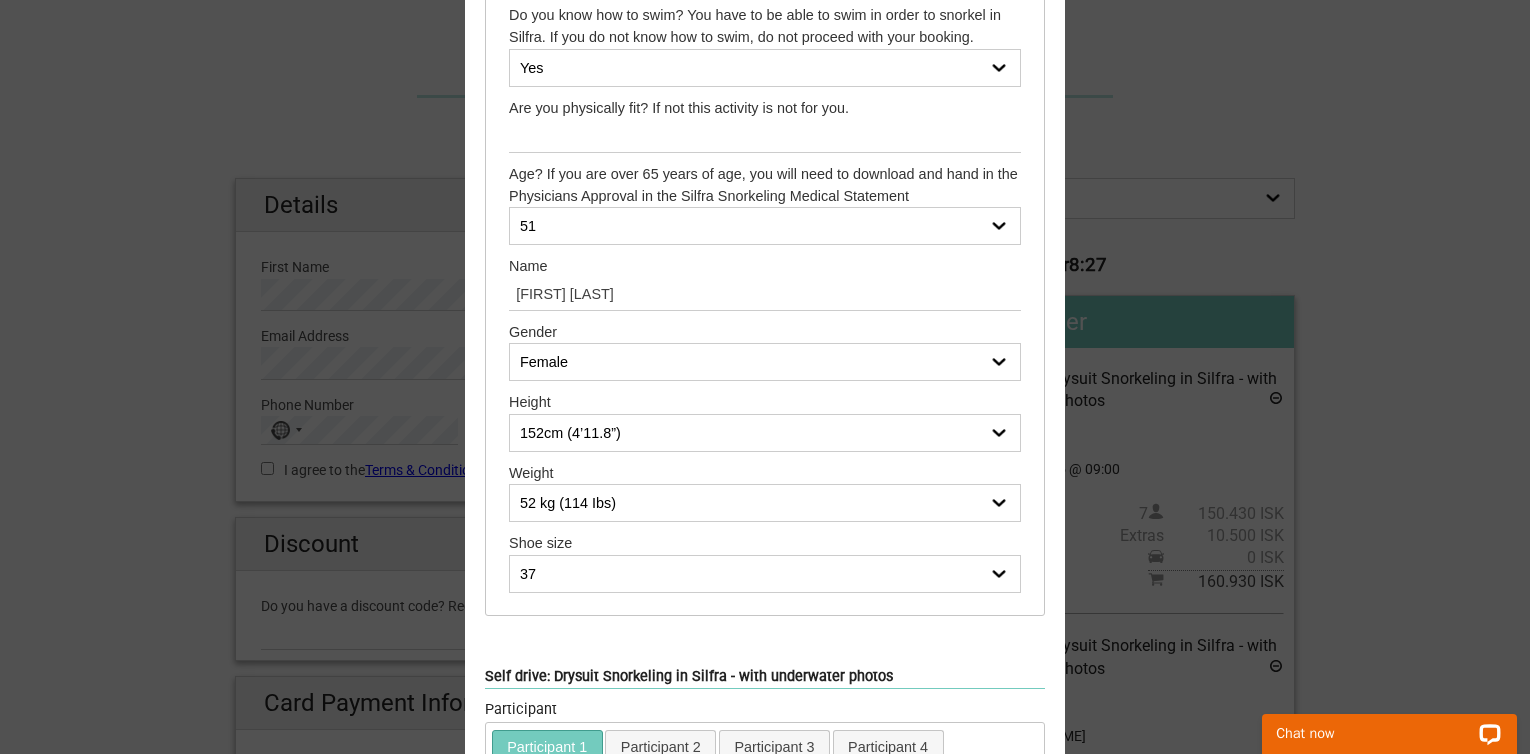 scroll, scrollTop: 62, scrollLeft: 0, axis: vertical 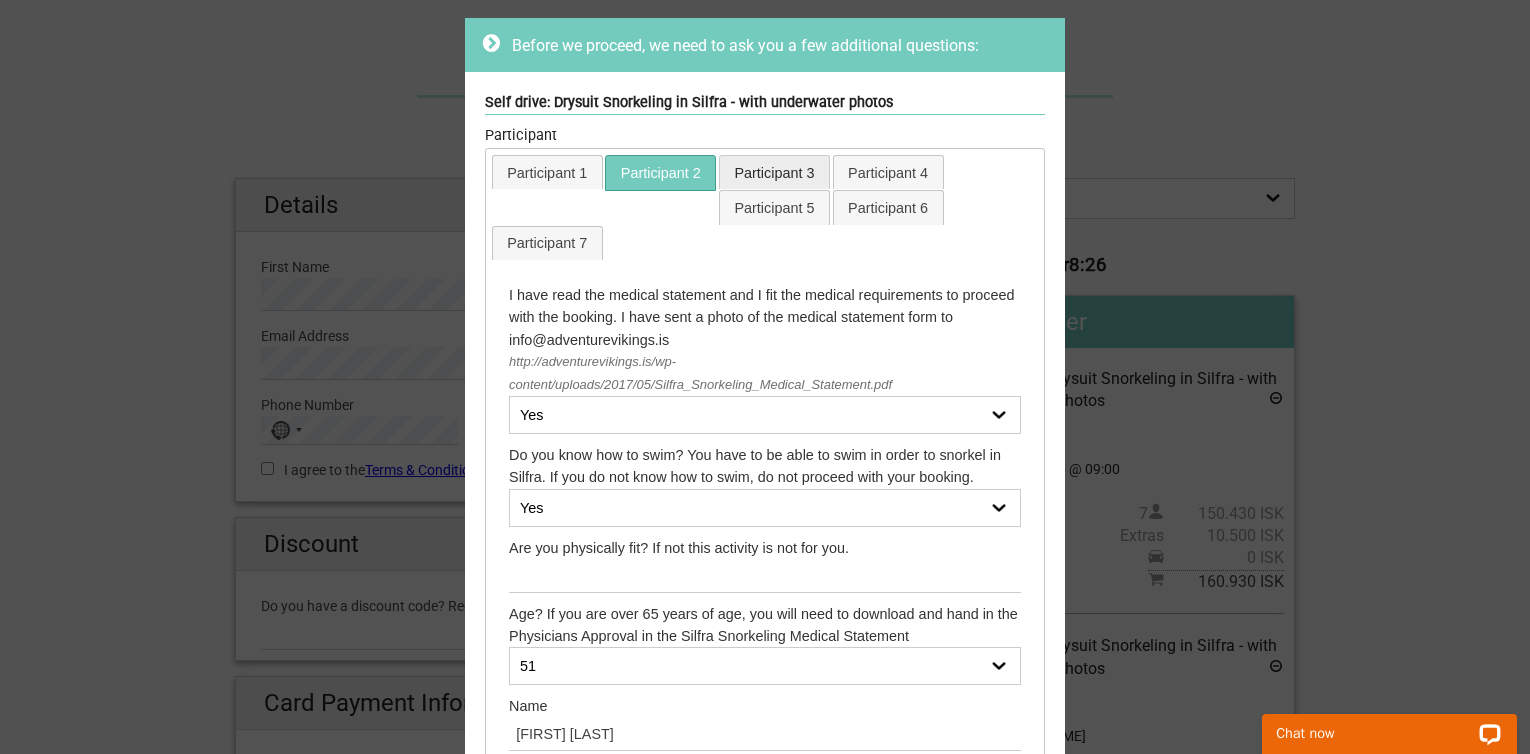 click on "Participant 3" at bounding box center [774, 172] 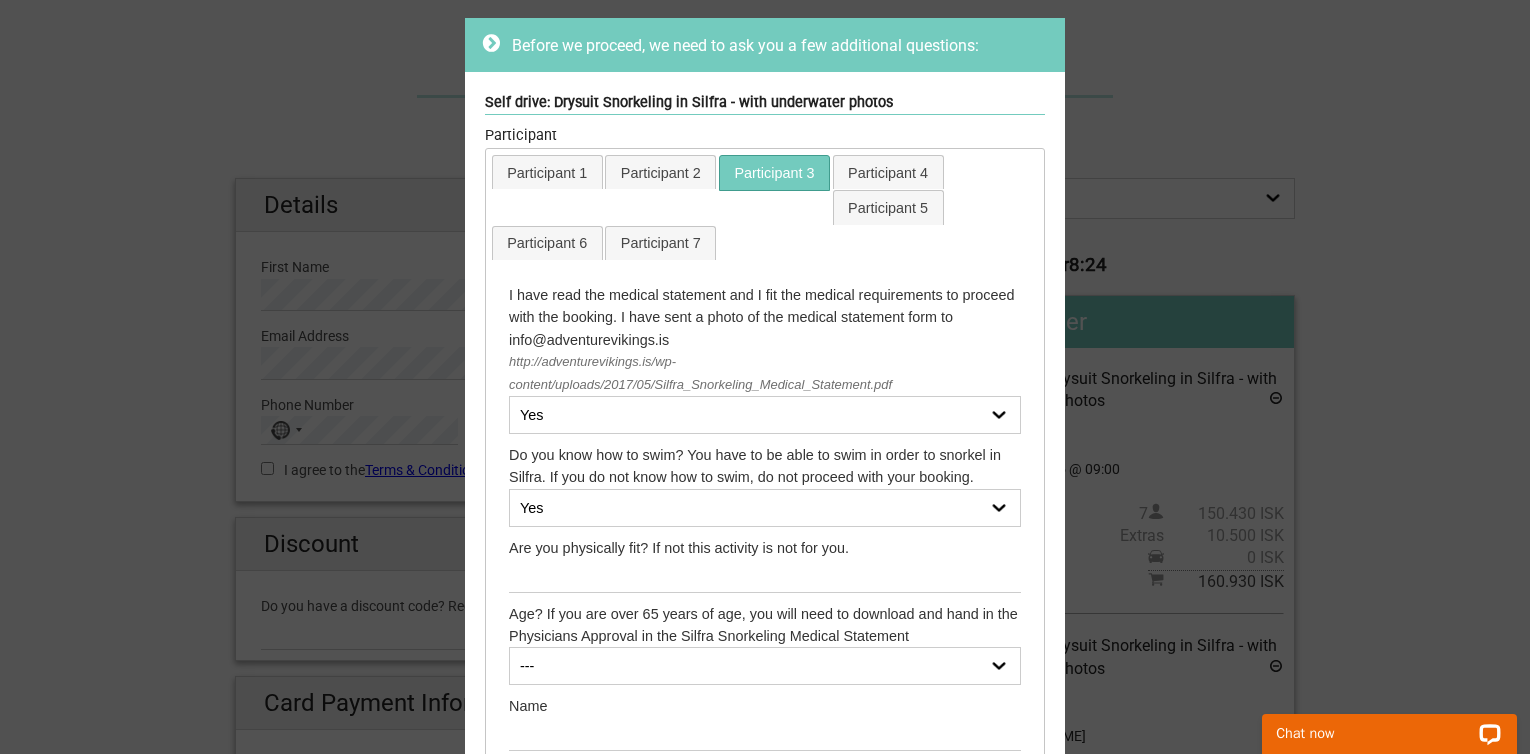 click on "---
14
15
16
17
18
19
20
21
22
23
24
25
26
27
28
29
30
31
32
33
34
35
36
37
38
39
40
41
42
43
44
45
46
47
48
49
50
51
52
53
54
55
56
57
58
59
60
61
62
63
64
65
66 (Physicians Approval needed)
67 (Physicians Approval needed)
68 (Physicians Approval needed)
69 (Physicians Approval needed)
70 (Physicians Approval needed)
71 (Physicians Approval needed)
72 (Physicians Approval needed)
73 (Physicians Approval needed)
74 (Physicians Approval needed)
75 (Physicians Approval needed)
76 (Physicians Approval needed)
77 (Physicians Approval needed)
78 (Physicians Approval needed)
79 (Physicians Approval needed)
80 (Physicians Approval needed)
81 (Physicians Approval needed)
82 (Physicians Approval needed)
83 (Physicians Approval needed)
84 (Physicians Approval needed)
85 (Physicians Approval needed)
86 (Physicians Approval needed)
87 (Physicians Approval needed)" at bounding box center (765, 666) 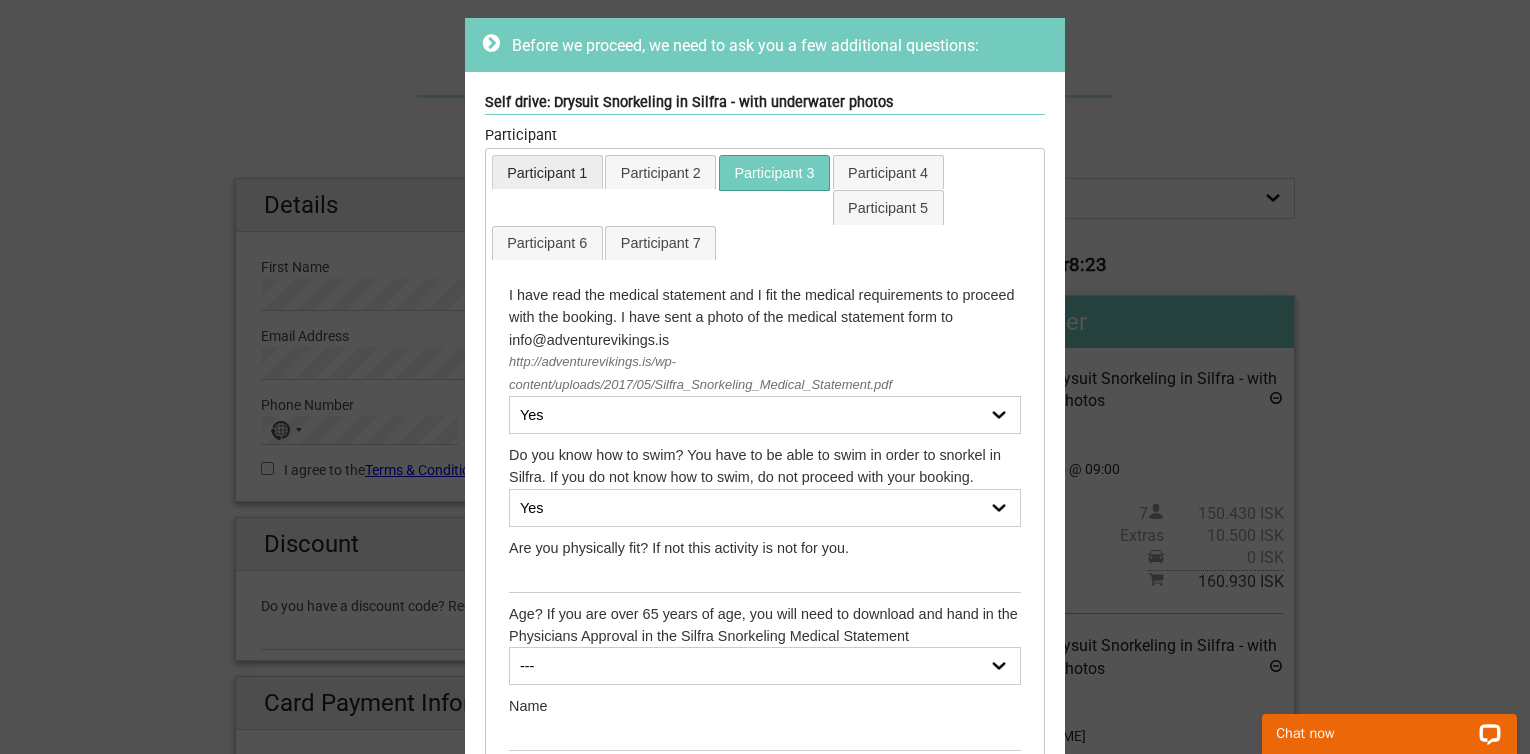 select on "14" 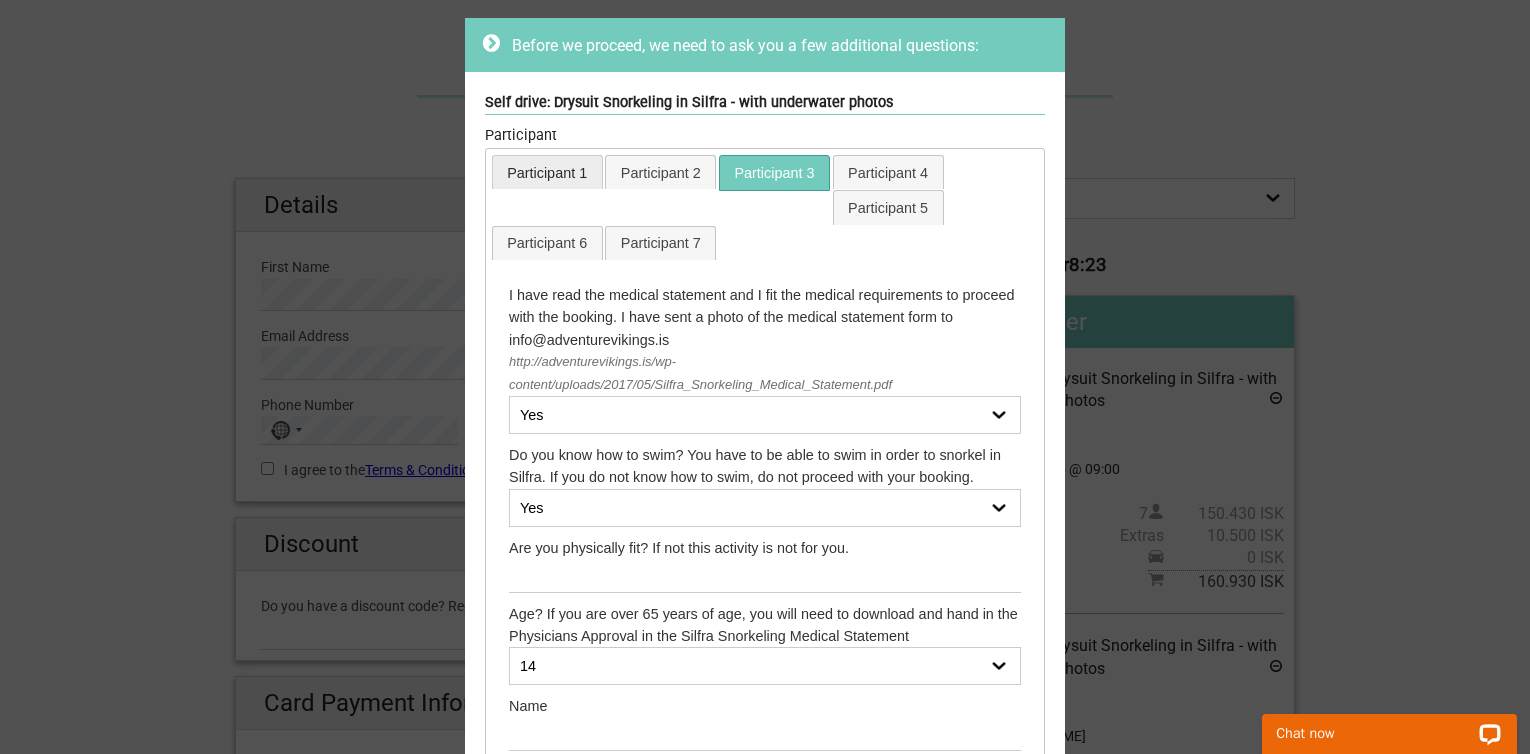 click on "---
14
15
16
17
18
19
20
21
22
23
24
25
26
27
28
29
30
31
32
33
34
35
36
37
38
39
40
41
42
43
44
45
46
47
48
49
50
51
52
53
54
55
56
57
58
59
60
61
62
63
64
65
66 (Physicians Approval needed)
67 (Physicians Approval needed)
68 (Physicians Approval needed)
69 (Physicians Approval needed)
70 (Physicians Approval needed)
71 (Physicians Approval needed)
72 (Physicians Approval needed)
73 (Physicians Approval needed)
74 (Physicians Approval needed)
75 (Physicians Approval needed)
76 (Physicians Approval needed)
77 (Physicians Approval needed)
78 (Physicians Approval needed)
79 (Physicians Approval needed)
80 (Physicians Approval needed)
81 (Physicians Approval needed)
82 (Physicians Approval needed)
83 (Physicians Approval needed)
84 (Physicians Approval needed)
85 (Physicians Approval needed)
86 (Physicians Approval needed)
87 (Physicians Approval needed)" at bounding box center [765, 666] 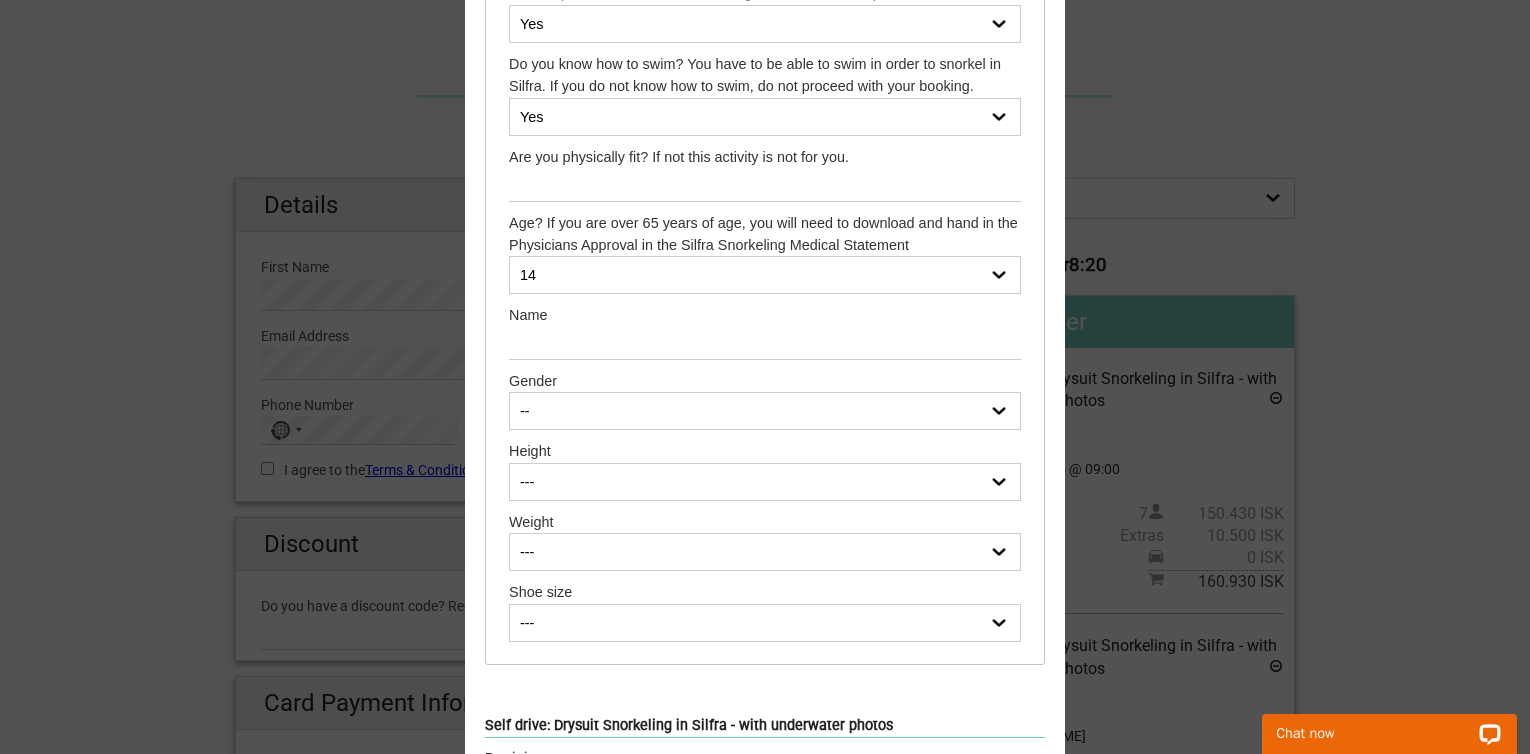 scroll, scrollTop: 456, scrollLeft: 0, axis: vertical 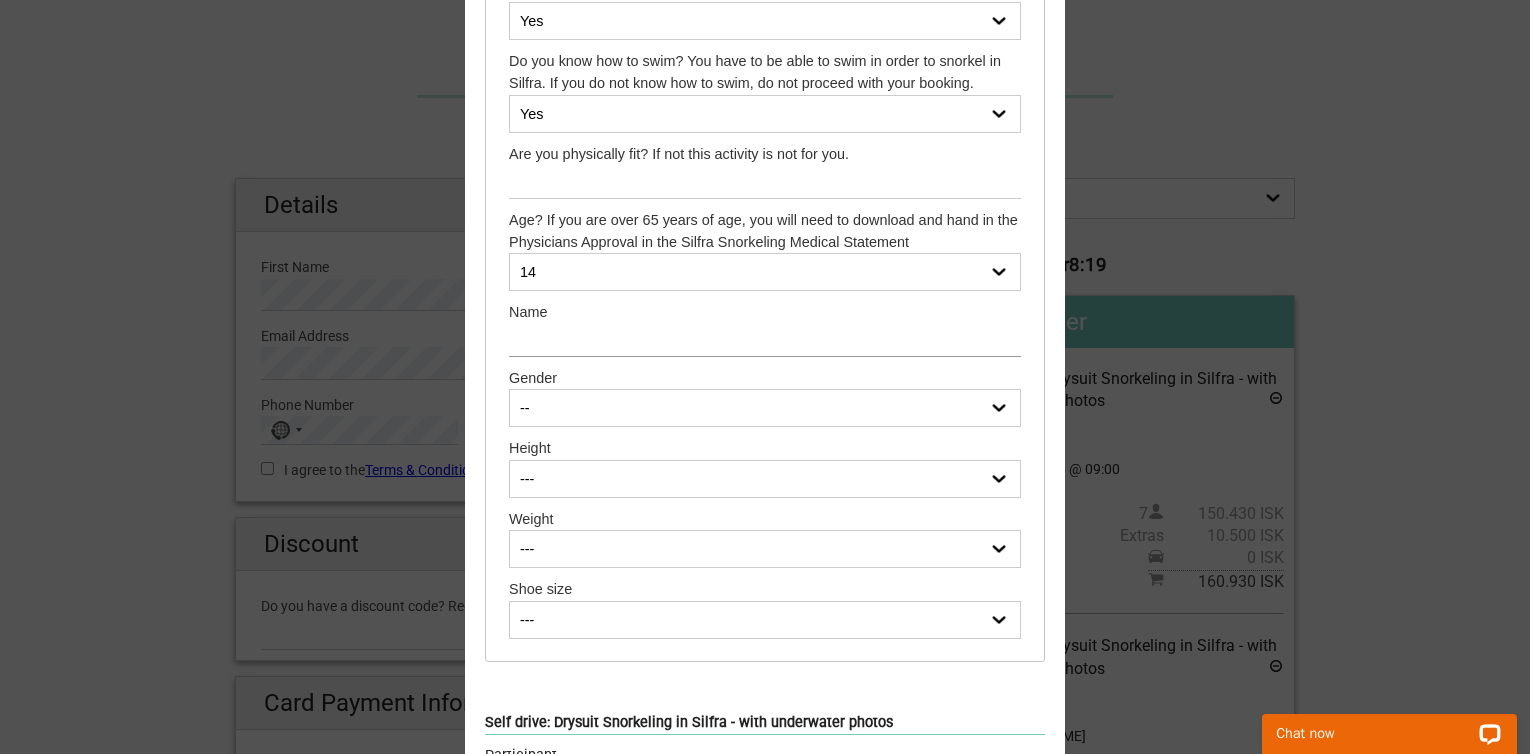 click at bounding box center (765, 340) 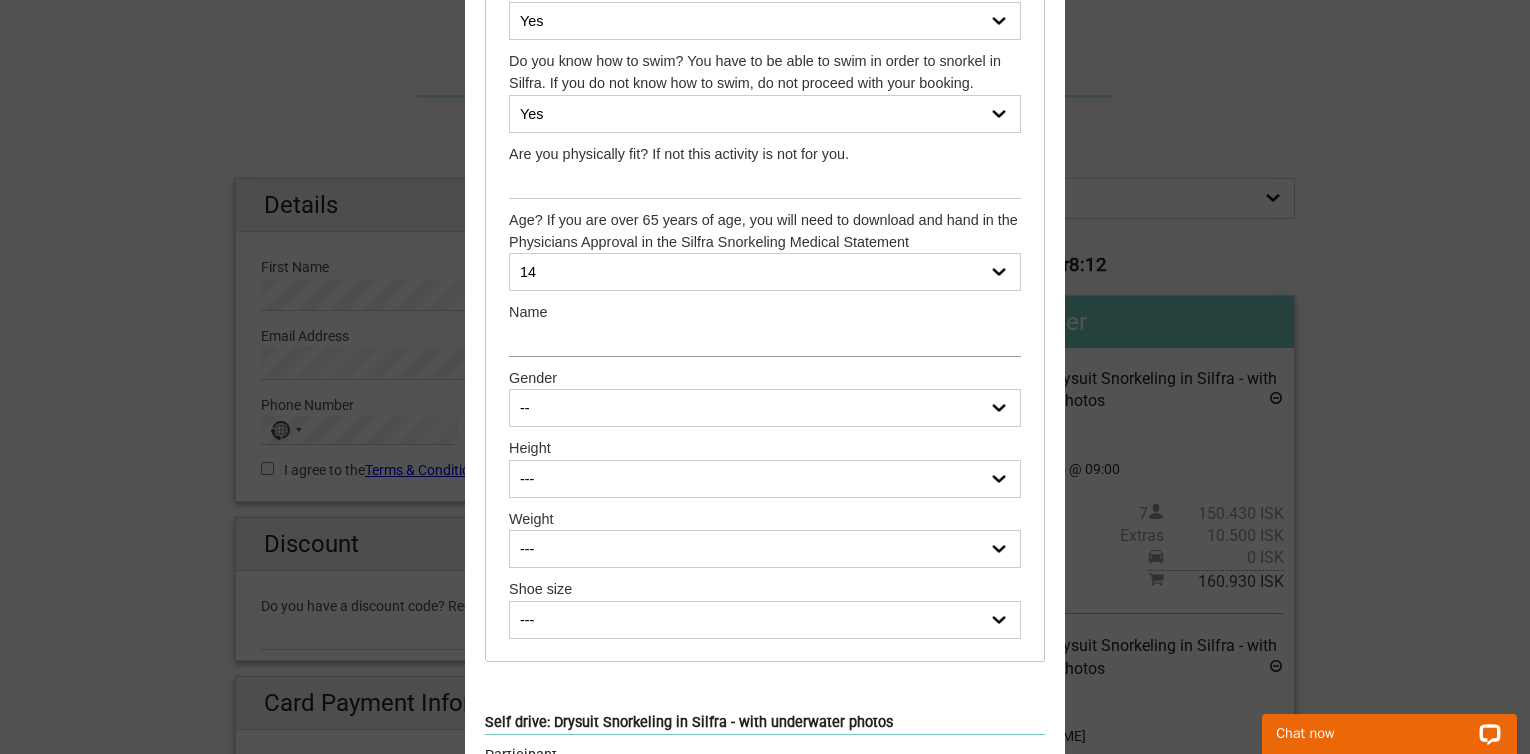 type on "Marlene Eska" 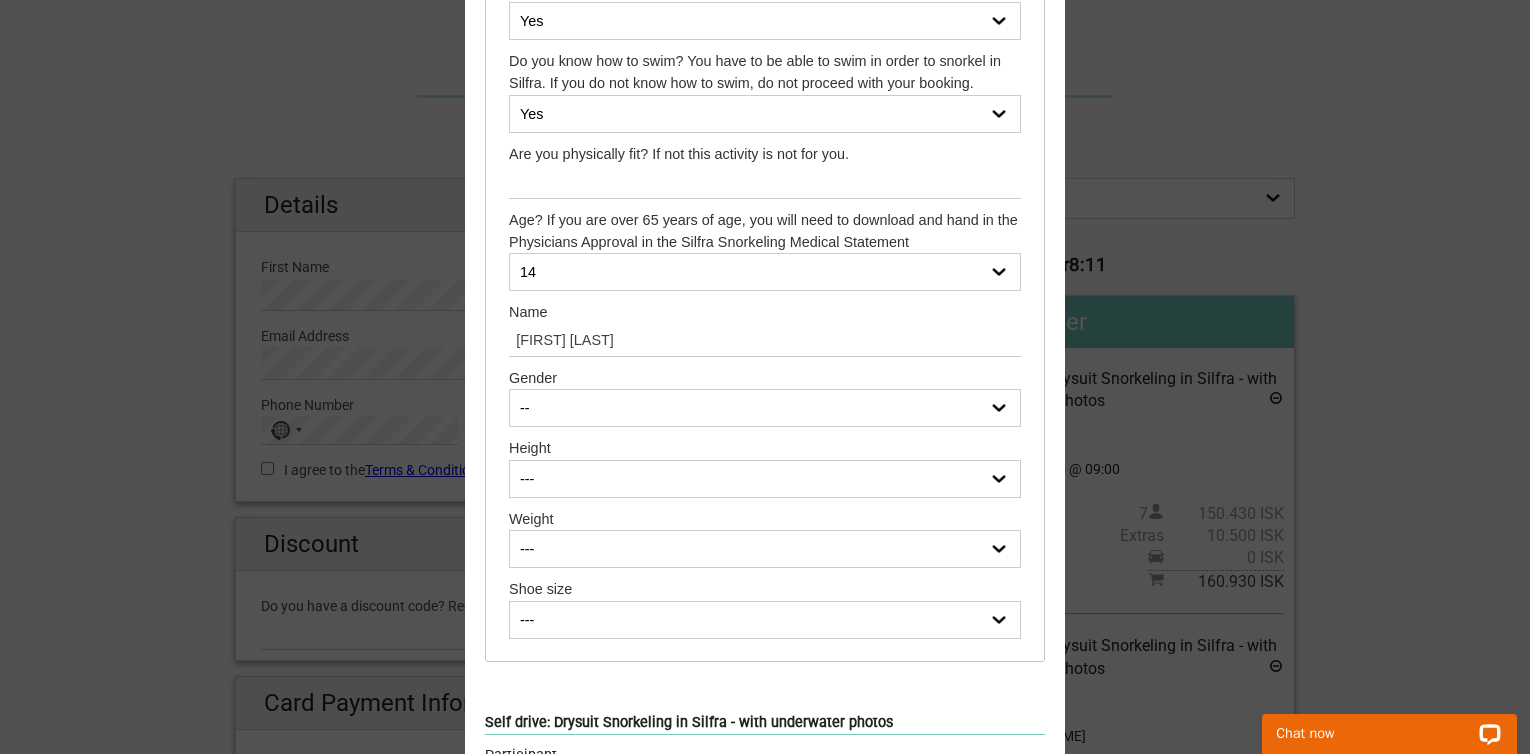 click on "---
14
15
16
17
18
19
20
21
22
23
24
25
26
27
28
29
30
31
32
33
34
35
36
37
38
39
40
41
42
43
44
45
46
47
48
49
50
51
52
53
54
55
56
57
58
59
60
61
62
63
64
65
66 (Physicians Approval needed)
67 (Physicians Approval needed)
68 (Physicians Approval needed)
69 (Physicians Approval needed)
70 (Physicians Approval needed)
71 (Physicians Approval needed)
72 (Physicians Approval needed)
73 (Physicians Approval needed)
74 (Physicians Approval needed)
75 (Physicians Approval needed)
76 (Physicians Approval needed)
77 (Physicians Approval needed)
78 (Physicians Approval needed)
79 (Physicians Approval needed)
80 (Physicians Approval needed)
81 (Physicians Approval needed)
82 (Physicians Approval needed)
83 (Physicians Approval needed)
84 (Physicians Approval needed)
85 (Physicians Approval needed)
86 (Physicians Approval needed)
87 (Physicians Approval needed)" at bounding box center (765, 272) 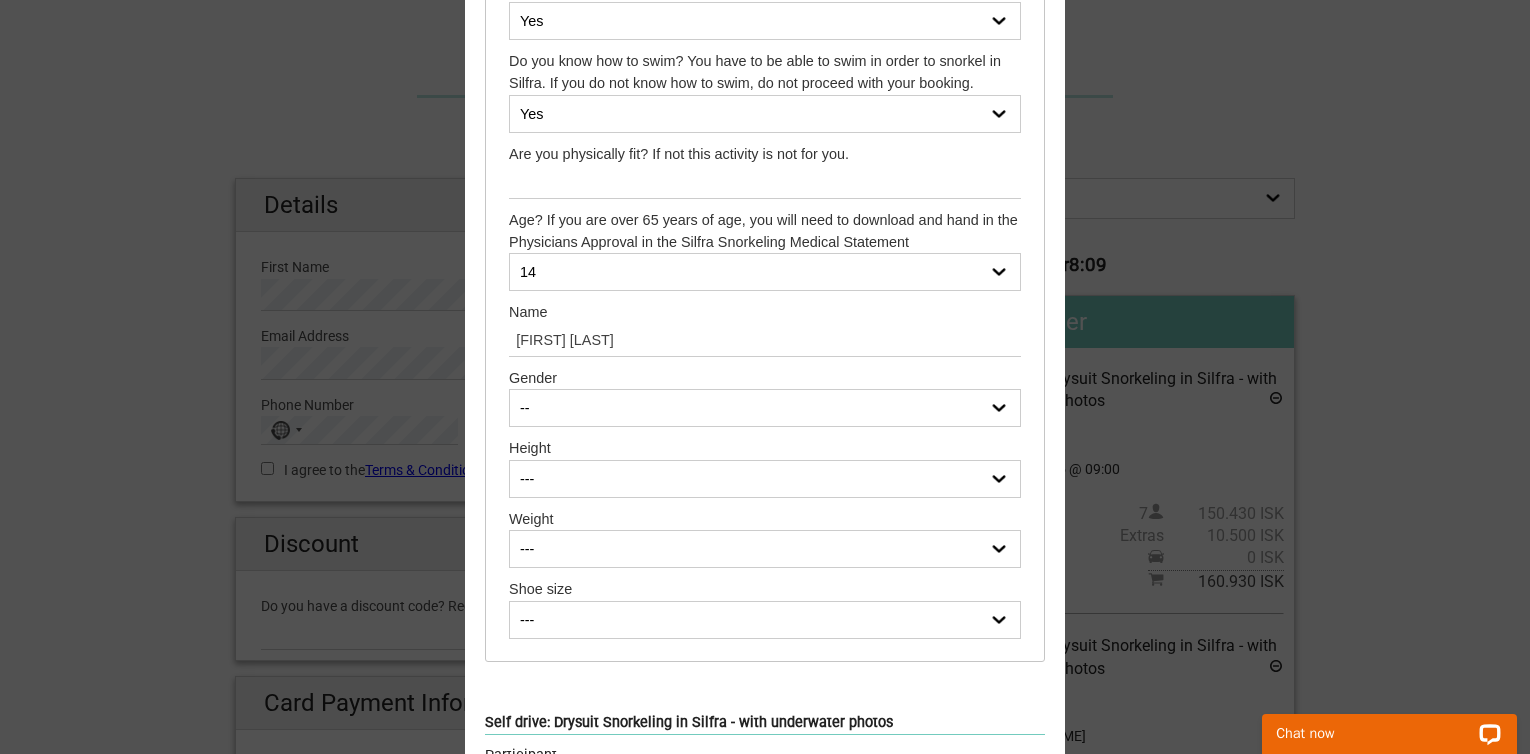 select on "15" 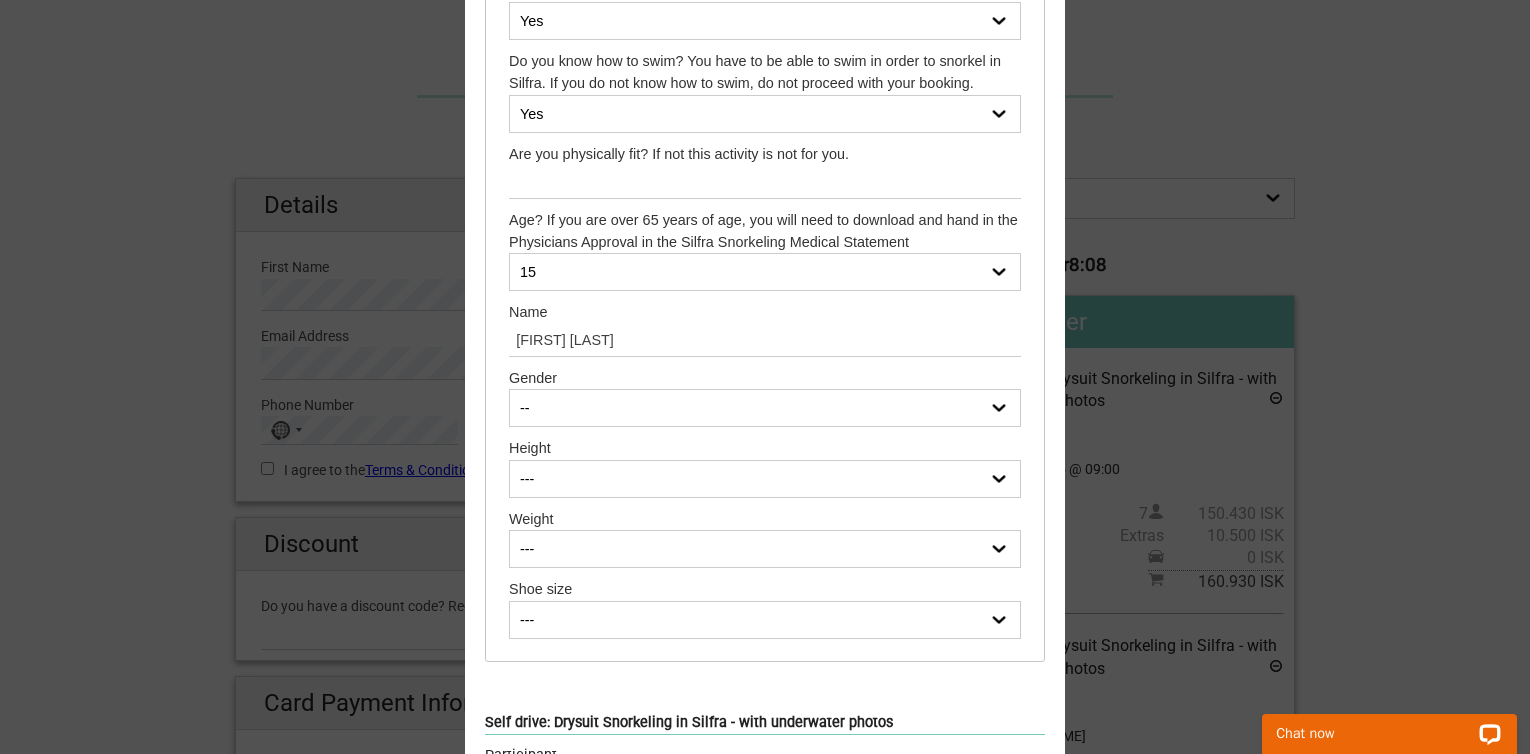 click on "--
Female
Male" at bounding box center [765, 408] 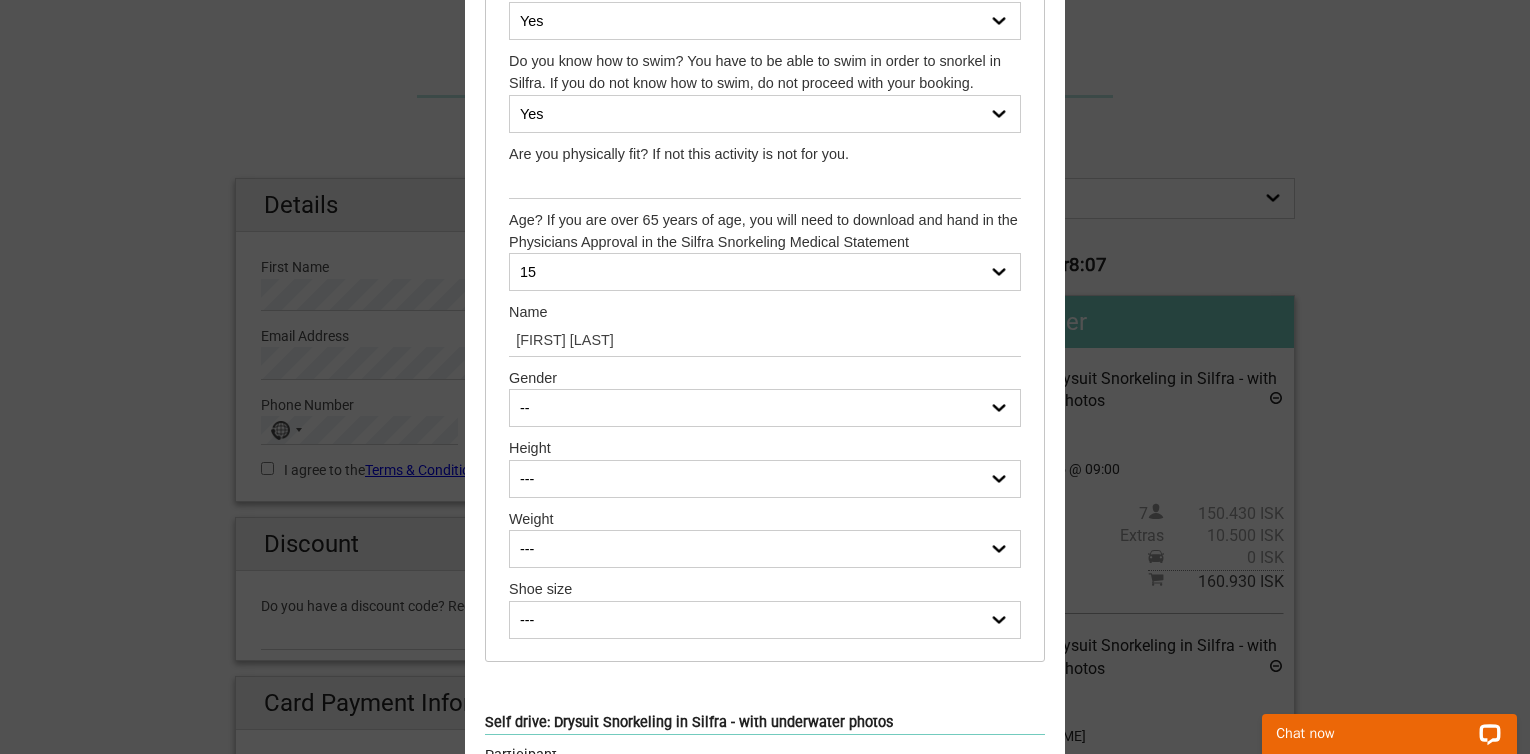 select on "Female" 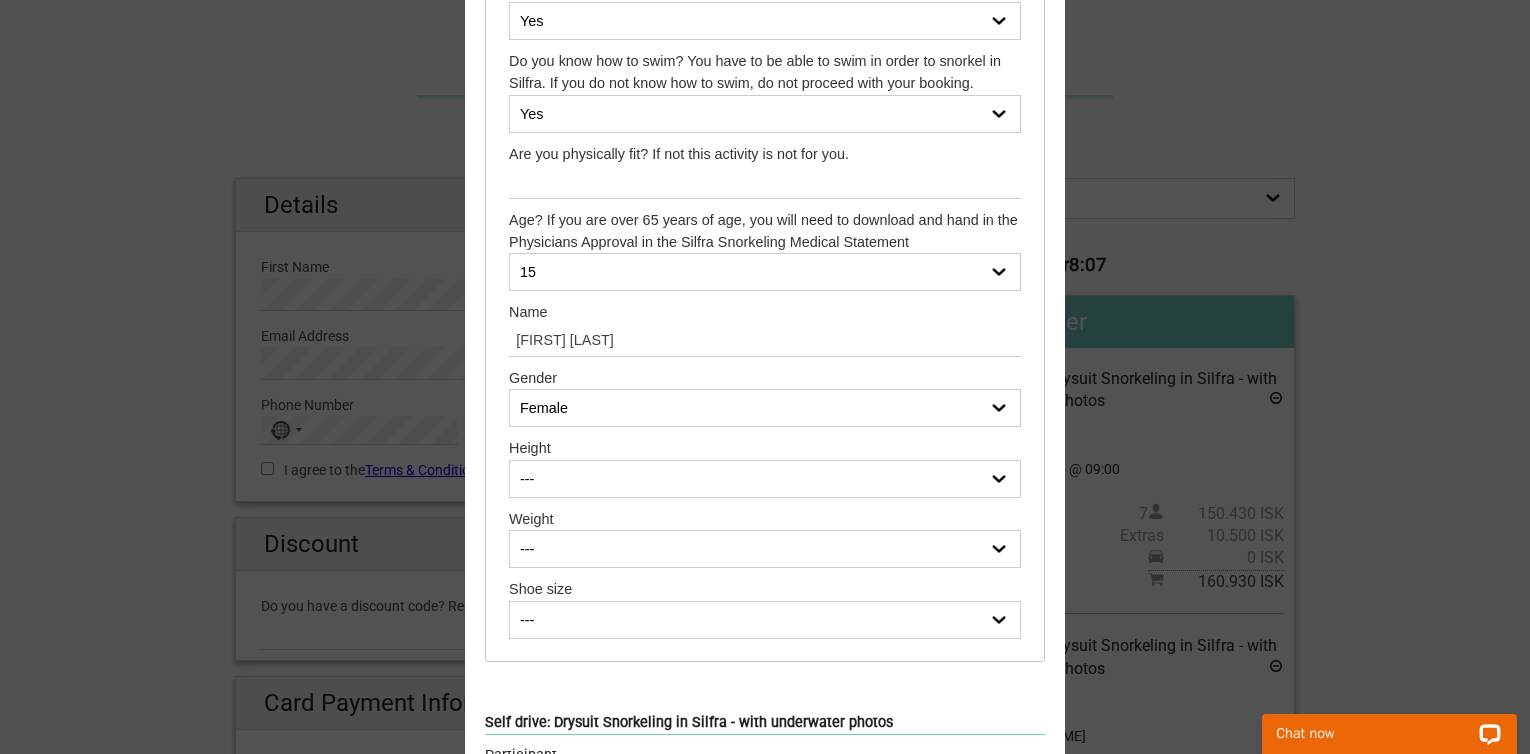 click on "--
Female
Male" at bounding box center (765, 408) 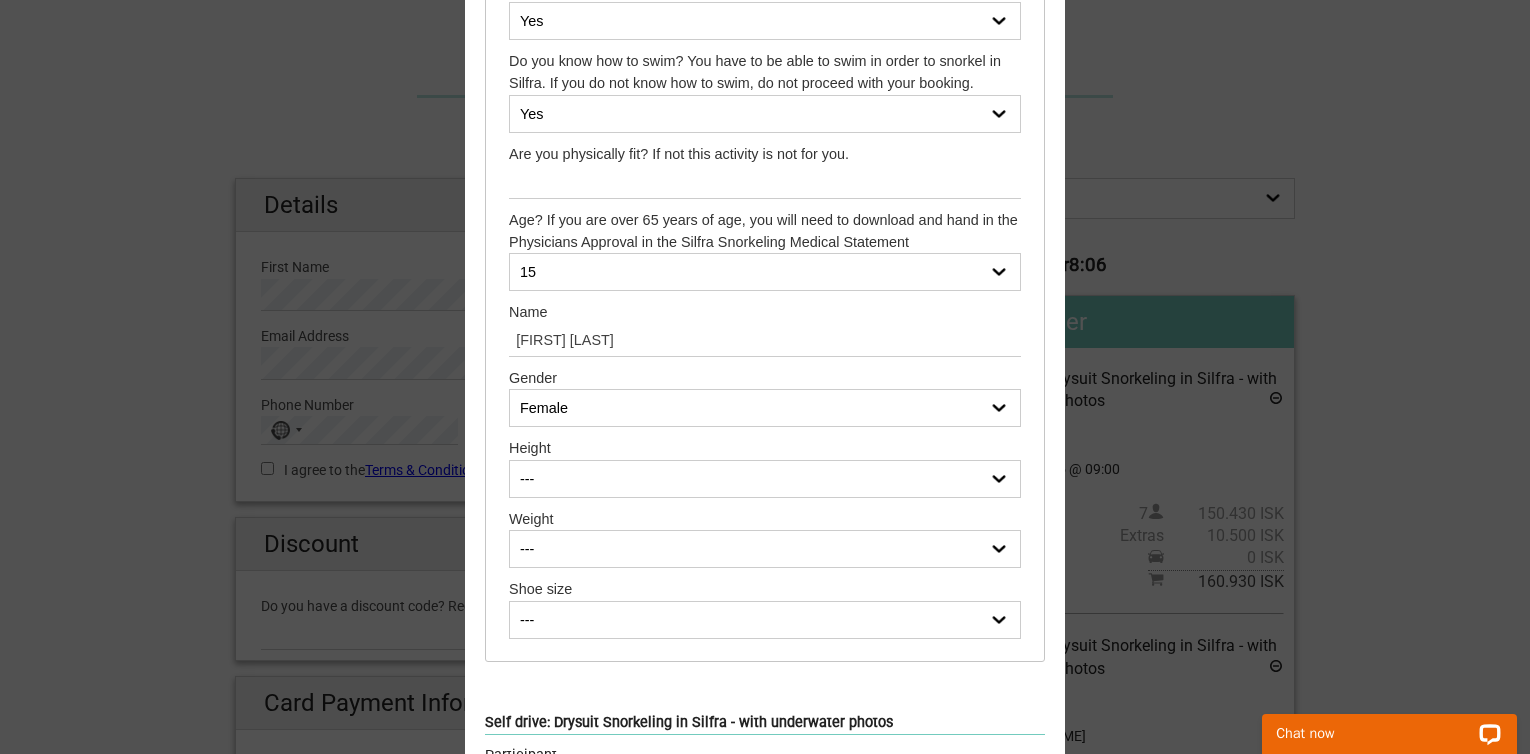 click on "---
150cm (4’11.1”)
151cm (4’11.4”)
152cm (4’11.8”)
153cm (5’0.2”)
154cm (5’0.6”)
155cm (5’1”)
156cm (5’1.4”)
157cm (5’1.8”)
158cm (5’2.2”)
159cm (5’2.6”)
160cm (5’3”)
161cm (5’3.4”)
162cm (5’3.8”)
163cm (5’4.2”)
164cm (5’4.6”)
165cm (5’5”)
166cm (5’5.4”)
167cm (5’5.7”)
168cm (5’6.1”)
169cm (5’6.5”)
170cm (5’6.9”)
171cm (5’7.3”)
172cm (5’7.7”)
173cm (5’8.1”)
174cm (5’8.5”)
175cm (5’8.9”)
176cm (5’9.3”)
177cm (5’9.7”)
178cm (5’10.1”)
179cm (5’10.5”)
180cm (5’10.9”)
181cm (5’11.3”)
182cm (5’11.7”)
183cm (6’0”)
184cm (6’0.4”)
185cm (6’0.8”)
186cm (6’1.2”)
187cm (6’1.6”)
188cm (6’2”)
189cm (6’2.4”)
190cm (6’2.8”)
191cm (6’3.2”)
192cm (6’3.6”)
193cm (6’4”)
194cm (6’4.4”)
195cm (6’4.8”)
196cm (6’5.2”)
197cm (6’5.6”)" at bounding box center [765, 479] 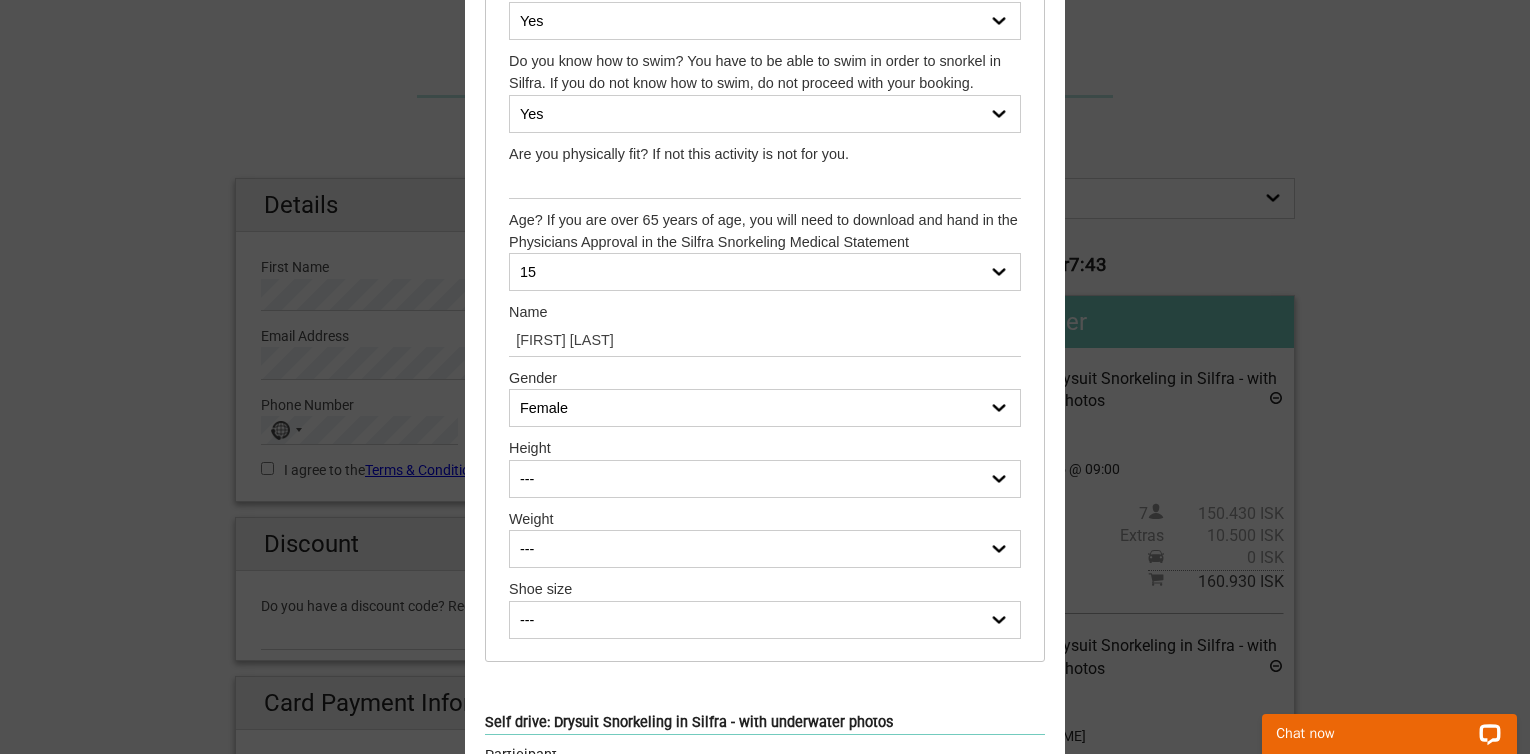 select on "155cm (5’1”)" 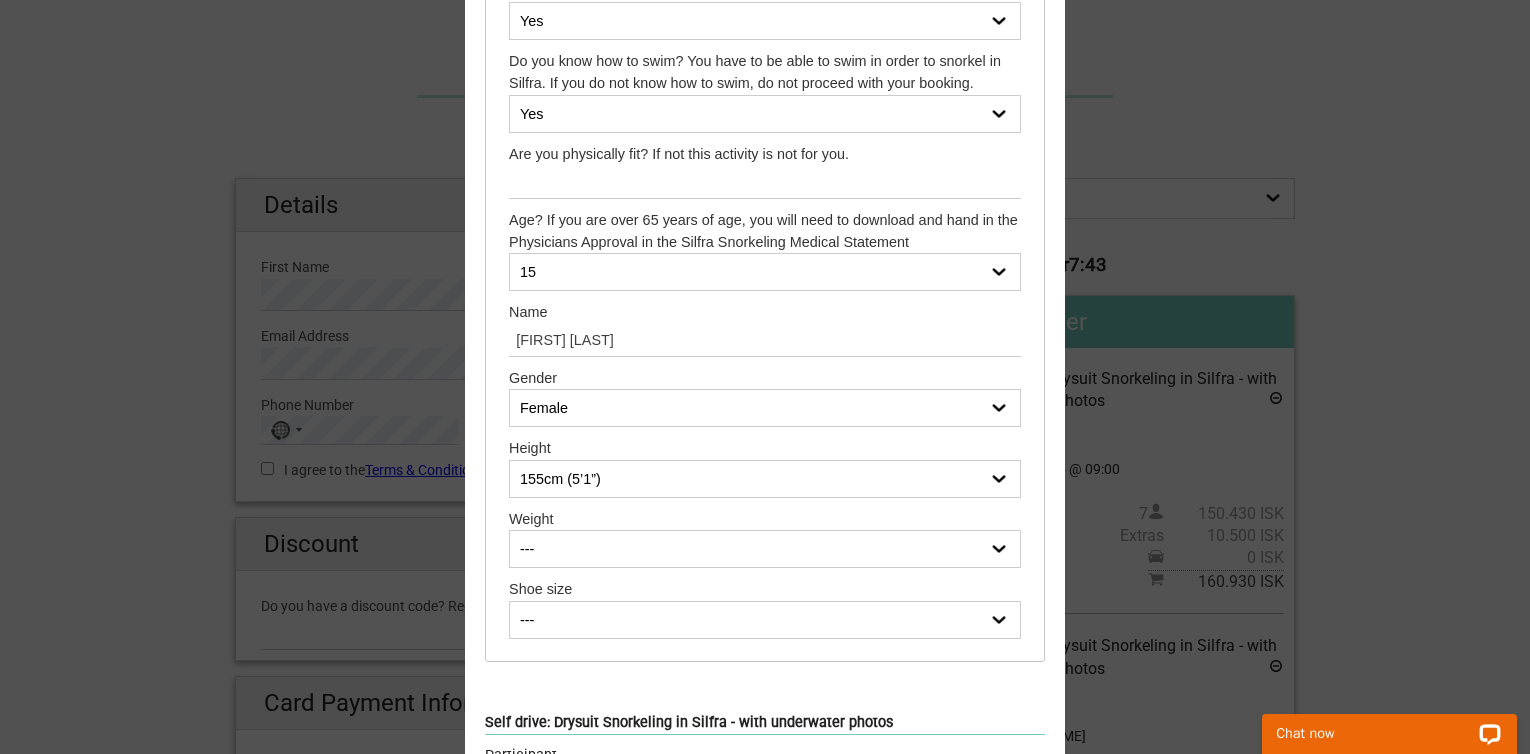 click on "---
150cm (4’11.1”)
151cm (4’11.4”)
152cm (4’11.8”)
153cm (5’0.2”)
154cm (5’0.6”)
155cm (5’1”)
156cm (5’1.4”)
157cm (5’1.8”)
158cm (5’2.2”)
159cm (5’2.6”)
160cm (5’3”)
161cm (5’3.4”)
162cm (5’3.8”)
163cm (5’4.2”)
164cm (5’4.6”)
165cm (5’5”)
166cm (5’5.4”)
167cm (5’5.7”)
168cm (5’6.1”)
169cm (5’6.5”)
170cm (5’6.9”)
171cm (5’7.3”)
172cm (5’7.7”)
173cm (5’8.1”)
174cm (5’8.5”)
175cm (5’8.9”)
176cm (5’9.3”)
177cm (5’9.7”)
178cm (5’10.1”)
179cm (5’10.5”)
180cm (5’10.9”)
181cm (5’11.3”)
182cm (5’11.7”)
183cm (6’0”)
184cm (6’0.4”)
185cm (6’0.8”)
186cm (6’1.2”)
187cm (6’1.6”)
188cm (6’2”)
189cm (6’2.4”)
190cm (6’2.8”)
191cm (6’3.2”)
192cm (6’3.6”)
193cm (6’4”)
194cm (6’4.4”)
195cm (6’4.8”)
196cm (6’5.2”)
197cm (6’5.6”)" at bounding box center (765, 479) 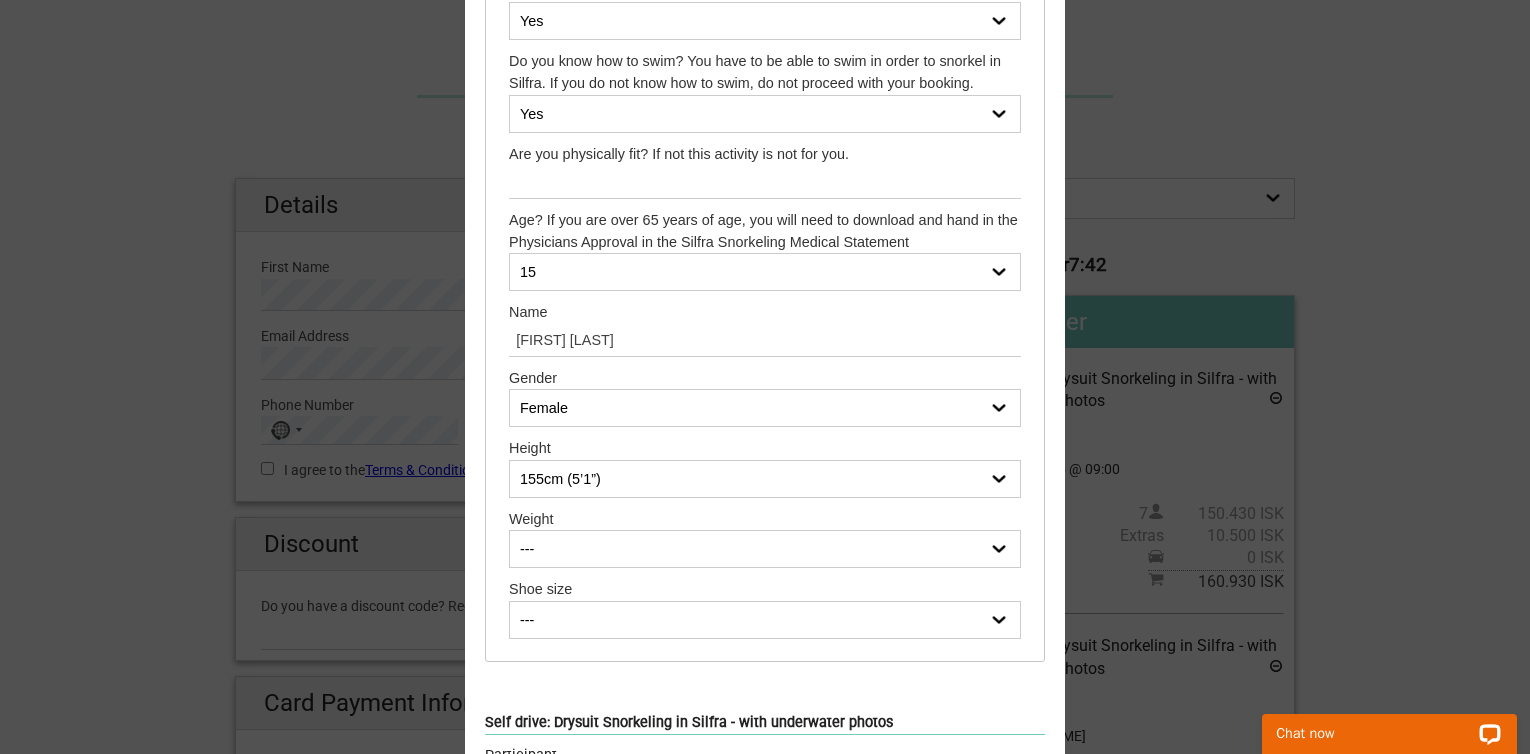 click on "---
50 kg (110 Ibs)
51 kg (112 Ibs)
52 kg (114 Ibs)
53 kg (116 Ibs)
54 kg (119 Ibs)
55 kg (121 Ibs)
56 kg (123 Ibs)
57 kg (125 Ibs)
58 kg (127 Ibs)
59 kg (130 Ibs)
60 kg (132 Ibs)
61 kg (134 Ibs)
62 kg (136 Ibs)
63 kg (138 Ibs)
64 kg (141 Ibs)
65 kg (143 Ibs)
66 kg (145 Ibs)
67 kg (147 Ibs)
68 kg (150 Ibs)
69 kg (152 Ibs)
70 kg (154 Ibs)
71 kg (156 Ibs)
72 kg (158 Ibs)
73 kg (161 Ibs)
74 kg (163 Ibs)
75 kg (165 Ibs)
76 kg (167 Ibs)
77 kg (169 Ibs)
78 kg (172 Ibs)
79 kg (174 Ibs)
80 kg (176 Ibs)
81 kg (178 Ibs)
82 kg (180 Ibs)
83 kg (183 Ibs)
84 kg (185 Ibs)
85 kg (187 Ibs)
86 kg (189 Ibs)
87 kg (191 Ibs)
88 kg (194 Ibs)
89 kg (196 Ibs)
90 kg (198 Ibs)
91 kg (200 Ibs)
92 kg (202 Ibs)
93 kg (205 Ibs)
94 kg (207 Ibs)
95 kg (209 Ibs)
96 kg (211 Ibs)
97 kg (213 Ibs)
98 kg (216 Ibs)
99 kg (218 Ibs)
100 kg (220 Ibs)
101 kg (222 Ibs)
102 kg (224 Ibs)
103 kg (227 Ibs)
104 kg (229 Ibs)
105 kg (231 Ibs)" at bounding box center (765, 549) 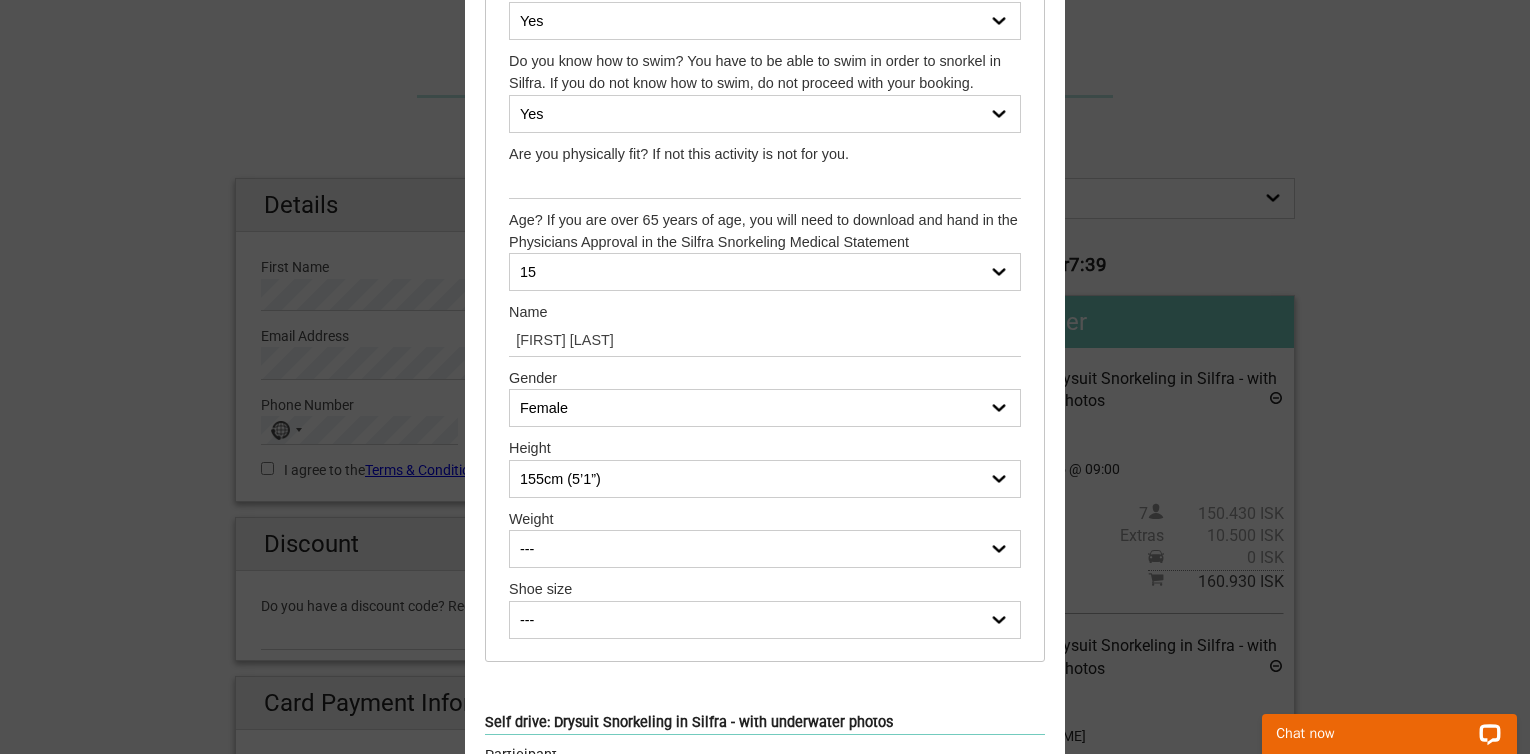 select on "50 kg (110 Ibs)" 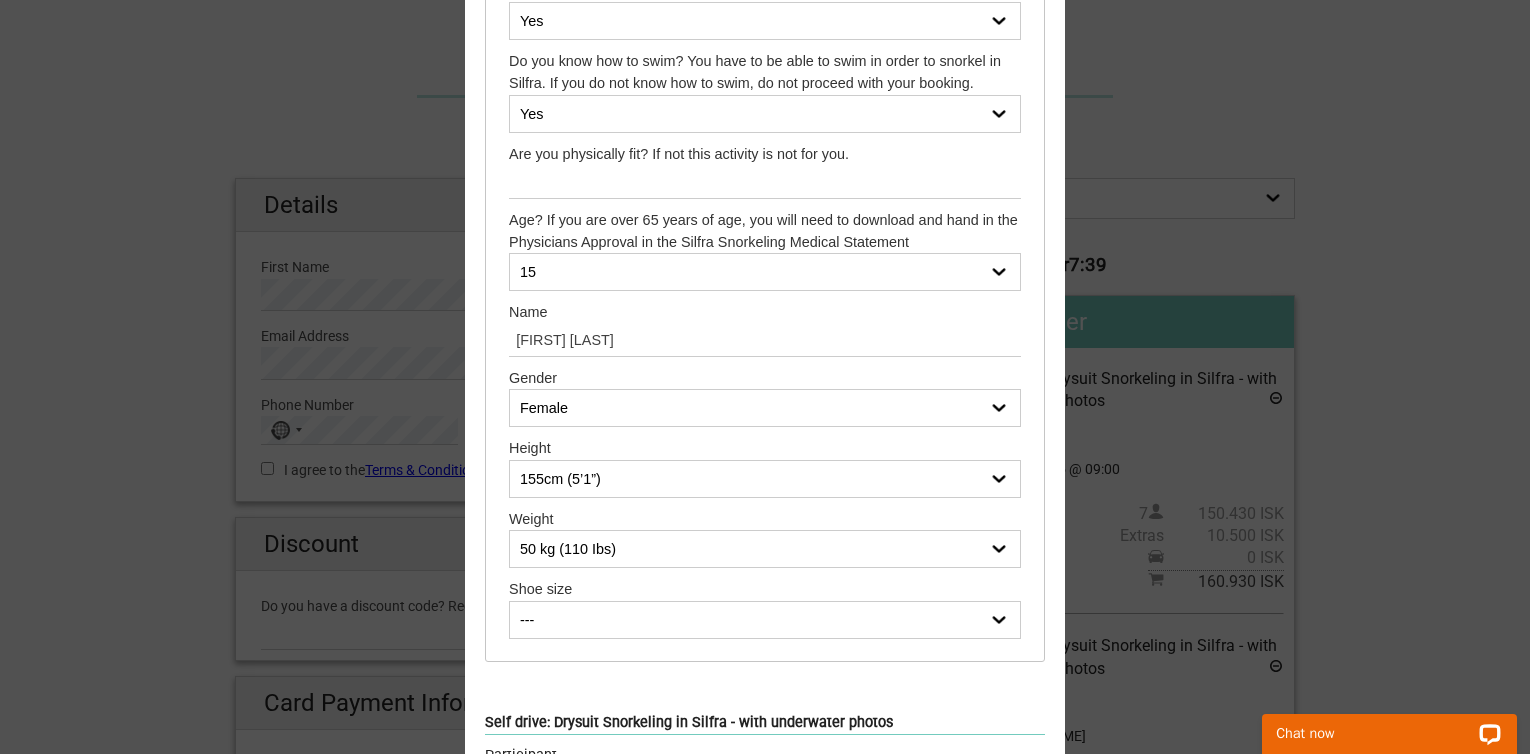 click on "---
50 kg (110 Ibs)
51 kg (112 Ibs)
52 kg (114 Ibs)
53 kg (116 Ibs)
54 kg (119 Ibs)
55 kg (121 Ibs)
56 kg (123 Ibs)
57 kg (125 Ibs)
58 kg (127 Ibs)
59 kg (130 Ibs)
60 kg (132 Ibs)
61 kg (134 Ibs)
62 kg (136 Ibs)
63 kg (138 Ibs)
64 kg (141 Ibs)
65 kg (143 Ibs)
66 kg (145 Ibs)
67 kg (147 Ibs)
68 kg (150 Ibs)
69 kg (152 Ibs)
70 kg (154 Ibs)
71 kg (156 Ibs)
72 kg (158 Ibs)
73 kg (161 Ibs)
74 kg (163 Ibs)
75 kg (165 Ibs)
76 kg (167 Ibs)
77 kg (169 Ibs)
78 kg (172 Ibs)
79 kg (174 Ibs)
80 kg (176 Ibs)
81 kg (178 Ibs)
82 kg (180 Ibs)
83 kg (183 Ibs)
84 kg (185 Ibs)
85 kg (187 Ibs)
86 kg (189 Ibs)
87 kg (191 Ibs)
88 kg (194 Ibs)
89 kg (196 Ibs)
90 kg (198 Ibs)
91 kg (200 Ibs)
92 kg (202 Ibs)
93 kg (205 Ibs)
94 kg (207 Ibs)
95 kg (209 Ibs)
96 kg (211 Ibs)
97 kg (213 Ibs)
98 kg (216 Ibs)
99 kg (218 Ibs)
100 kg (220 Ibs)
101 kg (222 Ibs)
102 kg (224 Ibs)
103 kg (227 Ibs)
104 kg (229 Ibs)
105 kg (231 Ibs)" at bounding box center [765, 549] 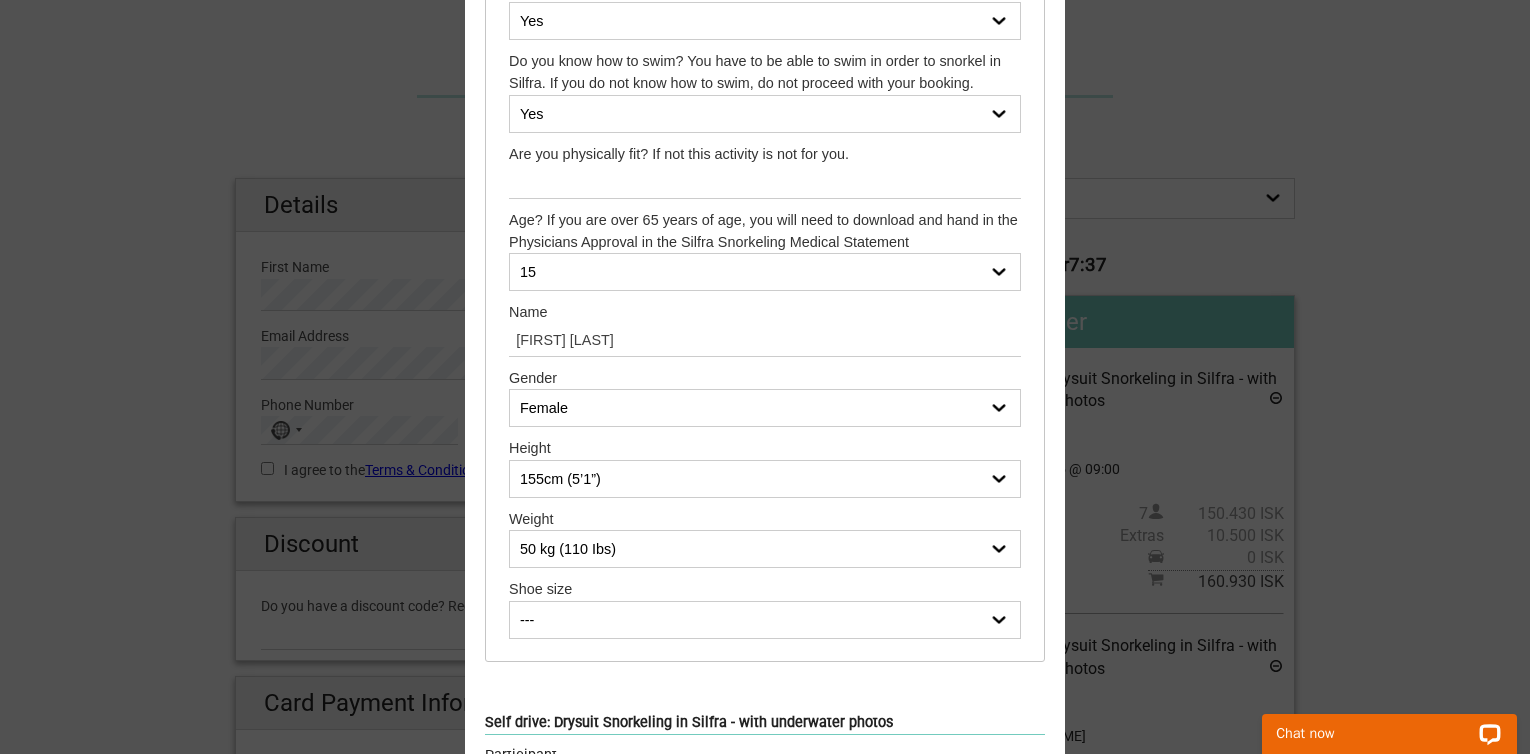 click on "---
35
36
37
38
39
40
41
42
43
44
45
46
47" at bounding box center (765, 620) 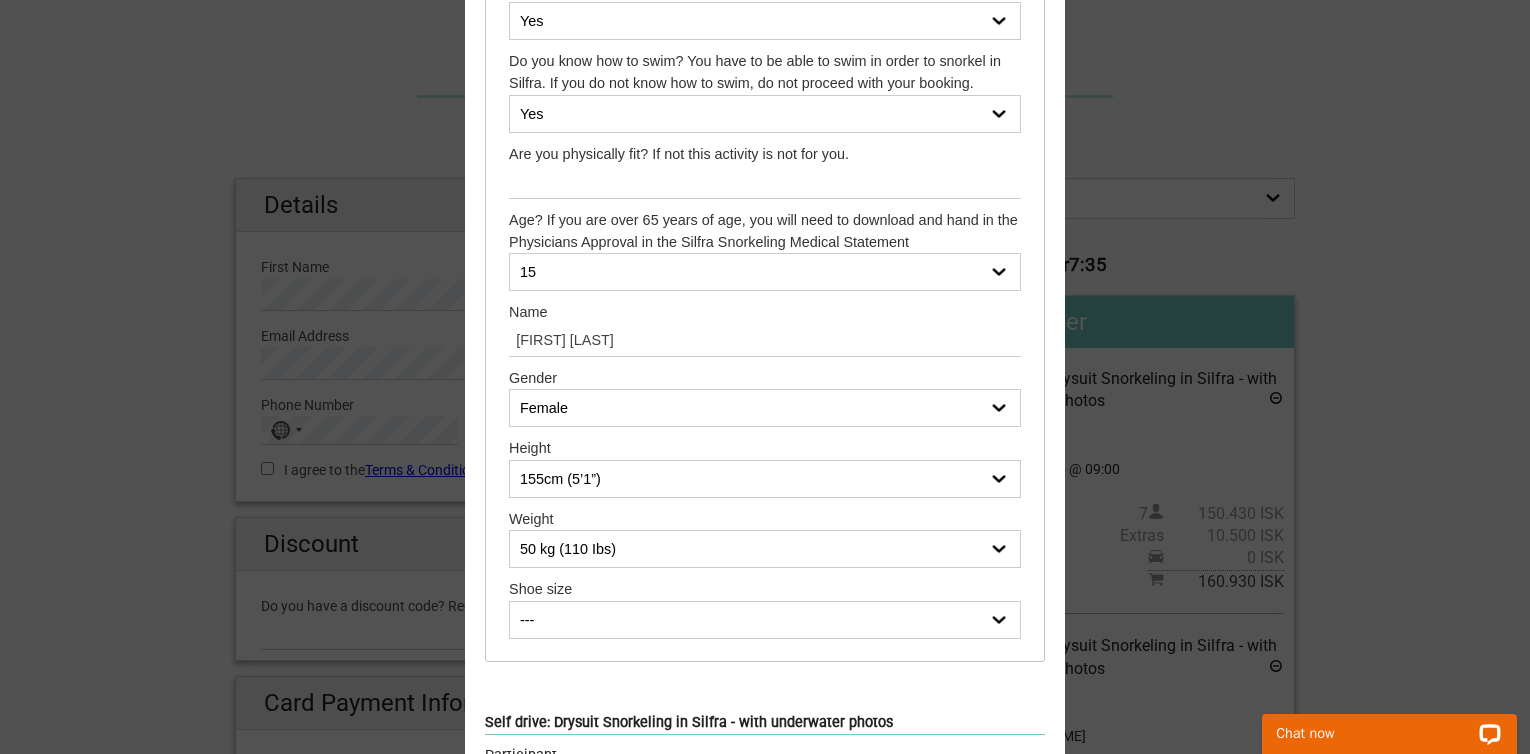 select on "39" 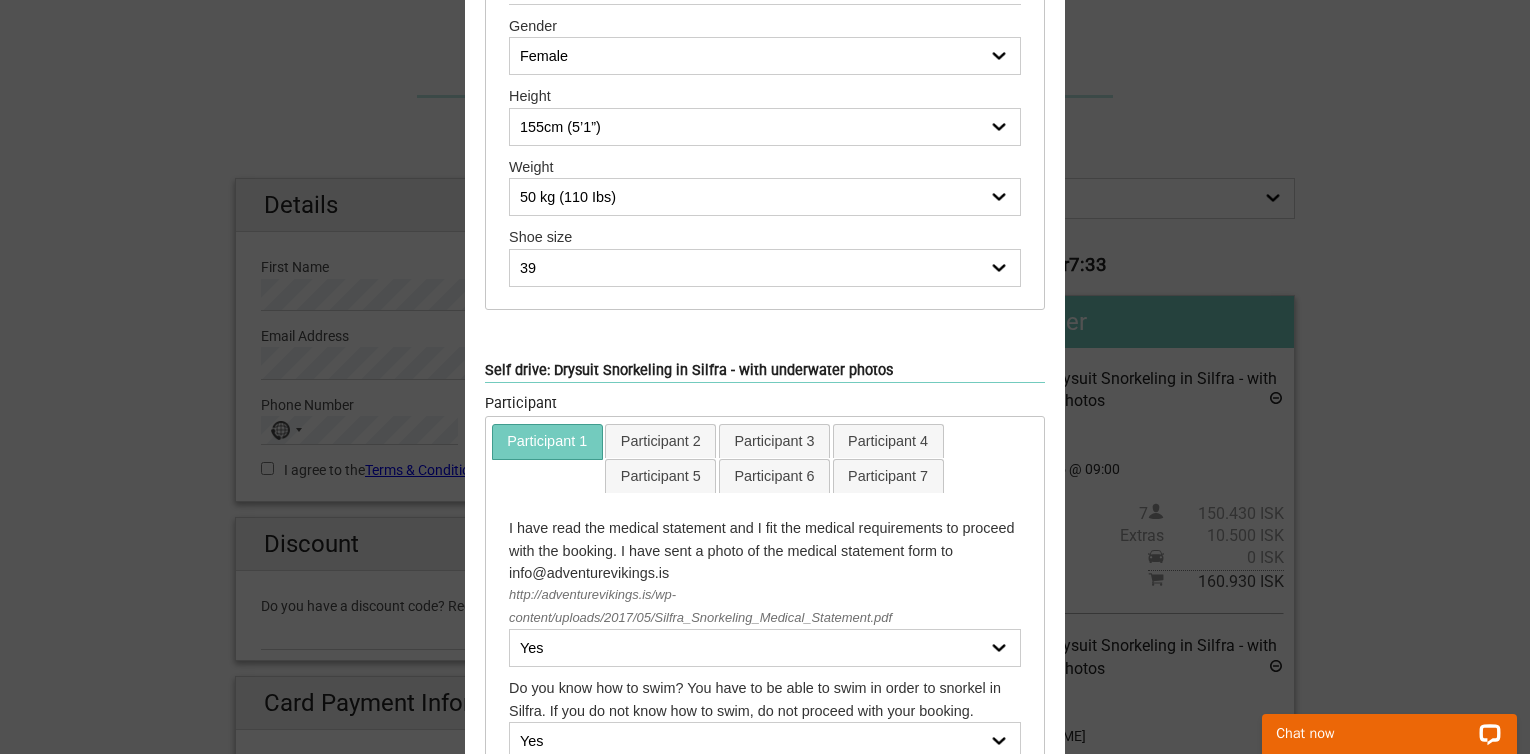 scroll, scrollTop: 831, scrollLeft: 0, axis: vertical 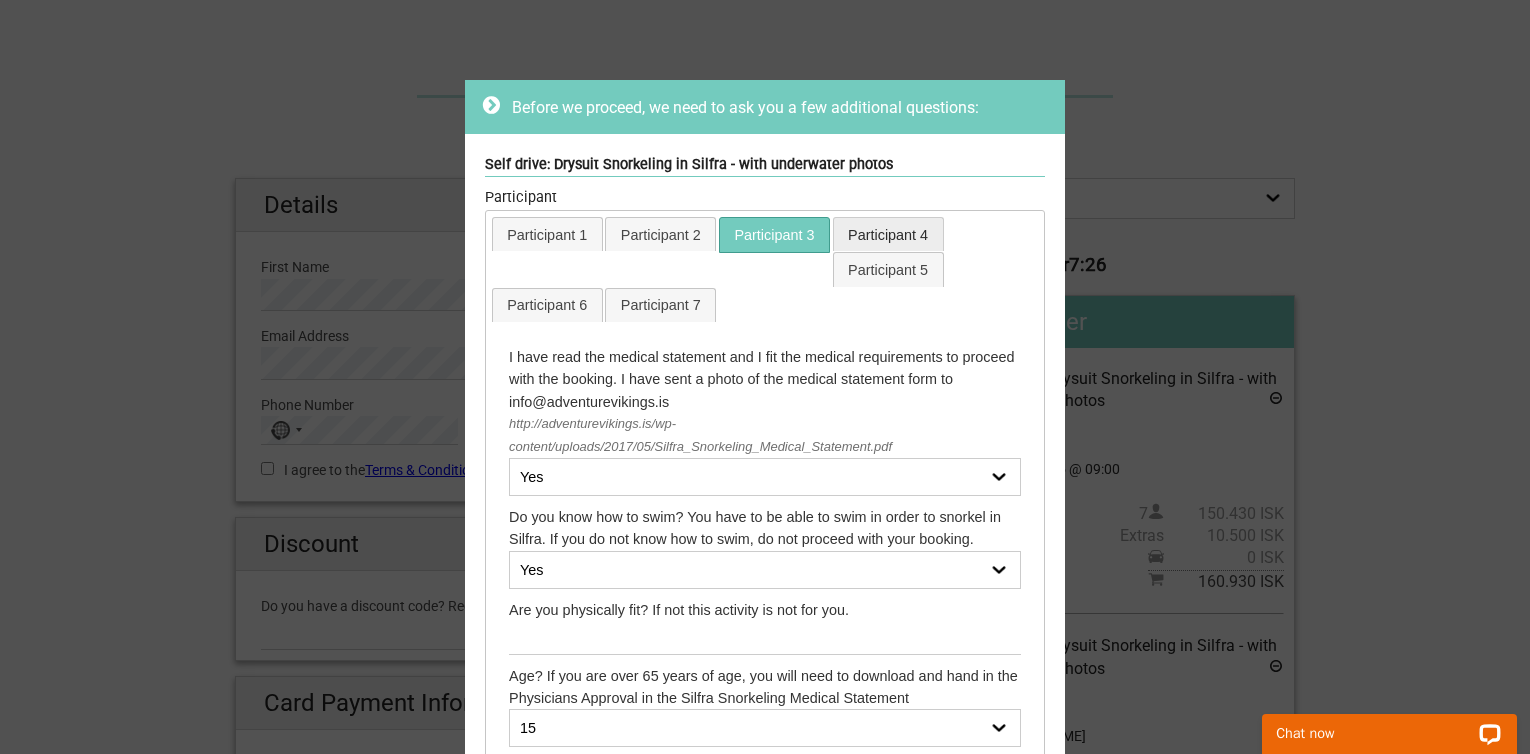 click on "Participant 4" at bounding box center (888, 234) 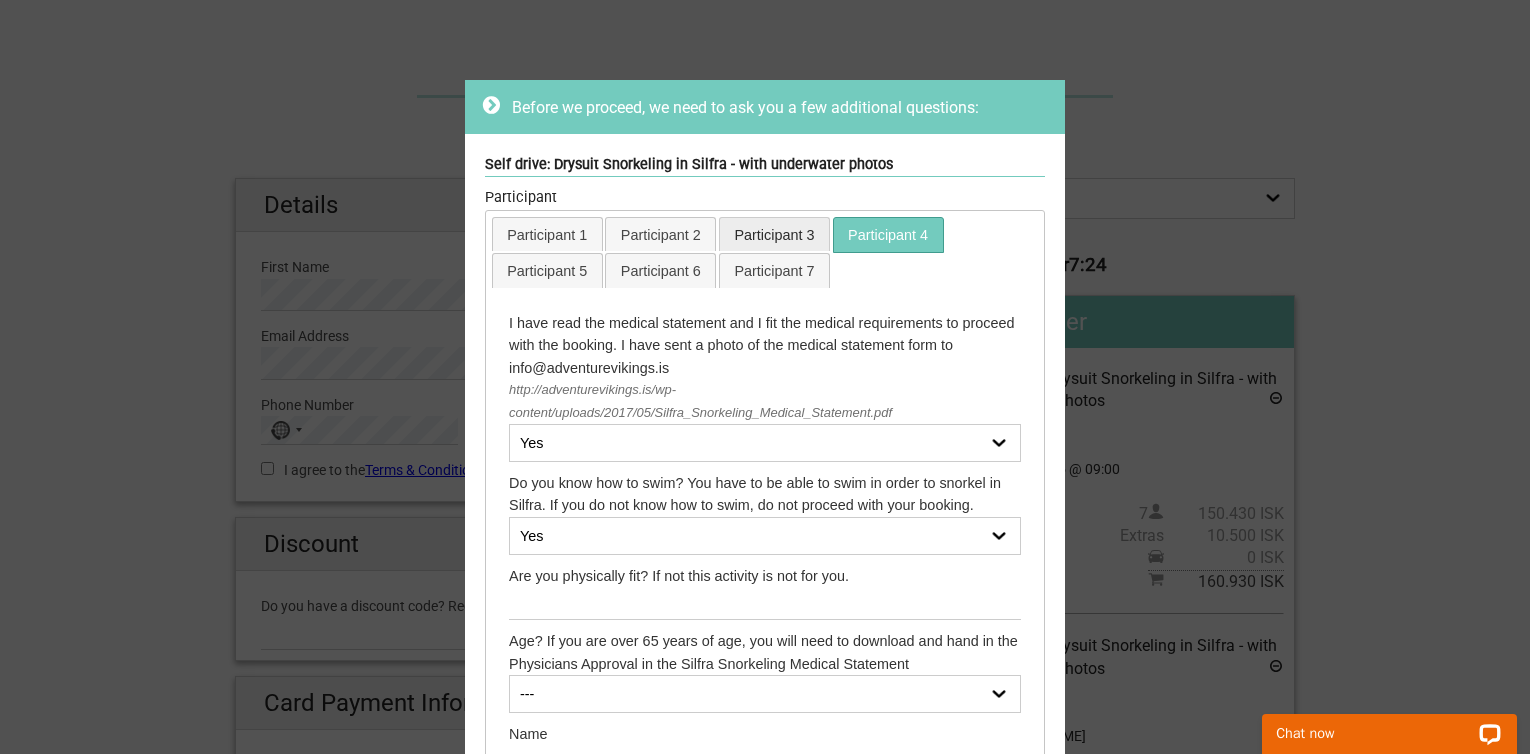 click on "Participant 3" at bounding box center (774, 234) 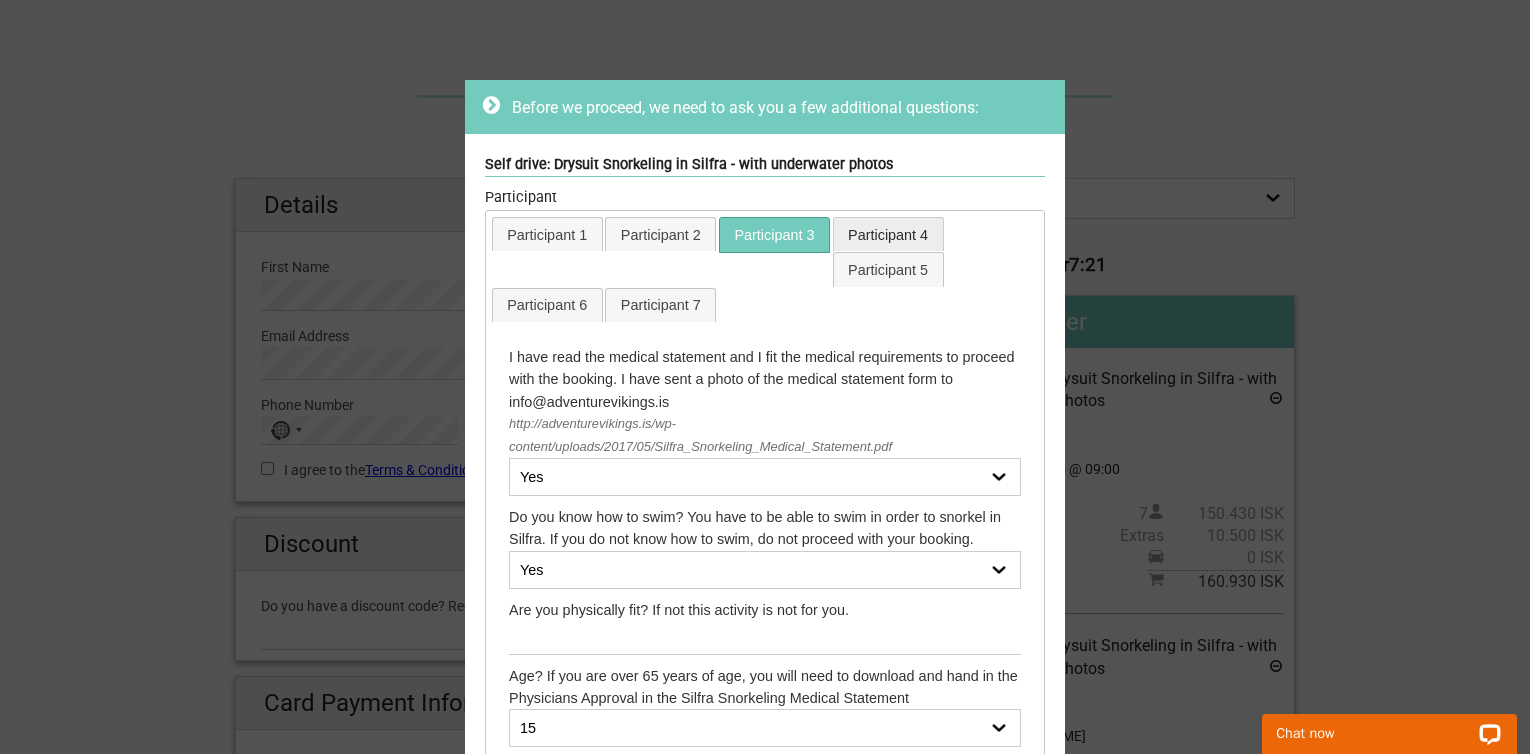 click on "Participant 4" at bounding box center [888, 234] 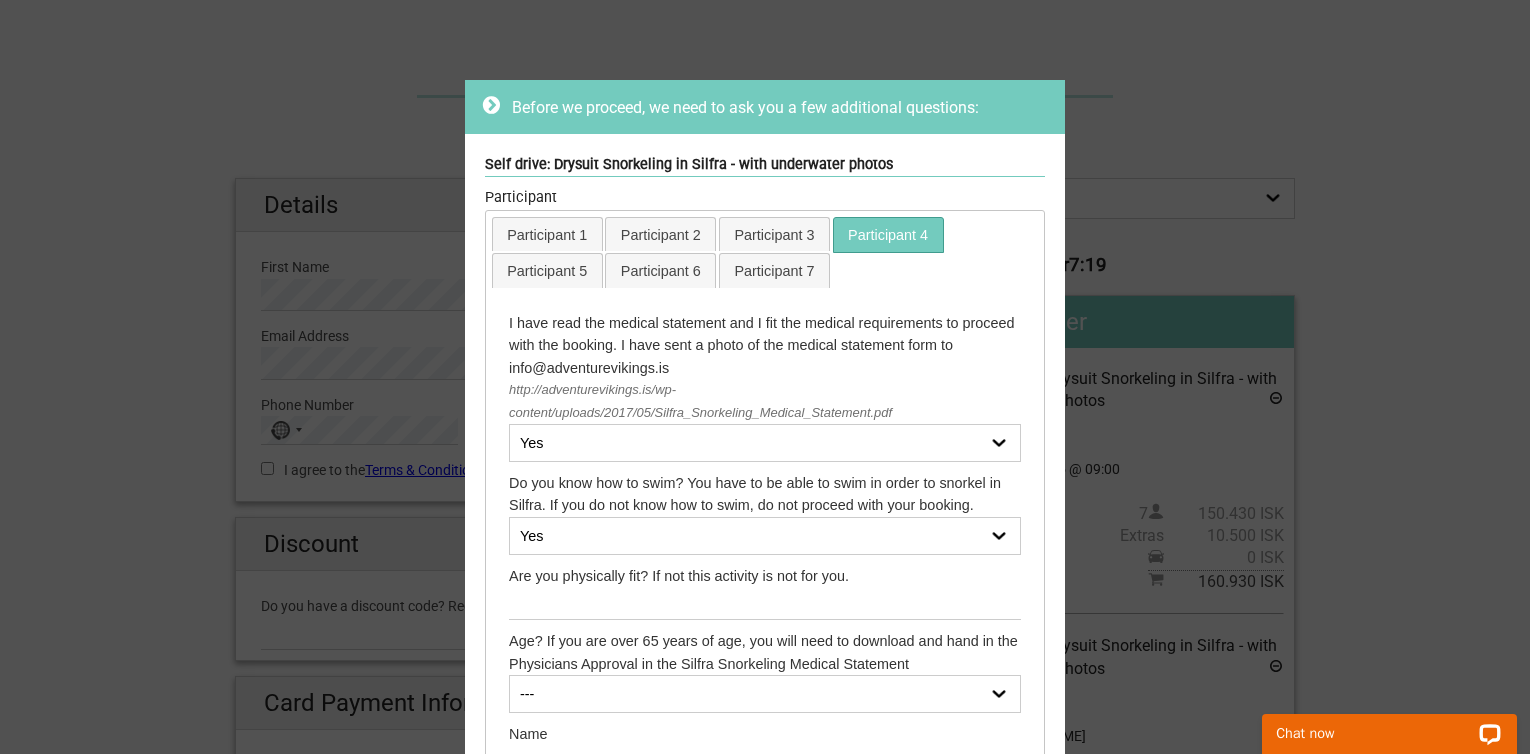 click on "---
14
15
16
17
18
19
20
21
22
23
24
25
26
27
28
29
30
31
32
33
34
35
36
37
38
39
40
41
42
43
44
45
46
47
48
49
50
51
52
53
54
55
56
57
58
59
60
61
62
63
64
65
66 (Physicians Approval needed)
67 (Physicians Approval needed)
68 (Physicians Approval needed)
69 (Physicians Approval needed)
70 (Physicians Approval needed)
71 (Physicians Approval needed)
72 (Physicians Approval needed)
73 (Physicians Approval needed)
74 (Physicians Approval needed)
75 (Physicians Approval needed)
76 (Physicians Approval needed)
77 (Physicians Approval needed)
78 (Physicians Approval needed)
79 (Physicians Approval needed)
80 (Physicians Approval needed)
81 (Physicians Approval needed)
82 (Physicians Approval needed)
83 (Physicians Approval needed)
84 (Physicians Approval needed)
85 (Physicians Approval needed)
86 (Physicians Approval needed)
87 (Physicians Approval needed)" at bounding box center [765, 694] 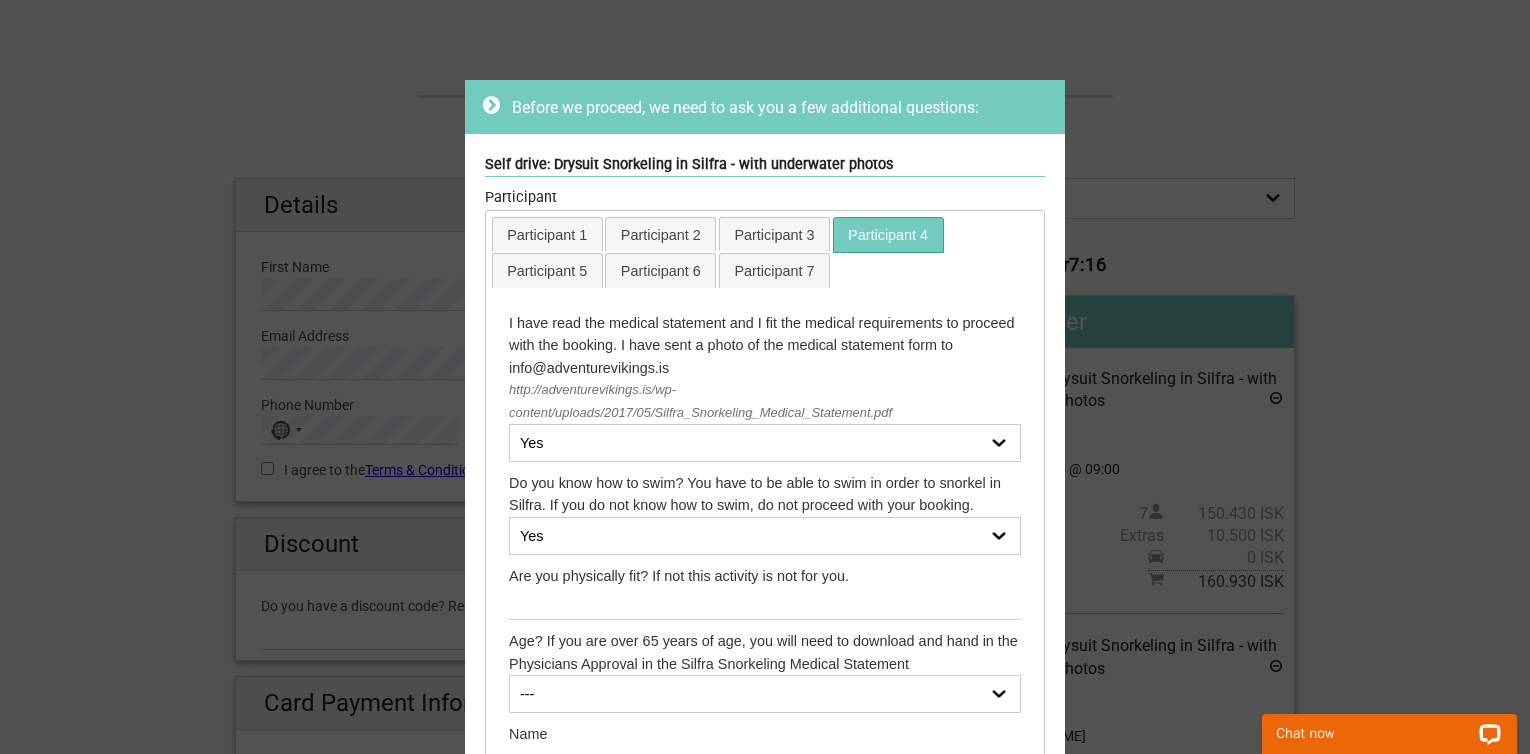 select on "14" 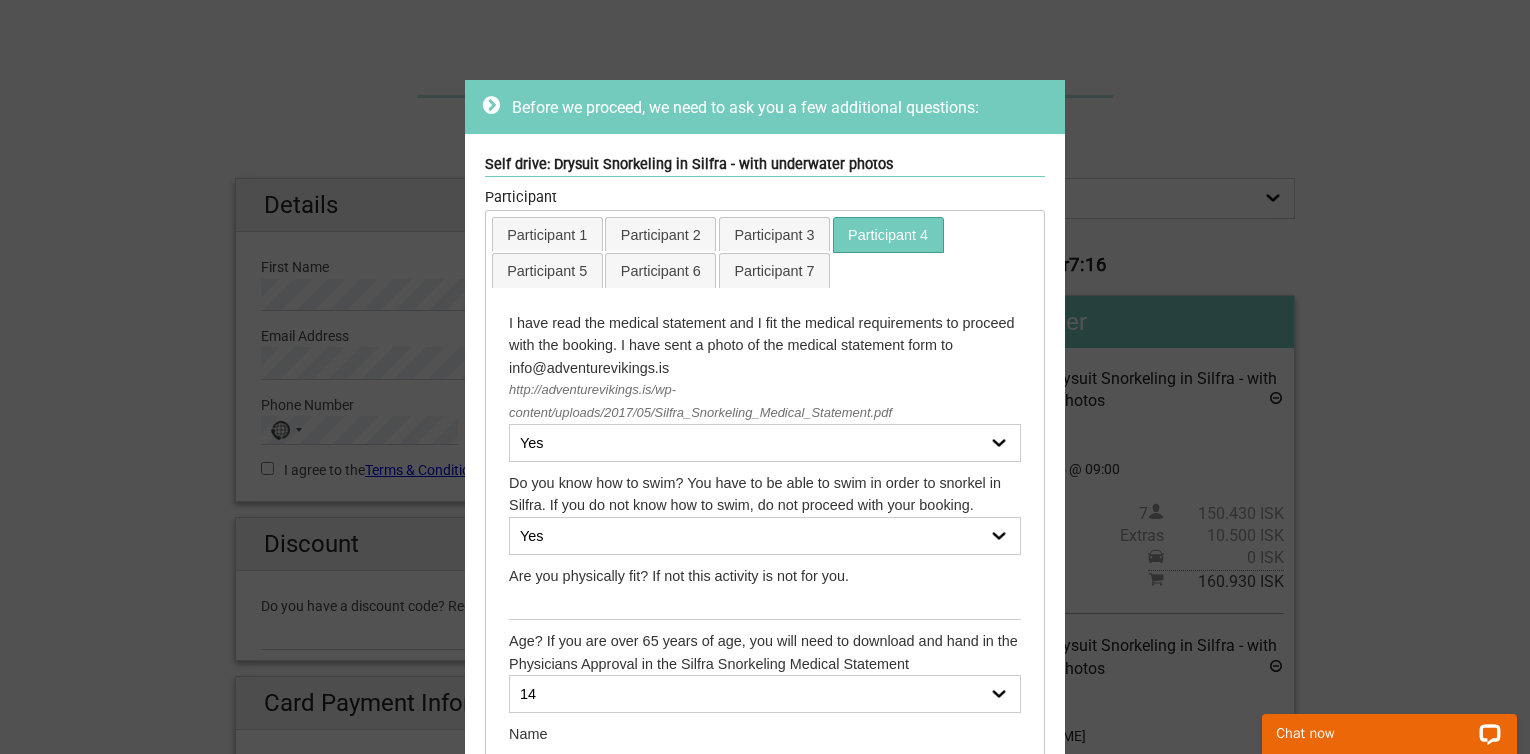click on "---
14
15
16
17
18
19
20
21
22
23
24
25
26
27
28
29
30
31
32
33
34
35
36
37
38
39
40
41
42
43
44
45
46
47
48
49
50
51
52
53
54
55
56
57
58
59
60
61
62
63
64
65
66 (Physicians Approval needed)
67 (Physicians Approval needed)
68 (Physicians Approval needed)
69 (Physicians Approval needed)
70 (Physicians Approval needed)
71 (Physicians Approval needed)
72 (Physicians Approval needed)
73 (Physicians Approval needed)
74 (Physicians Approval needed)
75 (Physicians Approval needed)
76 (Physicians Approval needed)
77 (Physicians Approval needed)
78 (Physicians Approval needed)
79 (Physicians Approval needed)
80 (Physicians Approval needed)
81 (Physicians Approval needed)
82 (Physicians Approval needed)
83 (Physicians Approval needed)
84 (Physicians Approval needed)
85 (Physicians Approval needed)
86 (Physicians Approval needed)
87 (Physicians Approval needed)" at bounding box center [765, 694] 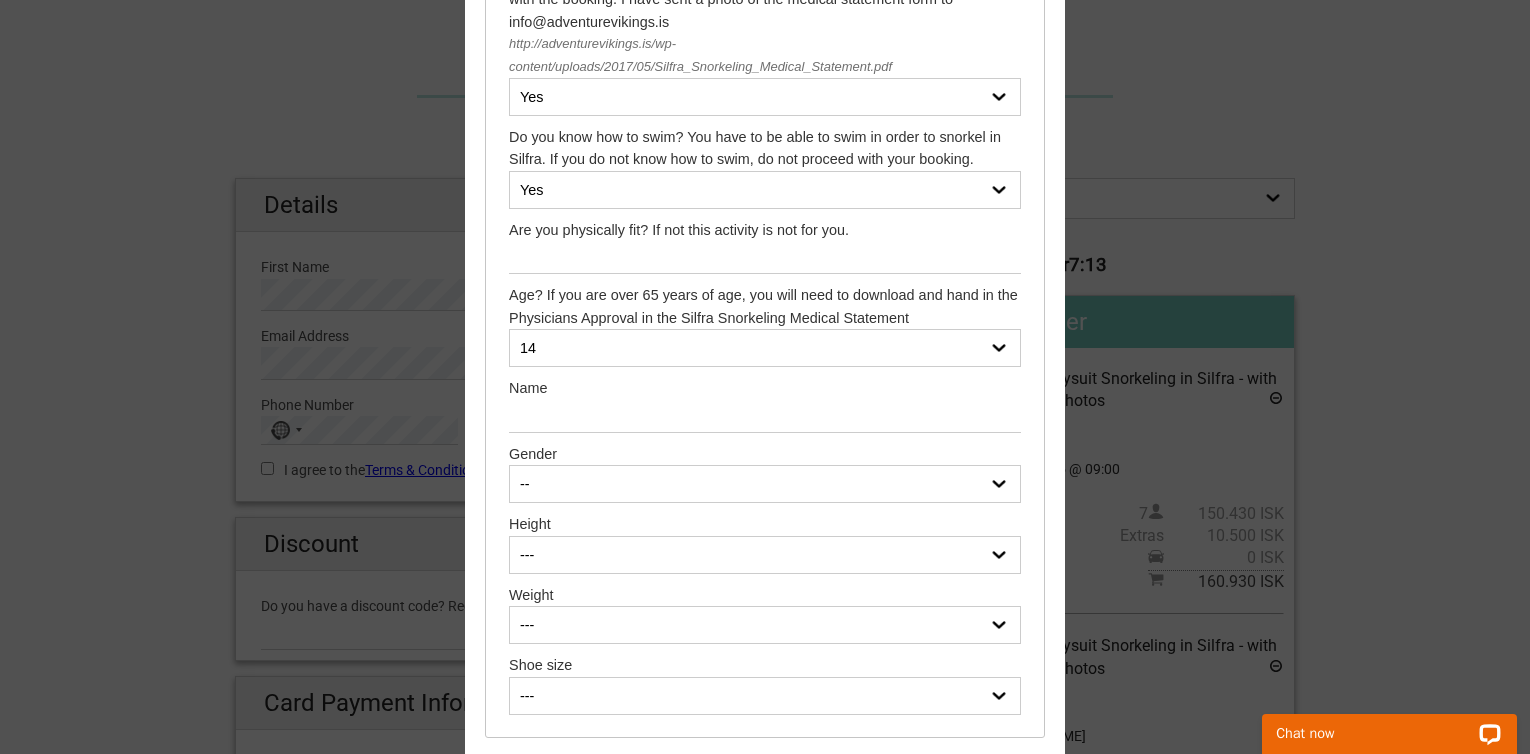 scroll, scrollTop: 379, scrollLeft: 0, axis: vertical 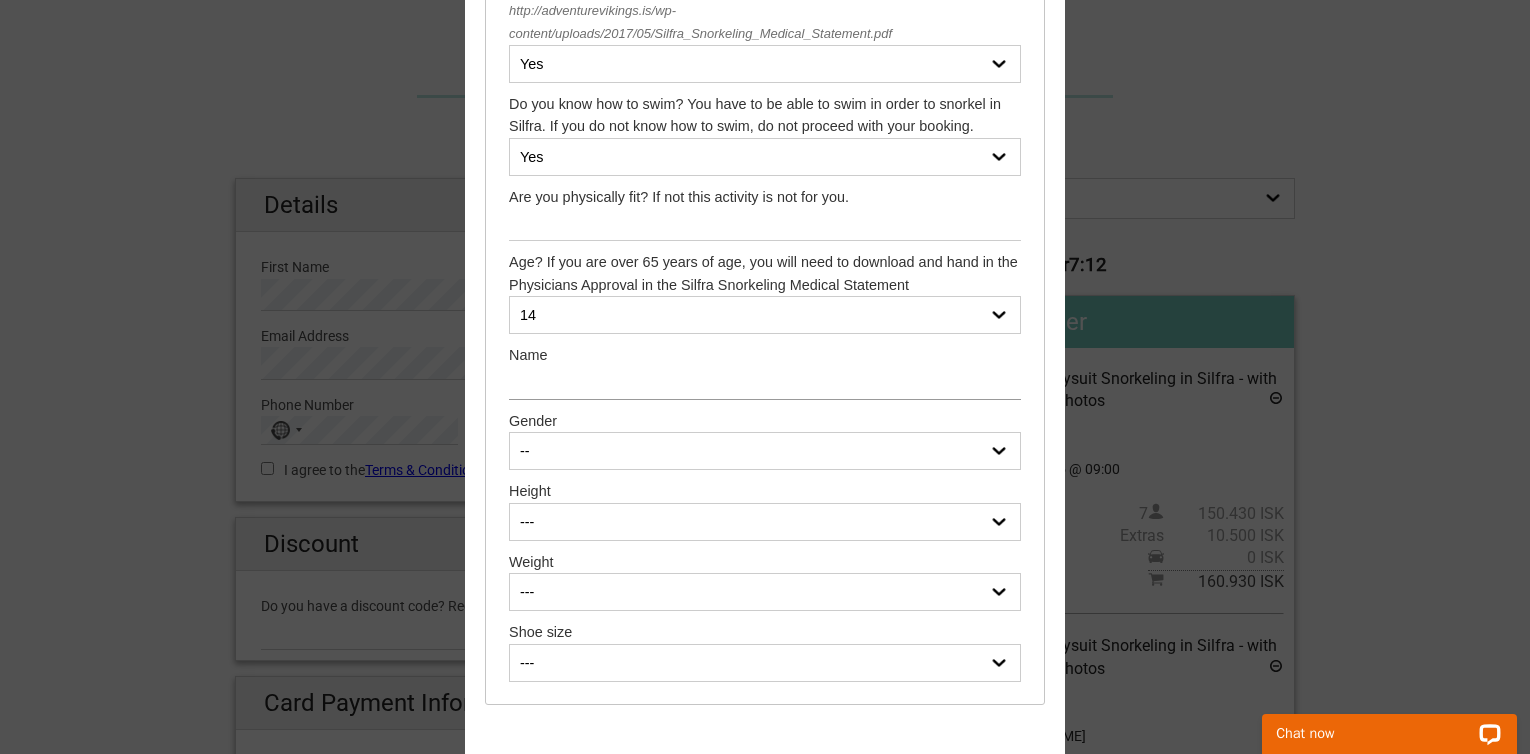click at bounding box center [765, 383] 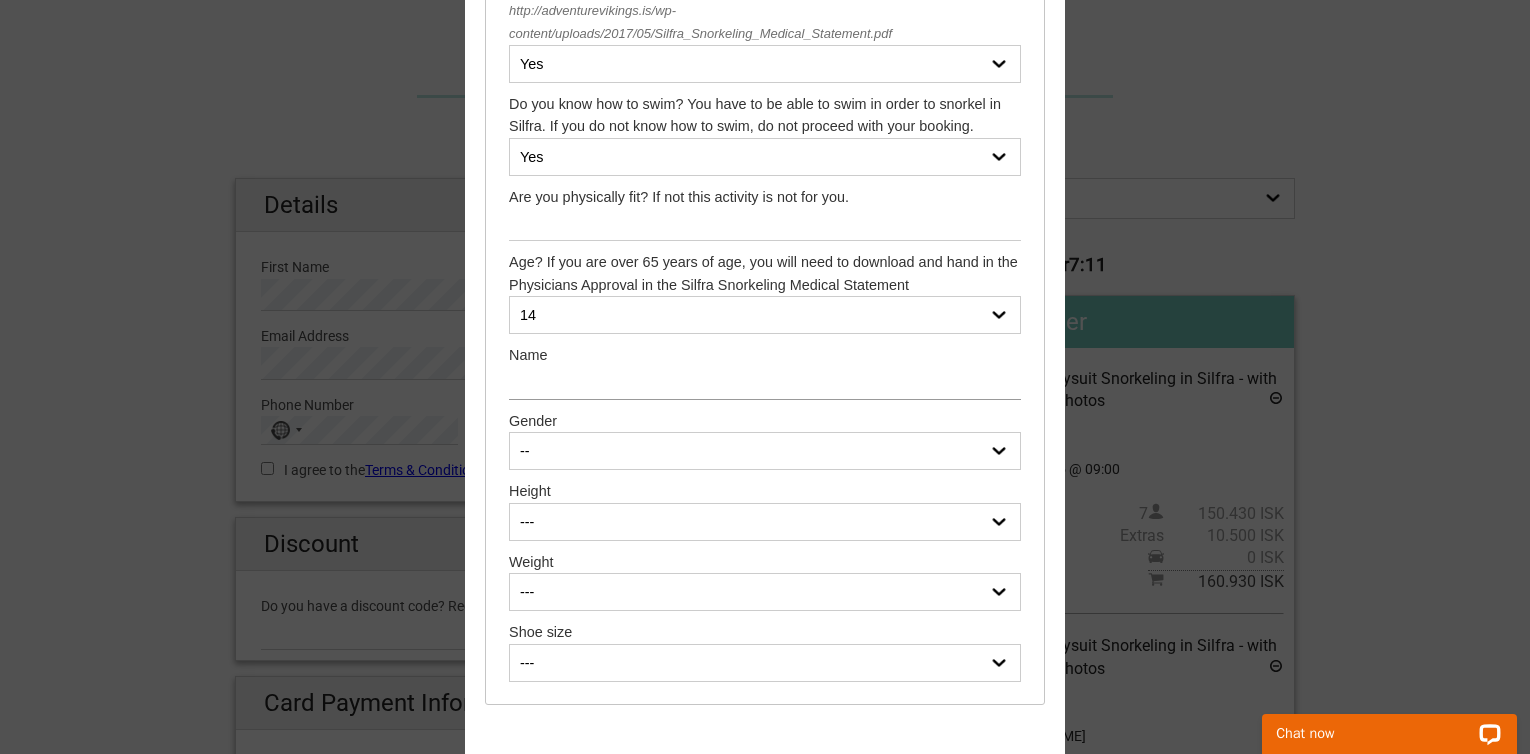 type on "Karla Eska" 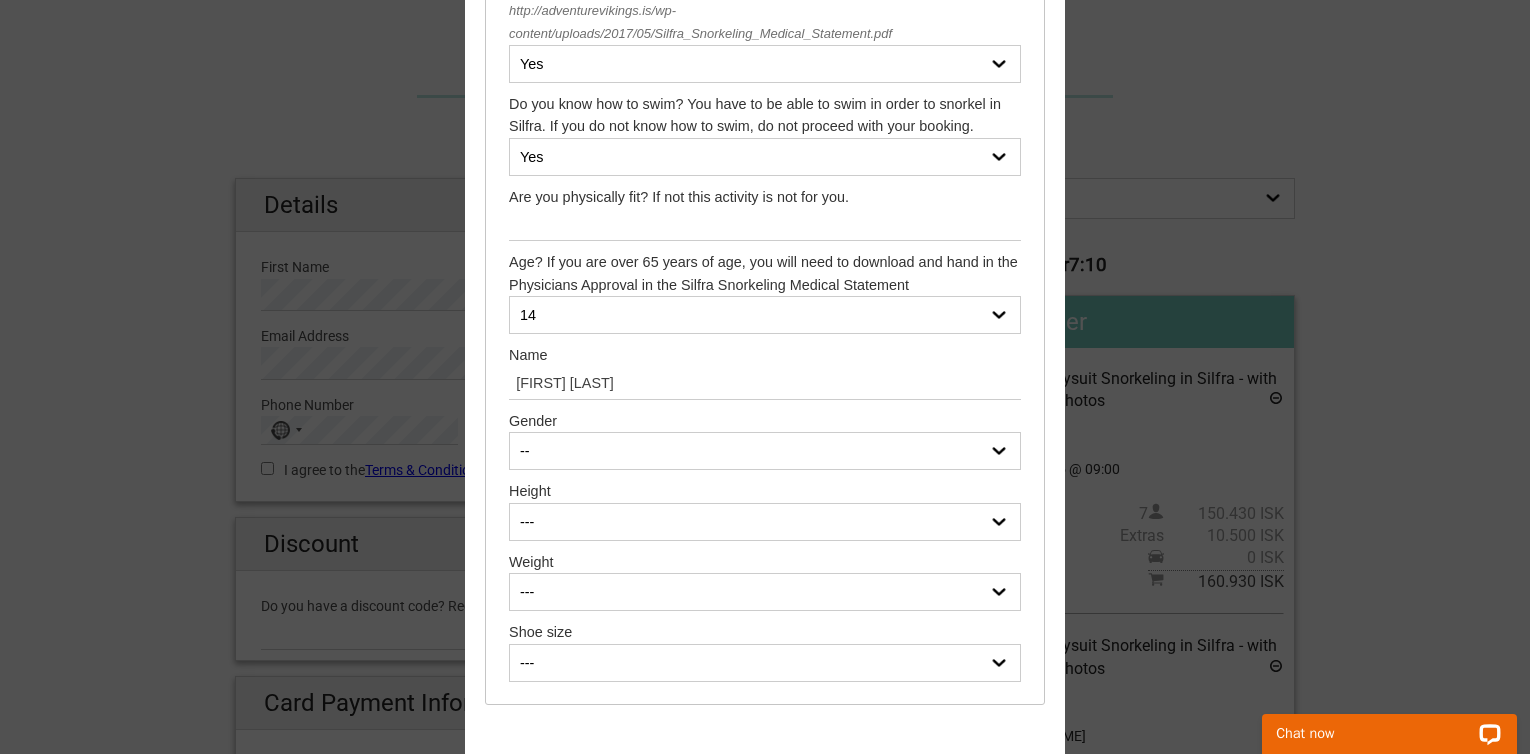 click on "--
Female
Male" at bounding box center (765, 451) 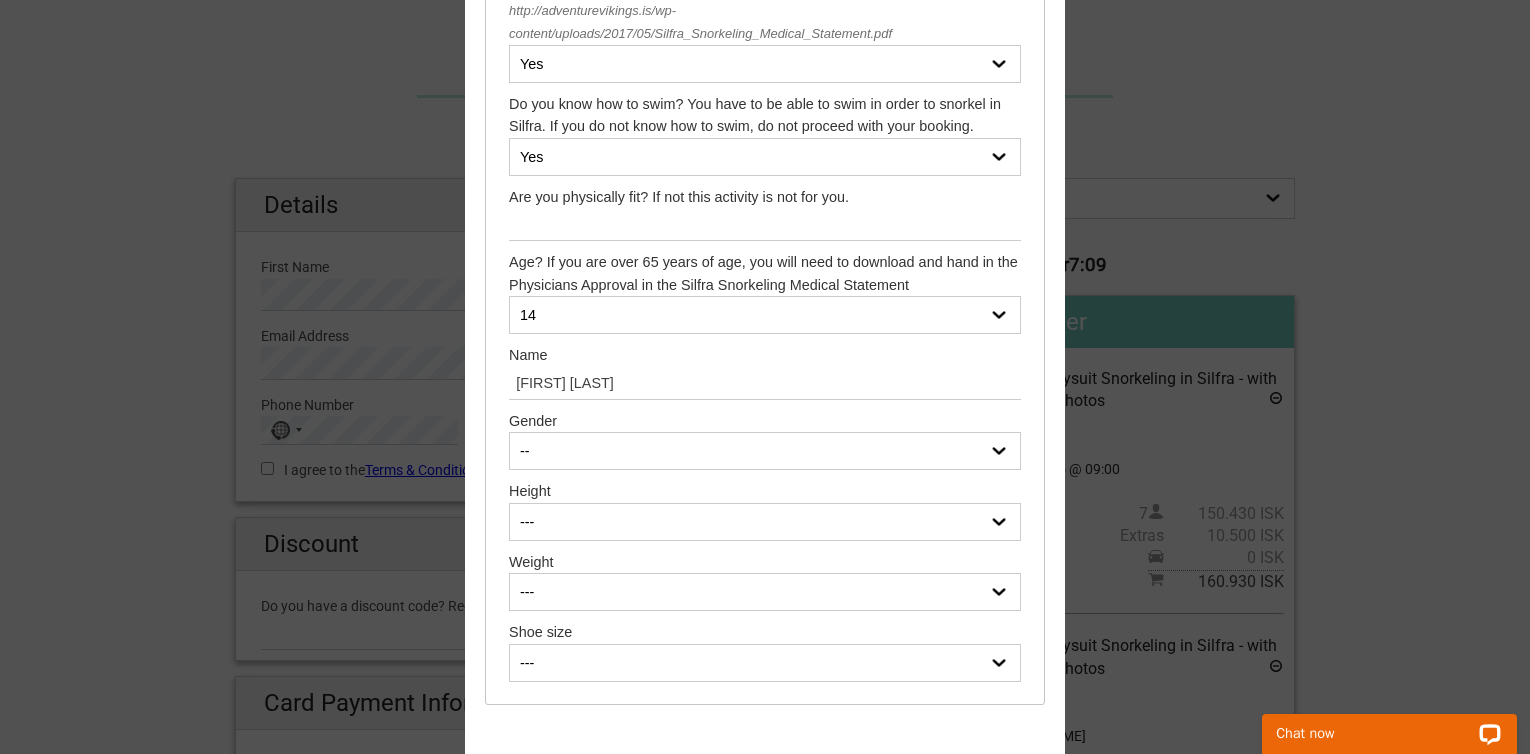 select on "Female" 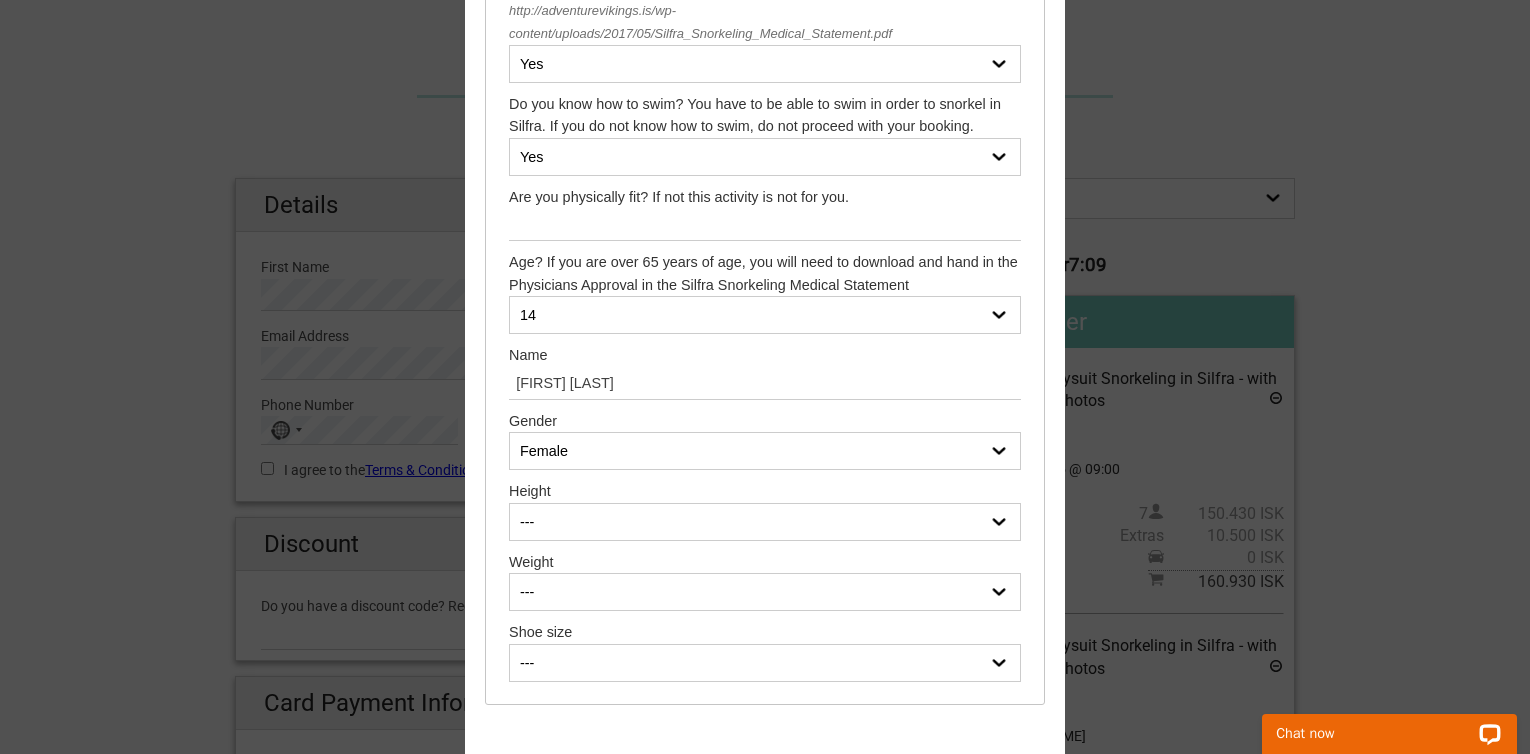 click on "--
Female
Male" at bounding box center [765, 451] 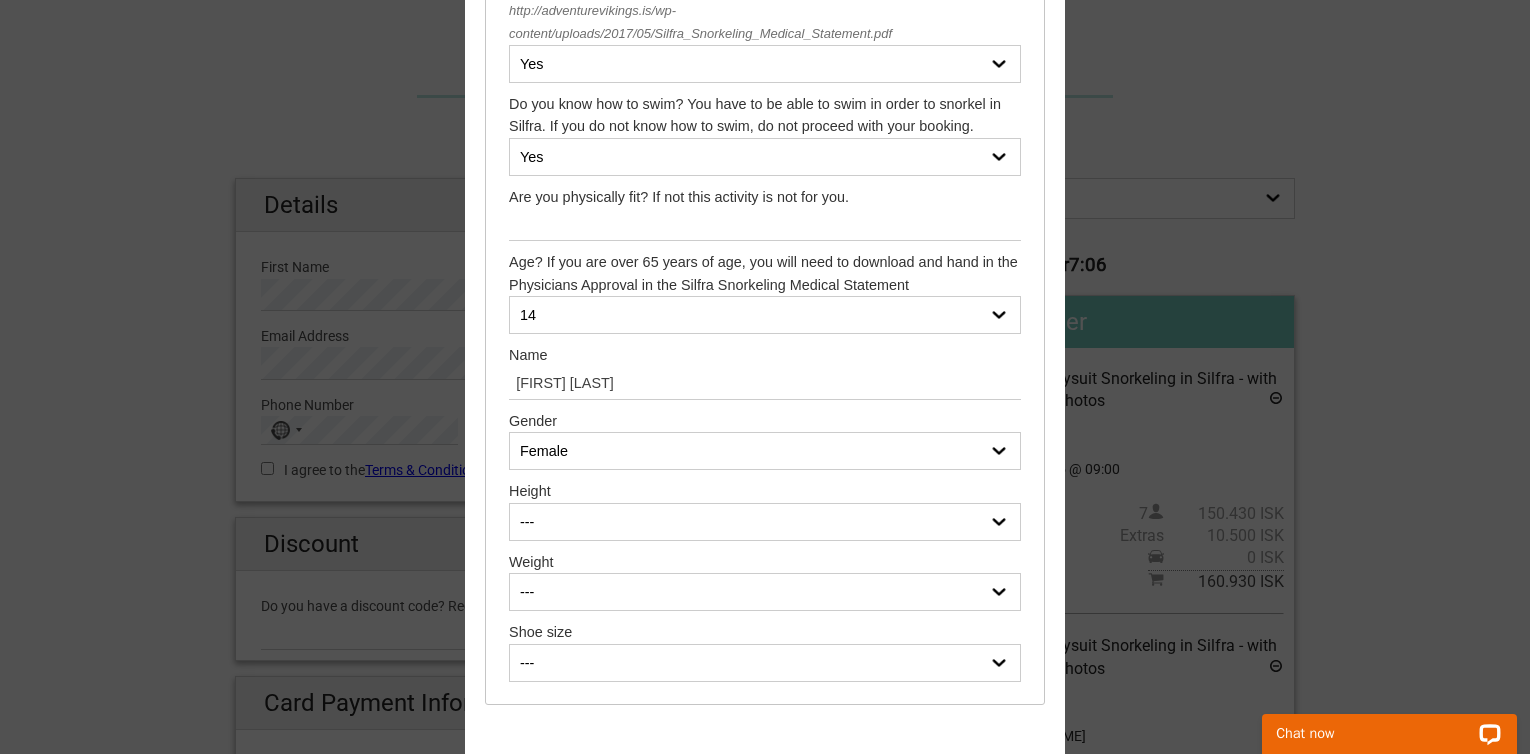 select on "150cm (4’11.1”)" 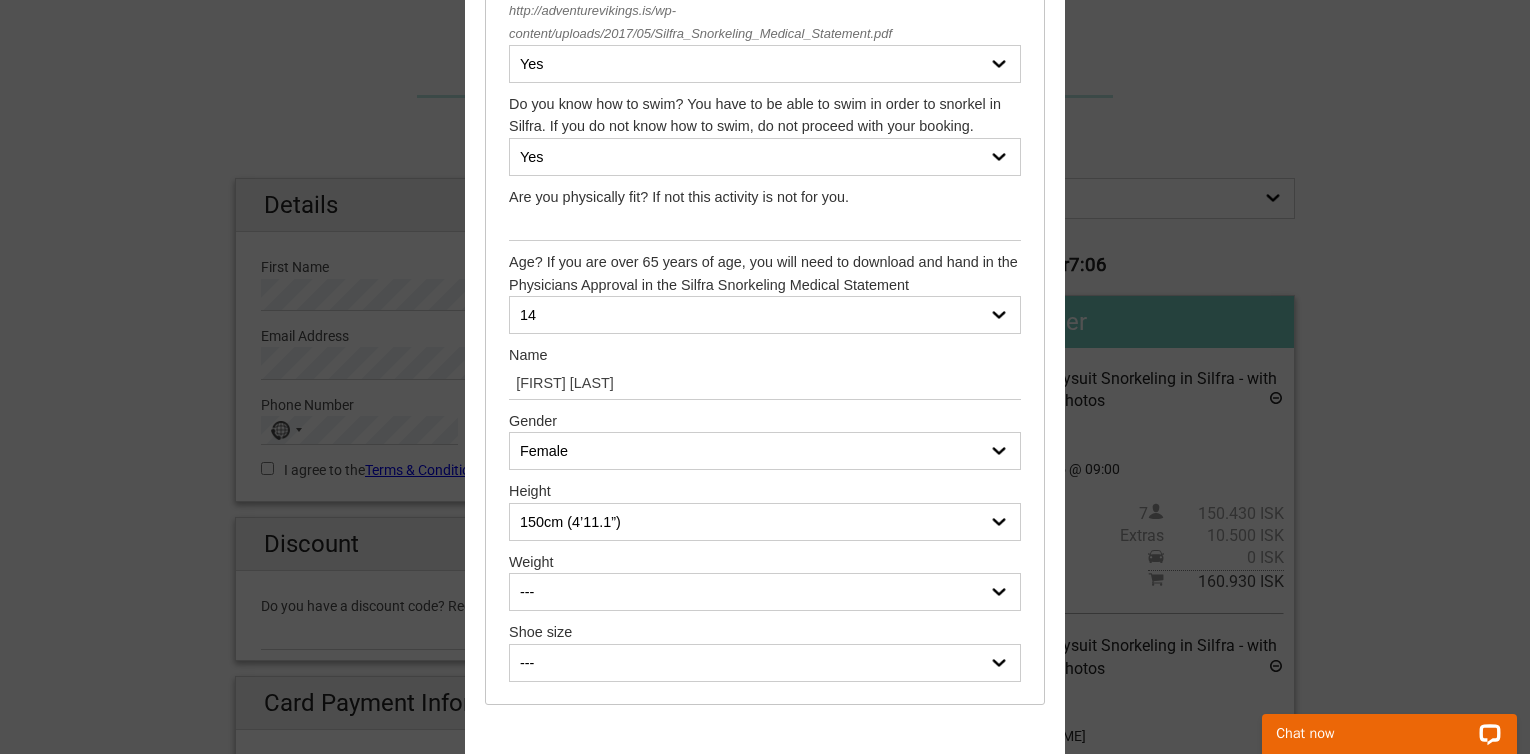 click on "---
150cm (4’11.1”)
151cm (4’11.4”)
152cm (4’11.8”)
153cm (5’0.2”)
154cm (5’0.6”)
155cm (5’1”)
156cm (5’1.4”)
157cm (5’1.8”)
158cm (5’2.2”)
159cm (5’2.6”)
160cm (5’3”)
161cm (5’3.4”)
162cm (5’3.8”)
163cm (5’4.2”)
164cm (5’4.6”)
165cm (5’5”)
166cm (5’5.4”)
167cm (5’5.7”)
168cm (5’6.1”)
169cm (5’6.5”)
170cm (5’6.9”)
171cm (5’7.3”)
172cm (5’7.7”)
173cm (5’8.1”)
174cm (5’8.5”)
175cm (5’8.9”)
176cm (5’9.3”)
177cm (5’9.7”)
178cm (5’10.1”)
179cm (5’10.5”)
180cm (5’10.9”)
181cm (5’11.3”)
182cm (5’11.7”)
183cm (6’0”)
184cm (6’0.4”)
185cm (6’0.8”)
186cm (6’1.2”)
187cm (6’1.6”)
188cm (6’2”)
189cm (6’2.4”)
190cm (6’2.8”)
191cm (6’3.2”)
192cm (6’3.6”)
193cm (6’4”)
194cm (6’4.4”)
195cm (6’4.8”)
196cm (6’5.2”)
197cm (6’5.6”)" at bounding box center (765, 522) 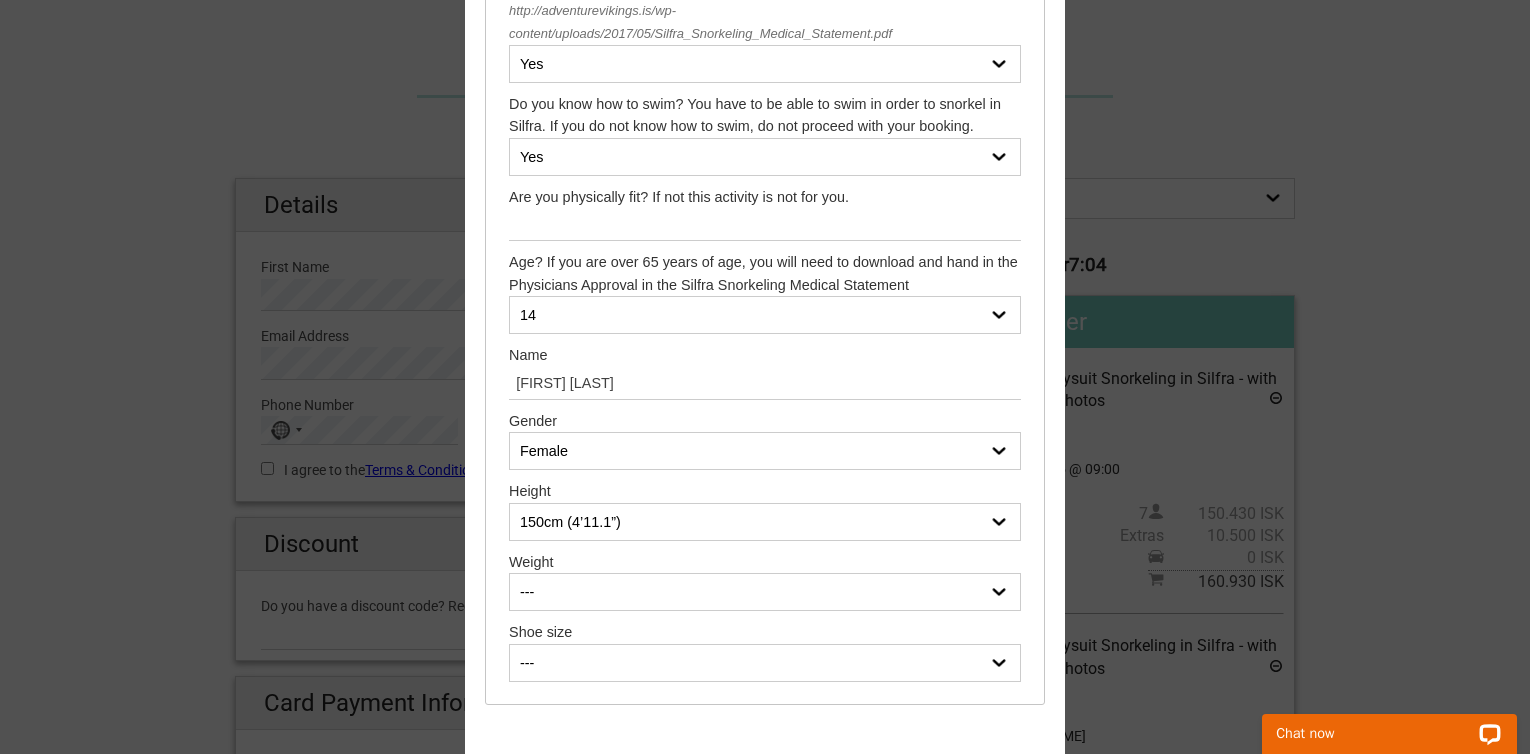 select on "50 kg (110 Ibs)" 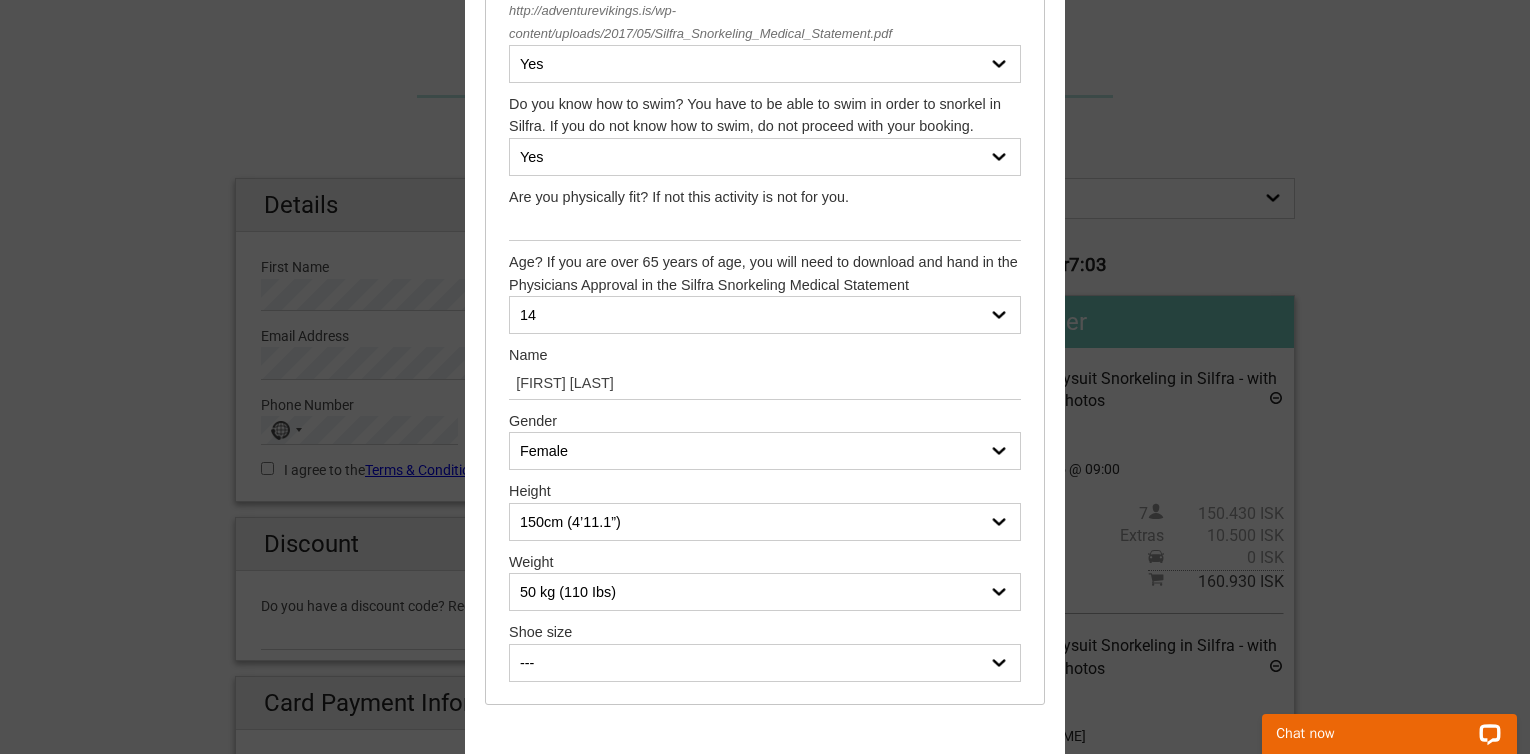 click on "---
35
36
37
38
39
40
41
42
43
44
45
46
47" at bounding box center (765, 663) 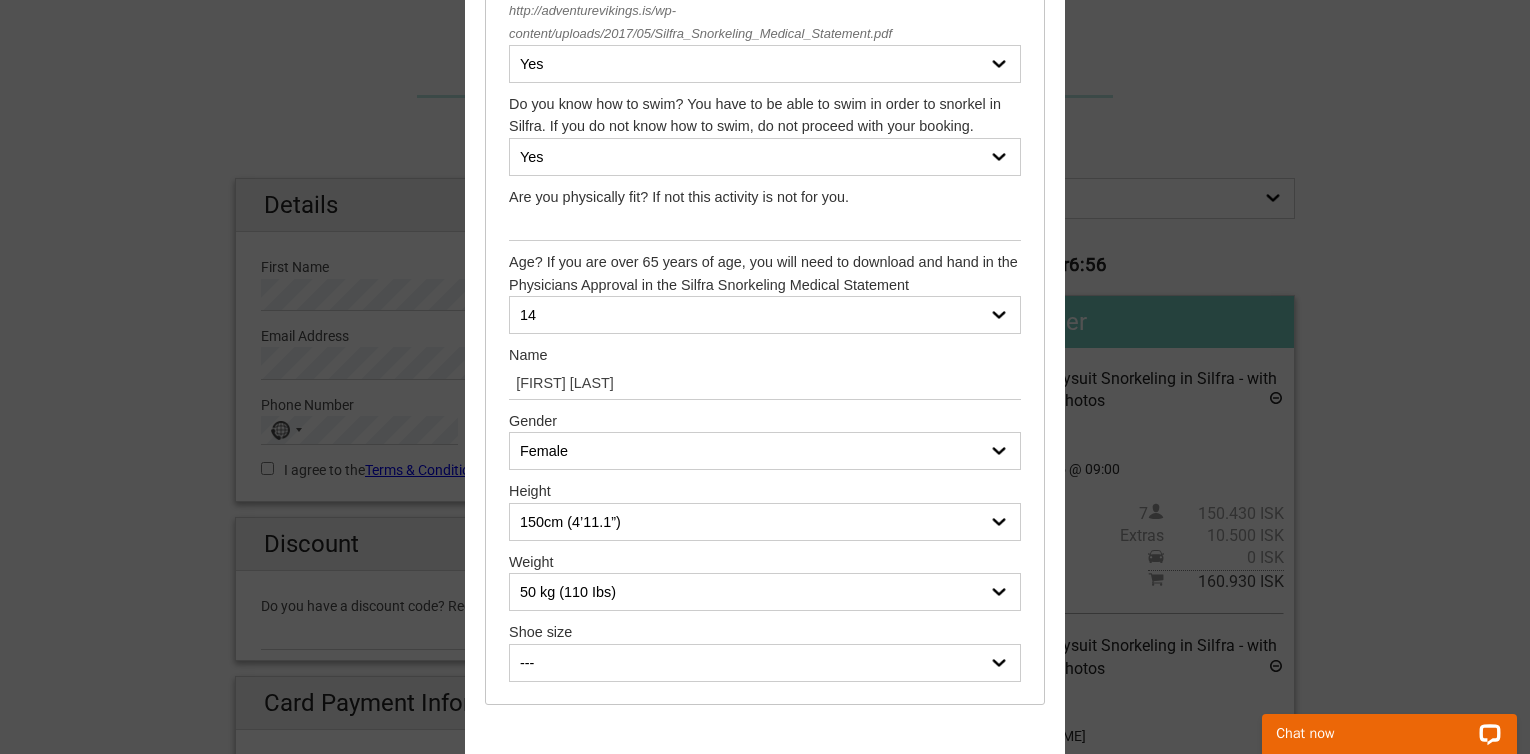 select on "36" 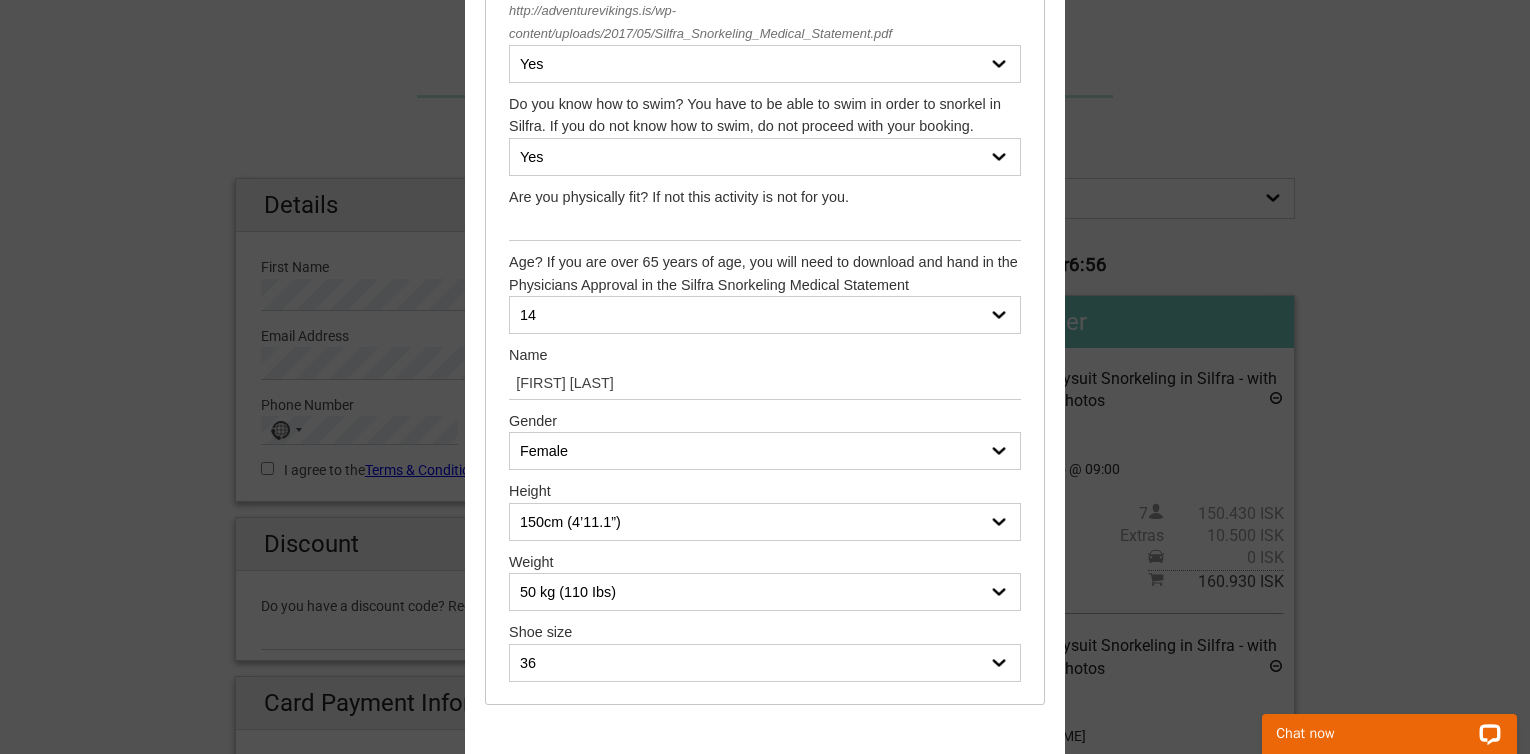 click on "---
35
36
37
38
39
40
41
42
43
44
45
46
47" at bounding box center [765, 663] 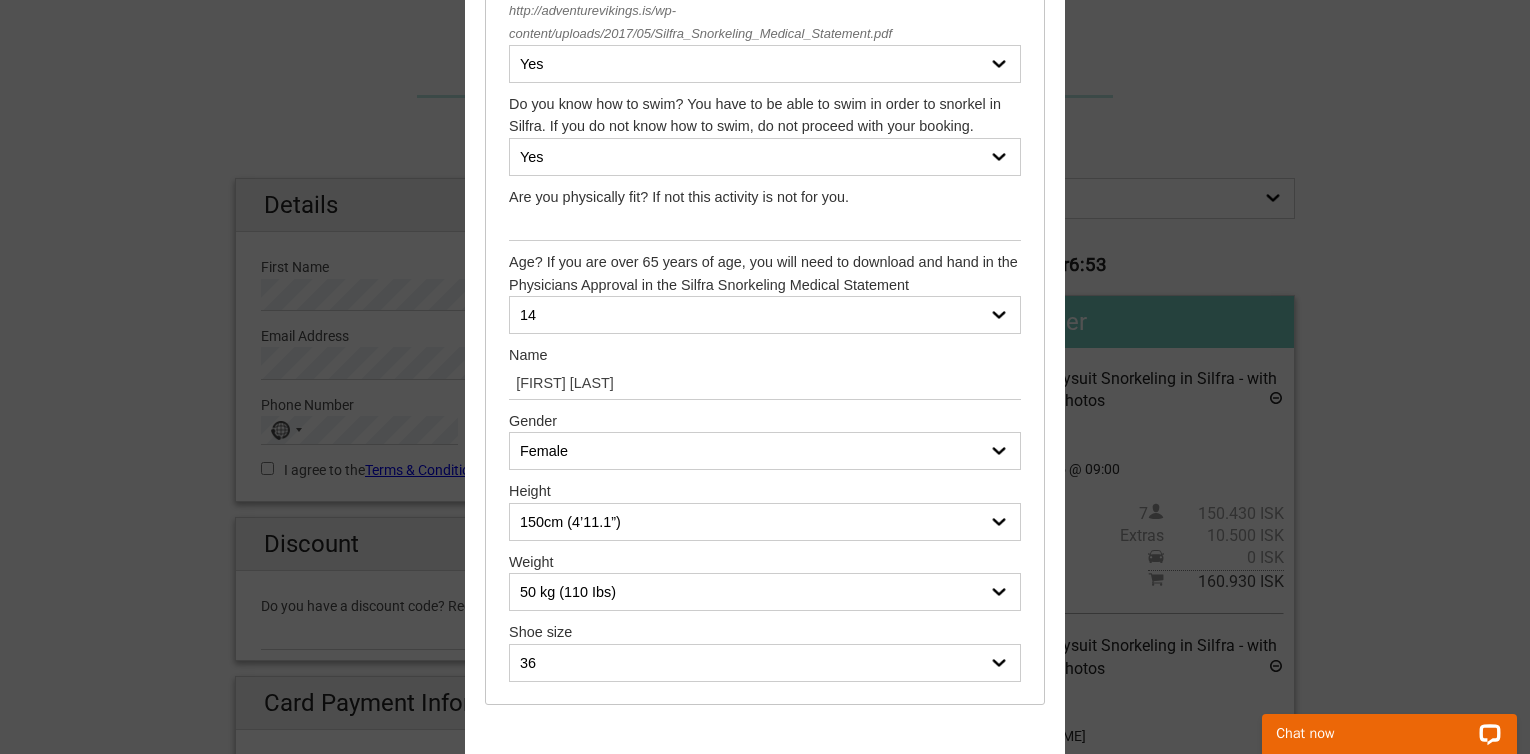 scroll, scrollTop: 0, scrollLeft: 0, axis: both 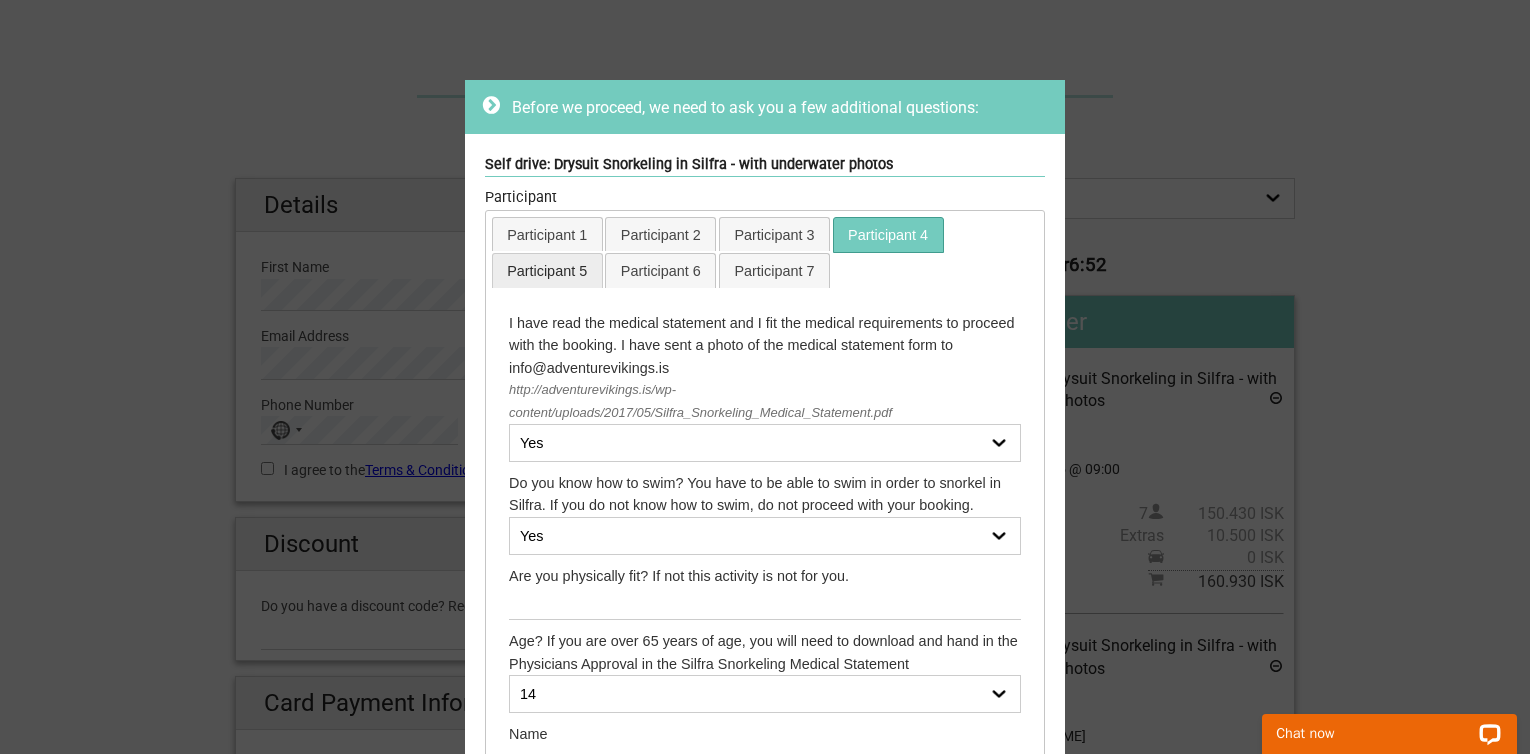 click on "Participant 5" at bounding box center [547, 270] 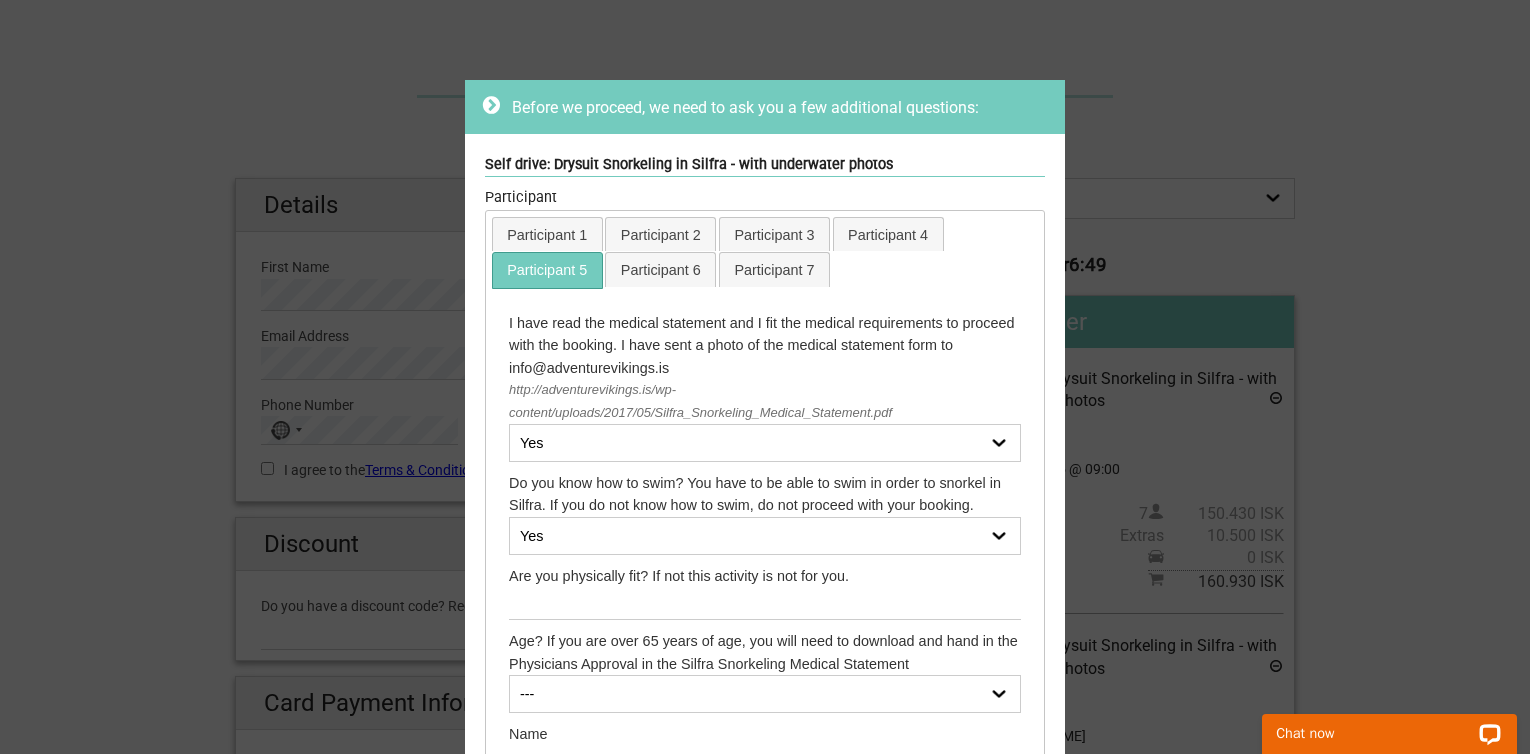 click on "---
14
15
16
17
18
19
20
21
22
23
24
25
26
27
28
29
30
31
32
33
34
35
36
37
38
39
40
41
42
43
44
45
46
47
48
49
50
51
52
53
54
55
56
57
58
59
60
61
62
63
64
65
66 (Physicians Approval needed)
67 (Physicians Approval needed)
68 (Physicians Approval needed)
69 (Physicians Approval needed)
70 (Physicians Approval needed)
71 (Physicians Approval needed)
72 (Physicians Approval needed)
73 (Physicians Approval needed)
74 (Physicians Approval needed)
75 (Physicians Approval needed)
76 (Physicians Approval needed)
77 (Physicians Approval needed)
78 (Physicians Approval needed)
79 (Physicians Approval needed)
80 (Physicians Approval needed)
81 (Physicians Approval needed)
82 (Physicians Approval needed)
83 (Physicians Approval needed)
84 (Physicians Approval needed)
85 (Physicians Approval needed)
86 (Physicians Approval needed)
87 (Physicians Approval needed)" at bounding box center [765, 694] 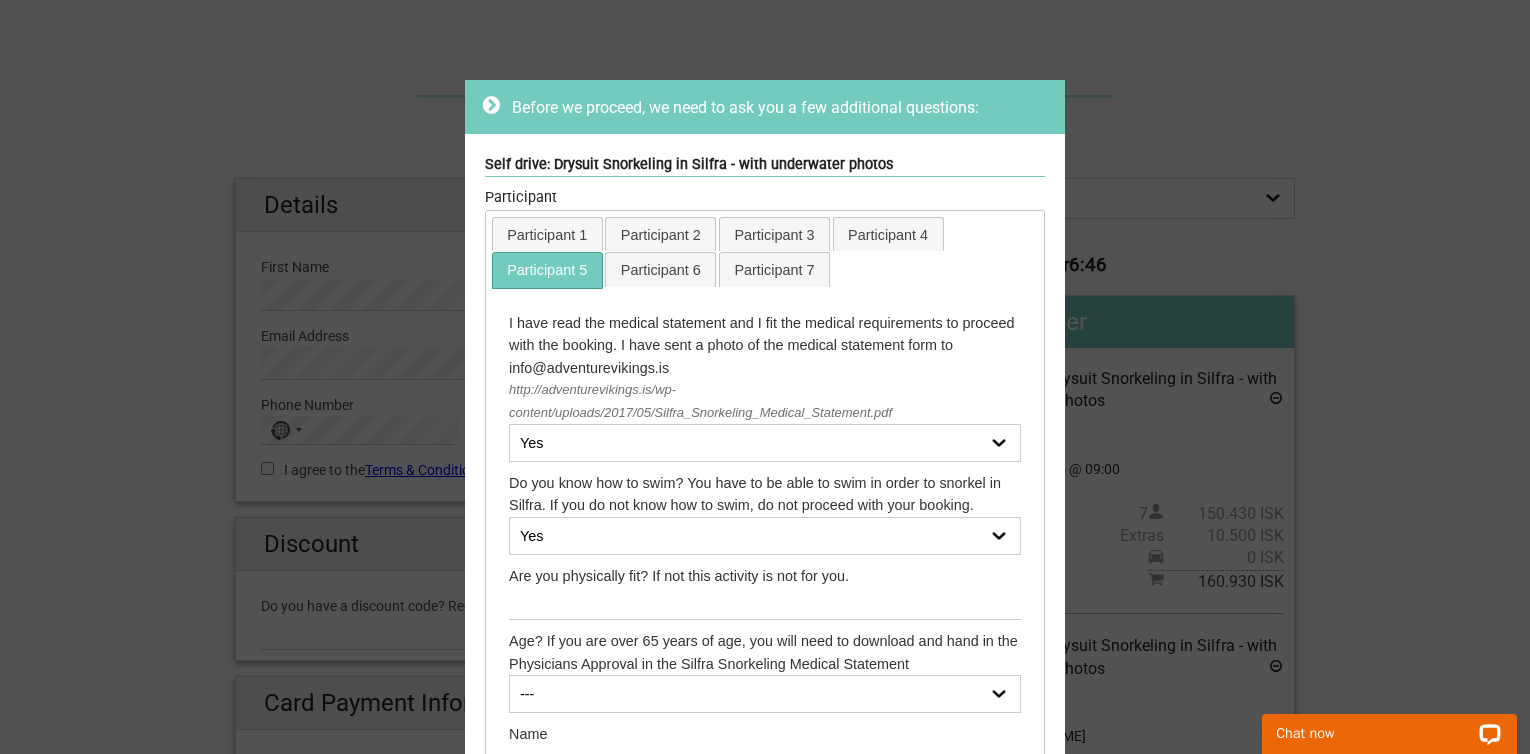 click on "I have read the medical statement and I fit the medical requirements to proceed with the booking. I have sent a photo of the medical statement form to info@adventurevikings.is
http://adventurevikings.is/wp-content/uploads/2017/05/Silfra_Snorkeling_Medical_Statement.pdf
Yes
No
Do you know how to swim? You have to be able to swim in order to snorkel in Silfra. If you do not know how to swim, do not proceed with your booking.
Yes
No
Are you physically fit? If not this activity is not for you.
Age? If you are over 65 years of age, you will need to download and hand in the Physicians Approval in the Silfra Snorkeling Medical Statement
---
14
15
16
17
18
19
20
21
22
23
24
25
26
27
28
29
30
31
32
33
34
35
36
37
38
39
40
41
42
43
44
45
46
47
48
49
50
51
52
53
54
55" at bounding box center (765, 684) 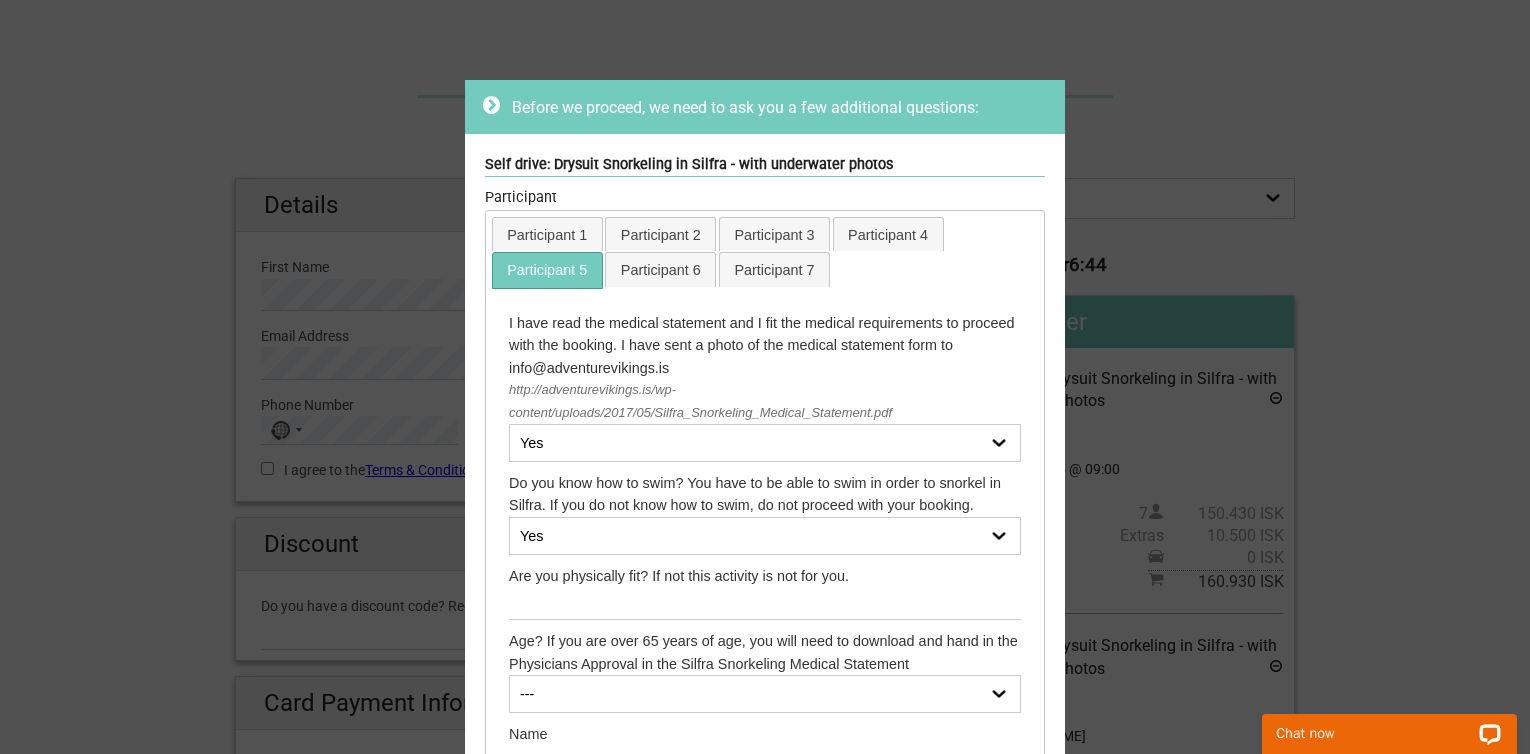 click on "---
14
15
16
17
18
19
20
21
22
23
24
25
26
27
28
29
30
31
32
33
34
35
36
37
38
39
40
41
42
43
44
45
46
47
48
49
50
51
52
53
54
55
56
57
58
59
60
61
62
63
64
65
66 (Physicians Approval needed)
67 (Physicians Approval needed)
68 (Physicians Approval needed)
69 (Physicians Approval needed)
70 (Physicians Approval needed)
71 (Physicians Approval needed)
72 (Physicians Approval needed)
73 (Physicians Approval needed)
74 (Physicians Approval needed)
75 (Physicians Approval needed)
76 (Physicians Approval needed)
77 (Physicians Approval needed)
78 (Physicians Approval needed)
79 (Physicians Approval needed)
80 (Physicians Approval needed)
81 (Physicians Approval needed)
82 (Physicians Approval needed)
83 (Physicians Approval needed)
84 (Physicians Approval needed)
85 (Physicians Approval needed)
86 (Physicians Approval needed)
87 (Physicians Approval needed)" at bounding box center (765, 694) 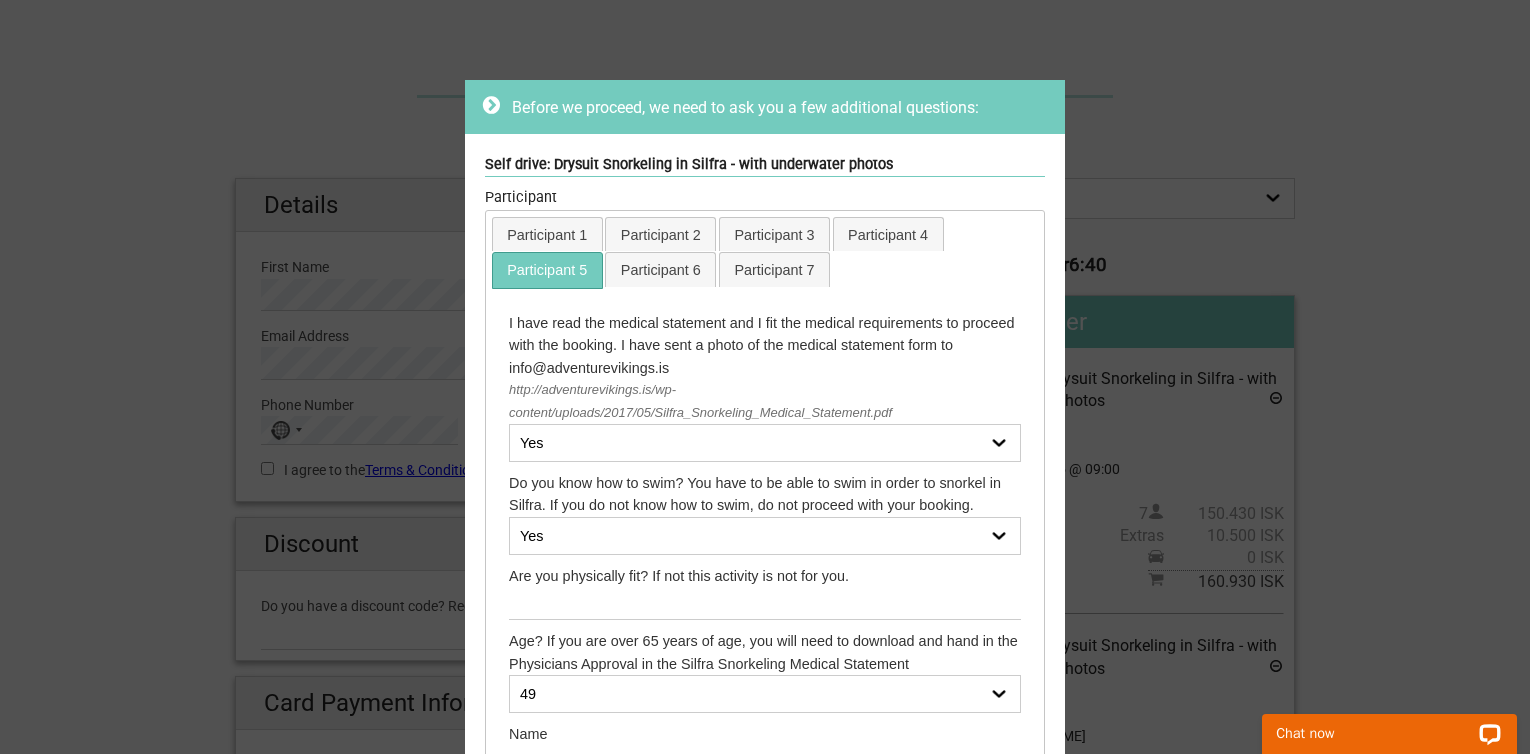 click on "---
14
15
16
17
18
19
20
21
22
23
24
25
26
27
28
29
30
31
32
33
34
35
36
37
38
39
40
41
42
43
44
45
46
47
48
49
50
51
52
53
54
55
56
57
58
59
60
61
62
63
64
65
66 (Physicians Approval needed)
67 (Physicians Approval needed)
68 (Physicians Approval needed)
69 (Physicians Approval needed)
70 (Physicians Approval needed)
71 (Physicians Approval needed)
72 (Physicians Approval needed)
73 (Physicians Approval needed)
74 (Physicians Approval needed)
75 (Physicians Approval needed)
76 (Physicians Approval needed)
77 (Physicians Approval needed)
78 (Physicians Approval needed)
79 (Physicians Approval needed)
80 (Physicians Approval needed)
81 (Physicians Approval needed)
82 (Physicians Approval needed)
83 (Physicians Approval needed)
84 (Physicians Approval needed)
85 (Physicians Approval needed)
86 (Physicians Approval needed)
87 (Physicians Approval needed)" at bounding box center [765, 694] 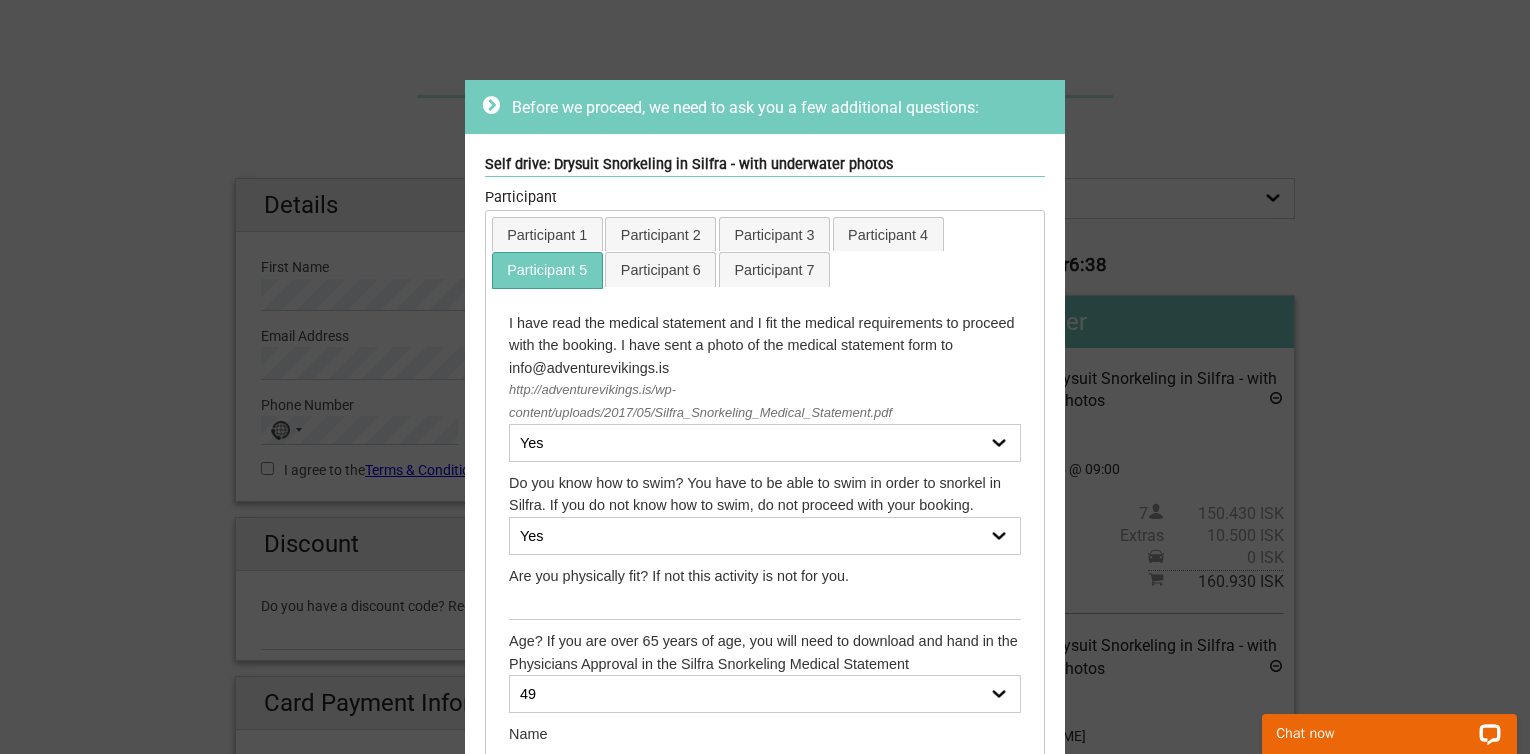 click on "---
14
15
16
17
18
19
20
21
22
23
24
25
26
27
28
29
30
31
32
33
34
35
36
37
38
39
40
41
42
43
44
45
46
47
48
49
50
51
52
53
54
55
56
57
58
59
60
61
62
63
64
65
66 (Physicians Approval needed)
67 (Physicians Approval needed)
68 (Physicians Approval needed)
69 (Physicians Approval needed)
70 (Physicians Approval needed)
71 (Physicians Approval needed)
72 (Physicians Approval needed)
73 (Physicians Approval needed)
74 (Physicians Approval needed)
75 (Physicians Approval needed)
76 (Physicians Approval needed)
77 (Physicians Approval needed)
78 (Physicians Approval needed)
79 (Physicians Approval needed)
80 (Physicians Approval needed)
81 (Physicians Approval needed)
82 (Physicians Approval needed)
83 (Physicians Approval needed)
84 (Physicians Approval needed)
85 (Physicians Approval needed)
86 (Physicians Approval needed)
87 (Physicians Approval needed)" at bounding box center [765, 694] 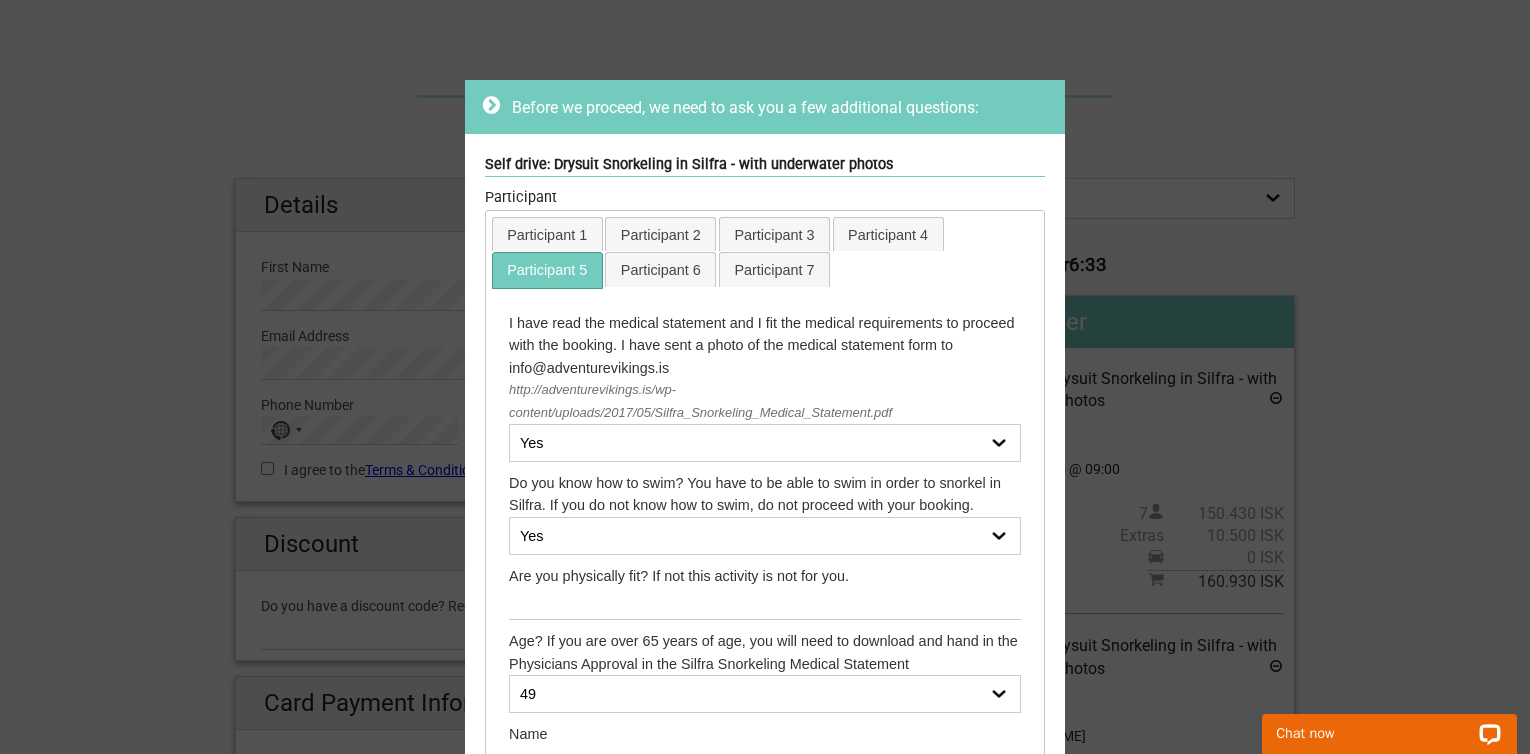 select on "50" 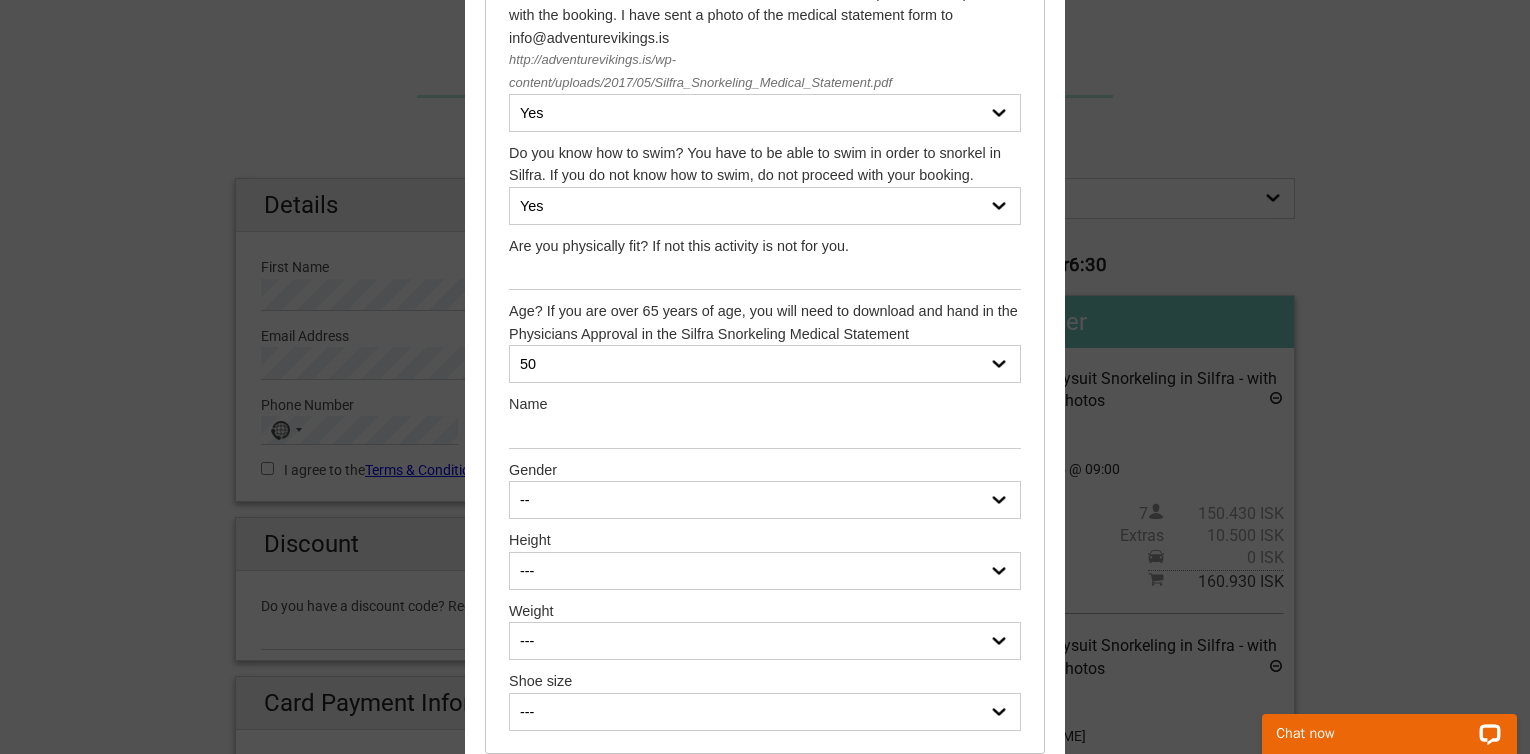 scroll, scrollTop: 340, scrollLeft: 0, axis: vertical 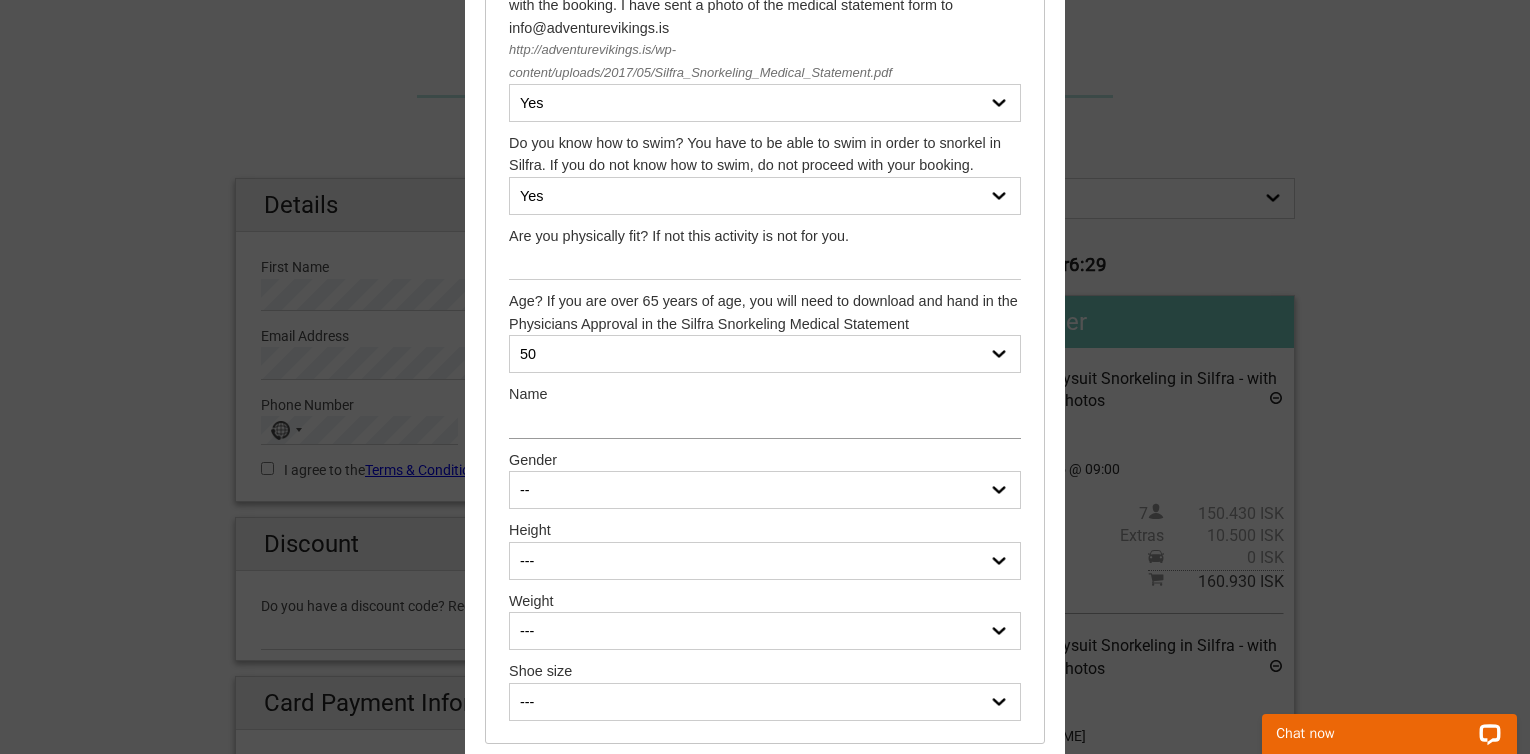 click at bounding box center (765, 422) 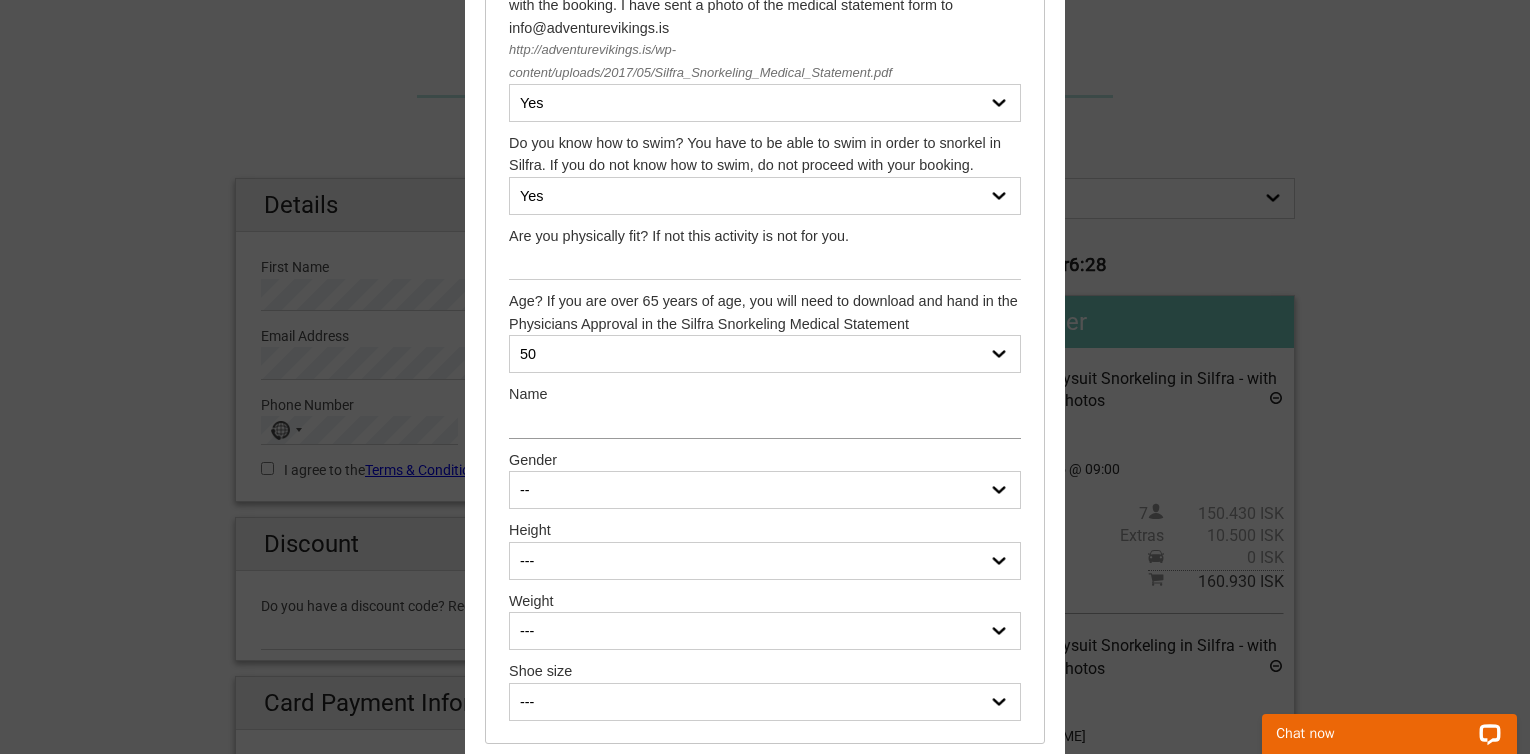 type on "Rene Brinckmann" 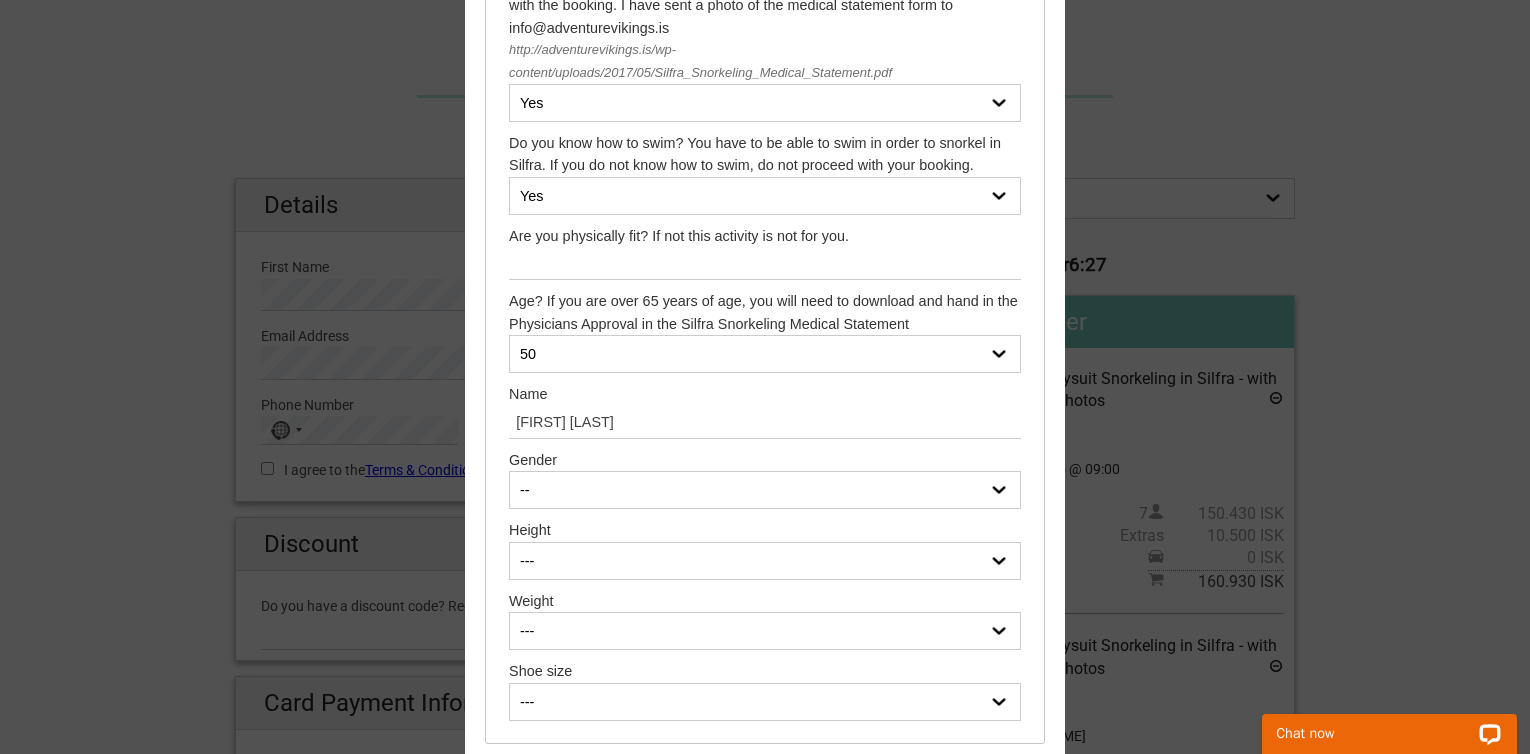 click on "--
Female
Male" at bounding box center [765, 490] 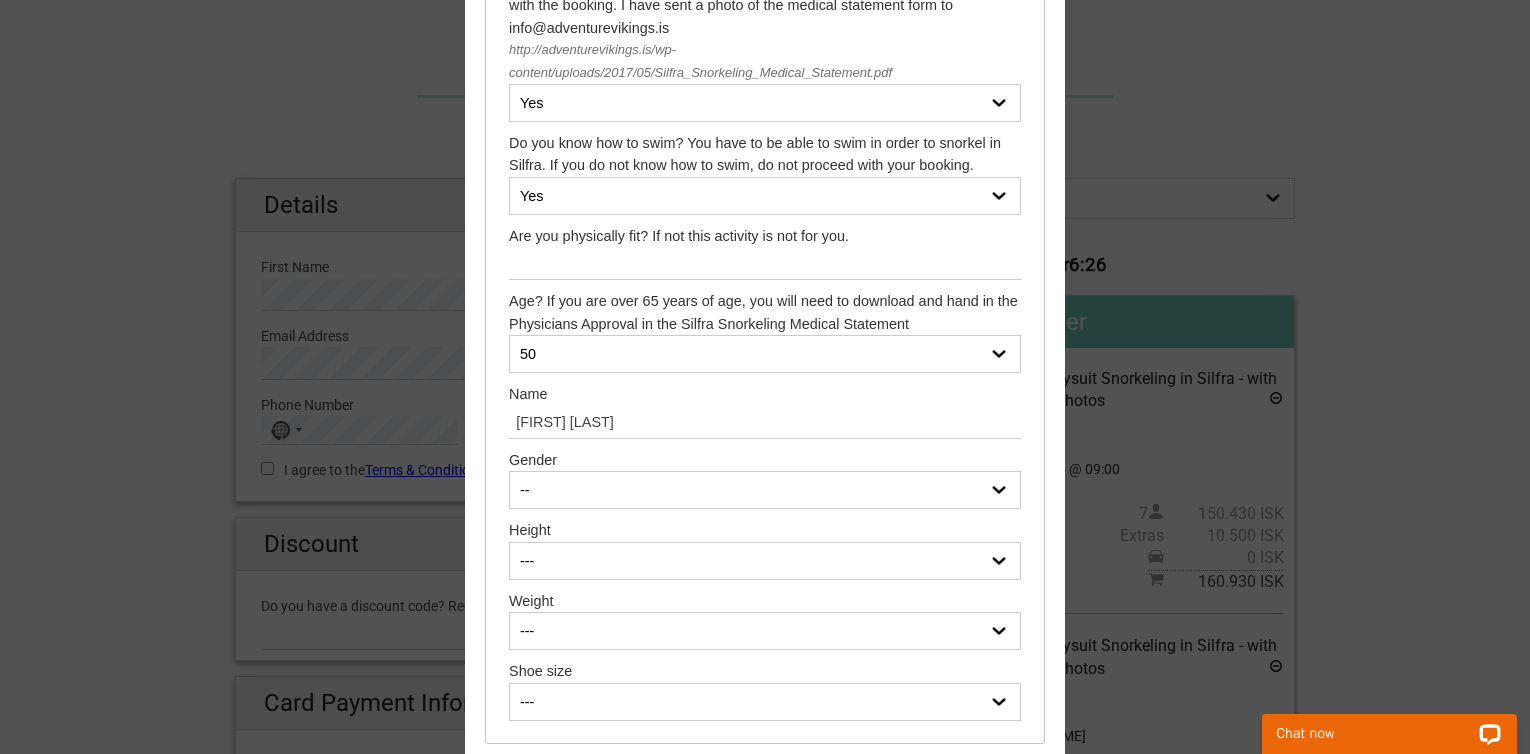 select on "Male" 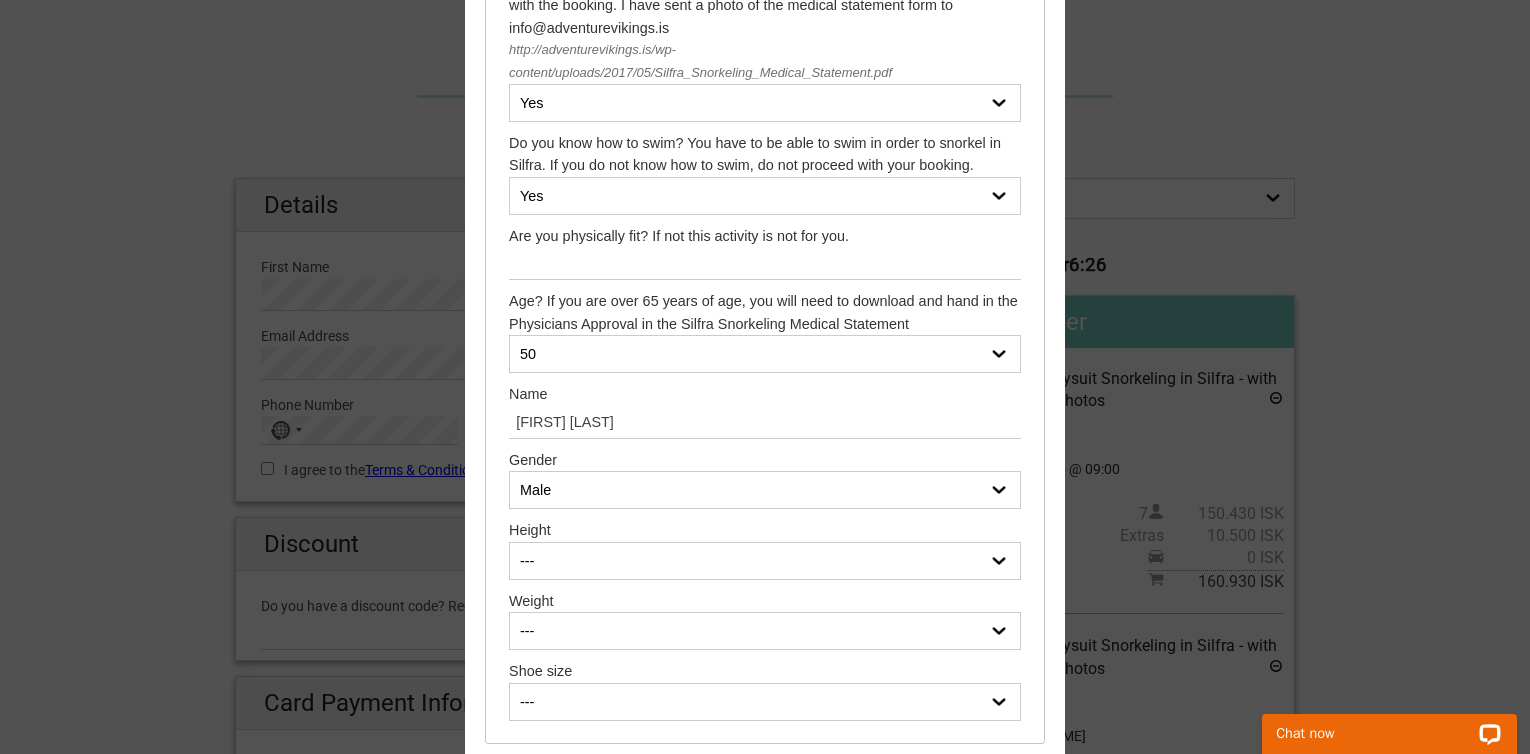 click on "--
Female
Male" at bounding box center (765, 490) 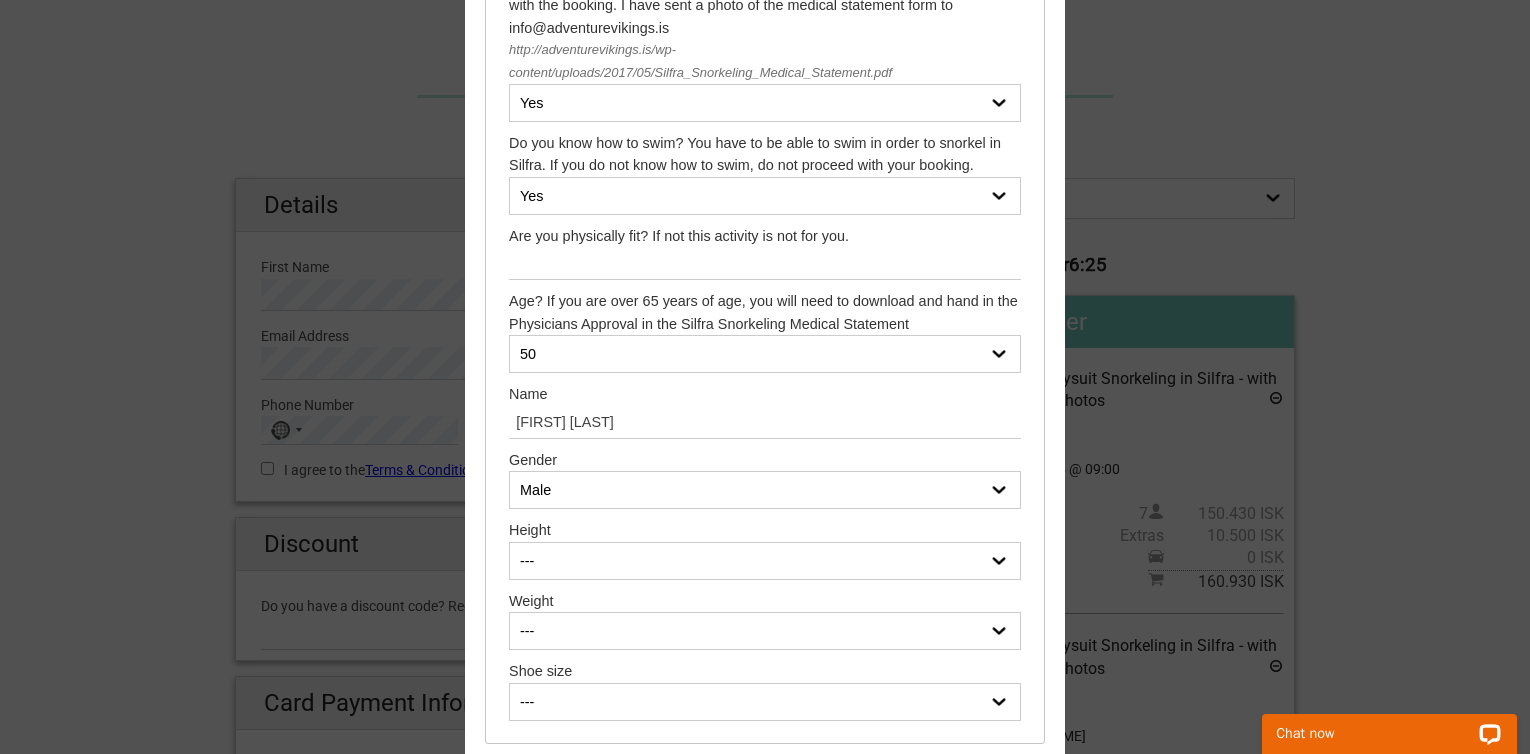 click on "---
150cm (4’11.1”)
151cm (4’11.4”)
152cm (4’11.8”)
153cm (5’0.2”)
154cm (5’0.6”)
155cm (5’1”)
156cm (5’1.4”)
157cm (5’1.8”)
158cm (5’2.2”)
159cm (5’2.6”)
160cm (5’3”)
161cm (5’3.4”)
162cm (5’3.8”)
163cm (5’4.2”)
164cm (5’4.6”)
165cm (5’5”)
166cm (5’5.4”)
167cm (5’5.7”)
168cm (5’6.1”)
169cm (5’6.5”)
170cm (5’6.9”)
171cm (5’7.3”)
172cm (5’7.7”)
173cm (5’8.1”)
174cm (5’8.5”)
175cm (5’8.9”)
176cm (5’9.3”)
177cm (5’9.7”)
178cm (5’10.1”)
179cm (5’10.5”)
180cm (5’10.9”)
181cm (5’11.3”)
182cm (5’11.7”)
183cm (6’0”)
184cm (6’0.4”)
185cm (6’0.8”)
186cm (6’1.2”)
187cm (6’1.6”)
188cm (6’2”)
189cm (6’2.4”)
190cm (6’2.8”)
191cm (6’3.2”)
192cm (6’3.6”)
193cm (6’4”)
194cm (6’4.4”)
195cm (6’4.8”)
196cm (6’5.2”)
197cm (6’5.6”)" at bounding box center (765, 561) 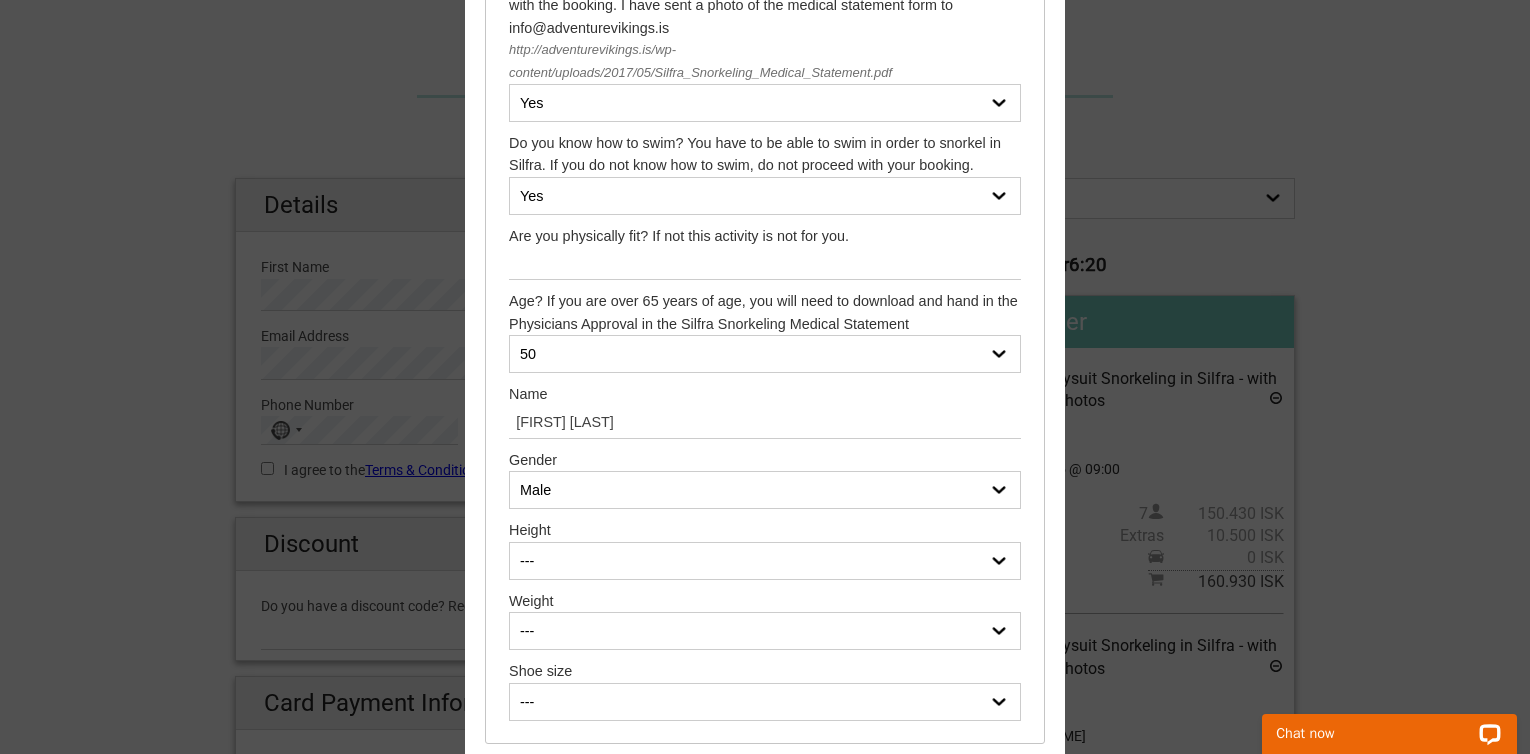 select on "185cm (6’0.8”)" 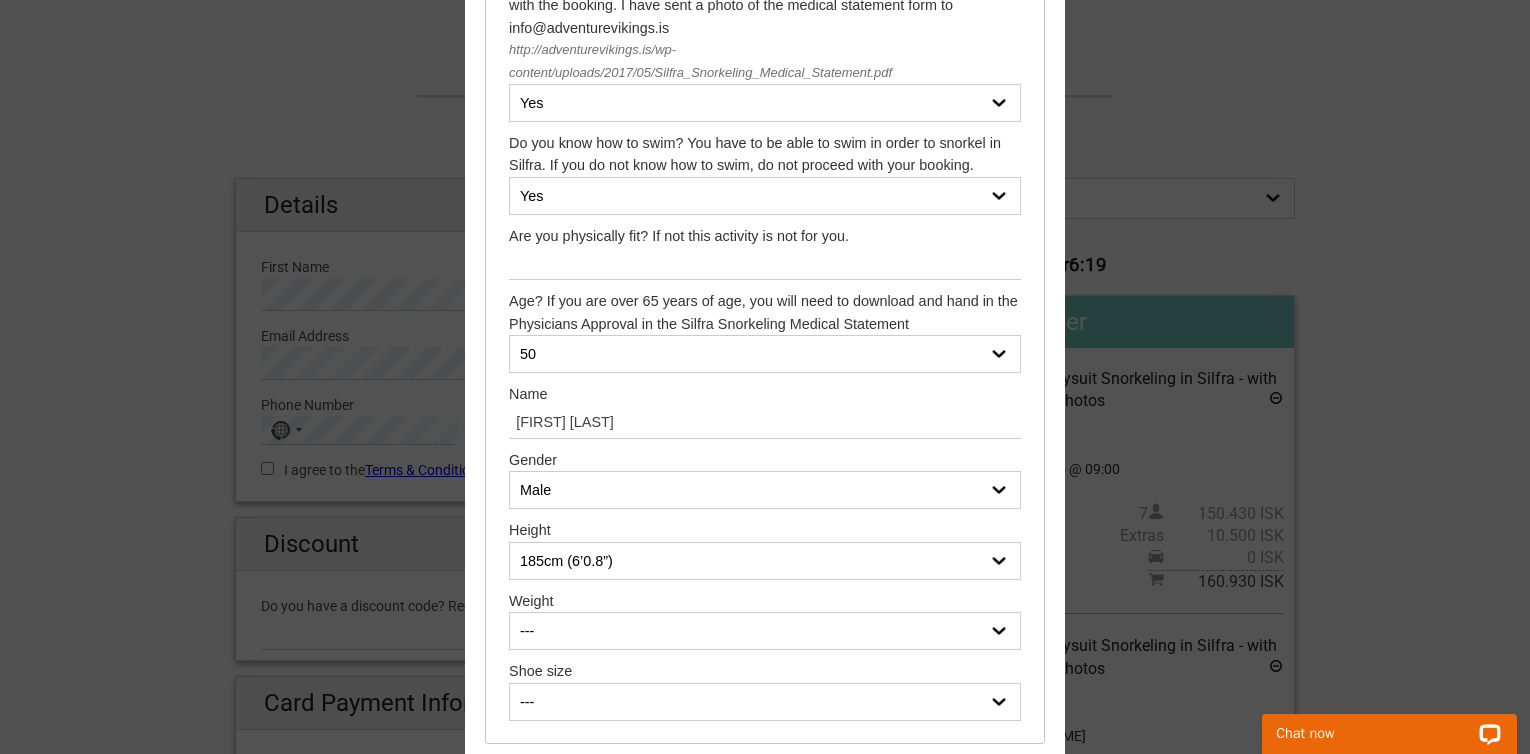 click on "---
50 kg (110 Ibs)
51 kg (112 Ibs)
52 kg (114 Ibs)
53 kg (116 Ibs)
54 kg (119 Ibs)
55 kg (121 Ibs)
56 kg (123 Ibs)
57 kg (125 Ibs)
58 kg (127 Ibs)
59 kg (130 Ibs)
60 kg (132 Ibs)
61 kg (134 Ibs)
62 kg (136 Ibs)
63 kg (138 Ibs)
64 kg (141 Ibs)
65 kg (143 Ibs)
66 kg (145 Ibs)
67 kg (147 Ibs)
68 kg (150 Ibs)
69 kg (152 Ibs)
70 kg (154 Ibs)
71 kg (156 Ibs)
72 kg (158 Ibs)
73 kg (161 Ibs)
74 kg (163 Ibs)
75 kg (165 Ibs)
76 kg (167 Ibs)
77 kg (169 Ibs)
78 kg (172 Ibs)
79 kg (174 Ibs)
80 kg (176 Ibs)
81 kg (178 Ibs)
82 kg (180 Ibs)
83 kg (183 Ibs)
84 kg (185 Ibs)
85 kg (187 Ibs)
86 kg (189 Ibs)
87 kg (191 Ibs)
88 kg (194 Ibs)
89 kg (196 Ibs)
90 kg (198 Ibs)
91 kg (200 Ibs)
92 kg (202 Ibs)
93 kg (205 Ibs)
94 kg (207 Ibs)
95 kg (209 Ibs)
96 kg (211 Ibs)
97 kg (213 Ibs)
98 kg (216 Ibs)
99 kg (218 Ibs)
100 kg (220 Ibs)
101 kg (222 Ibs)
102 kg (224 Ibs)
103 kg (227 Ibs)
104 kg (229 Ibs)
105 kg (231 Ibs)" at bounding box center [765, 631] 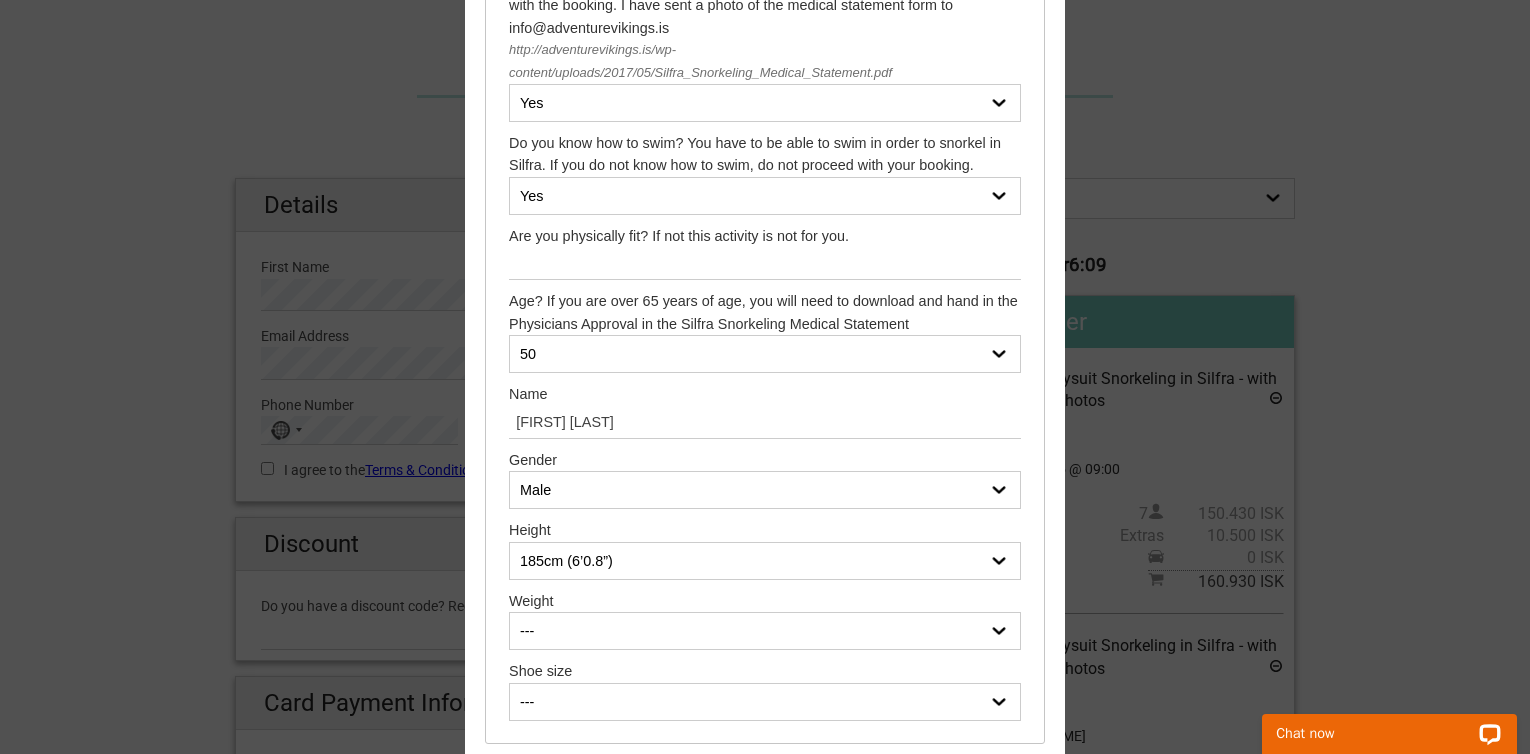 select on "108 kg (238 Ibs)" 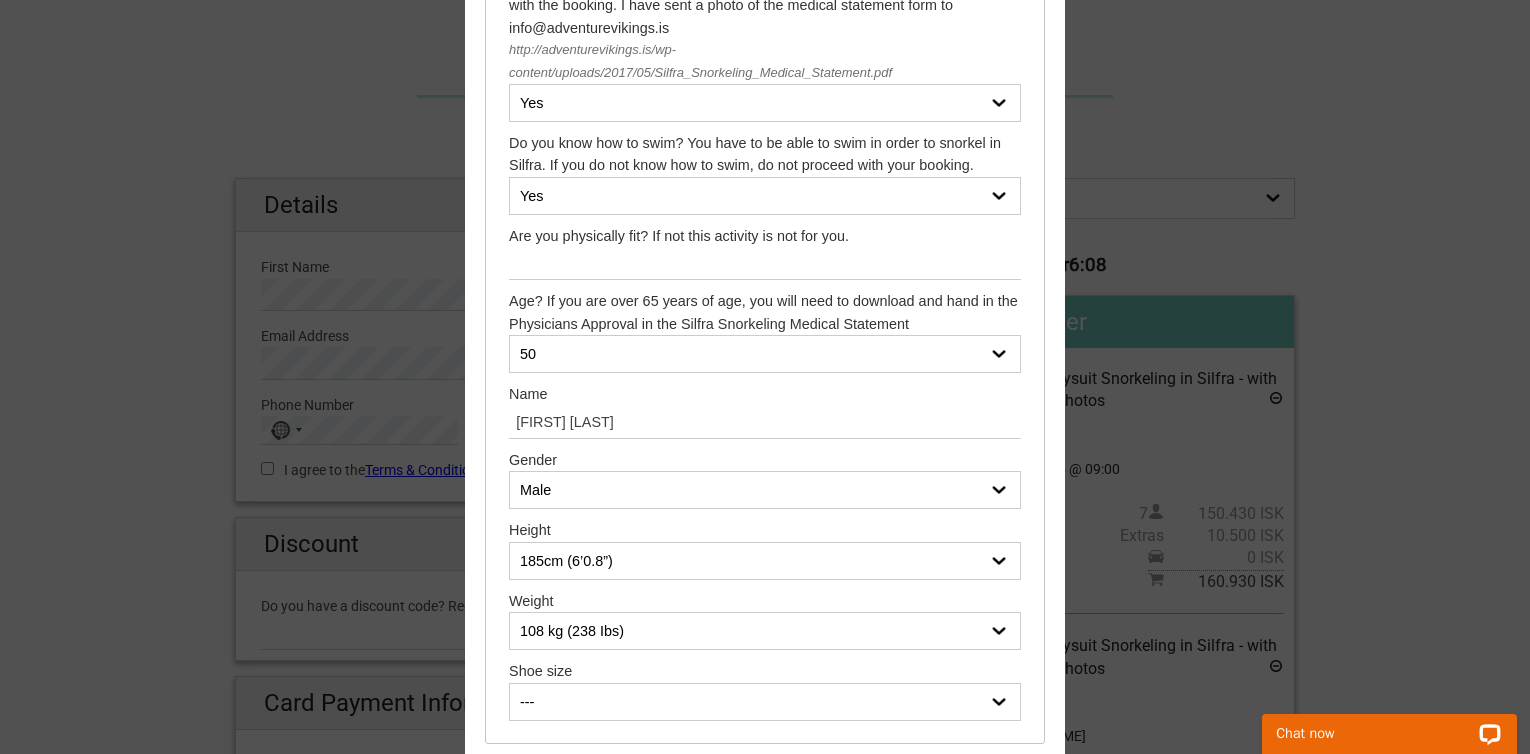 click on "---
35
36
37
38
39
40
41
42
43
44
45
46
47" at bounding box center [765, 702] 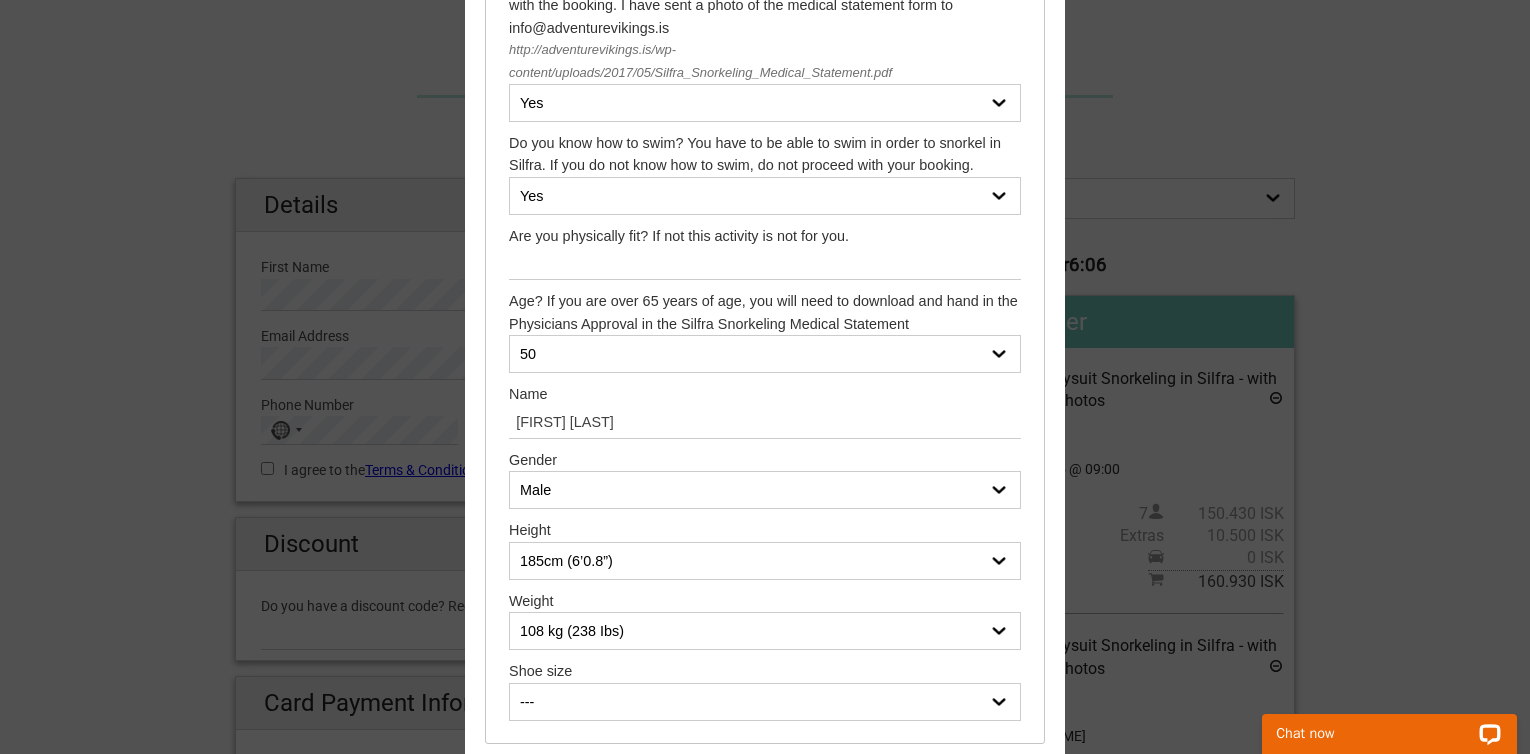 select on "43" 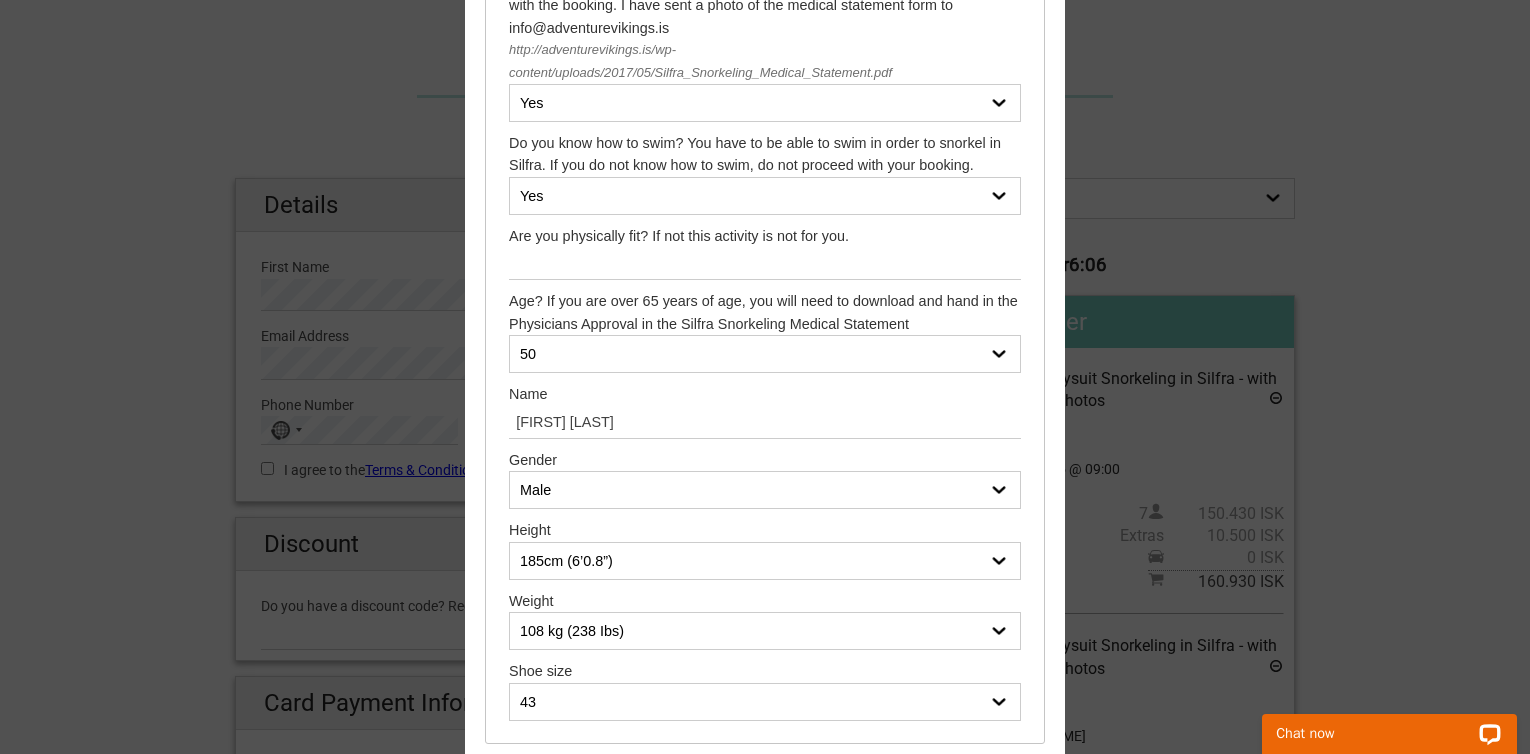 click on "---
35
36
37
38
39
40
41
42
43
44
45
46
47" at bounding box center [765, 702] 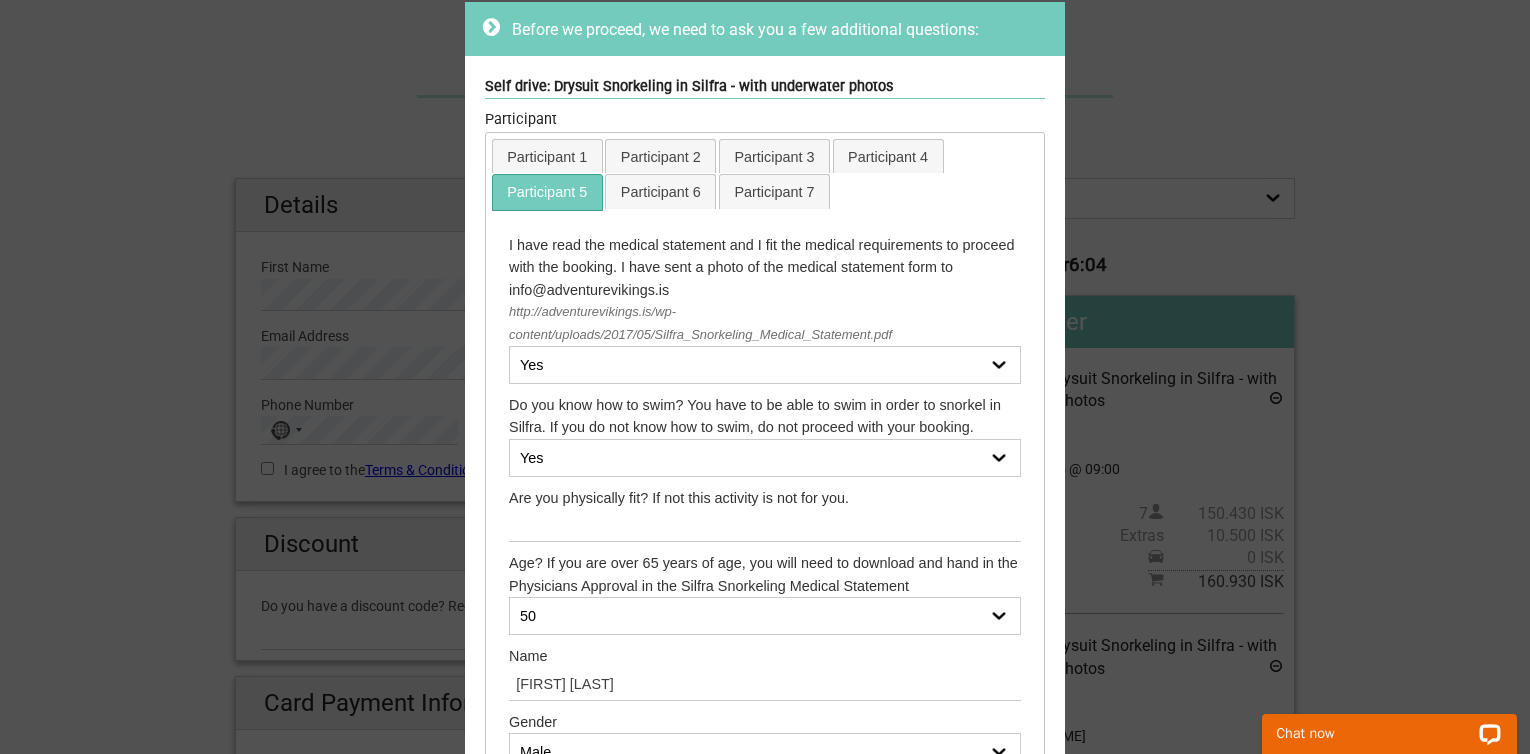 scroll, scrollTop: 10, scrollLeft: 0, axis: vertical 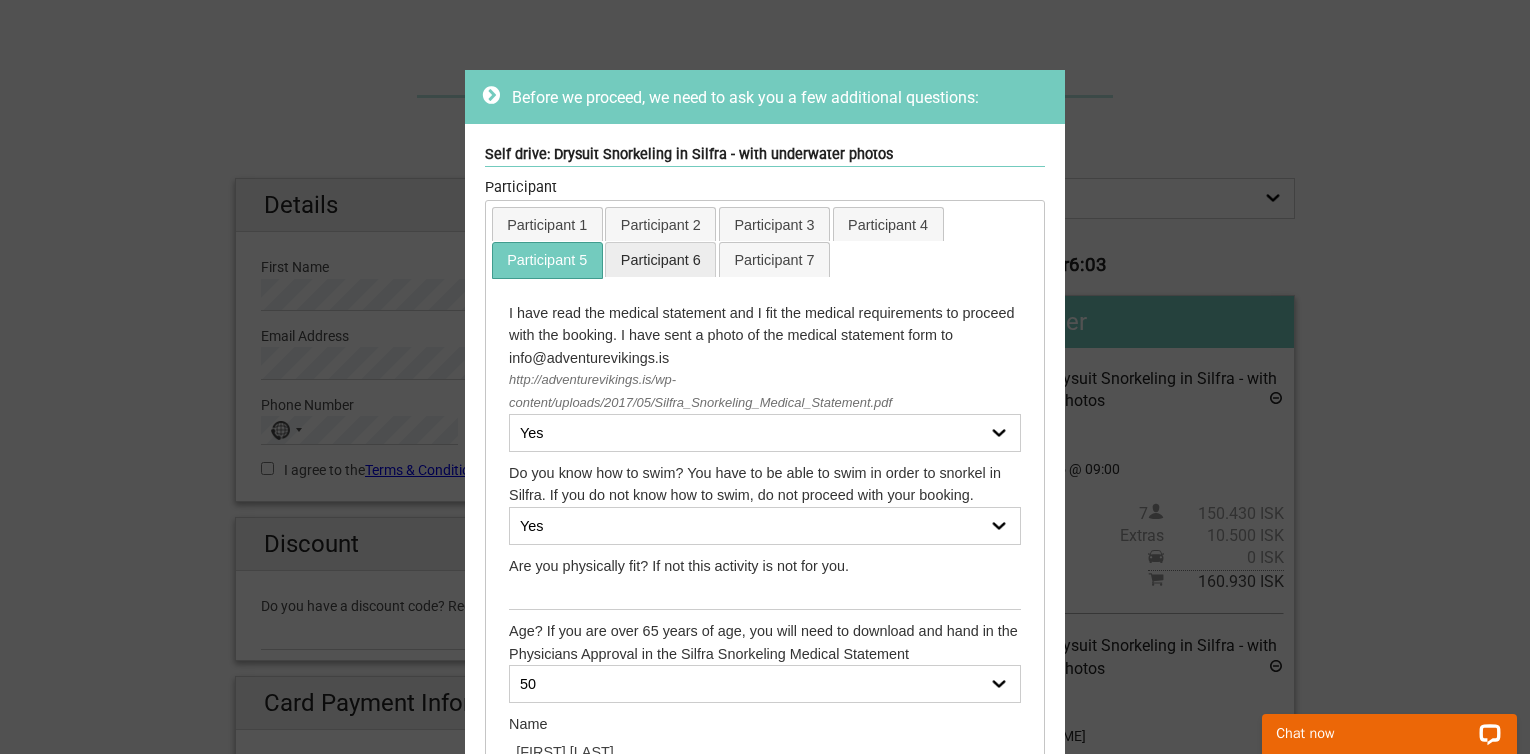 click on "Participant 6" at bounding box center [660, 259] 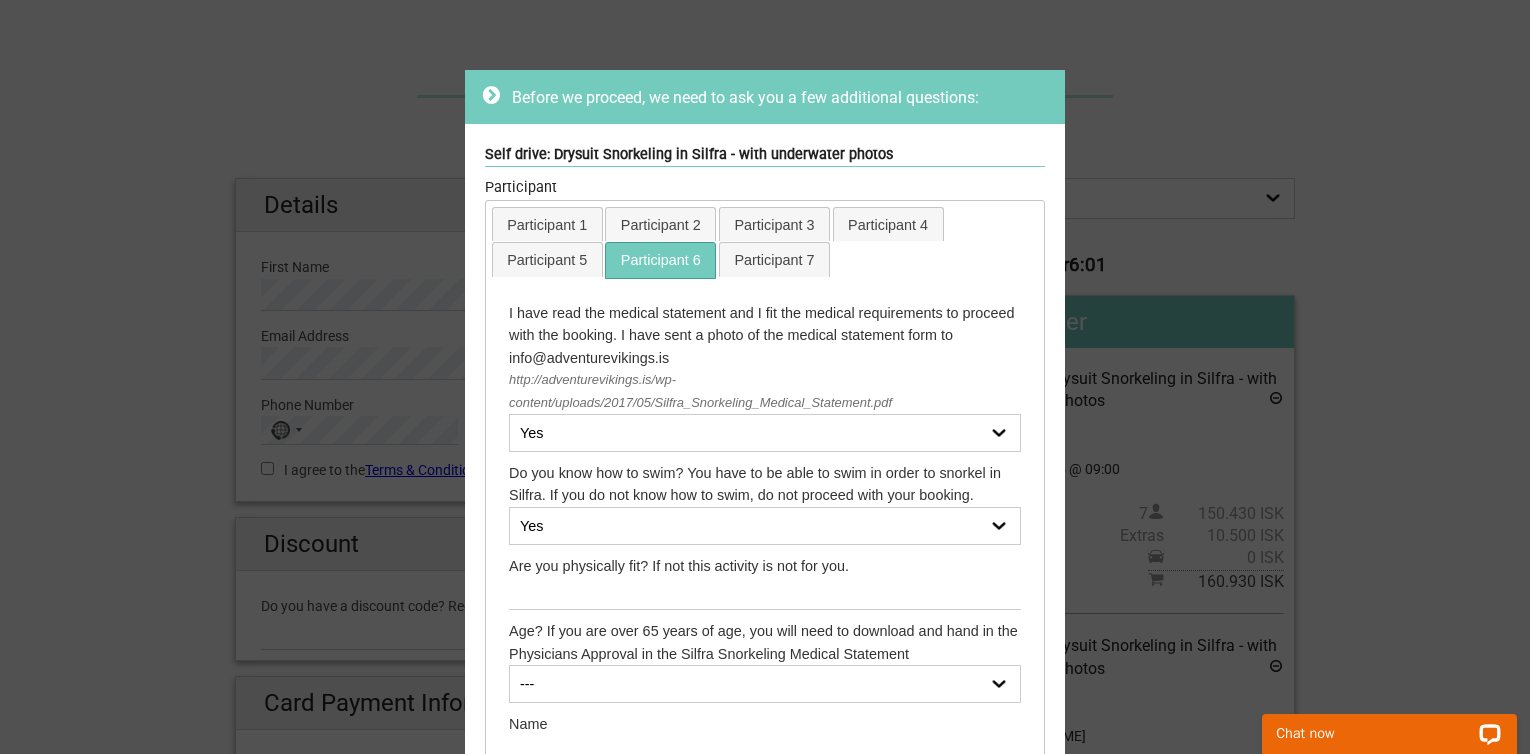 click on "---
14
15
16
17
18
19
20
21
22
23
24
25
26
27
28
29
30
31
32
33
34
35
36
37
38
39
40
41
42
43
44
45
46
47
48
49
50
51
52
53
54
55
56
57
58
59
60
61
62
63
64
65
66 (Physicians Approval needed)
67 (Physicians Approval needed)
68 (Physicians Approval needed)
69 (Physicians Approval needed)
70 (Physicians Approval needed)
71 (Physicians Approval needed)
72 (Physicians Approval needed)
73 (Physicians Approval needed)
74 (Physicians Approval needed)
75 (Physicians Approval needed)
76 (Physicians Approval needed)
77 (Physicians Approval needed)
78 (Physicians Approval needed)
79 (Physicians Approval needed)
80 (Physicians Approval needed)
81 (Physicians Approval needed)
82 (Physicians Approval needed)
83 (Physicians Approval needed)
84 (Physicians Approval needed)
85 (Physicians Approval needed)
86 (Physicians Approval needed)
87 (Physicians Approval needed)" at bounding box center [765, 684] 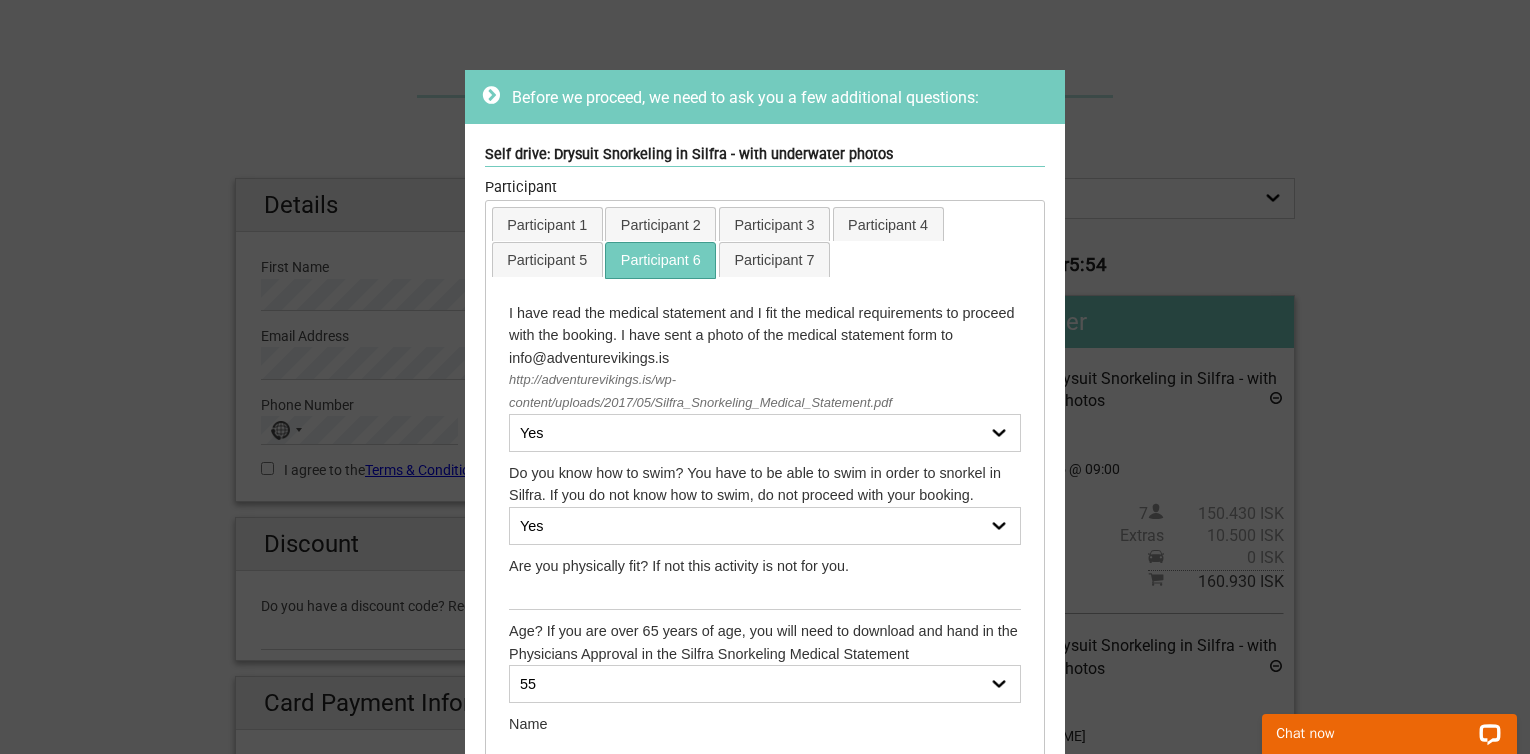 click on "---
14
15
16
17
18
19
20
21
22
23
24
25
26
27
28
29
30
31
32
33
34
35
36
37
38
39
40
41
42
43
44
45
46
47
48
49
50
51
52
53
54
55
56
57
58
59
60
61
62
63
64
65
66 (Physicians Approval needed)
67 (Physicians Approval needed)
68 (Physicians Approval needed)
69 (Physicians Approval needed)
70 (Physicians Approval needed)
71 (Physicians Approval needed)
72 (Physicians Approval needed)
73 (Physicians Approval needed)
74 (Physicians Approval needed)
75 (Physicians Approval needed)
76 (Physicians Approval needed)
77 (Physicians Approval needed)
78 (Physicians Approval needed)
79 (Physicians Approval needed)
80 (Physicians Approval needed)
81 (Physicians Approval needed)
82 (Physicians Approval needed)
83 (Physicians Approval needed)
84 (Physicians Approval needed)
85 (Physicians Approval needed)
86 (Physicians Approval needed)
87 (Physicians Approval needed)" at bounding box center (765, 684) 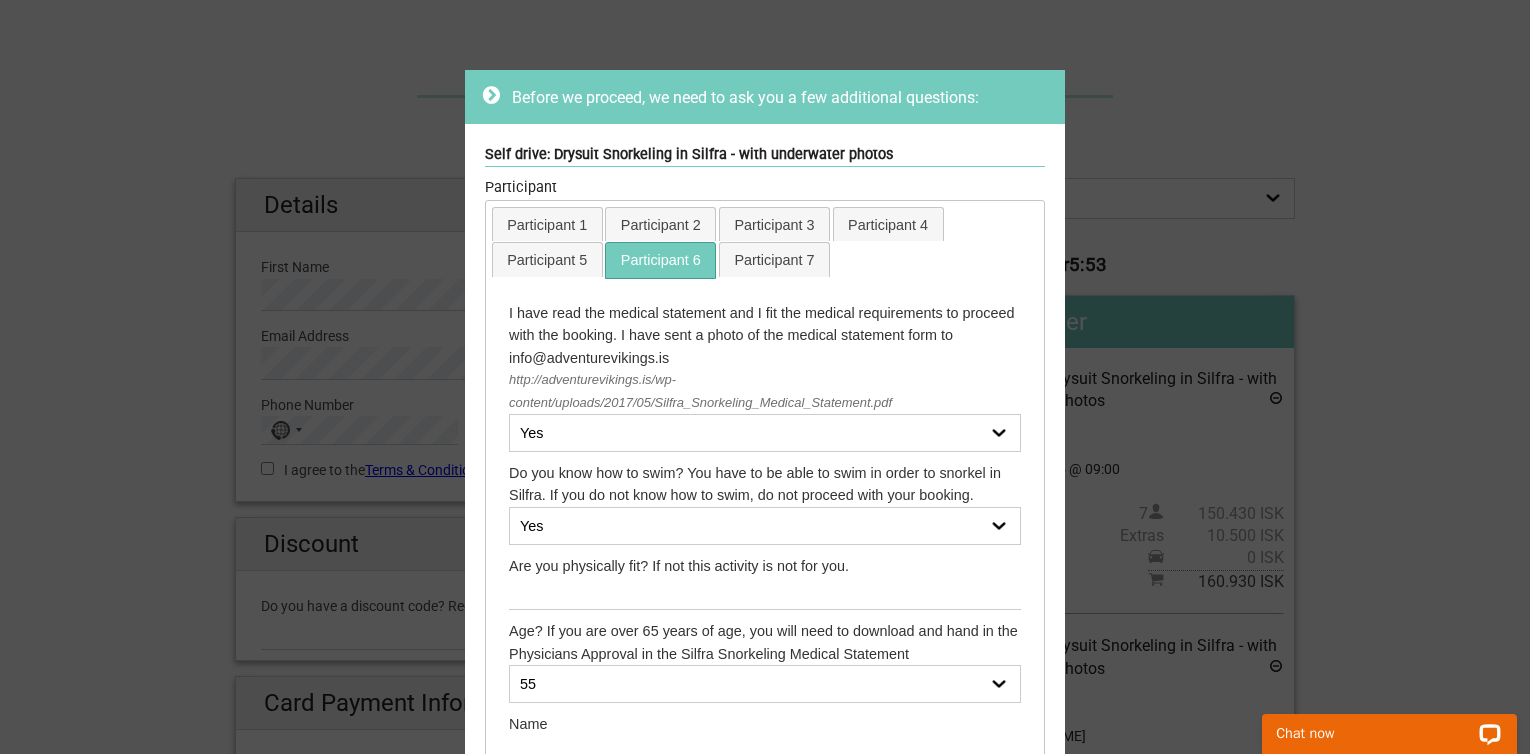 click on "---
14
15
16
17
18
19
20
21
22
23
24
25
26
27
28
29
30
31
32
33
34
35
36
37
38
39
40
41
42
43
44
45
46
47
48
49
50
51
52
53
54
55
56
57
58
59
60
61
62
63
64
65
66 (Physicians Approval needed)
67 (Physicians Approval needed)
68 (Physicians Approval needed)
69 (Physicians Approval needed)
70 (Physicians Approval needed)
71 (Physicians Approval needed)
72 (Physicians Approval needed)
73 (Physicians Approval needed)
74 (Physicians Approval needed)
75 (Physicians Approval needed)
76 (Physicians Approval needed)
77 (Physicians Approval needed)
78 (Physicians Approval needed)
79 (Physicians Approval needed)
80 (Physicians Approval needed)
81 (Physicians Approval needed)
82 (Physicians Approval needed)
83 (Physicians Approval needed)
84 (Physicians Approval needed)
85 (Physicians Approval needed)
86 (Physicians Approval needed)
87 (Physicians Approval needed)" at bounding box center [765, 684] 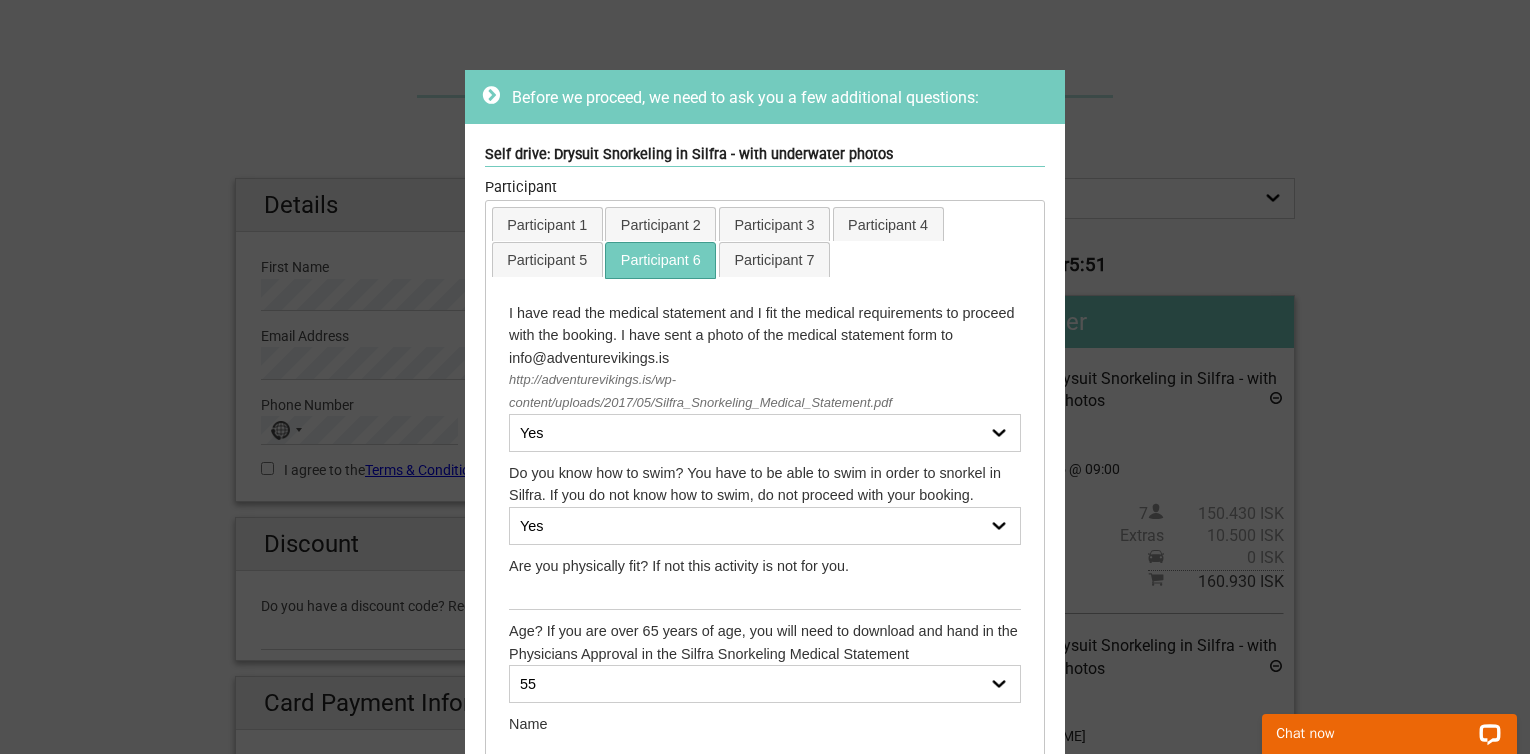 select on "54" 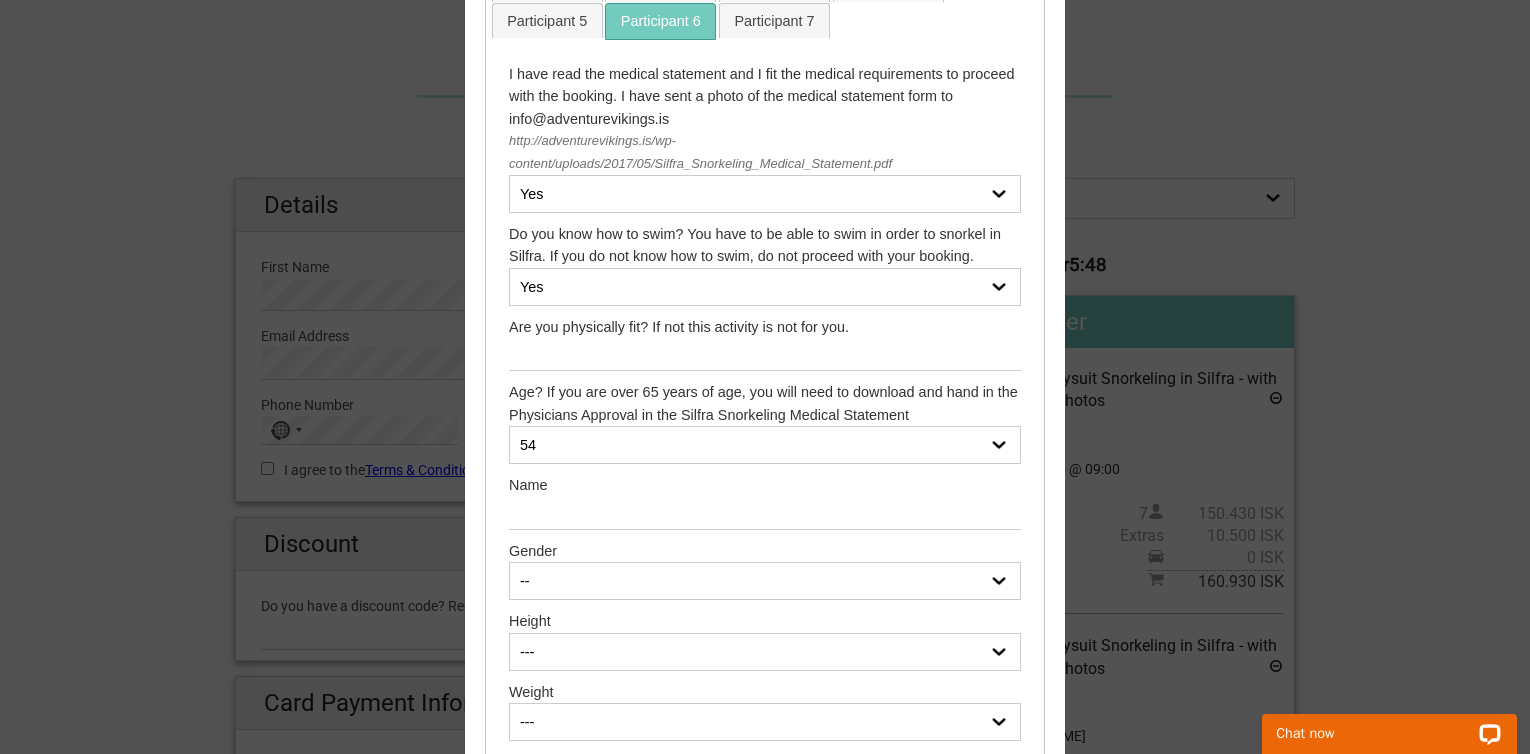 scroll, scrollTop: 317, scrollLeft: 0, axis: vertical 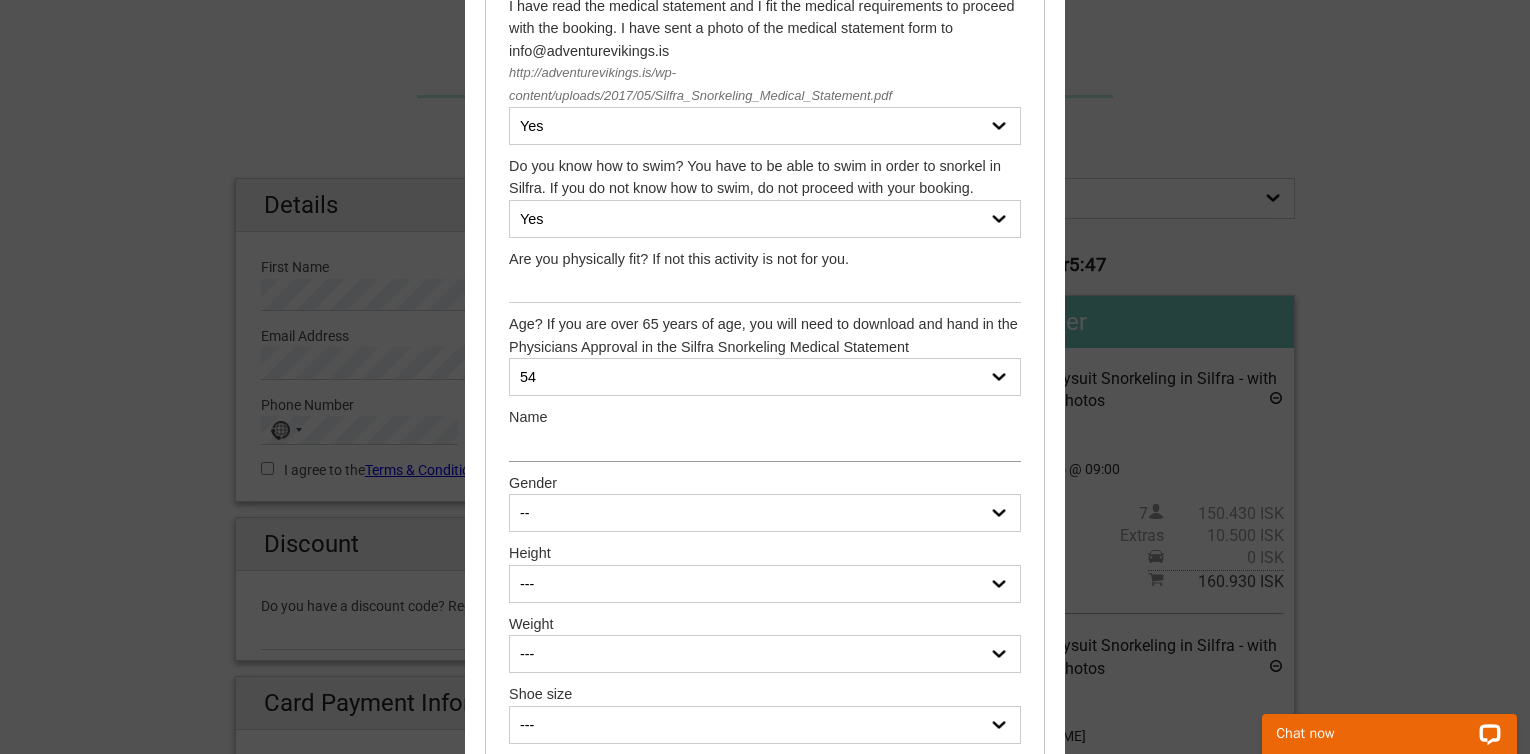 click at bounding box center (765, 445) 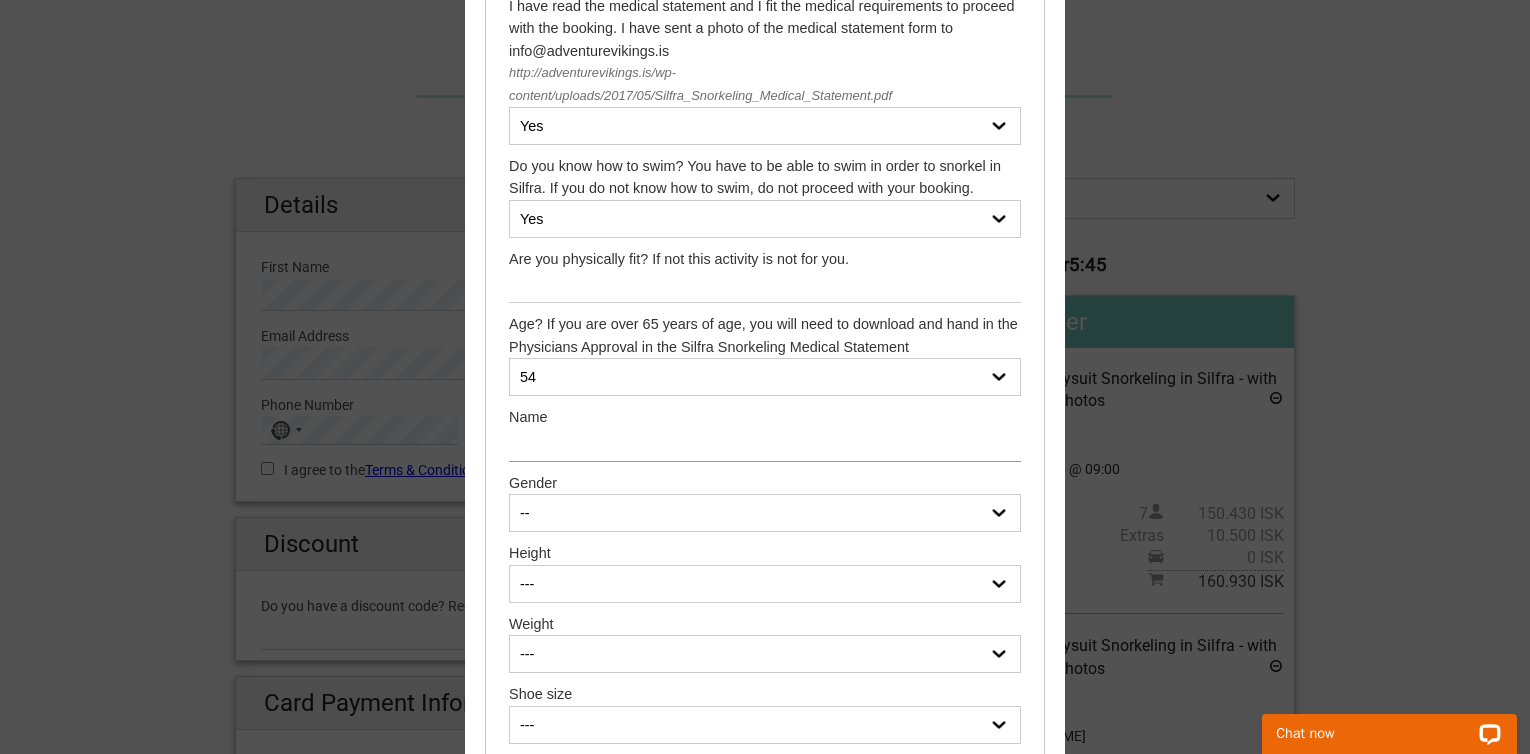 type on "Hanna Brinckmann" 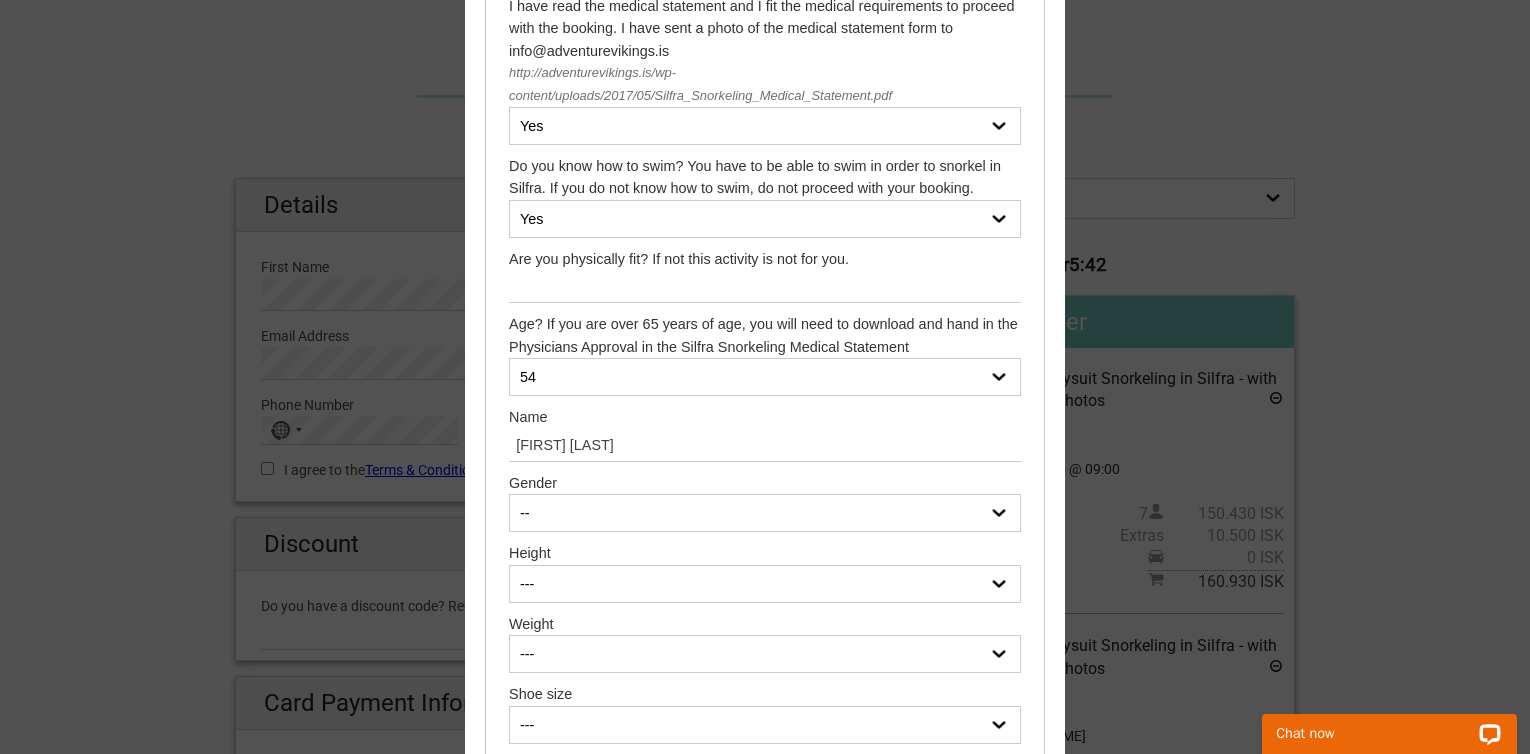 click on "---
14
15
16
17
18
19
20
21
22
23
24
25
26
27
28
29
30
31
32
33
34
35
36
37
38
39
40
41
42
43
44
45
46
47
48
49
50
51
52
53
54
55
56
57
58
59
60
61
62
63
64
65
66 (Physicians Approval needed)
67 (Physicians Approval needed)
68 (Physicians Approval needed)
69 (Physicians Approval needed)
70 (Physicians Approval needed)
71 (Physicians Approval needed)
72 (Physicians Approval needed)
73 (Physicians Approval needed)
74 (Physicians Approval needed)
75 (Physicians Approval needed)
76 (Physicians Approval needed)
77 (Physicians Approval needed)
78 (Physicians Approval needed)
79 (Physicians Approval needed)
80 (Physicians Approval needed)
81 (Physicians Approval needed)
82 (Physicians Approval needed)
83 (Physicians Approval needed)
84 (Physicians Approval needed)
85 (Physicians Approval needed)
86 (Physicians Approval needed)
87 (Physicians Approval needed)" at bounding box center (765, 377) 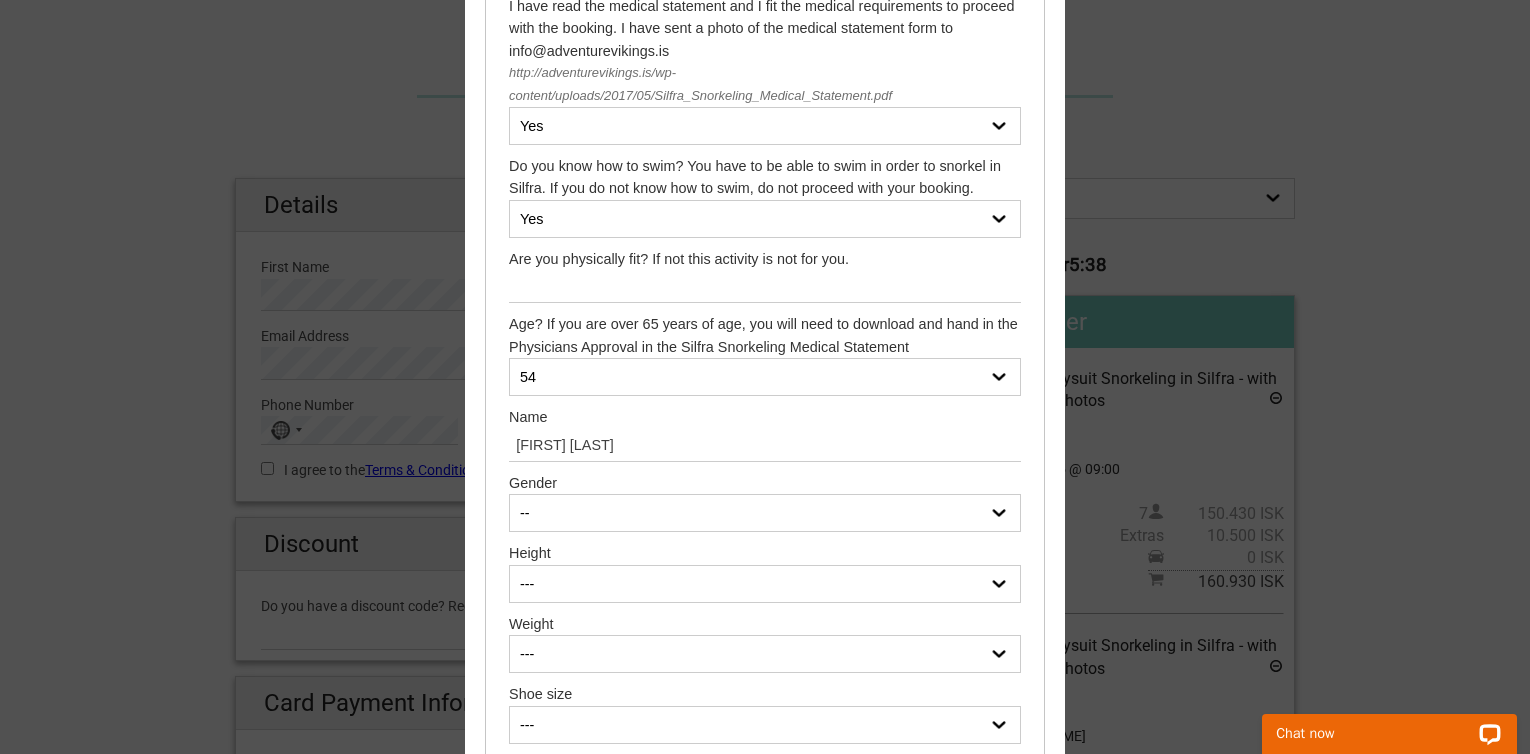 select on "14" 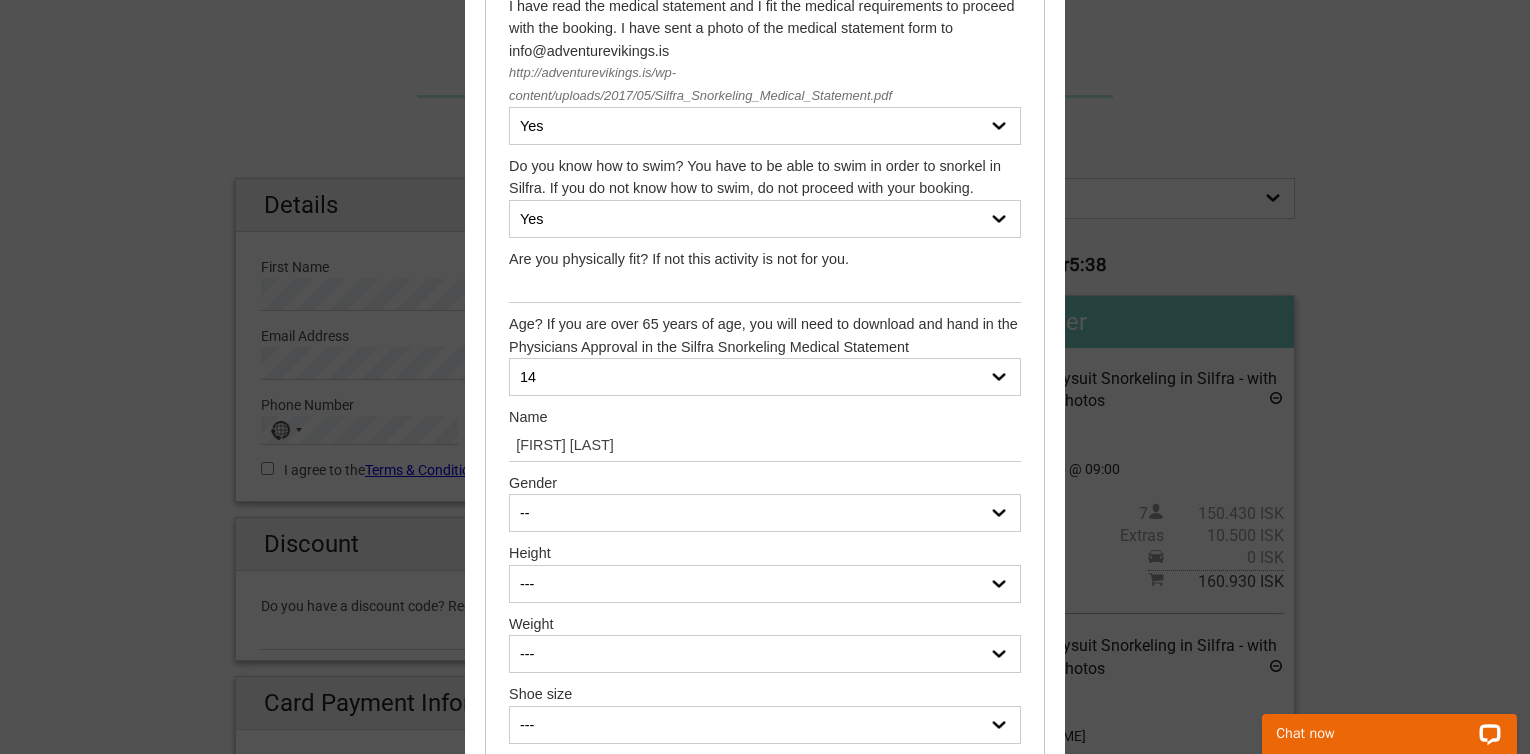click on "---
14
15
16
17
18
19
20
21
22
23
24
25
26
27
28
29
30
31
32
33
34
35
36
37
38
39
40
41
42
43
44
45
46
47
48
49
50
51
52
53
54
55
56
57
58
59
60
61
62
63
64
65
66 (Physicians Approval needed)
67 (Physicians Approval needed)
68 (Physicians Approval needed)
69 (Physicians Approval needed)
70 (Physicians Approval needed)
71 (Physicians Approval needed)
72 (Physicians Approval needed)
73 (Physicians Approval needed)
74 (Physicians Approval needed)
75 (Physicians Approval needed)
76 (Physicians Approval needed)
77 (Physicians Approval needed)
78 (Physicians Approval needed)
79 (Physicians Approval needed)
80 (Physicians Approval needed)
81 (Physicians Approval needed)
82 (Physicians Approval needed)
83 (Physicians Approval needed)
84 (Physicians Approval needed)
85 (Physicians Approval needed)
86 (Physicians Approval needed)
87 (Physicians Approval needed)" at bounding box center (765, 377) 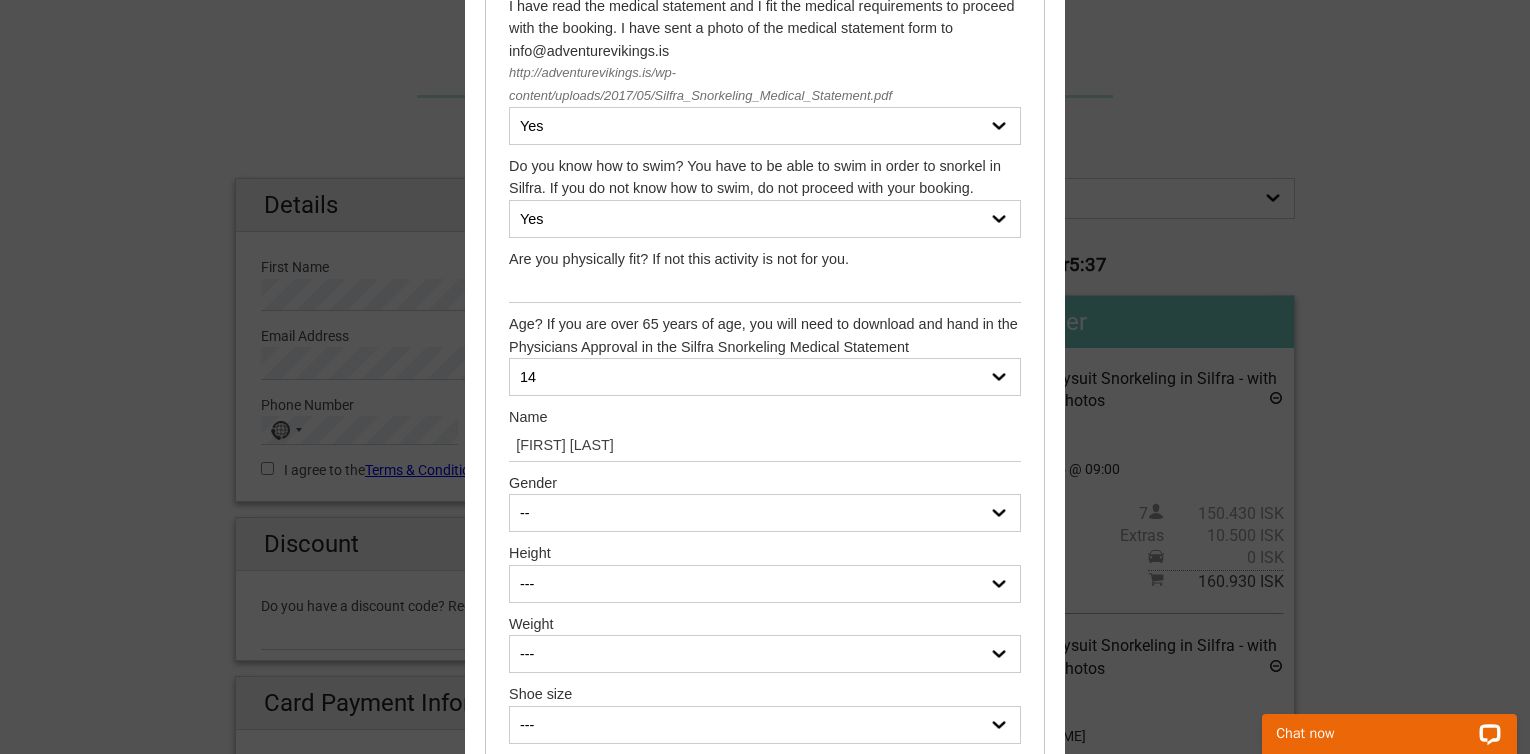 click on "--
Female
Male" at bounding box center (765, 513) 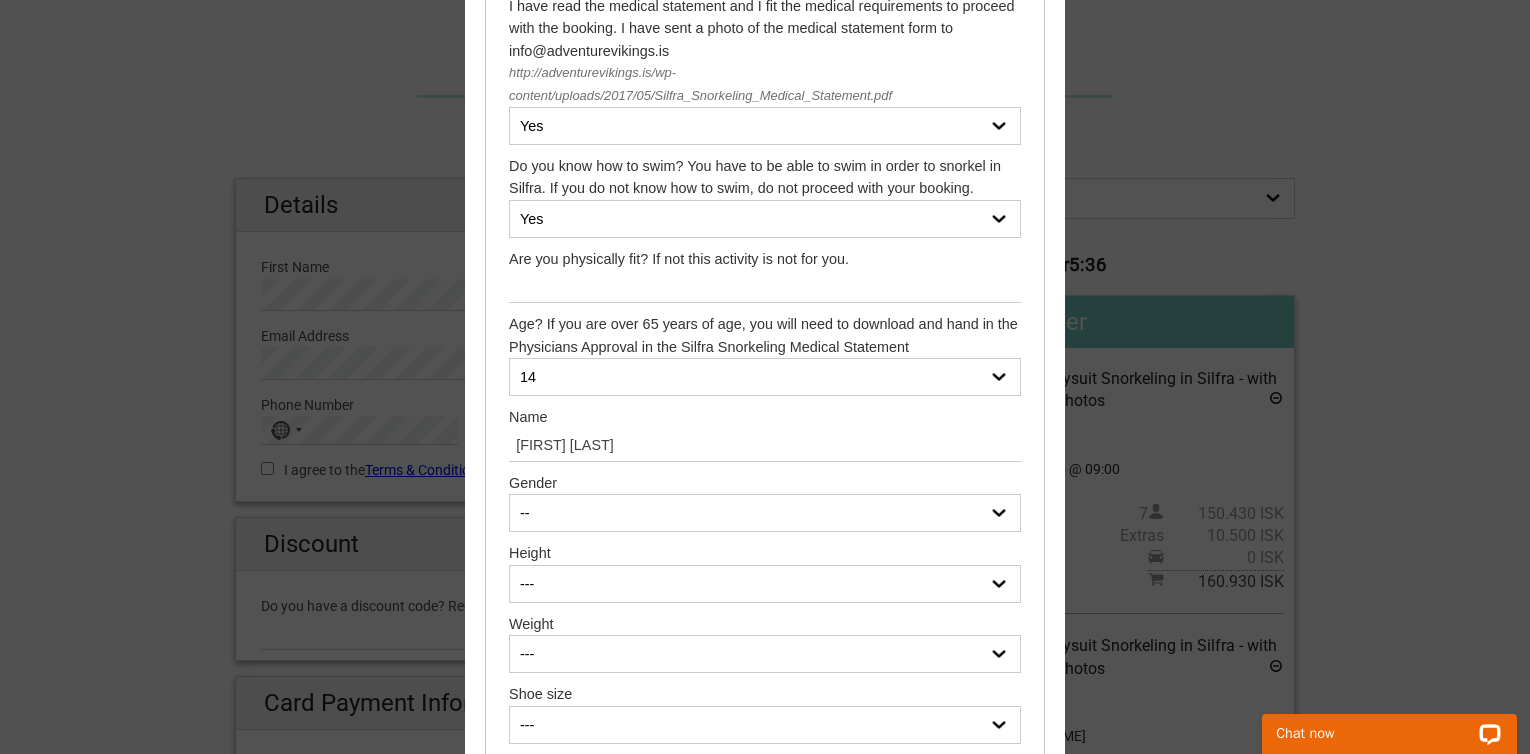 select on "Female" 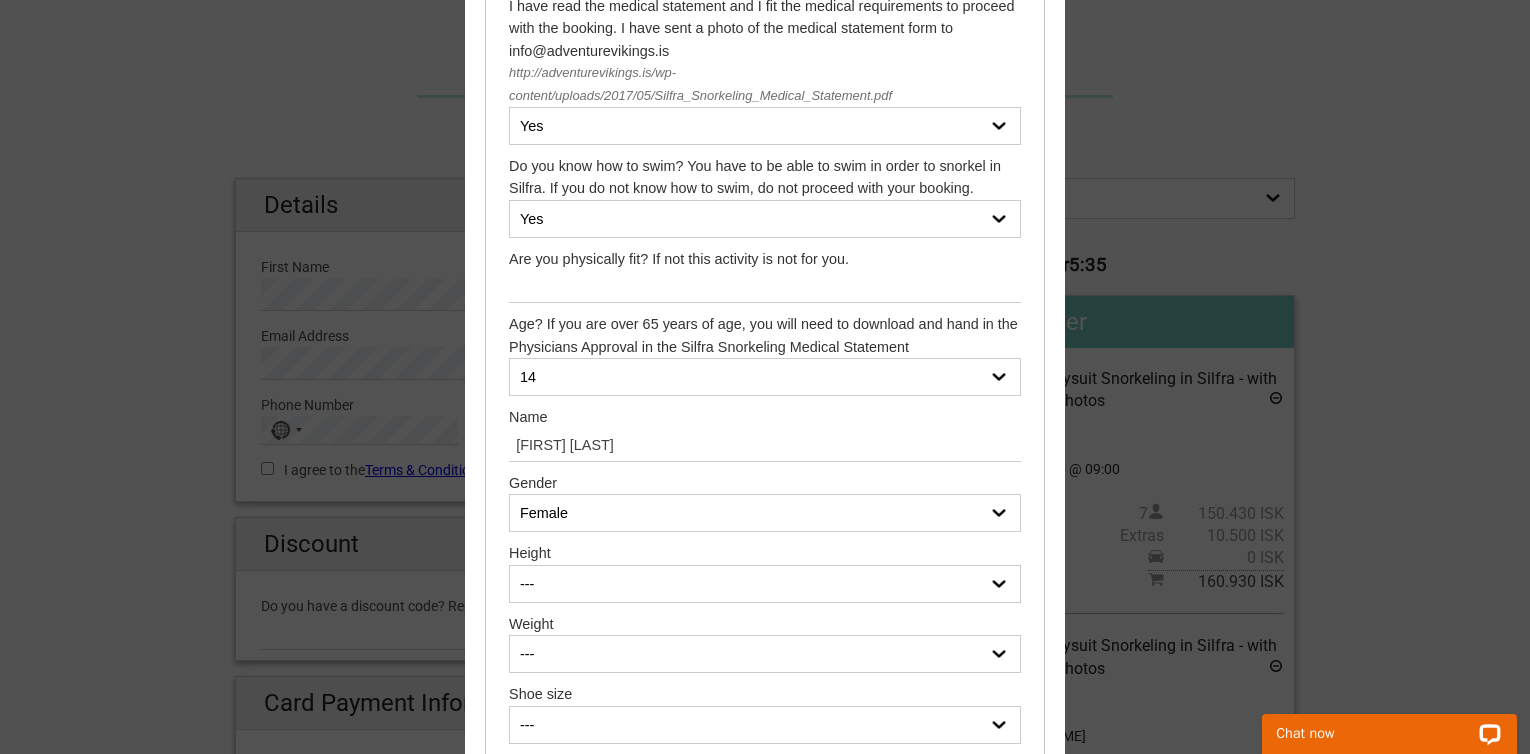 click on "---
150cm (4’11.1”)
151cm (4’11.4”)
152cm (4’11.8”)
153cm (5’0.2”)
154cm (5’0.6”)
155cm (5’1”)
156cm (5’1.4”)
157cm (5’1.8”)
158cm (5’2.2”)
159cm (5’2.6”)
160cm (5’3”)
161cm (5’3.4”)
162cm (5’3.8”)
163cm (5’4.2”)
164cm (5’4.6”)
165cm (5’5”)
166cm (5’5.4”)
167cm (5’5.7”)
168cm (5’6.1”)
169cm (5’6.5”)
170cm (5’6.9”)
171cm (5’7.3”)
172cm (5’7.7”)
173cm (5’8.1”)
174cm (5’8.5”)
175cm (5’8.9”)
176cm (5’9.3”)
177cm (5’9.7”)
178cm (5’10.1”)
179cm (5’10.5”)
180cm (5’10.9”)
181cm (5’11.3”)
182cm (5’11.7”)
183cm (6’0”)
184cm (6’0.4”)
185cm (6’0.8”)
186cm (6’1.2”)
187cm (6’1.6”)
188cm (6’2”)
189cm (6’2.4”)
190cm (6’2.8”)
191cm (6’3.2”)
192cm (6’3.6”)
193cm (6’4”)
194cm (6’4.4”)
195cm (6’4.8”)
196cm (6’5.2”)
197cm (6’5.6”)" at bounding box center [765, 584] 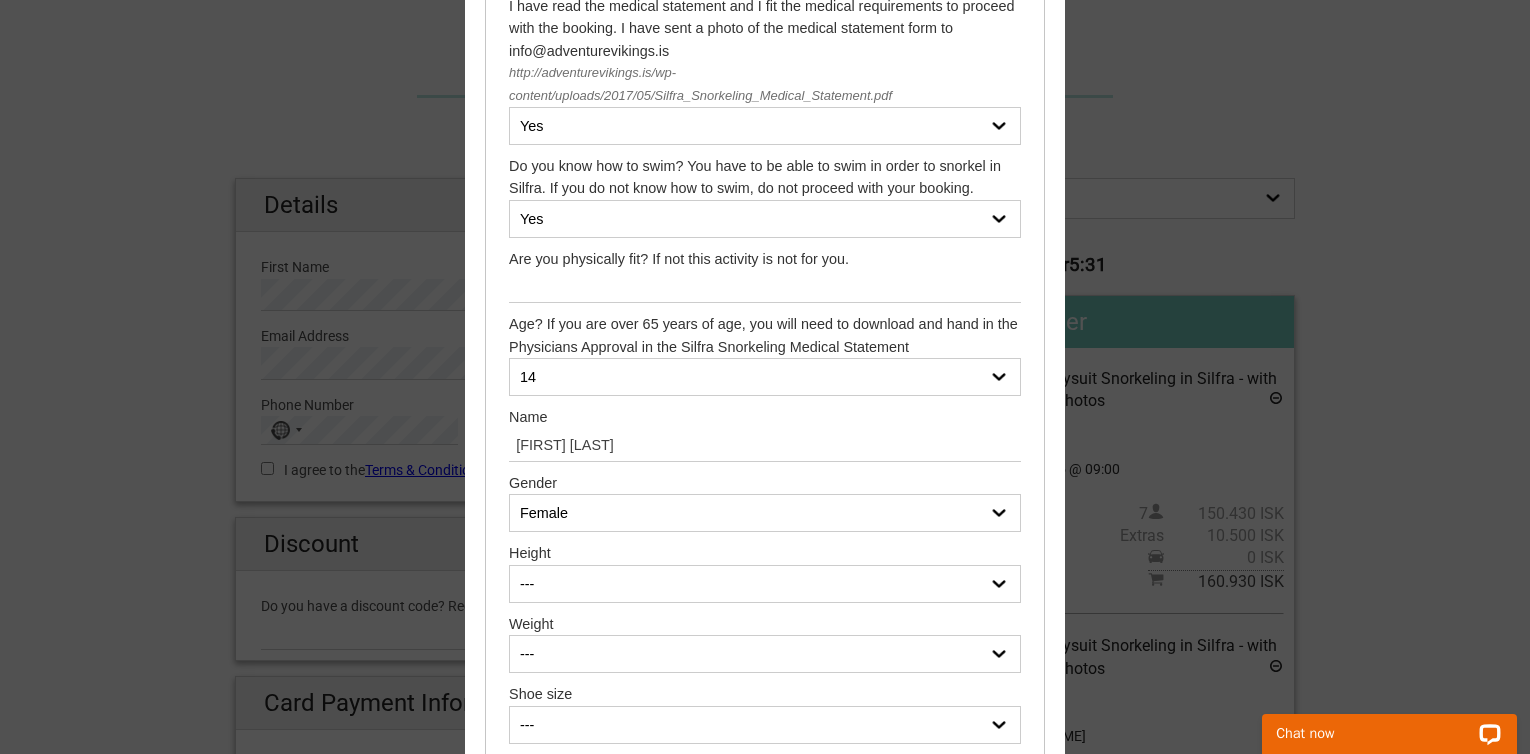 select on "173cm (5’8.1”)" 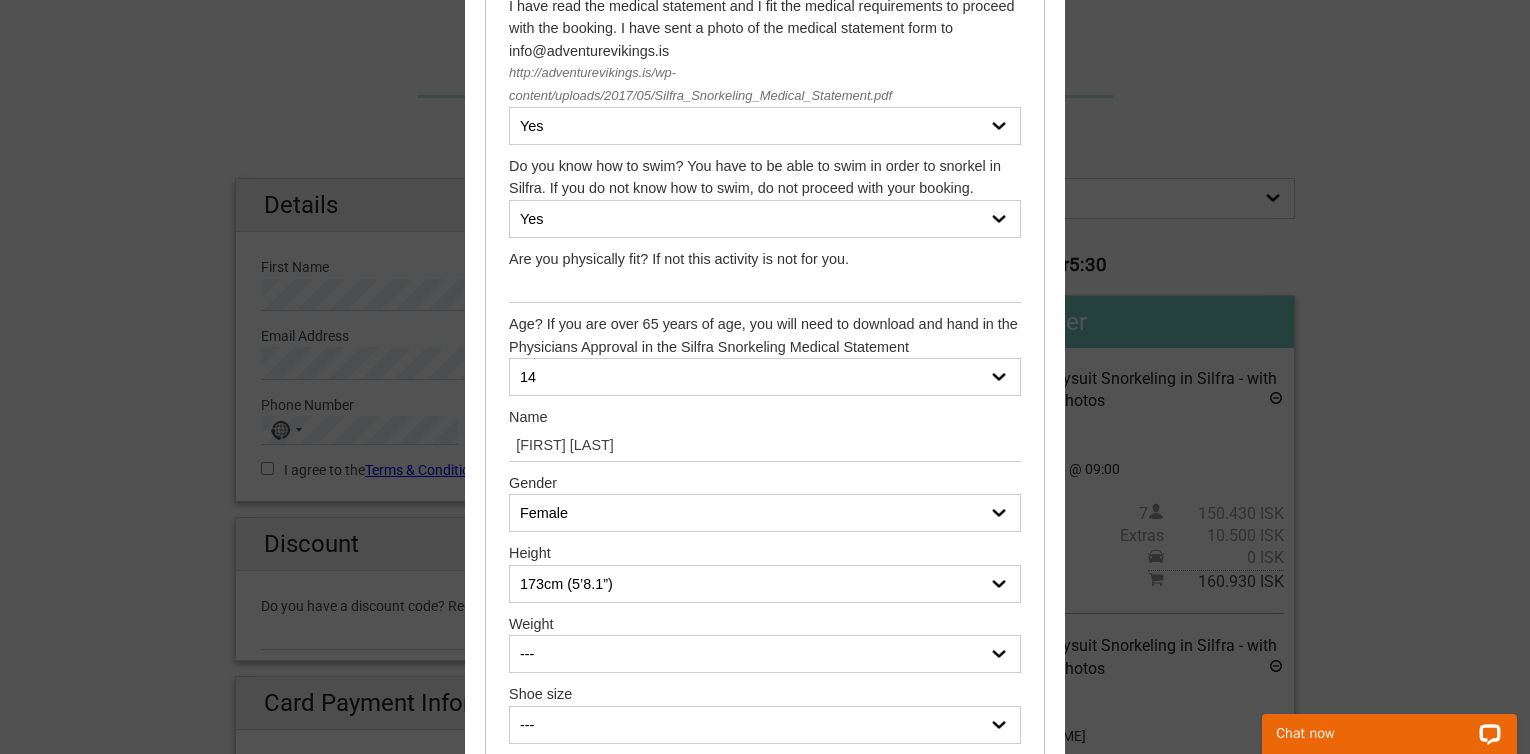 click on "---
50 kg (110 Ibs)
51 kg (112 Ibs)
52 kg (114 Ibs)
53 kg (116 Ibs)
54 kg (119 Ibs)
55 kg (121 Ibs)
56 kg (123 Ibs)
57 kg (125 Ibs)
58 kg (127 Ibs)
59 kg (130 Ibs)
60 kg (132 Ibs)
61 kg (134 Ibs)
62 kg (136 Ibs)
63 kg (138 Ibs)
64 kg (141 Ibs)
65 kg (143 Ibs)
66 kg (145 Ibs)
67 kg (147 Ibs)
68 kg (150 Ibs)
69 kg (152 Ibs)
70 kg (154 Ibs)
71 kg (156 Ibs)
72 kg (158 Ibs)
73 kg (161 Ibs)
74 kg (163 Ibs)
75 kg (165 Ibs)
76 kg (167 Ibs)
77 kg (169 Ibs)
78 kg (172 Ibs)
79 kg (174 Ibs)
80 kg (176 Ibs)
81 kg (178 Ibs)
82 kg (180 Ibs)
83 kg (183 Ibs)
84 kg (185 Ibs)
85 kg (187 Ibs)
86 kg (189 Ibs)
87 kg (191 Ibs)
88 kg (194 Ibs)
89 kg (196 Ibs)
90 kg (198 Ibs)
91 kg (200 Ibs)
92 kg (202 Ibs)
93 kg (205 Ibs)
94 kg (207 Ibs)
95 kg (209 Ibs)
96 kg (211 Ibs)
97 kg (213 Ibs)
98 kg (216 Ibs)
99 kg (218 Ibs)
100 kg (220 Ibs)
101 kg (222 Ibs)
102 kg (224 Ibs)
103 kg (227 Ibs)
104 kg (229 Ibs)
105 kg (231 Ibs)" at bounding box center [765, 654] 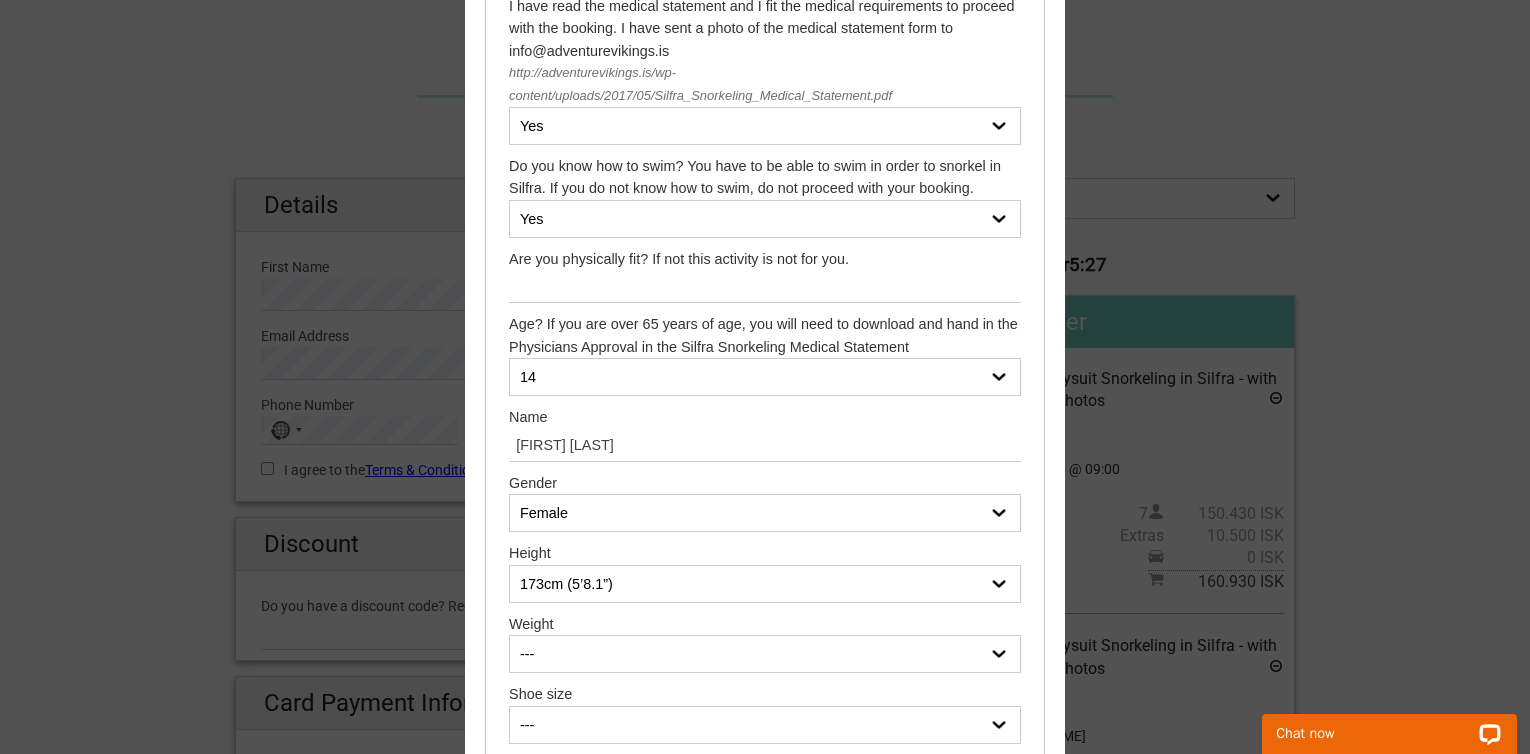 select on "53 kg (116 Ibs)" 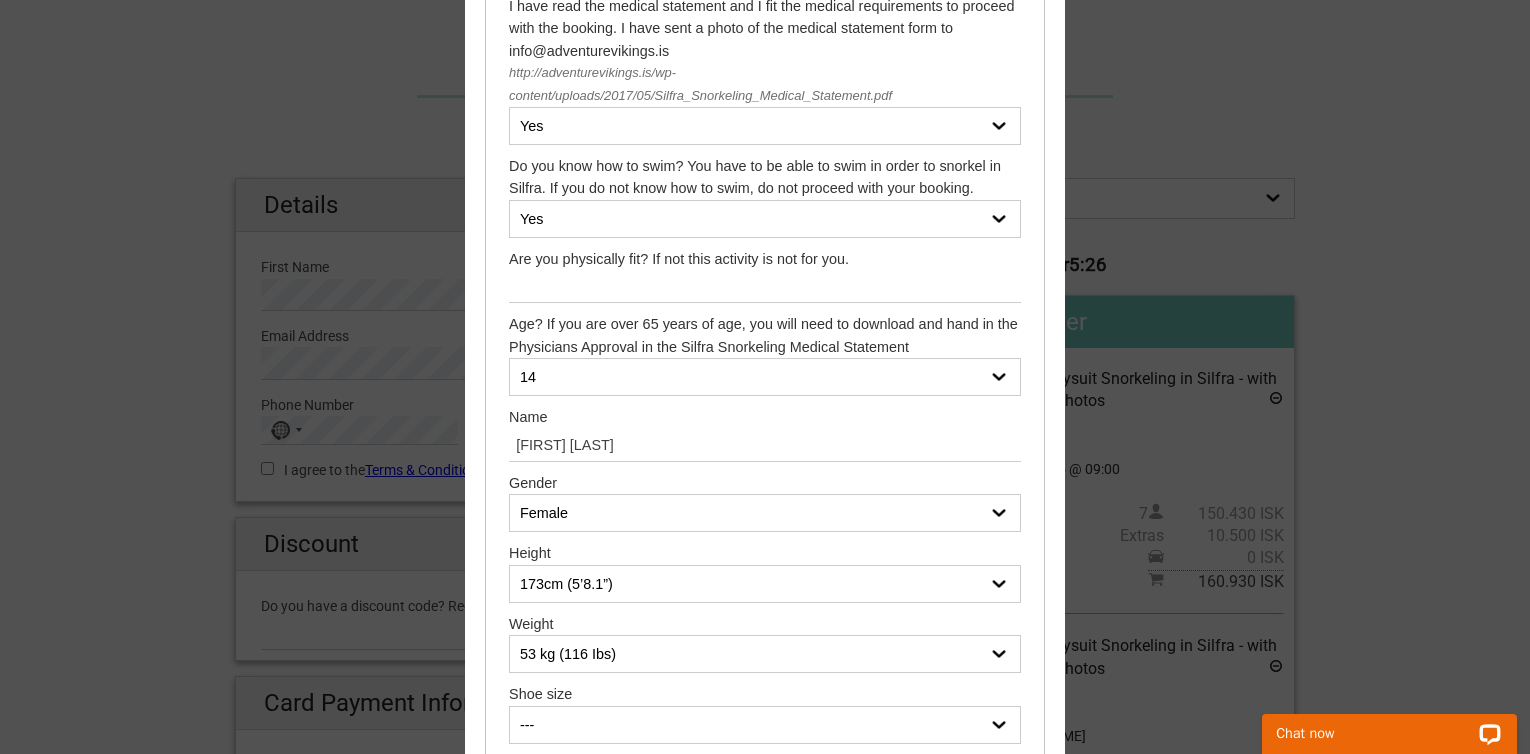 click on "---
35
36
37
38
39
40
41
42
43
44
45
46
47" at bounding box center (765, 725) 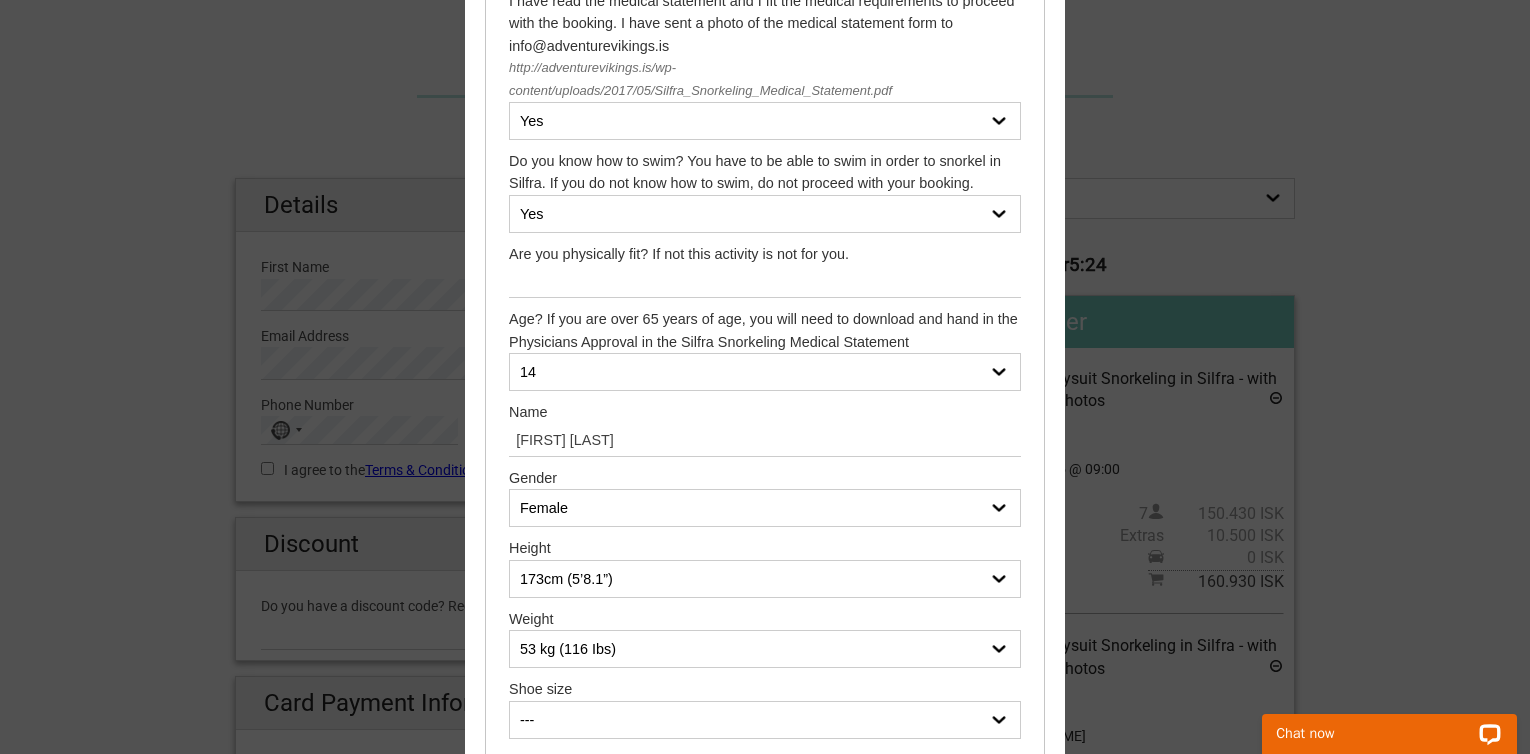 select on "41" 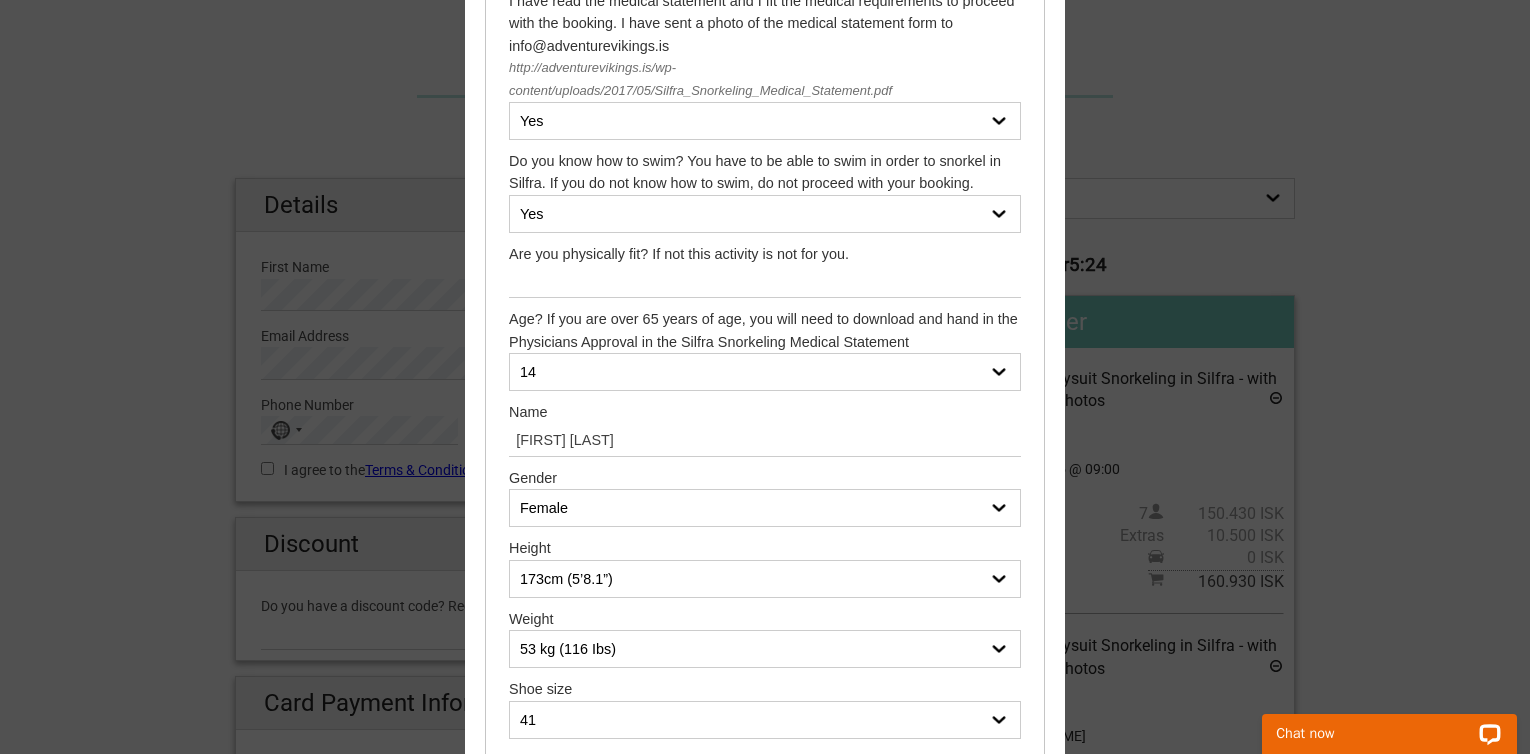 click on "---
35
36
37
38
39
40
41
42
43
44
45
46
47" at bounding box center [765, 720] 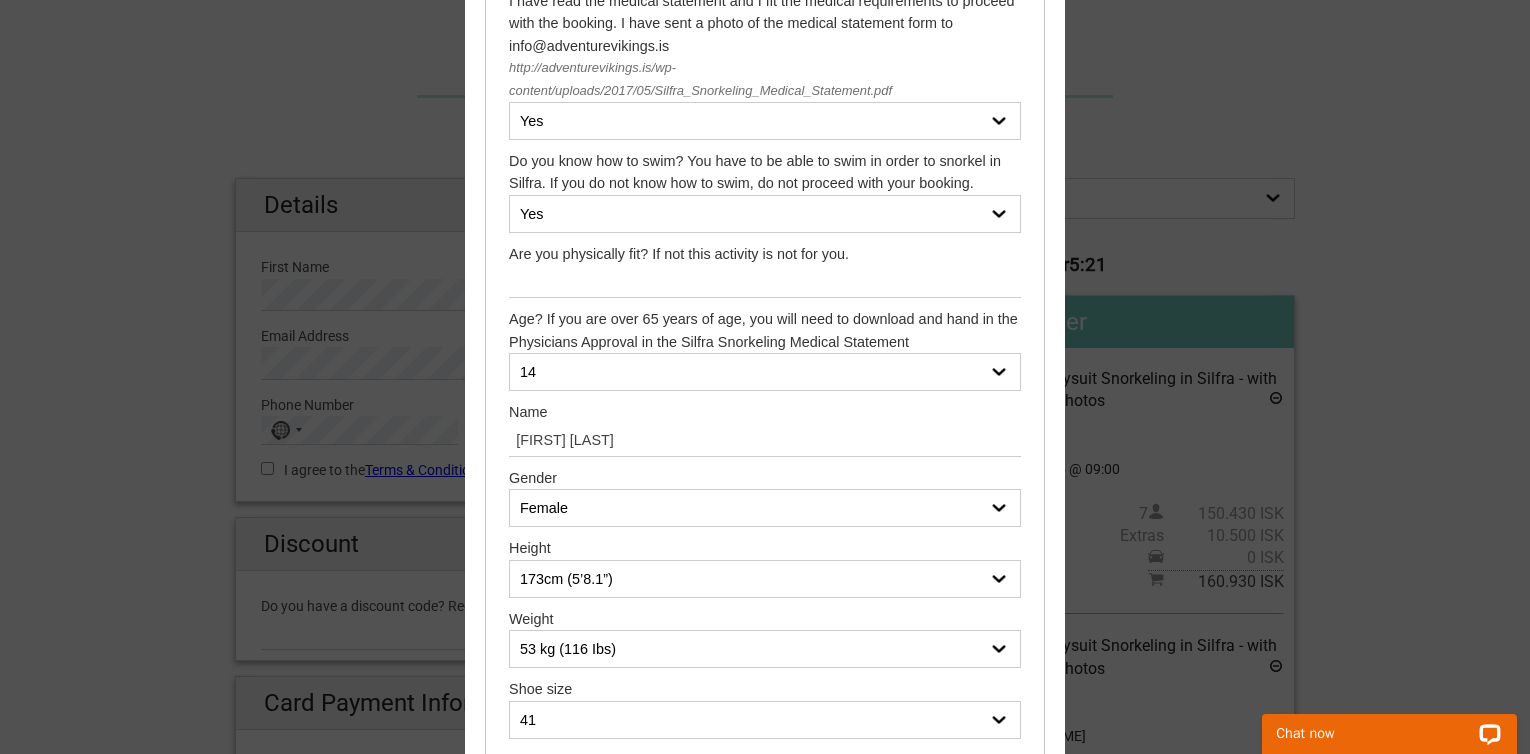 scroll, scrollTop: 73, scrollLeft: 0, axis: vertical 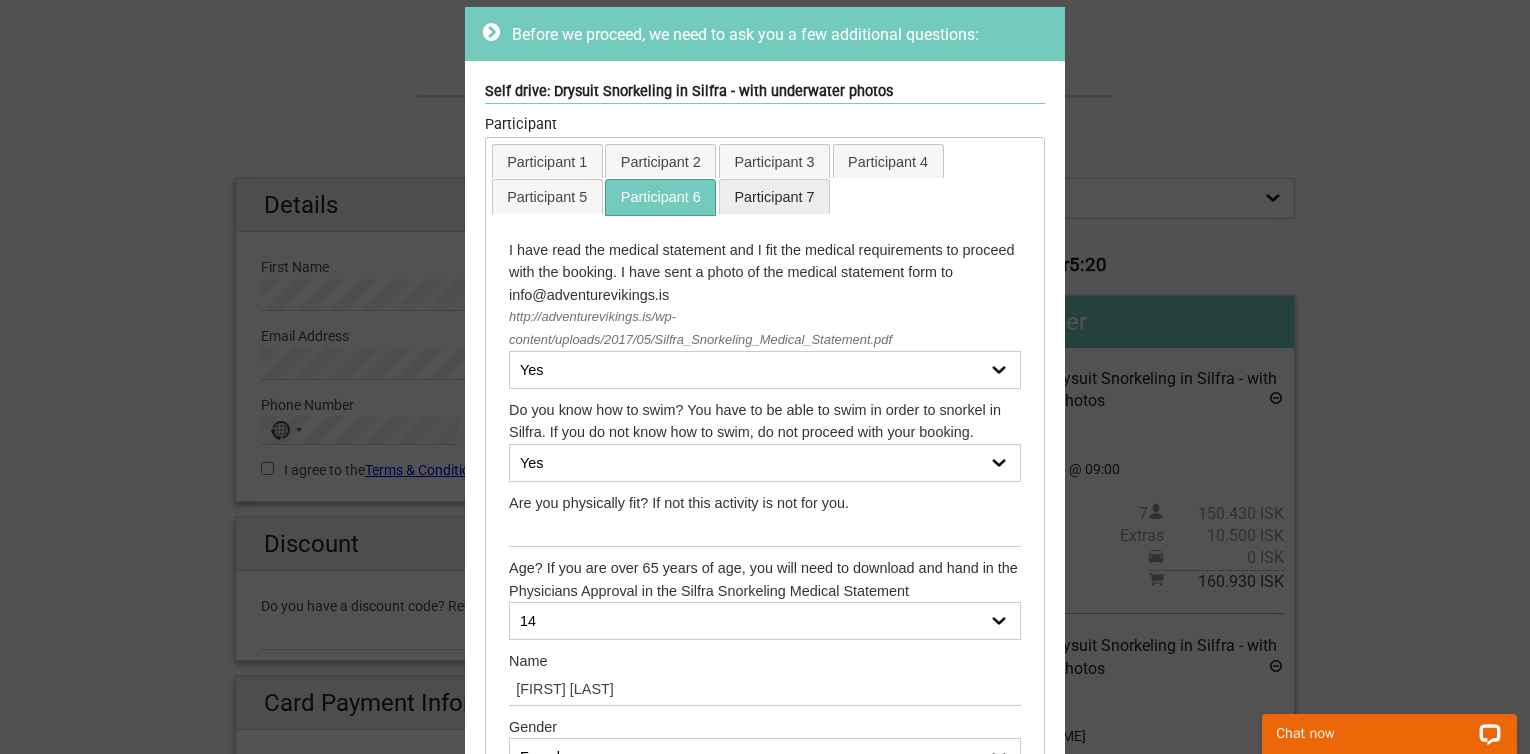 click on "Participant 7" at bounding box center (774, 196) 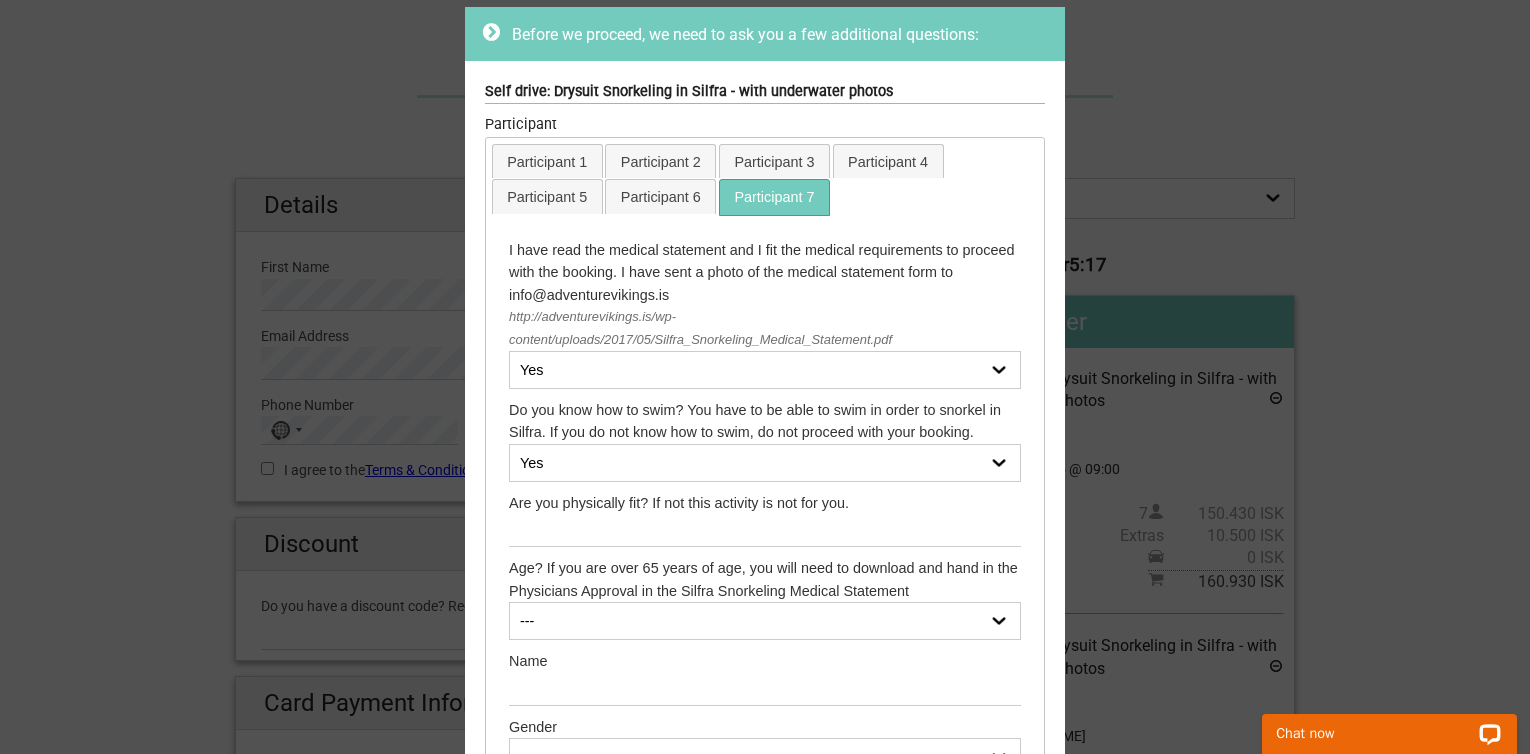 click on "---
14
15
16
17
18
19
20
21
22
23
24
25
26
27
28
29
30
31
32
33
34
35
36
37
38
39
40
41
42
43
44
45
46
47
48
49
50
51
52
53
54
55
56
57
58
59
60
61
62
63
64
65
66 (Physicians Approval needed)
67 (Physicians Approval needed)
68 (Physicians Approval needed)
69 (Physicians Approval needed)
70 (Physicians Approval needed)
71 (Physicians Approval needed)
72 (Physicians Approval needed)
73 (Physicians Approval needed)
74 (Physicians Approval needed)
75 (Physicians Approval needed)
76 (Physicians Approval needed)
77 (Physicians Approval needed)
78 (Physicians Approval needed)
79 (Physicians Approval needed)
80 (Physicians Approval needed)
81 (Physicians Approval needed)
82 (Physicians Approval needed)
83 (Physicians Approval needed)
84 (Physicians Approval needed)
85 (Physicians Approval needed)
86 (Physicians Approval needed)
87 (Physicians Approval needed)" at bounding box center (765, 621) 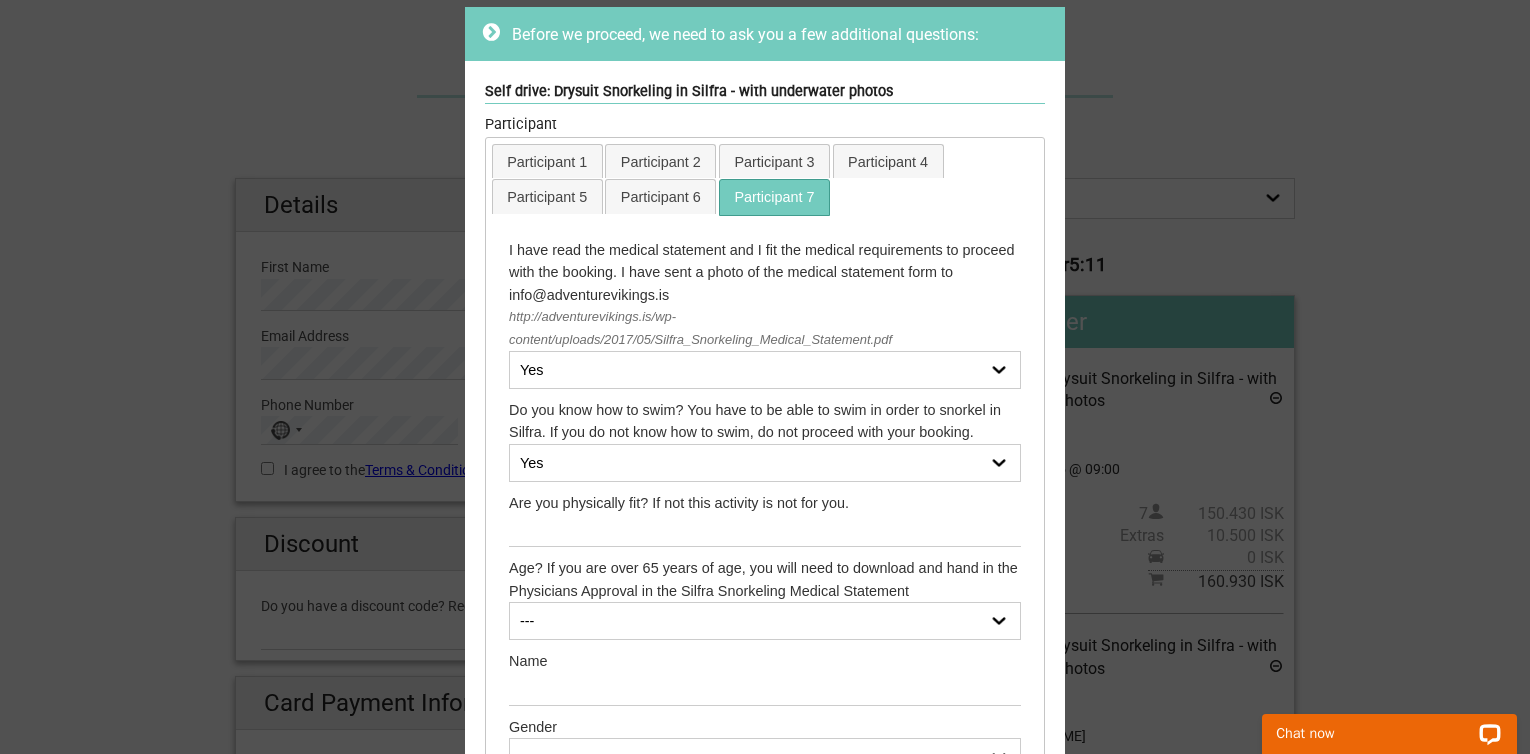 select on "54" 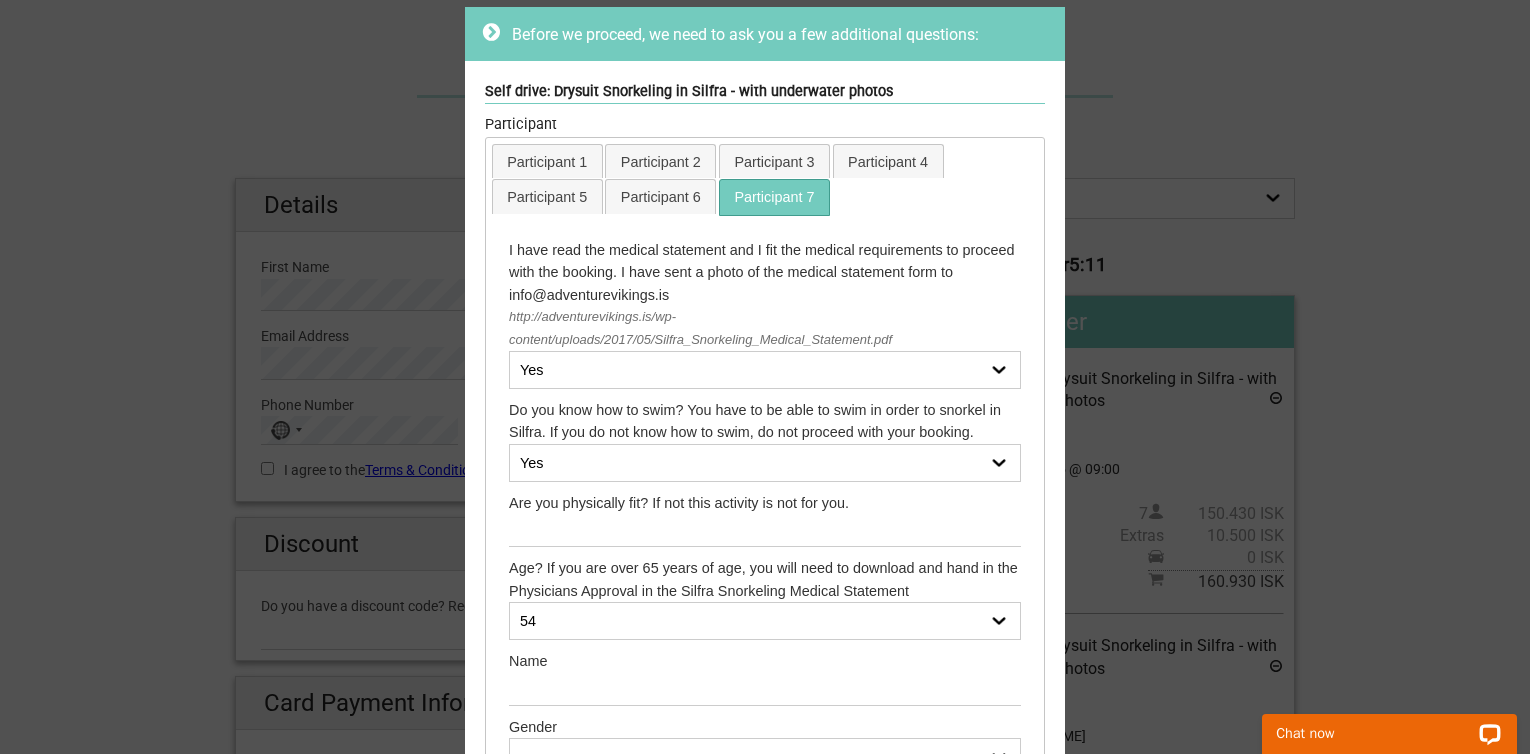 click on "---
14
15
16
17
18
19
20
21
22
23
24
25
26
27
28
29
30
31
32
33
34
35
36
37
38
39
40
41
42
43
44
45
46
47
48
49
50
51
52
53
54
55
56
57
58
59
60
61
62
63
64
65
66 (Physicians Approval needed)
67 (Physicians Approval needed)
68 (Physicians Approval needed)
69 (Physicians Approval needed)
70 (Physicians Approval needed)
71 (Physicians Approval needed)
72 (Physicians Approval needed)
73 (Physicians Approval needed)
74 (Physicians Approval needed)
75 (Physicians Approval needed)
76 (Physicians Approval needed)
77 (Physicians Approval needed)
78 (Physicians Approval needed)
79 (Physicians Approval needed)
80 (Physicians Approval needed)
81 (Physicians Approval needed)
82 (Physicians Approval needed)
83 (Physicians Approval needed)
84 (Physicians Approval needed)
85 (Physicians Approval needed)
86 (Physicians Approval needed)
87 (Physicians Approval needed)" at bounding box center [765, 621] 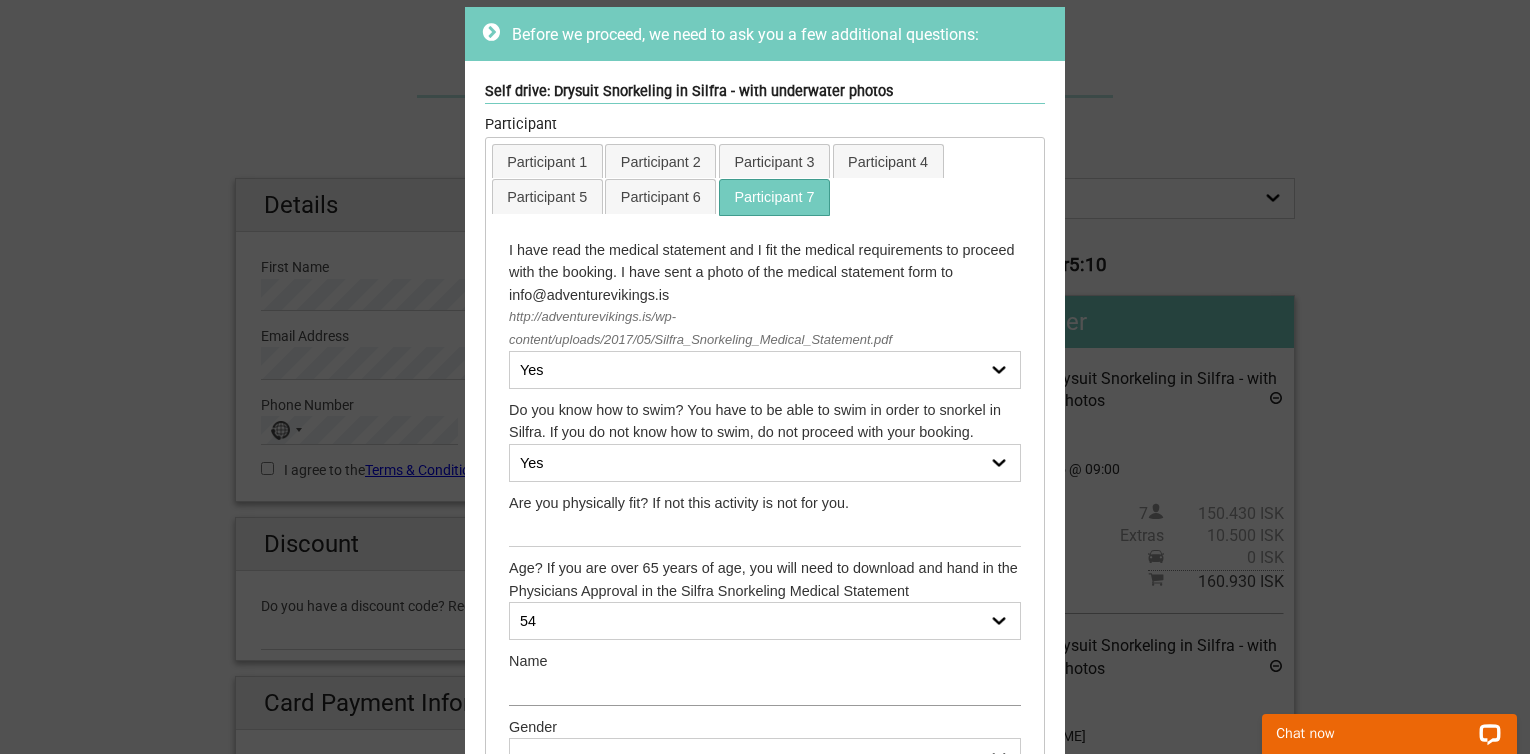 click at bounding box center [765, 689] 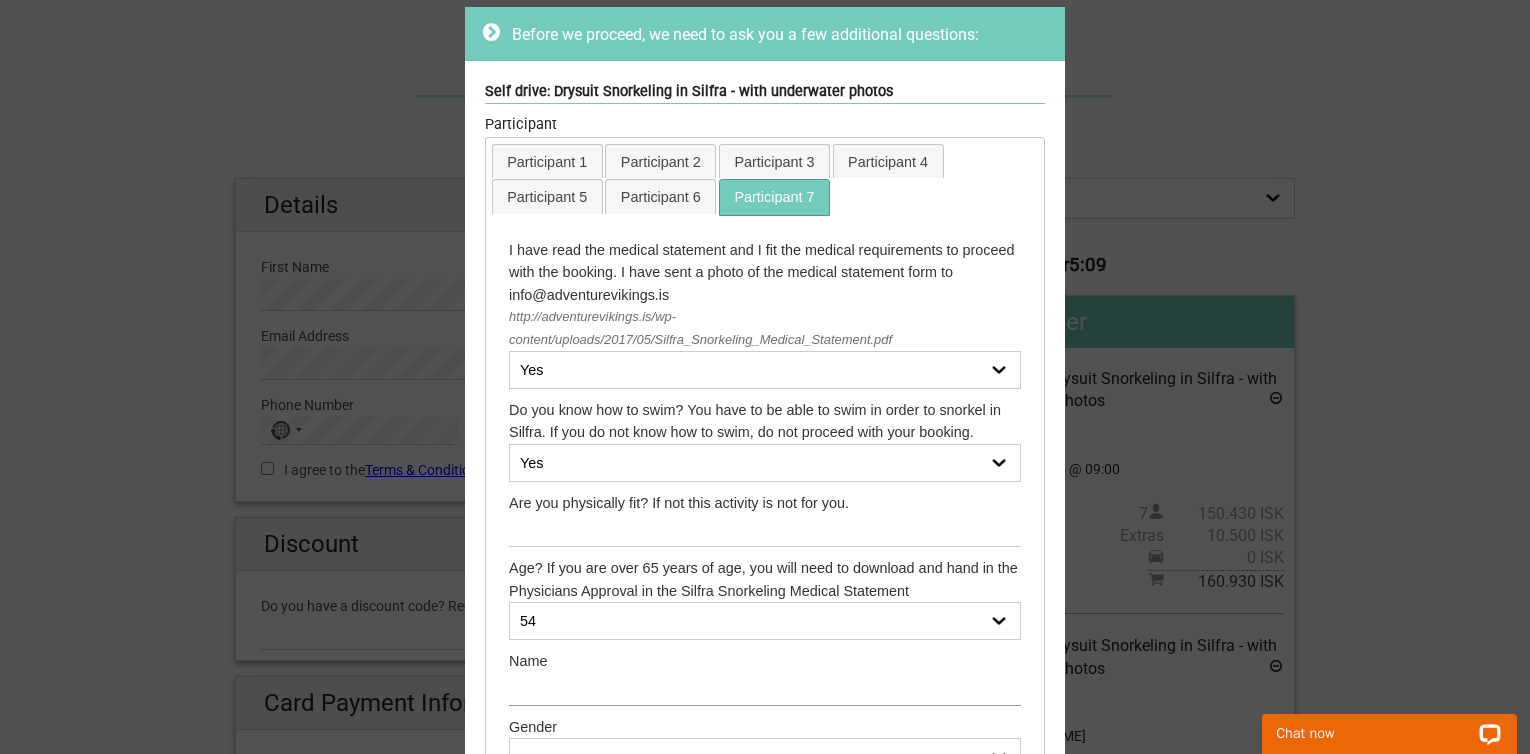 type on "Roswitha Brinckmann" 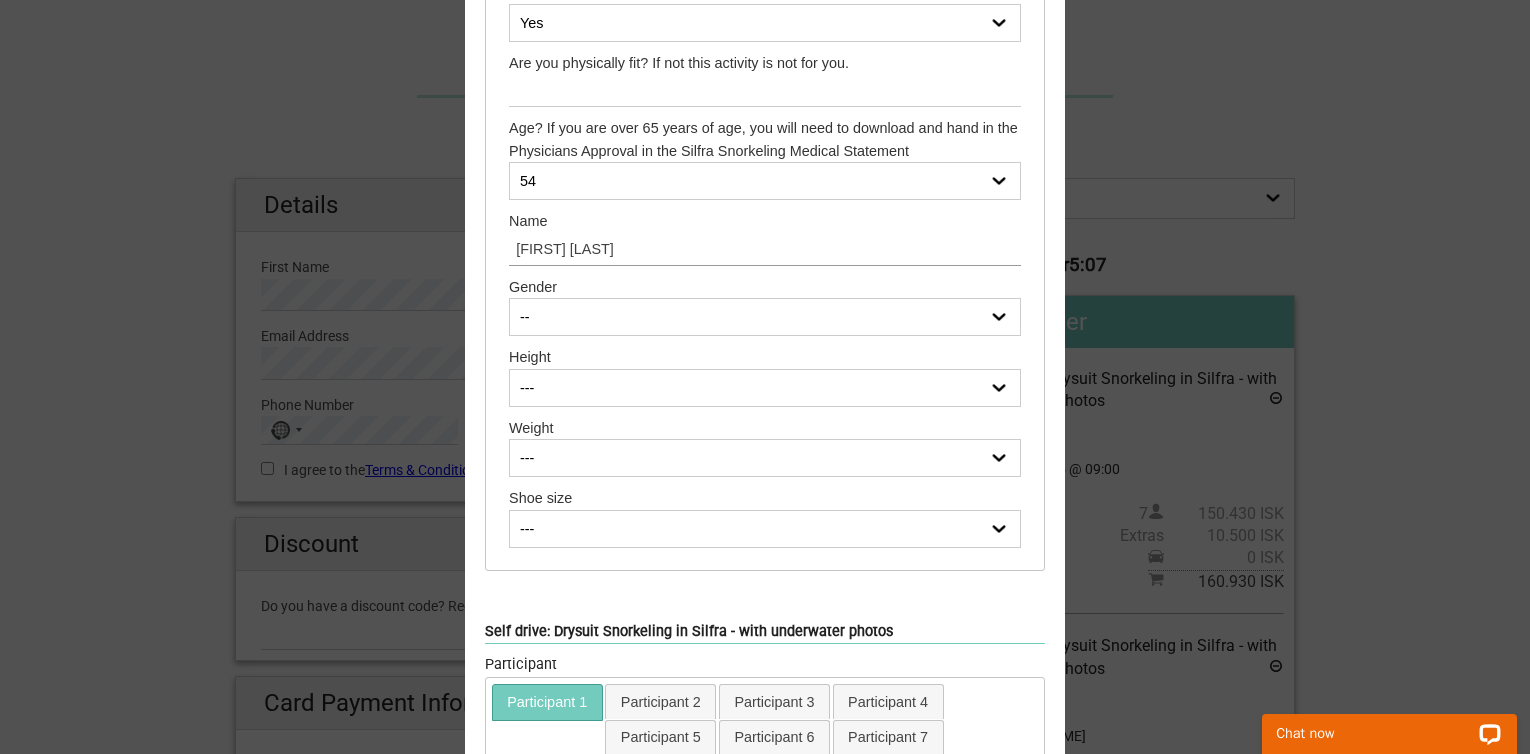 scroll, scrollTop: 555, scrollLeft: 0, axis: vertical 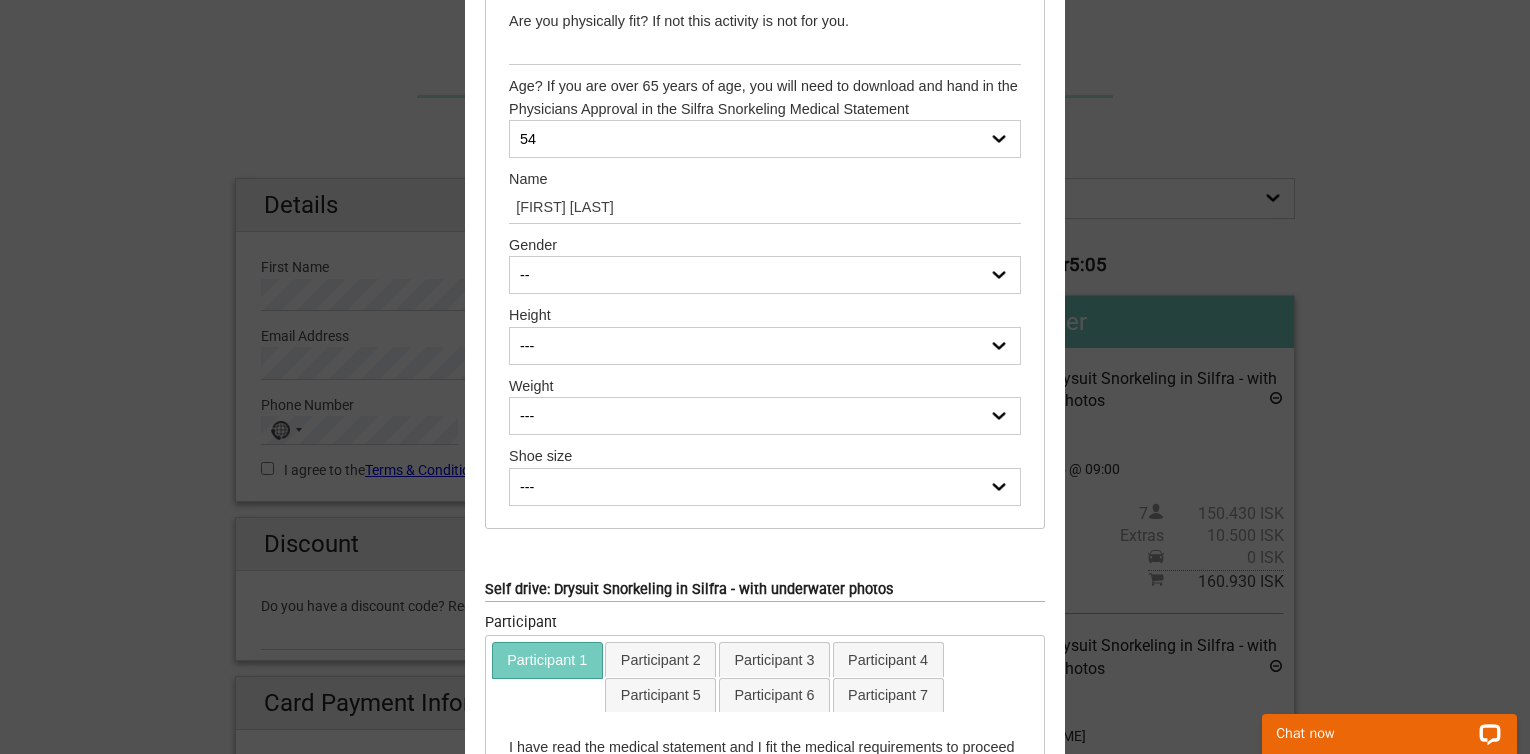 click on "--
Female
Male" at bounding box center (765, 275) 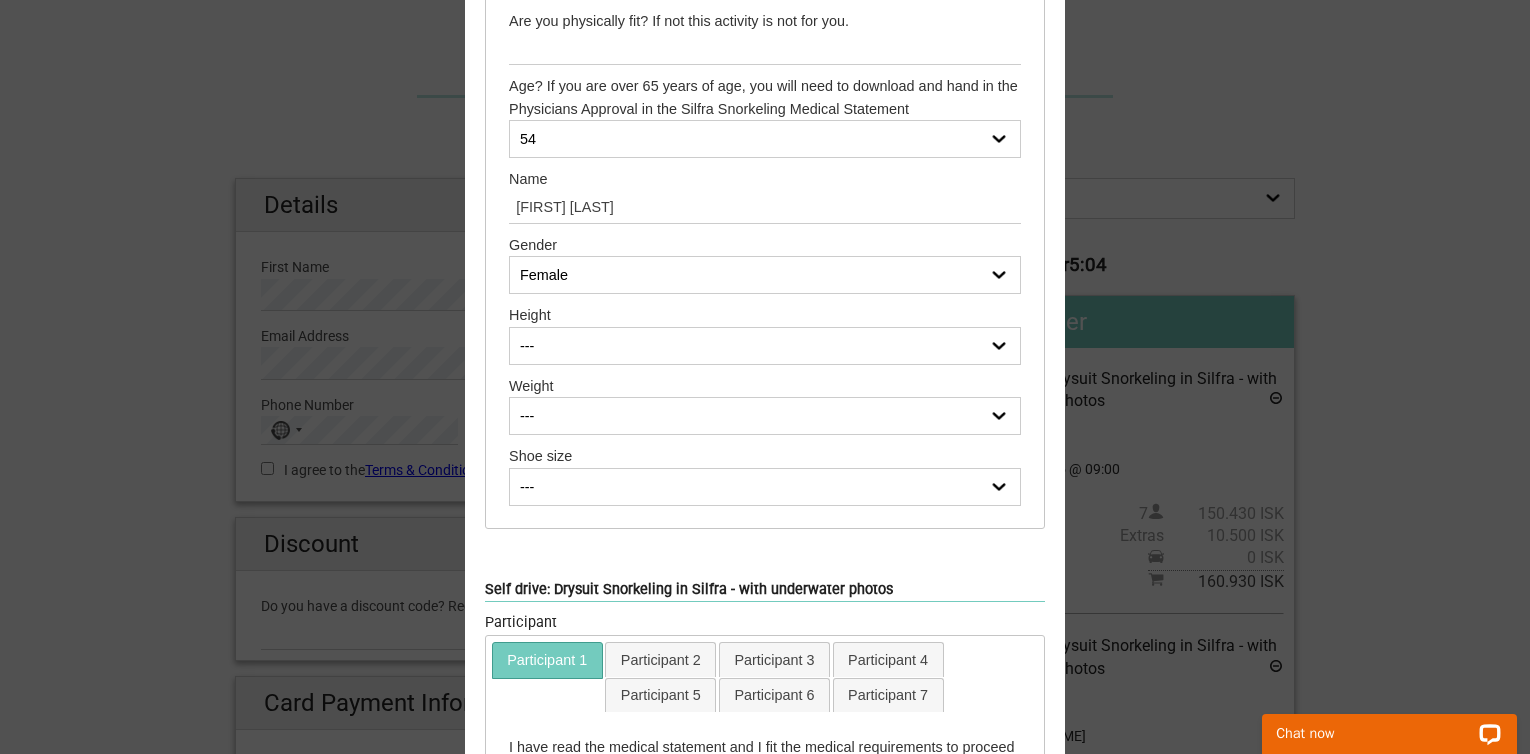 click on "---
150cm (4’11.1”)
151cm (4’11.4”)
152cm (4’11.8”)
153cm (5’0.2”)
154cm (5’0.6”)
155cm (5’1”)
156cm (5’1.4”)
157cm (5’1.8”)
158cm (5’2.2”)
159cm (5’2.6”)
160cm (5’3”)
161cm (5’3.4”)
162cm (5’3.8”)
163cm (5’4.2”)
164cm (5’4.6”)
165cm (5’5”)
166cm (5’5.4”)
167cm (5’5.7”)
168cm (5’6.1”)
169cm (5’6.5”)
170cm (5’6.9”)
171cm (5’7.3”)
172cm (5’7.7”)
173cm (5’8.1”)
174cm (5’8.5”)
175cm (5’8.9”)
176cm (5’9.3”)
177cm (5’9.7”)
178cm (5’10.1”)
179cm (5’10.5”)
180cm (5’10.9”)
181cm (5’11.3”)
182cm (5’11.7”)
183cm (6’0”)
184cm (6’0.4”)
185cm (6’0.8”)
186cm (6’1.2”)
187cm (6’1.6”)
188cm (6’2”)
189cm (6’2.4”)
190cm (6’2.8”)
191cm (6’3.2”)
192cm (6’3.6”)
193cm (6’4”)
194cm (6’4.4”)
195cm (6’4.8”)
196cm (6’5.2”)
197cm (6’5.6”)" at bounding box center (765, 346) 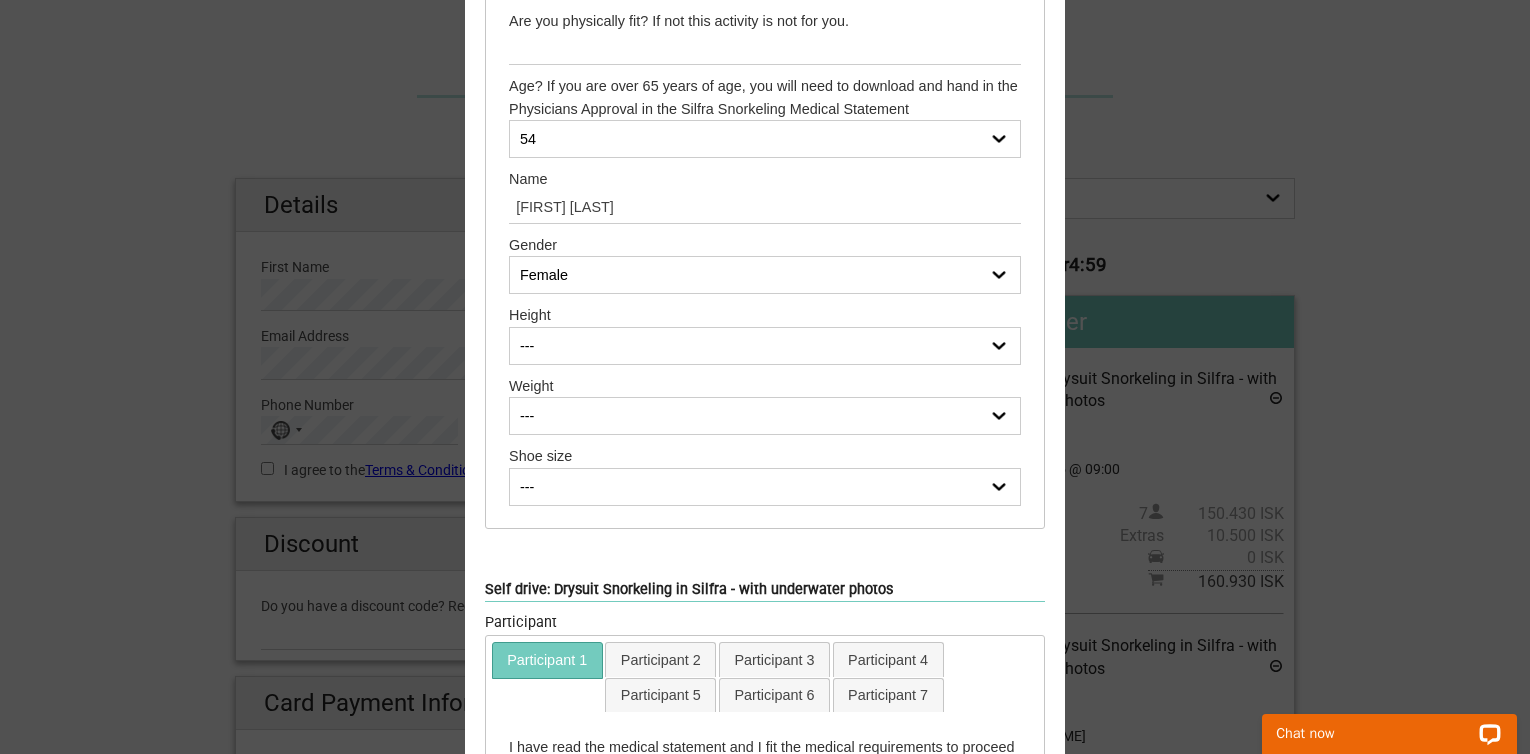 select on "167cm (5’5.7”)" 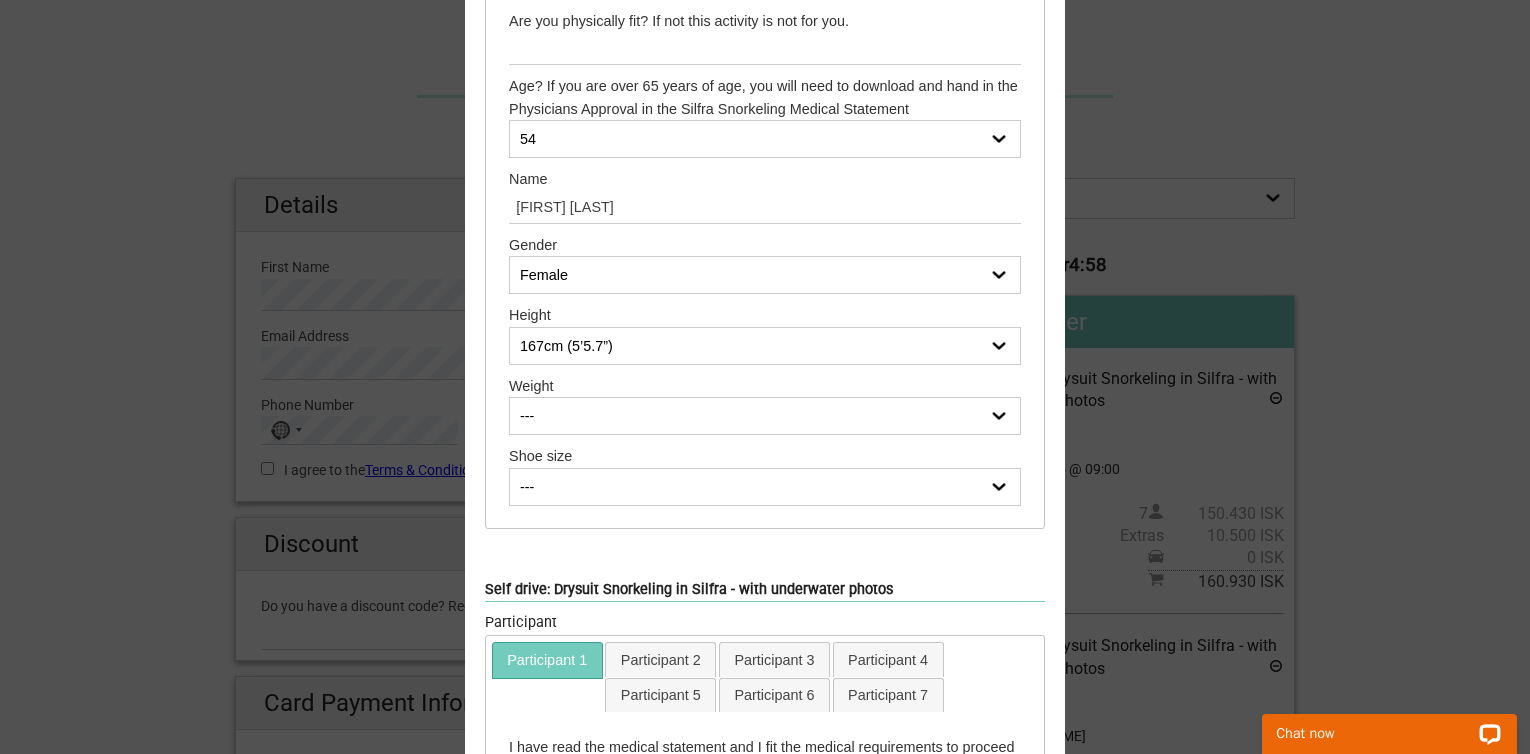 click on "---
50 kg (110 Ibs)
51 kg (112 Ibs)
52 kg (114 Ibs)
53 kg (116 Ibs)
54 kg (119 Ibs)
55 kg (121 Ibs)
56 kg (123 Ibs)
57 kg (125 Ibs)
58 kg (127 Ibs)
59 kg (130 Ibs)
60 kg (132 Ibs)
61 kg (134 Ibs)
62 kg (136 Ibs)
63 kg (138 Ibs)
64 kg (141 Ibs)
65 kg (143 Ibs)
66 kg (145 Ibs)
67 kg (147 Ibs)
68 kg (150 Ibs)
69 kg (152 Ibs)
70 kg (154 Ibs)
71 kg (156 Ibs)
72 kg (158 Ibs)
73 kg (161 Ibs)
74 kg (163 Ibs)
75 kg (165 Ibs)
76 kg (167 Ibs)
77 kg (169 Ibs)
78 kg (172 Ibs)
79 kg (174 Ibs)
80 kg (176 Ibs)
81 kg (178 Ibs)
82 kg (180 Ibs)
83 kg (183 Ibs)
84 kg (185 Ibs)
85 kg (187 Ibs)
86 kg (189 Ibs)
87 kg (191 Ibs)
88 kg (194 Ibs)
89 kg (196 Ibs)
90 kg (198 Ibs)
91 kg (200 Ibs)
92 kg (202 Ibs)
93 kg (205 Ibs)
94 kg (207 Ibs)
95 kg (209 Ibs)
96 kg (211 Ibs)
97 kg (213 Ibs)
98 kg (216 Ibs)
99 kg (218 Ibs)
100 kg (220 Ibs)
101 kg (222 Ibs)
102 kg (224 Ibs)
103 kg (227 Ibs)
104 kg (229 Ibs)
105 kg (231 Ibs)" at bounding box center [765, 416] 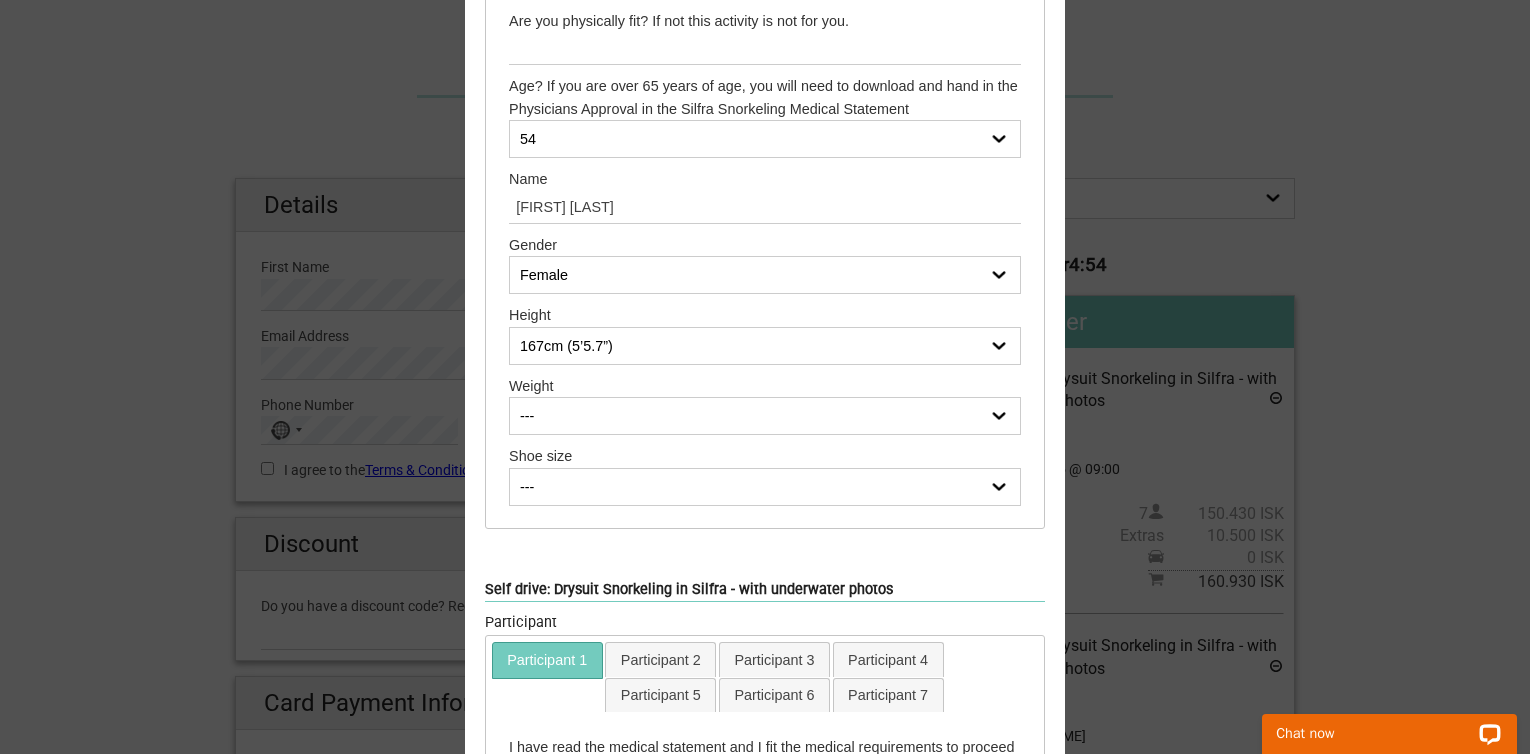 select on "73 kg (161 Ibs)" 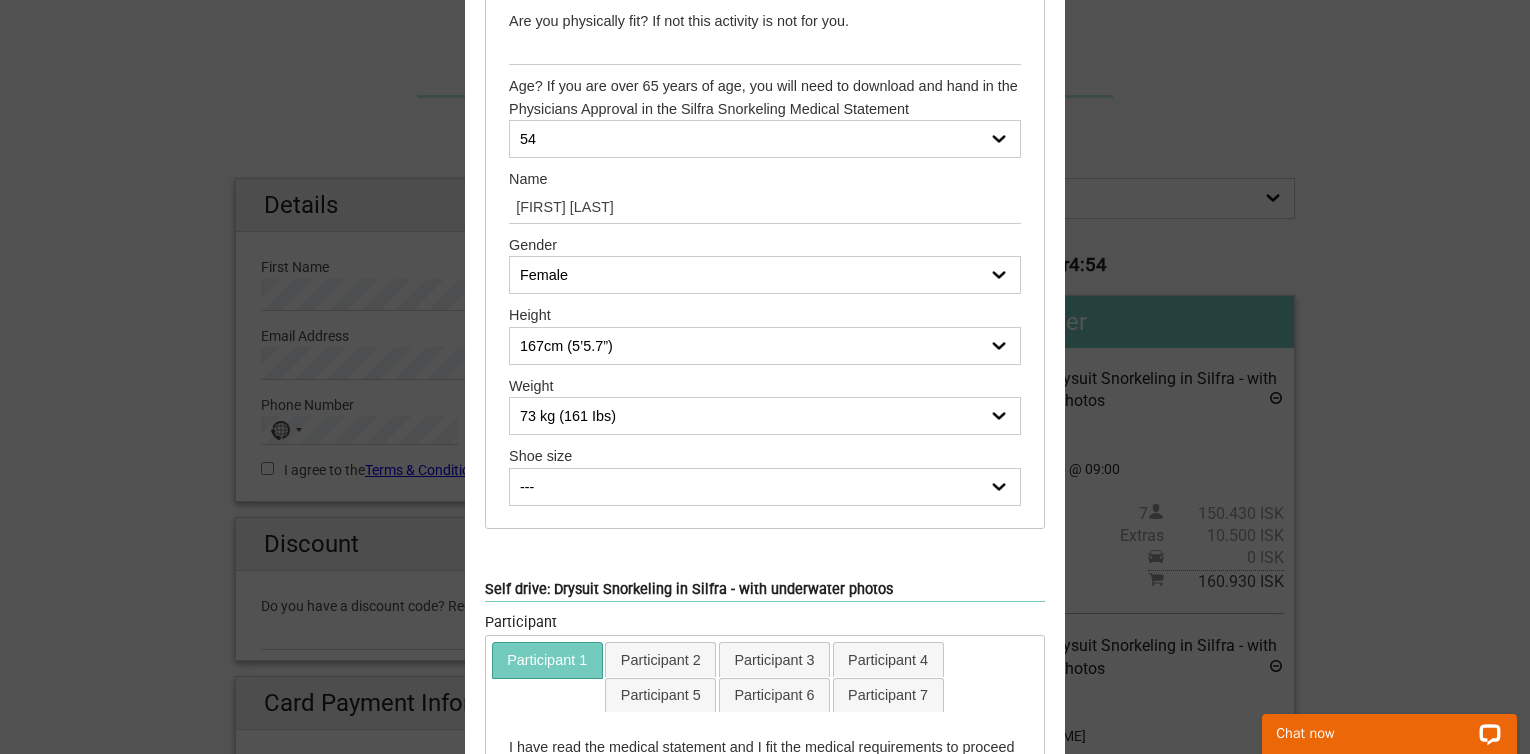 click on "---
50 kg (110 Ibs)
51 kg (112 Ibs)
52 kg (114 Ibs)
53 kg (116 Ibs)
54 kg (119 Ibs)
55 kg (121 Ibs)
56 kg (123 Ibs)
57 kg (125 Ibs)
58 kg (127 Ibs)
59 kg (130 Ibs)
60 kg (132 Ibs)
61 kg (134 Ibs)
62 kg (136 Ibs)
63 kg (138 Ibs)
64 kg (141 Ibs)
65 kg (143 Ibs)
66 kg (145 Ibs)
67 kg (147 Ibs)
68 kg (150 Ibs)
69 kg (152 Ibs)
70 kg (154 Ibs)
71 kg (156 Ibs)
72 kg (158 Ibs)
73 kg (161 Ibs)
74 kg (163 Ibs)
75 kg (165 Ibs)
76 kg (167 Ibs)
77 kg (169 Ibs)
78 kg (172 Ibs)
79 kg (174 Ibs)
80 kg (176 Ibs)
81 kg (178 Ibs)
82 kg (180 Ibs)
83 kg (183 Ibs)
84 kg (185 Ibs)
85 kg (187 Ibs)
86 kg (189 Ibs)
87 kg (191 Ibs)
88 kg (194 Ibs)
89 kg (196 Ibs)
90 kg (198 Ibs)
91 kg (200 Ibs)
92 kg (202 Ibs)
93 kg (205 Ibs)
94 kg (207 Ibs)
95 kg (209 Ibs)
96 kg (211 Ibs)
97 kg (213 Ibs)
98 kg (216 Ibs)
99 kg (218 Ibs)
100 kg (220 Ibs)
101 kg (222 Ibs)
102 kg (224 Ibs)
103 kg (227 Ibs)
104 kg (229 Ibs)
105 kg (231 Ibs)" at bounding box center (765, 416) 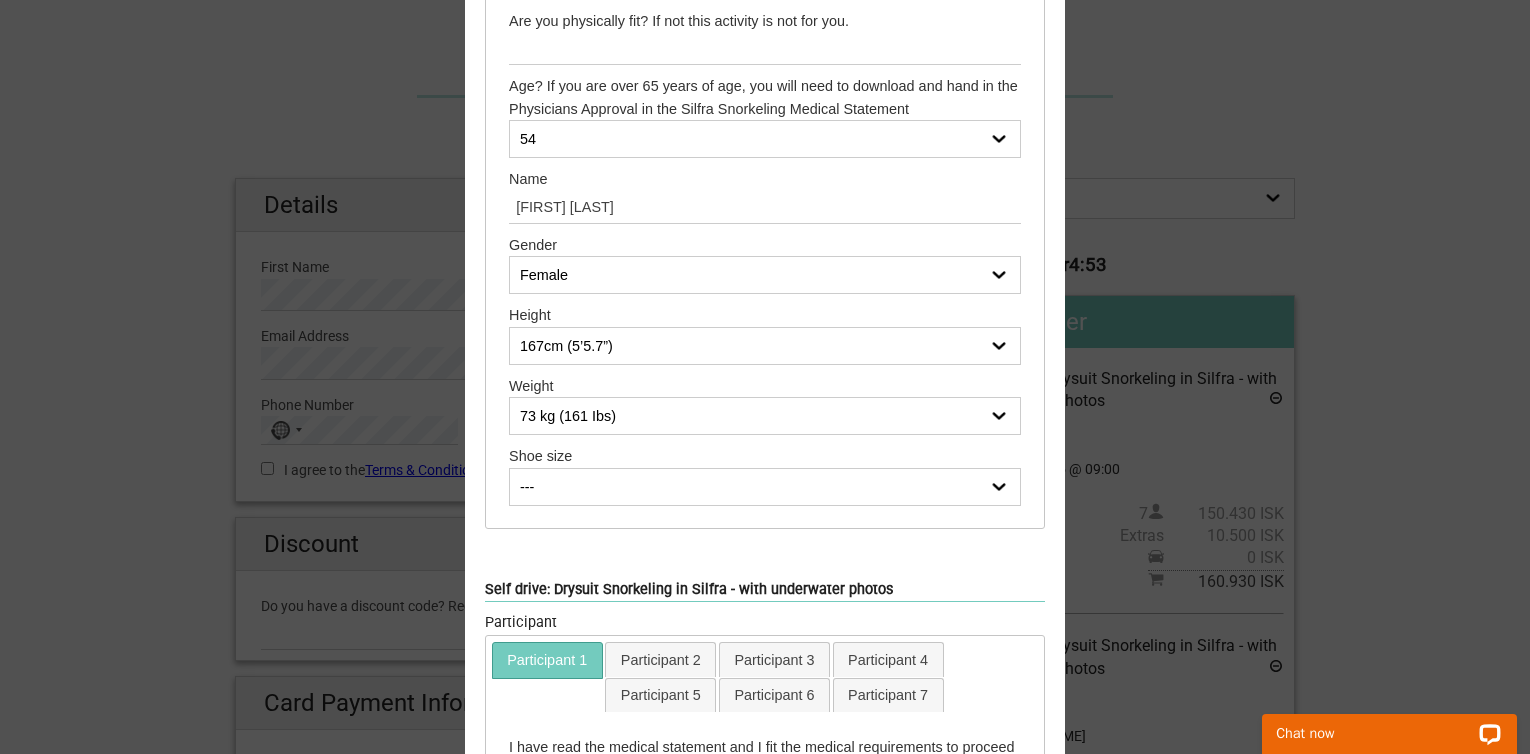 click on "---
35
36
37
38
39
40
41
42
43
44
45
46
47" at bounding box center (765, 487) 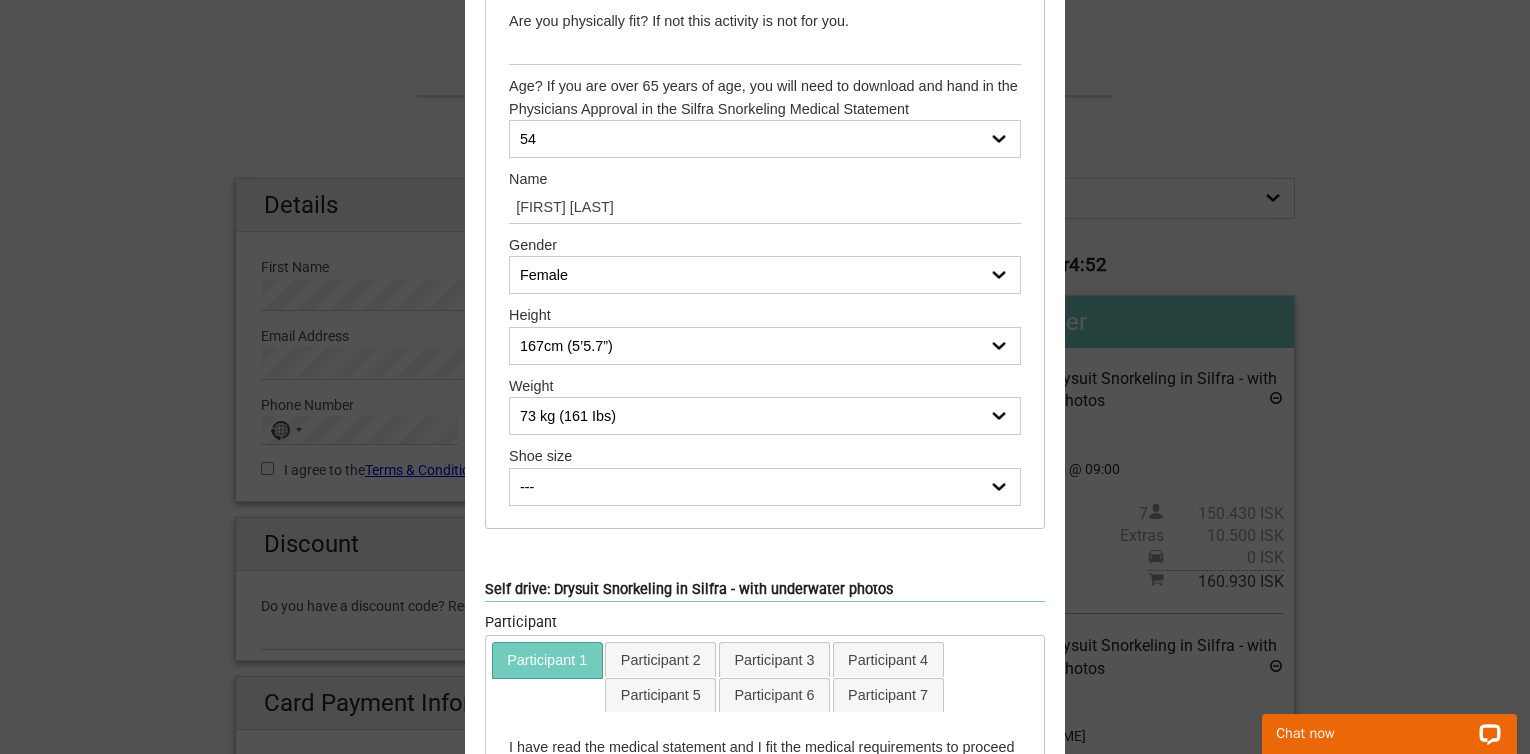 select on "38" 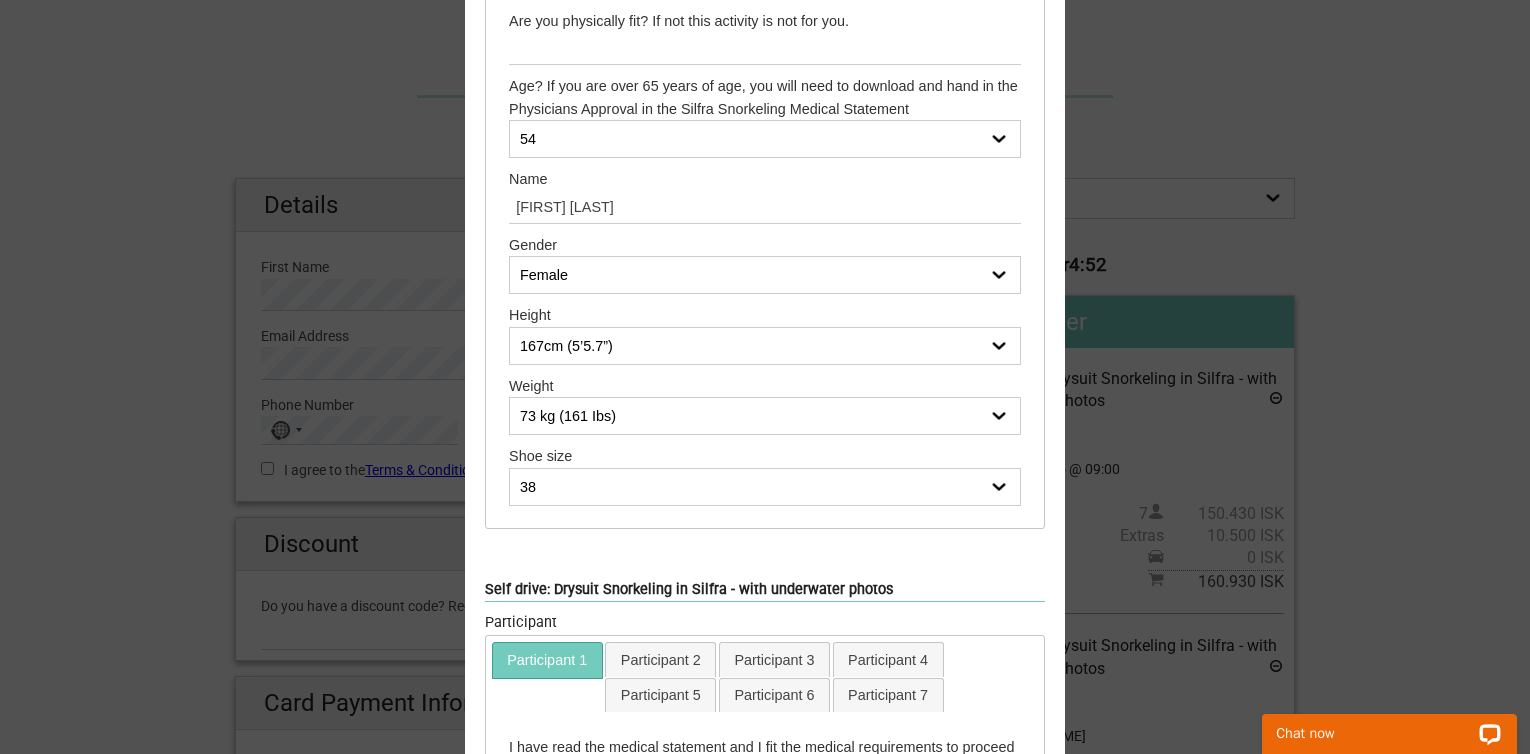 click on "---
35
36
37
38
39
40
41
42
43
44
45
46
47" at bounding box center [765, 487] 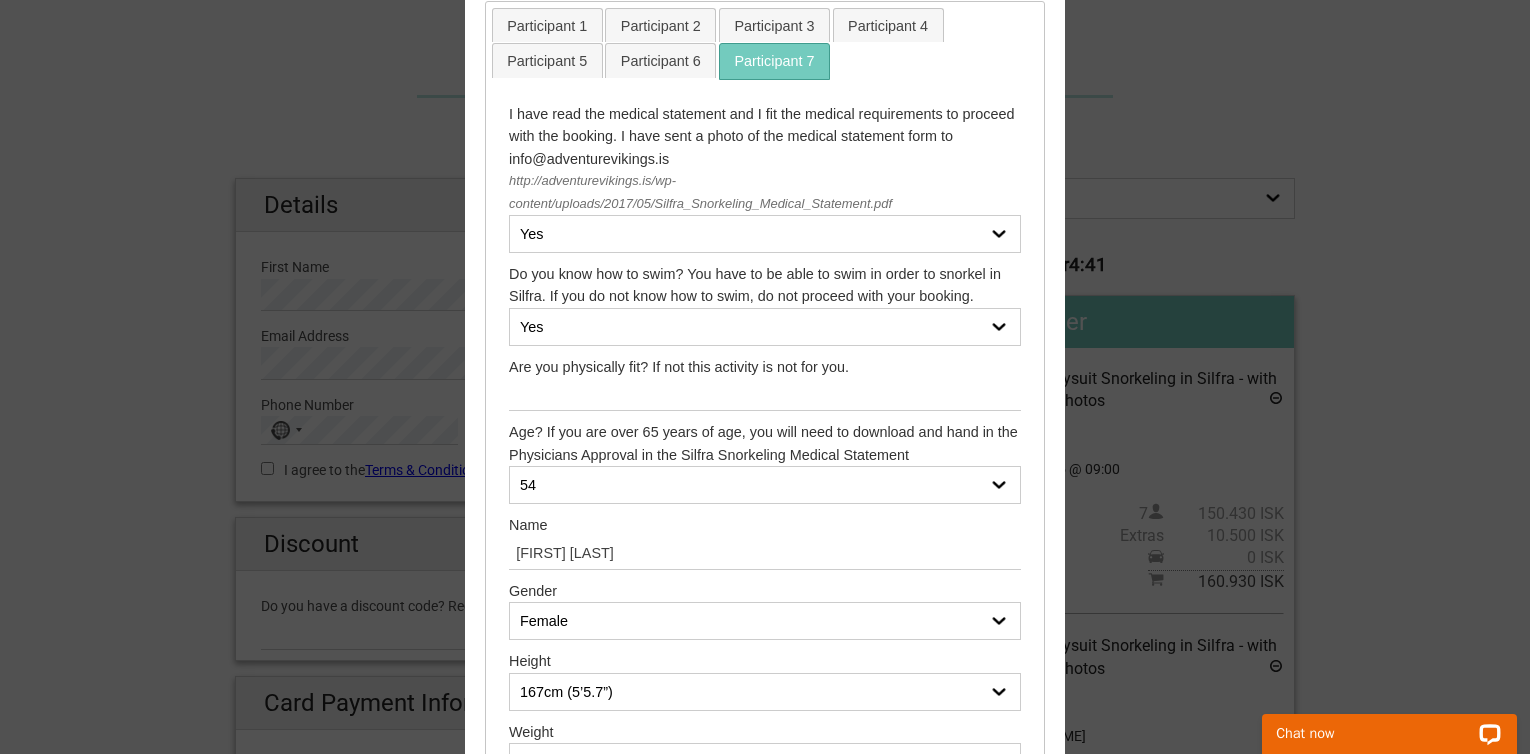 scroll, scrollTop: 57, scrollLeft: 0, axis: vertical 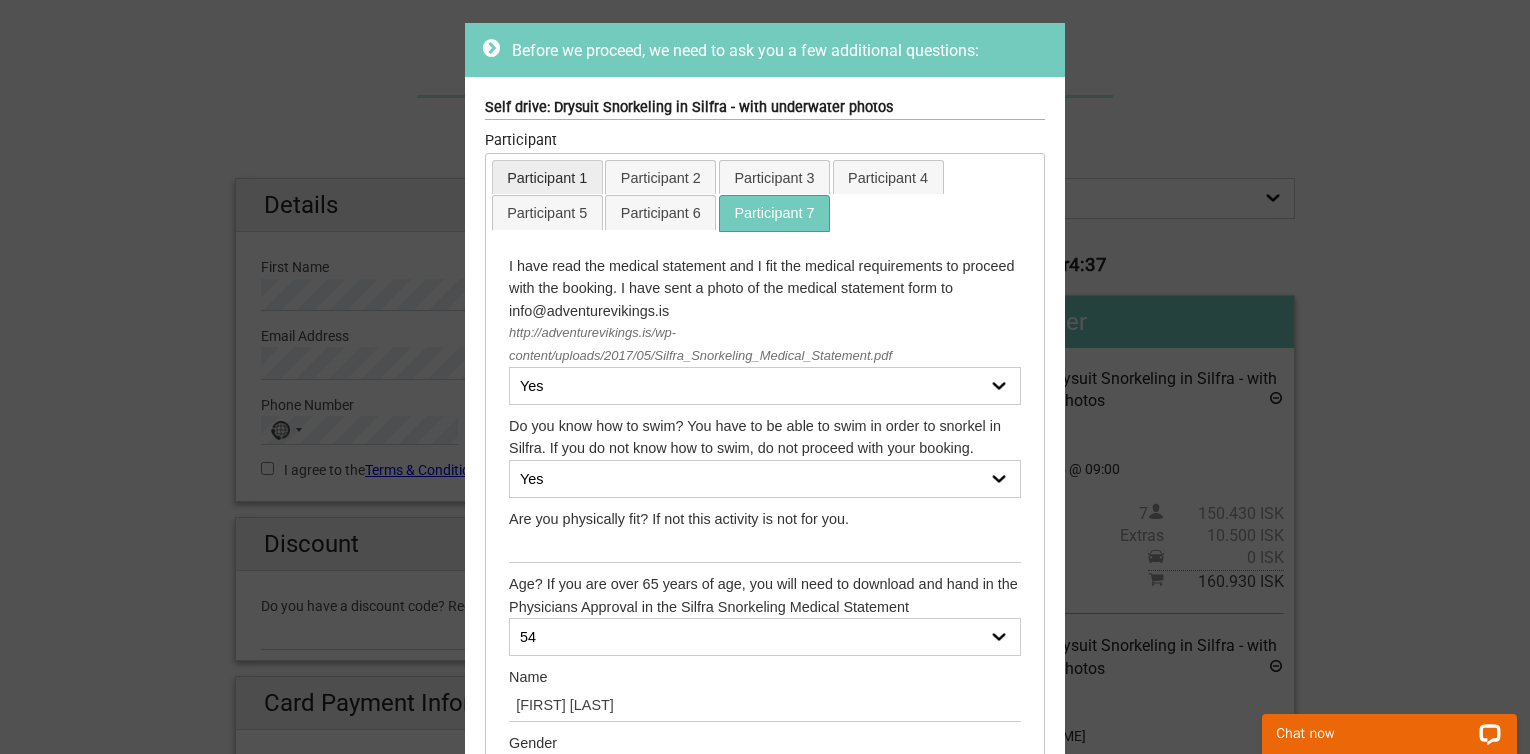 click on "Participant 1" at bounding box center (547, 177) 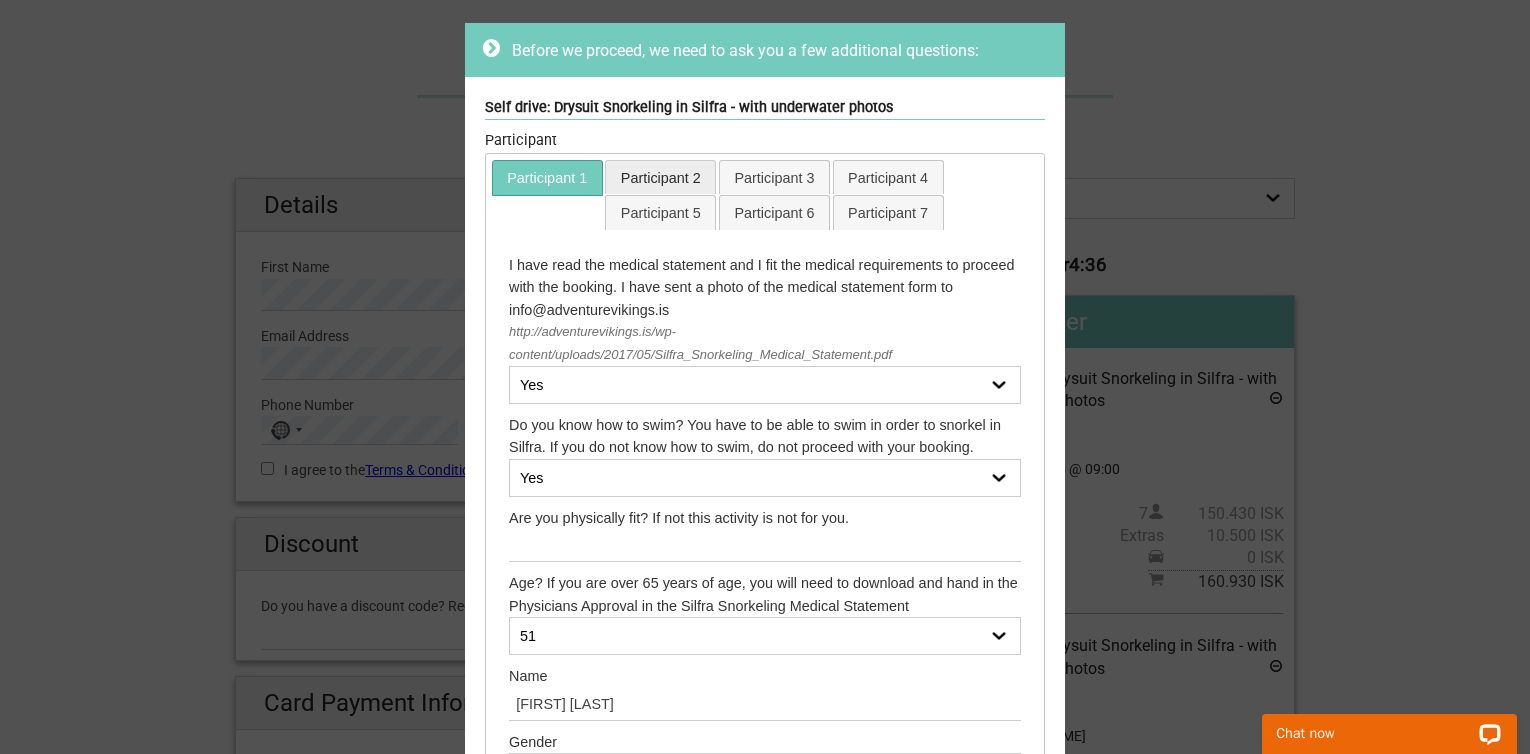click on "Participant 2" at bounding box center (660, 177) 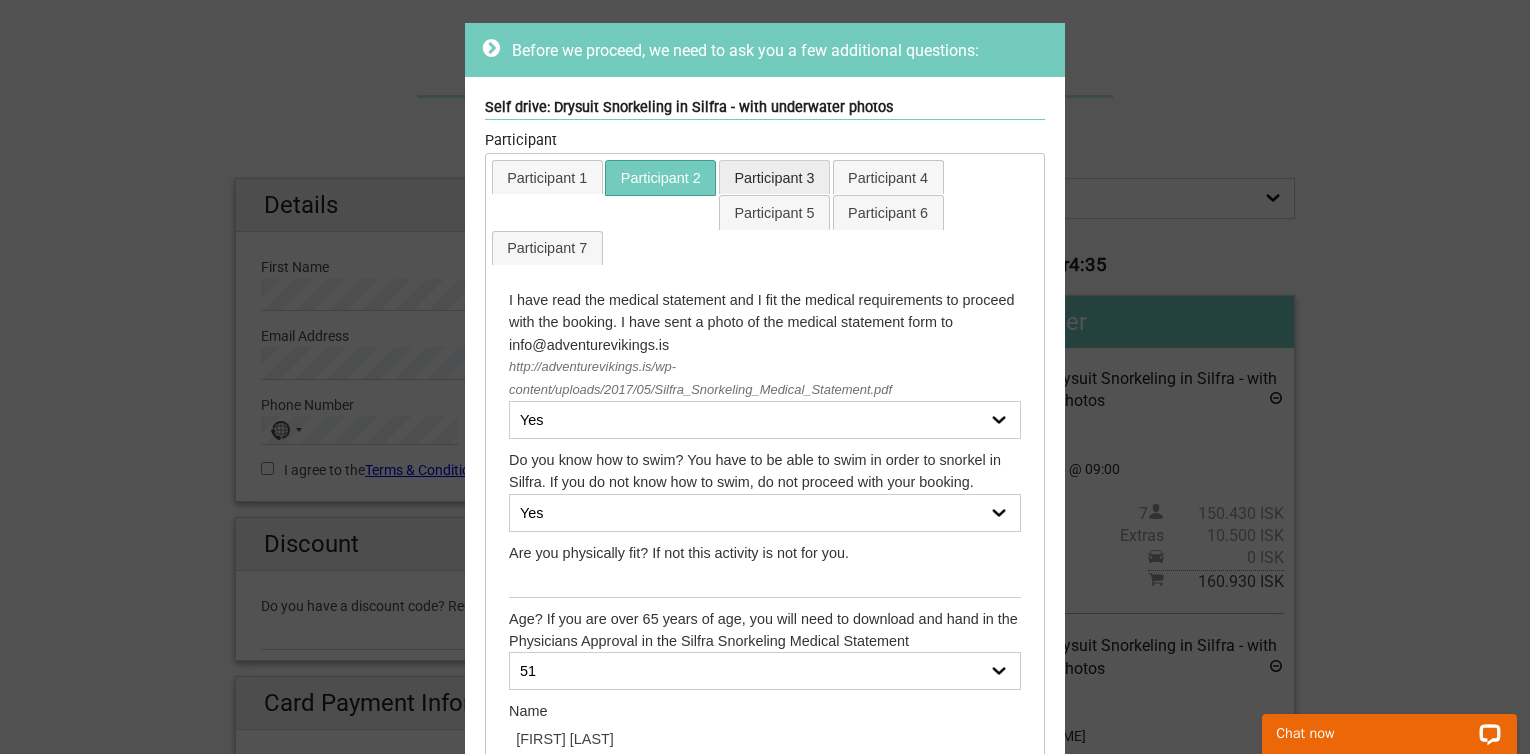 click on "Participant 3" at bounding box center (774, 177) 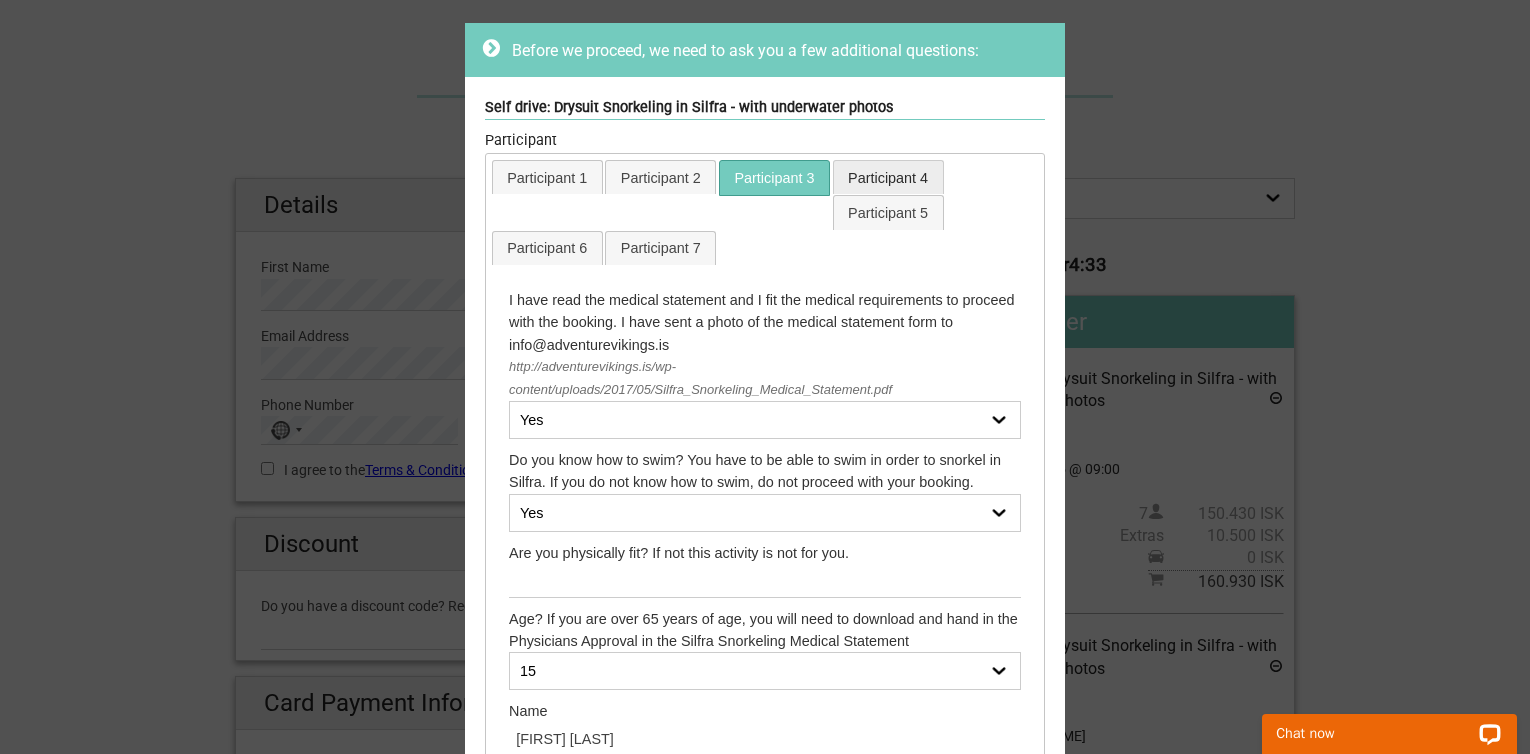 click on "Participant 4" at bounding box center [888, 177] 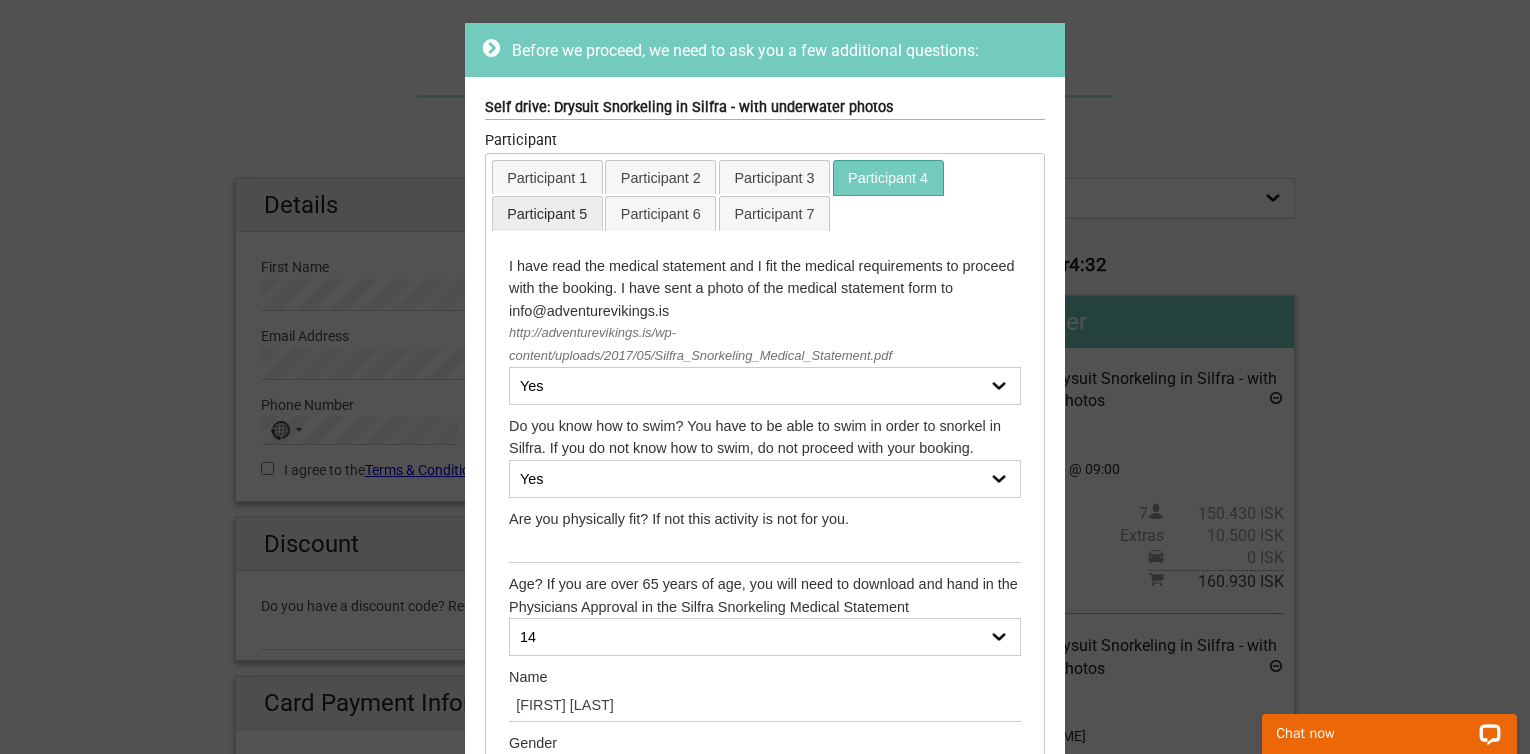 click on "Participant 5" at bounding box center [547, 213] 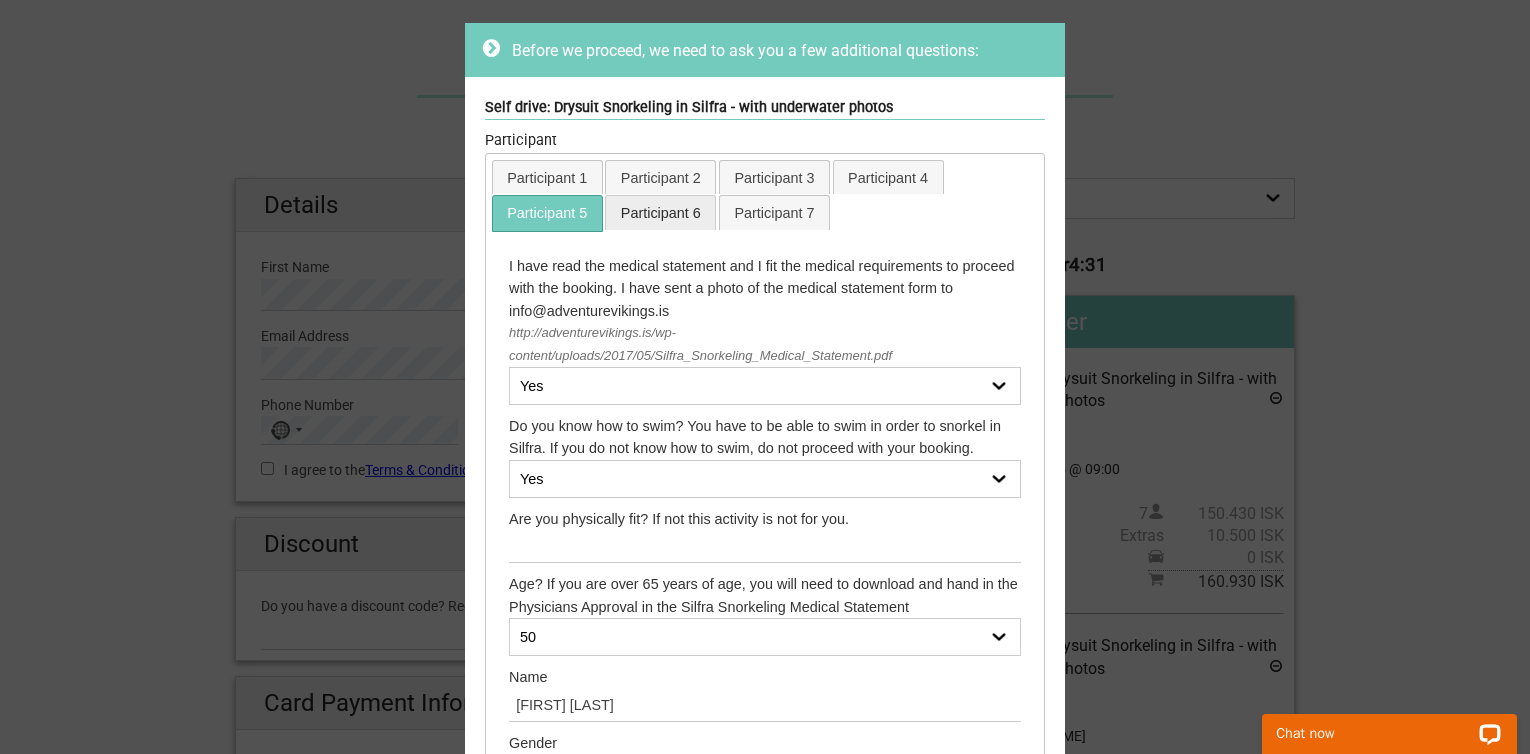 click on "Participant 6" at bounding box center (660, 212) 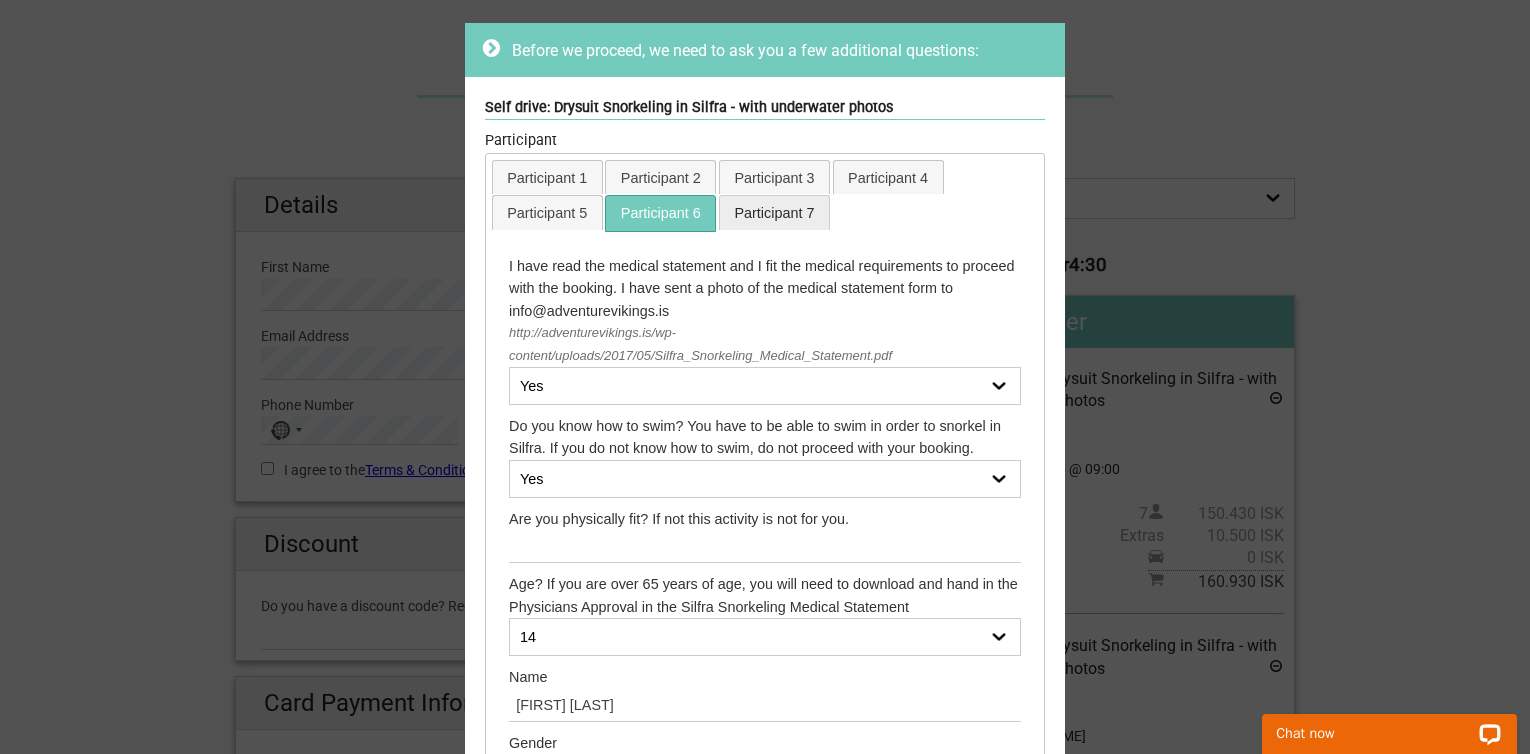 click on "Participant 7" at bounding box center [774, 212] 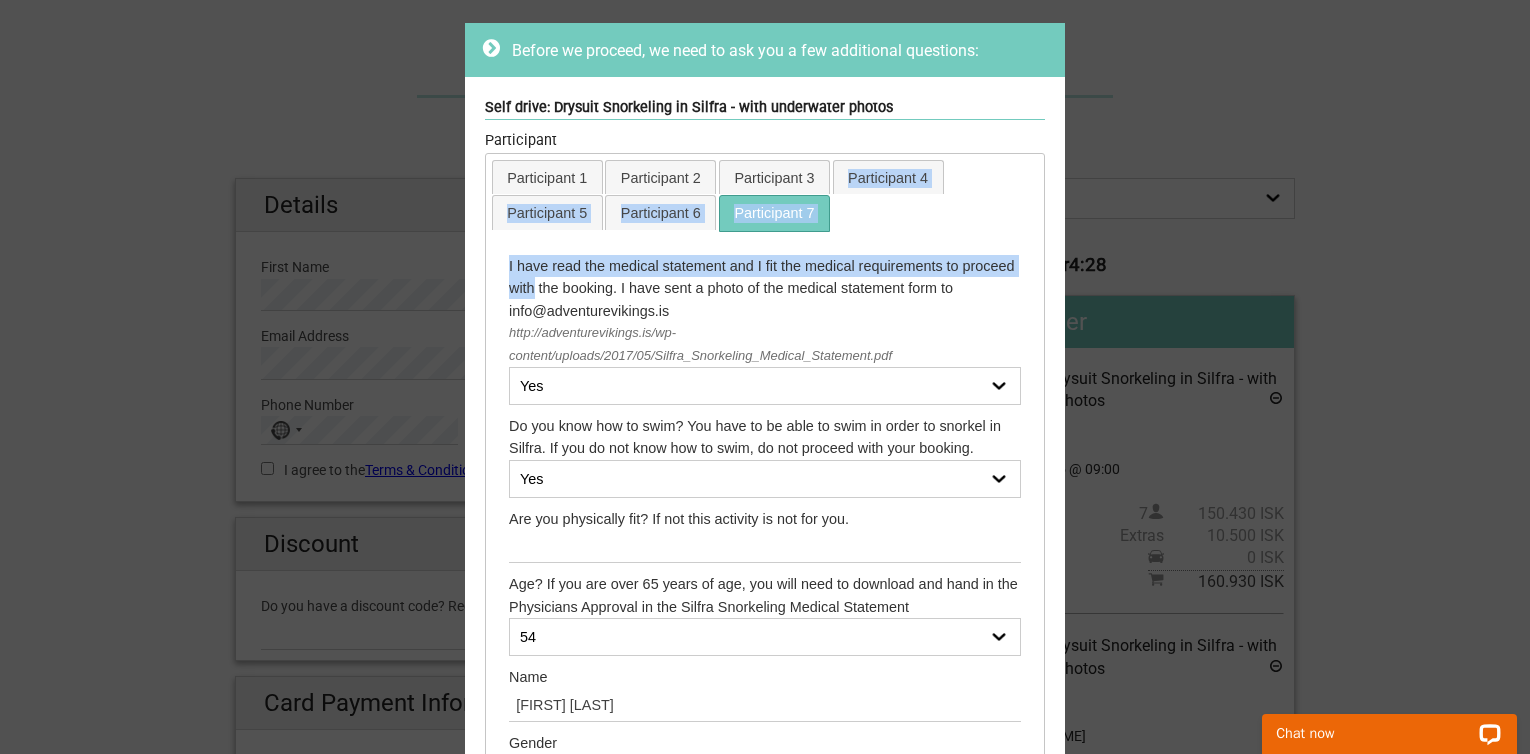 drag, startPoint x: 1512, startPoint y: 187, endPoint x: 1521, endPoint y: 271, distance: 84.48077 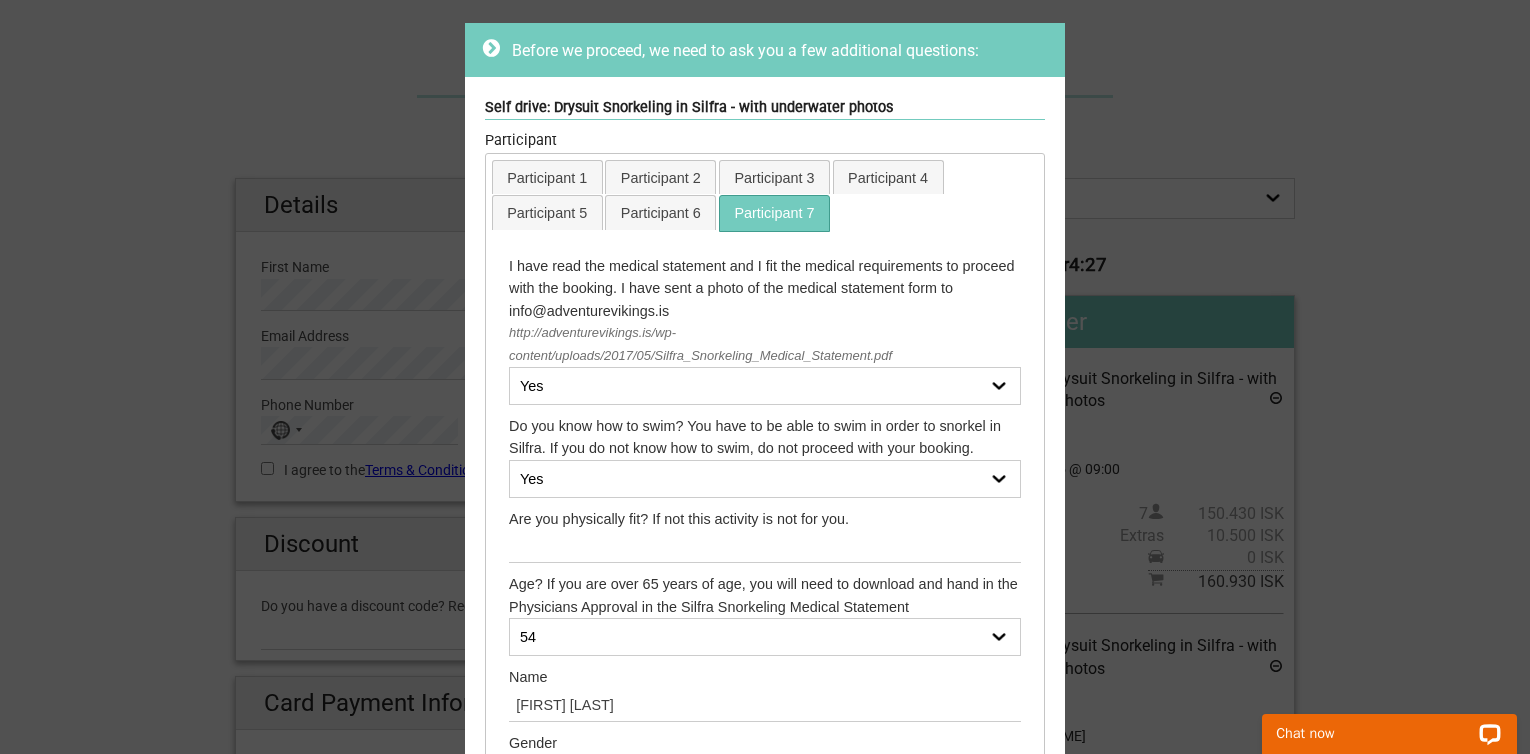 click on "http://adventurevikings.is/wp-content/uploads/2017/05/Silfra_Snorkeling_Medical_Statement.pdf" at bounding box center [765, 344] 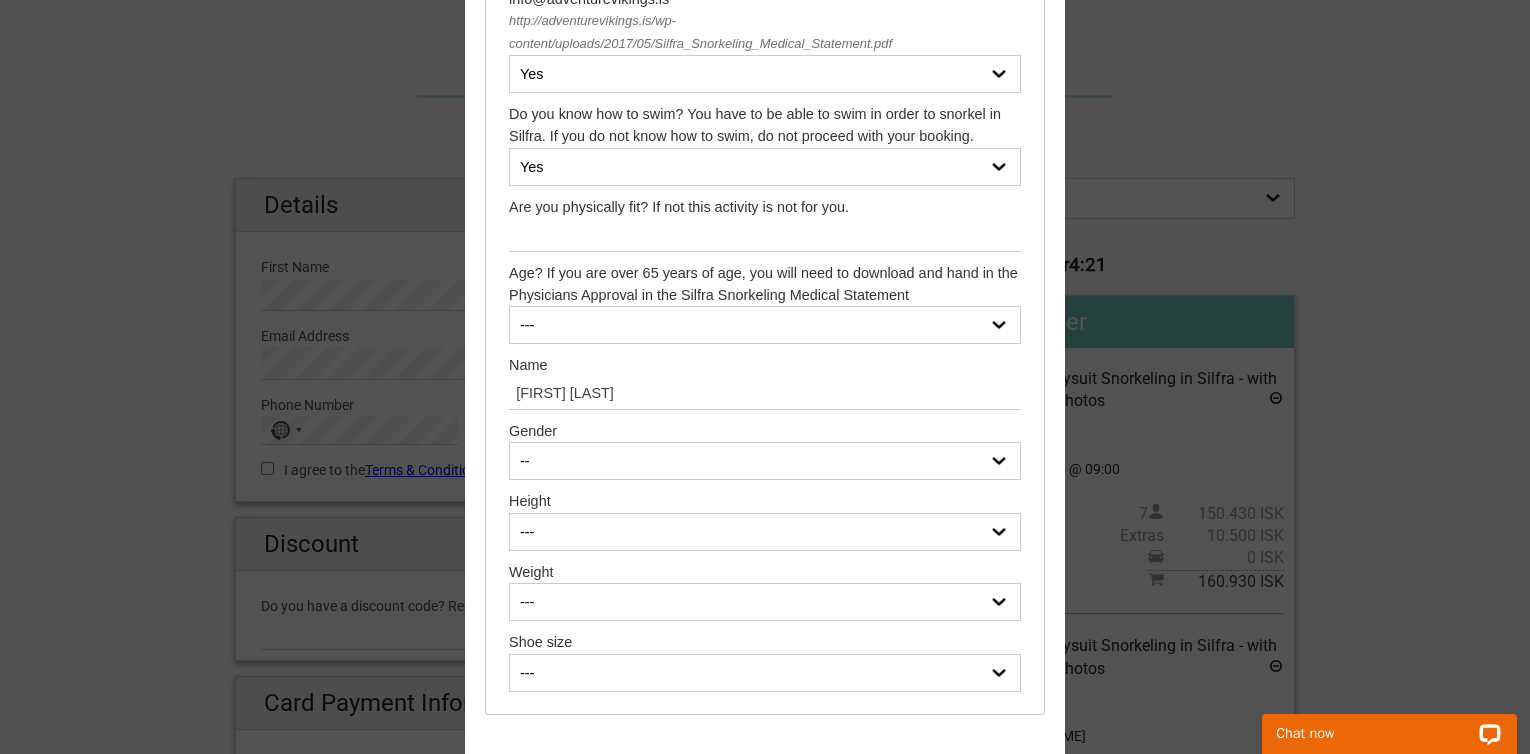 scroll, scrollTop: 1505, scrollLeft: 0, axis: vertical 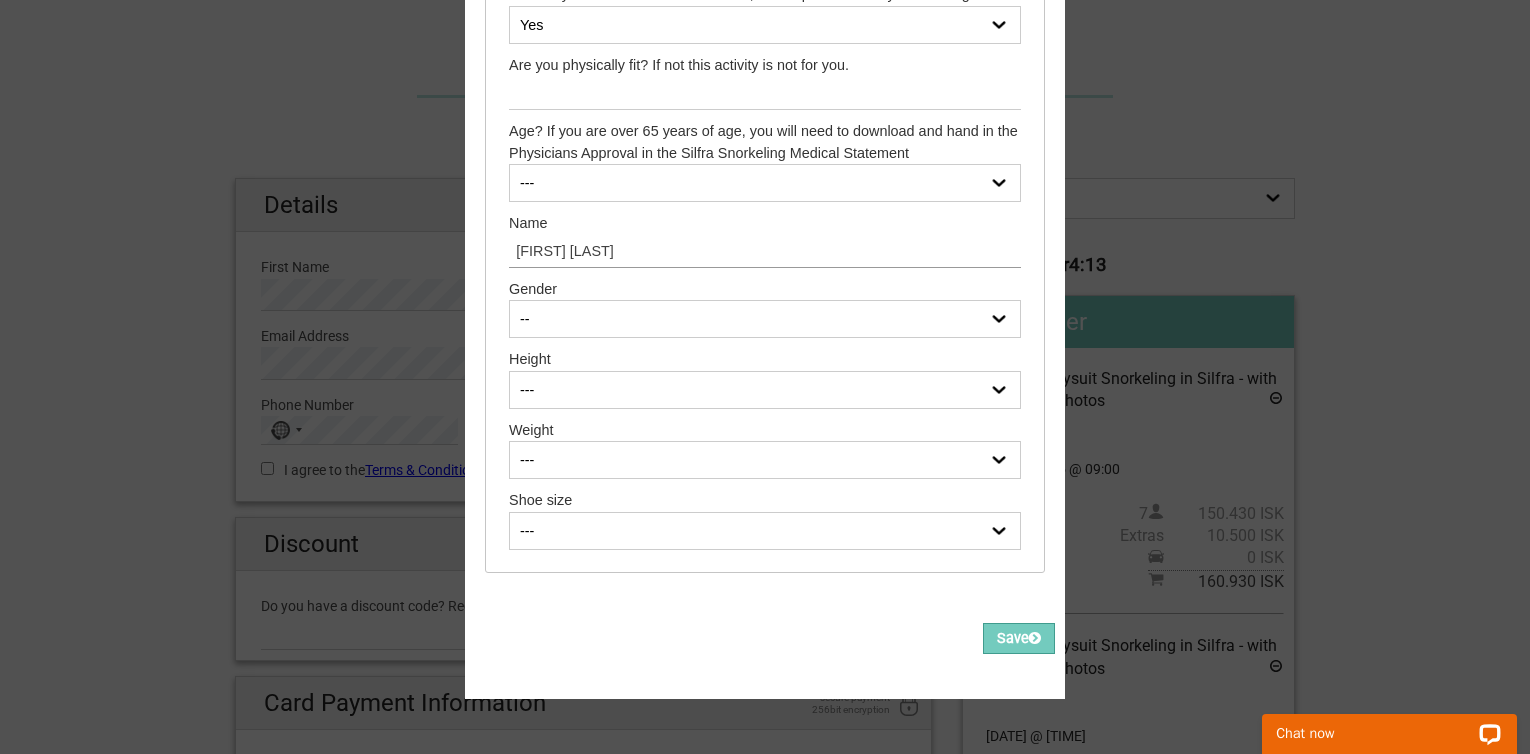 drag, startPoint x: 615, startPoint y: 237, endPoint x: 512, endPoint y: 229, distance: 103.31021 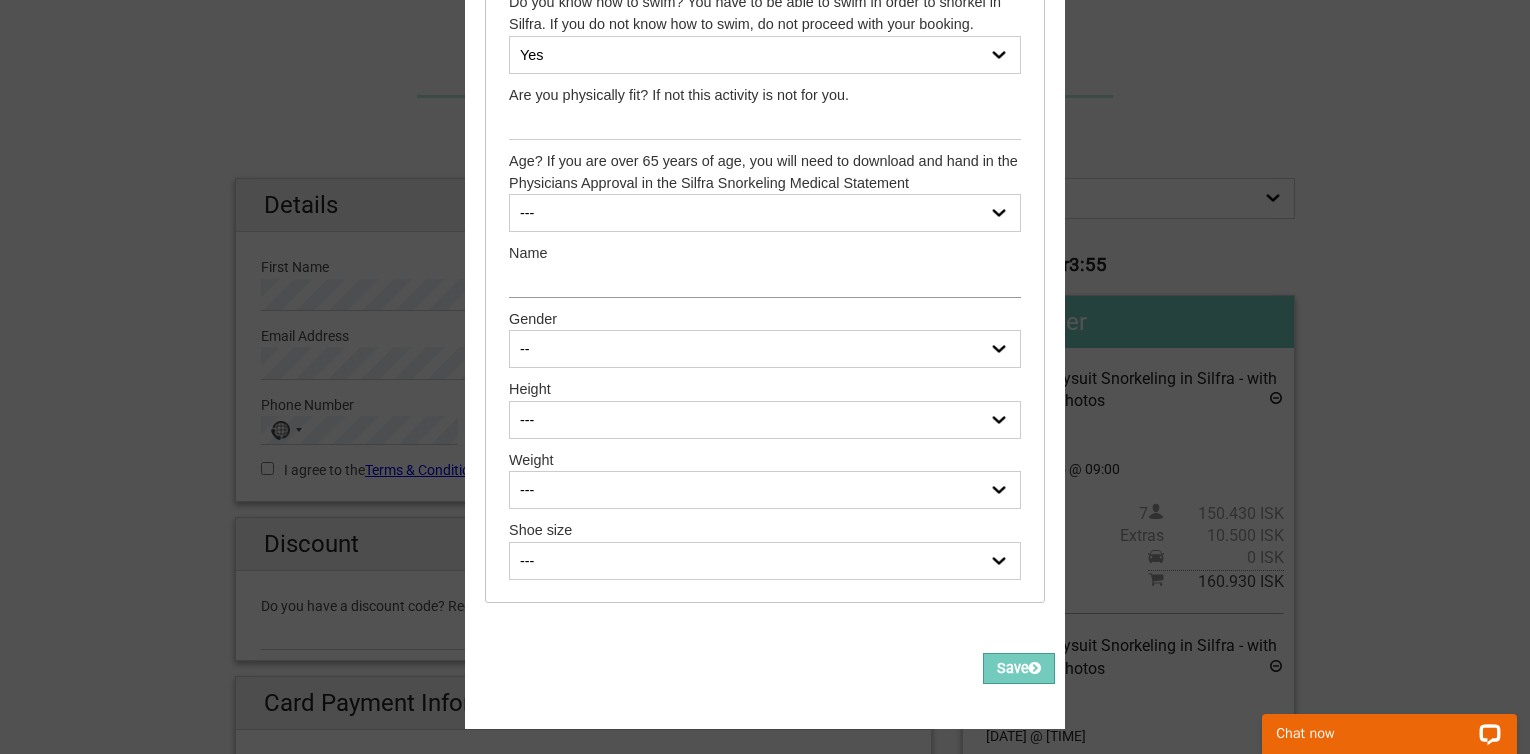 scroll, scrollTop: 1505, scrollLeft: 0, axis: vertical 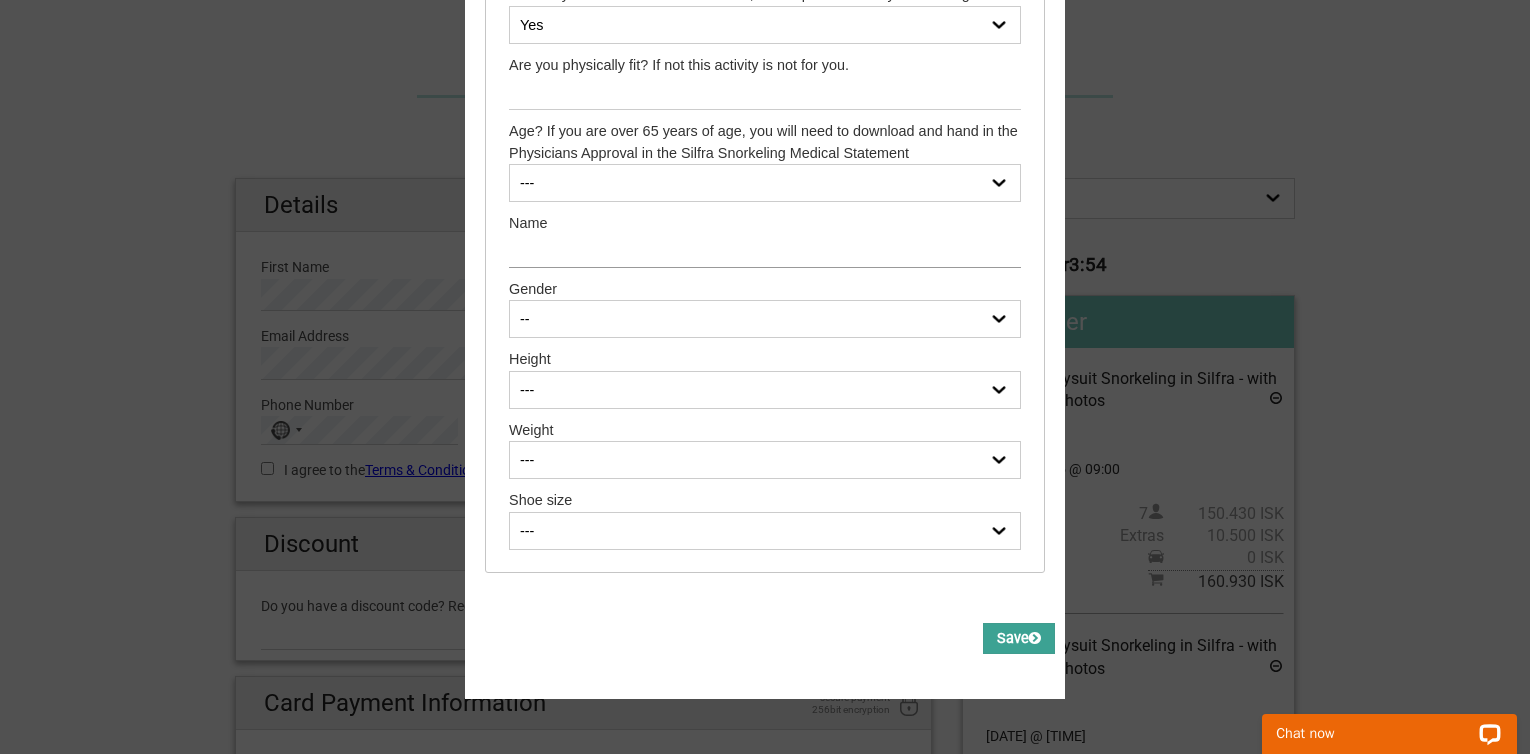 type 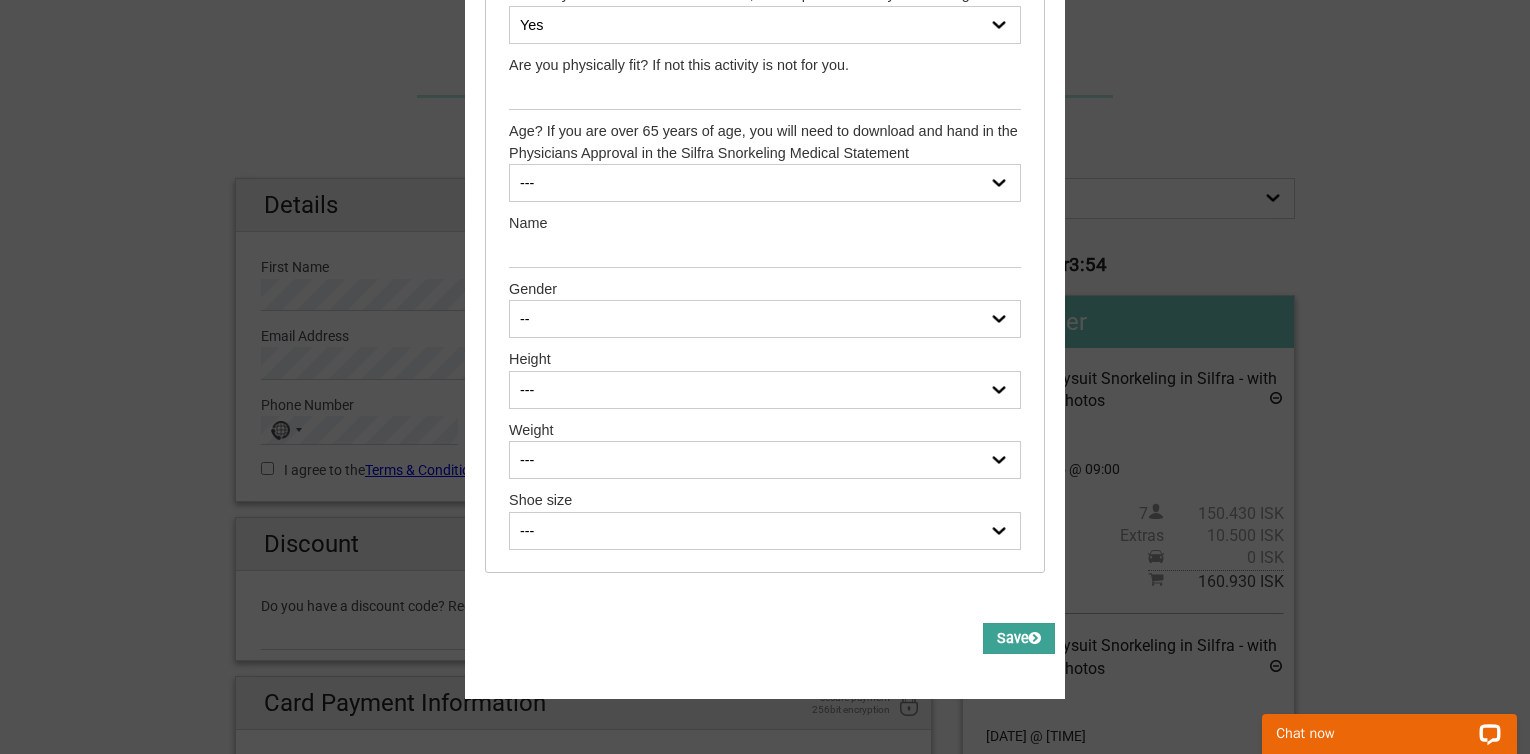 click on "Save" at bounding box center (1019, 638) 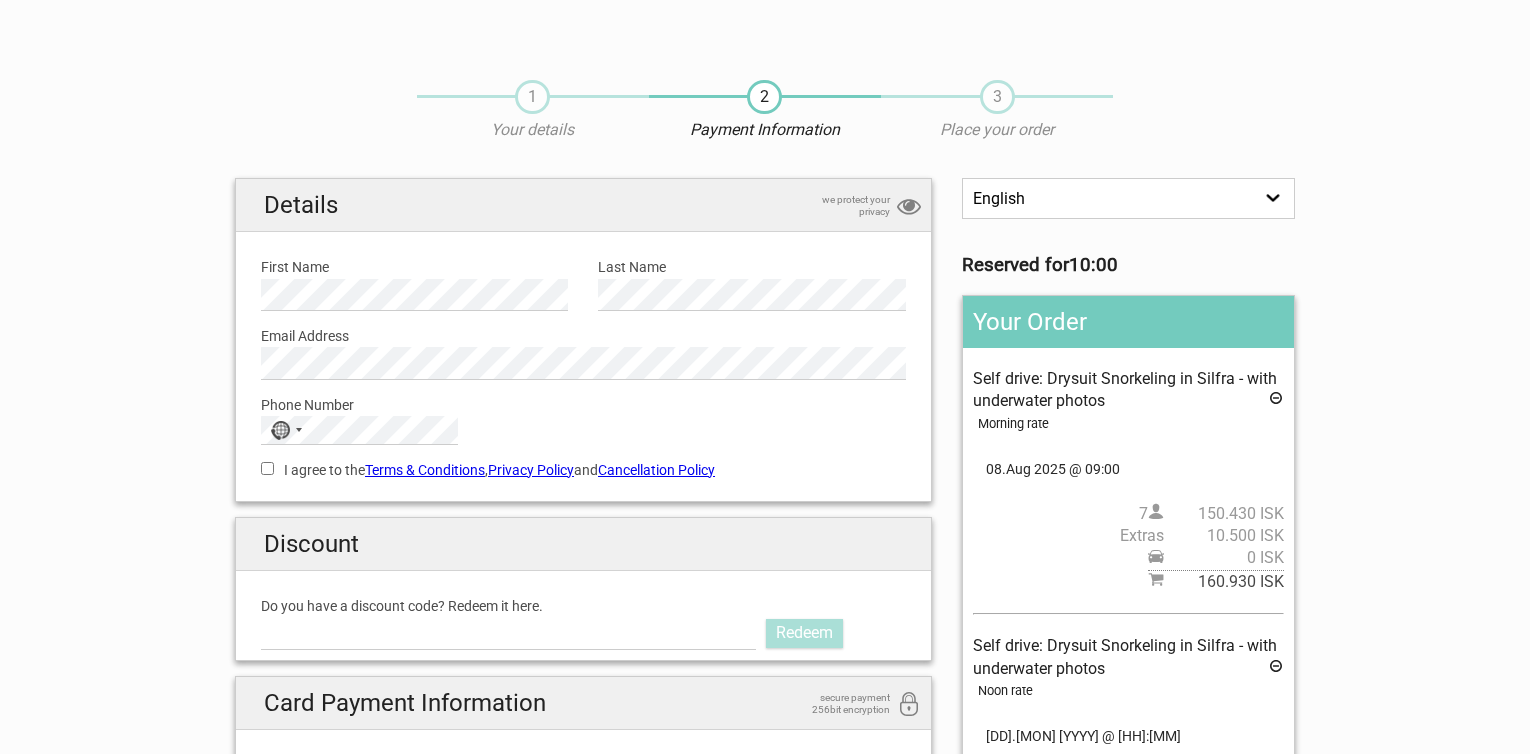 scroll, scrollTop: 0, scrollLeft: 0, axis: both 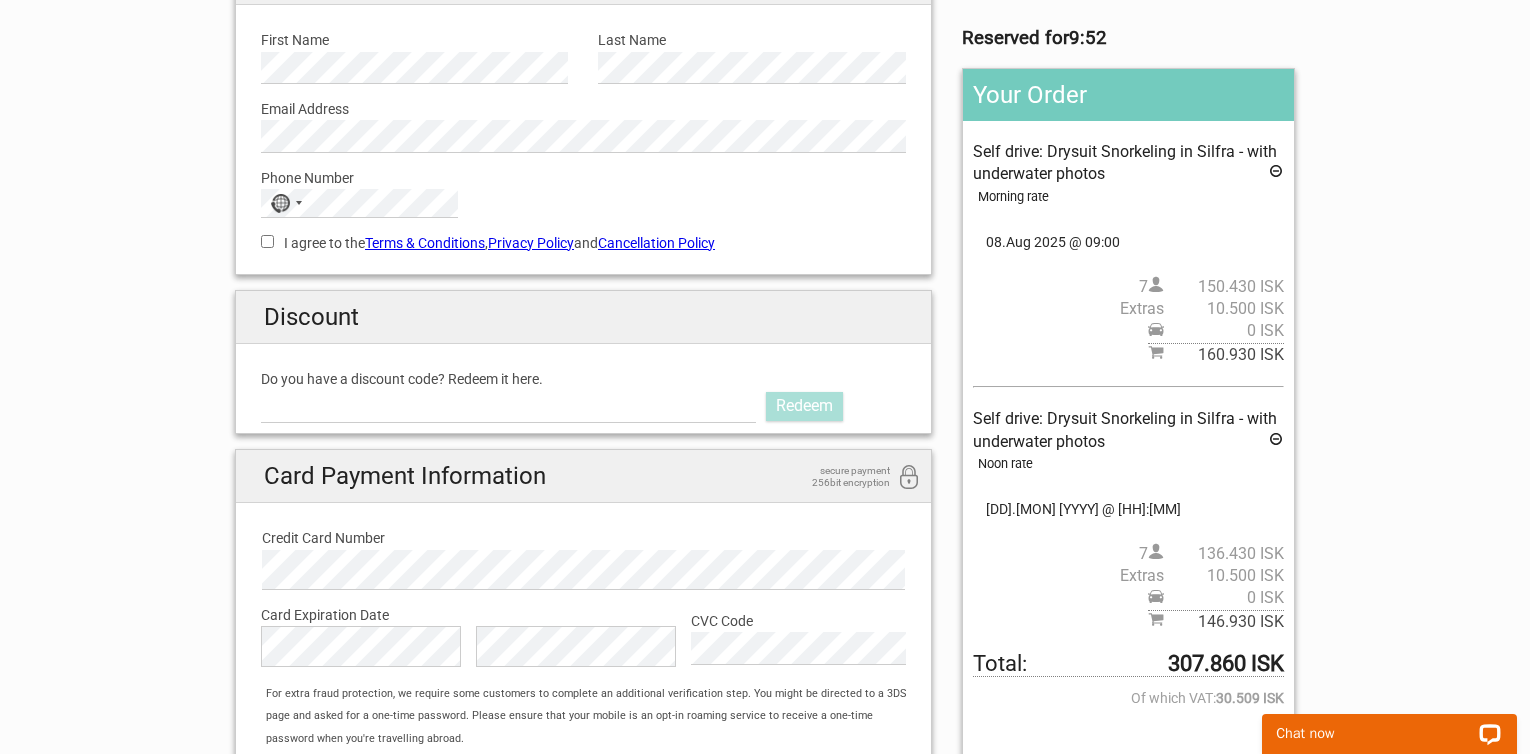 click at bounding box center [1276, 174] 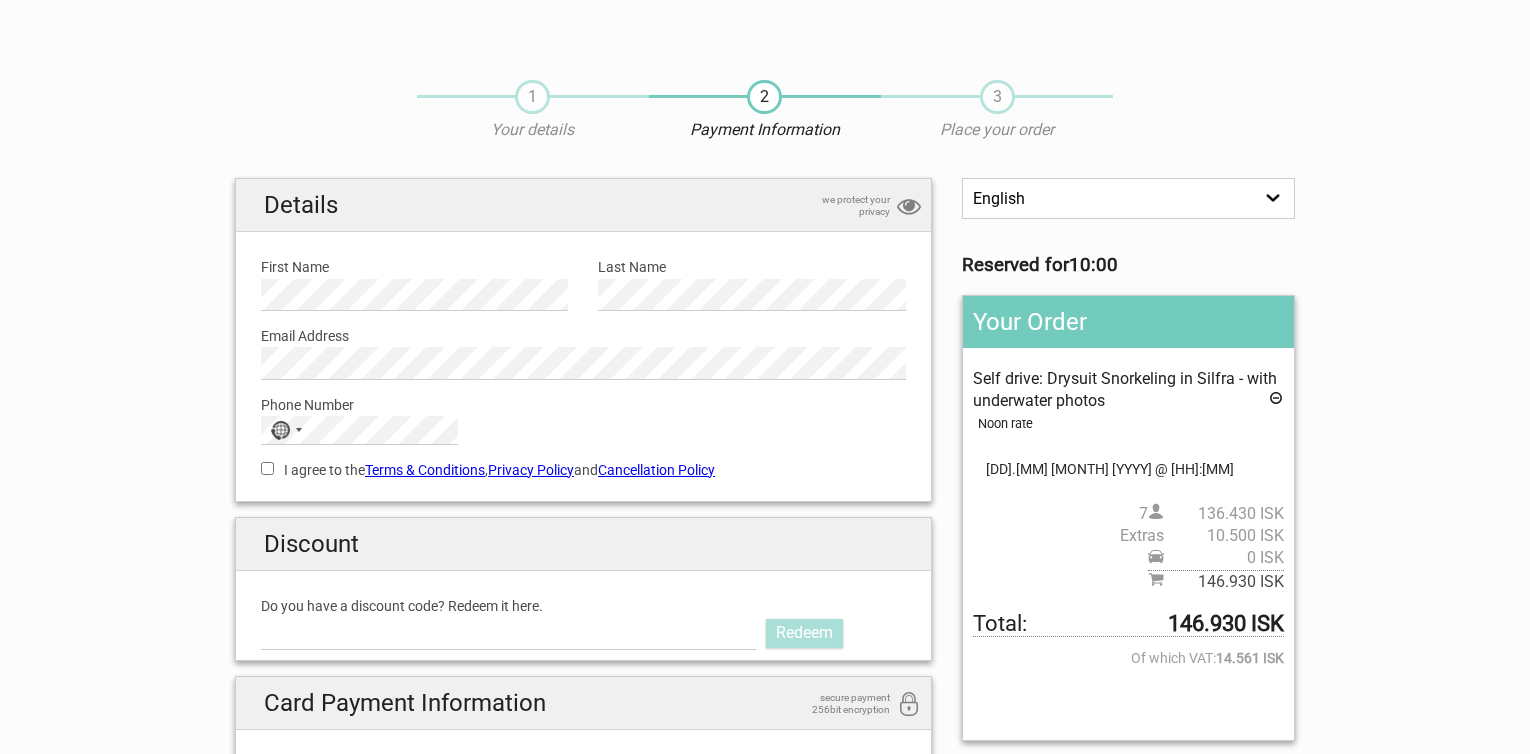 scroll, scrollTop: 227, scrollLeft: 0, axis: vertical 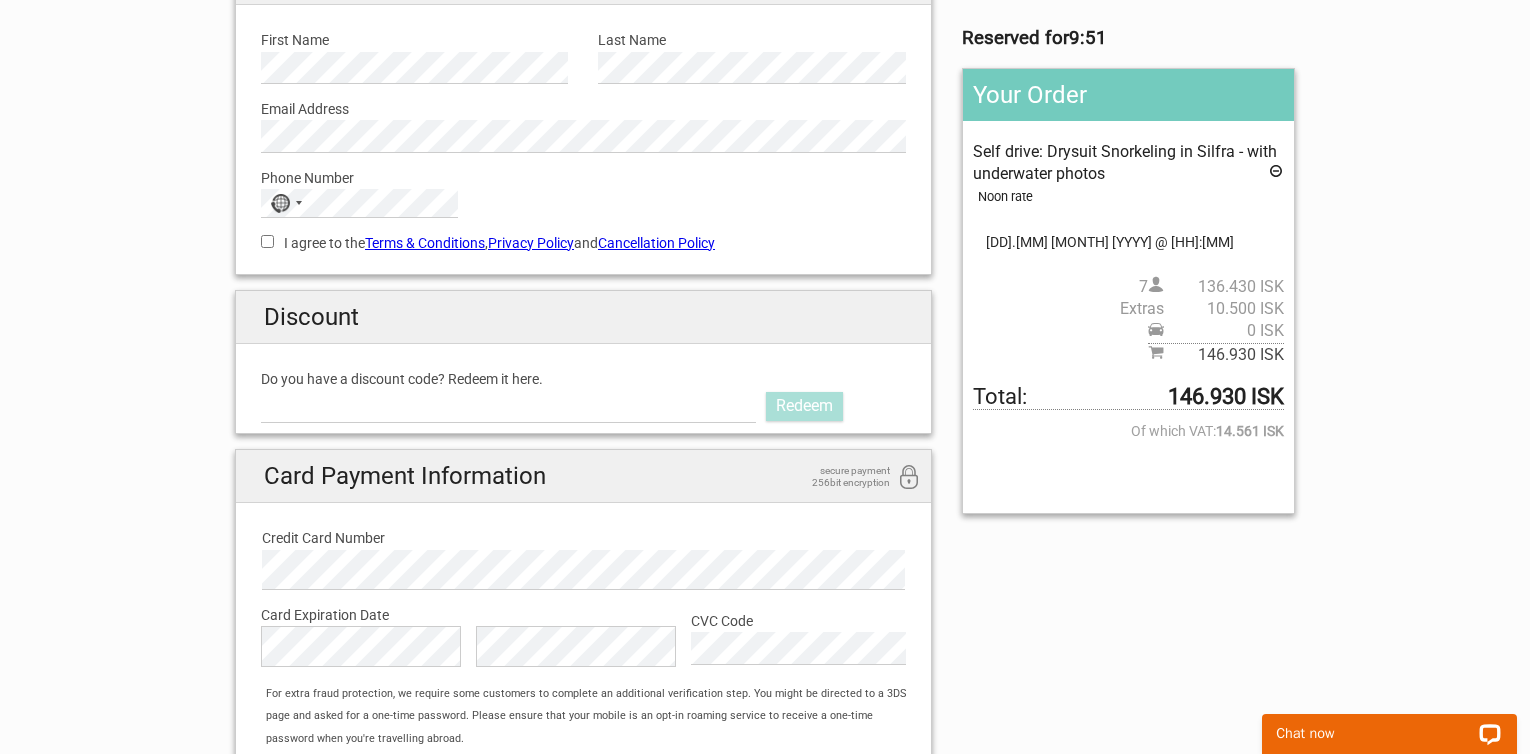 click on "I agree to the  Terms & Conditions ,  Privacy Policy  and  Cancellation Policy" at bounding box center (267, 241) 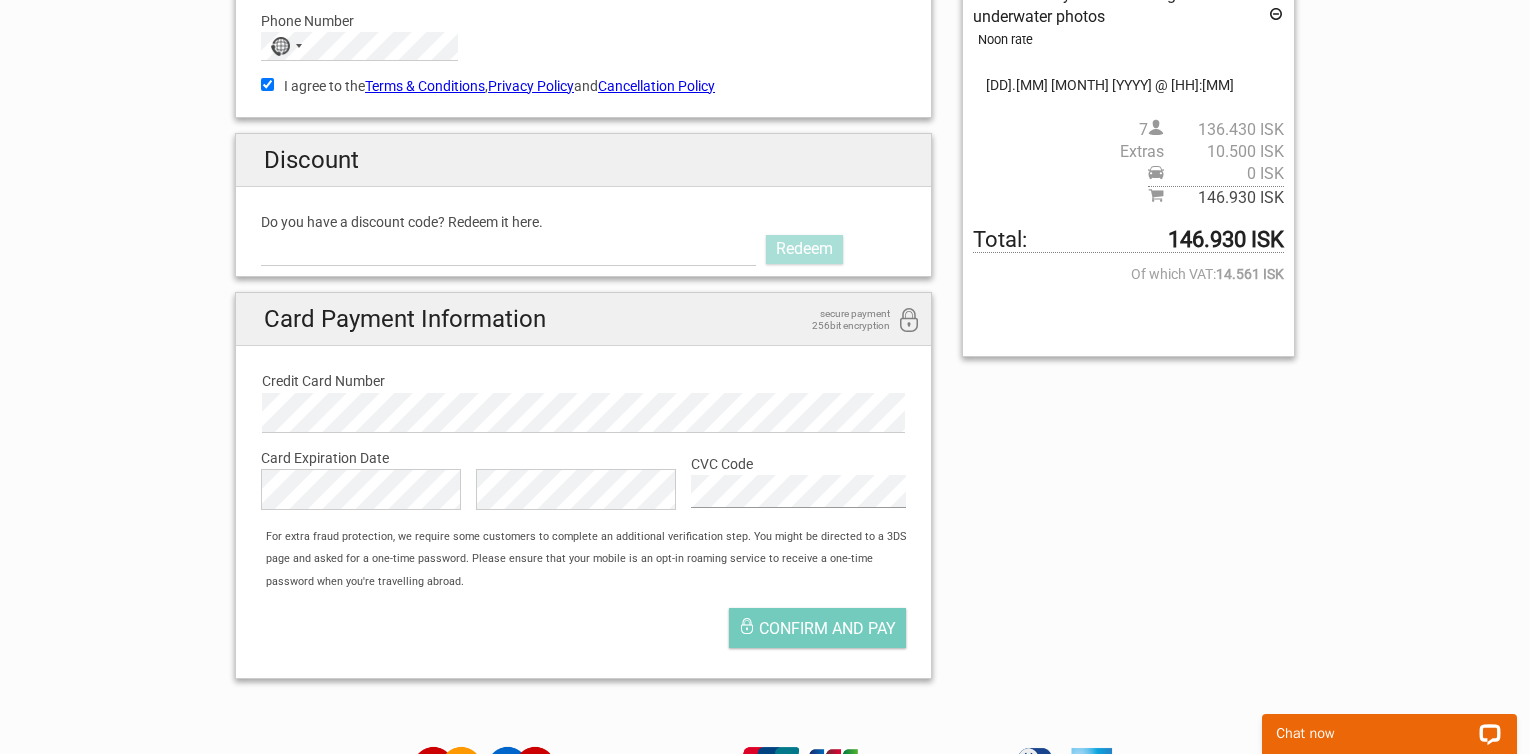 scroll, scrollTop: 471, scrollLeft: 0, axis: vertical 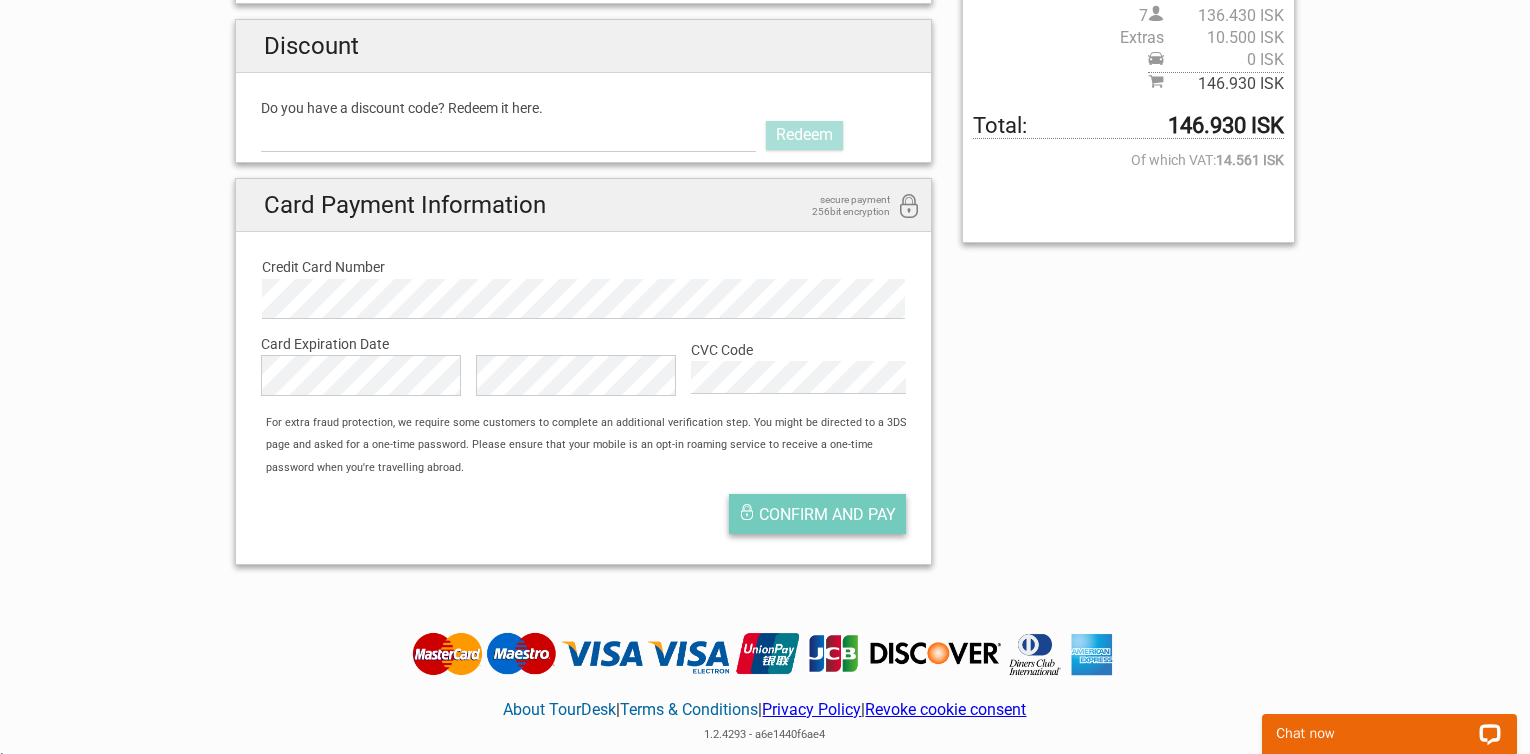 click on "Confirm and pay" at bounding box center (827, 514) 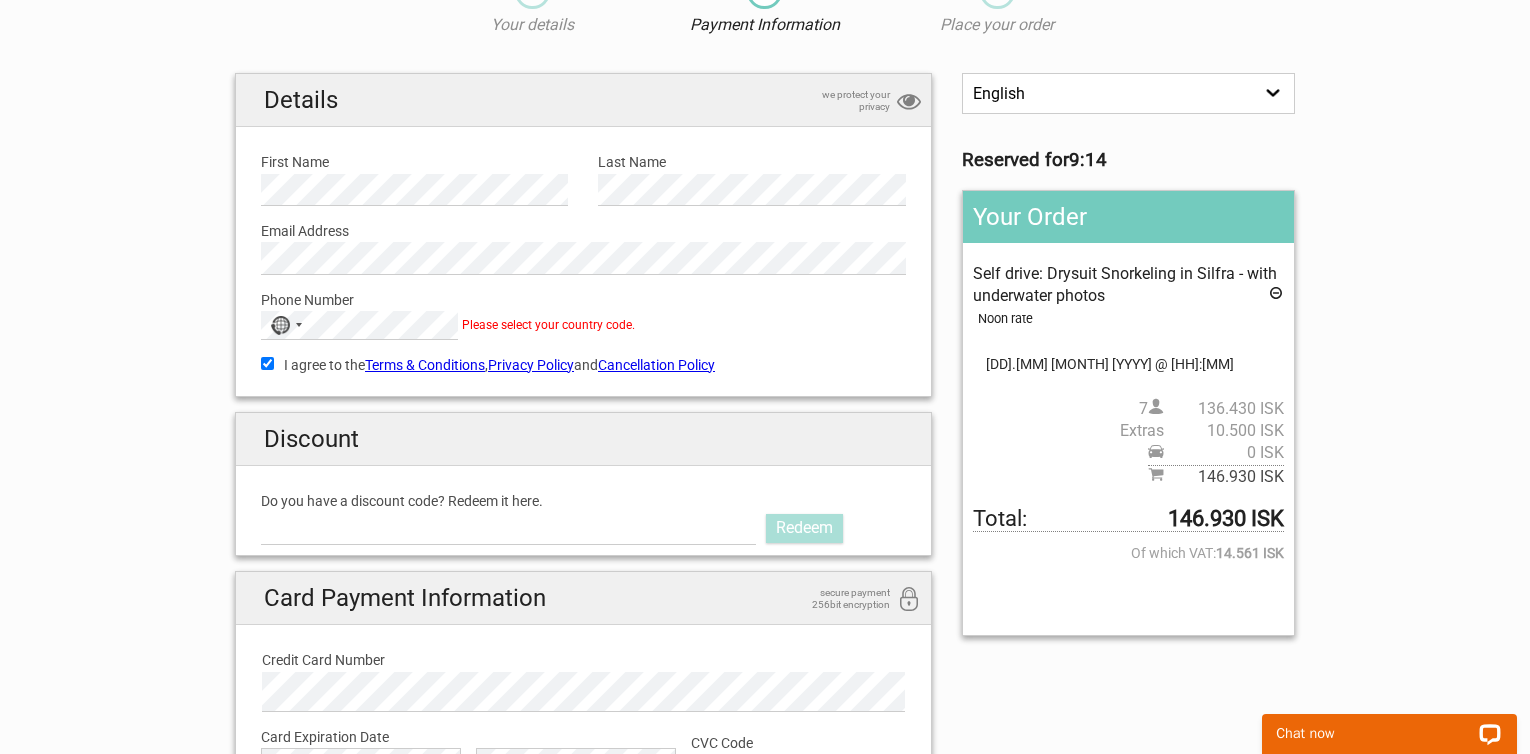 scroll, scrollTop: 0, scrollLeft: 0, axis: both 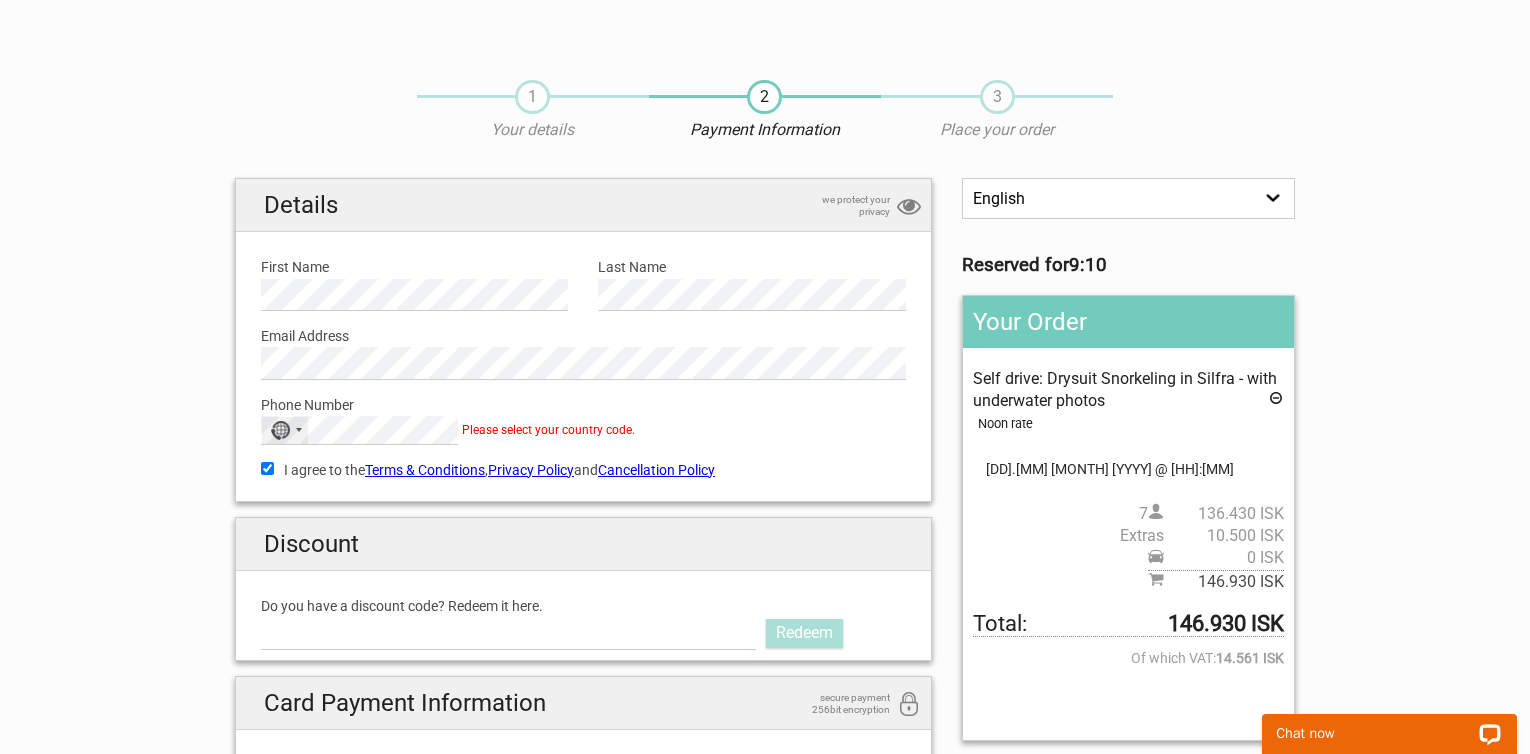 click on "No country selected" at bounding box center [280, 430] 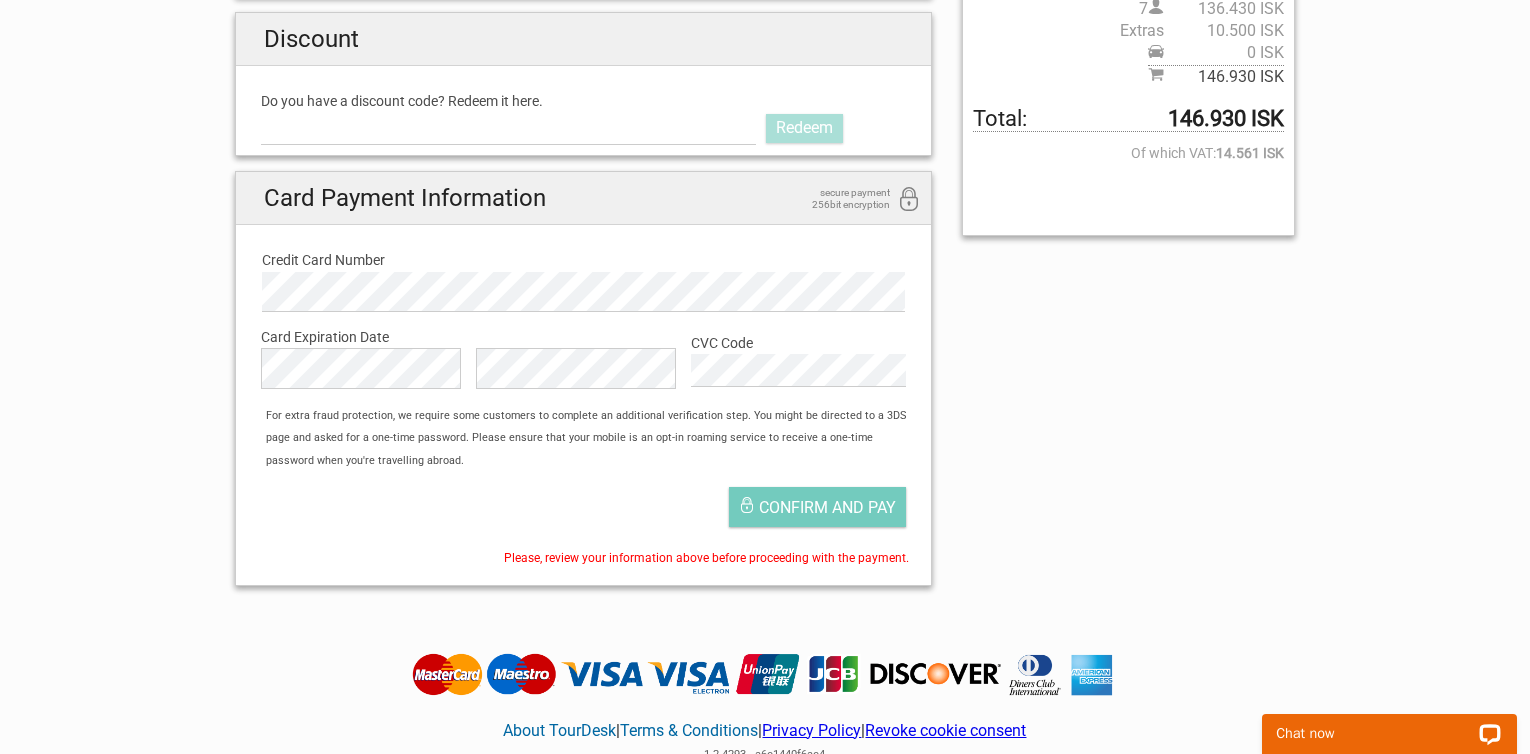 scroll, scrollTop: 566, scrollLeft: 0, axis: vertical 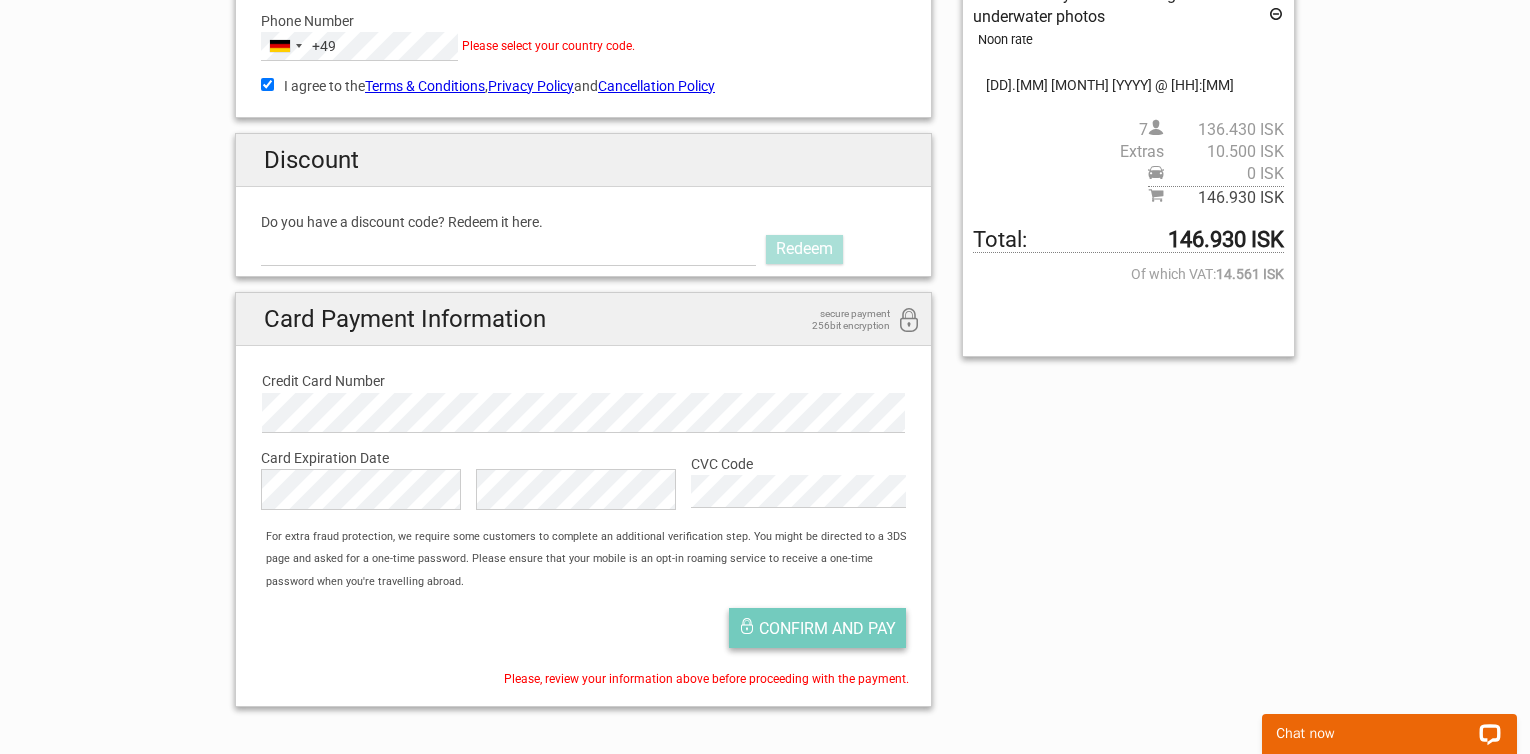 click on "Confirm and pay" at bounding box center [817, 628] 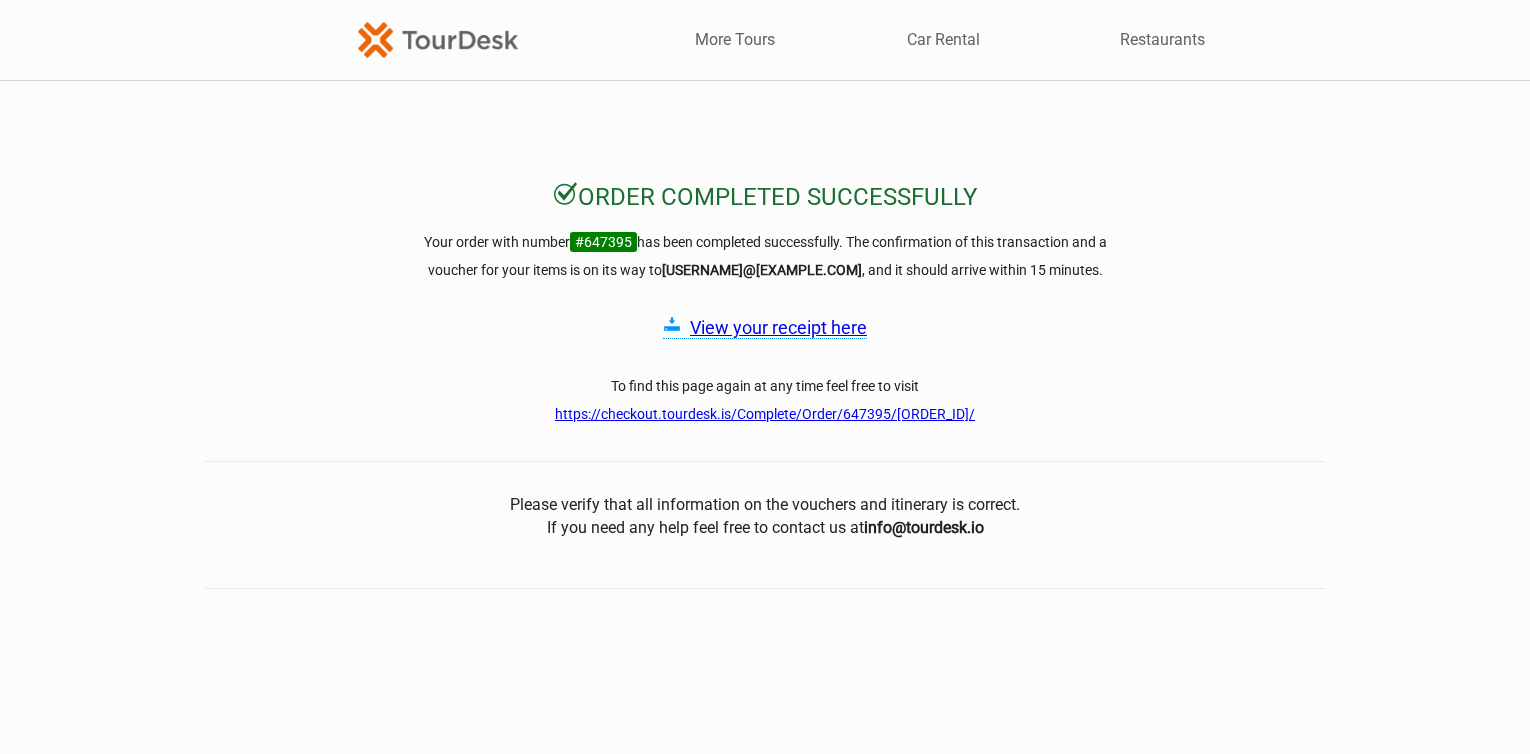 scroll, scrollTop: 0, scrollLeft: 0, axis: both 